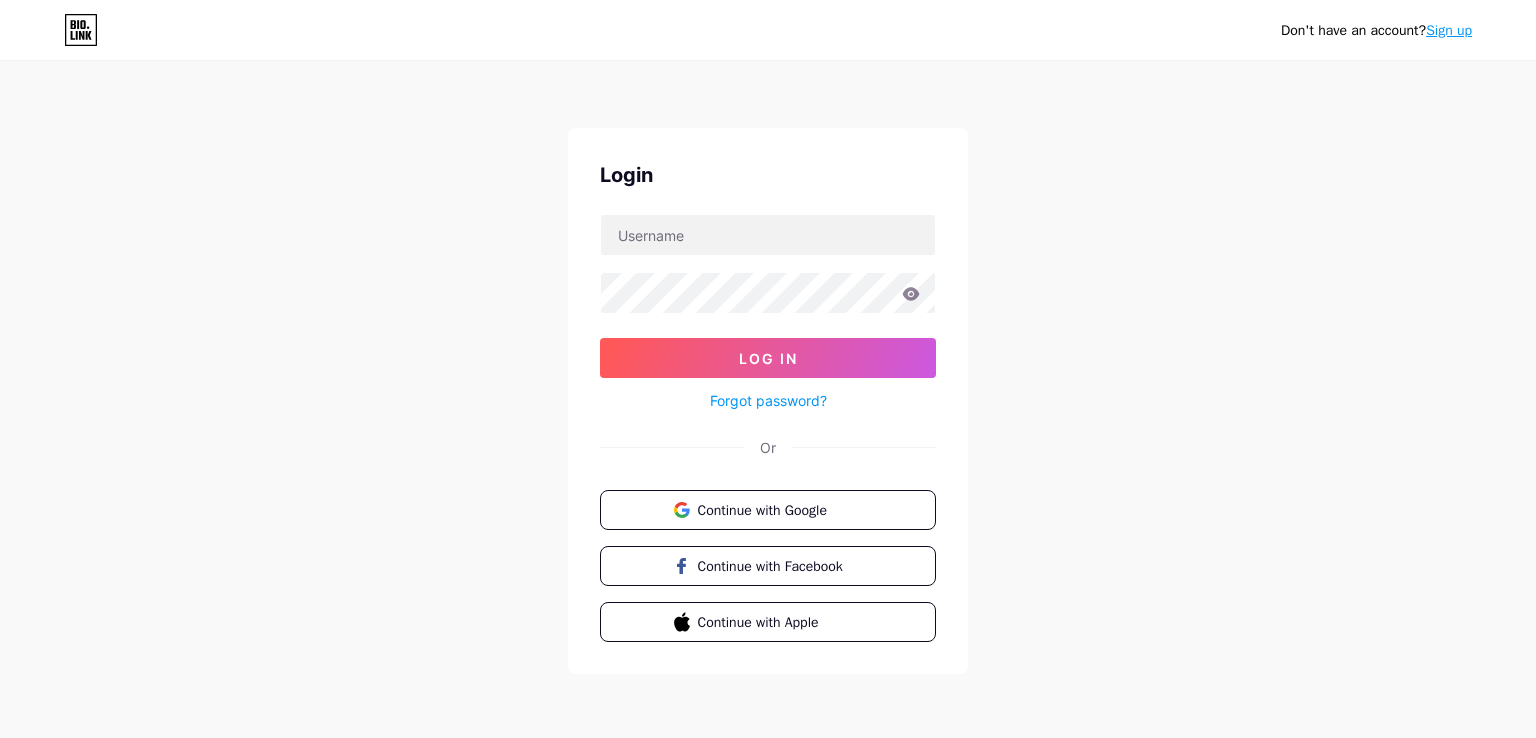 scroll, scrollTop: 0, scrollLeft: 0, axis: both 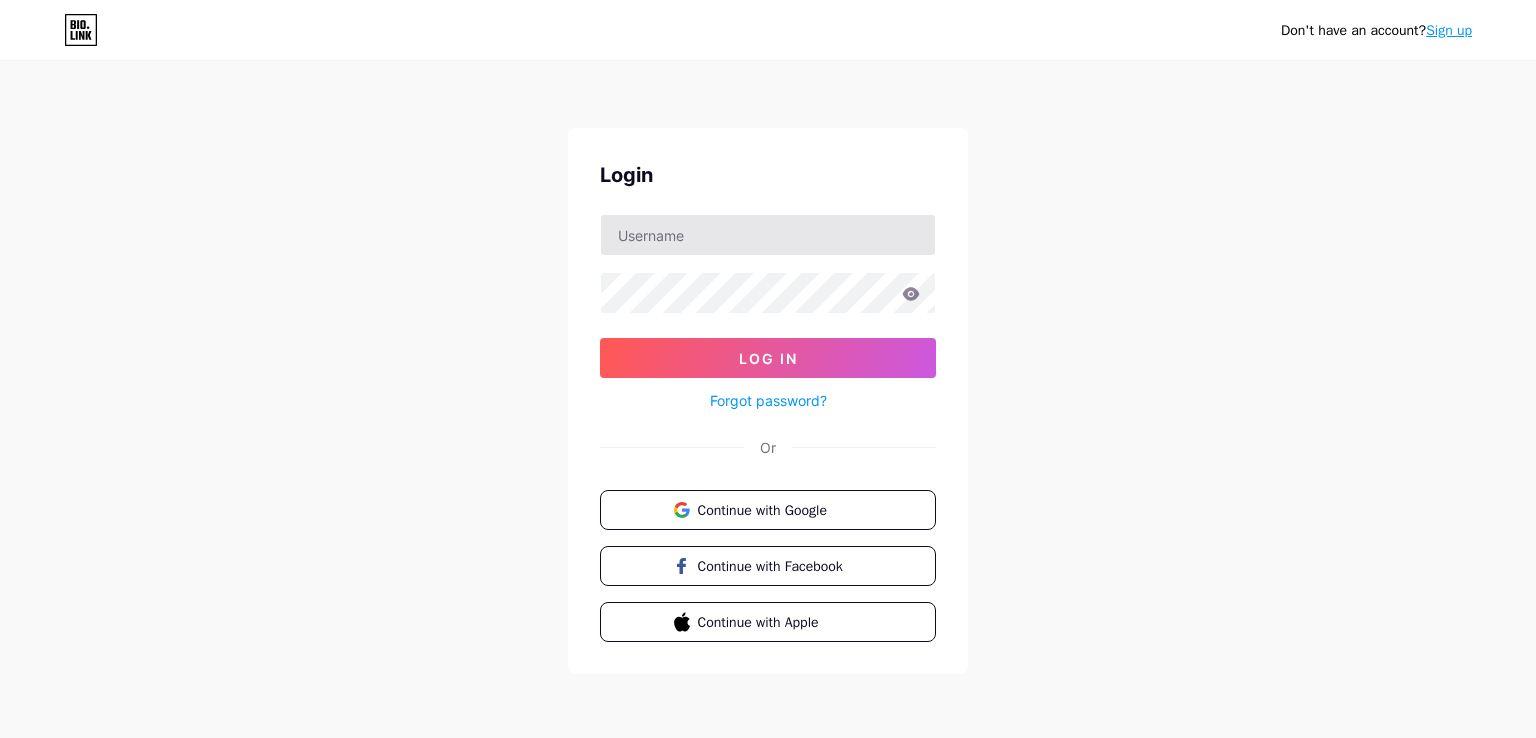type on "[EMAIL_ADDRESS][DOMAIN_NAME]" 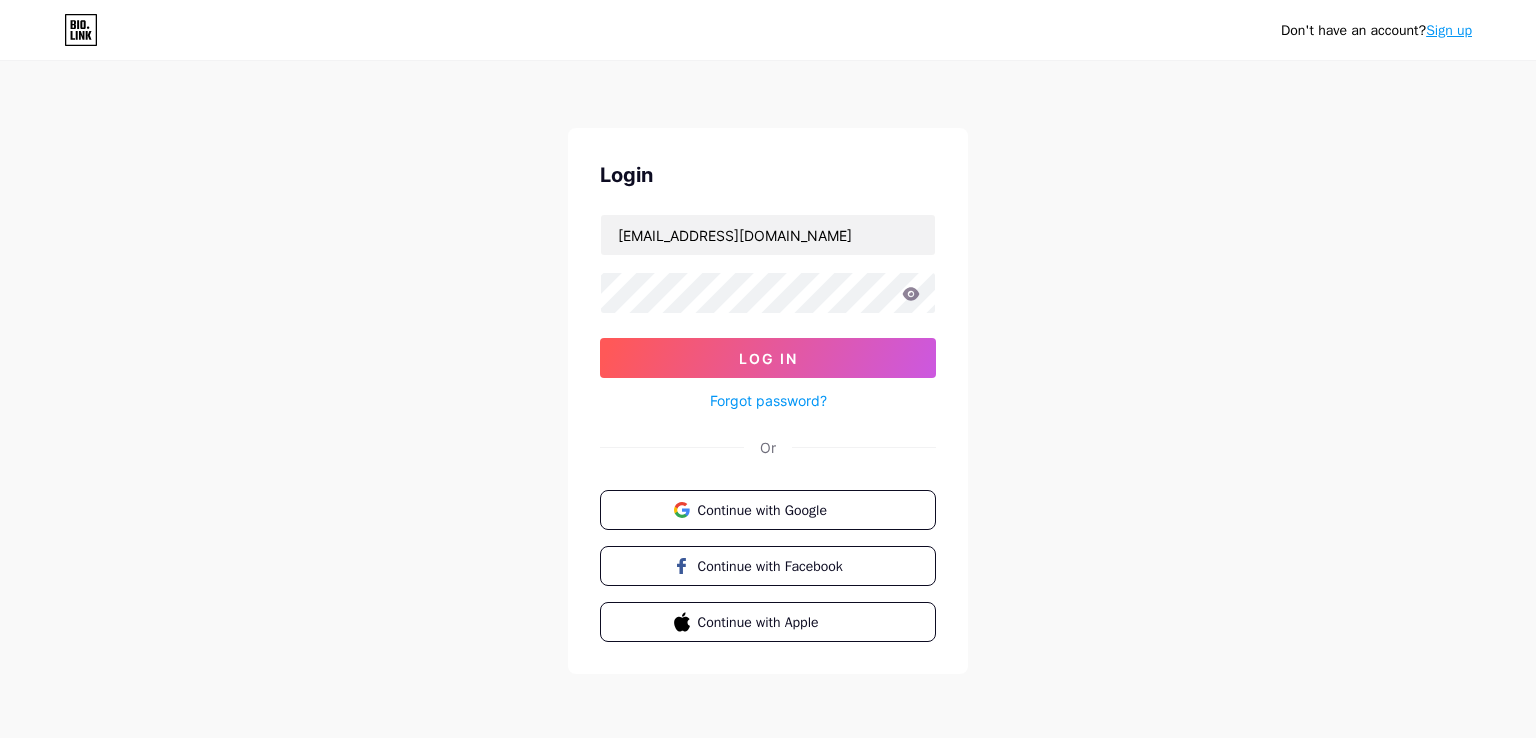 click on "Don't have an account?  Sign up   Login     phasokry68@gmail.com               Log In
Forgot password?
Or       Continue with Google     Continue with Facebook
Continue with Apple" at bounding box center [768, 369] 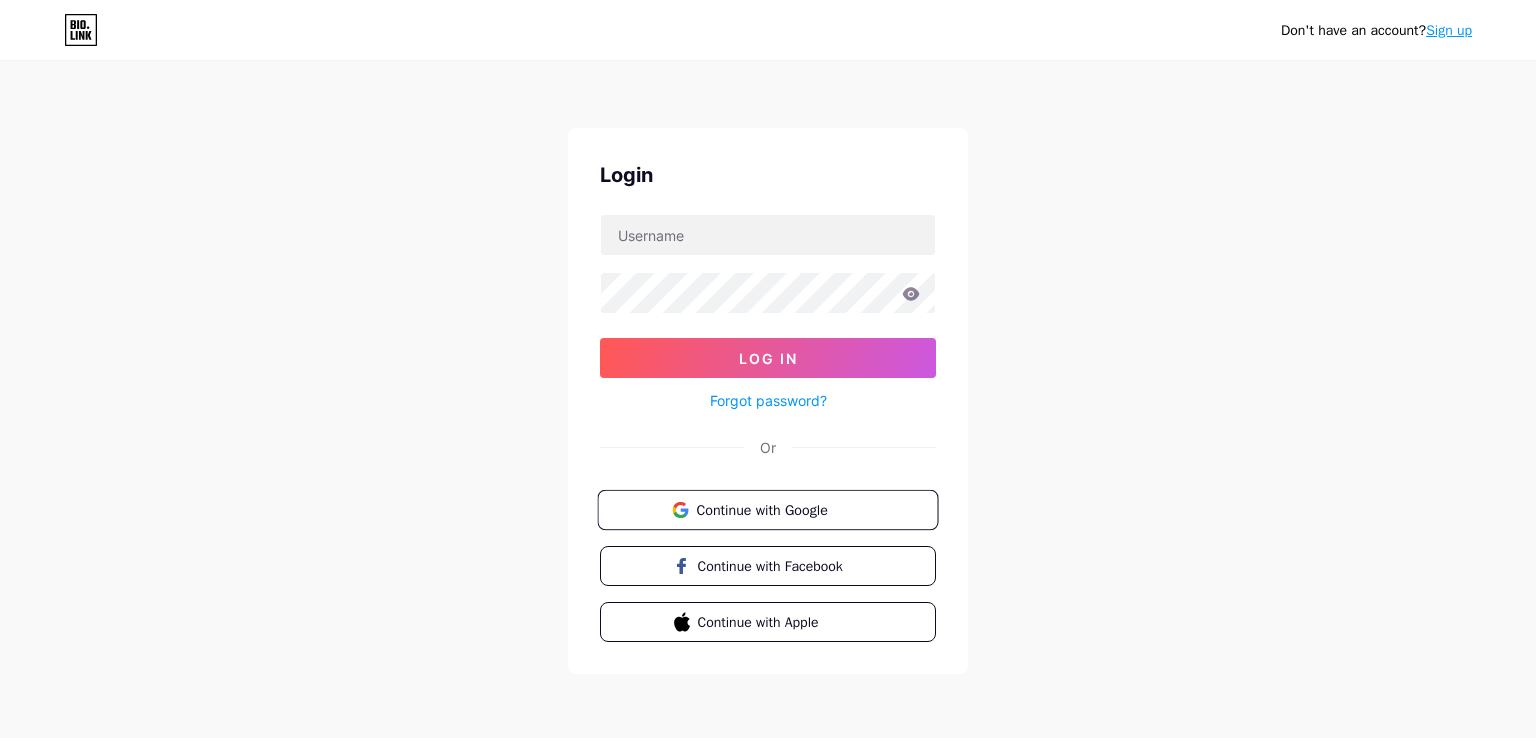 type 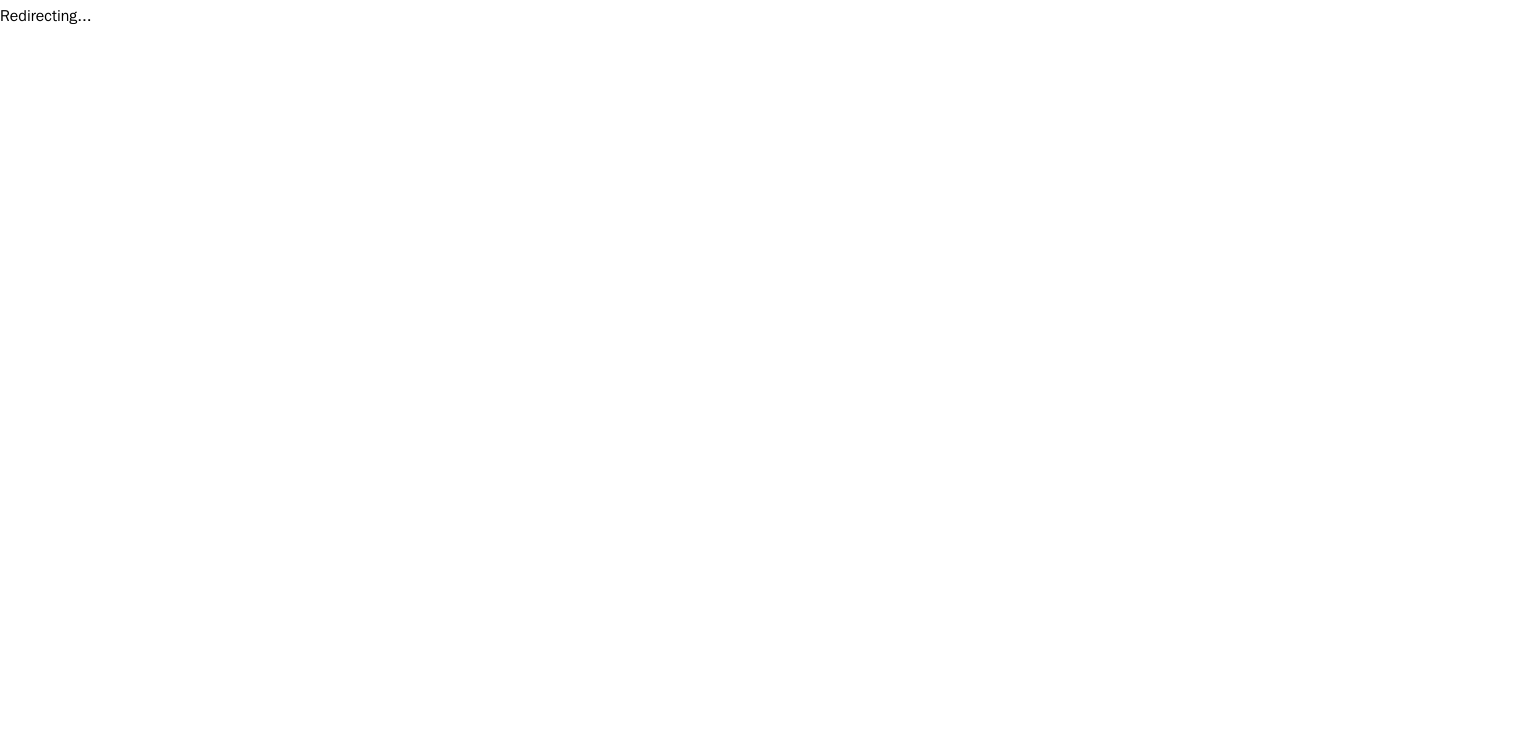 scroll, scrollTop: 0, scrollLeft: 0, axis: both 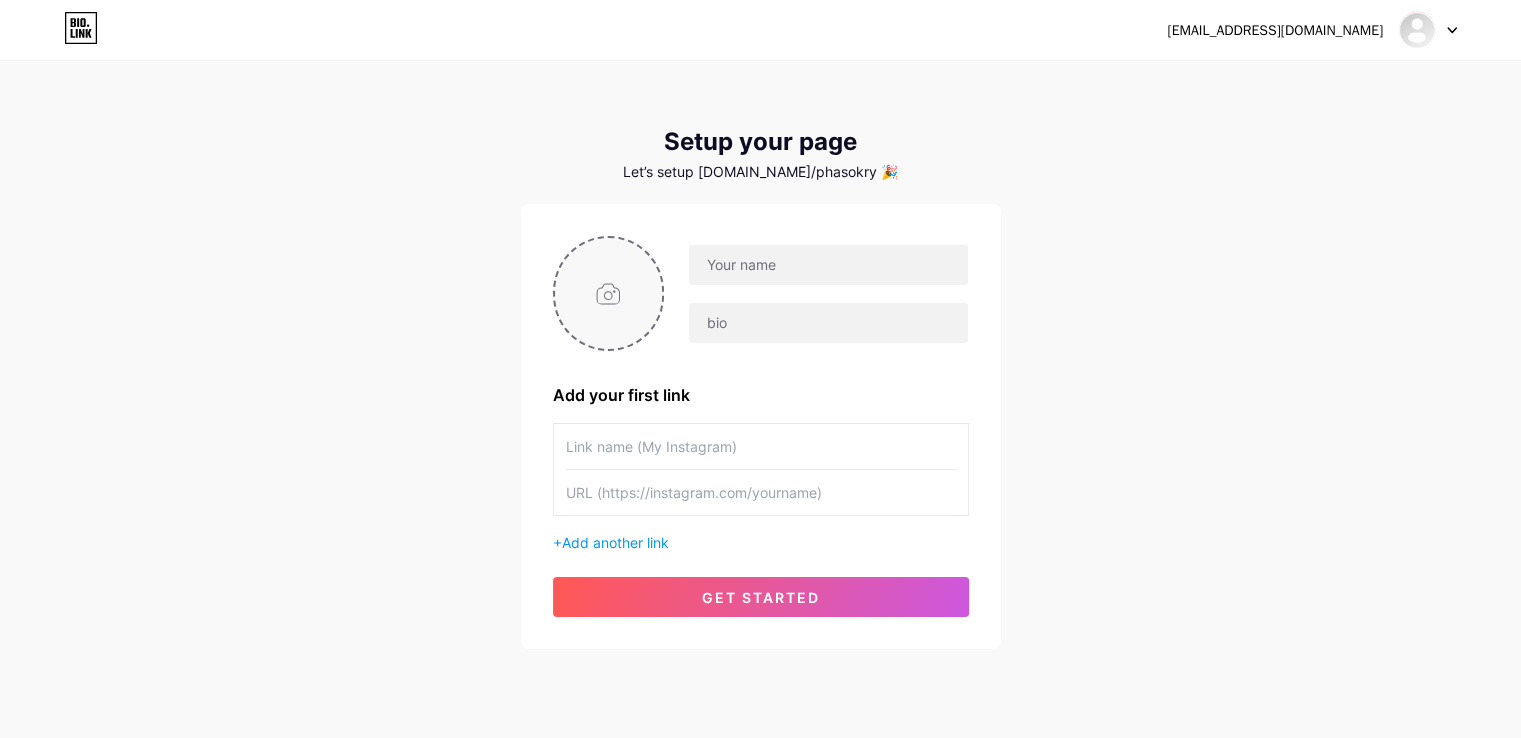 click at bounding box center (609, 293) 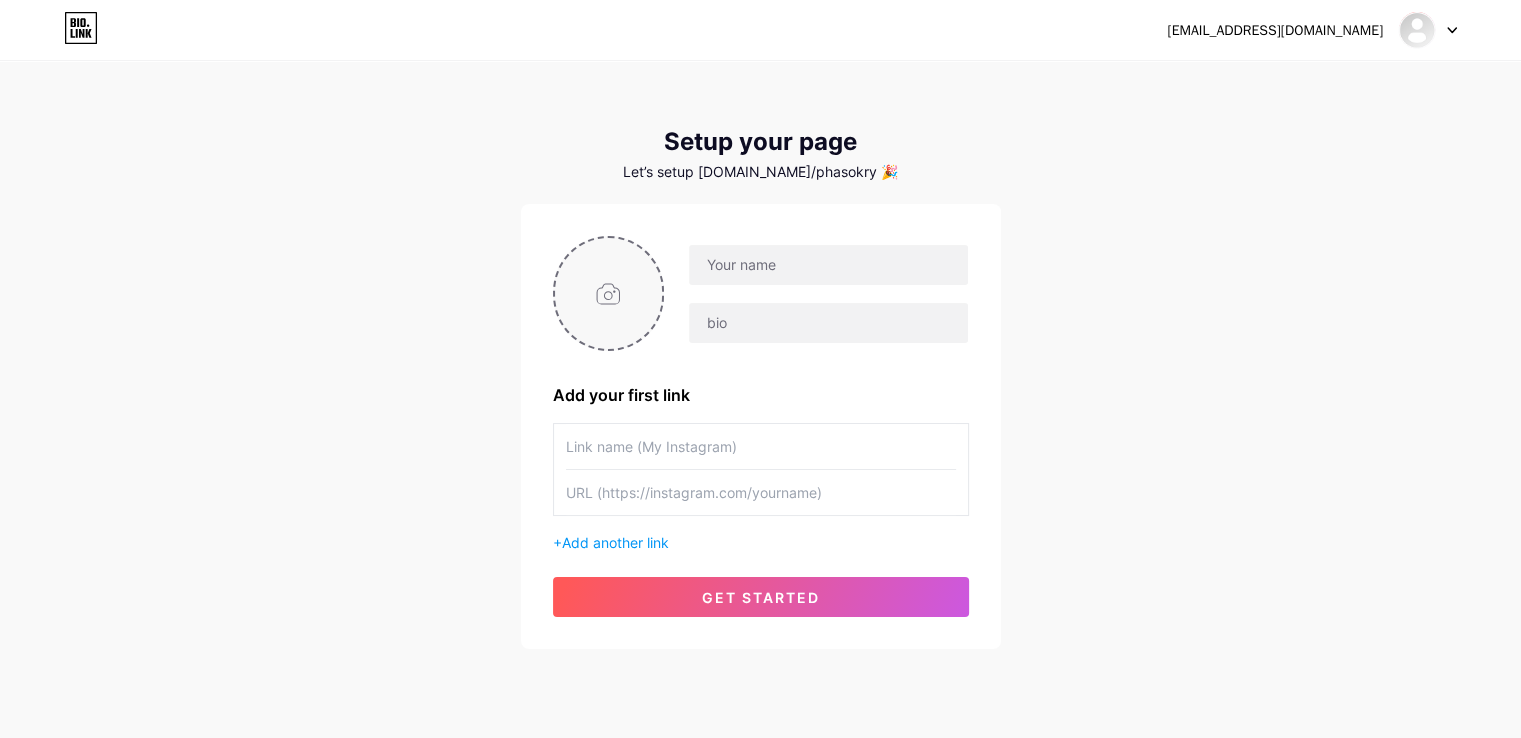 type on "C:\fakepath\CEO Master Clup-01-01.jpg" 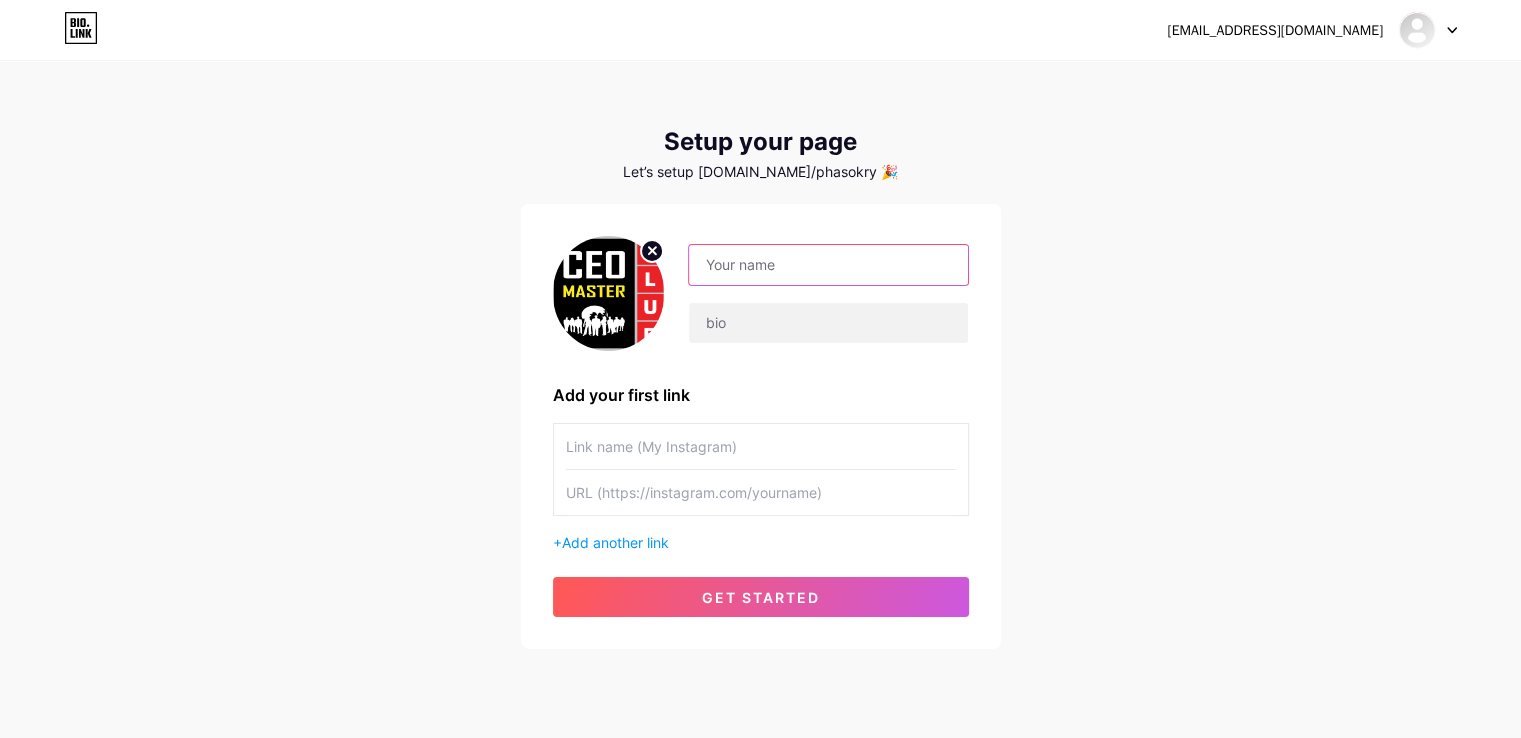 click at bounding box center [828, 265] 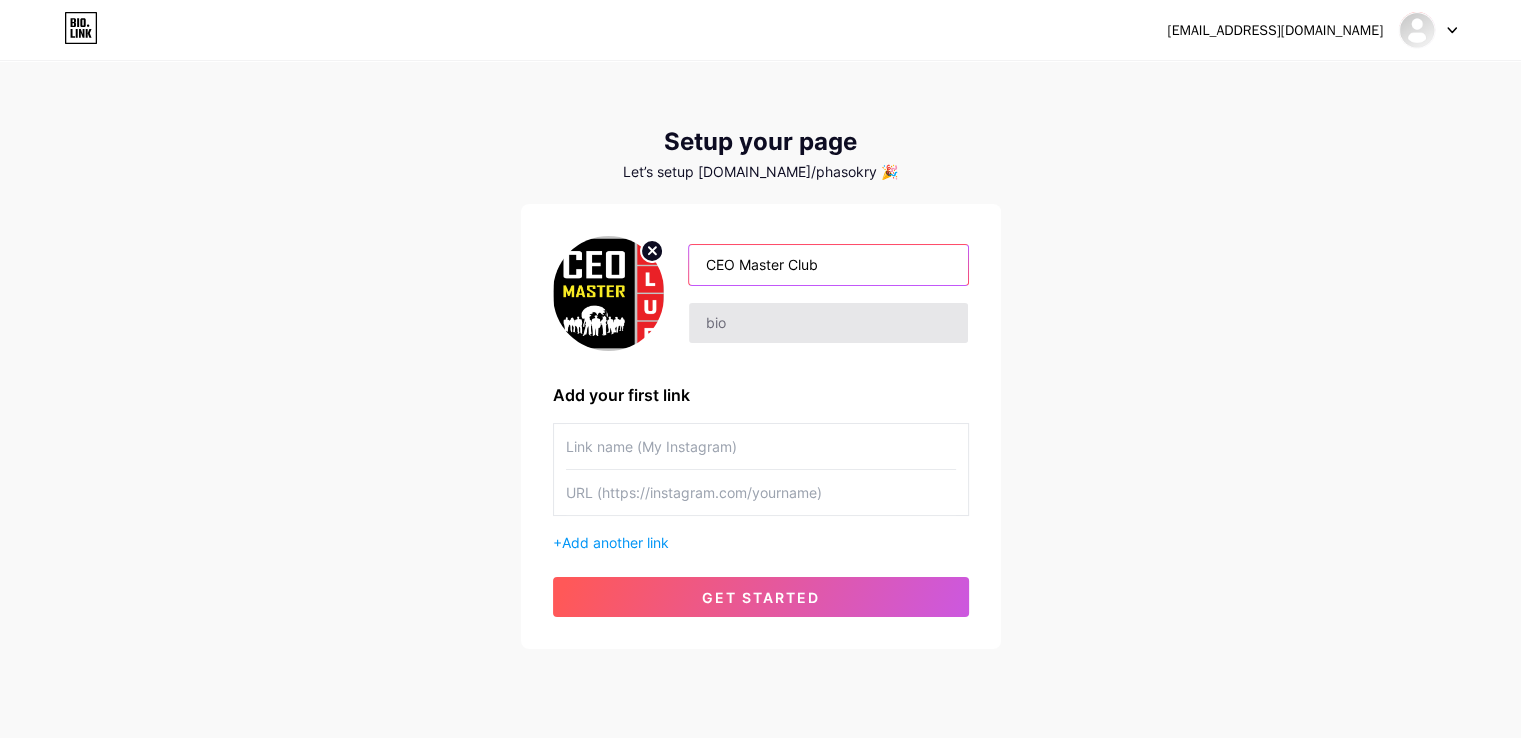 type on "CEO Master Club" 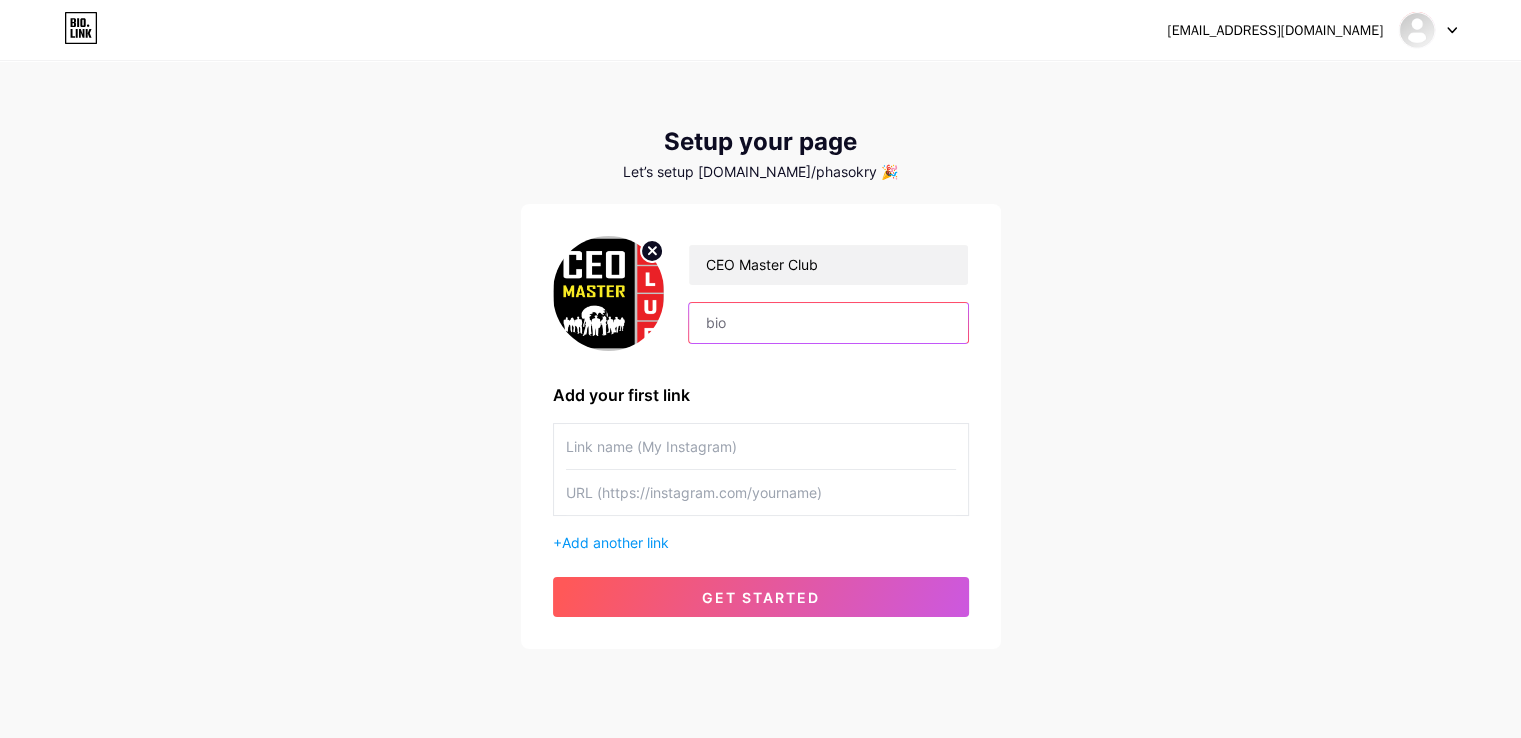 click at bounding box center [828, 323] 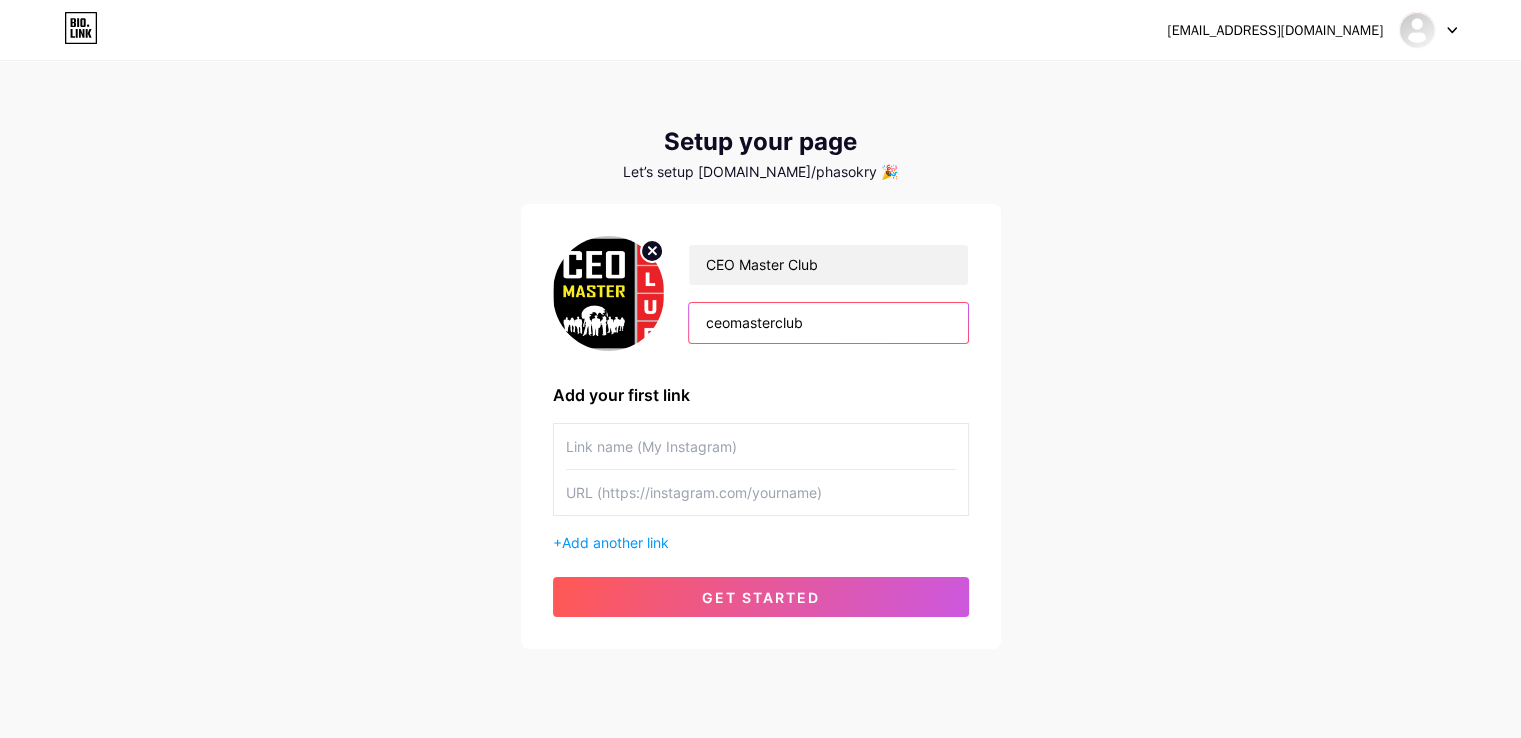 type on "ceomasterclub" 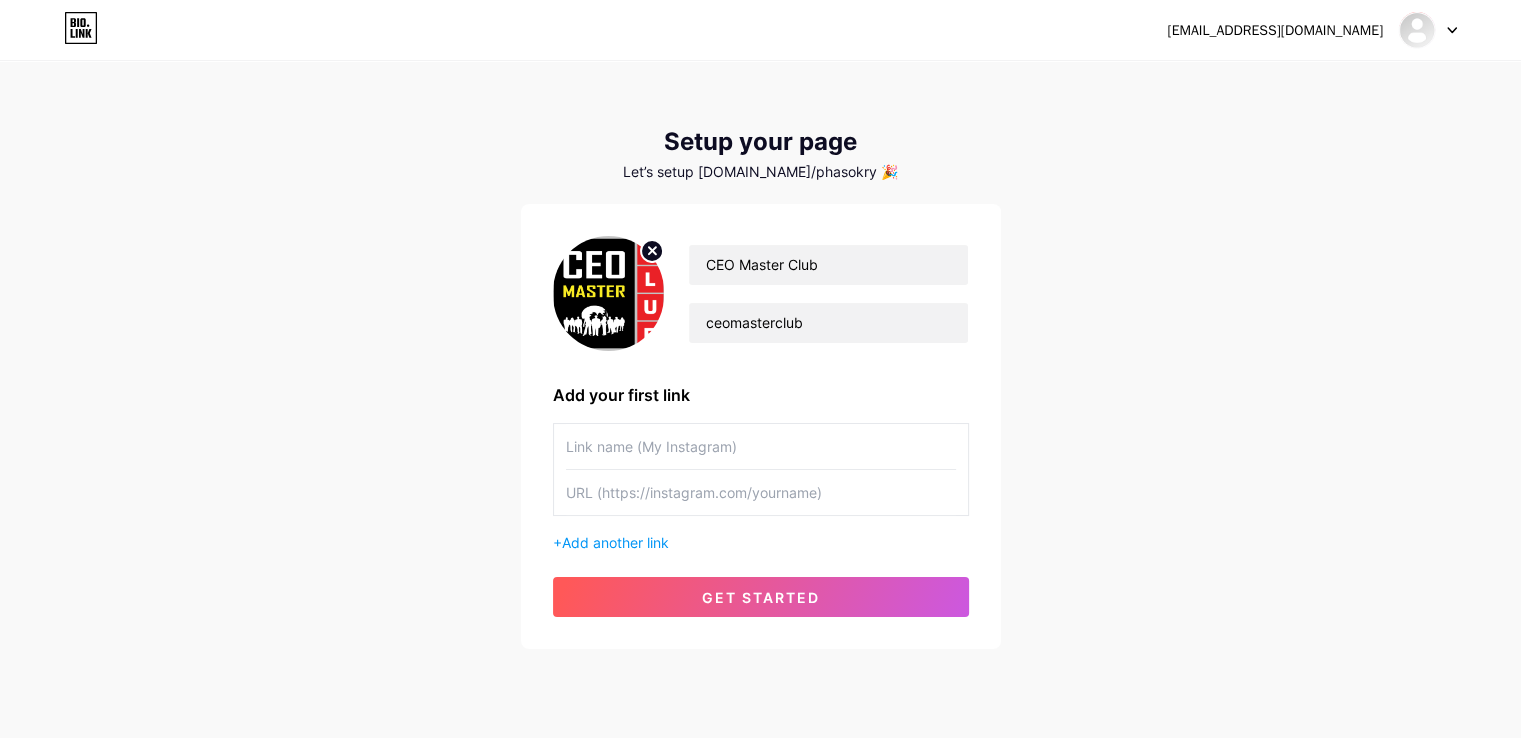 click at bounding box center [761, 446] 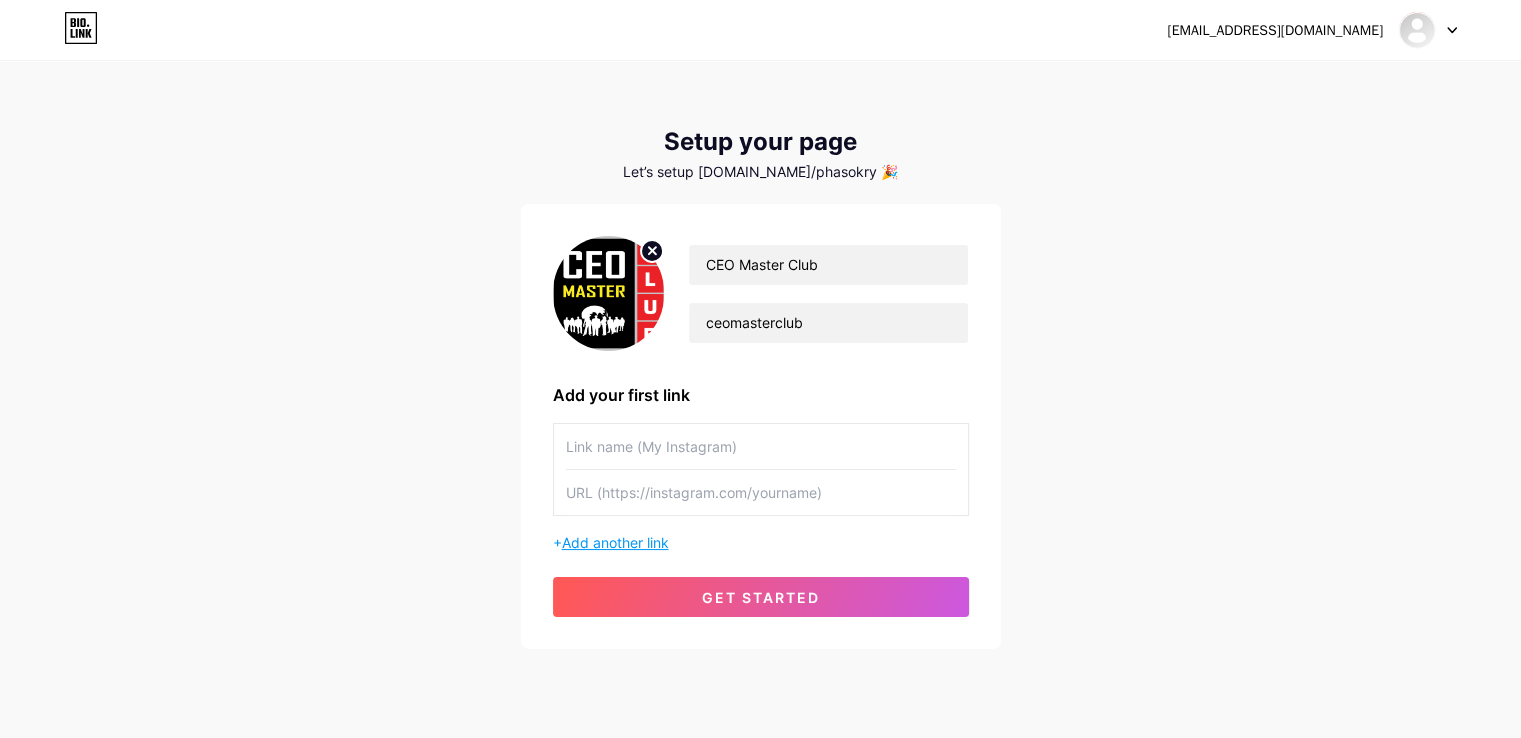click on "Add another link" at bounding box center (615, 542) 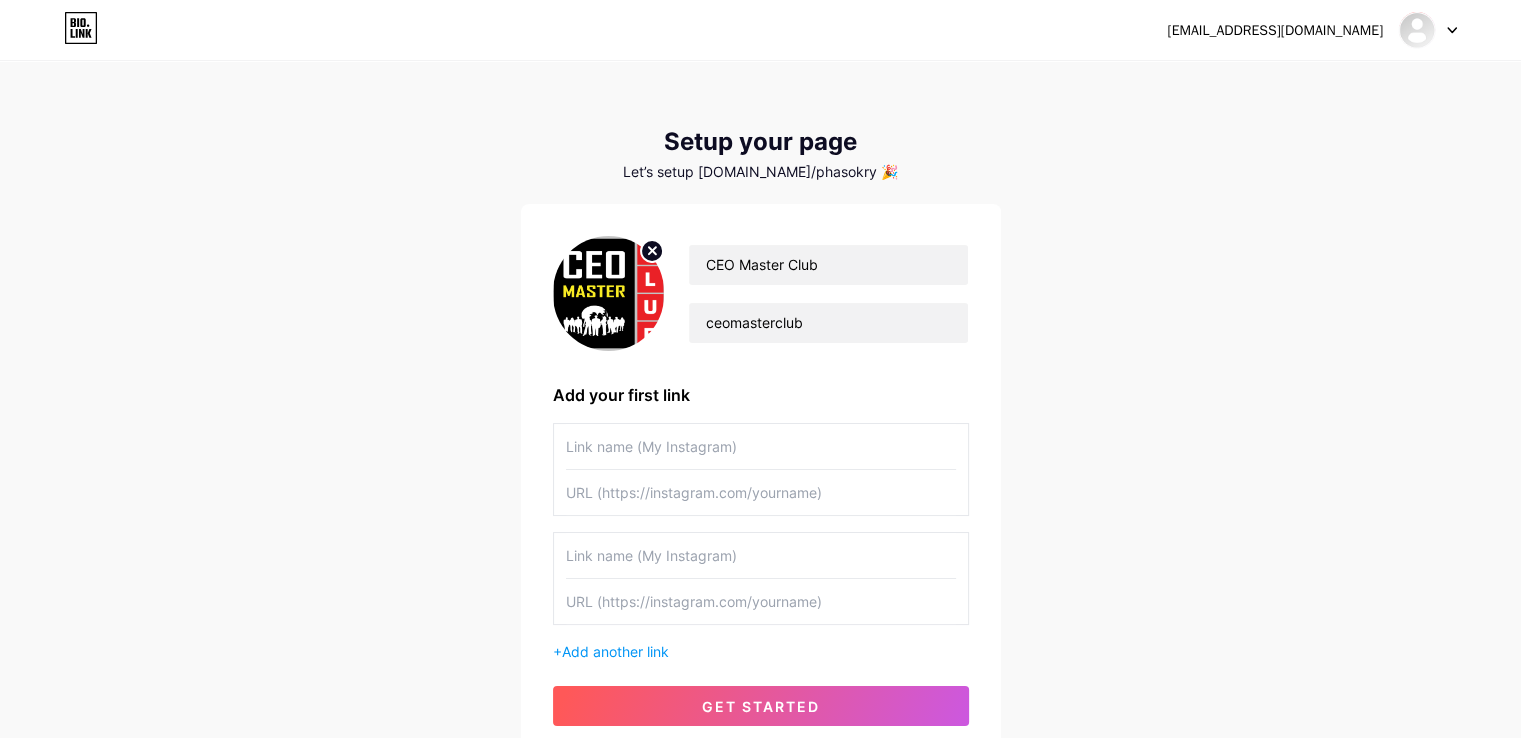 click at bounding box center [761, 446] 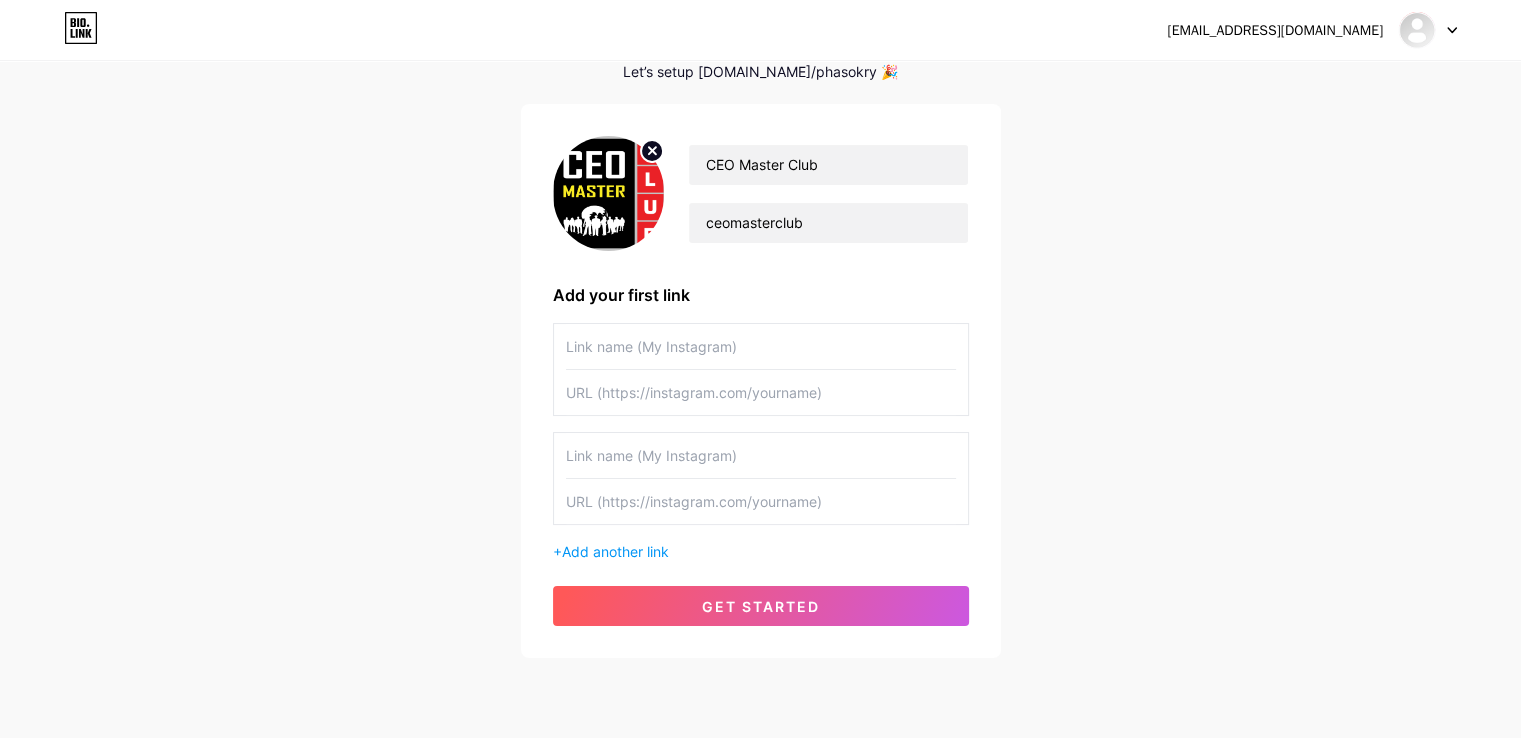 scroll, scrollTop: 0, scrollLeft: 0, axis: both 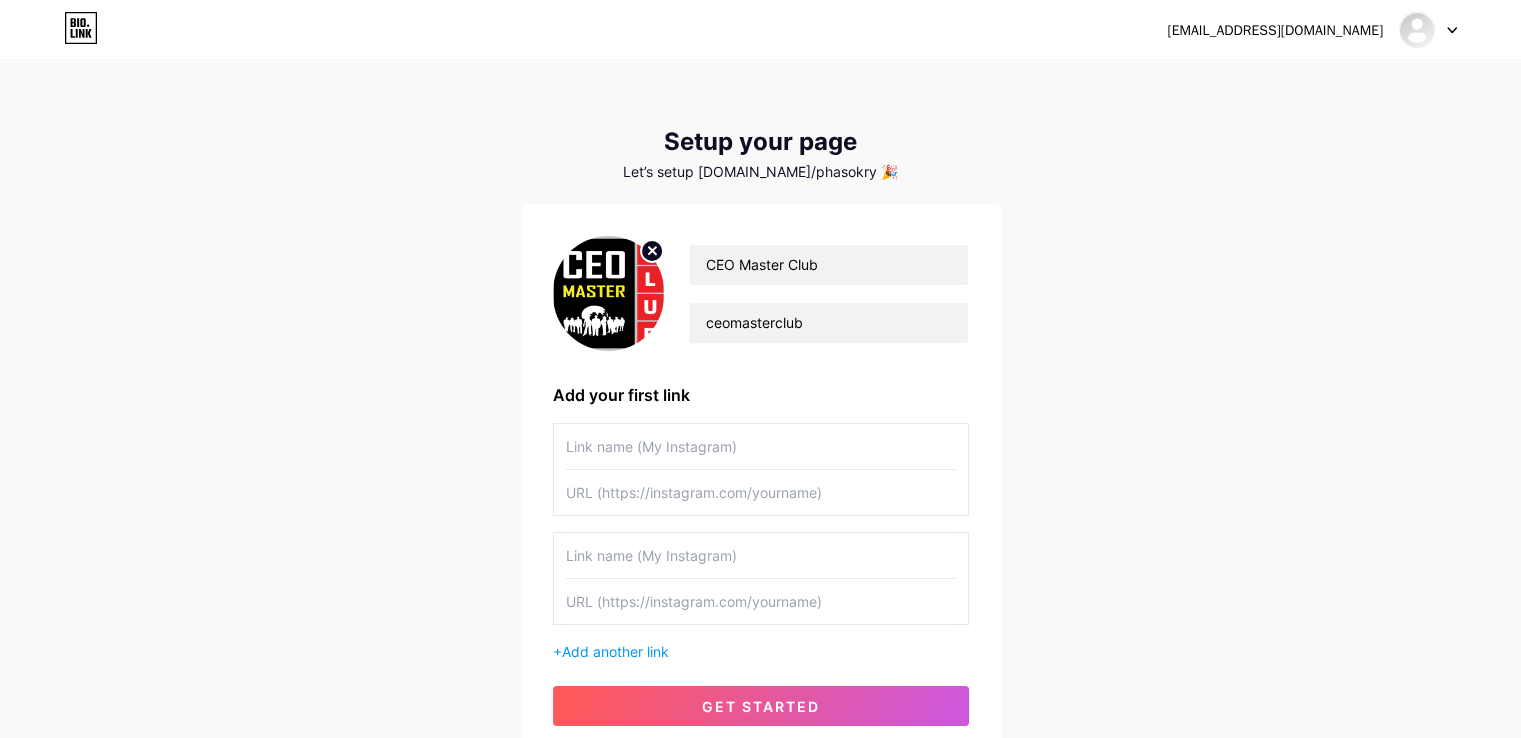 click at bounding box center [761, 446] 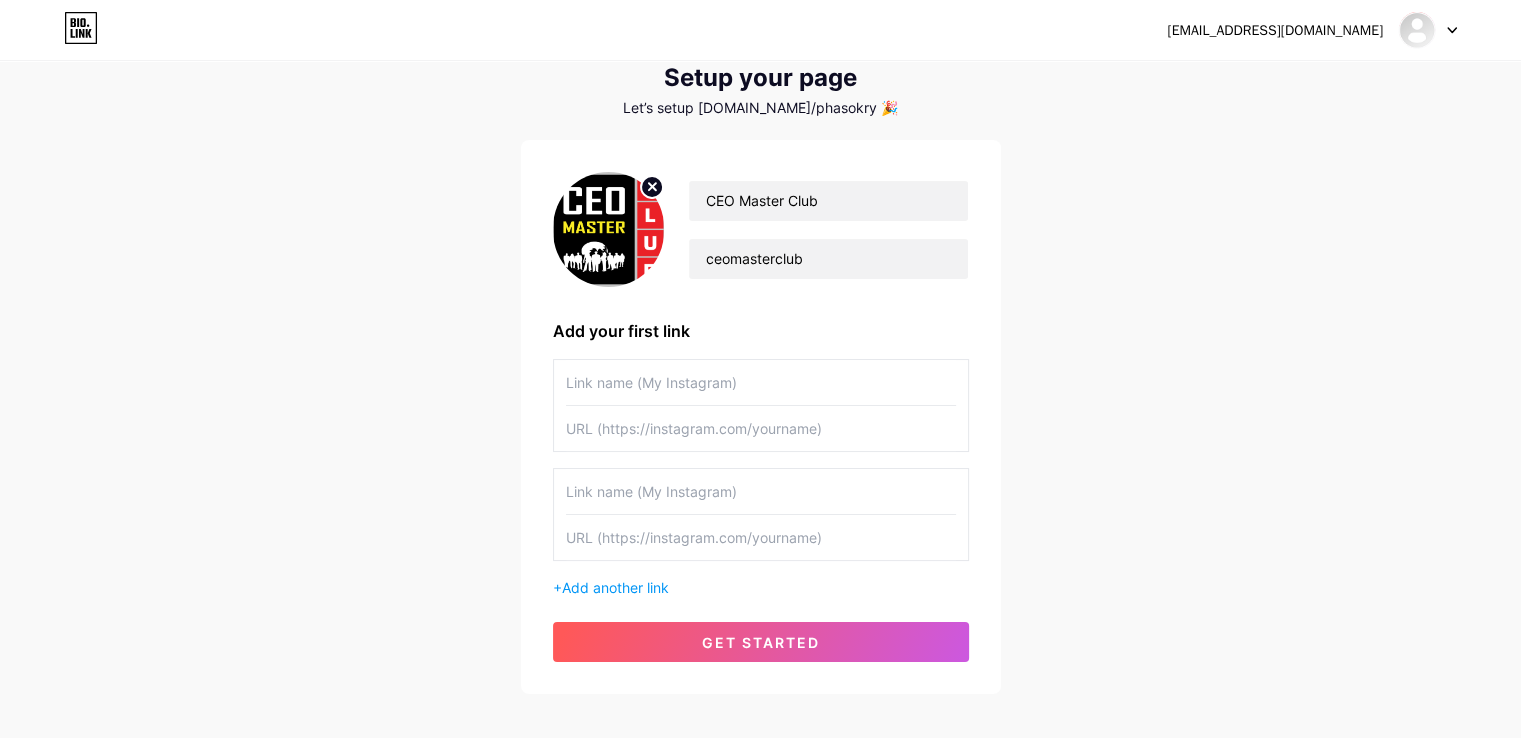scroll, scrollTop: 100, scrollLeft: 0, axis: vertical 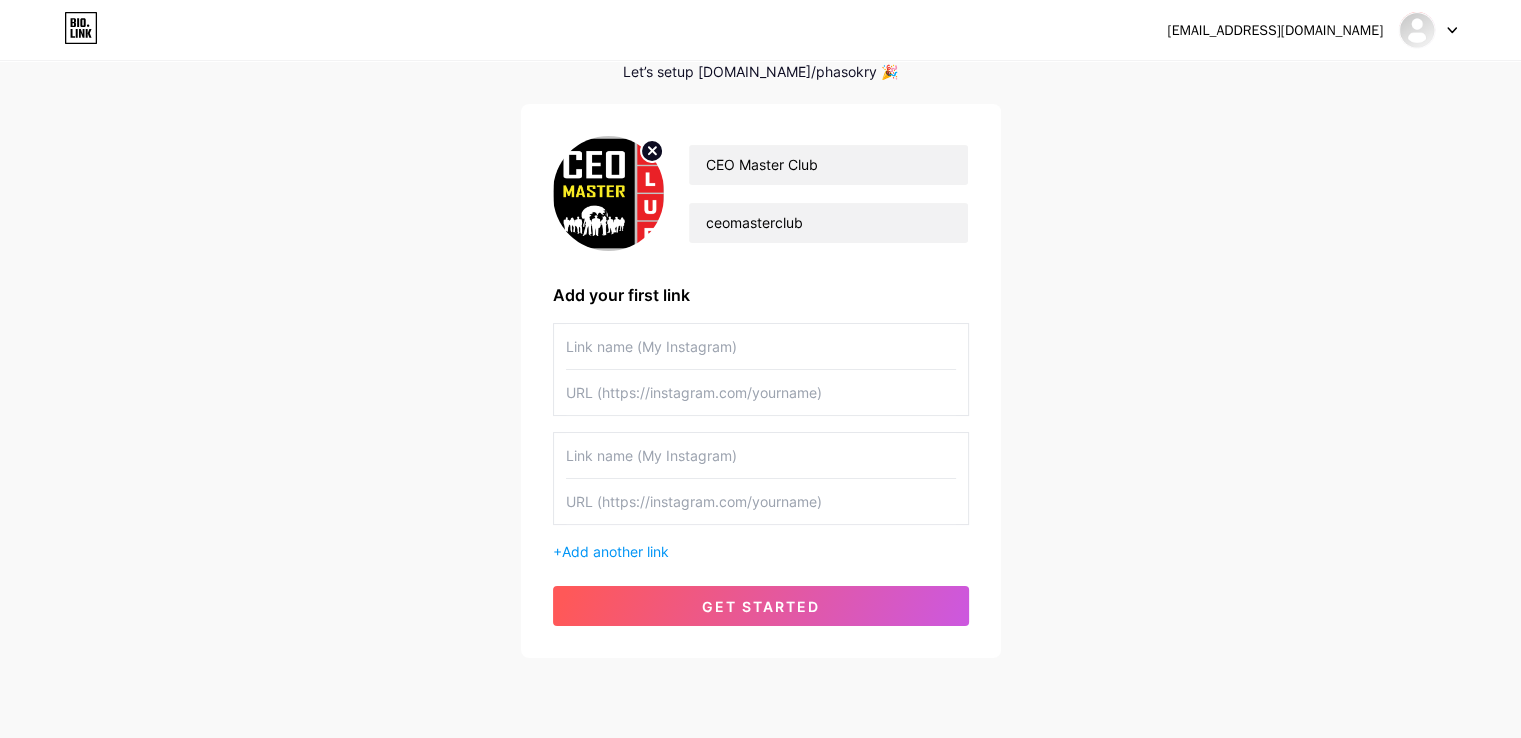 click on "CEO Master Club     ceomasterclub     Add your first link
+  Add another link     get started" at bounding box center (761, 381) 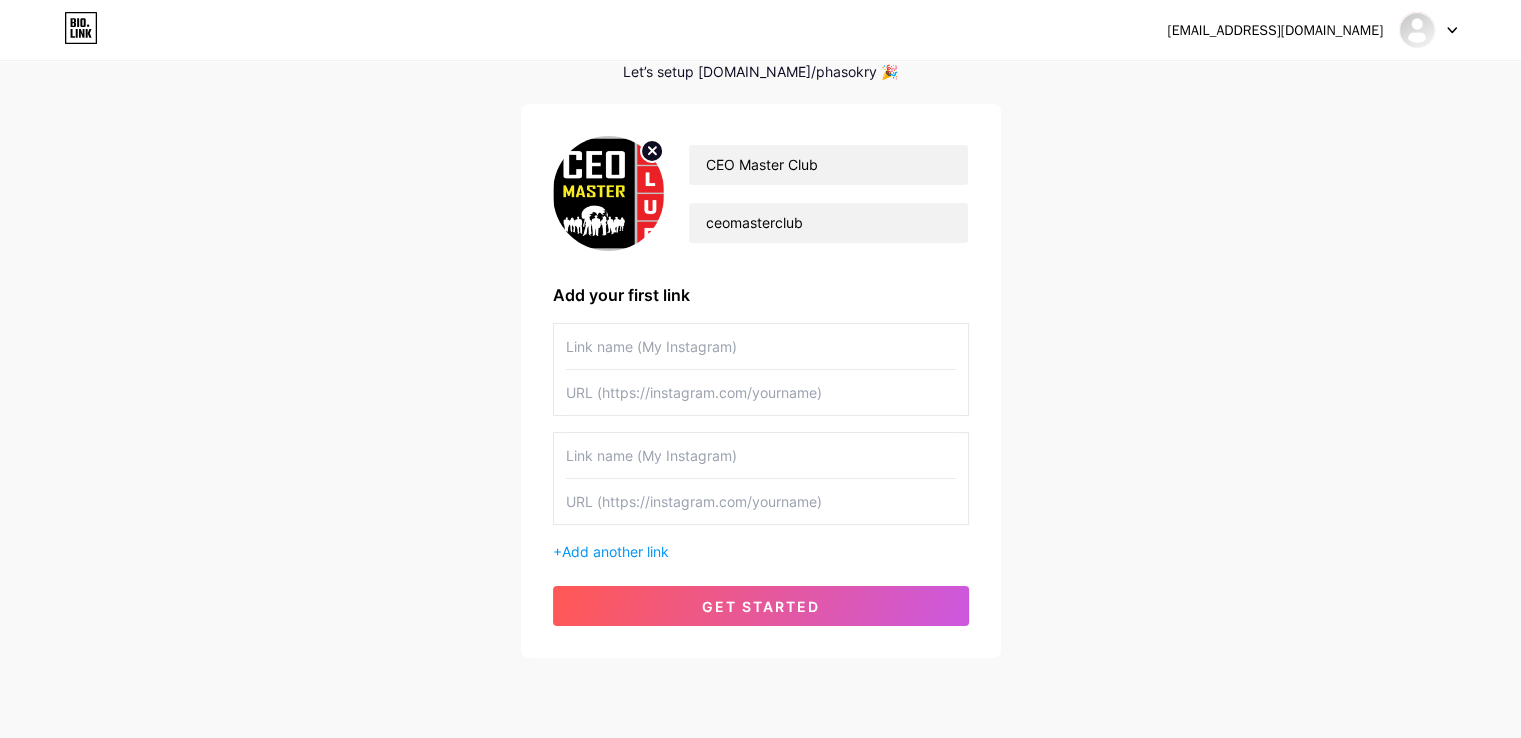 paste on "[URL][DOMAIN_NAME]" 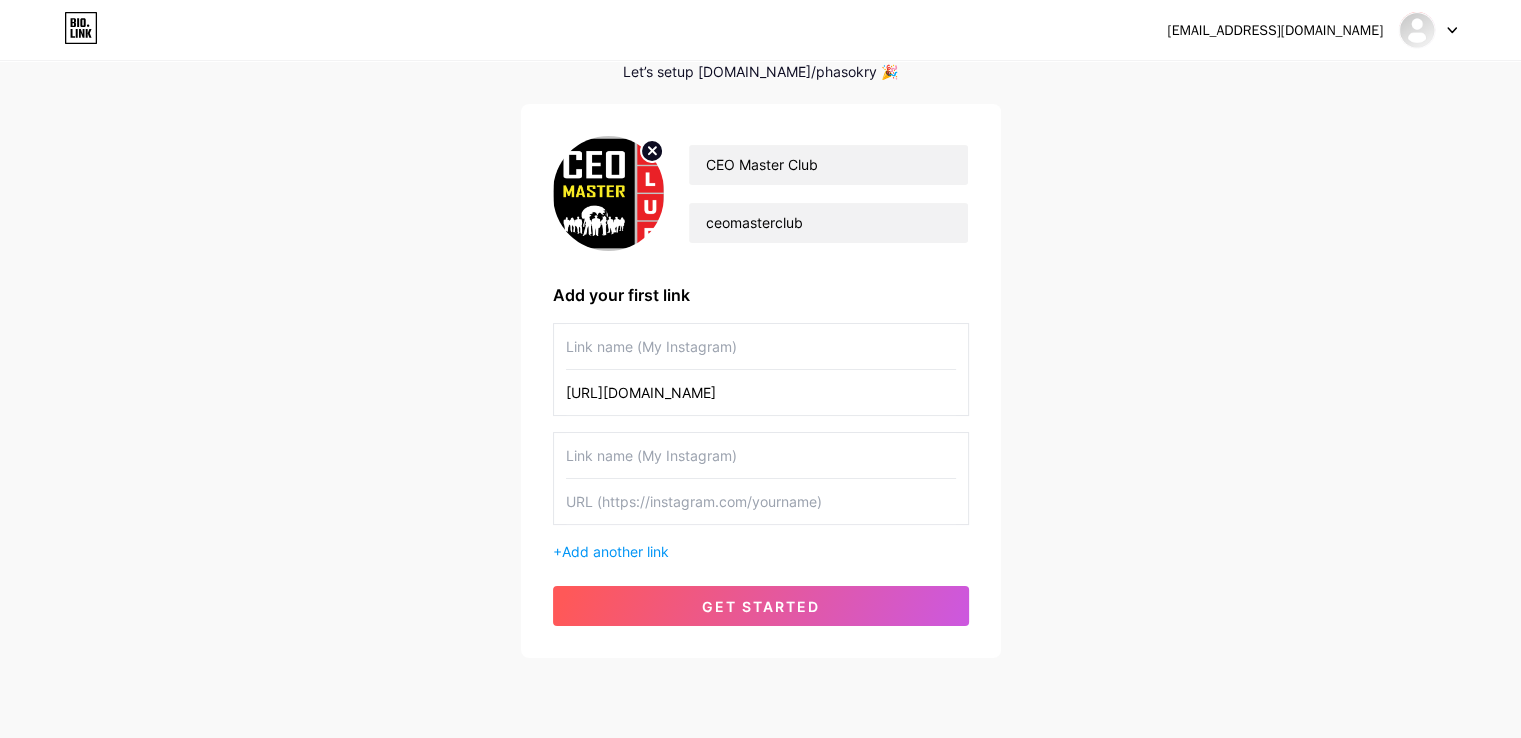 type on "[URL][DOMAIN_NAME]" 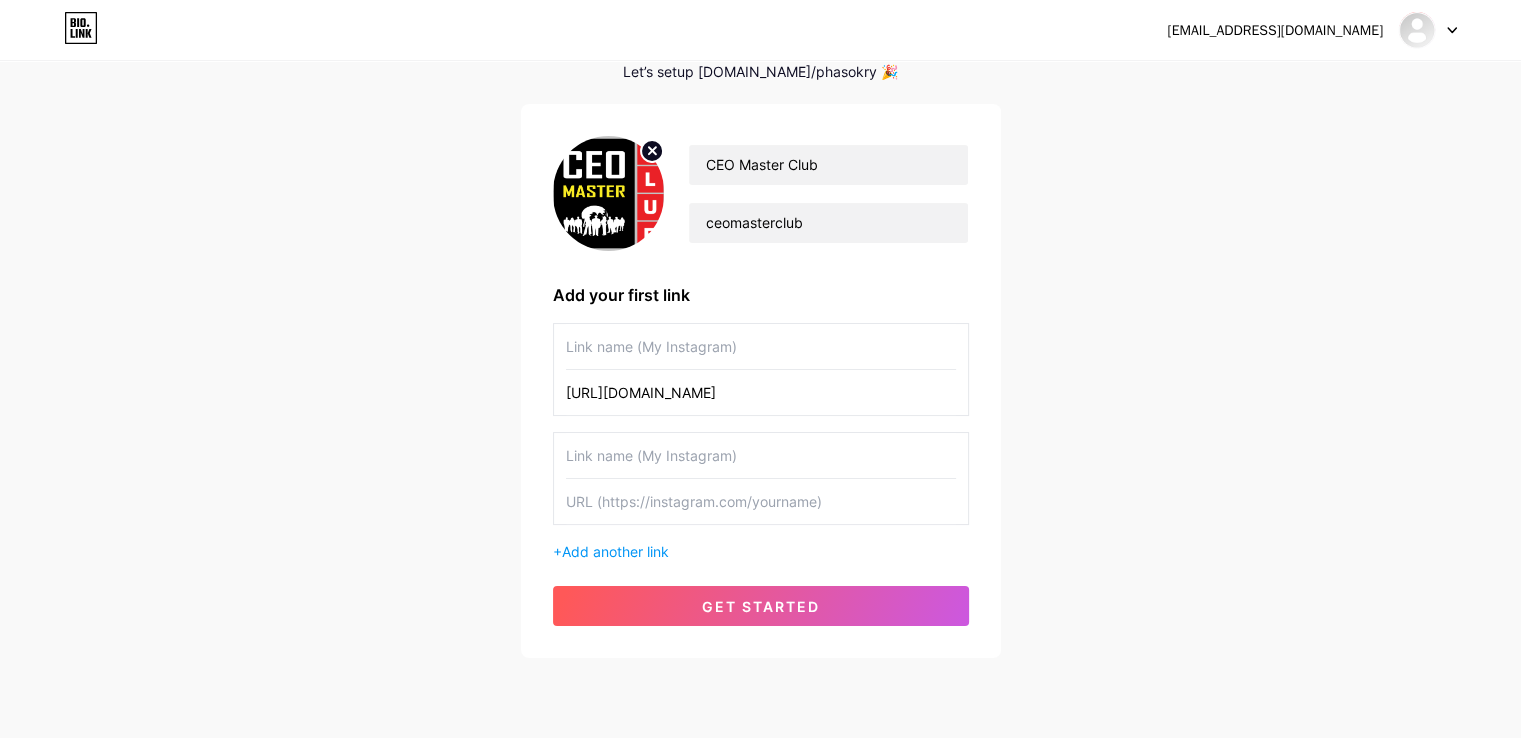 type on "ី" 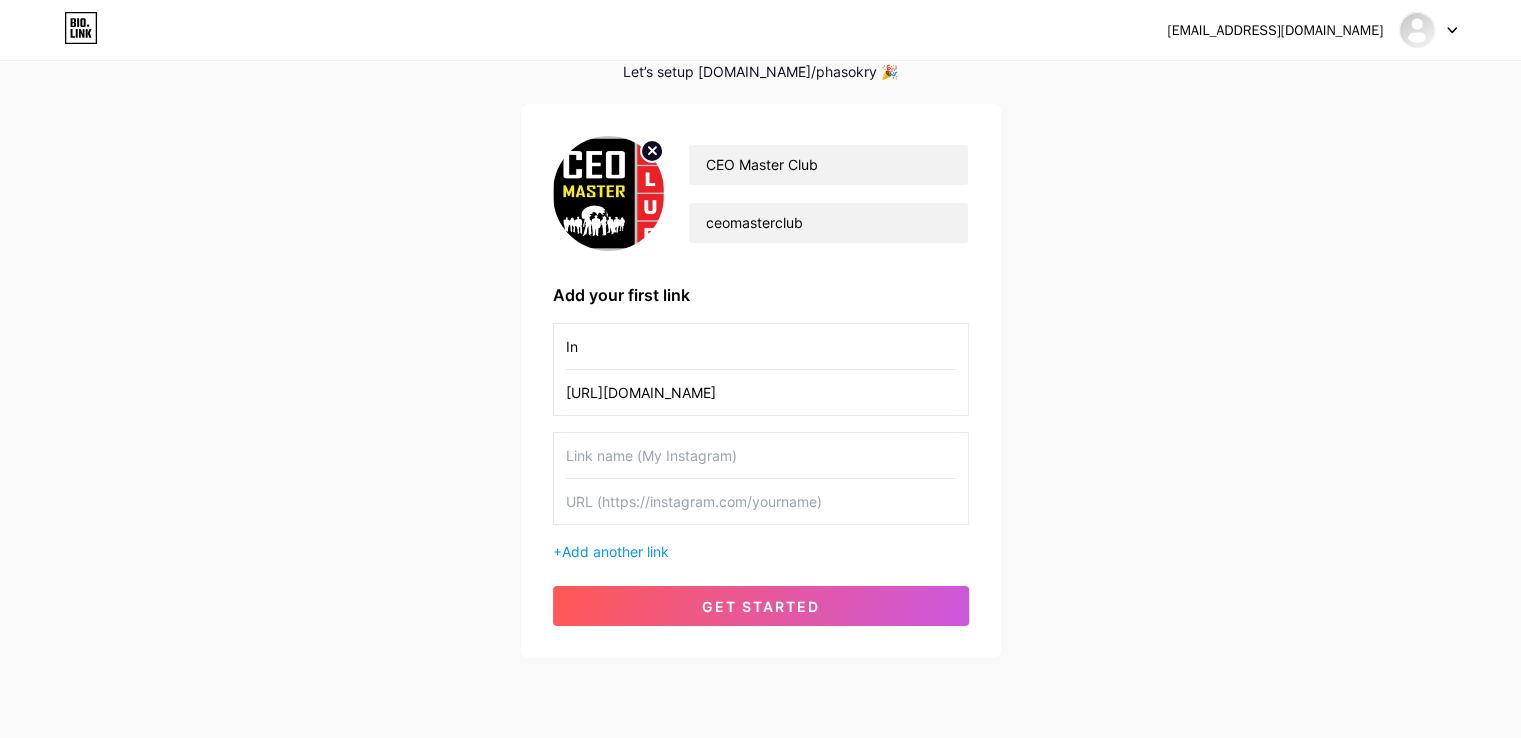 type on "I" 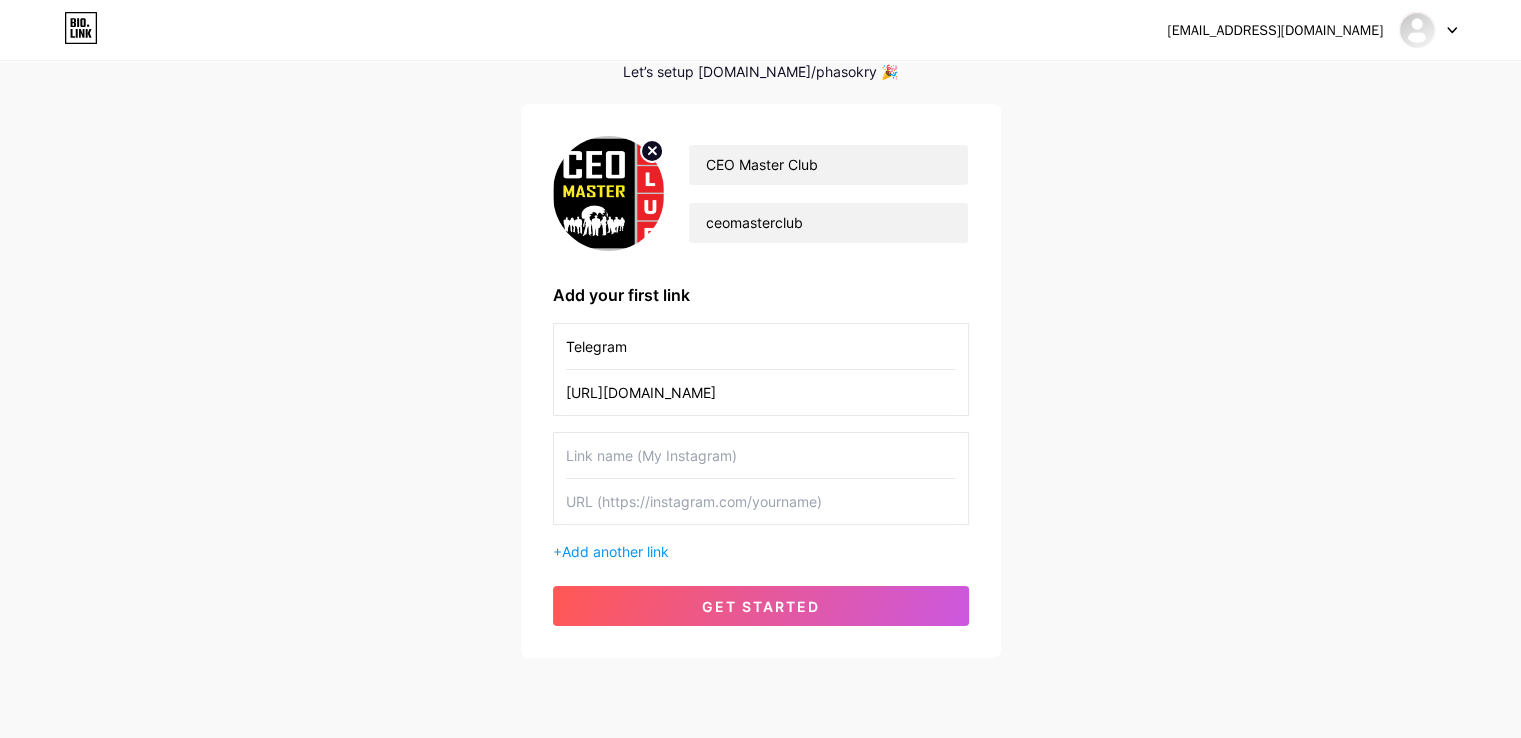 drag, startPoint x: 637, startPoint y: 350, endPoint x: 521, endPoint y: 341, distance: 116.34862 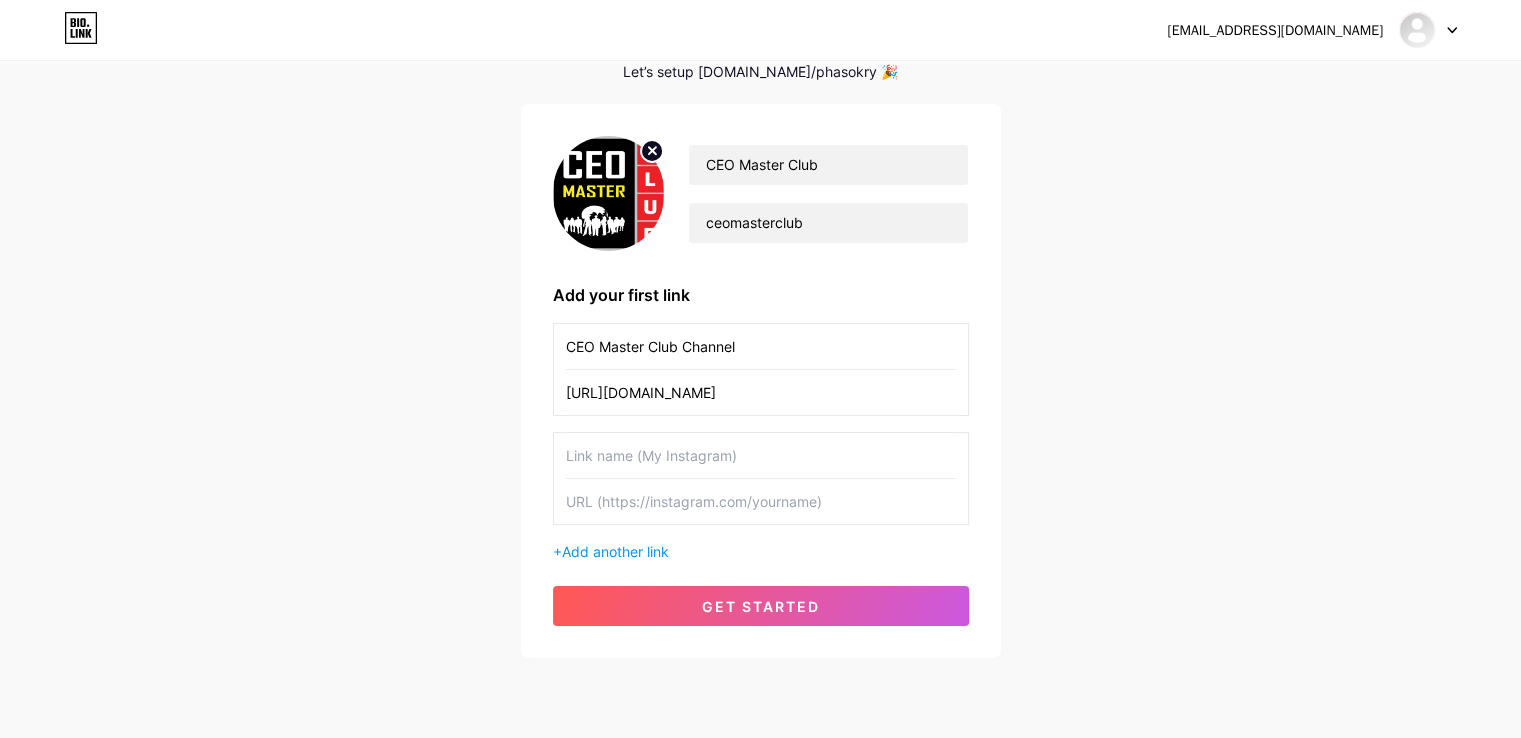 type on "CEO Master Club Channel" 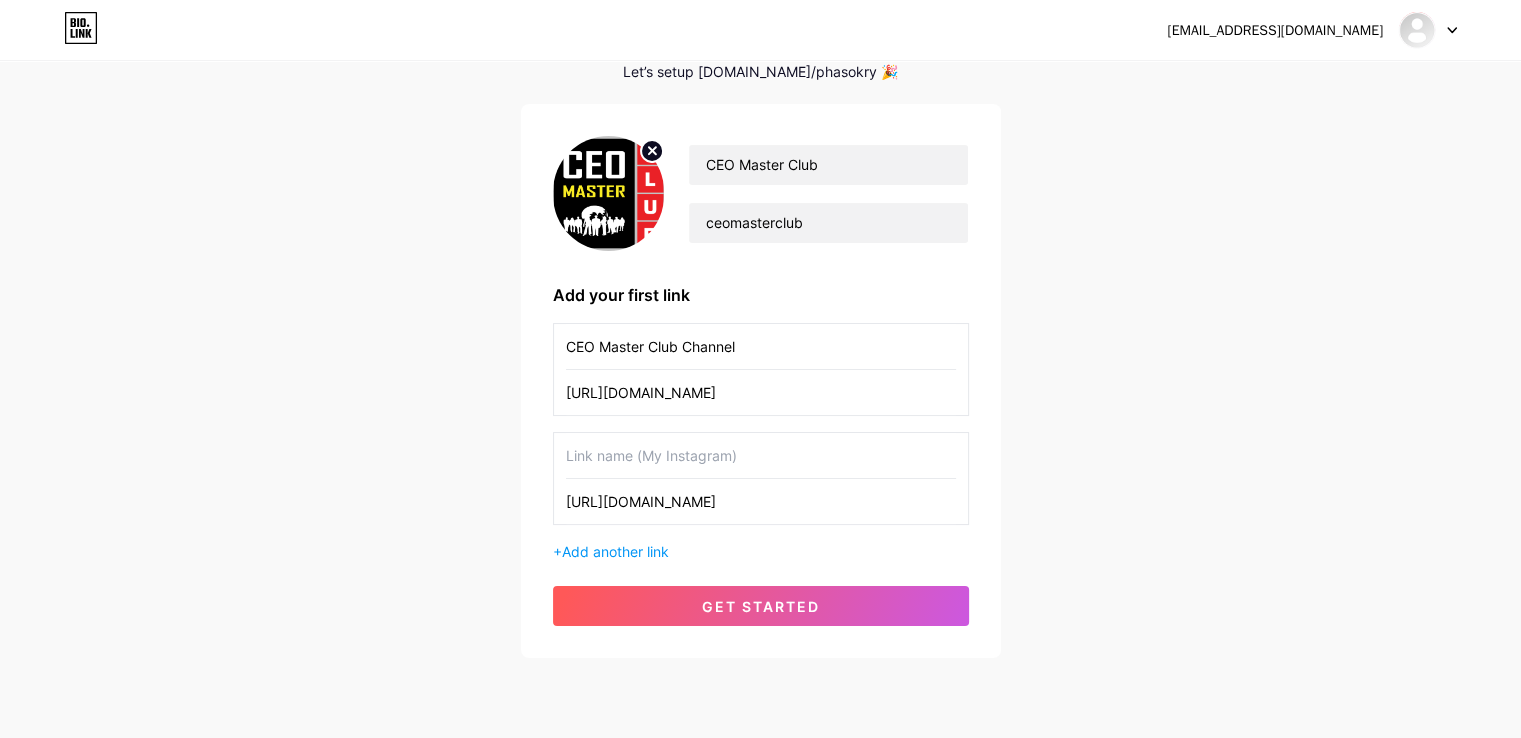type on "[URL][DOMAIN_NAME]" 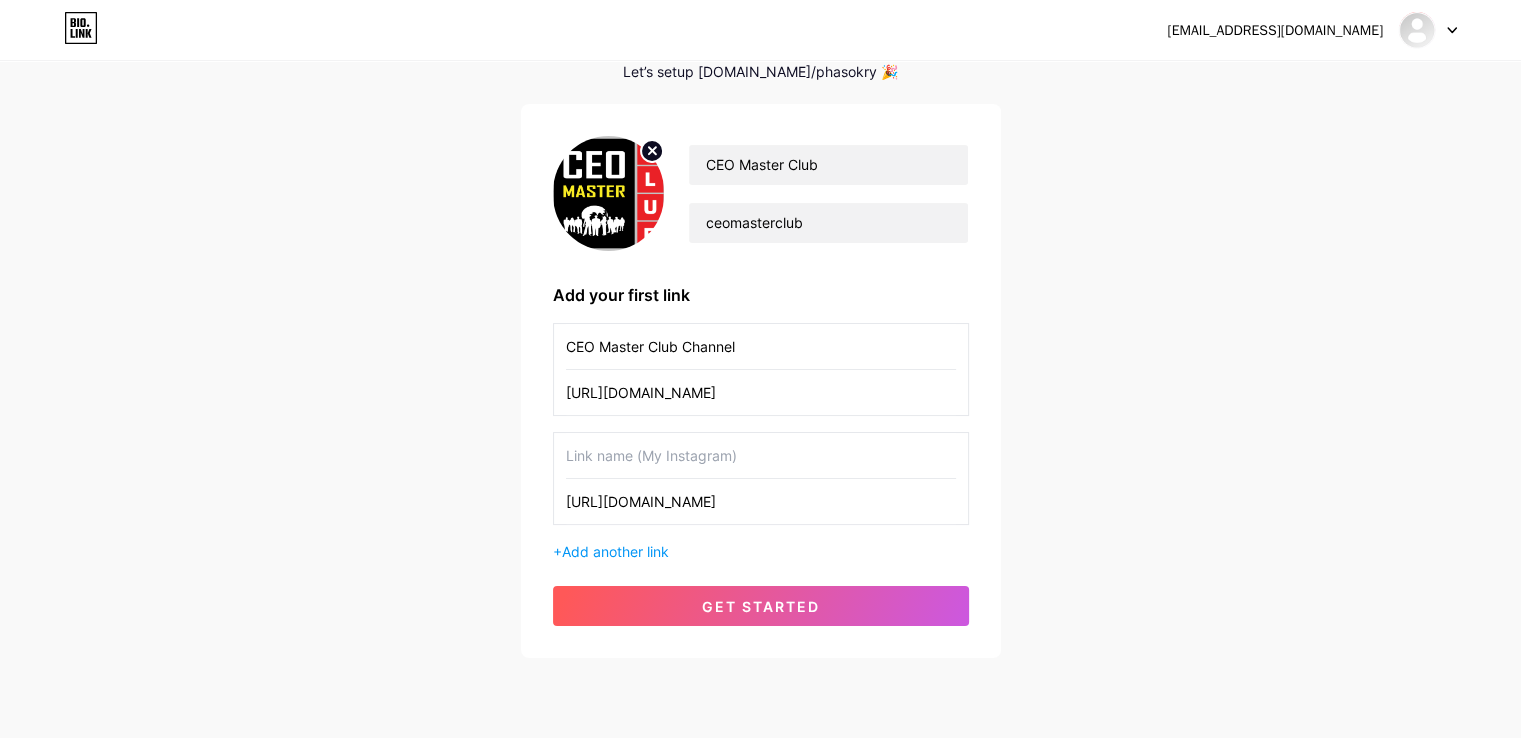 click at bounding box center [761, 455] 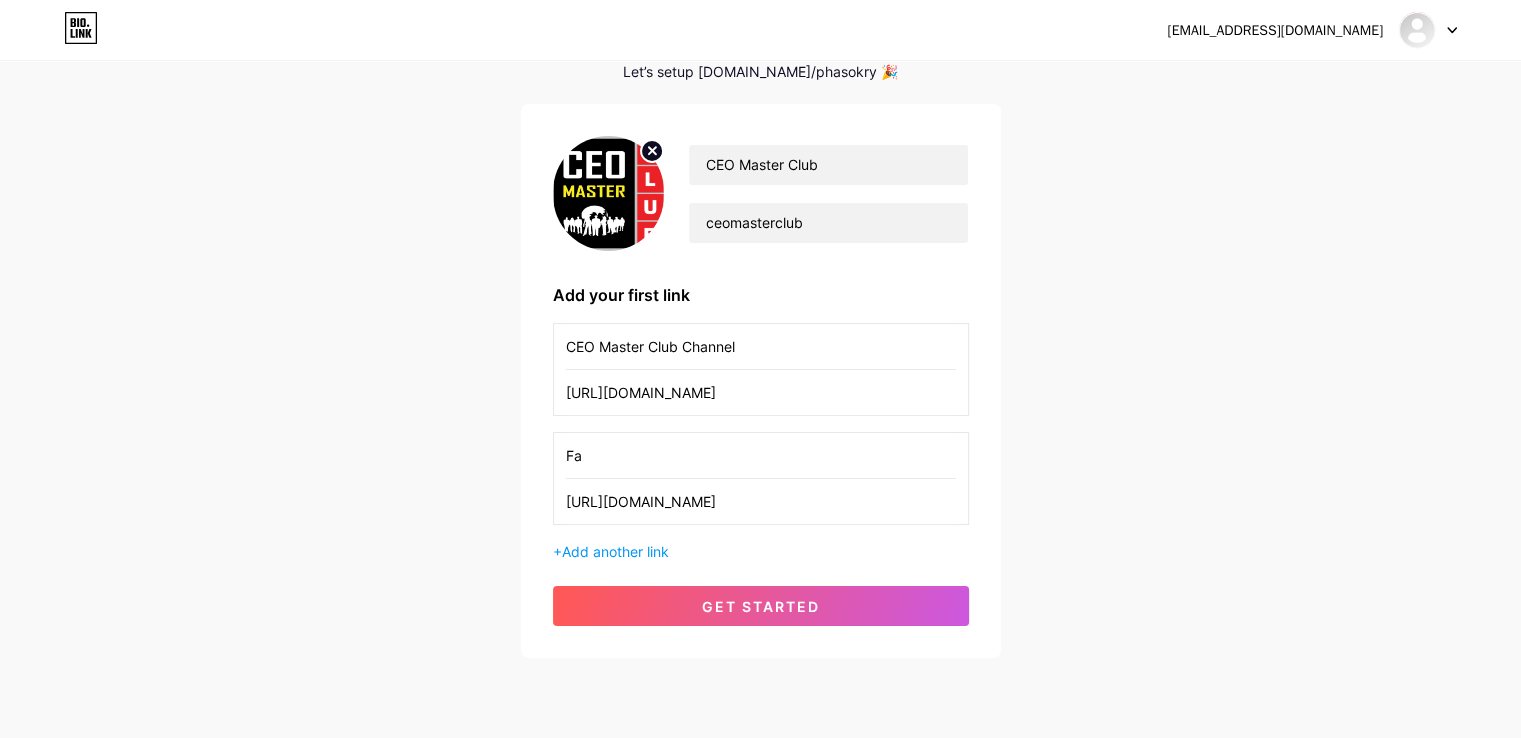 type on "F" 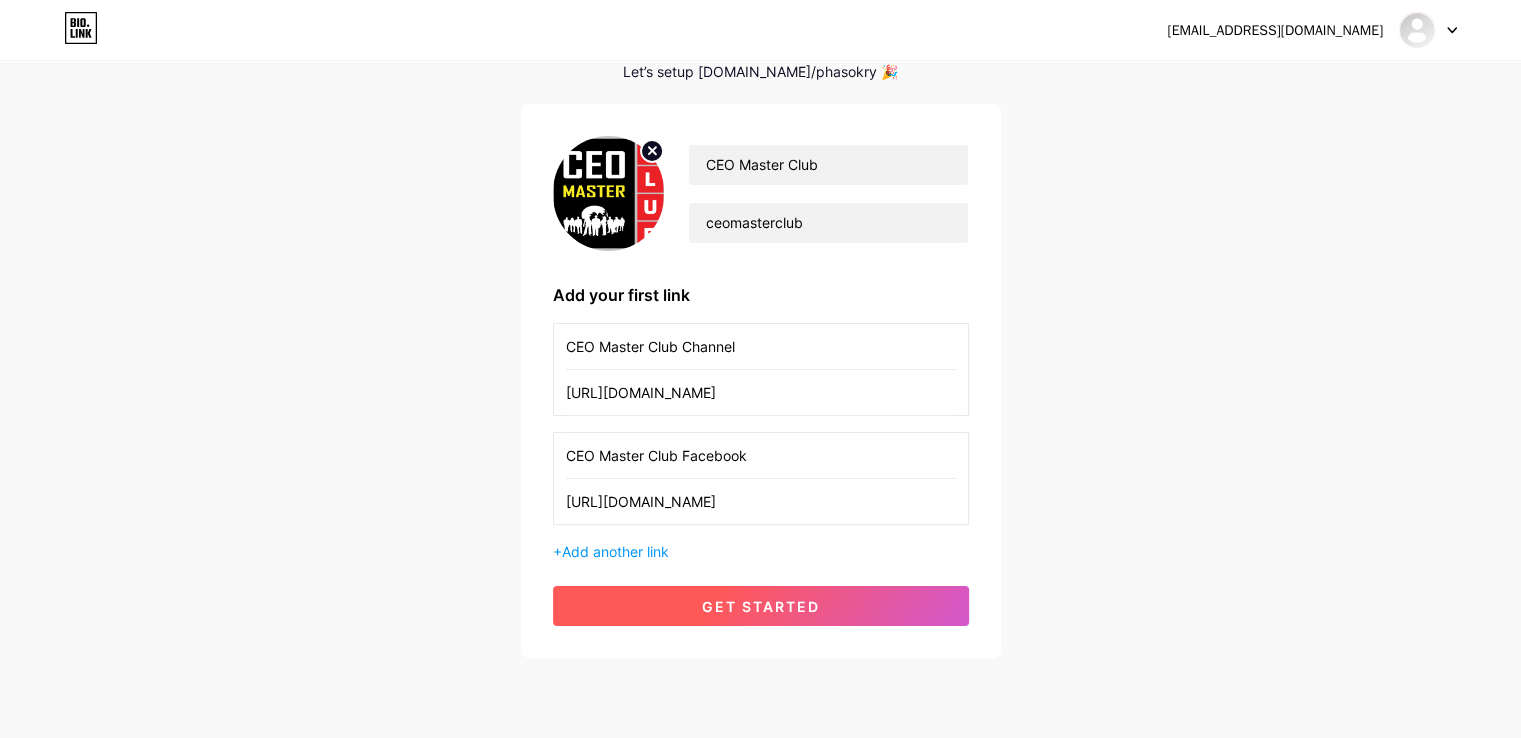 type on "CEO Master Club Facebook" 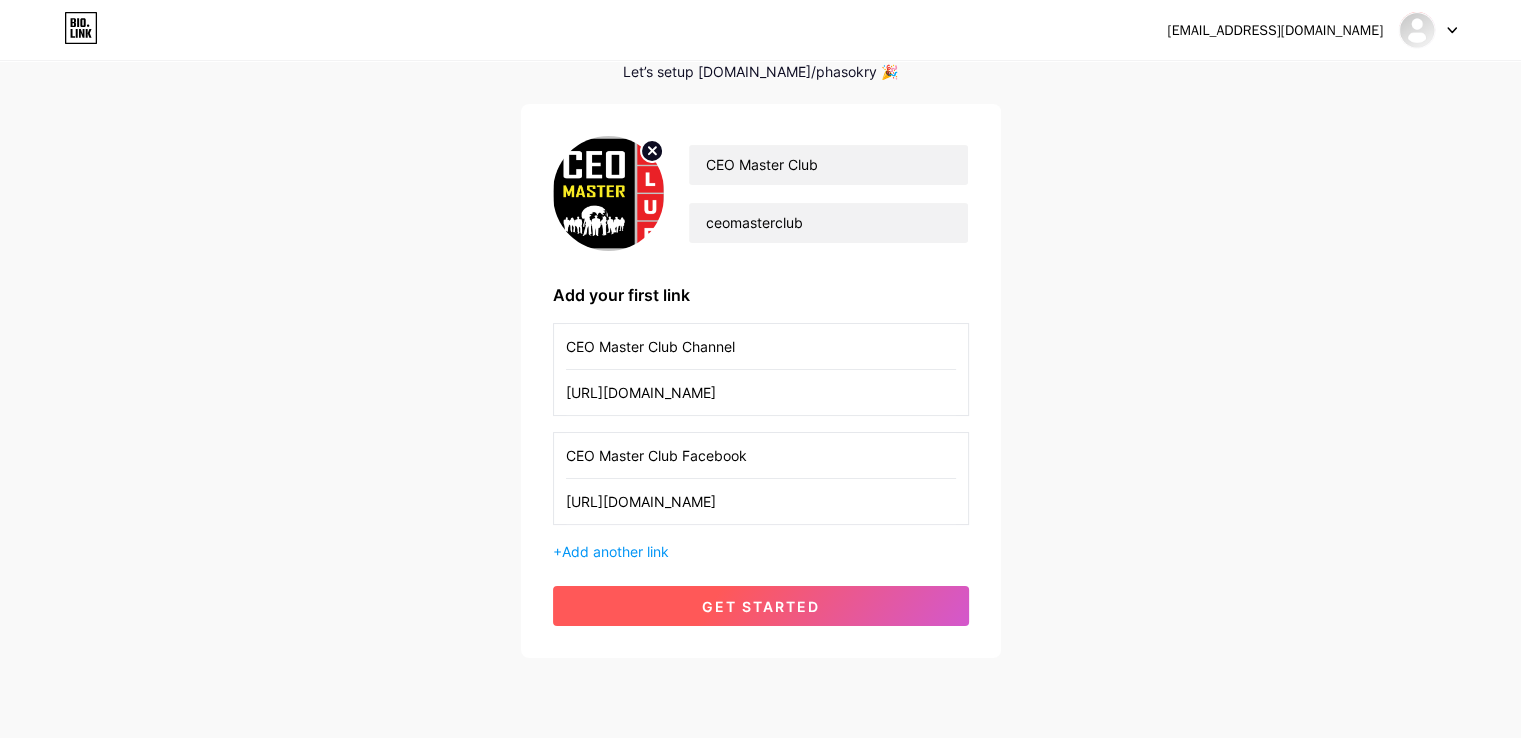 click on "get started" at bounding box center (761, 606) 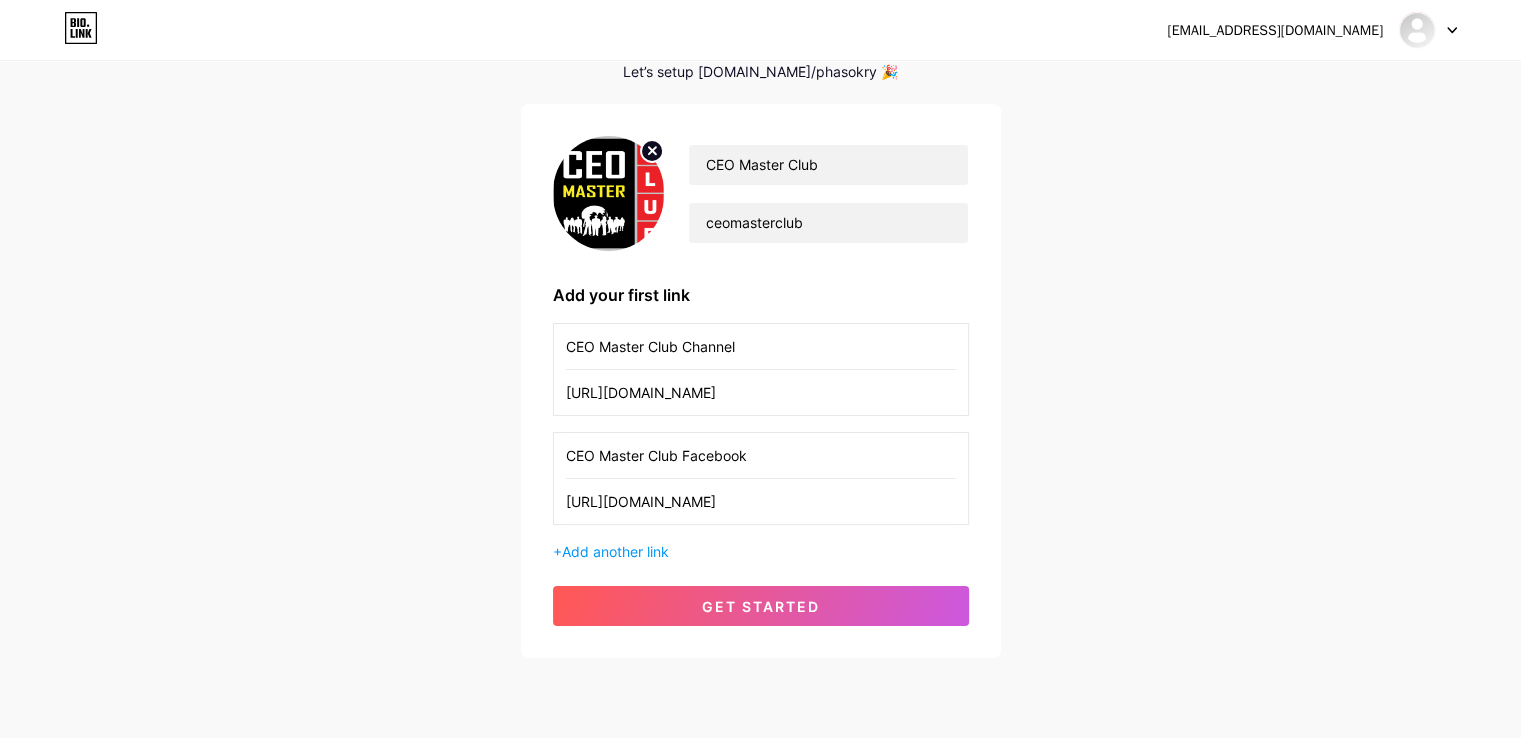 scroll, scrollTop: 0, scrollLeft: 0, axis: both 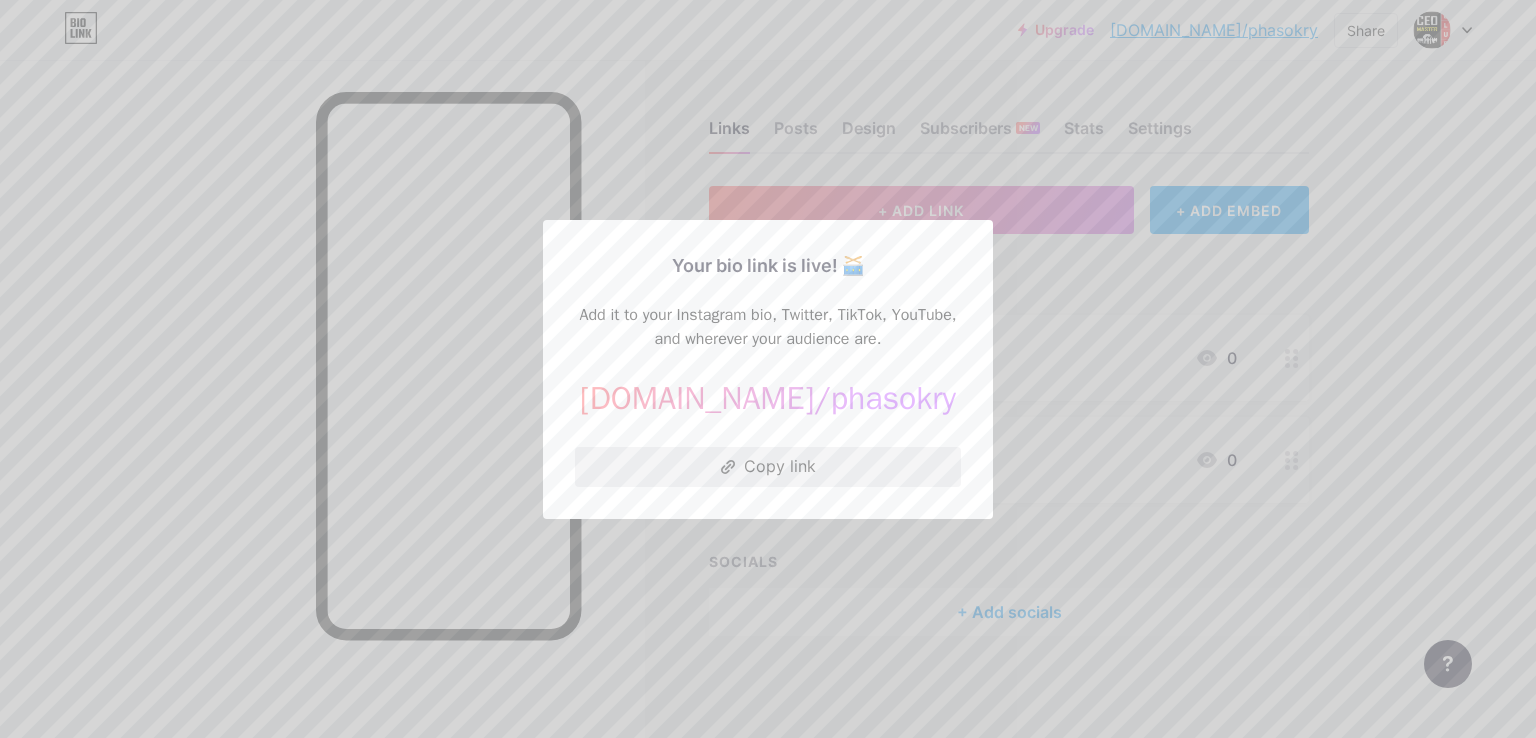 click on "Copy link" at bounding box center [768, 467] 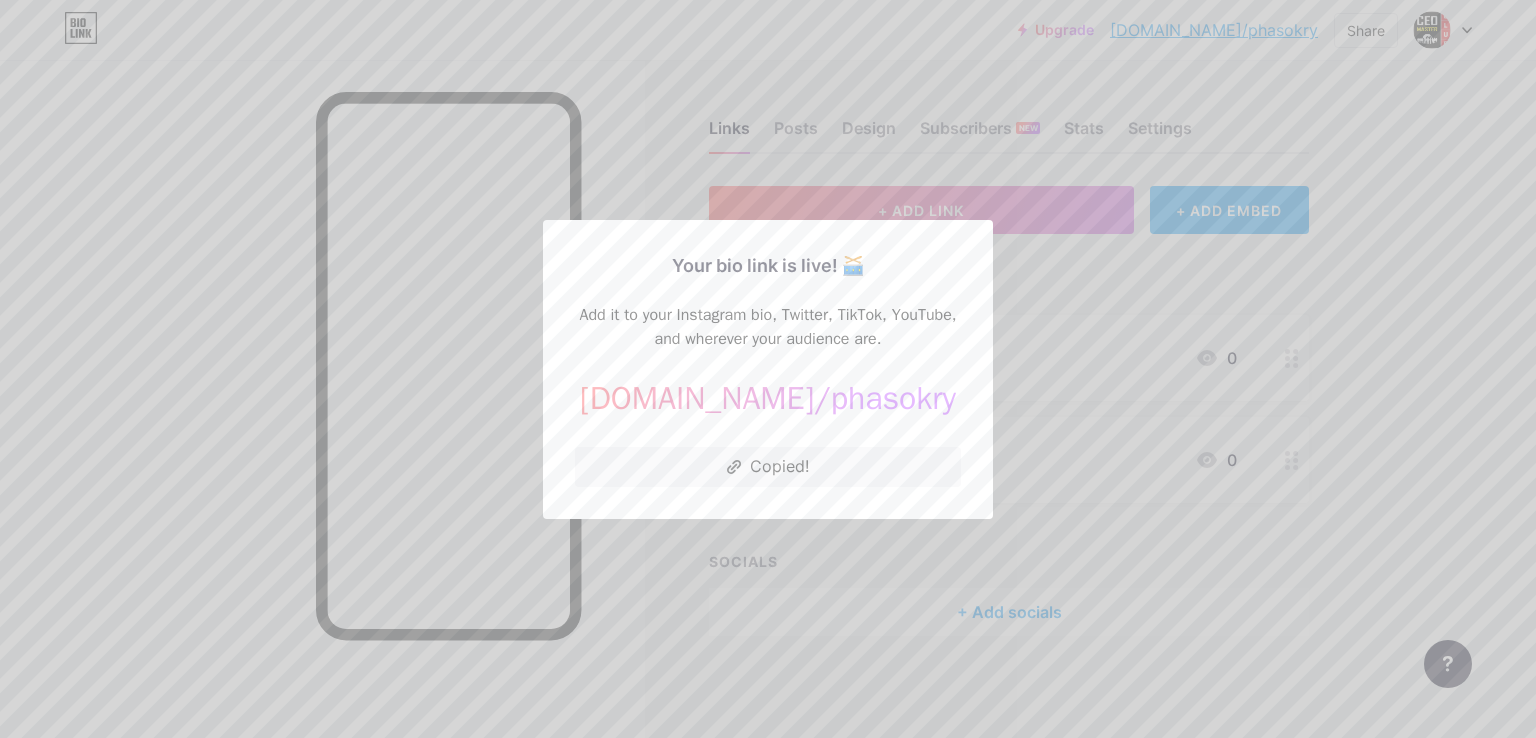click at bounding box center (768, 369) 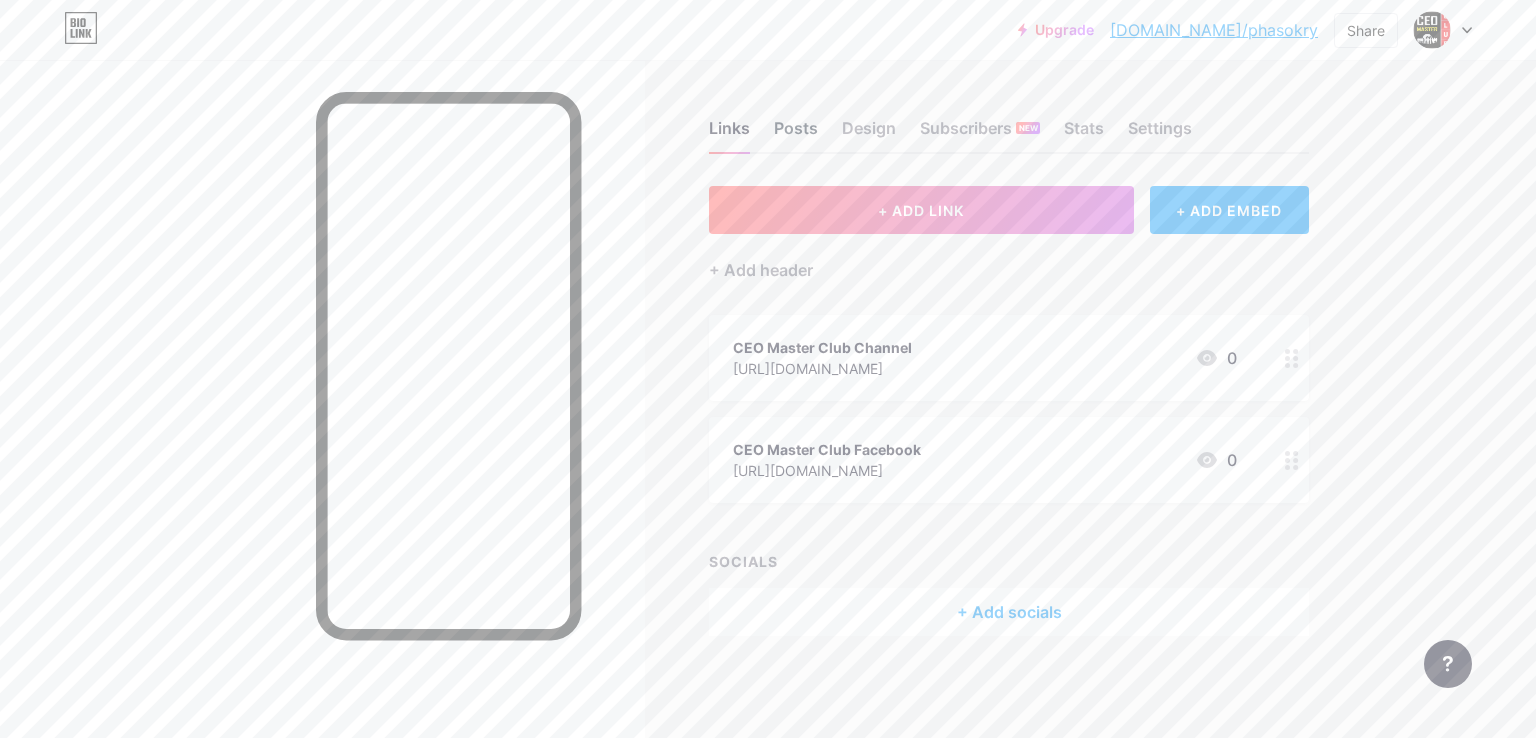 click on "Posts" at bounding box center (796, 134) 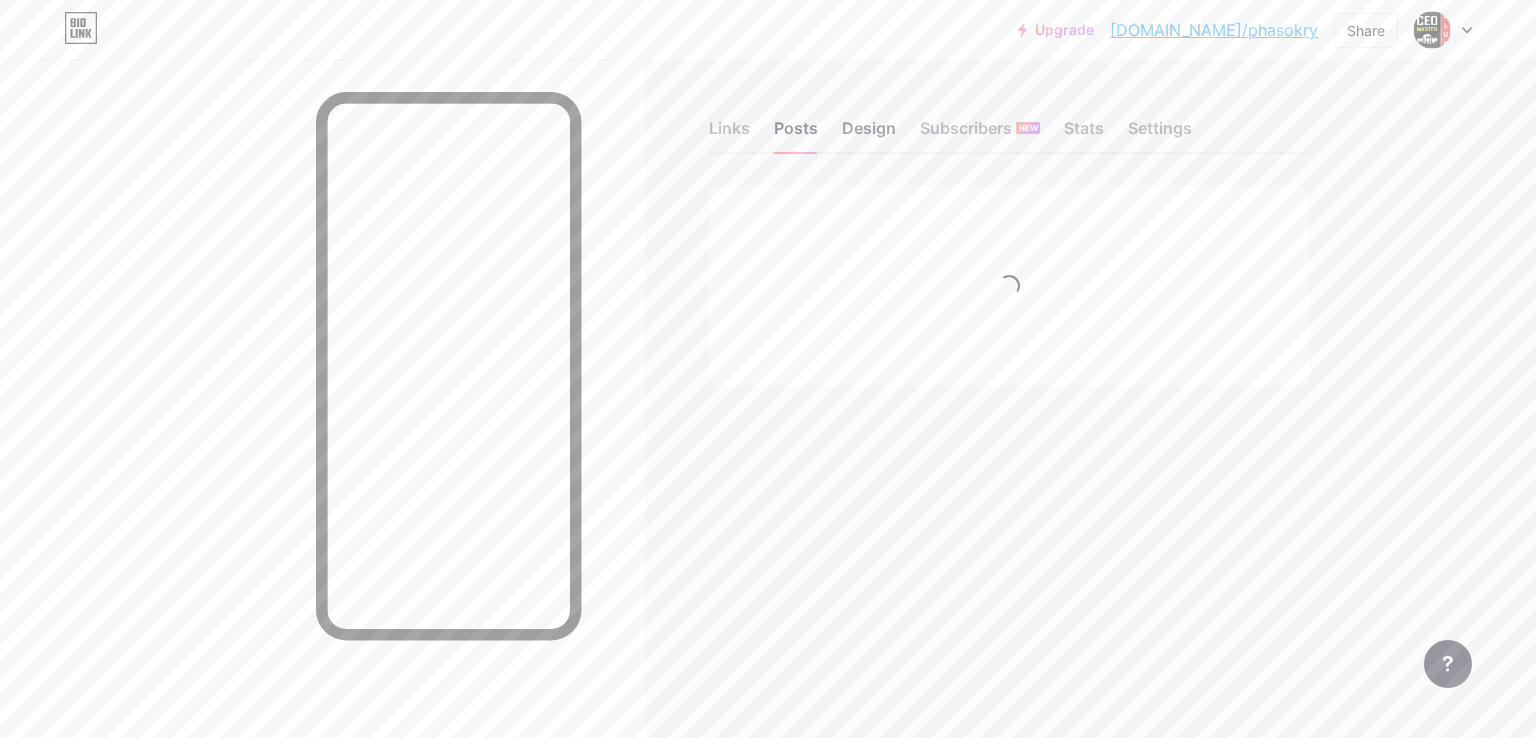 click on "Design" at bounding box center (869, 134) 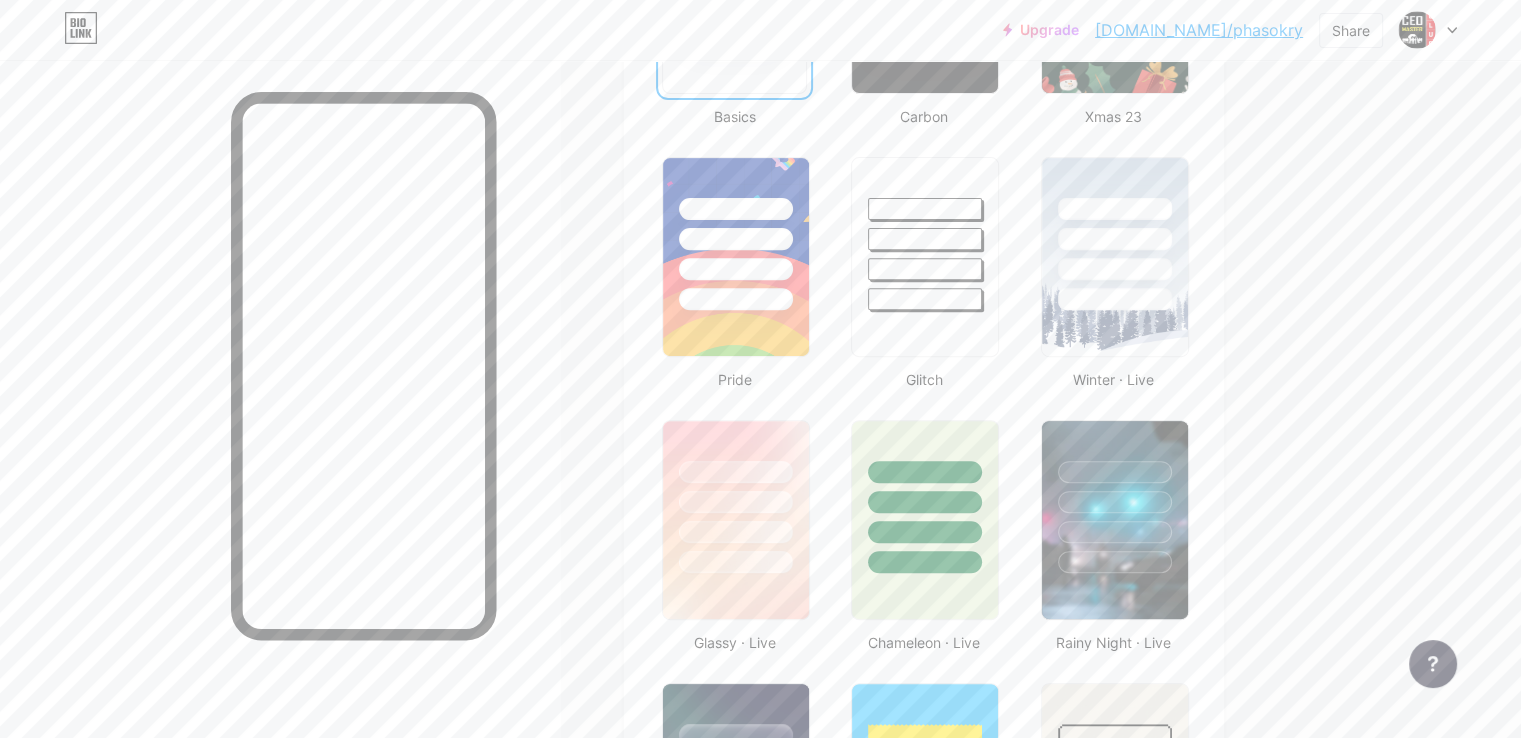 scroll, scrollTop: 700, scrollLeft: 0, axis: vertical 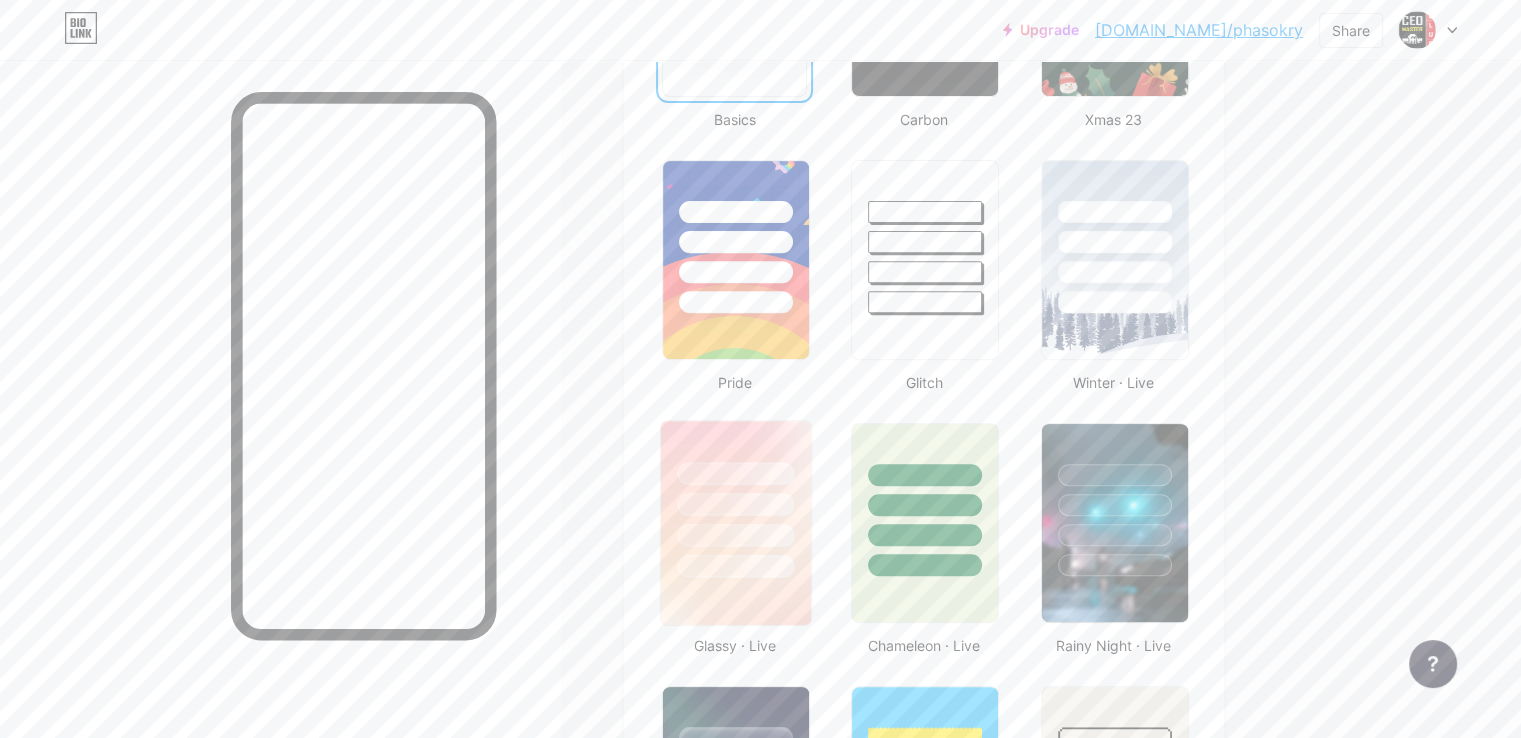 click at bounding box center [735, 504] 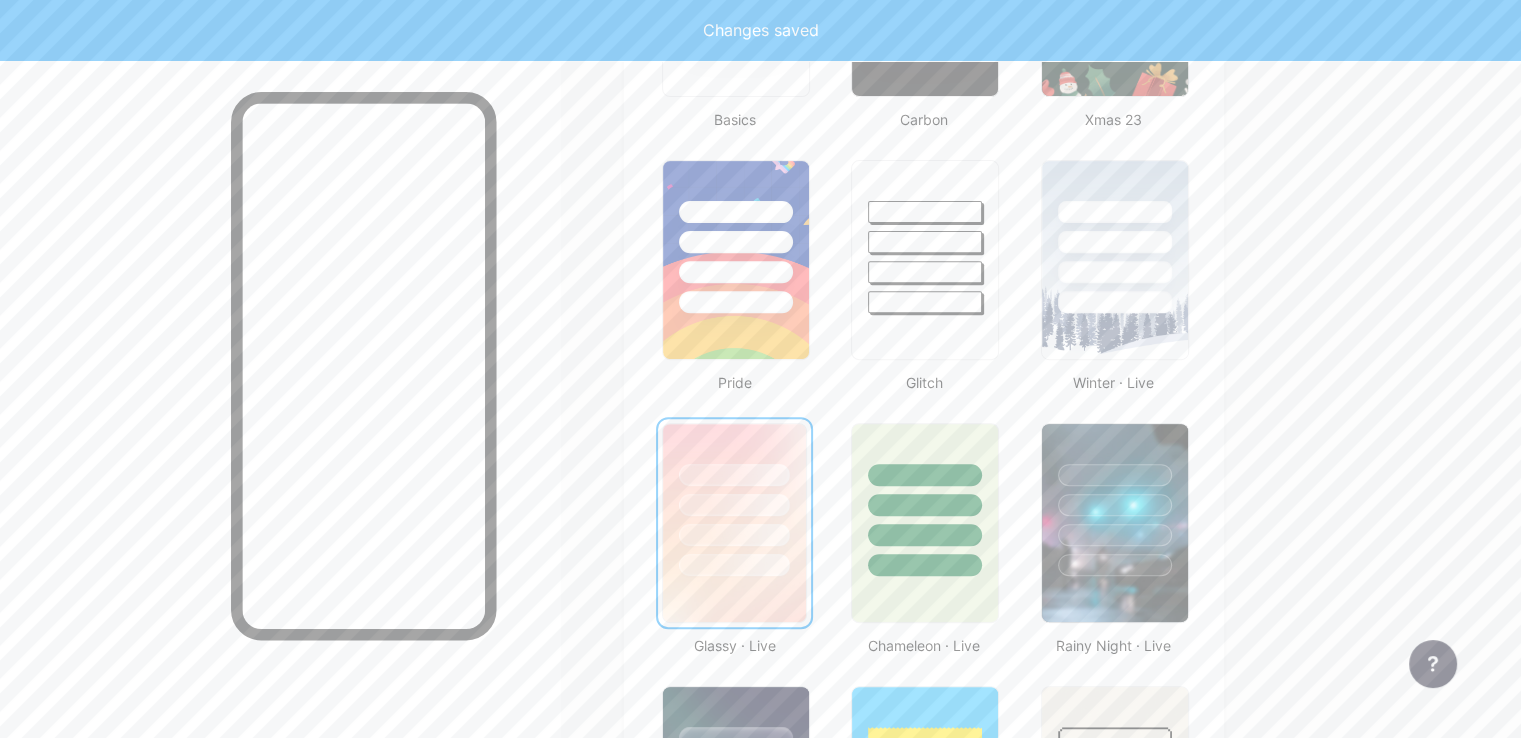 click at bounding box center [734, 500] 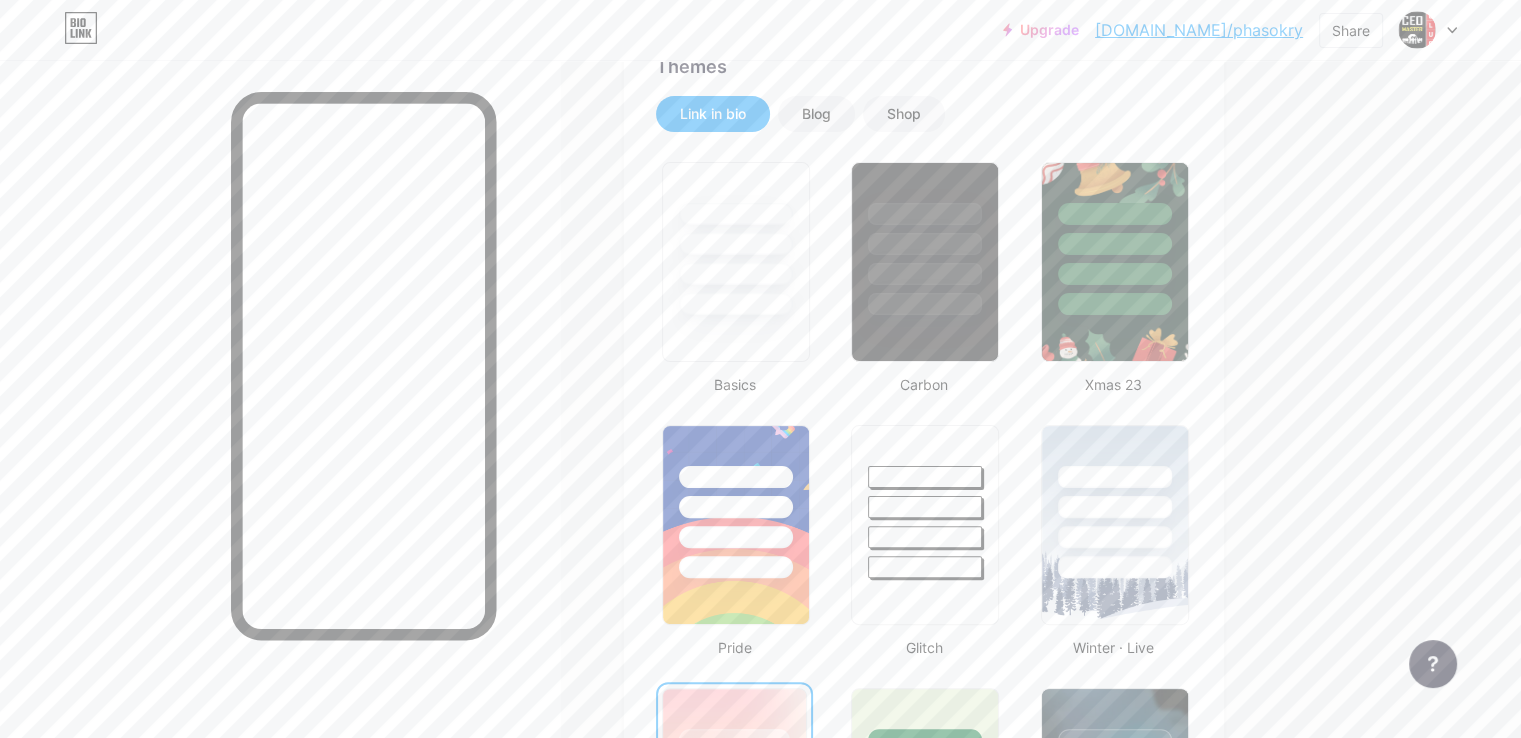 scroll, scrollTop: 400, scrollLeft: 0, axis: vertical 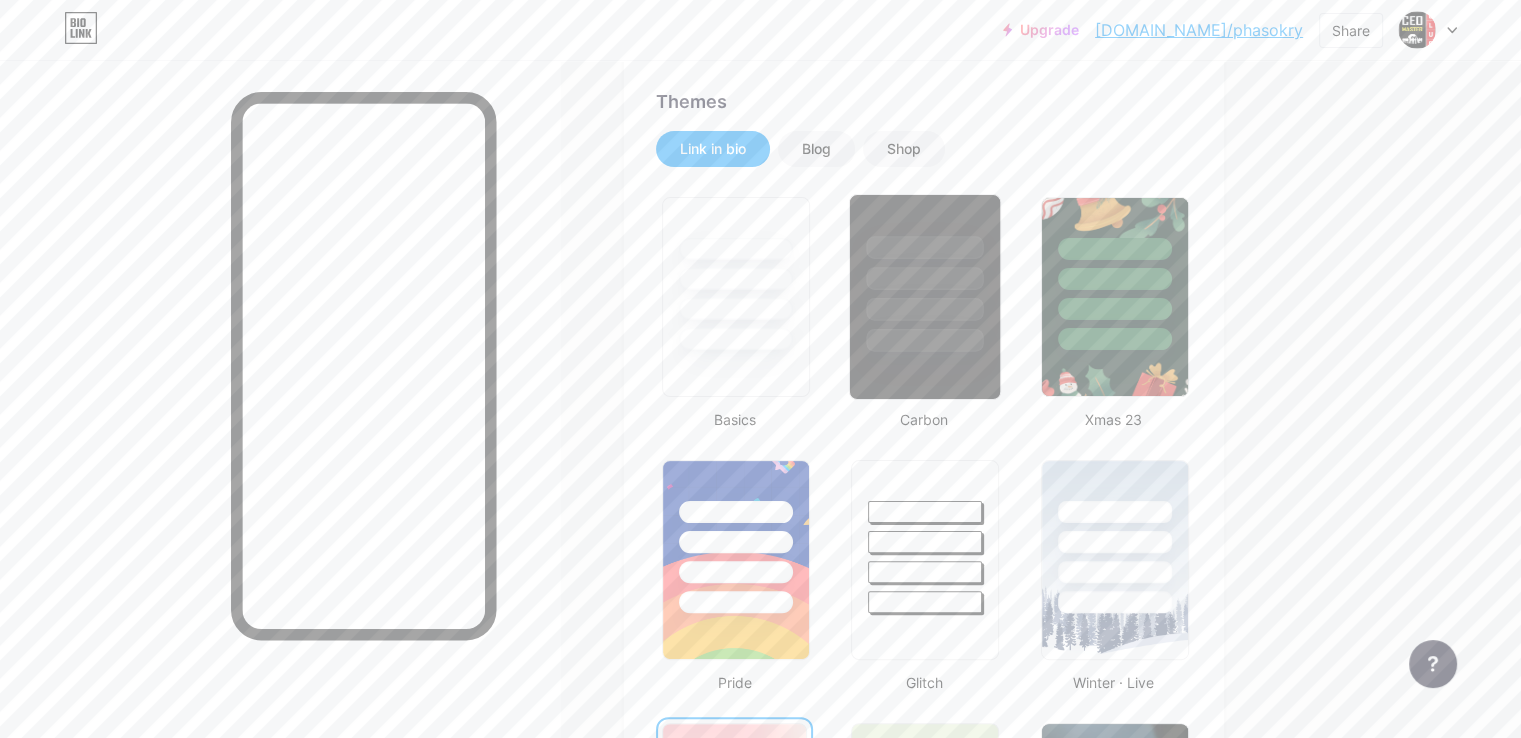 click at bounding box center [925, 297] 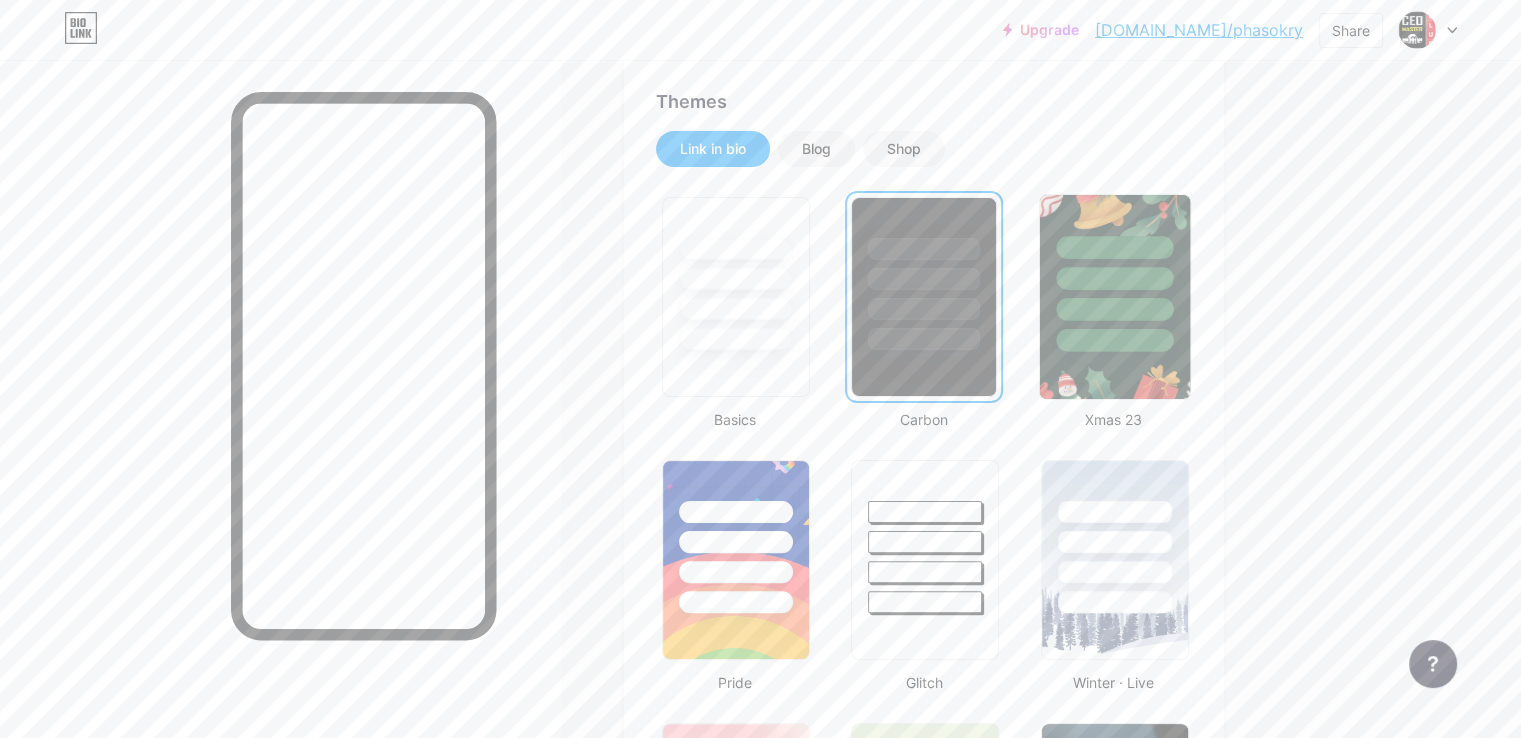 click at bounding box center (1114, 340) 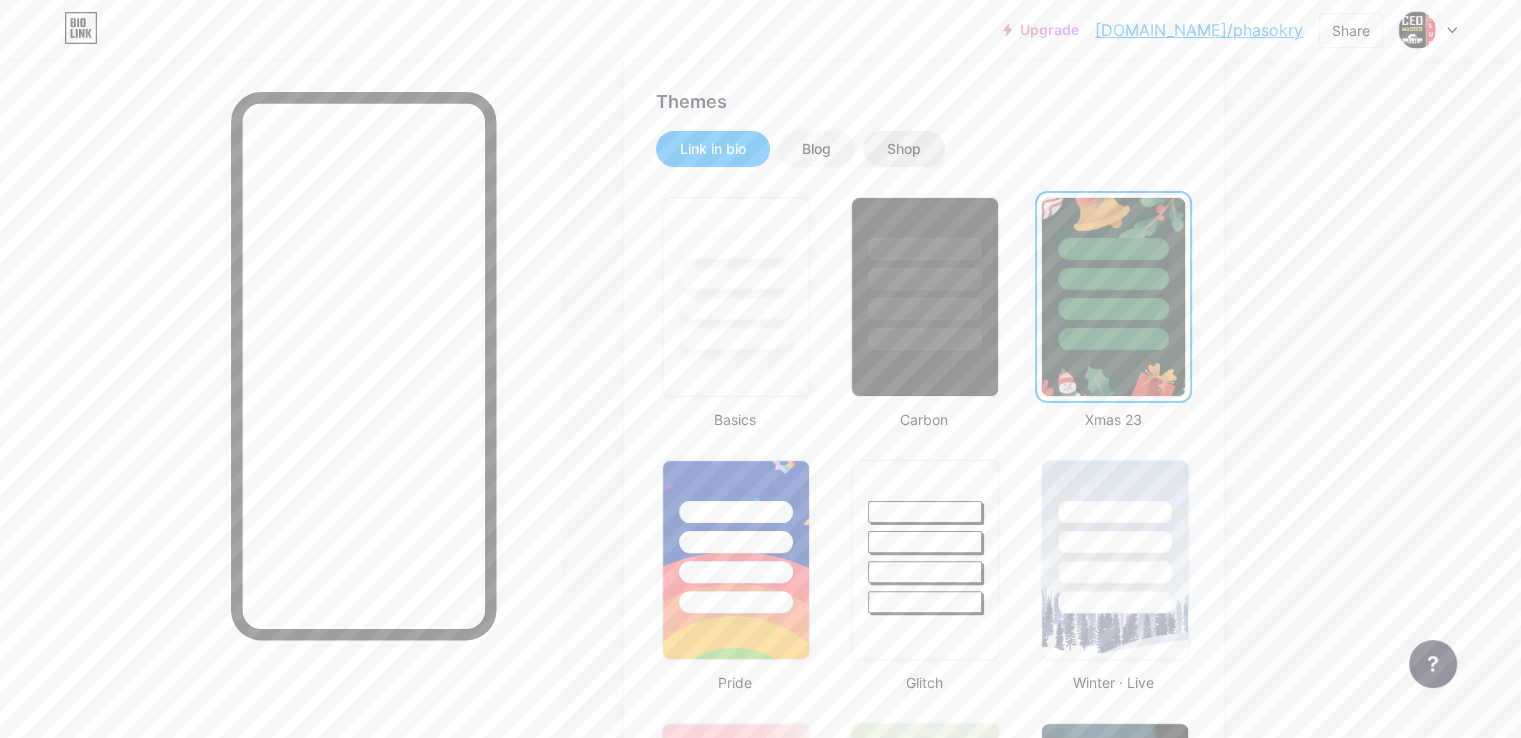 click on "Shop" at bounding box center [904, 149] 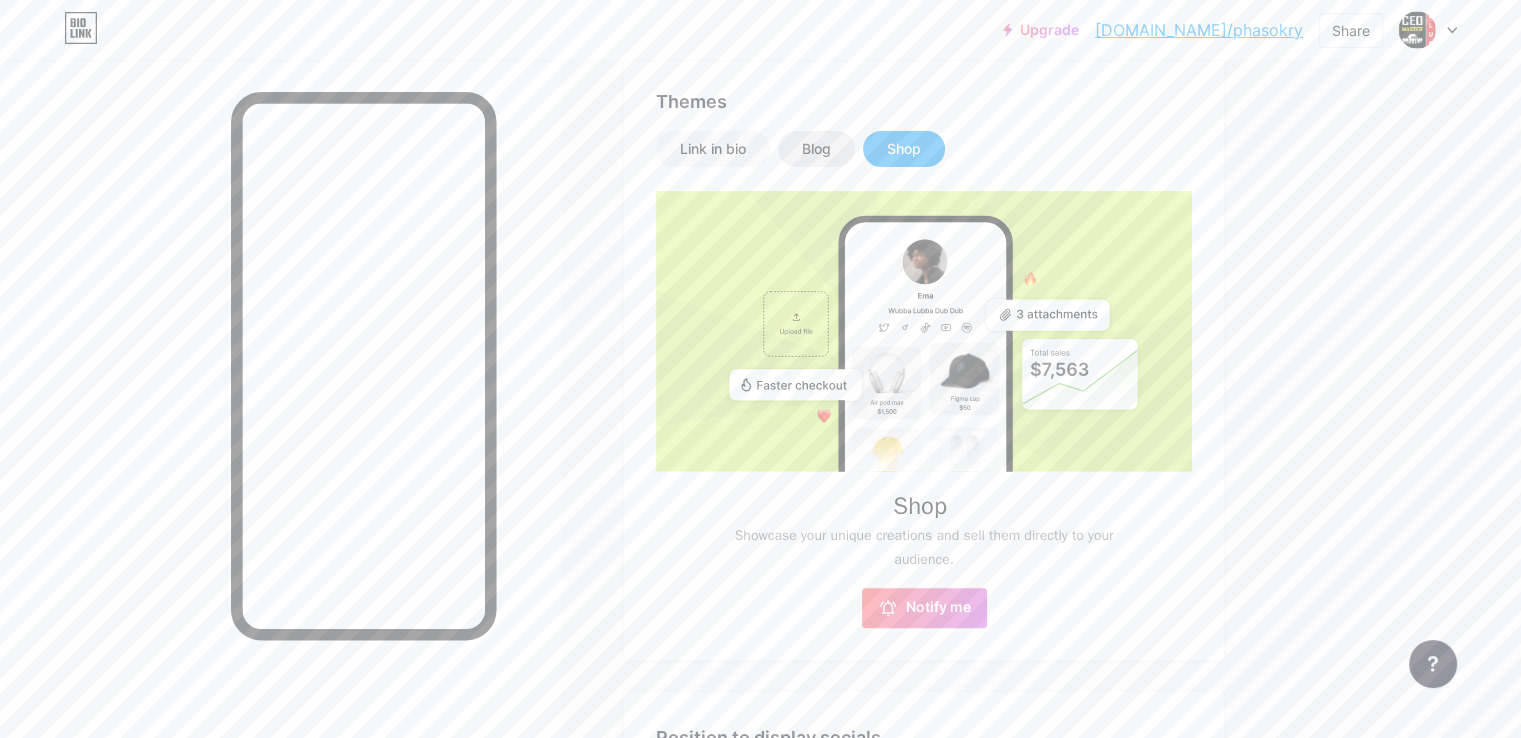 click on "Blog" at bounding box center [816, 149] 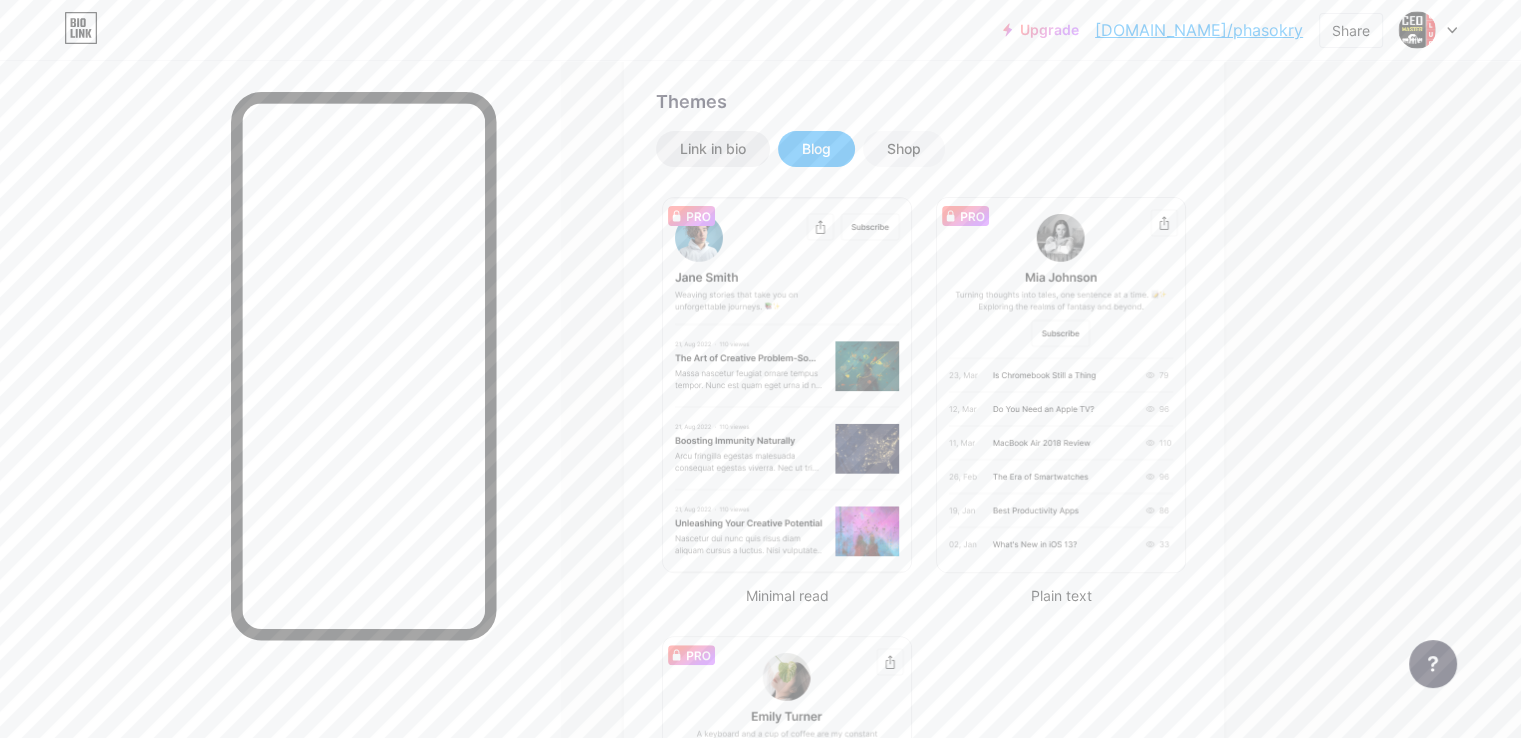 click on "Link in bio" at bounding box center (713, 149) 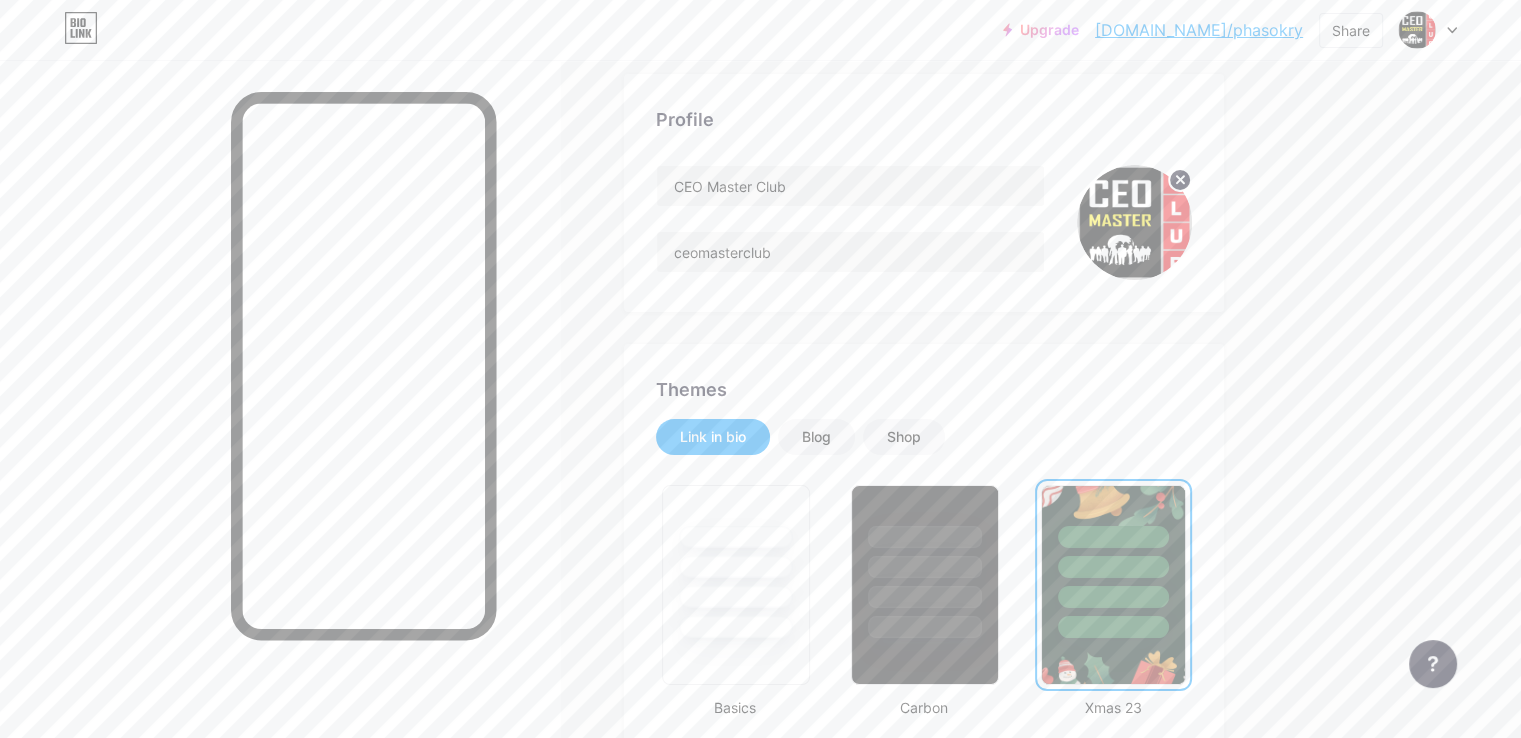 scroll, scrollTop: 200, scrollLeft: 0, axis: vertical 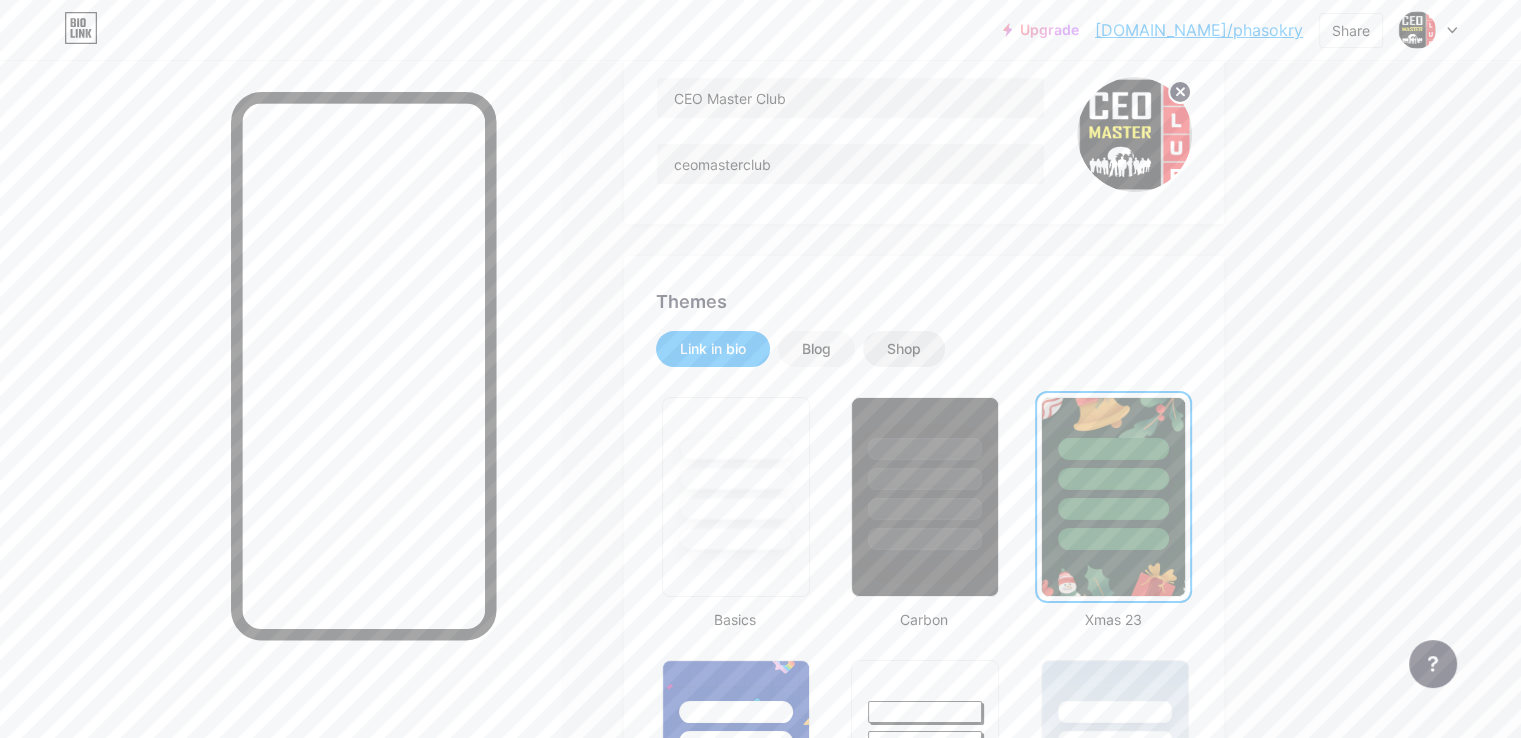 click on "Shop" at bounding box center [904, 349] 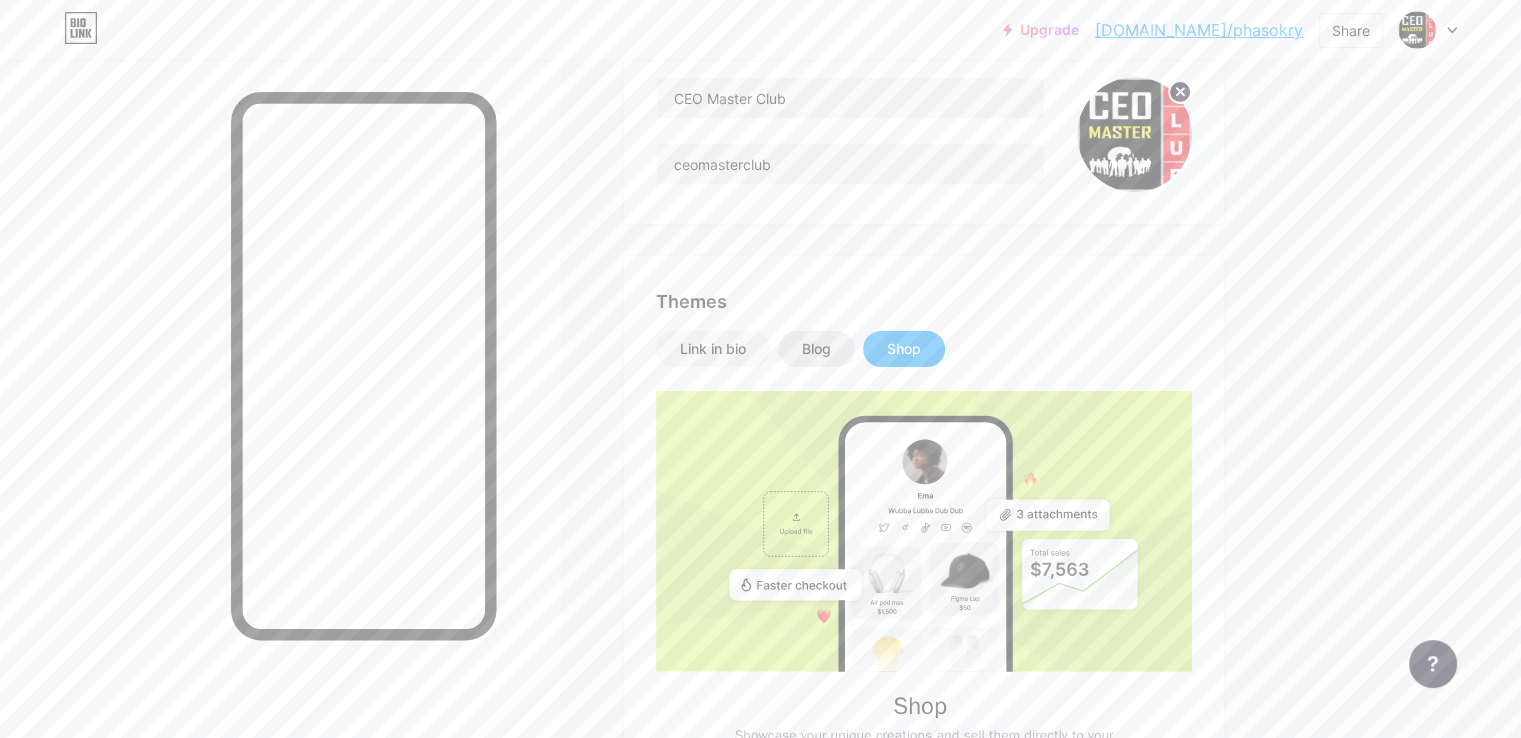 click on "Blog" at bounding box center (816, 349) 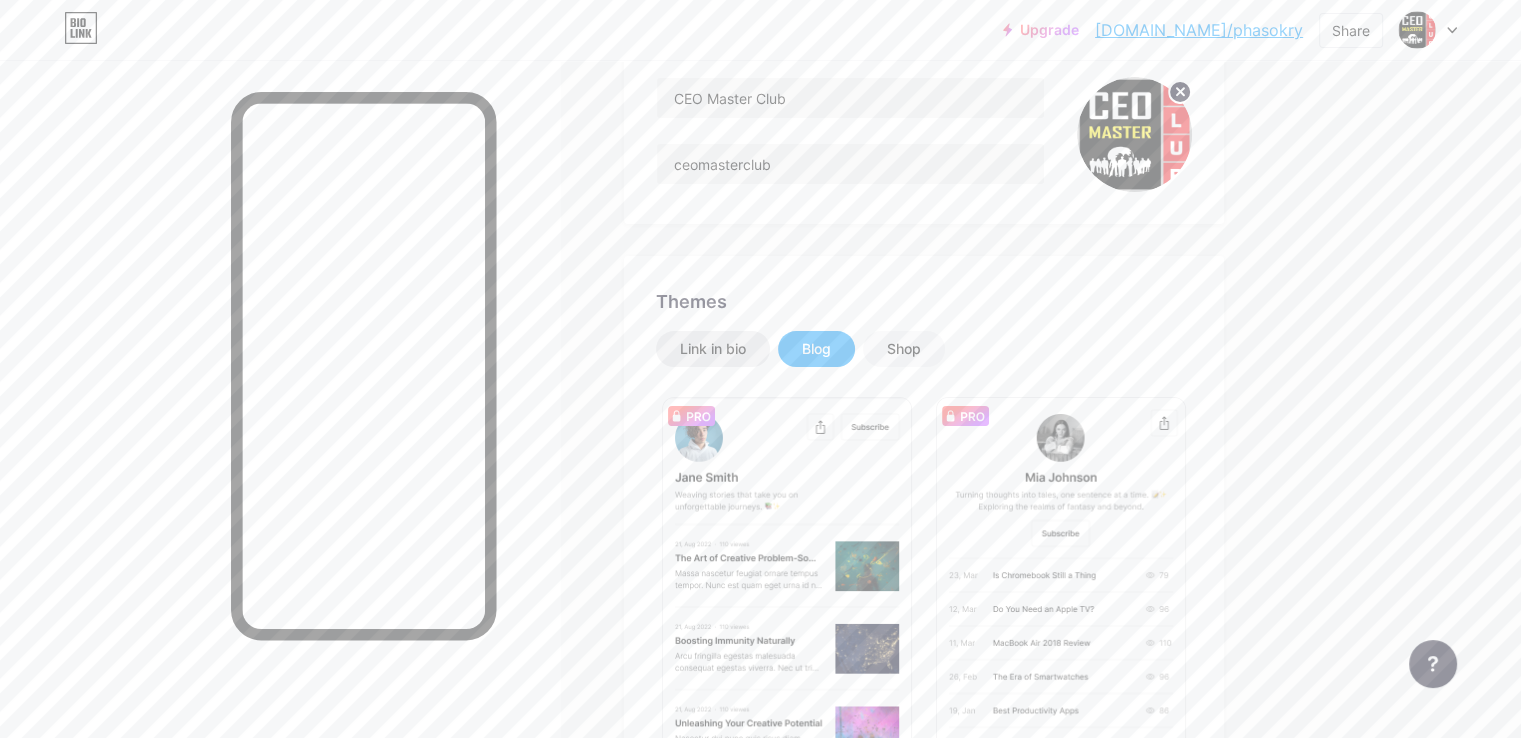 drag, startPoint x: 804, startPoint y: 361, endPoint x: 786, endPoint y: 350, distance: 21.095022 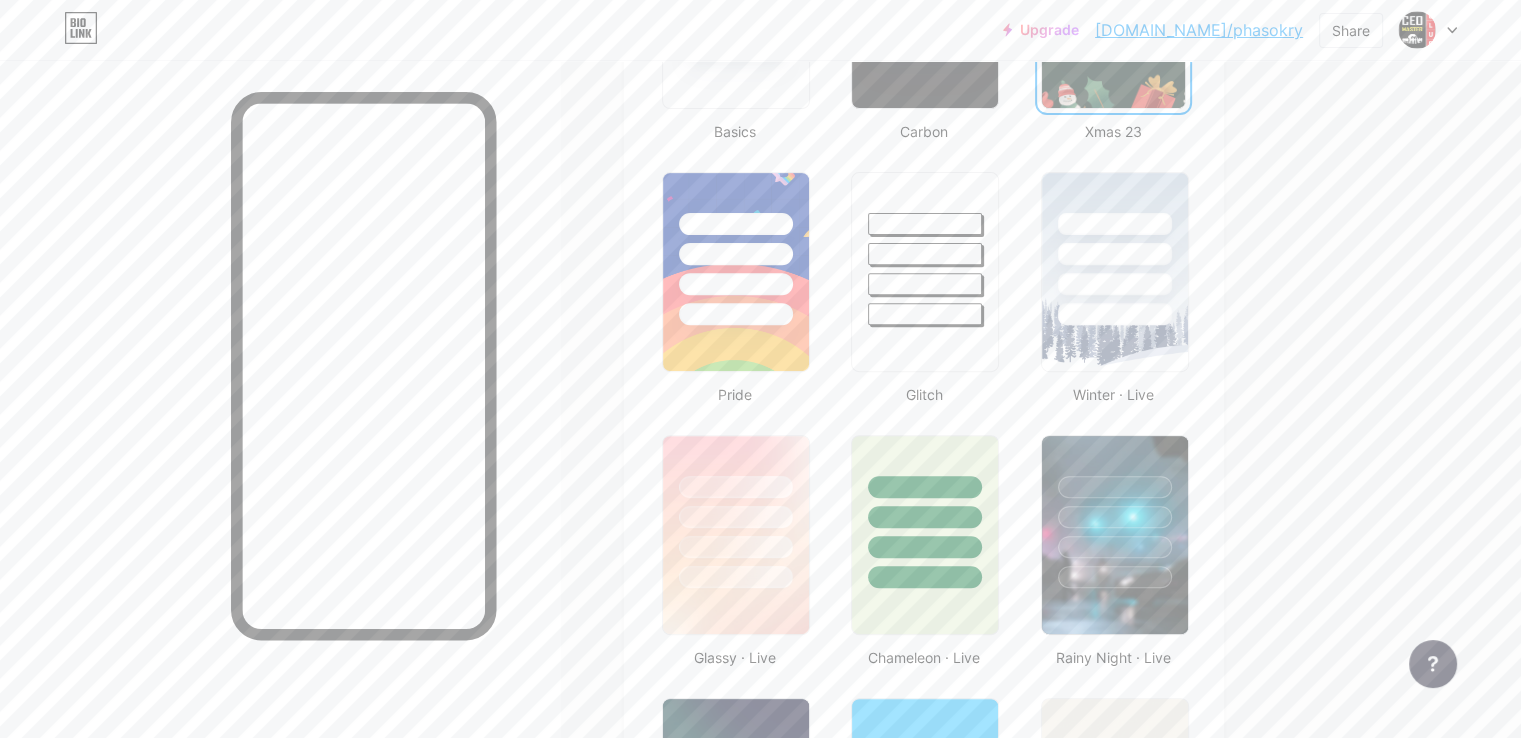 scroll, scrollTop: 700, scrollLeft: 0, axis: vertical 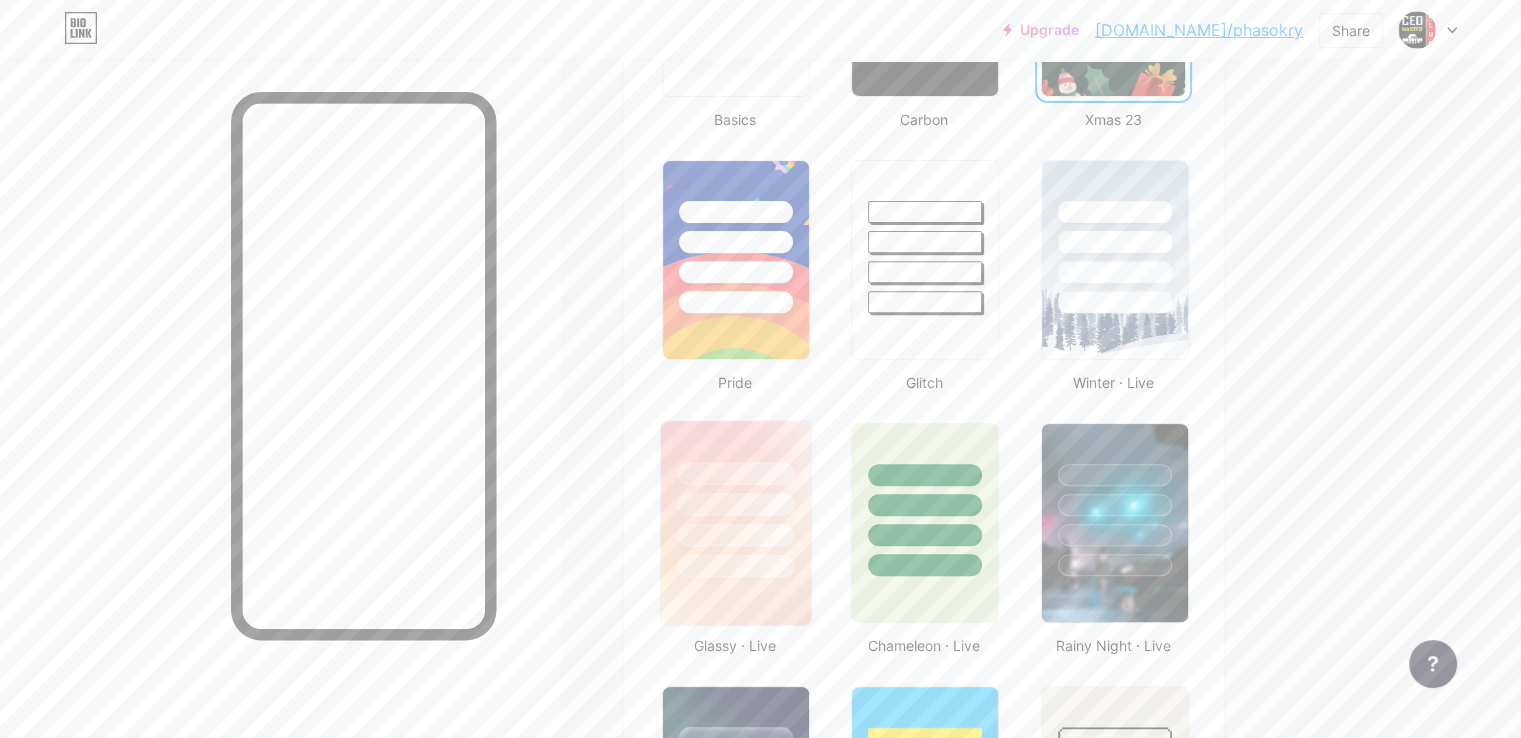 click at bounding box center (735, 566) 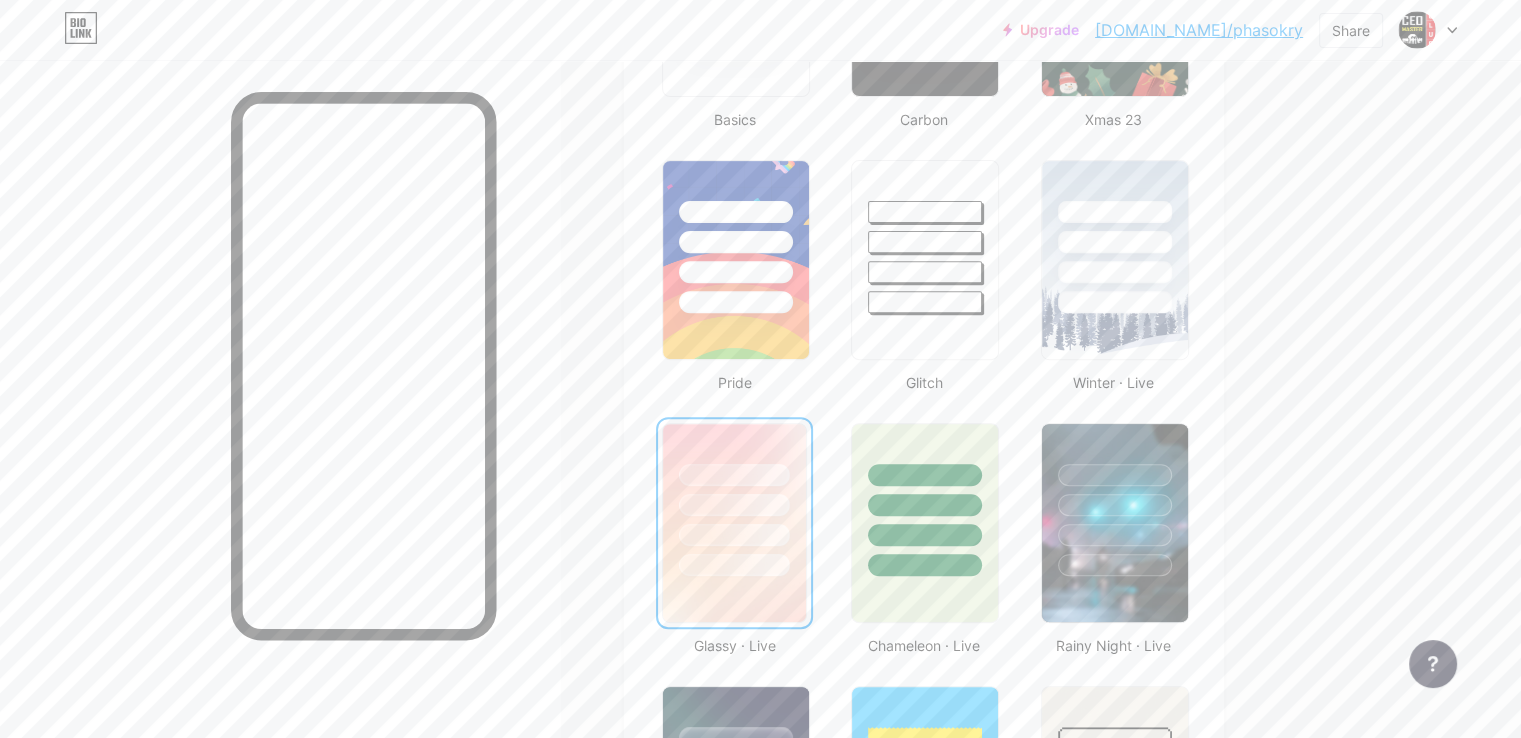 click at bounding box center (734, 500) 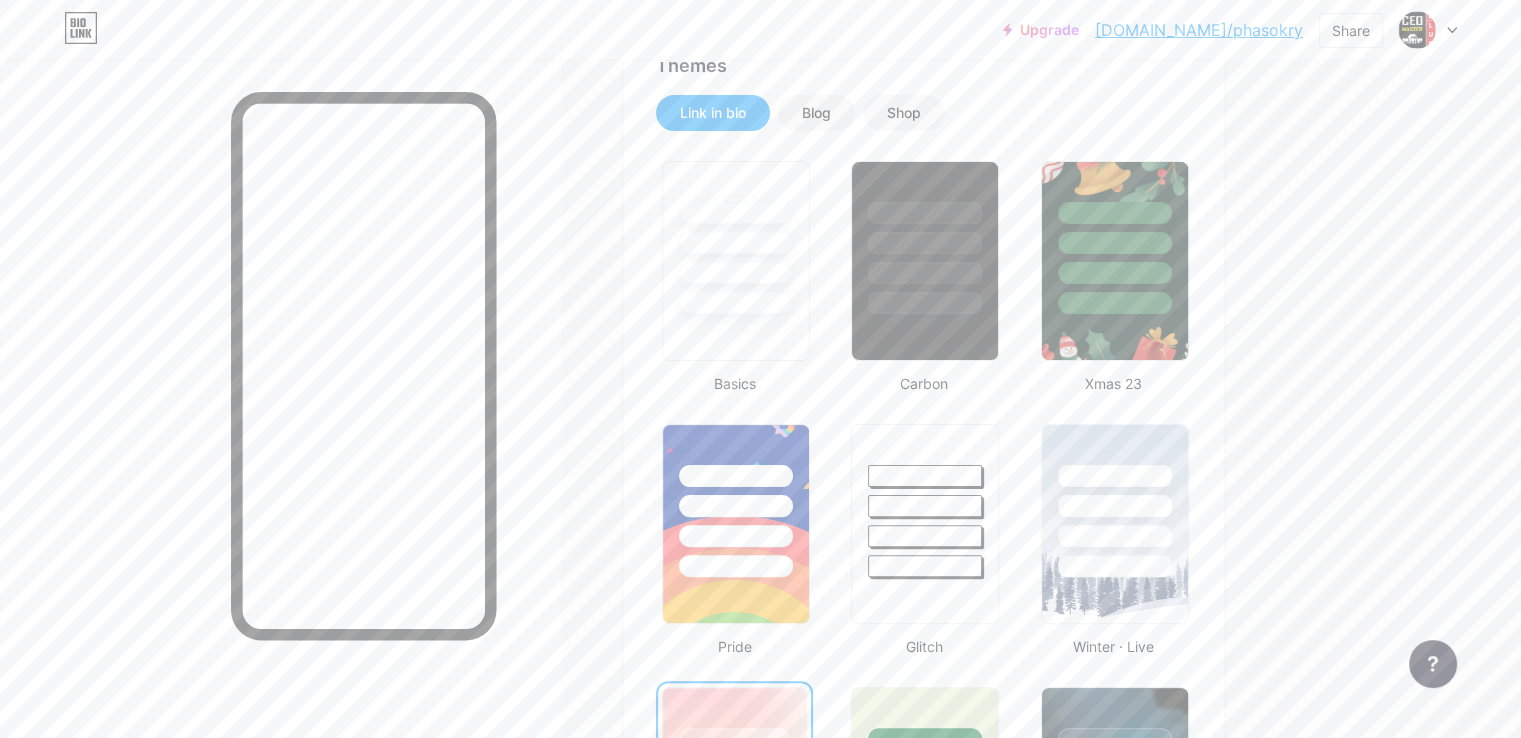 scroll, scrollTop: 400, scrollLeft: 0, axis: vertical 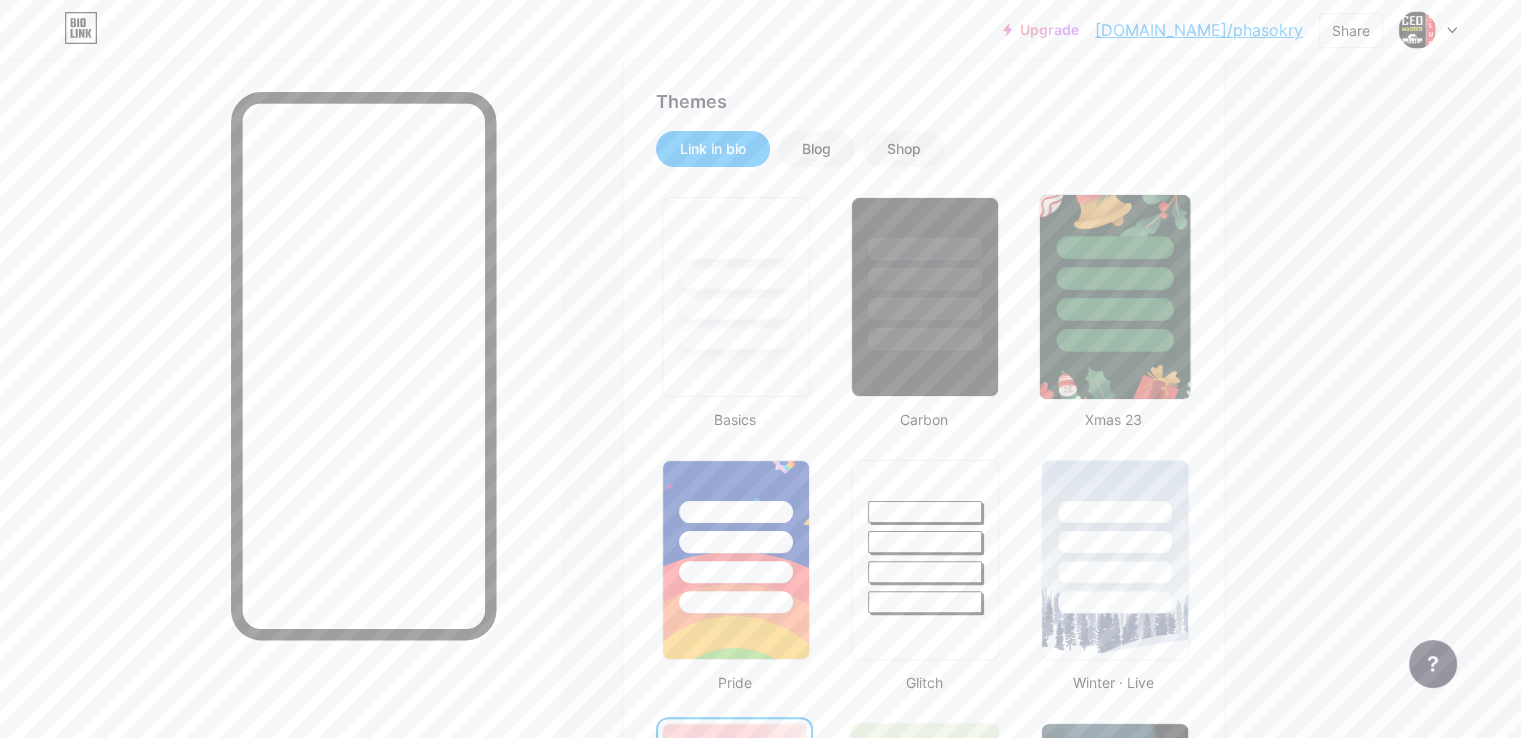 click at bounding box center [1114, 297] 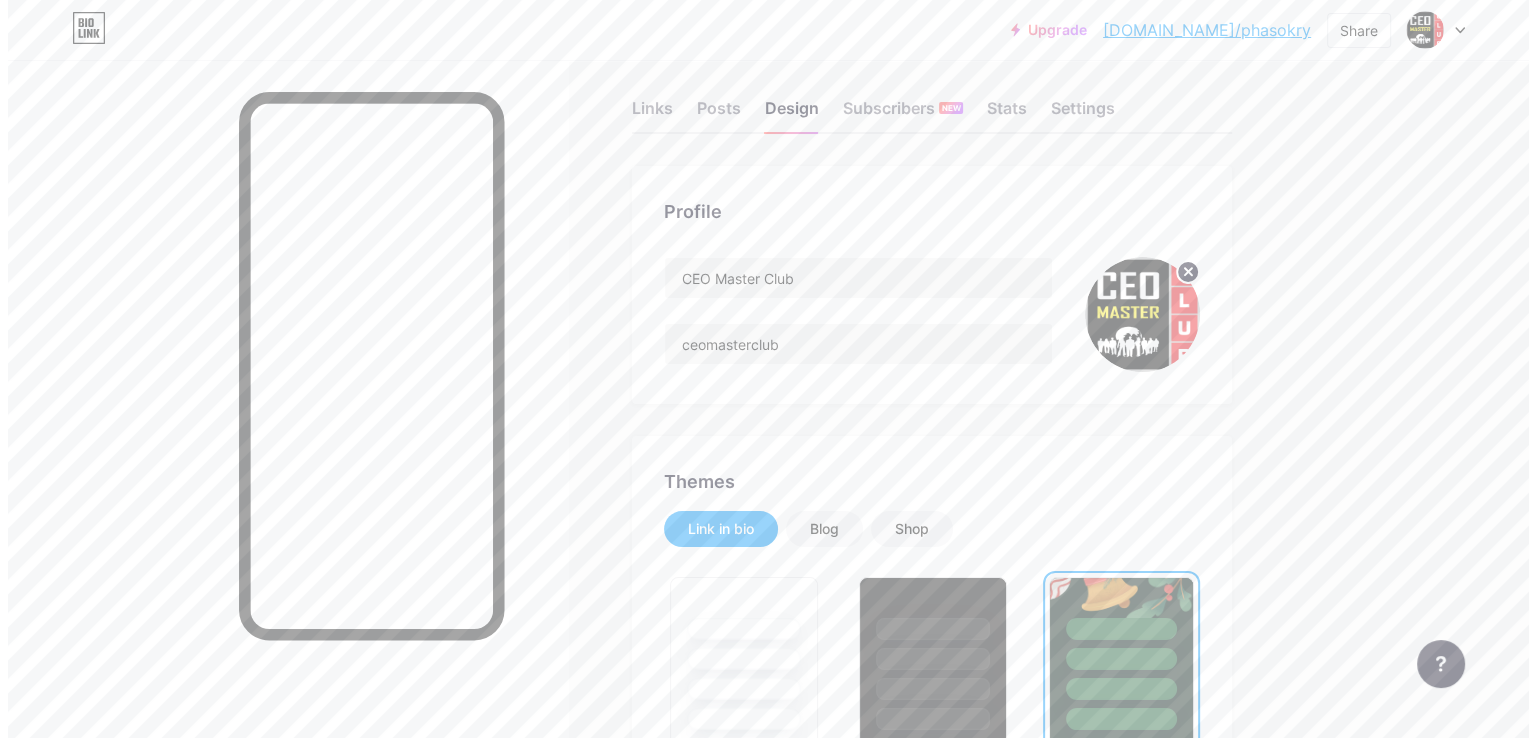 scroll, scrollTop: 0, scrollLeft: 0, axis: both 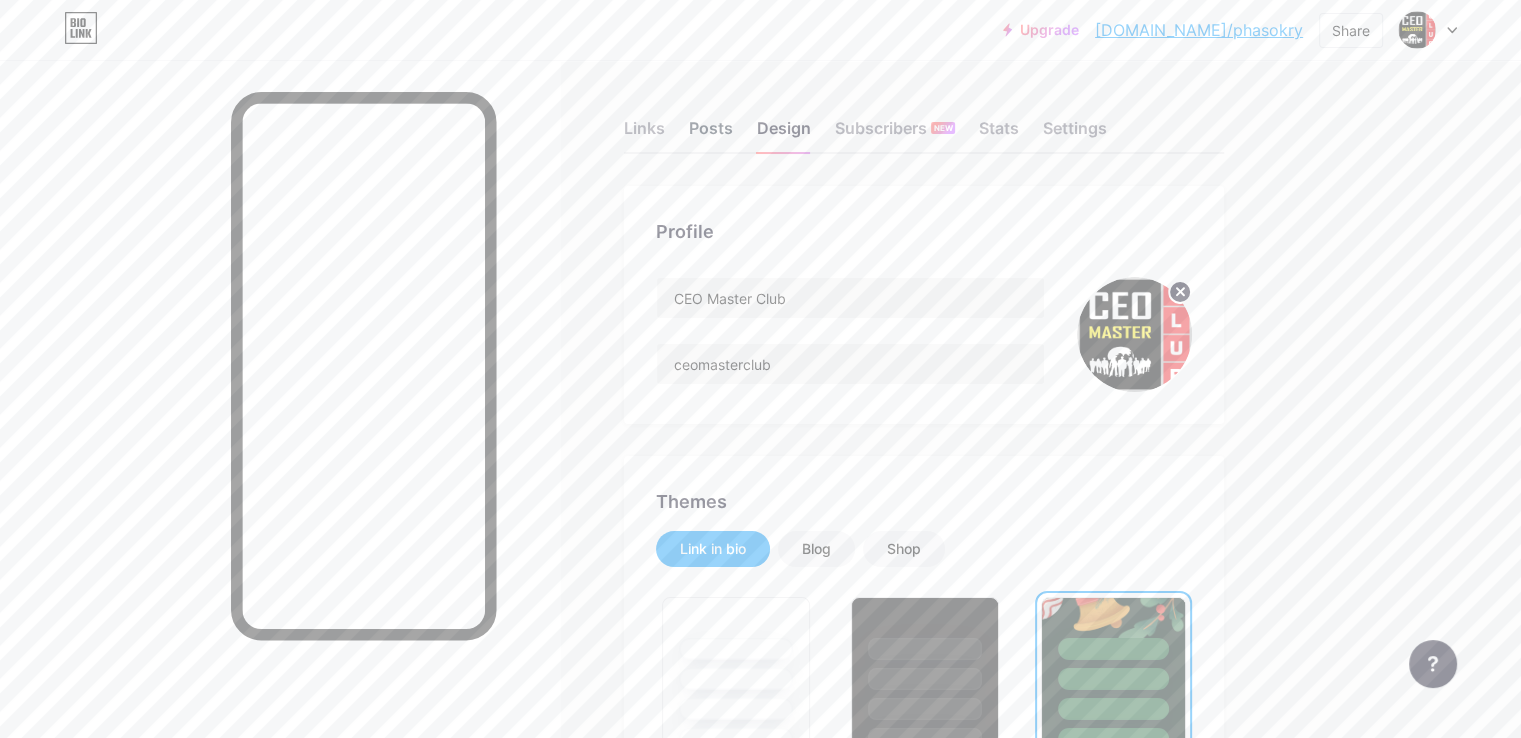 click on "Posts" at bounding box center [711, 134] 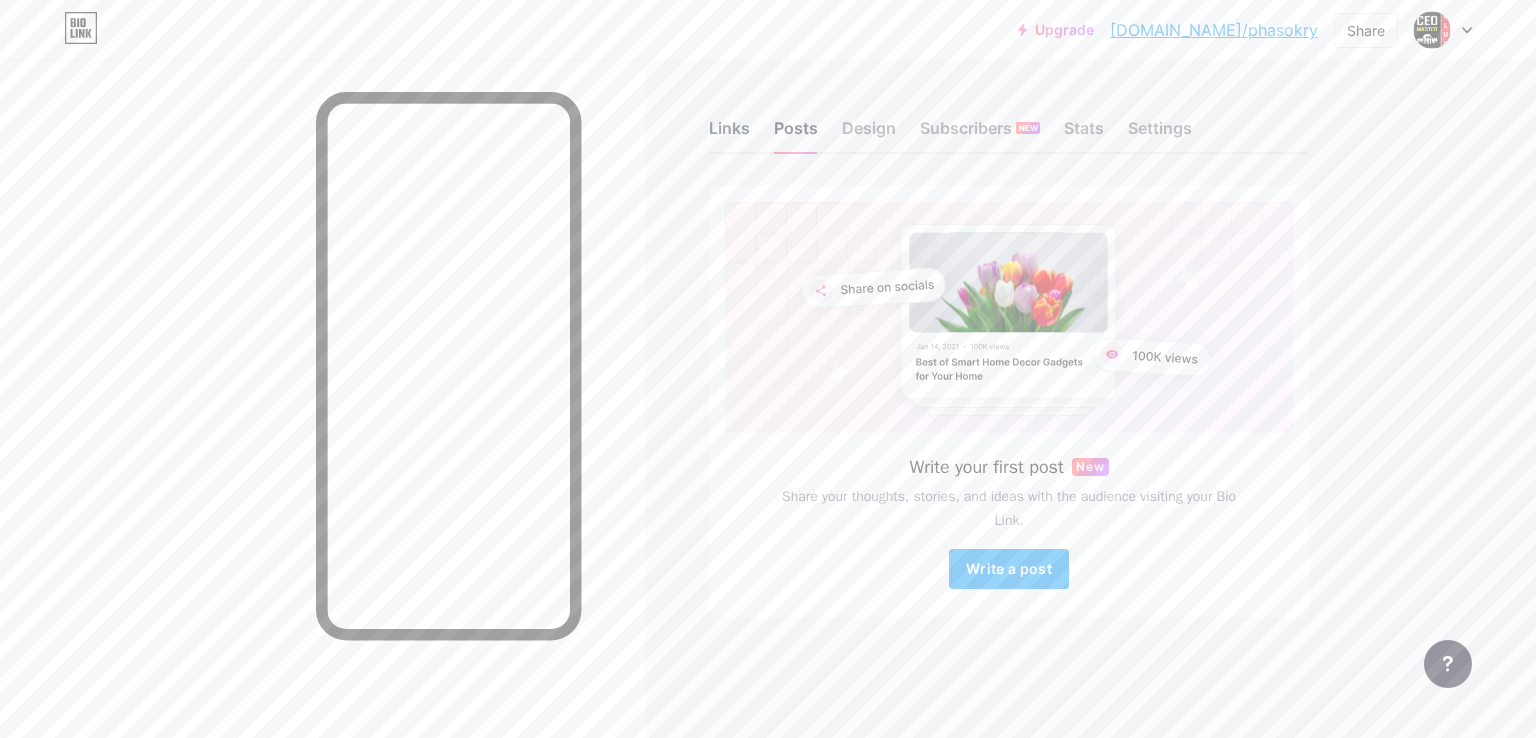 click on "Links" at bounding box center [729, 134] 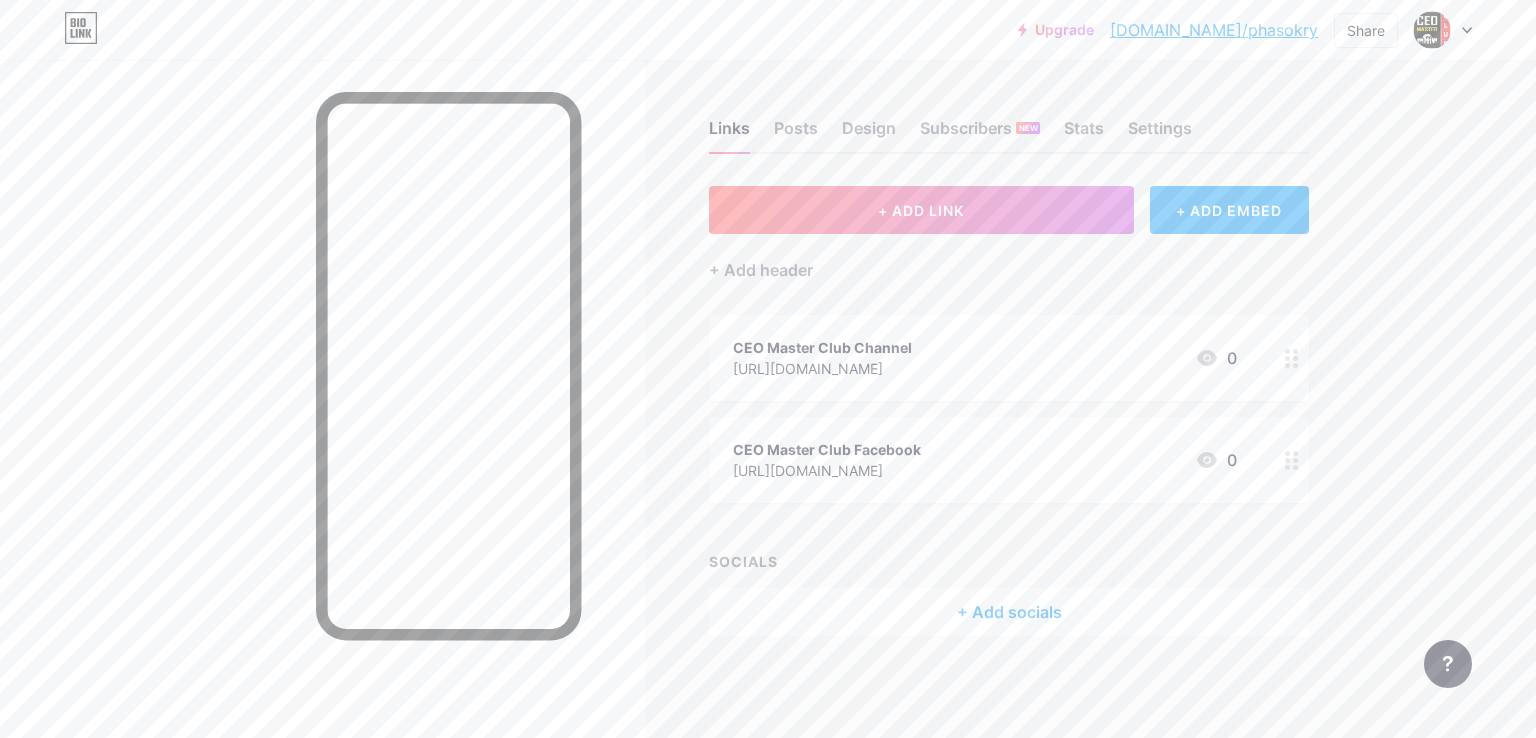 click 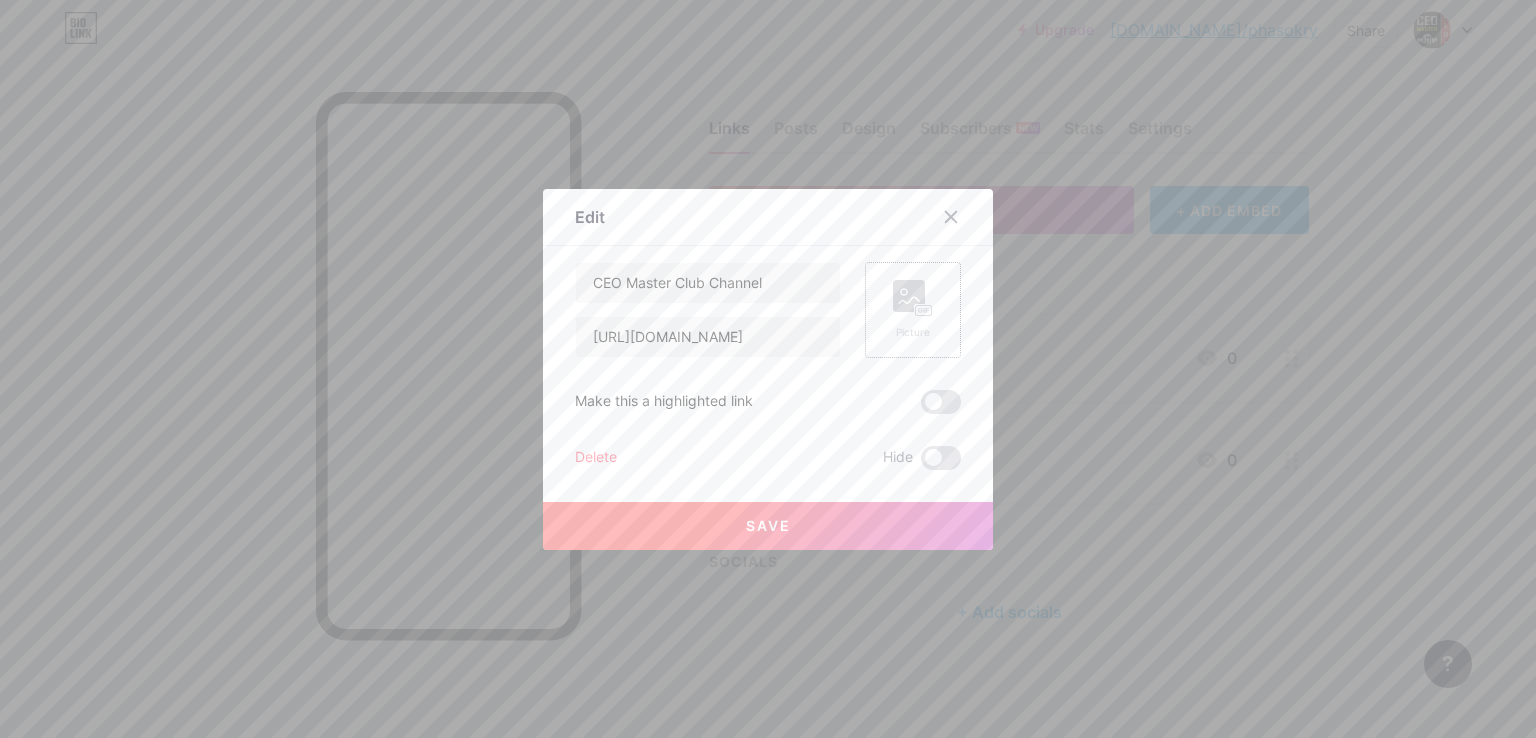click 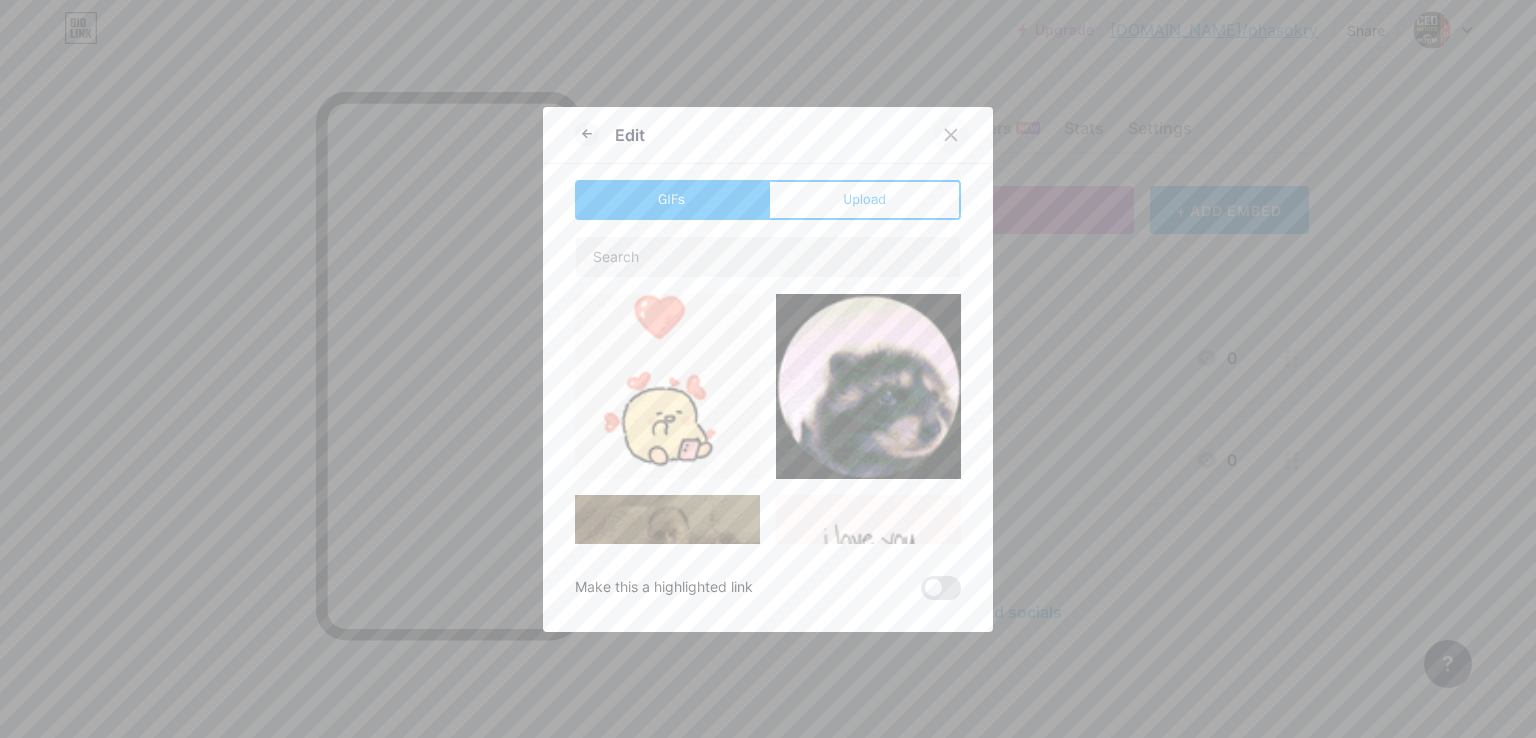 click 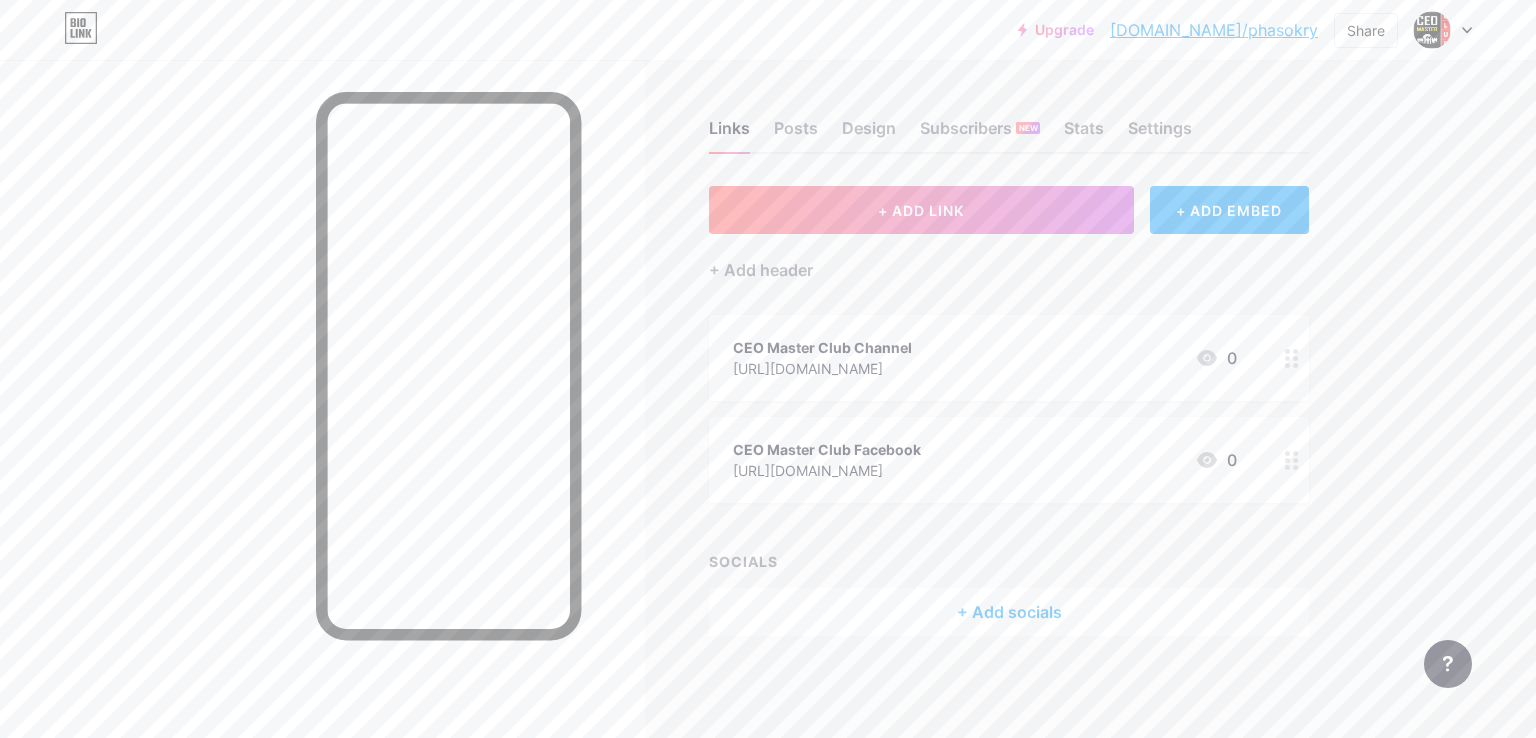 click 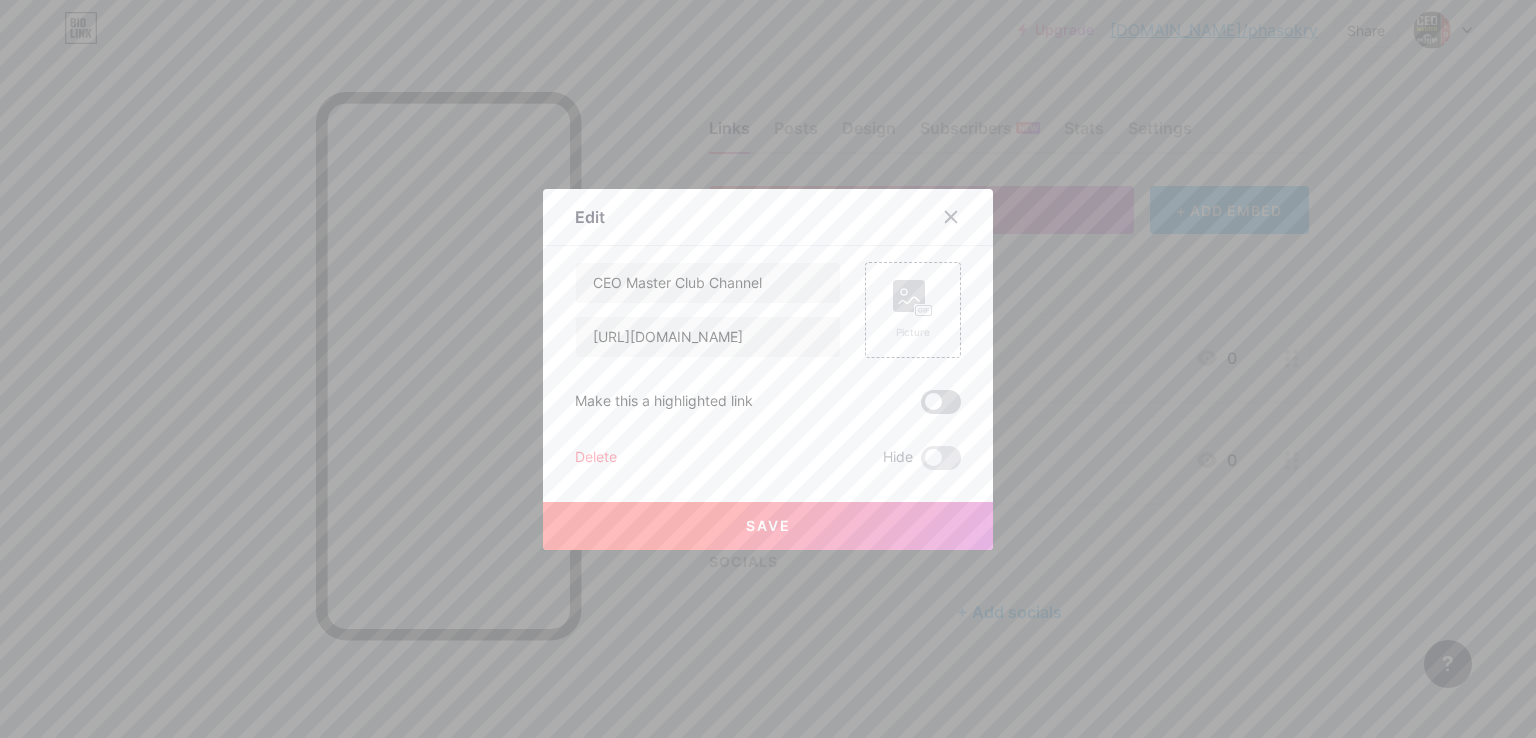 click at bounding box center (941, 402) 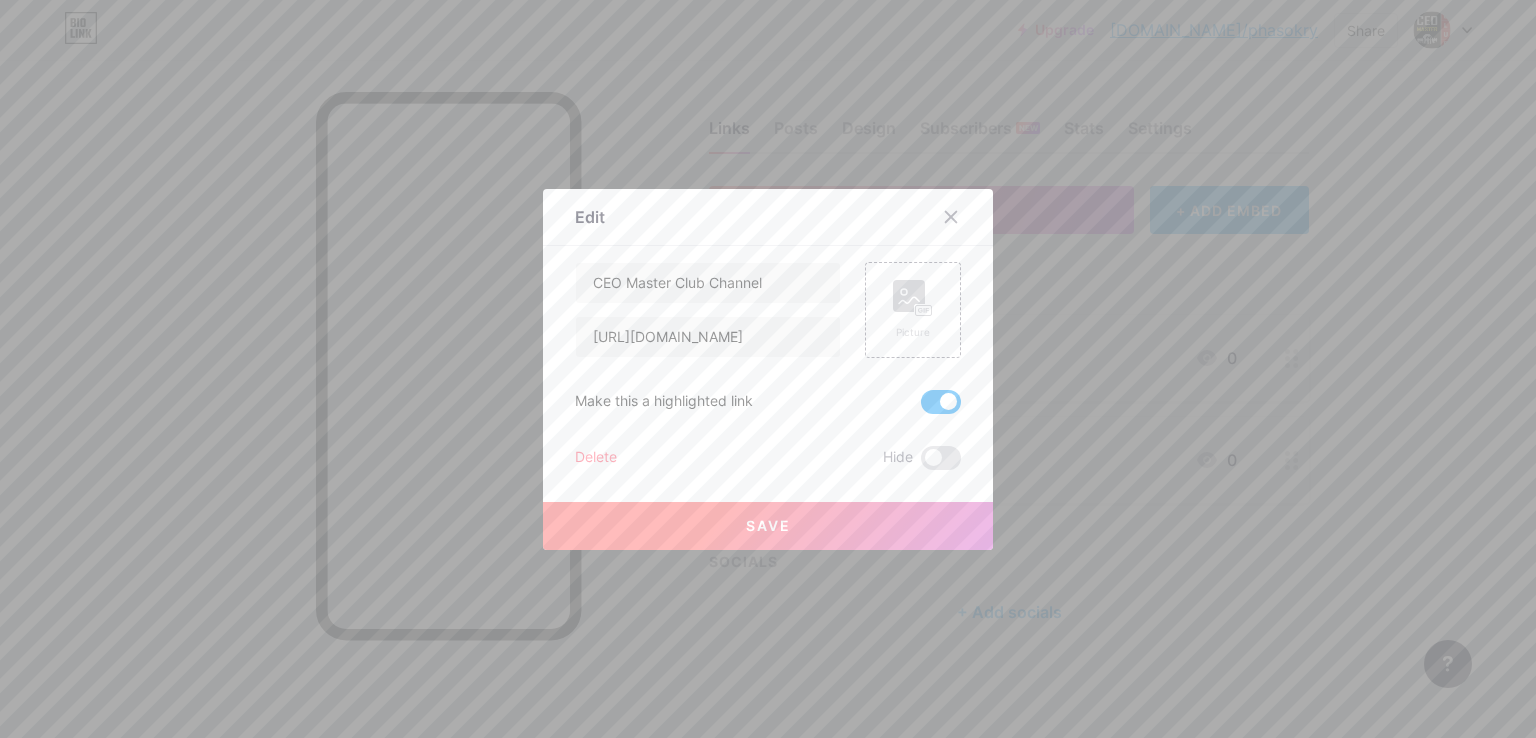 click at bounding box center [941, 402] 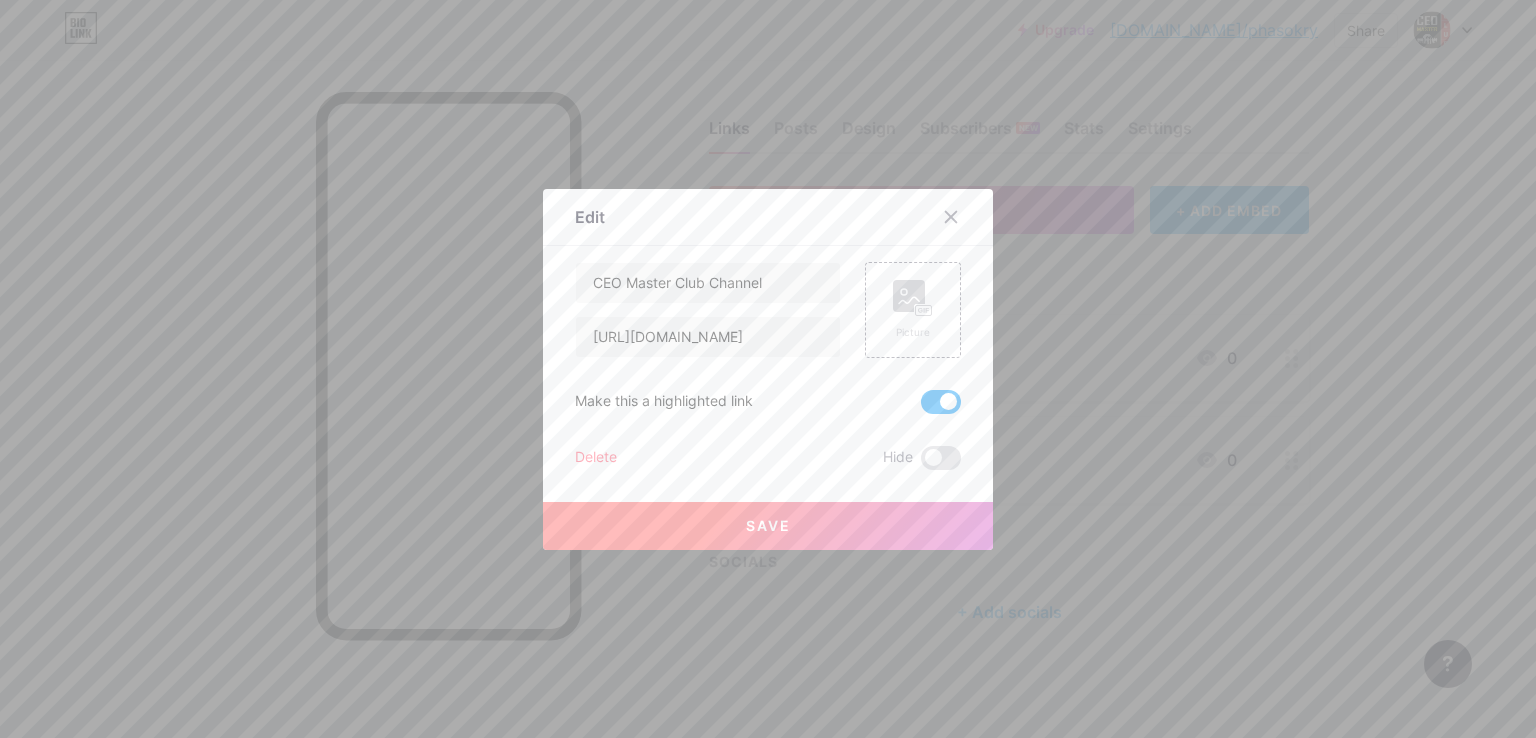 click at bounding box center [921, 407] 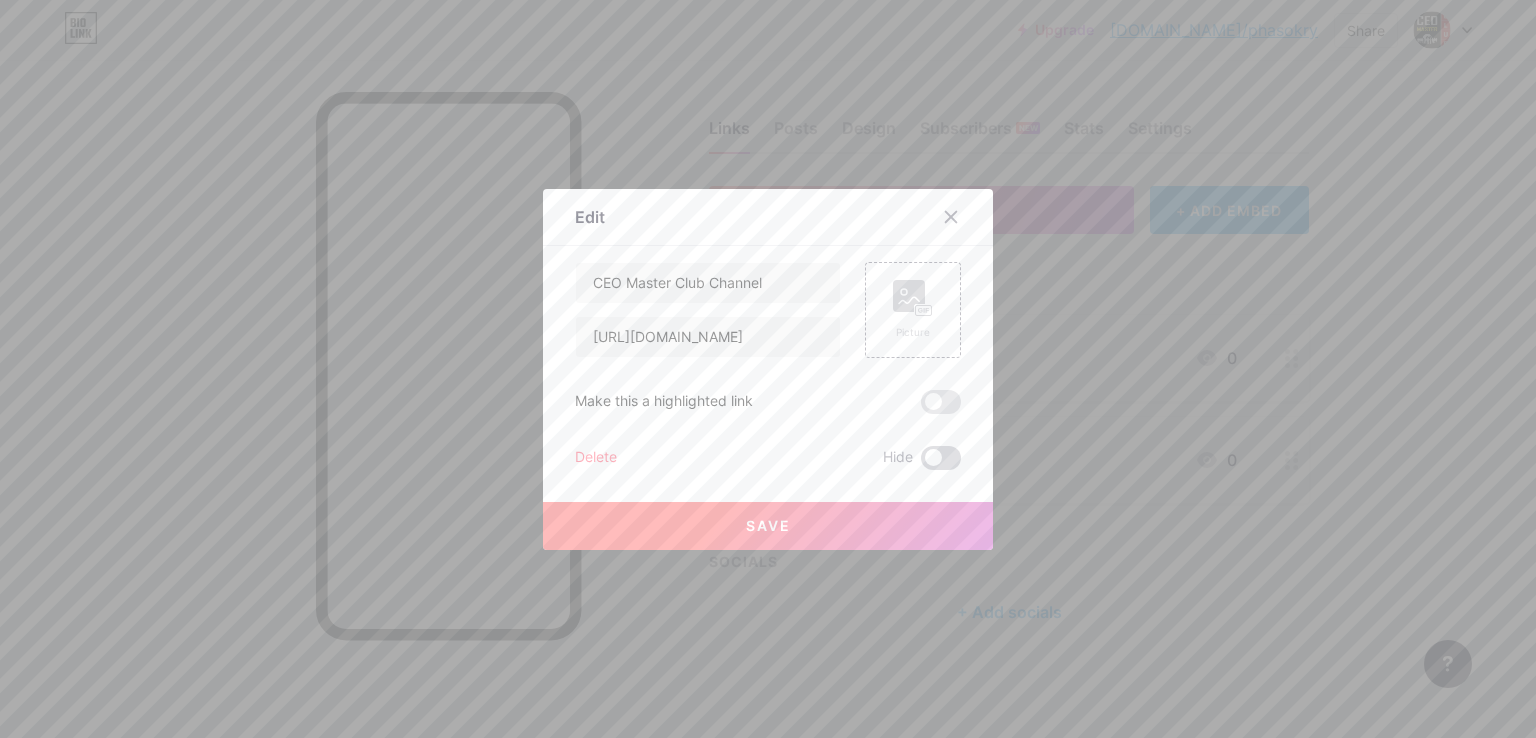 click at bounding box center [941, 458] 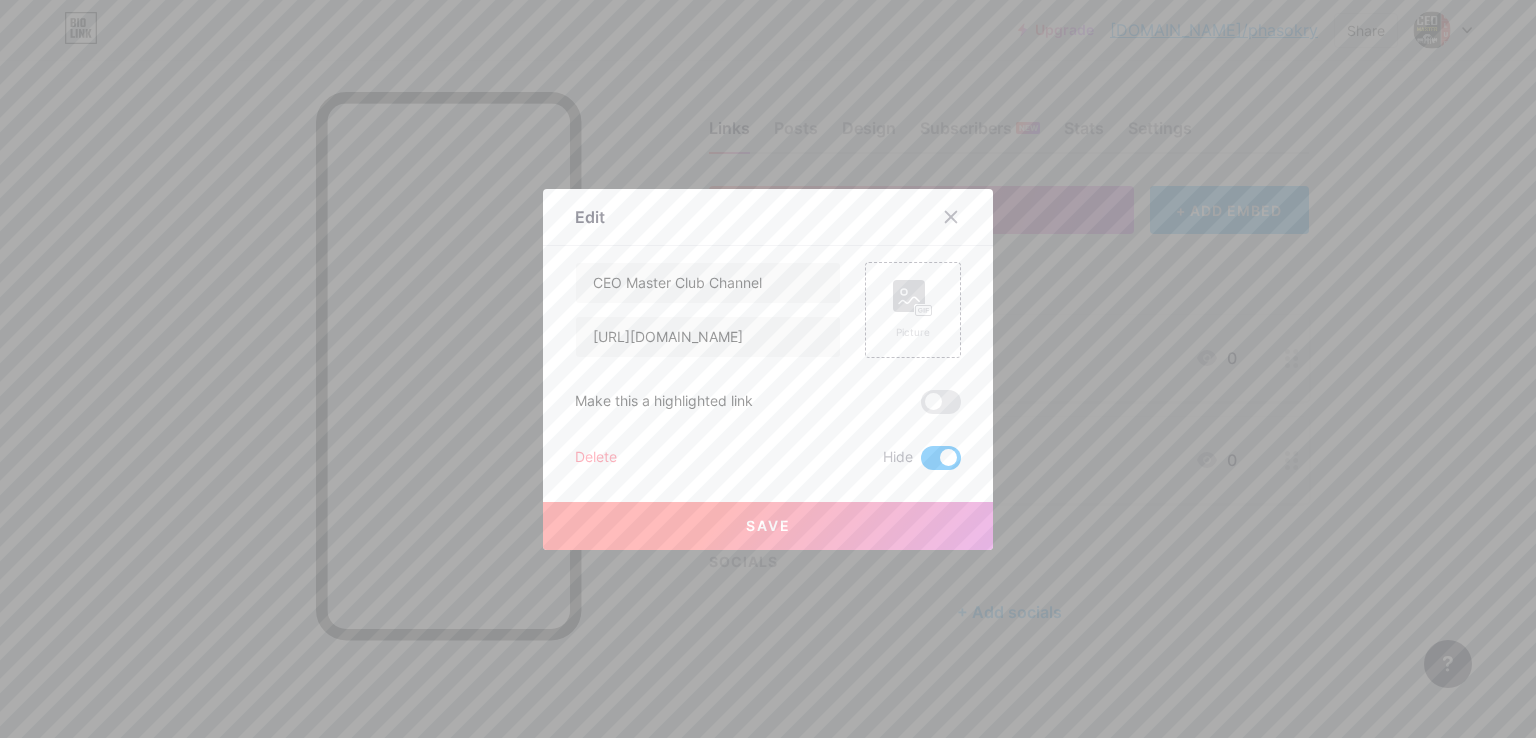 click at bounding box center (941, 458) 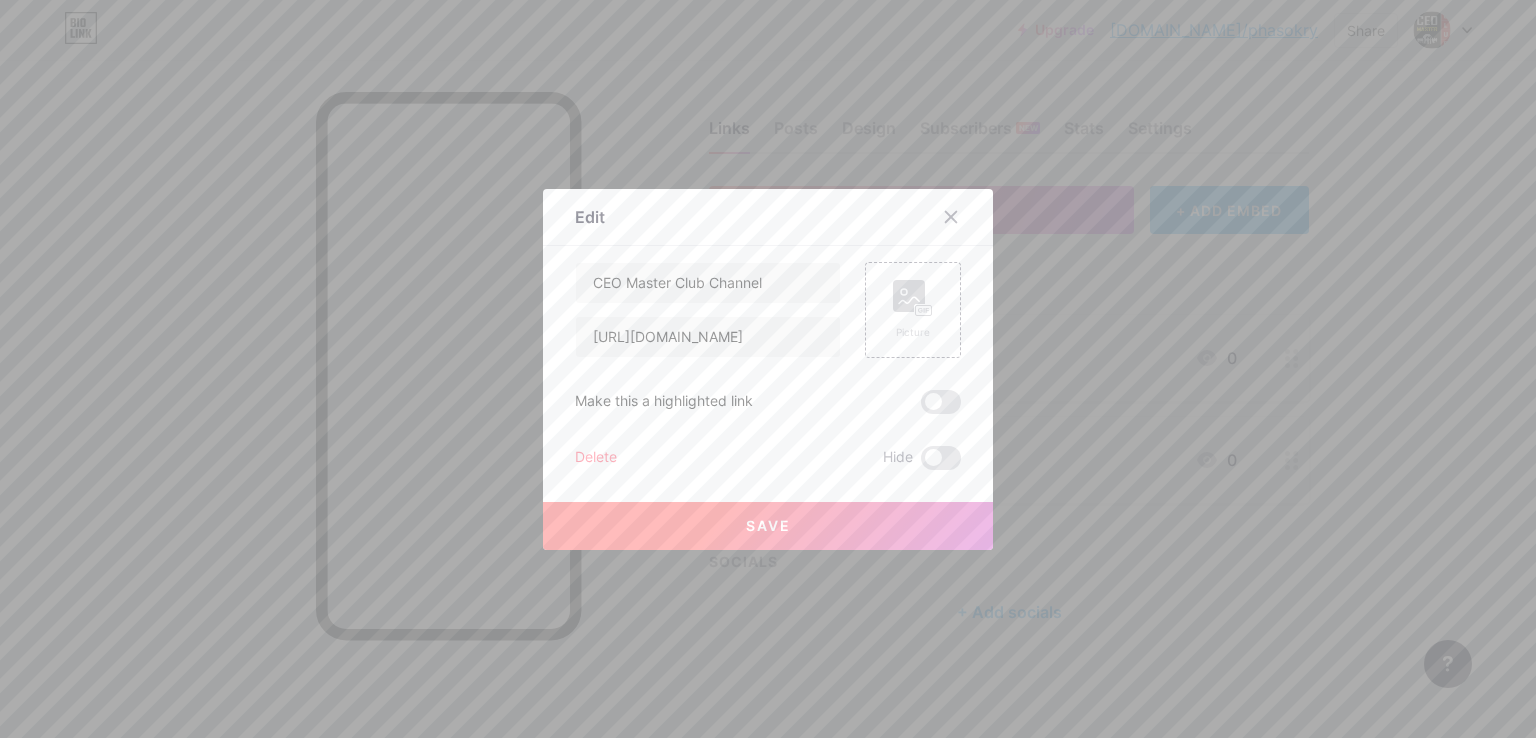click on "Edit" at bounding box center (590, 217) 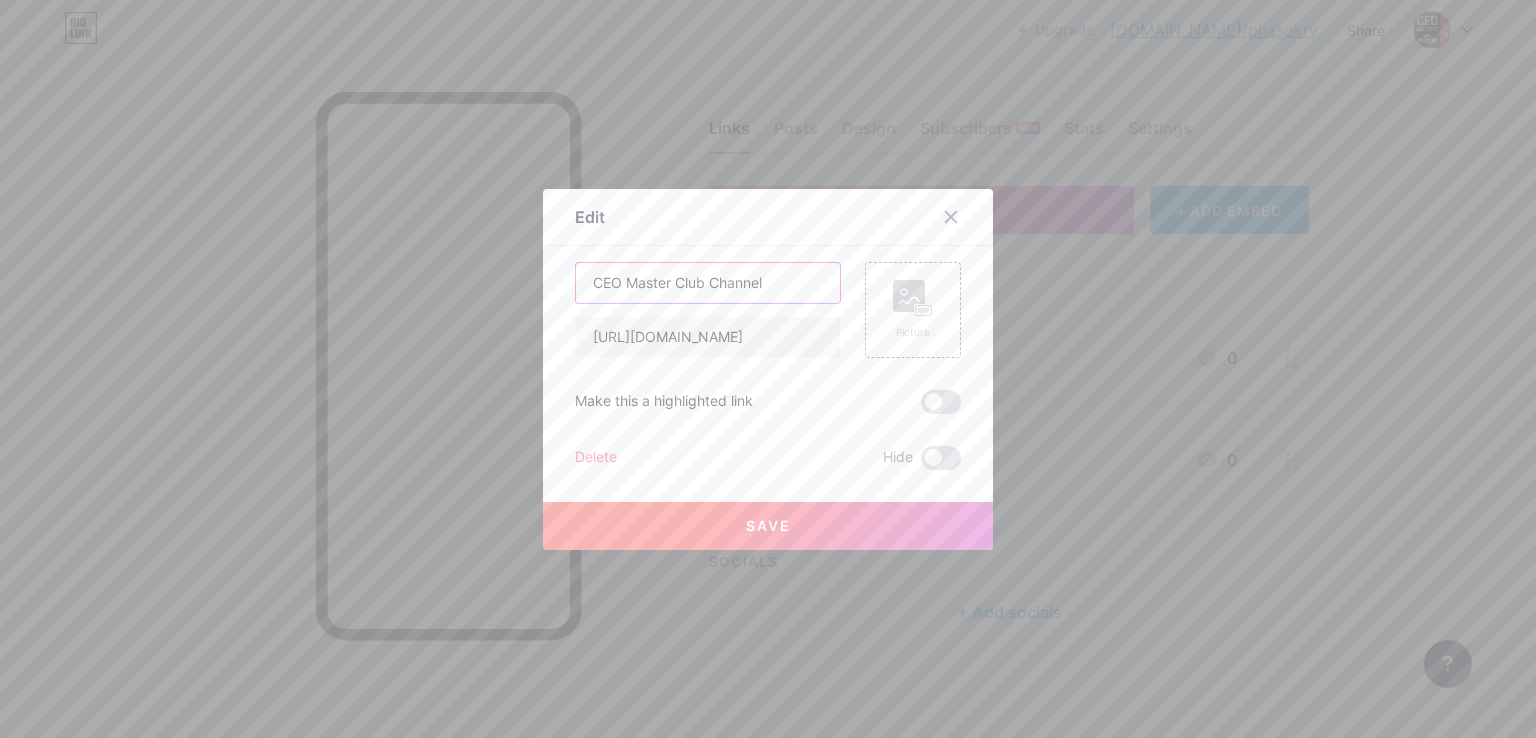 click on "CEO Master Club Channel" at bounding box center (708, 283) 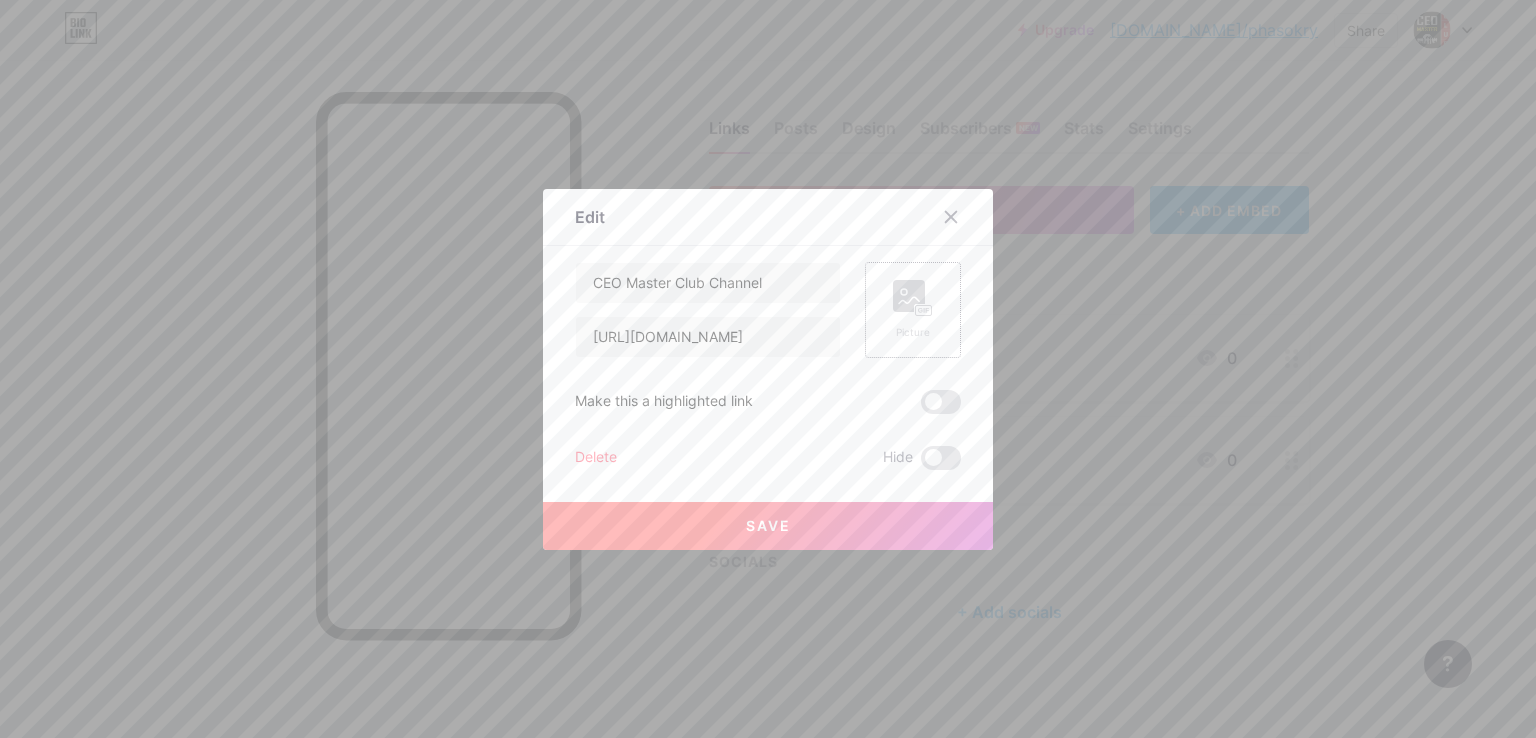 click 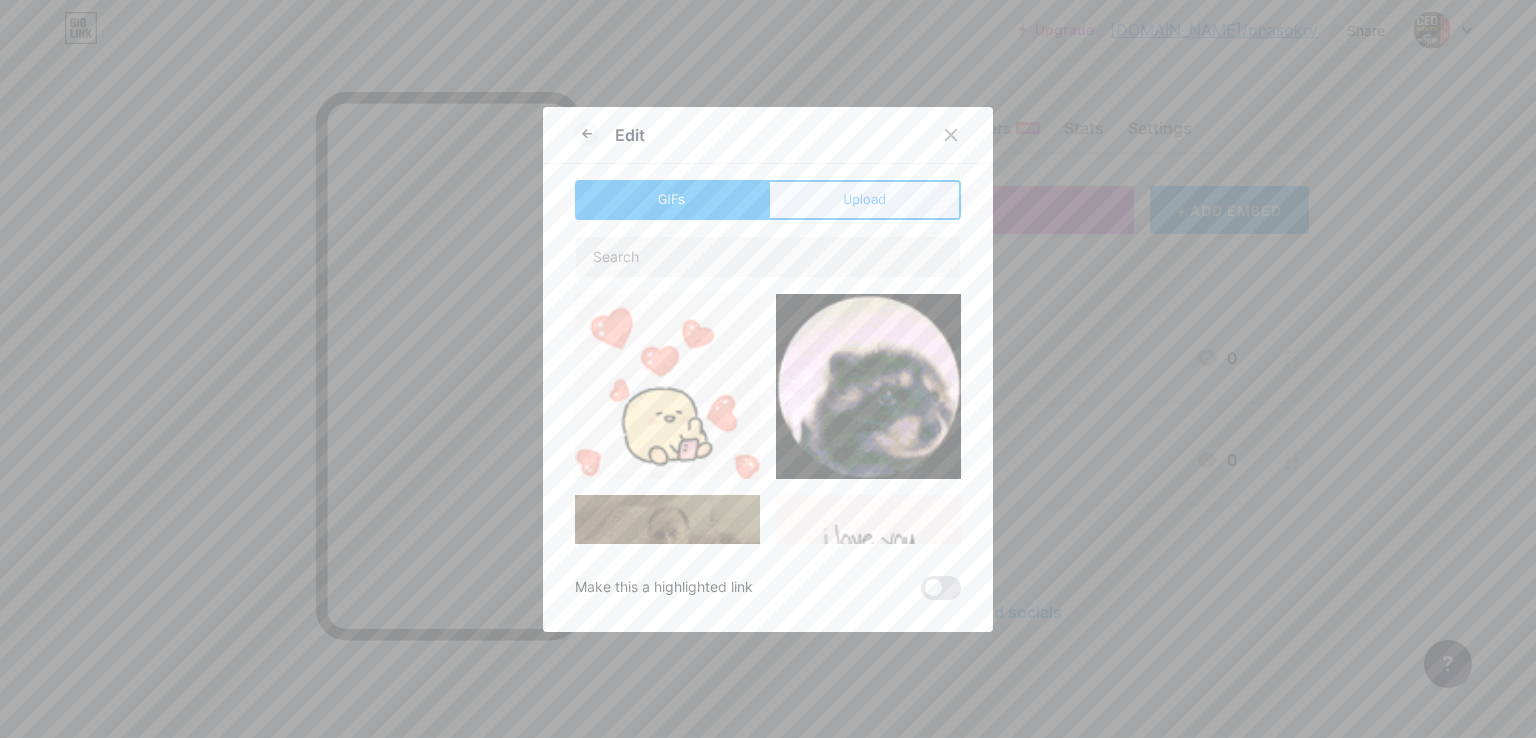 click on "Upload" at bounding box center [864, 200] 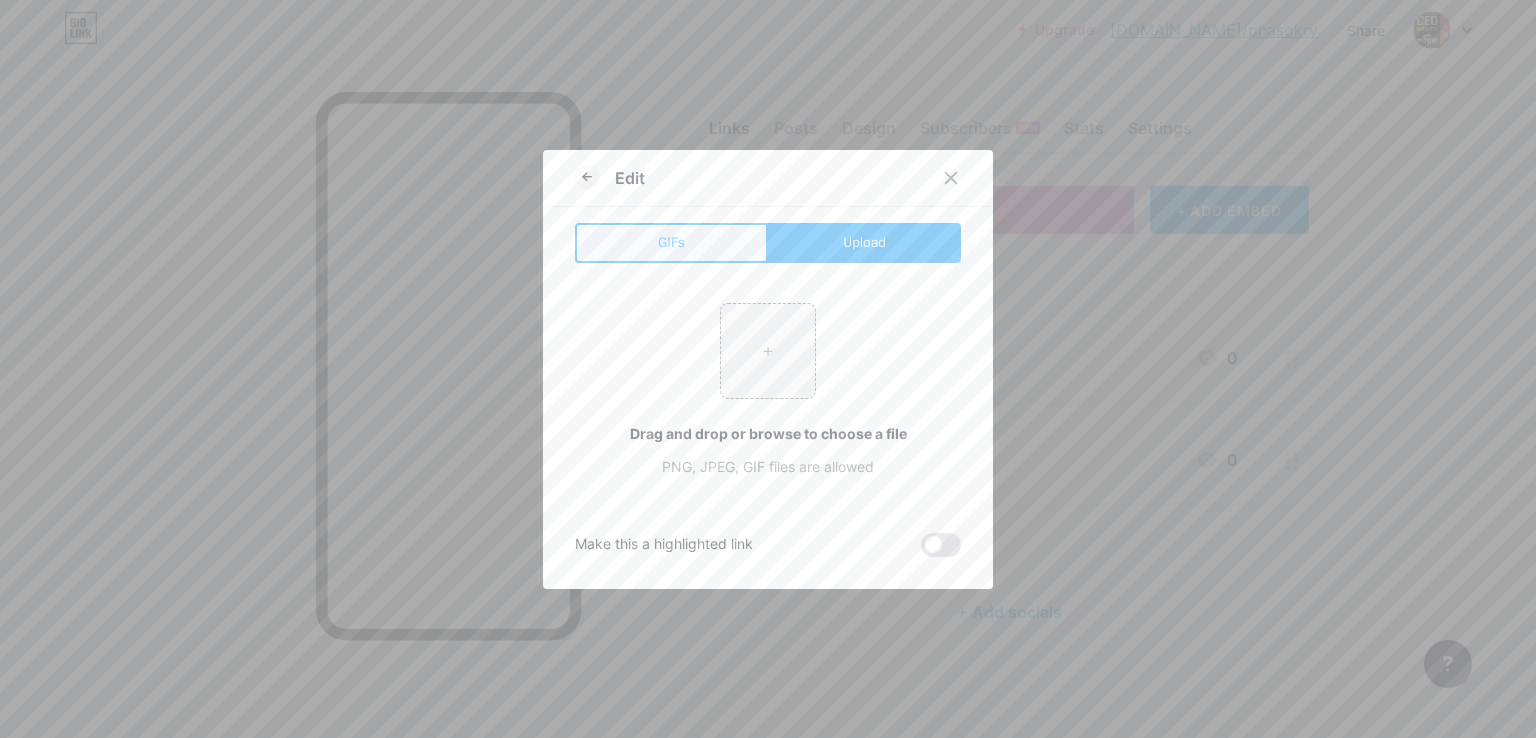 click on "GIFs" at bounding box center [671, 243] 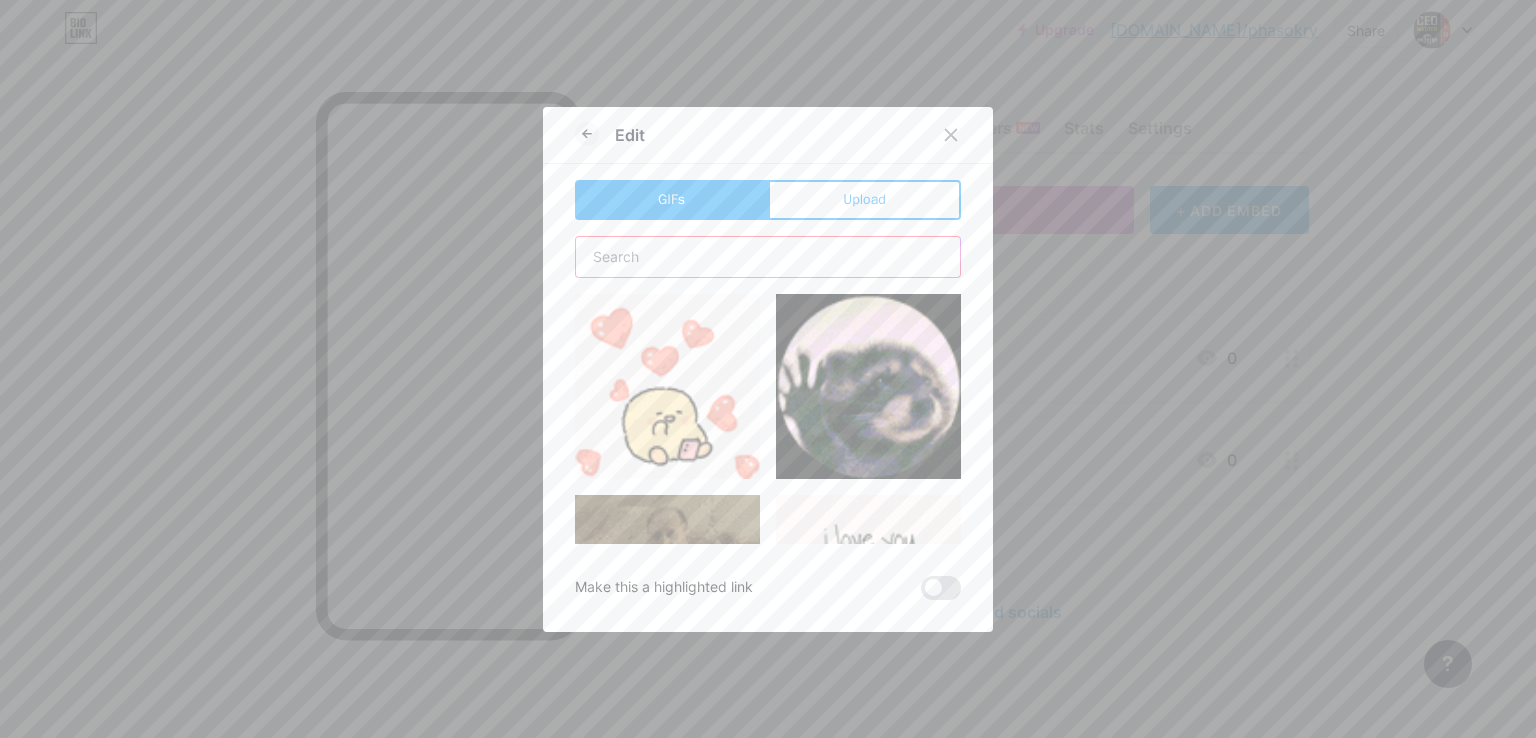 click at bounding box center (768, 257) 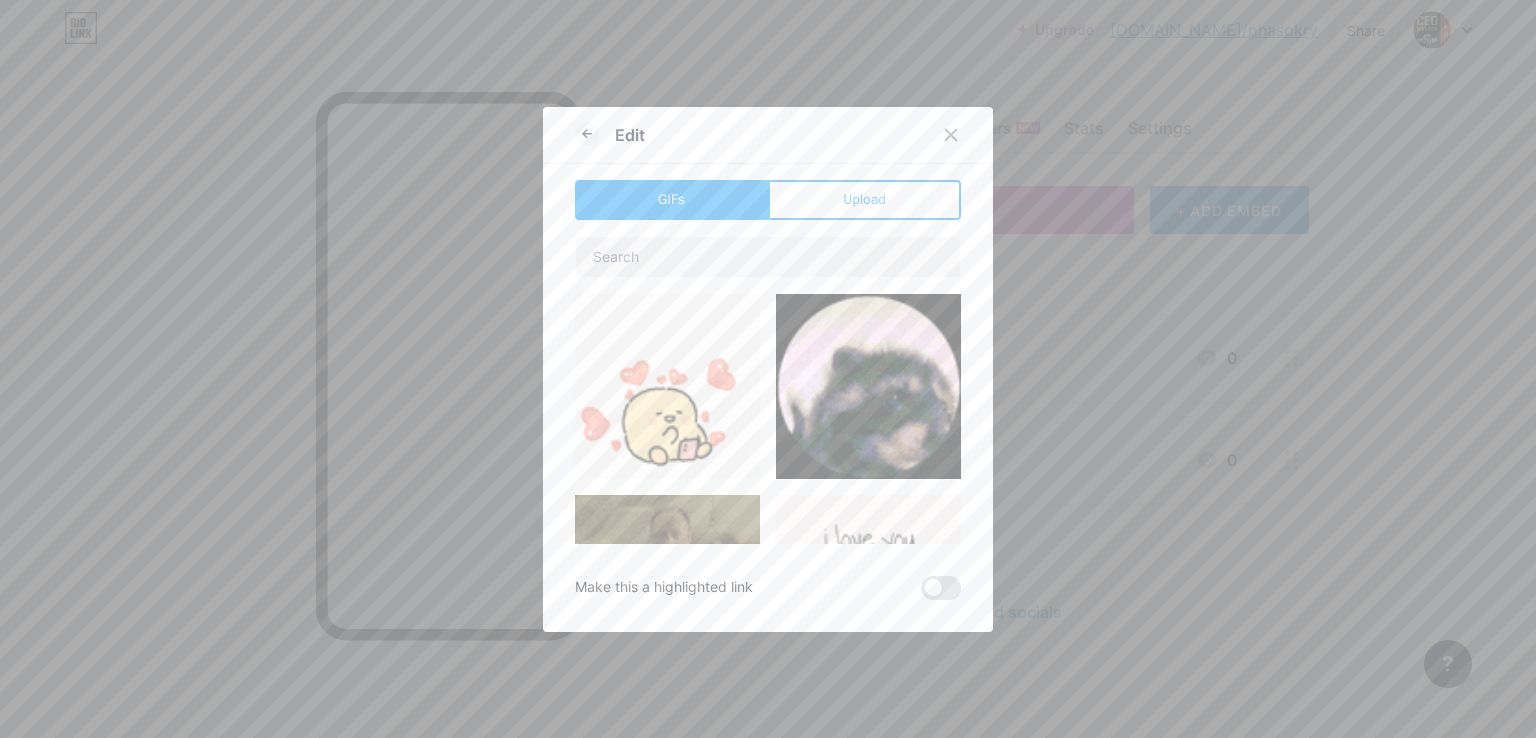 drag, startPoint x: 728, startPoint y: 123, endPoint x: 976, endPoint y: 132, distance: 248.16325 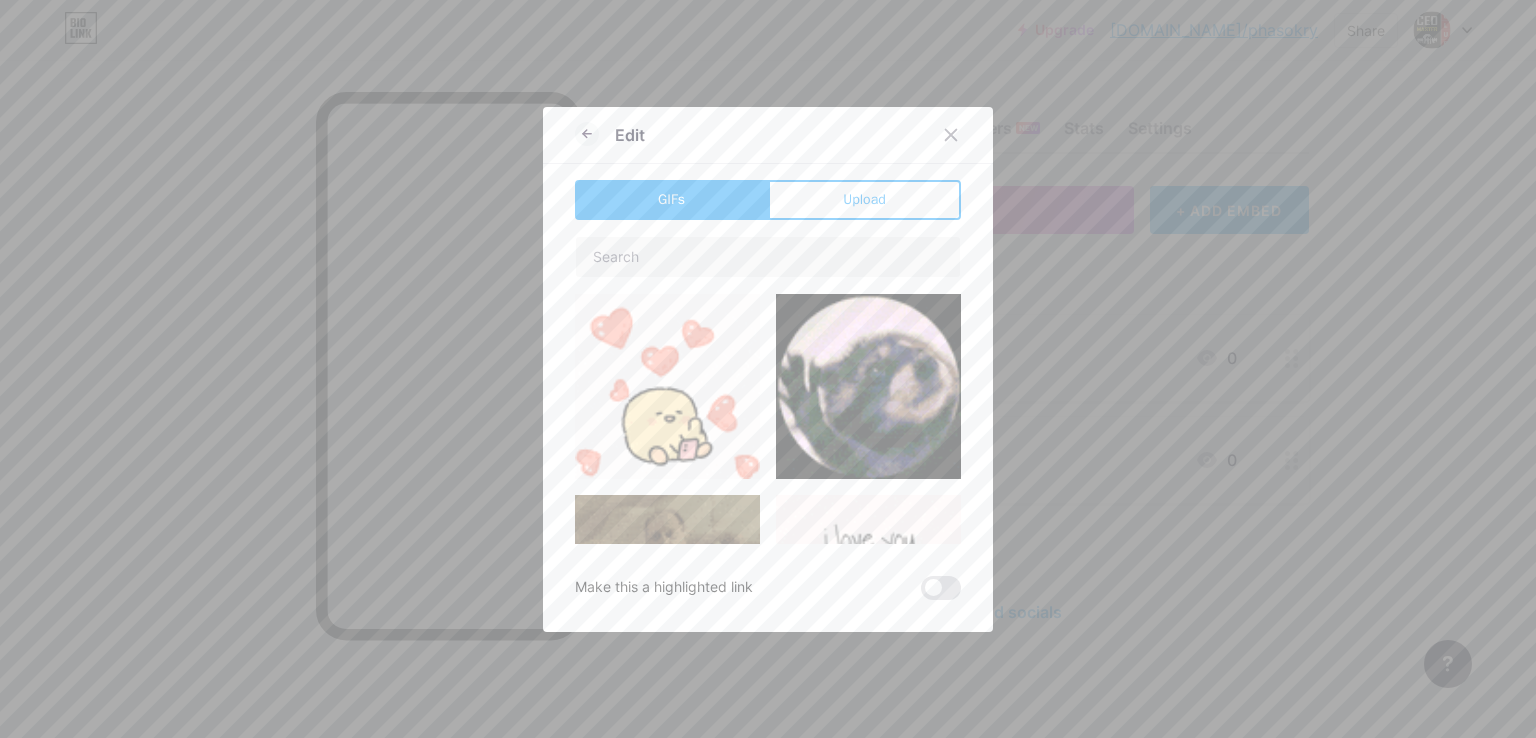 click on "Edit" at bounding box center [768, 140] 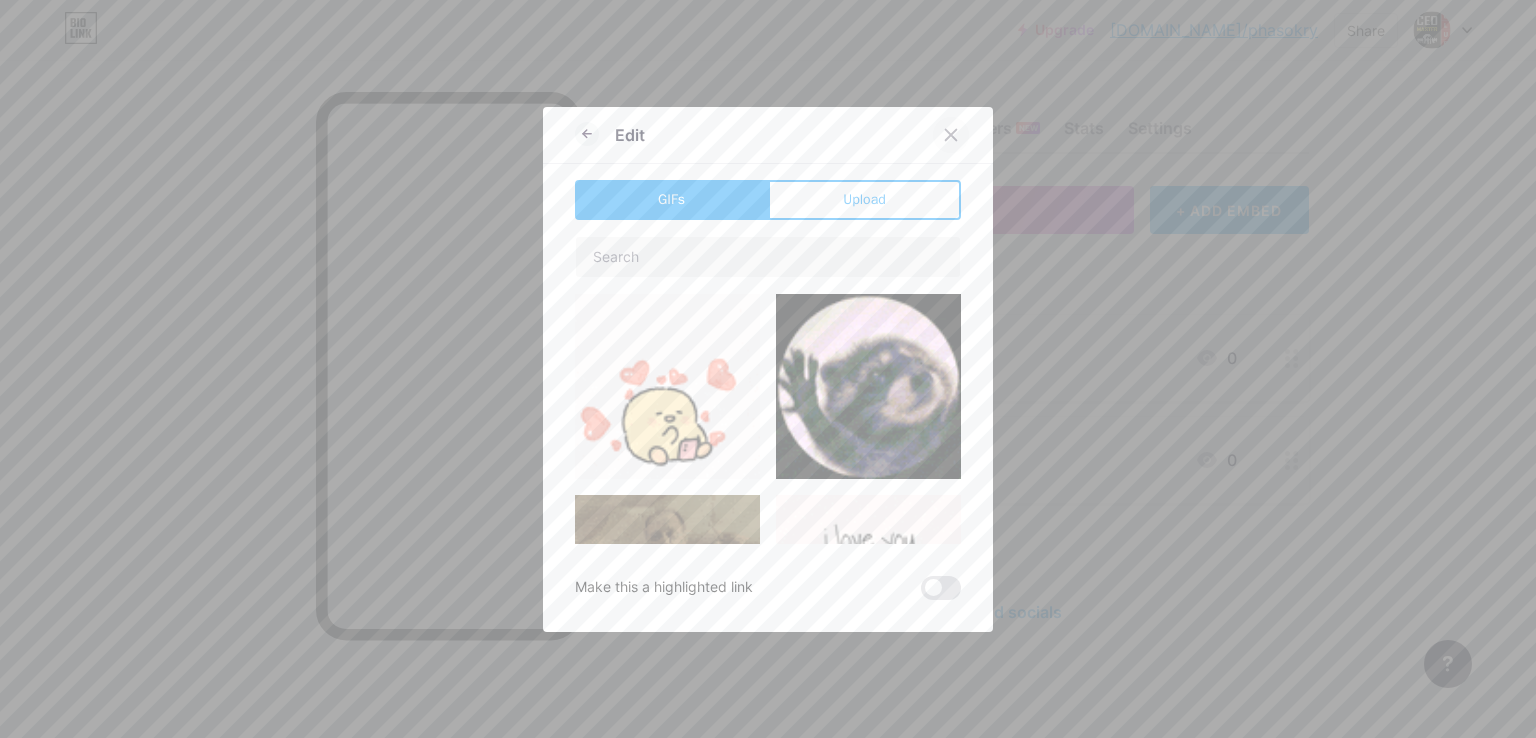 click 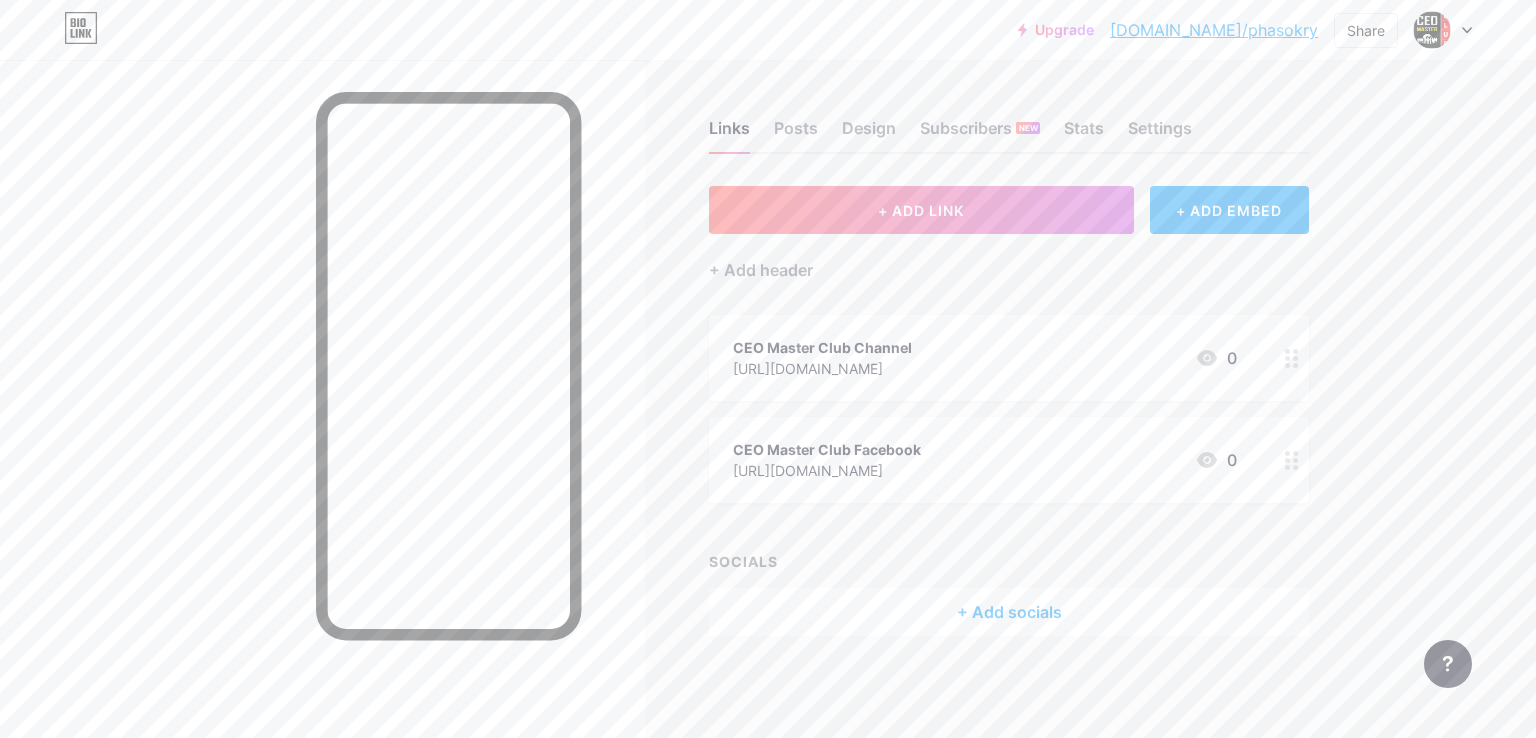 click at bounding box center (1292, 358) 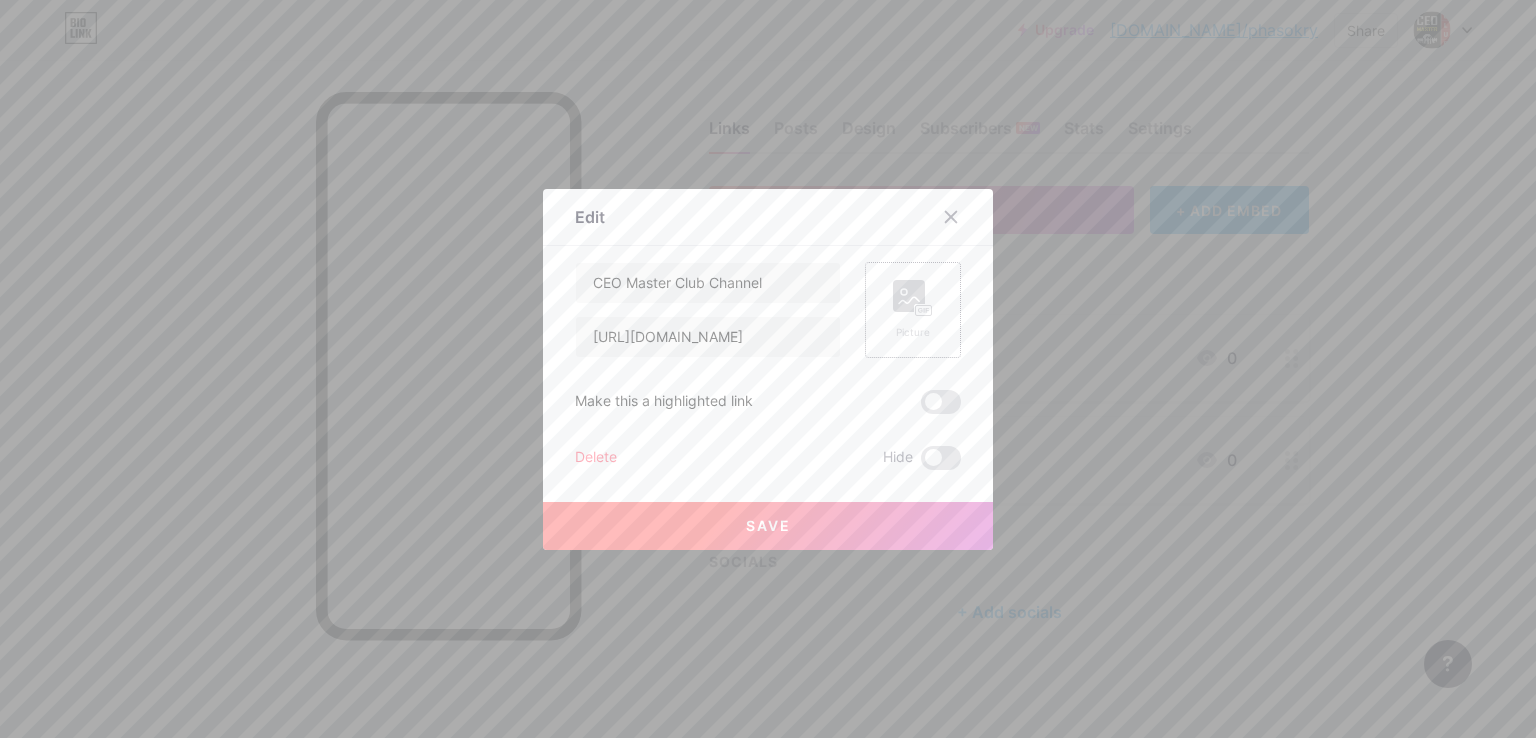 click on "Picture" at bounding box center (913, 310) 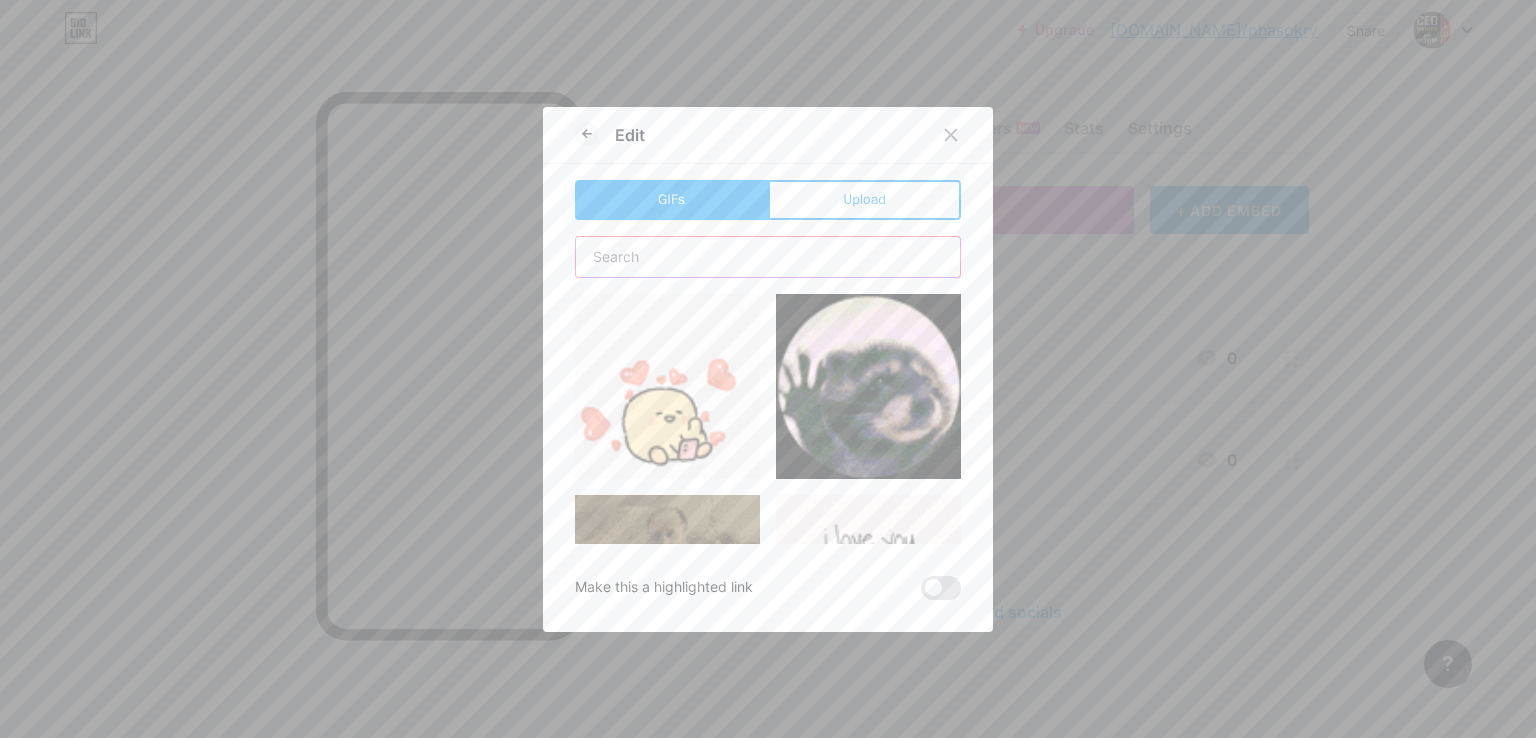 click at bounding box center (768, 257) 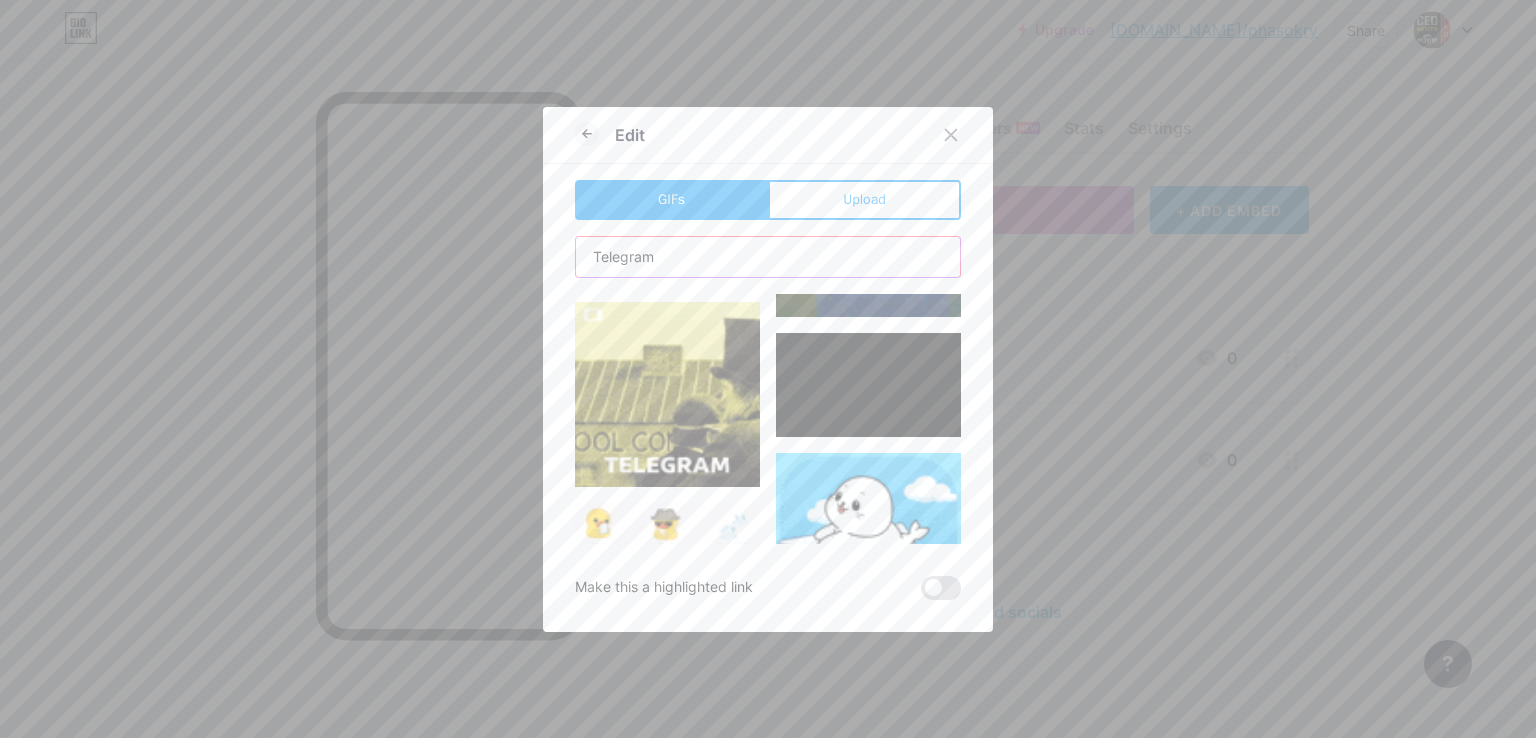 scroll, scrollTop: 800, scrollLeft: 0, axis: vertical 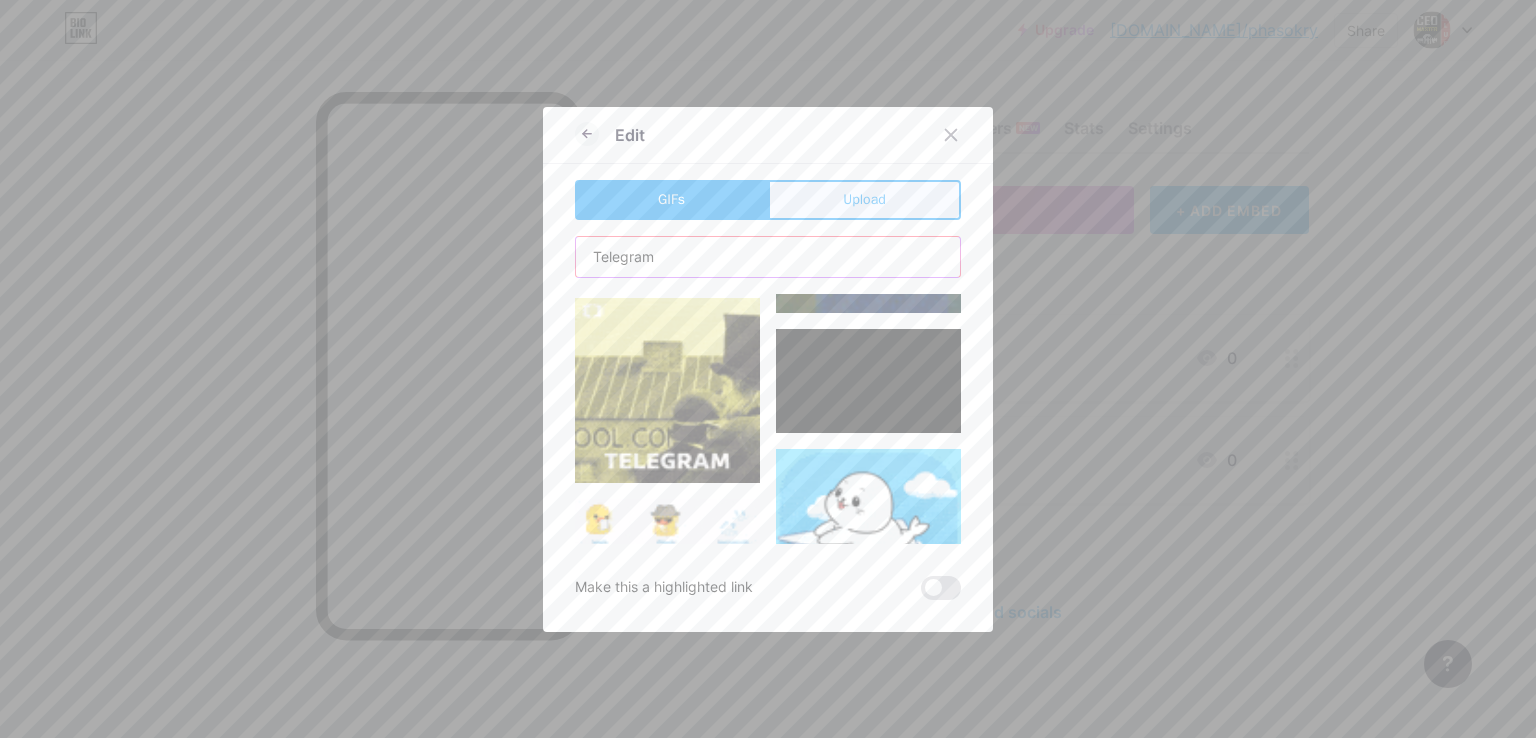 type on "Telegram" 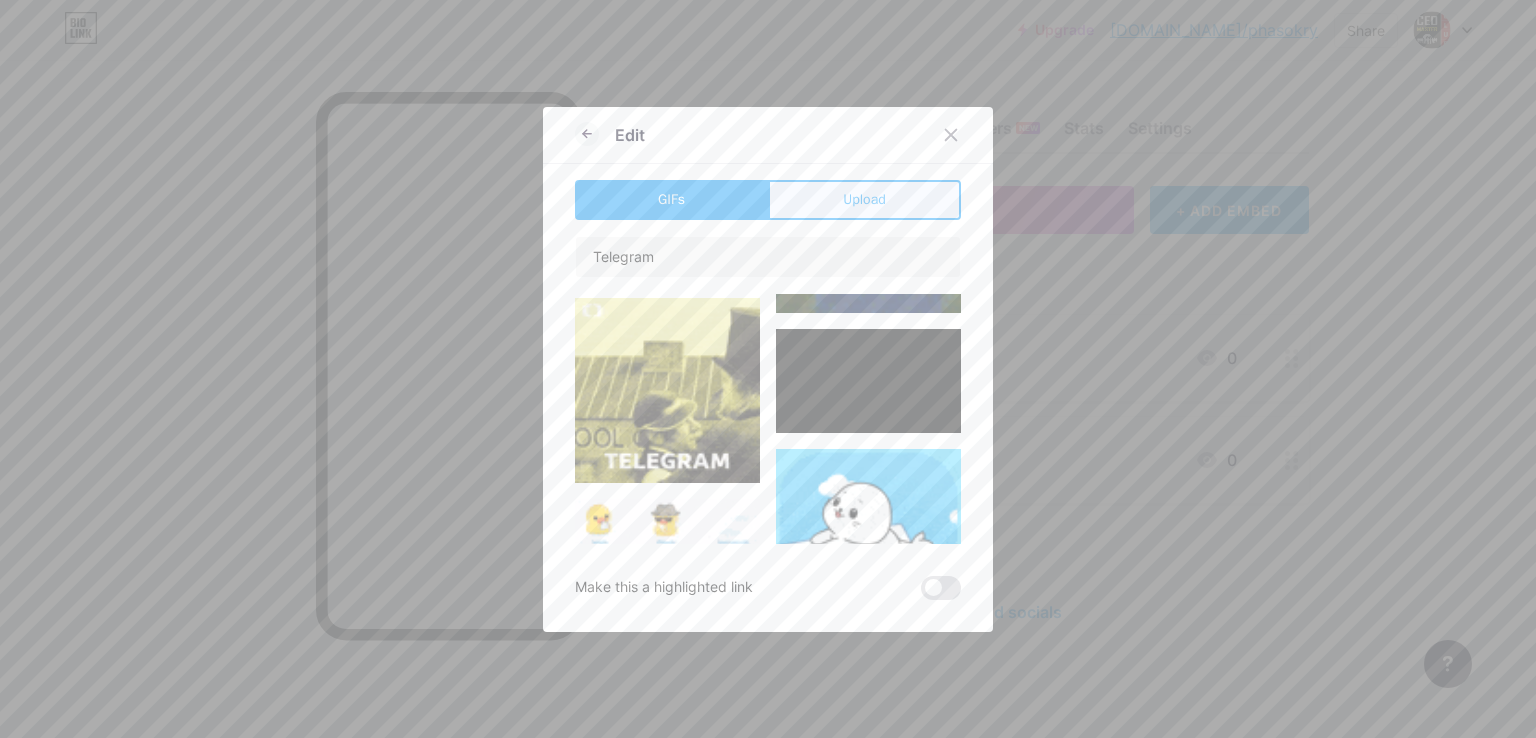 click on "Upload" at bounding box center [864, 200] 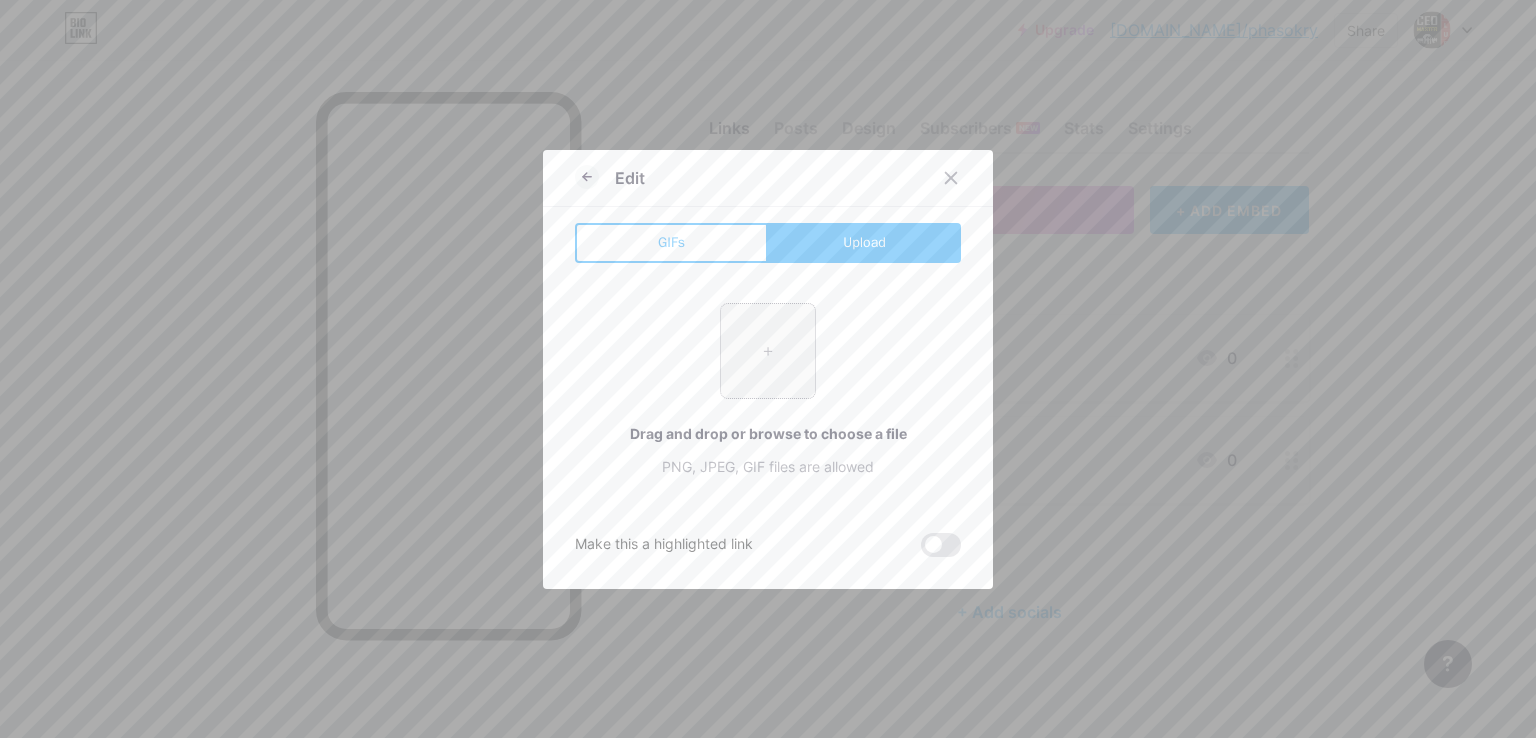 click at bounding box center [768, 351] 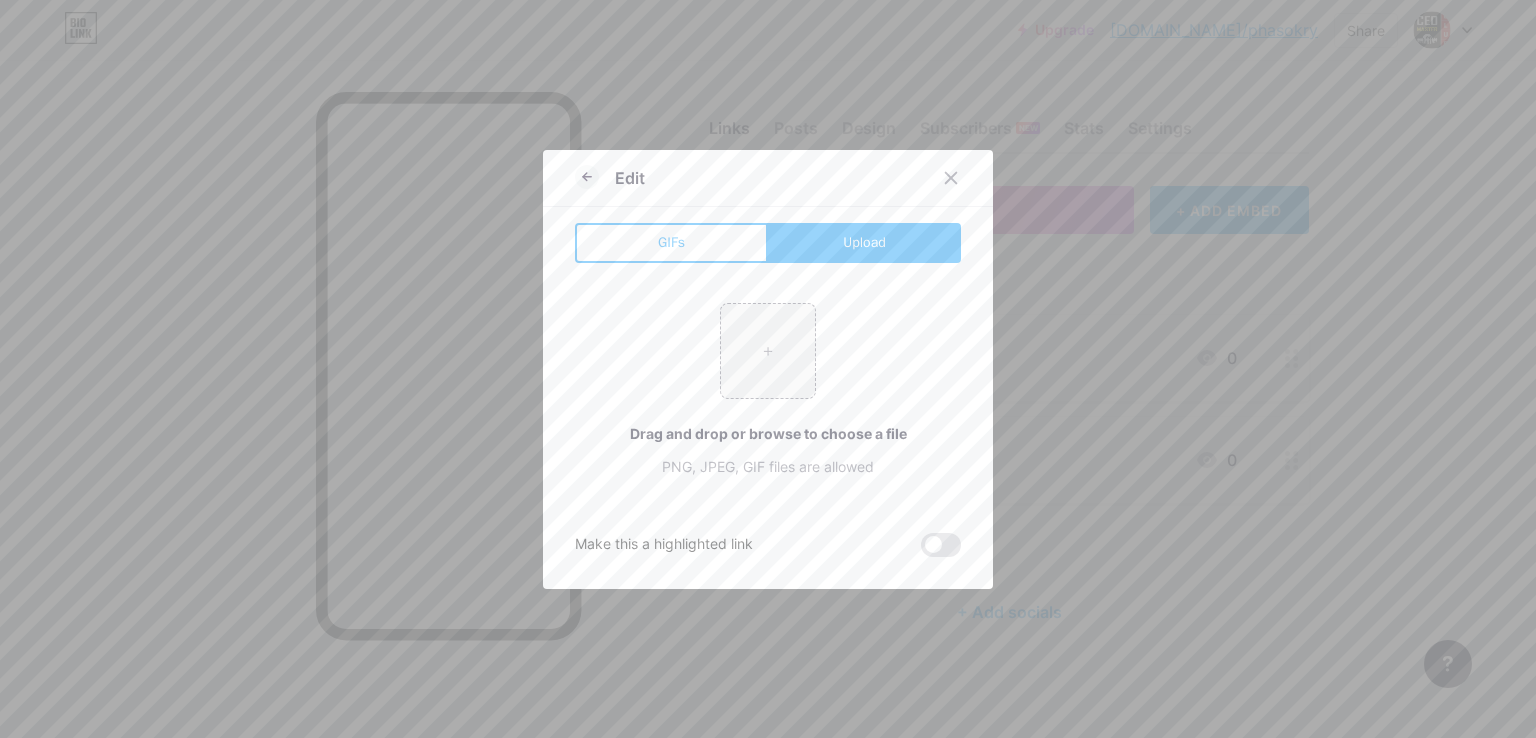 click on "Edit       GIFs     Upload       Content
YouTube
Play YouTube video without leaving your page.
ADD
Vimeo
Play Vimeo video without leaving your page.
ADD
Tiktok
Grow your TikTok following
ADD
Tweet
Embed a tweet.
ADD
Reddit
Showcase your Reddit profile
ADD
Spotify
Embed Spotify to play the preview of a track.
ADD
Twitch
Play Twitch video without leaving your page.
ADD
ADD" at bounding box center (768, 369) 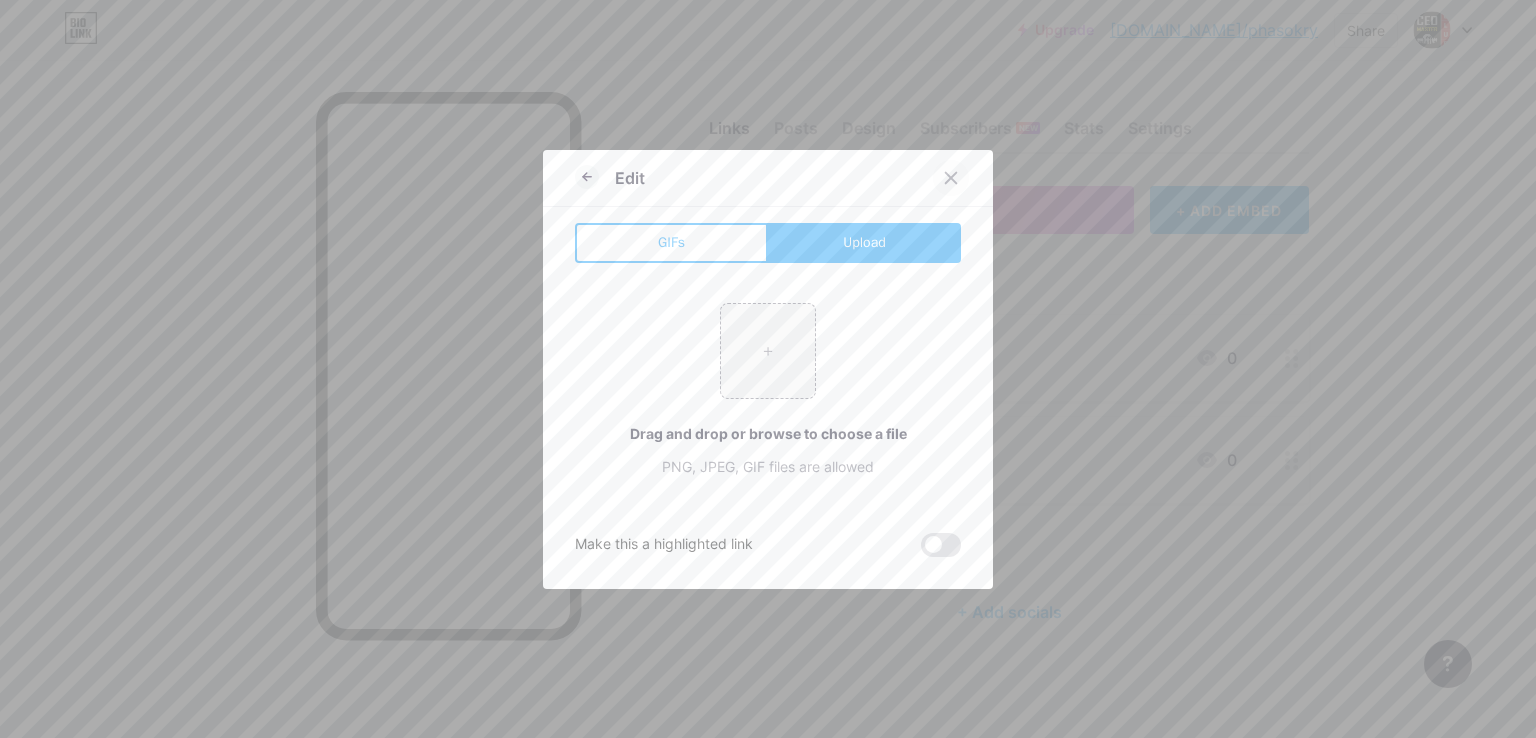 click 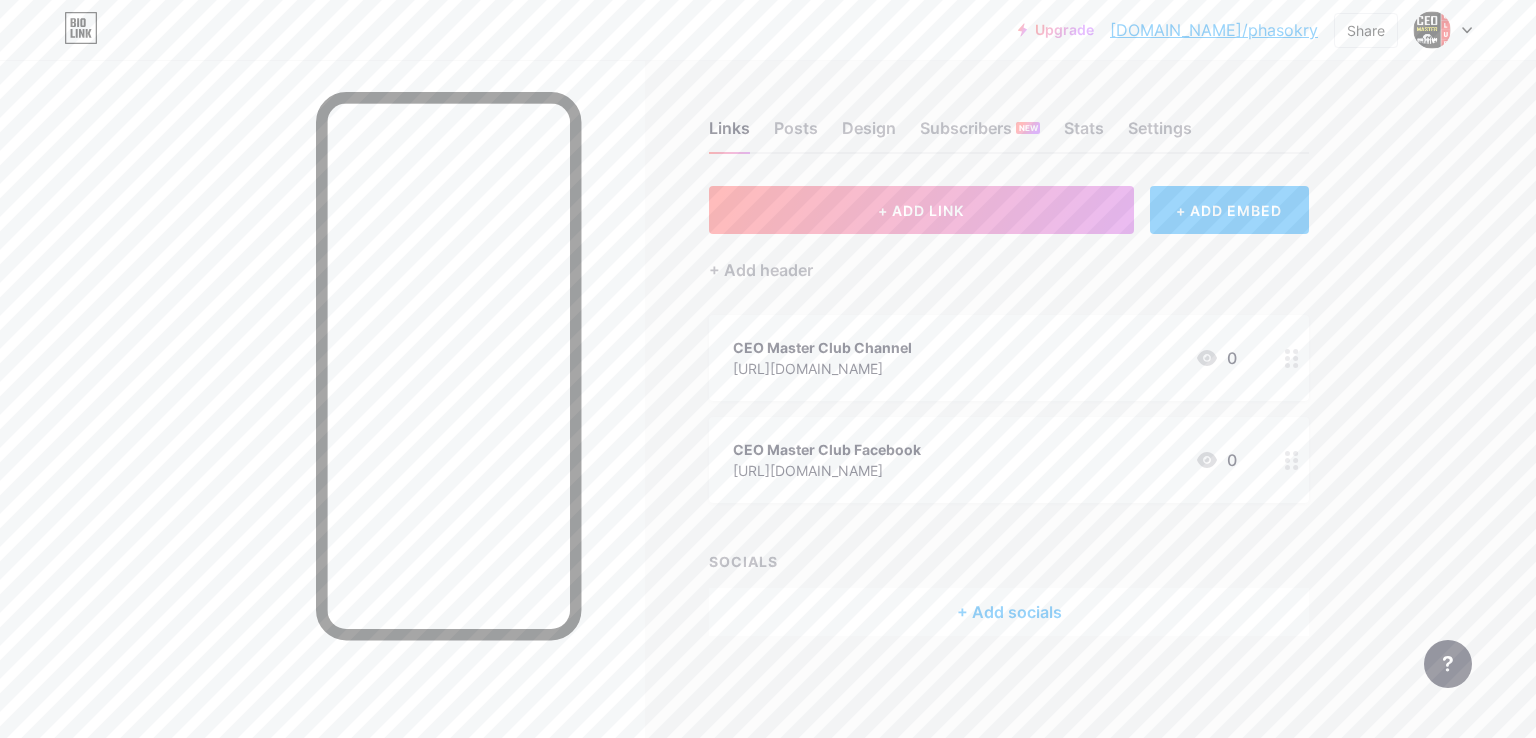 click on "+ ADD EMBED" at bounding box center (1229, 210) 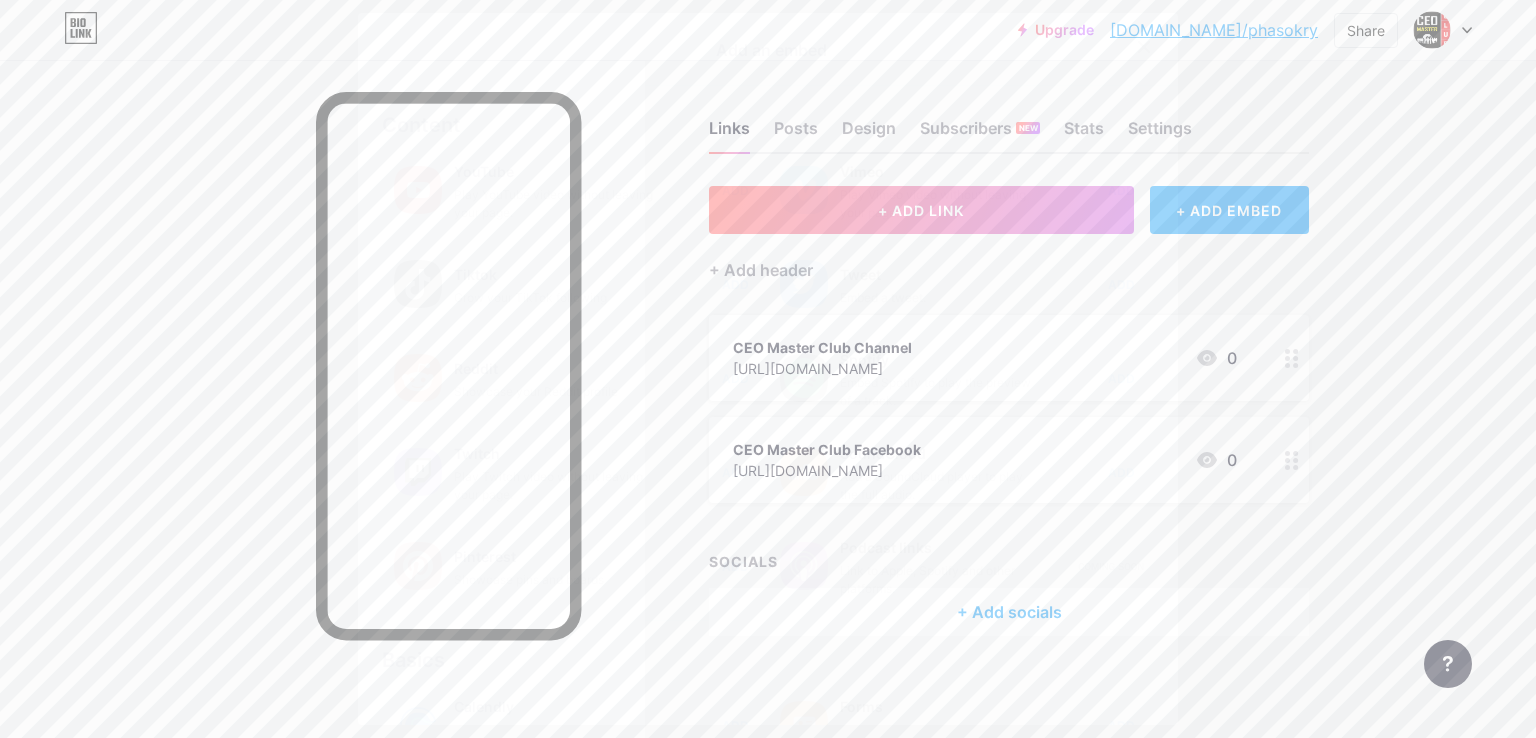 scroll, scrollTop: 0, scrollLeft: 0, axis: both 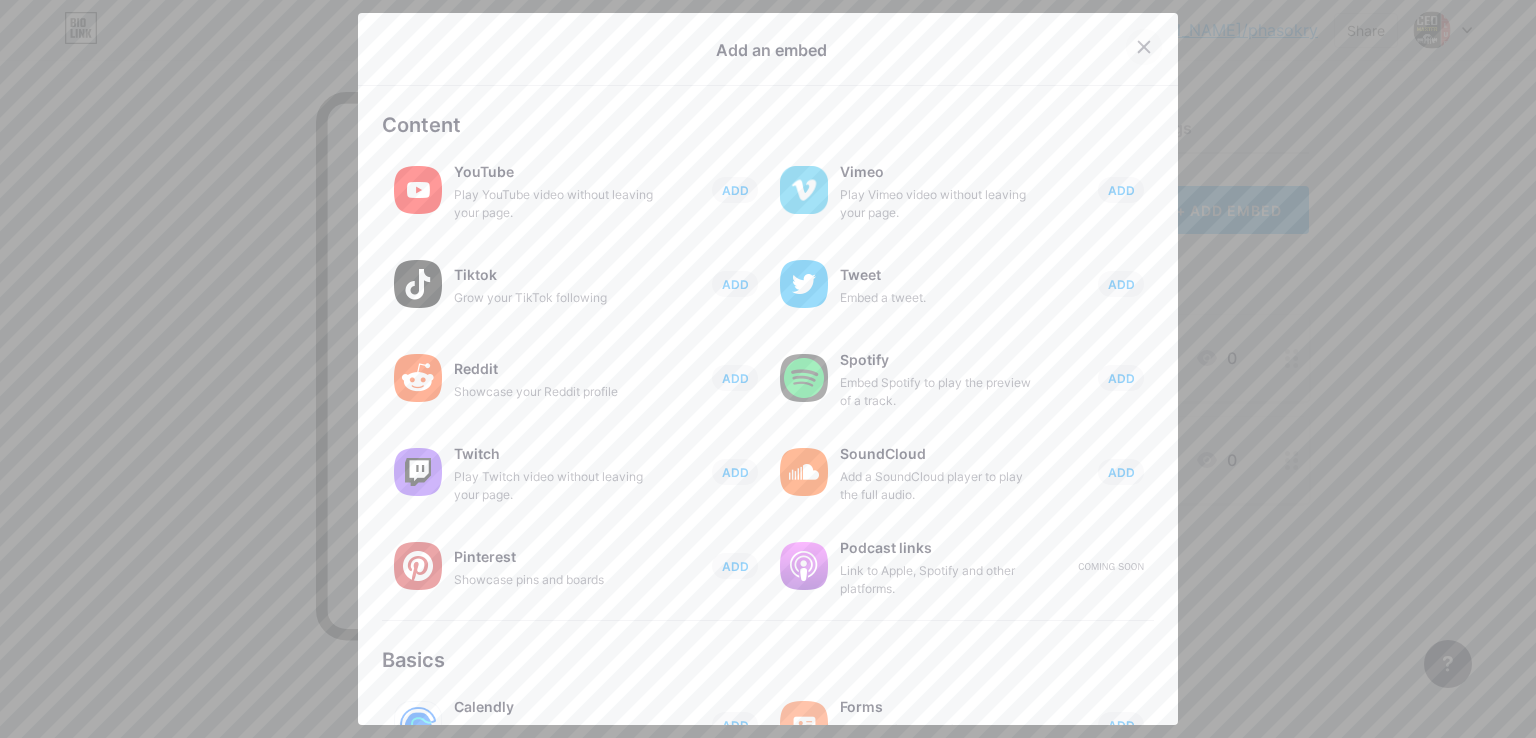 click at bounding box center [1144, 47] 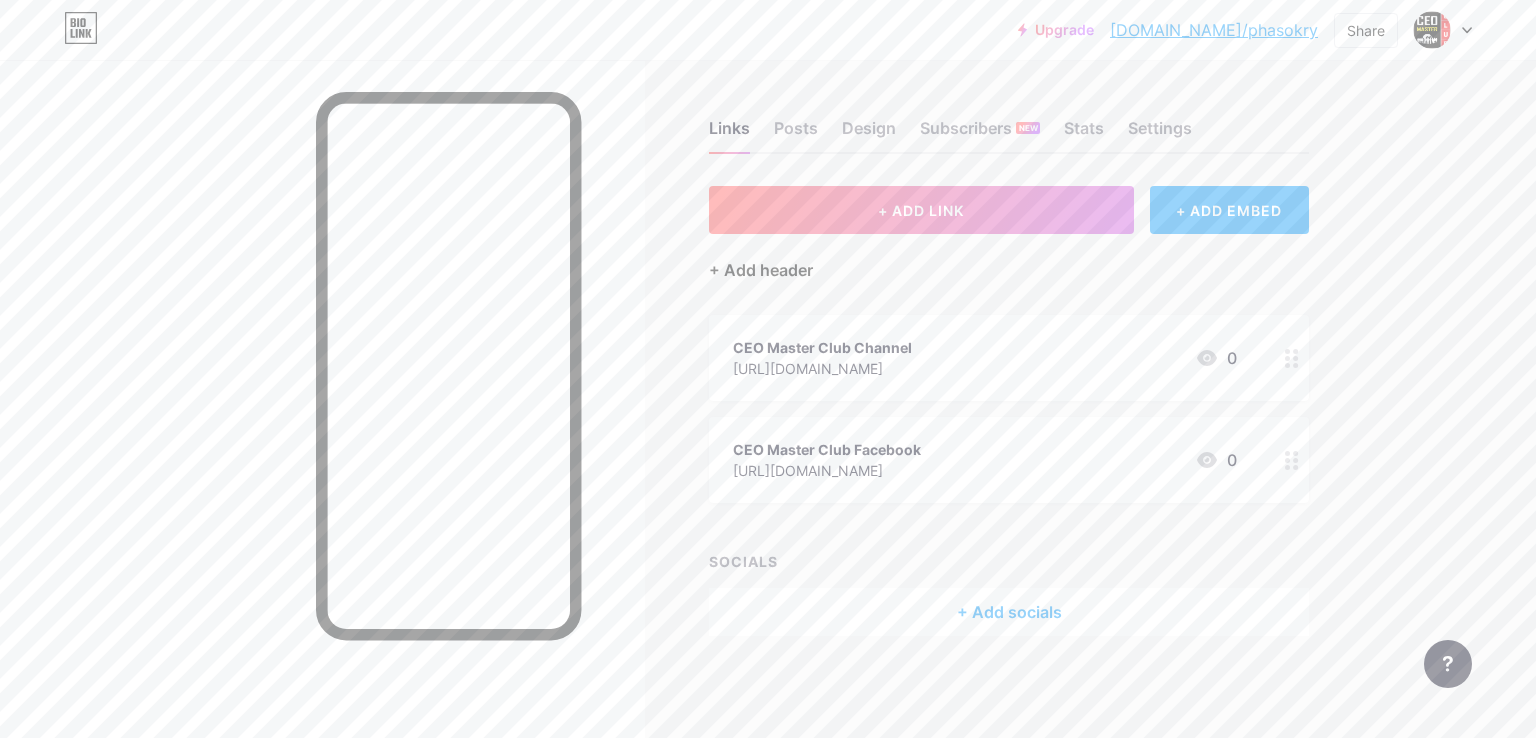 click on "+ Add header" at bounding box center [761, 270] 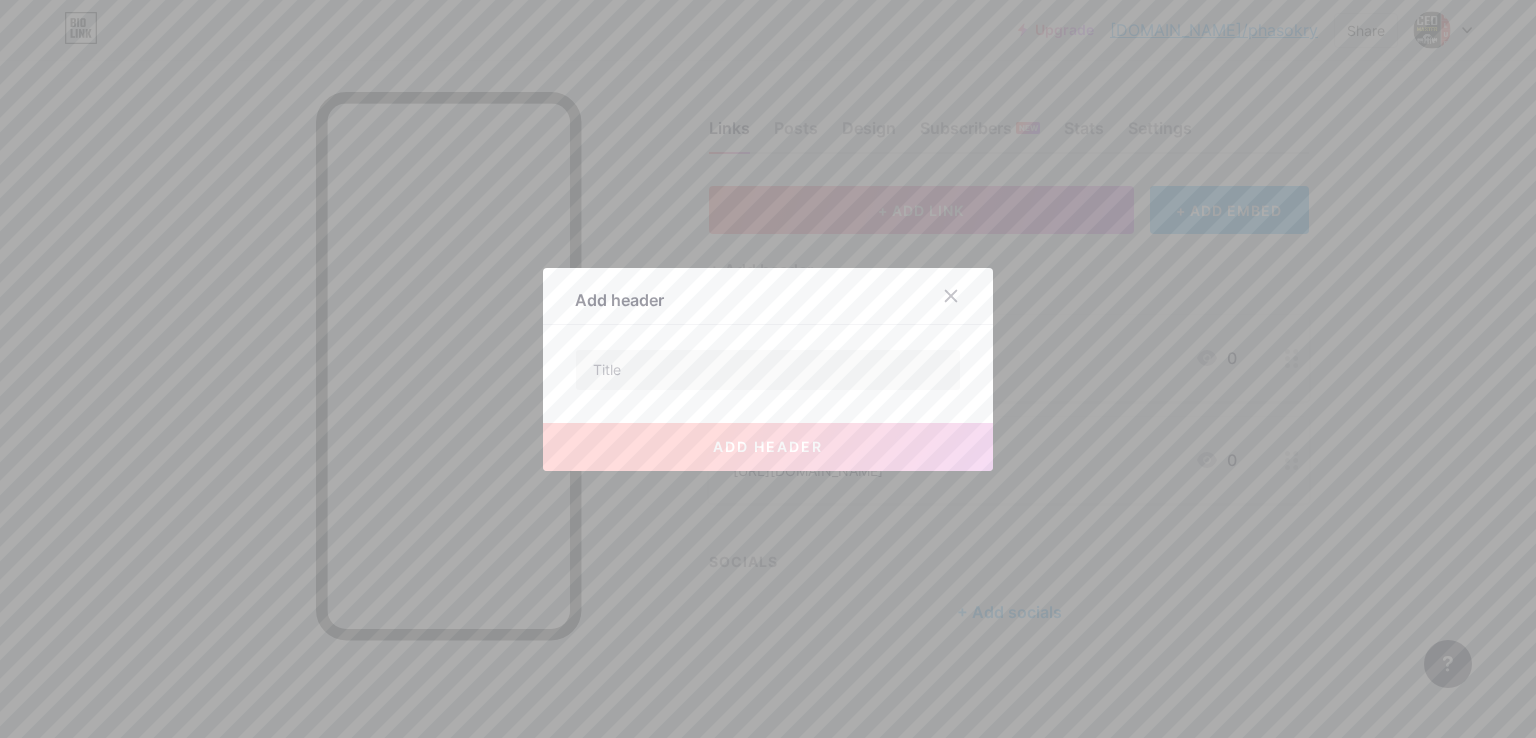 click at bounding box center (963, 296) 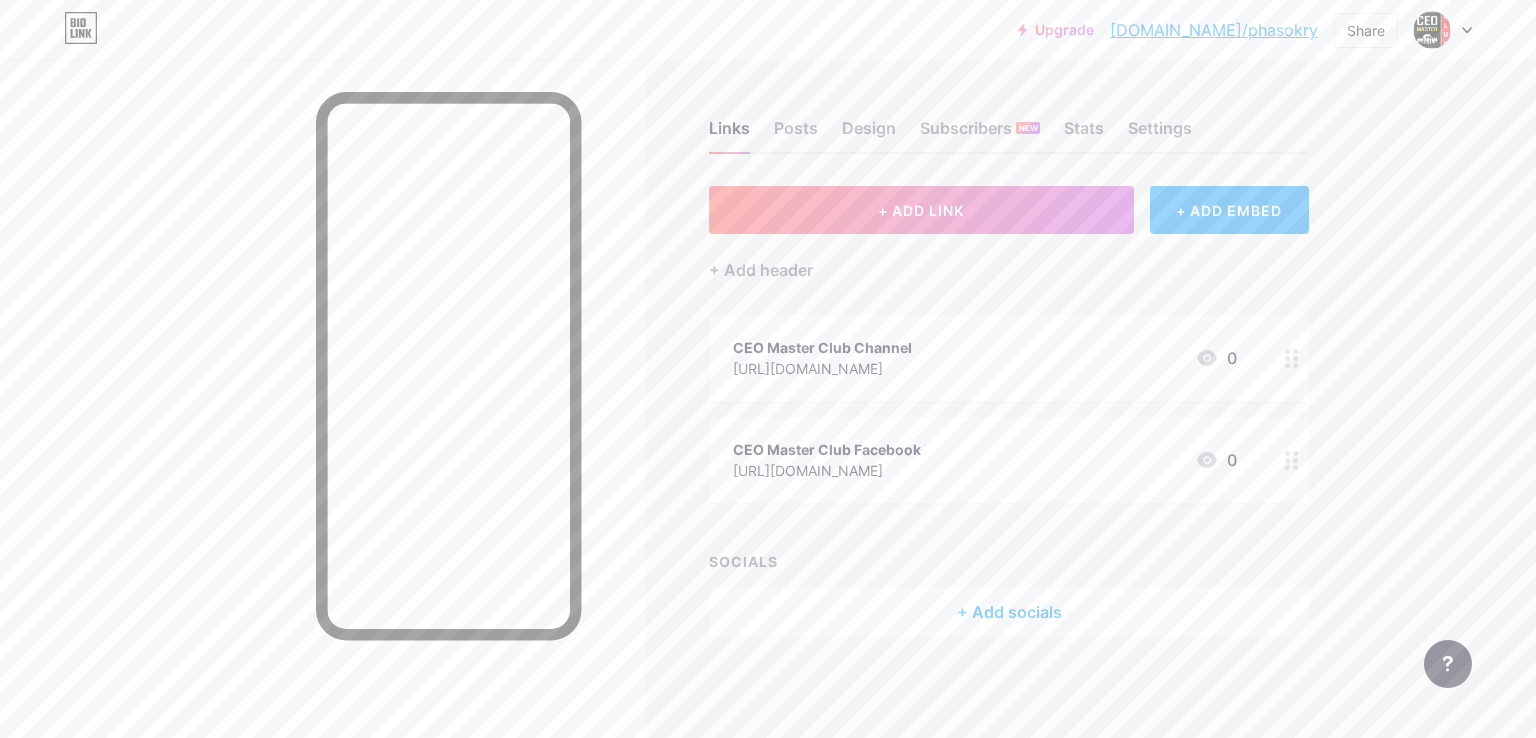 click on "+ Add socials" at bounding box center (1009, 612) 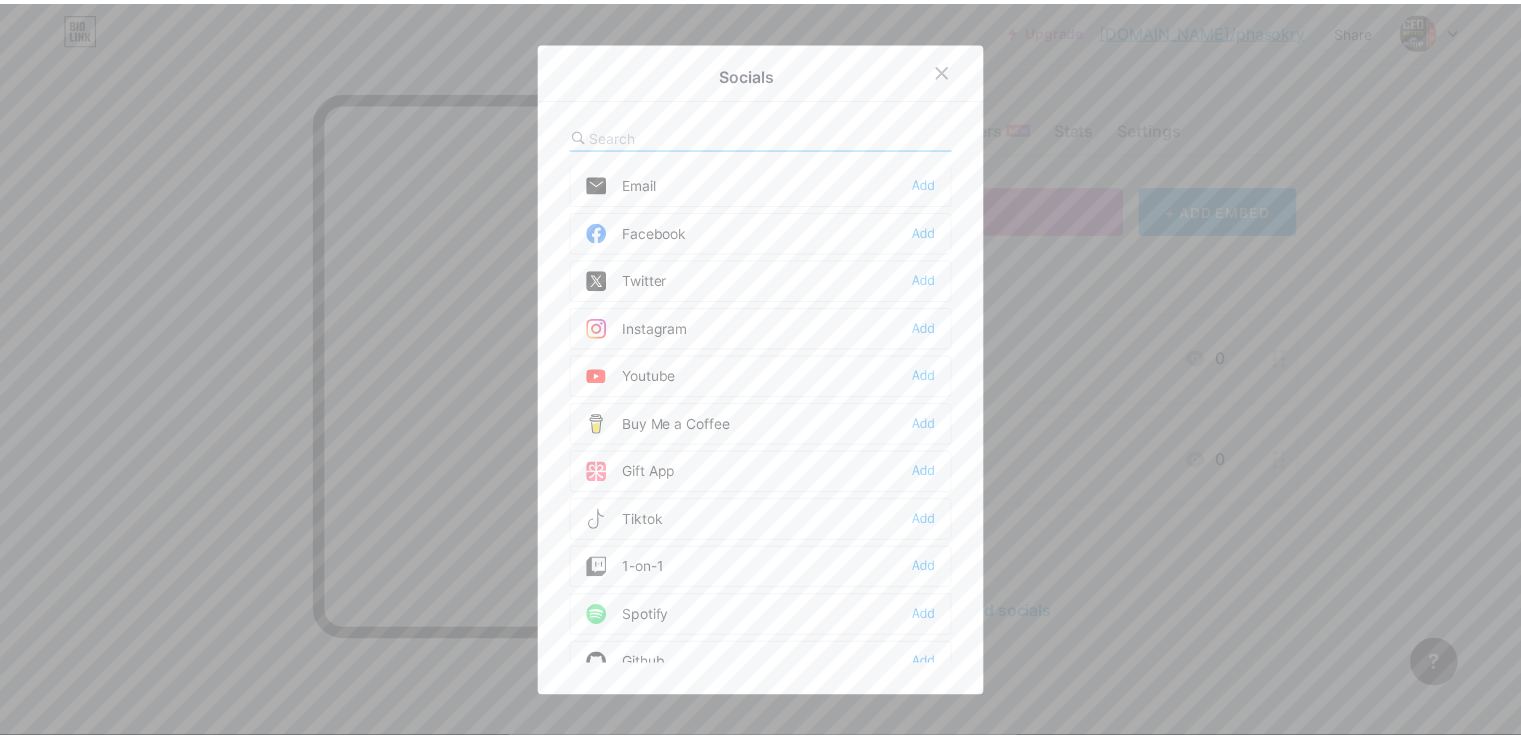 scroll, scrollTop: 0, scrollLeft: 0, axis: both 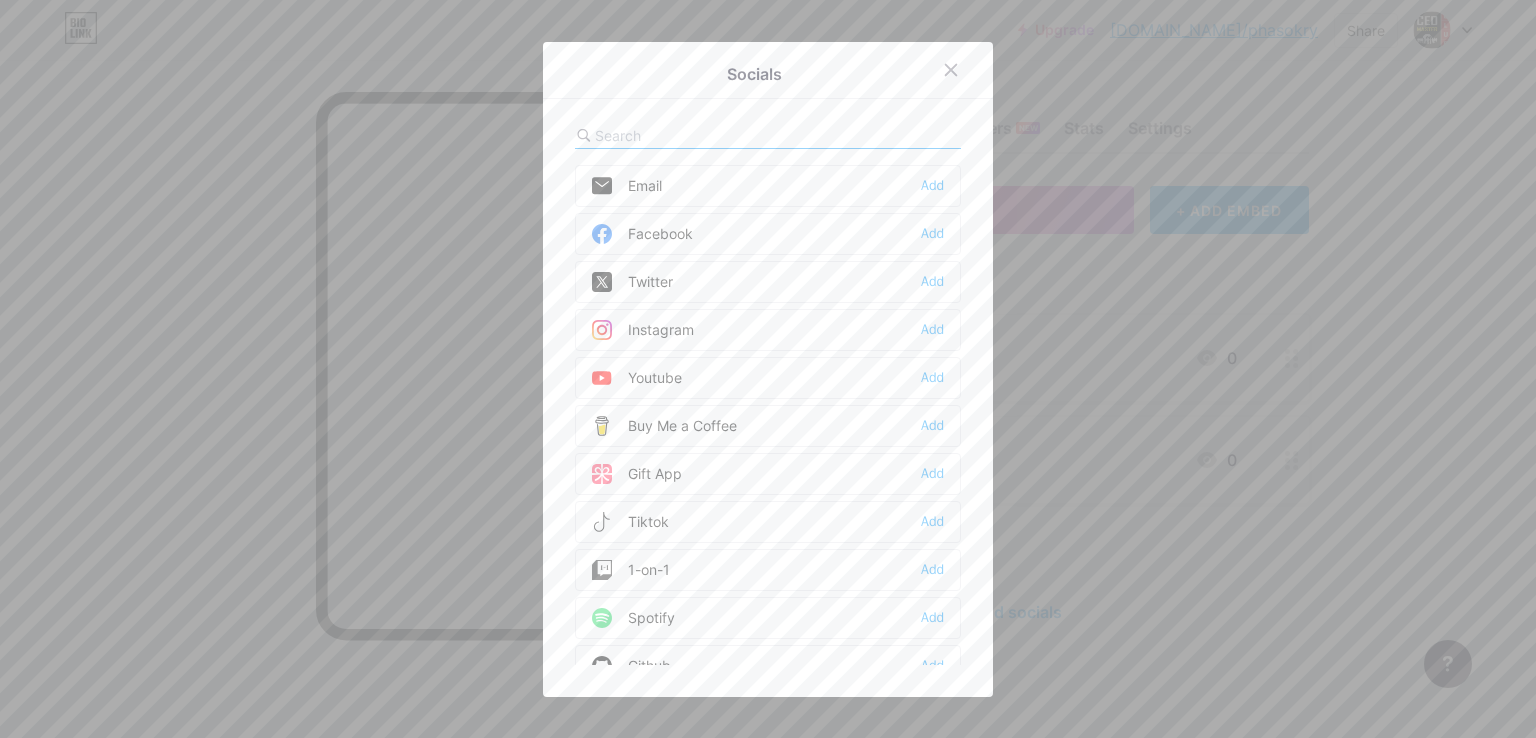 click at bounding box center [705, 135] 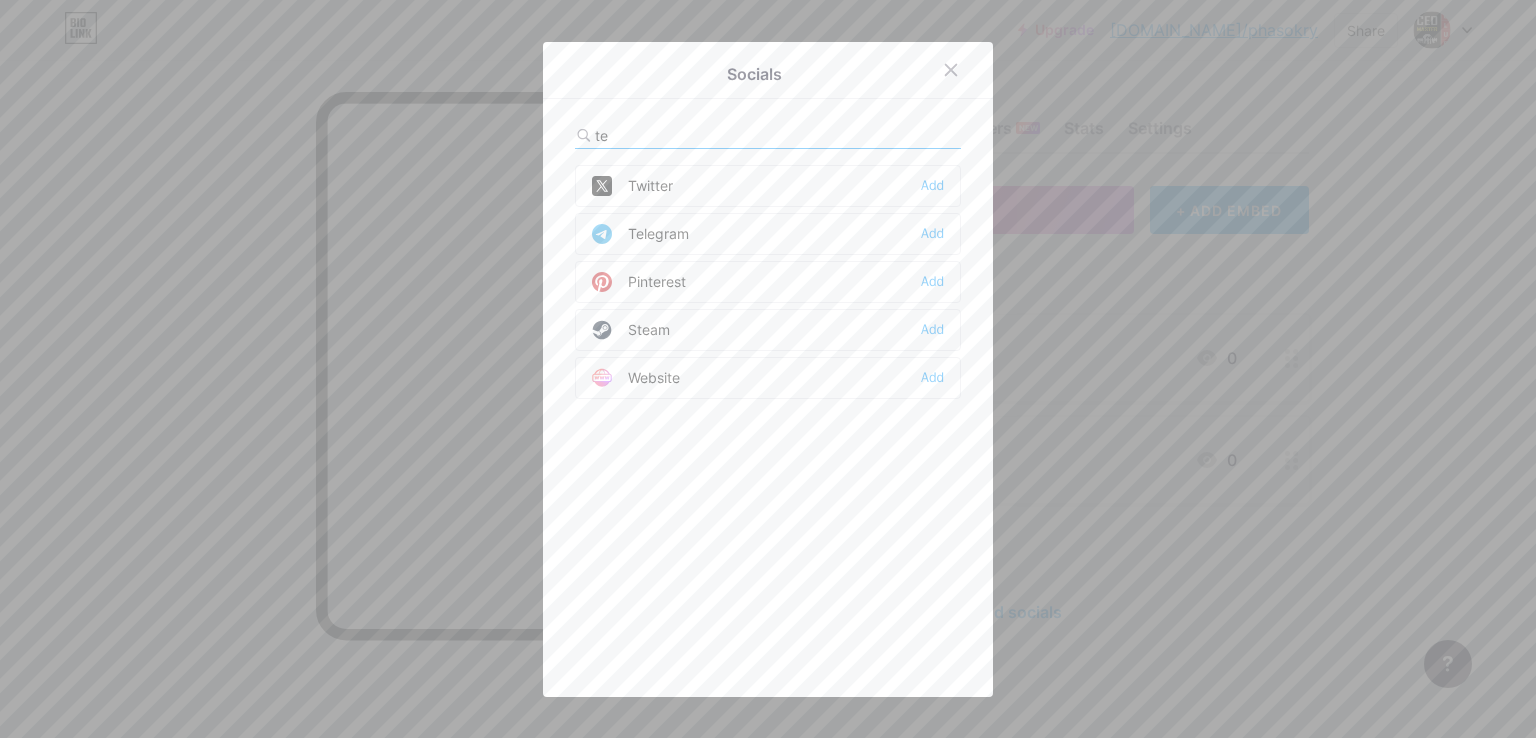 type on "te" 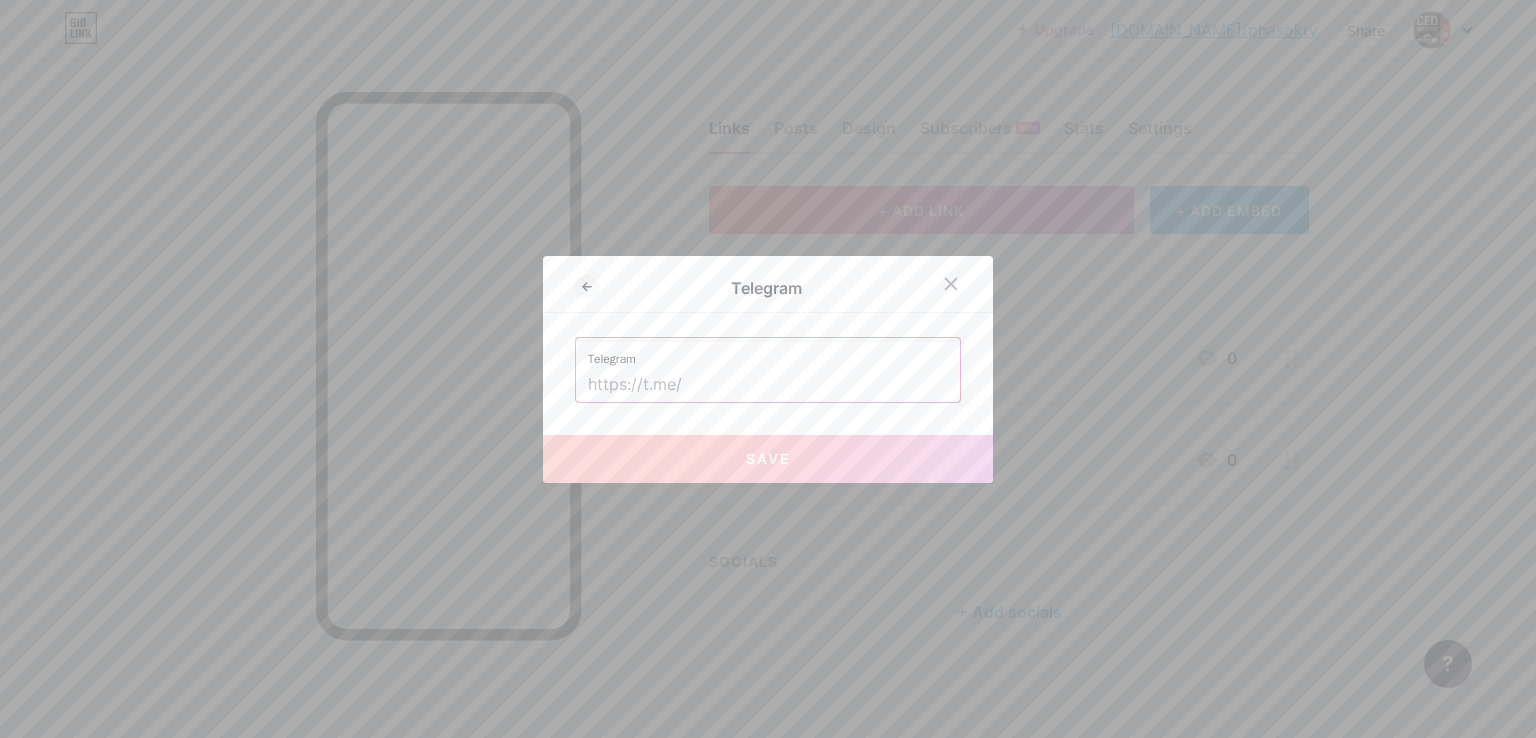 click at bounding box center [768, 385] 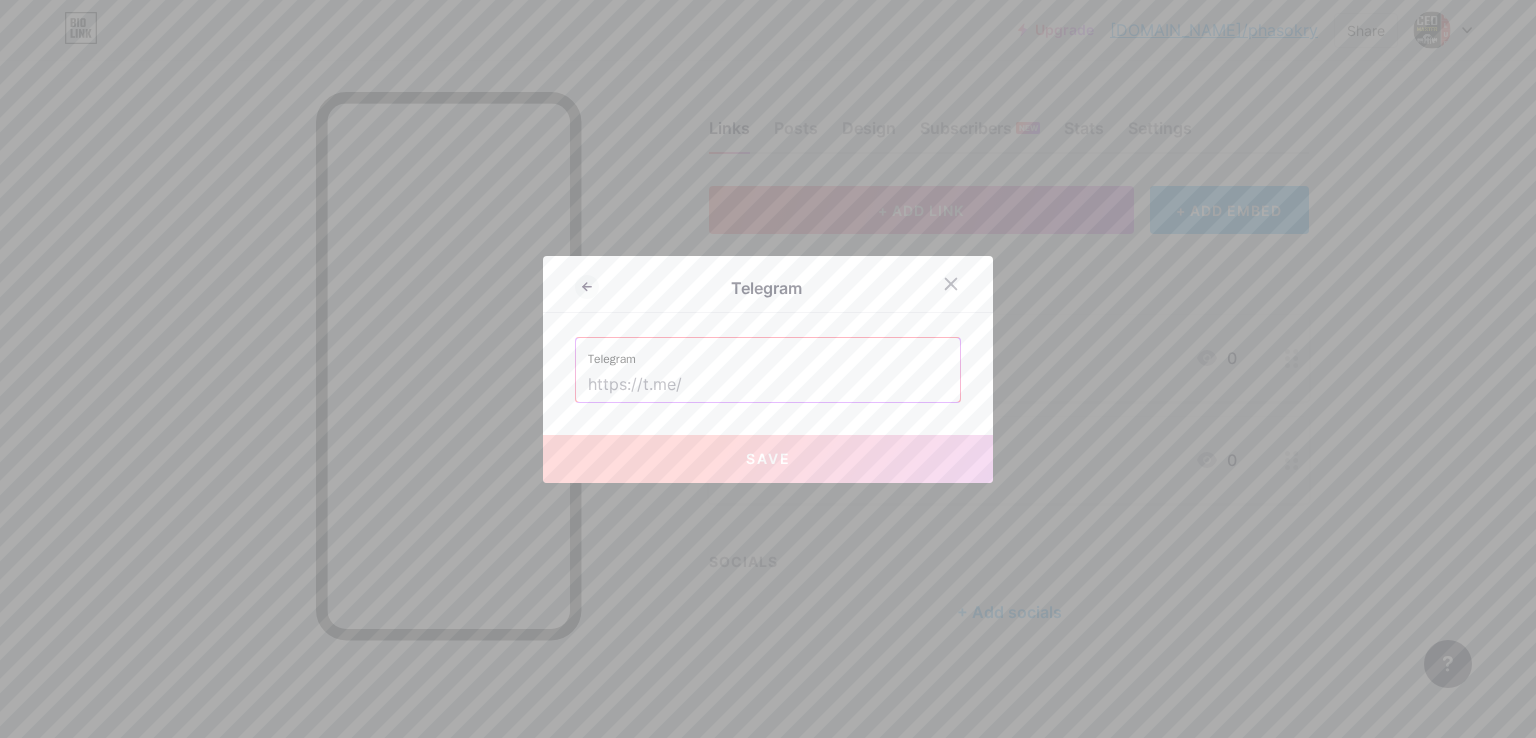 click at bounding box center (768, 385) 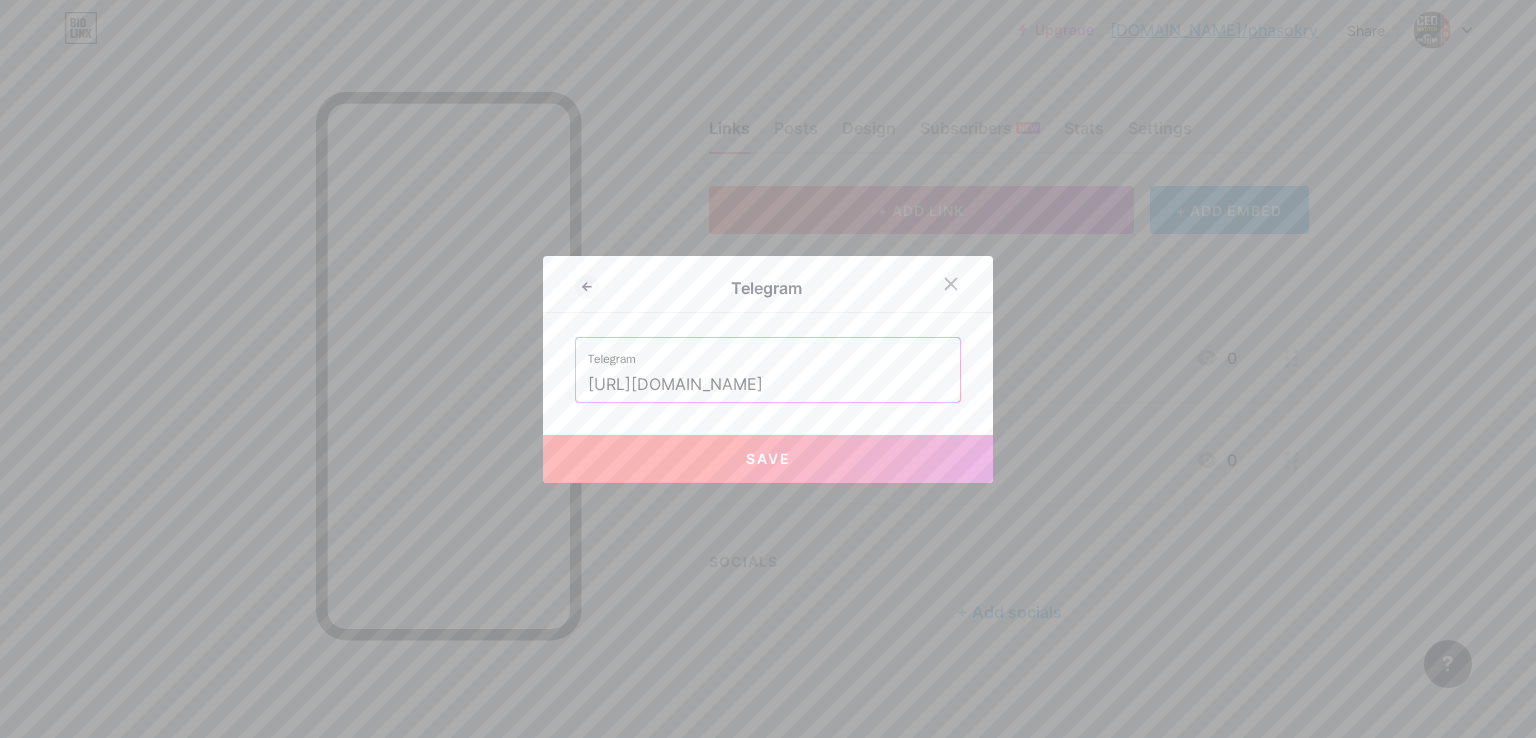 type on "[URL][DOMAIN_NAME]" 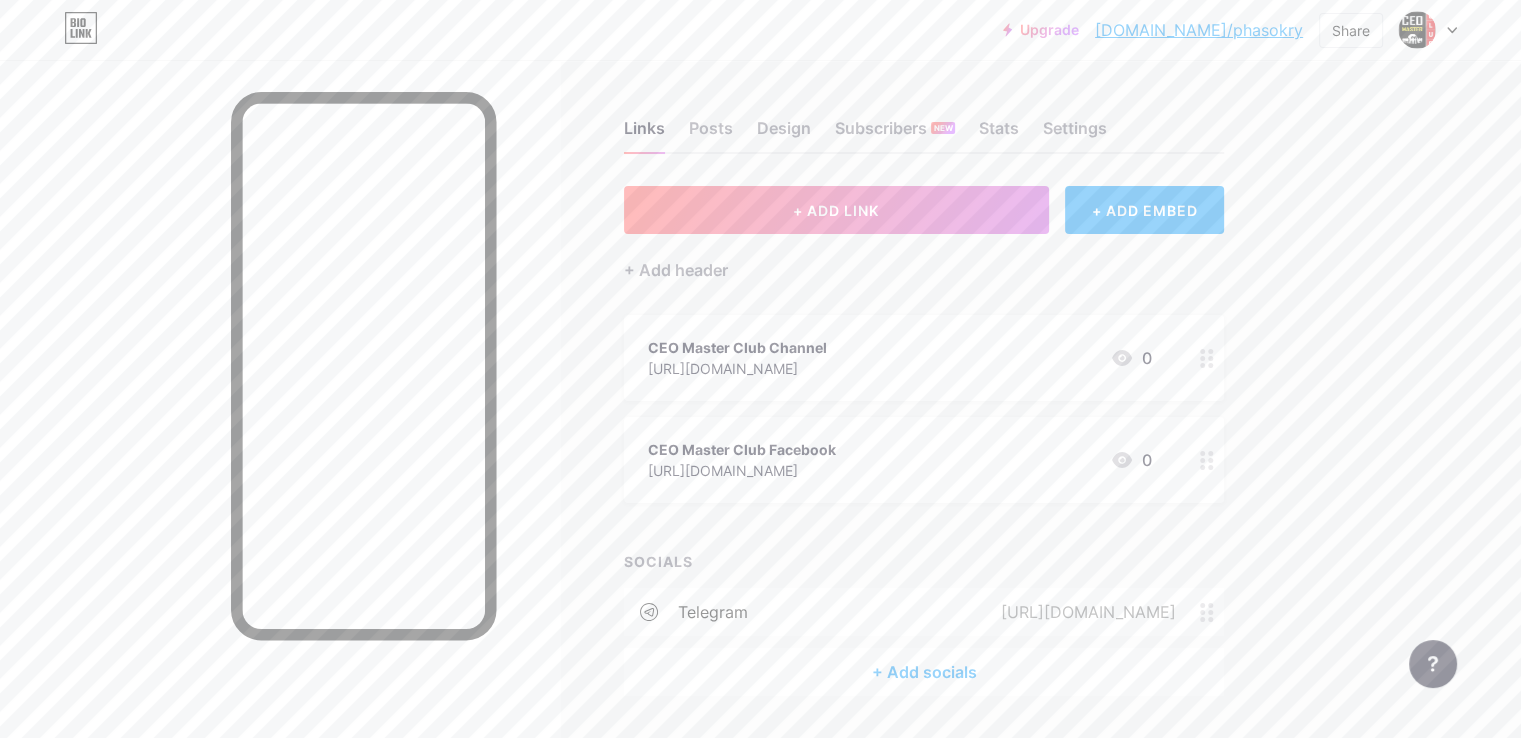 scroll, scrollTop: 56, scrollLeft: 0, axis: vertical 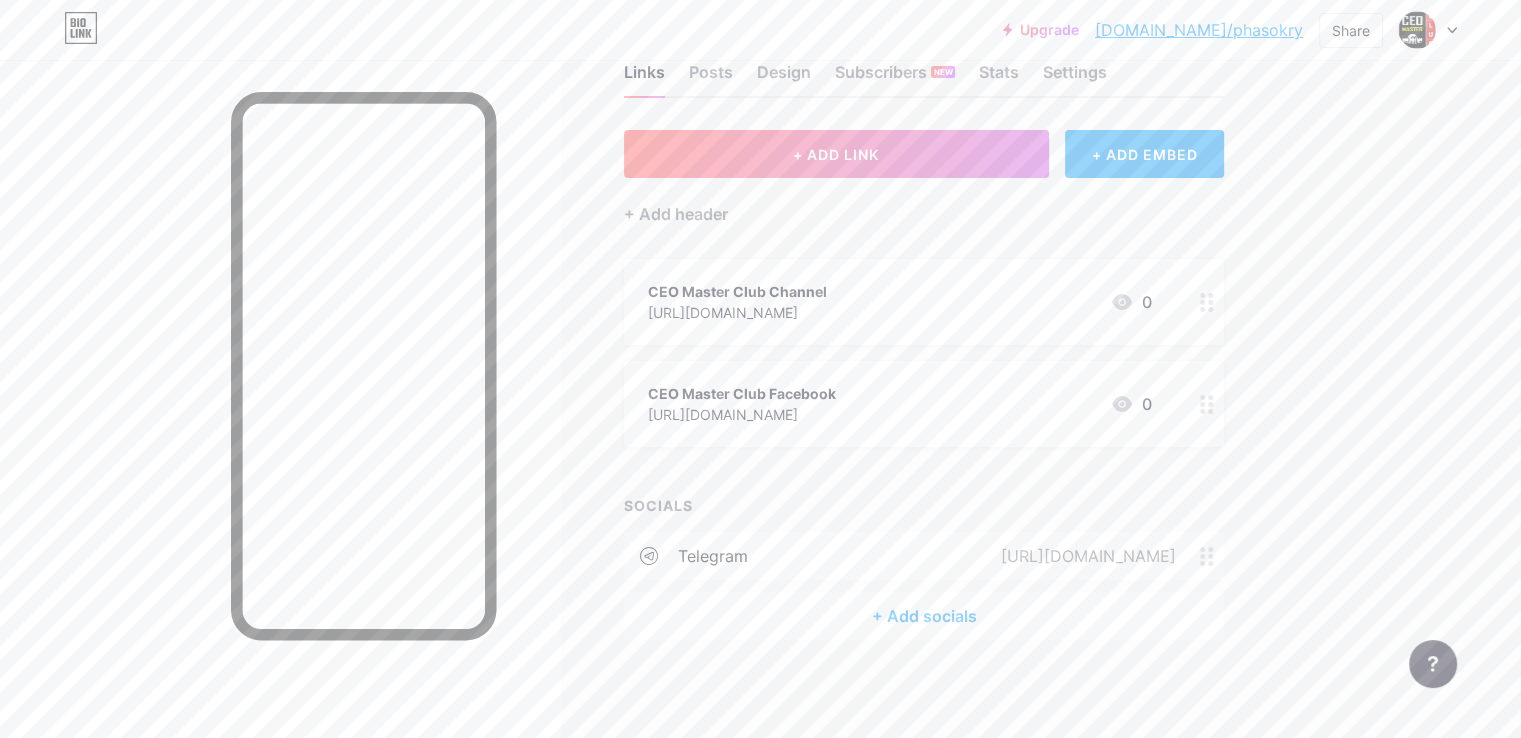 click at bounding box center (1207, 302) 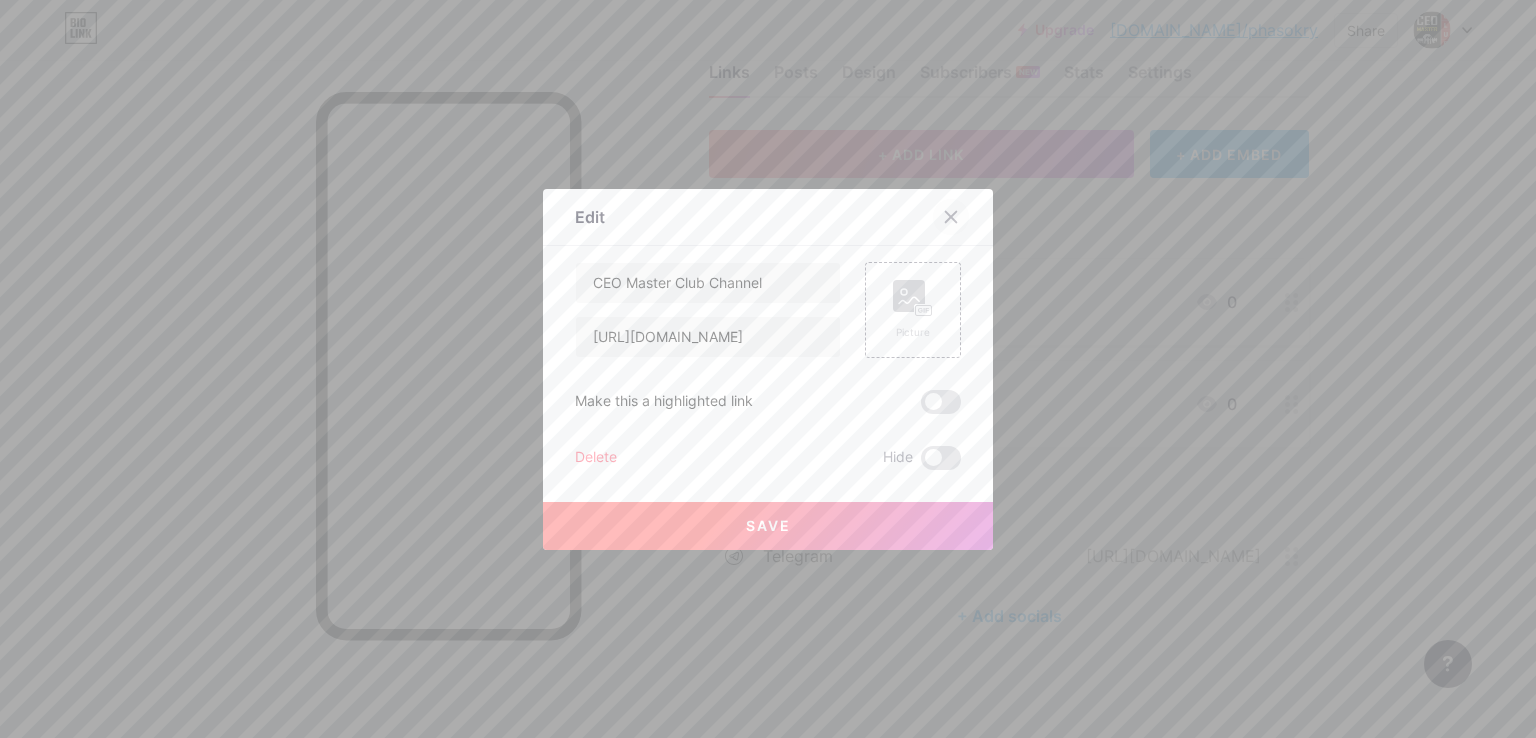 click 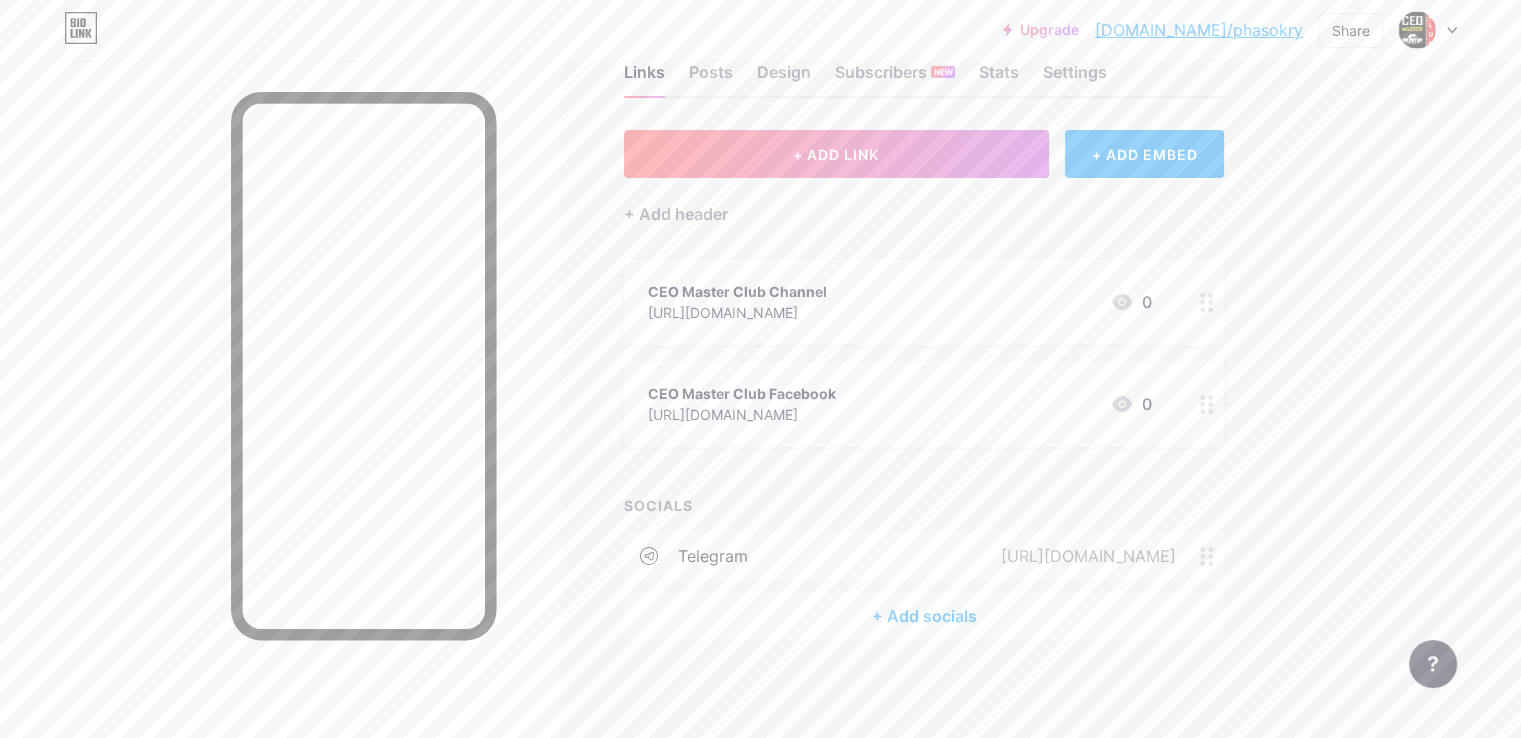 click 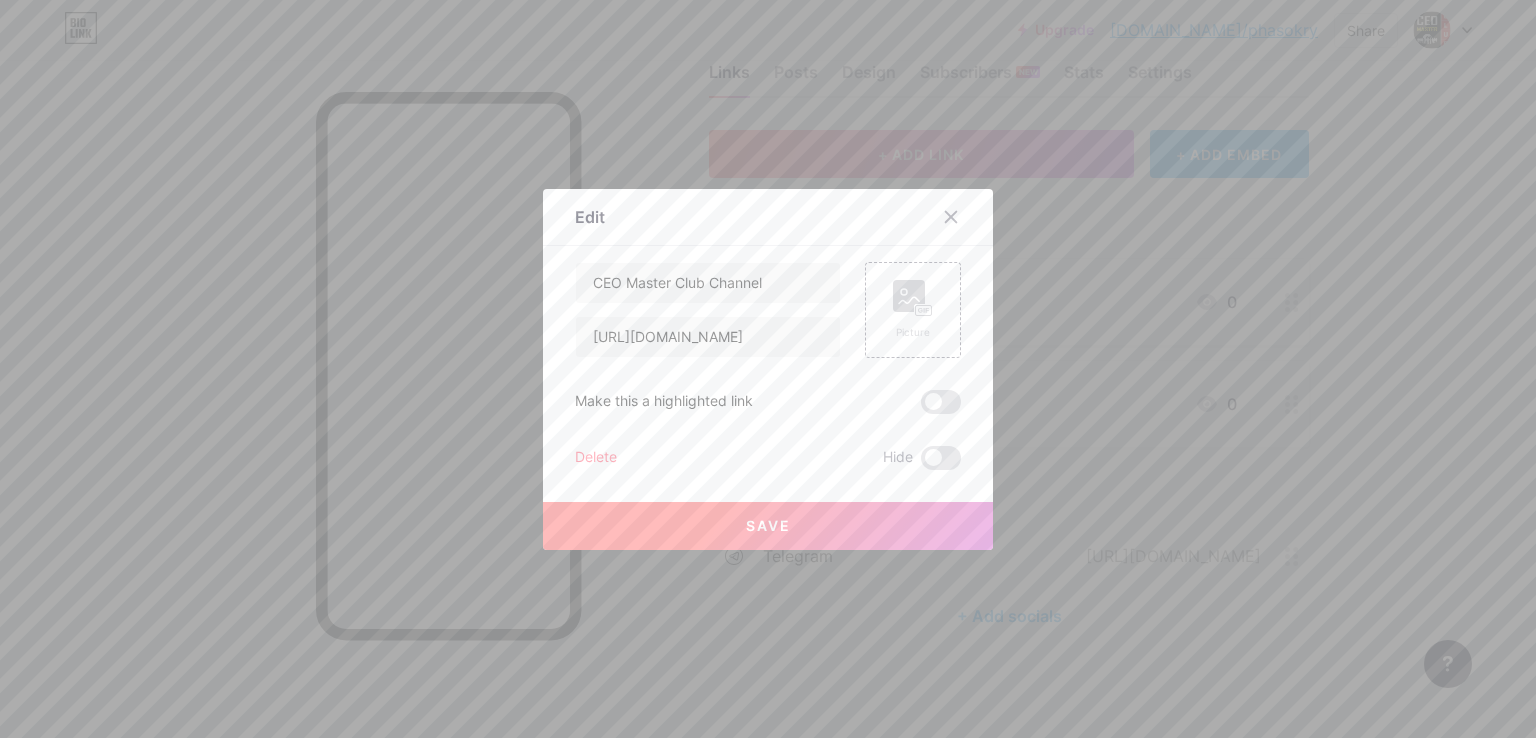 click on "Delete" at bounding box center (596, 458) 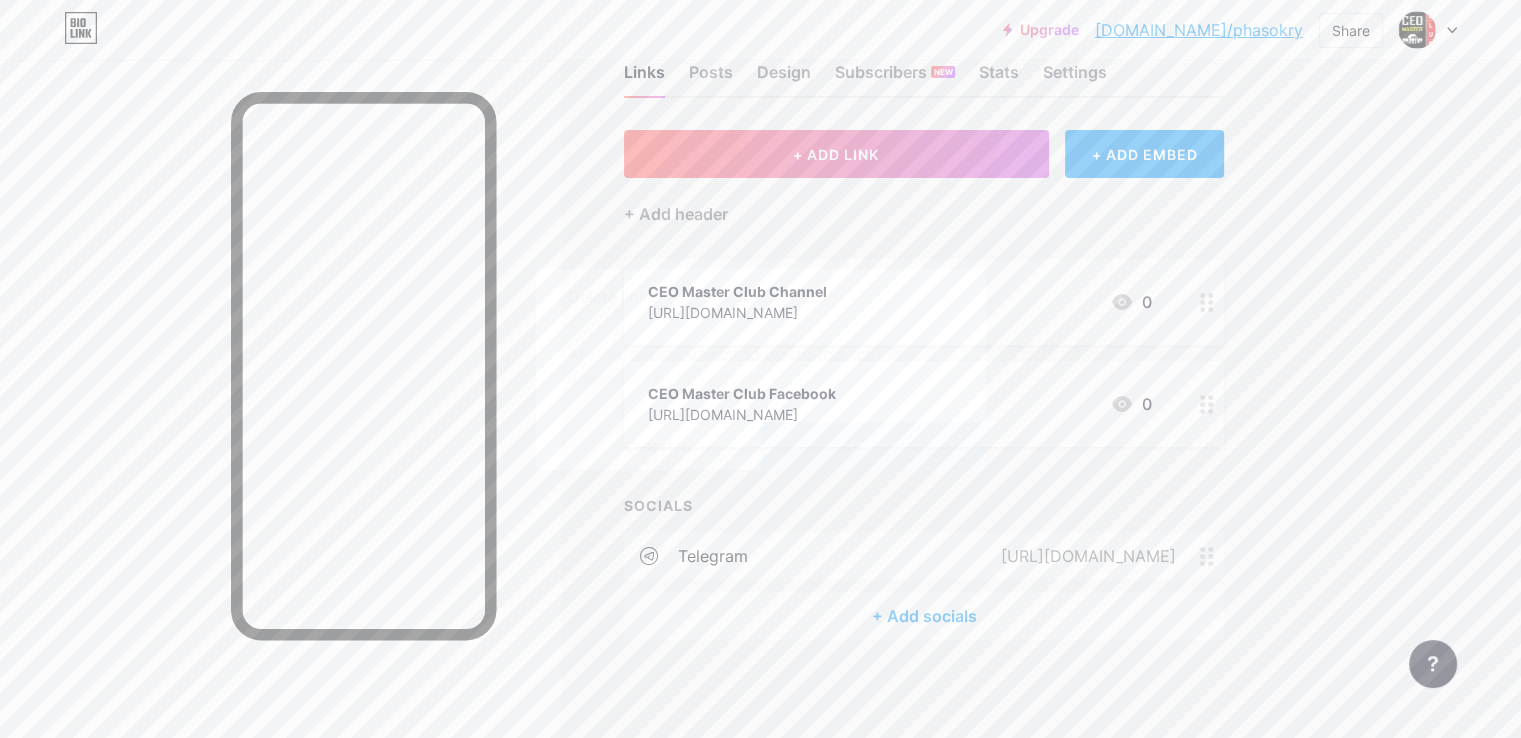 click on "Confirm" at bounding box center (872, 445) 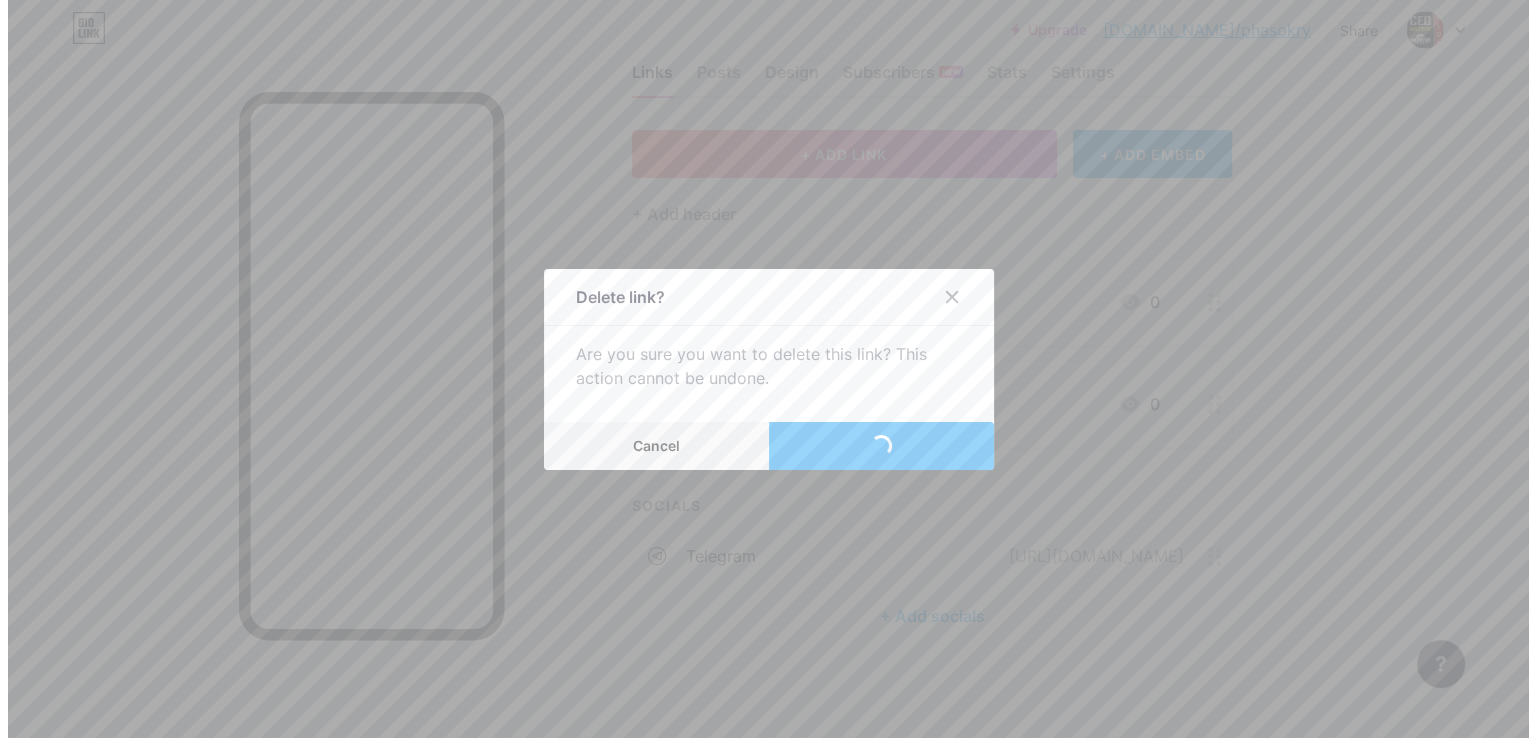 scroll, scrollTop: 0, scrollLeft: 0, axis: both 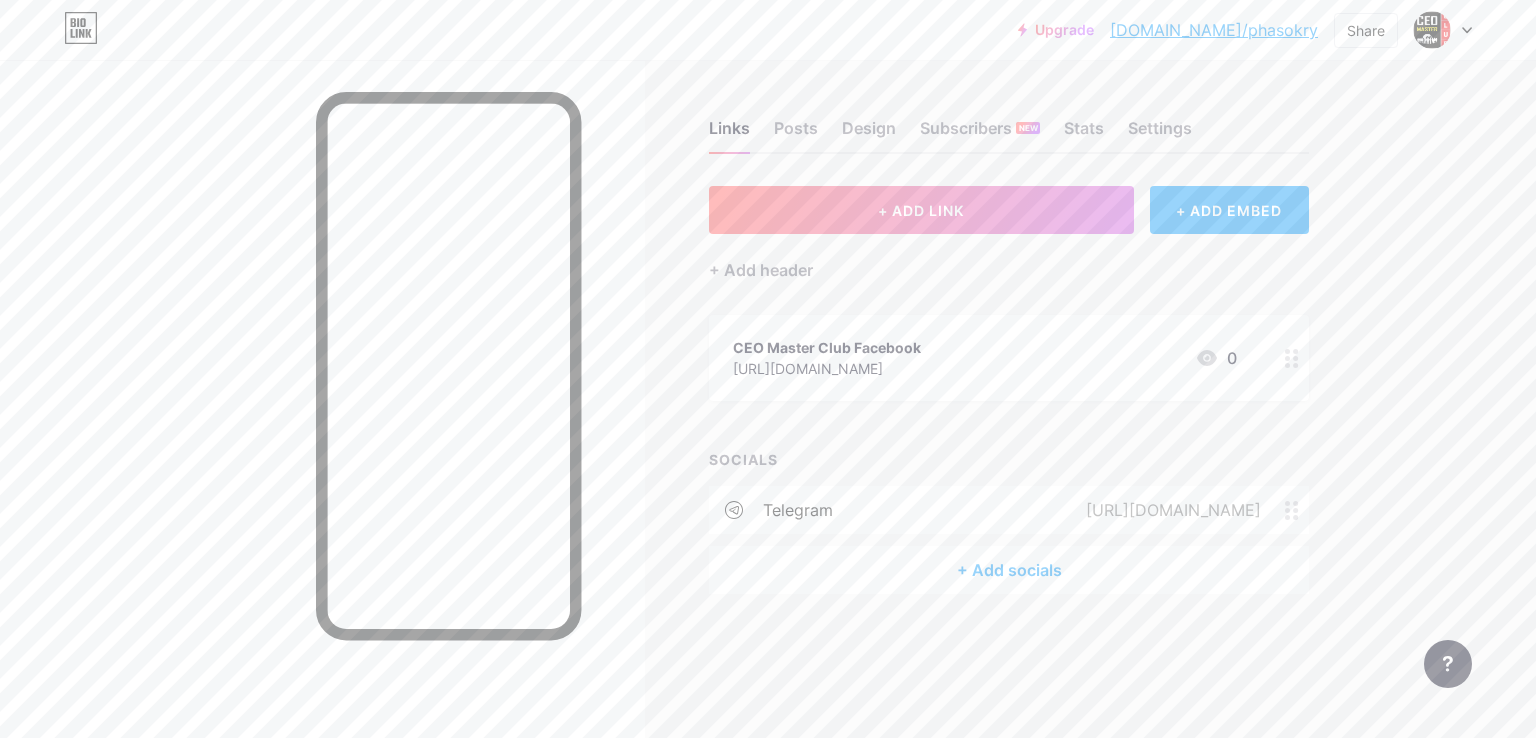 click 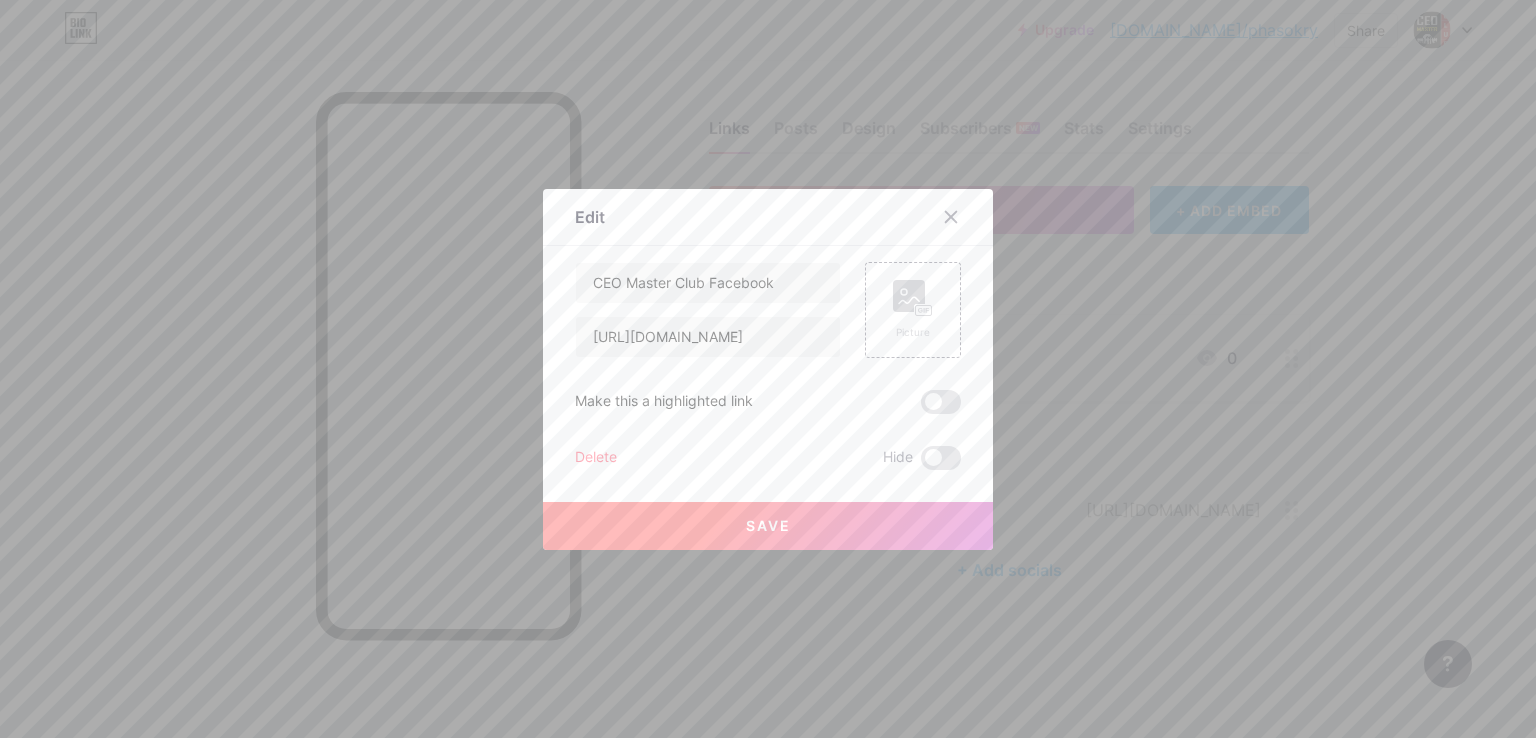 click on "Delete" at bounding box center [596, 458] 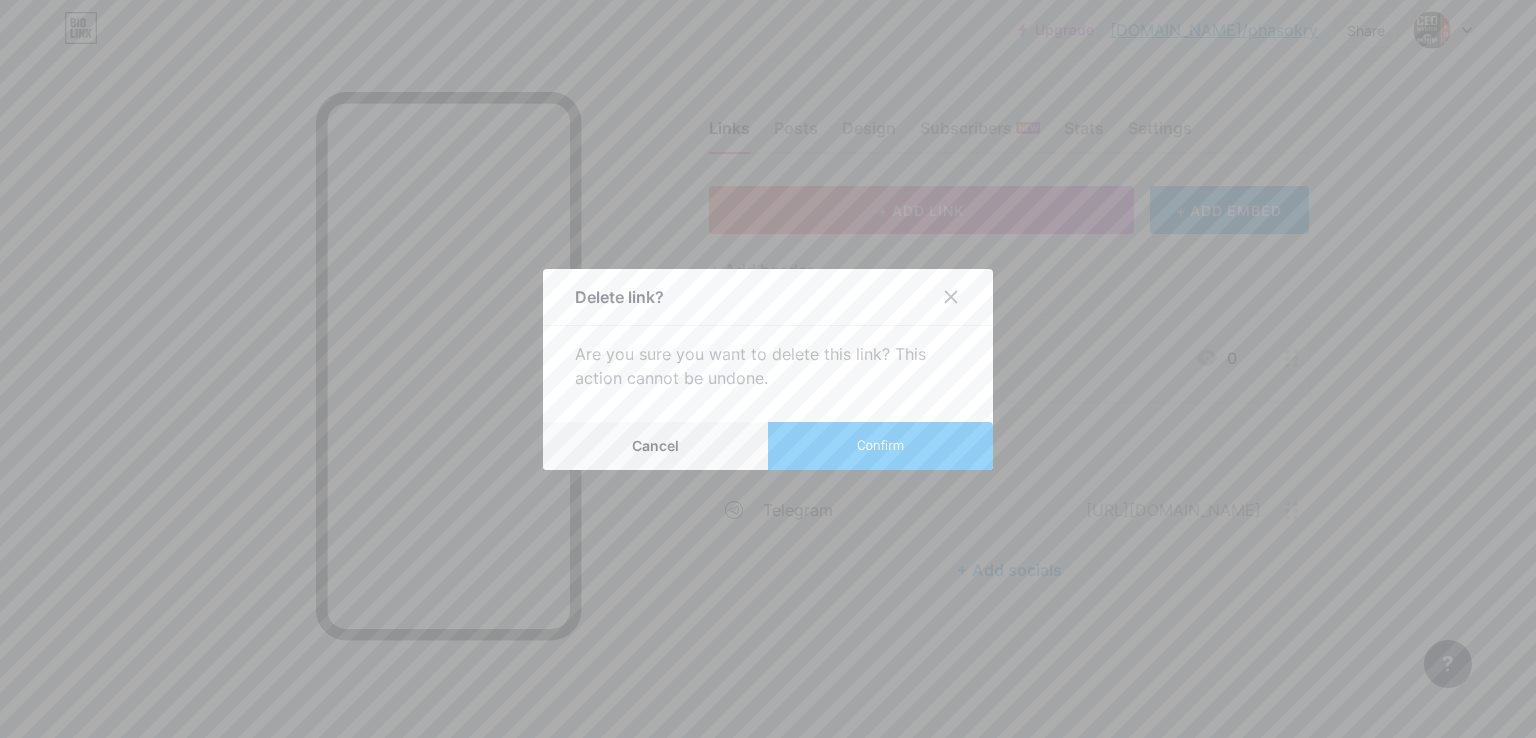 click on "Confirm" at bounding box center (880, 445) 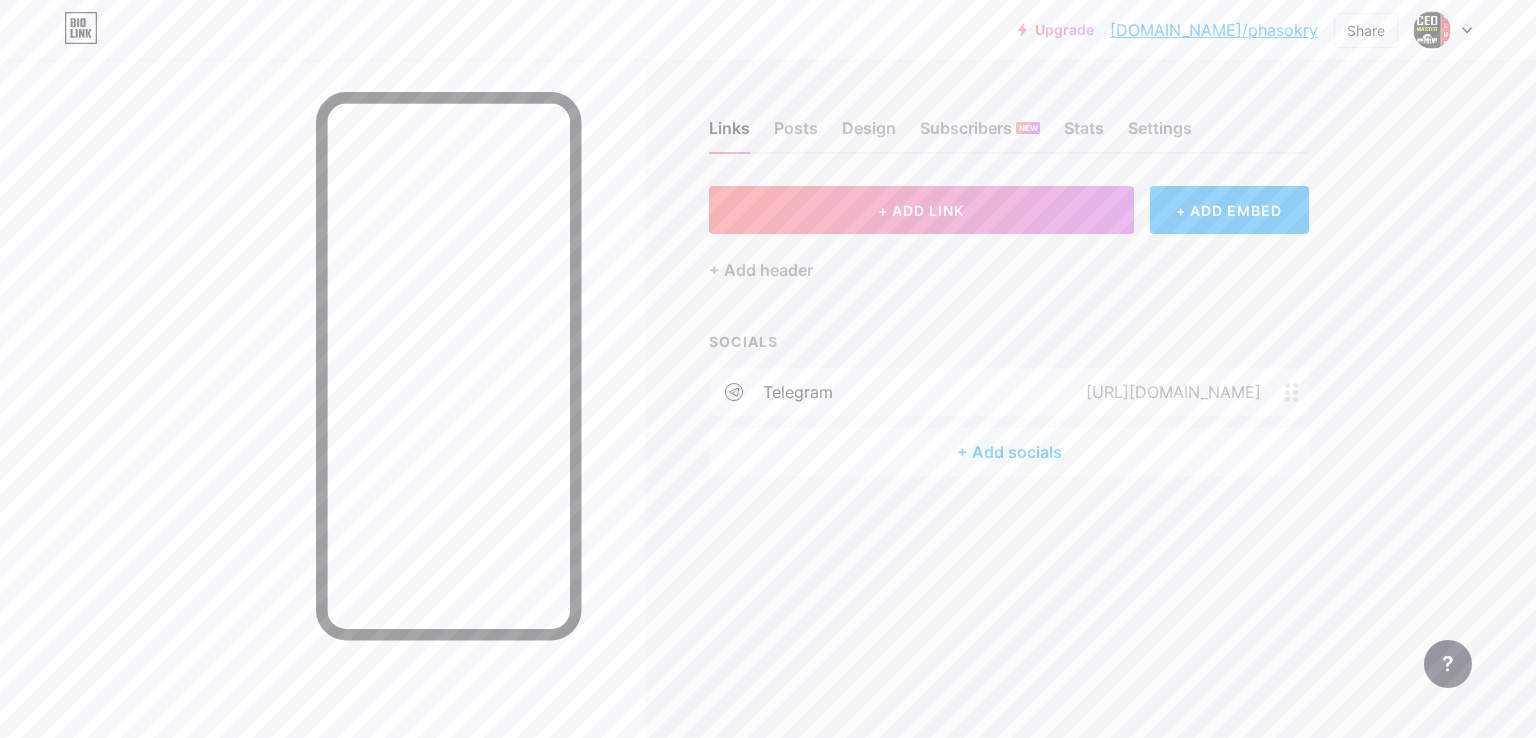 click on "+ Add socials" at bounding box center [1009, 452] 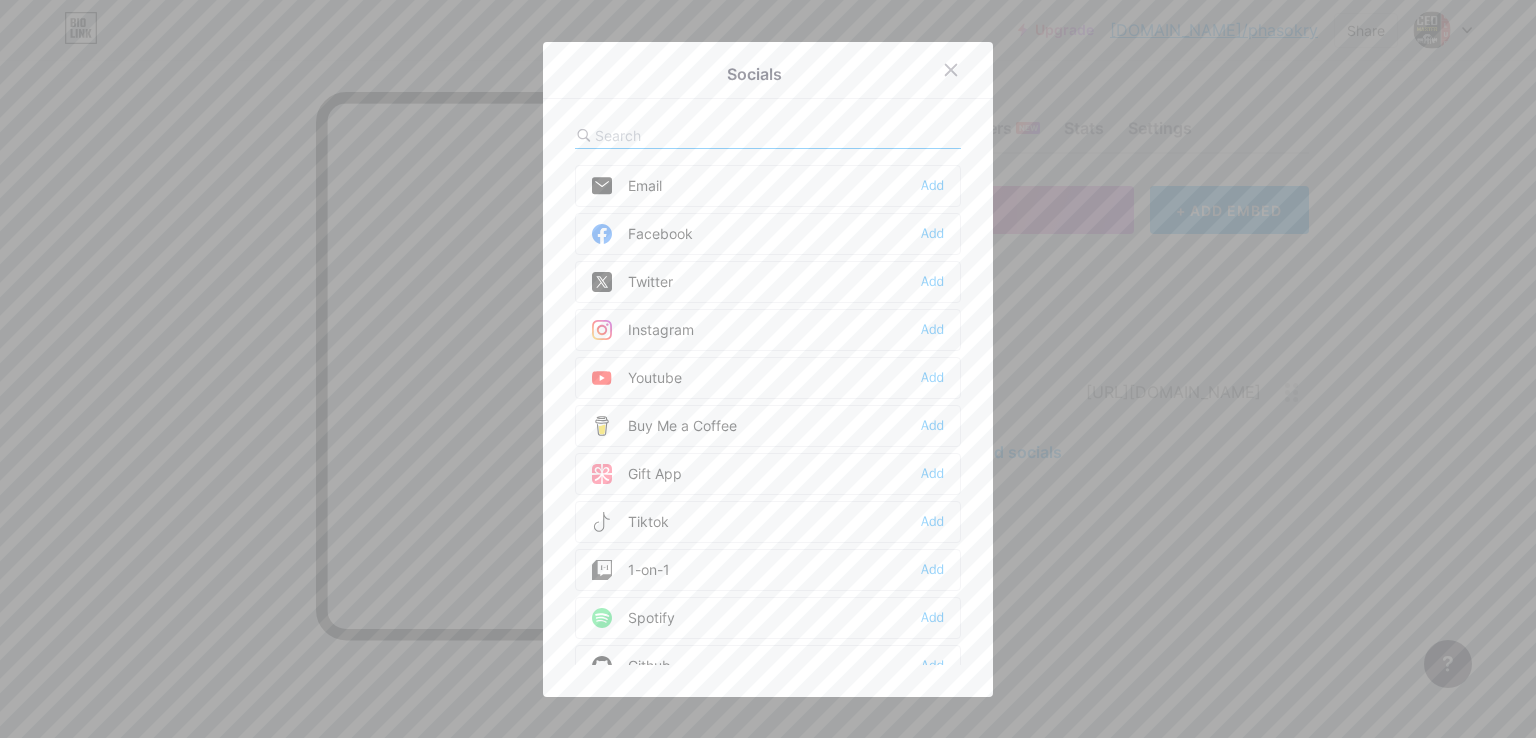 click on "Facebook" at bounding box center [642, 234] 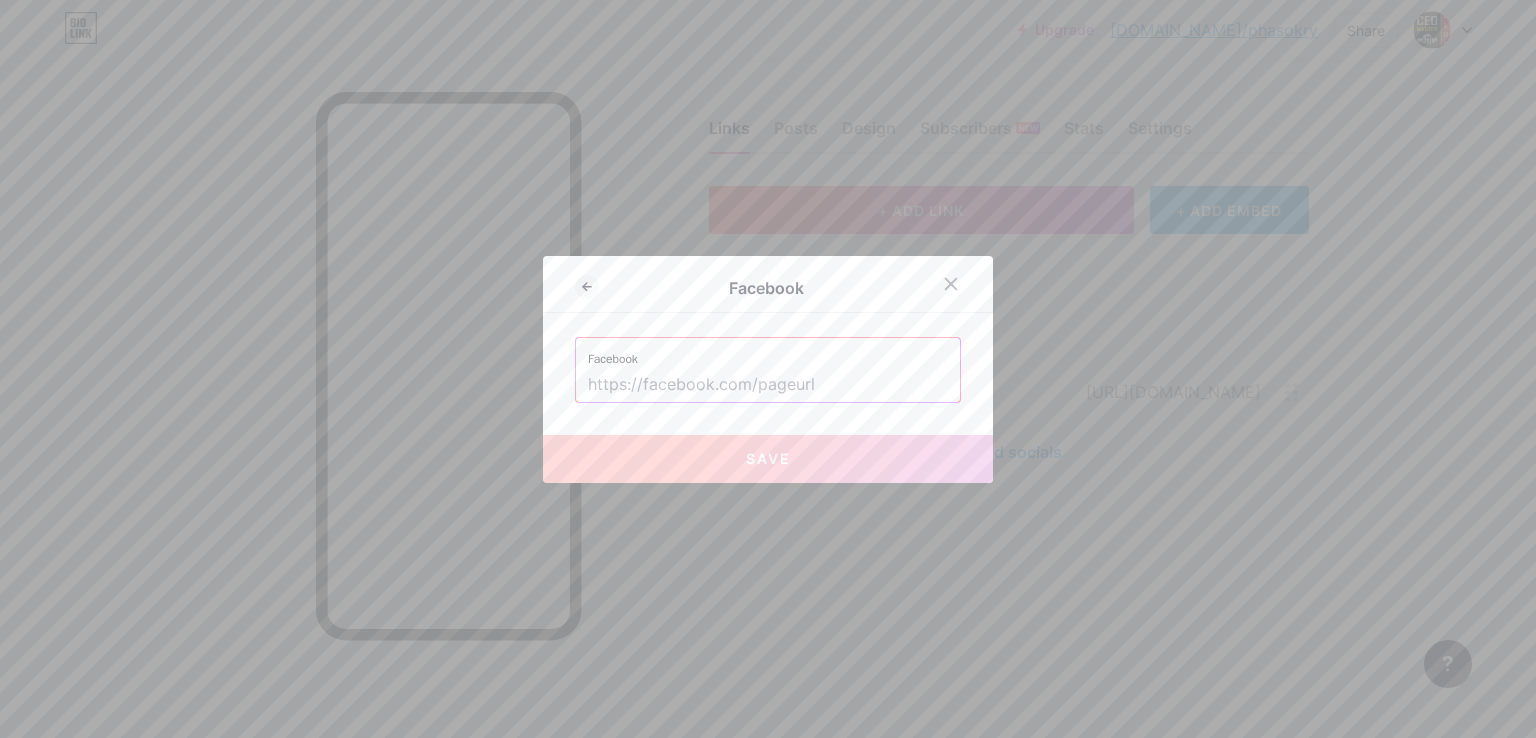 click at bounding box center (768, 385) 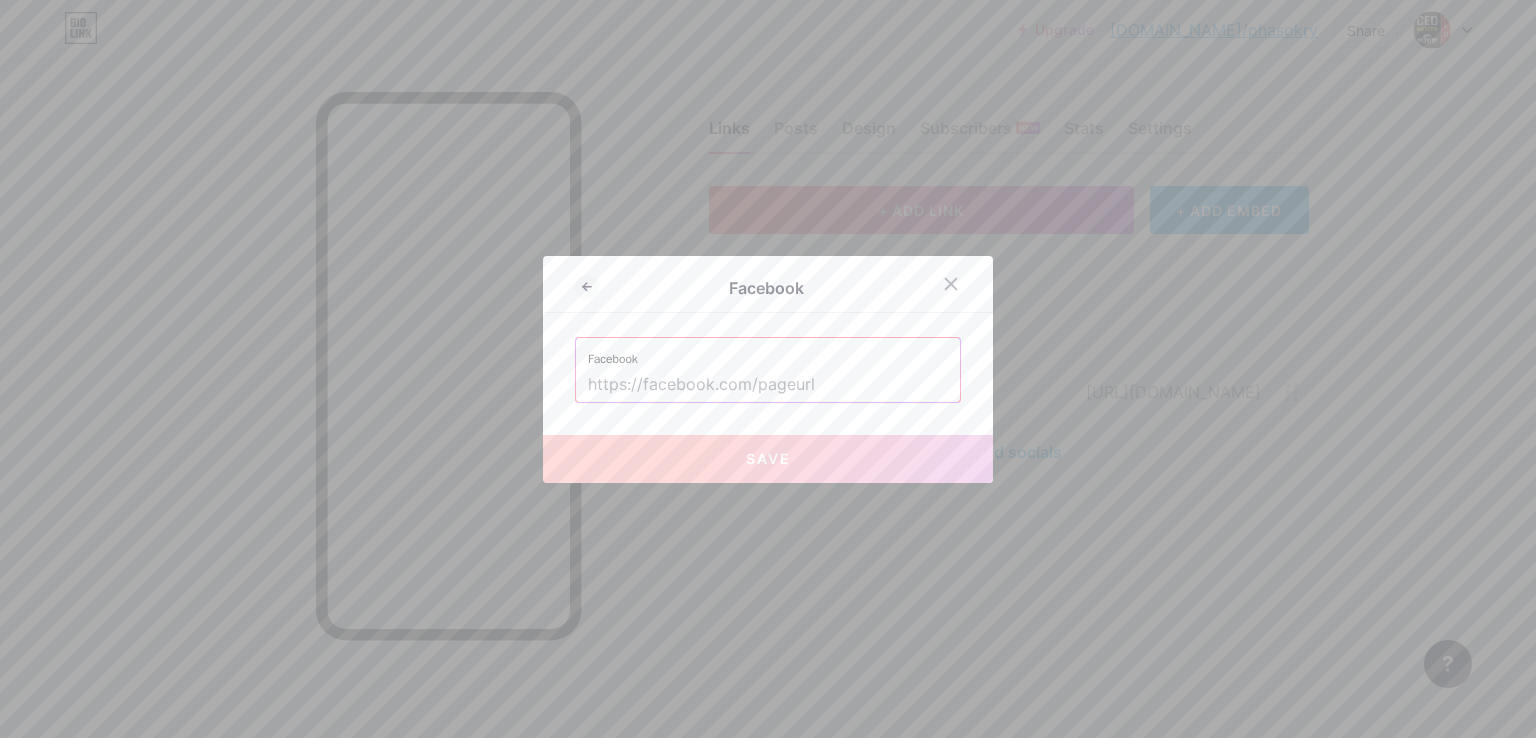 paste on "[URL][DOMAIN_NAME]" 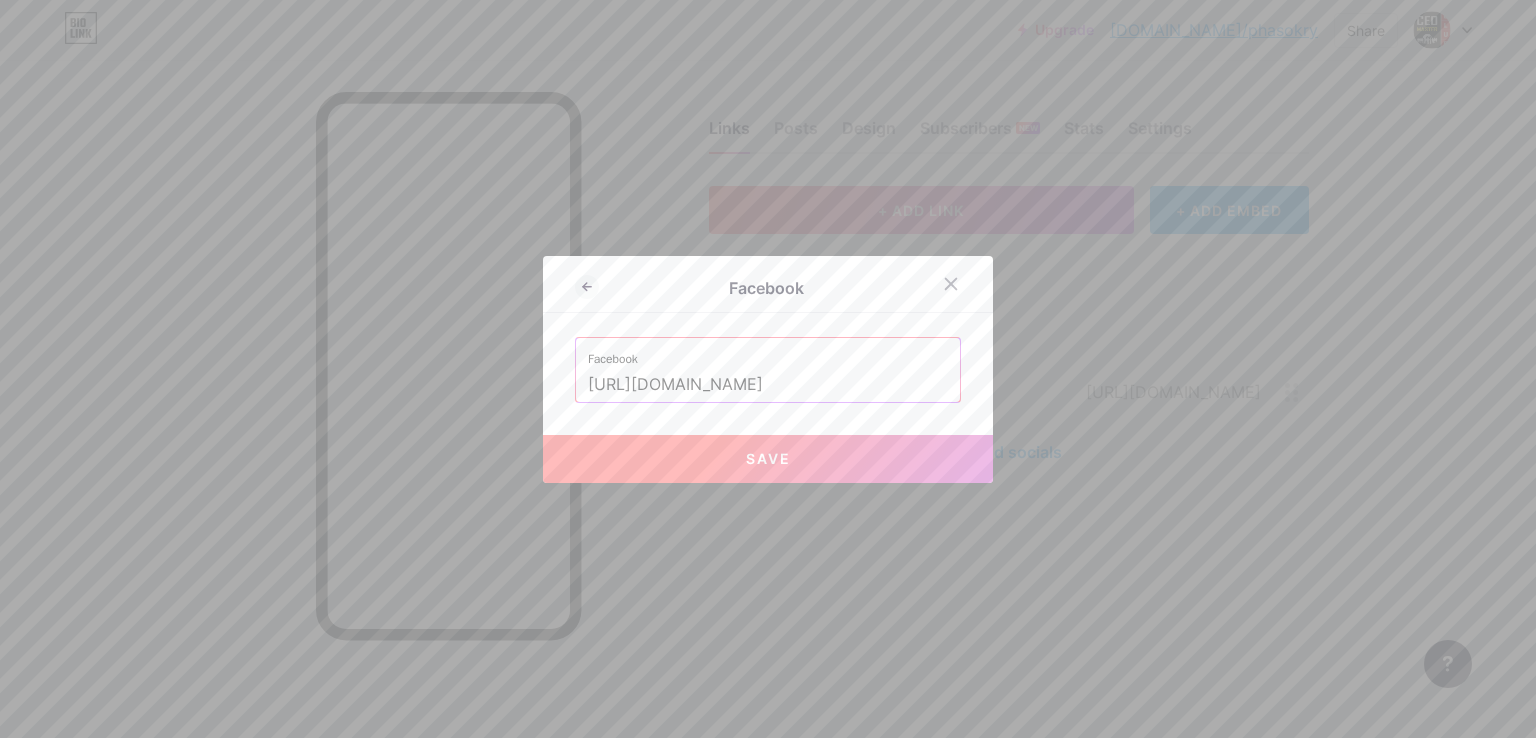 type on "[URL][DOMAIN_NAME]" 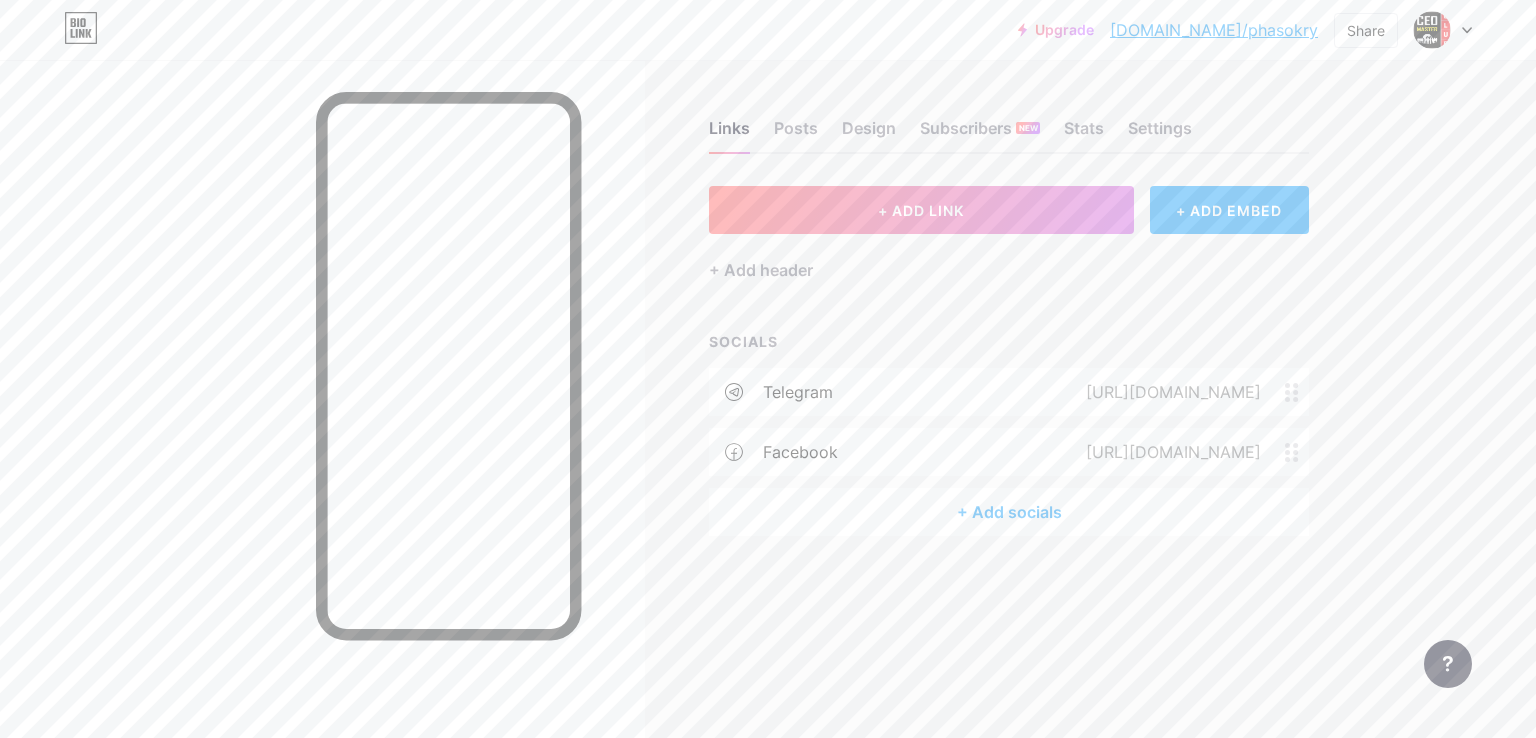 click on "+ Add socials" at bounding box center [1009, 512] 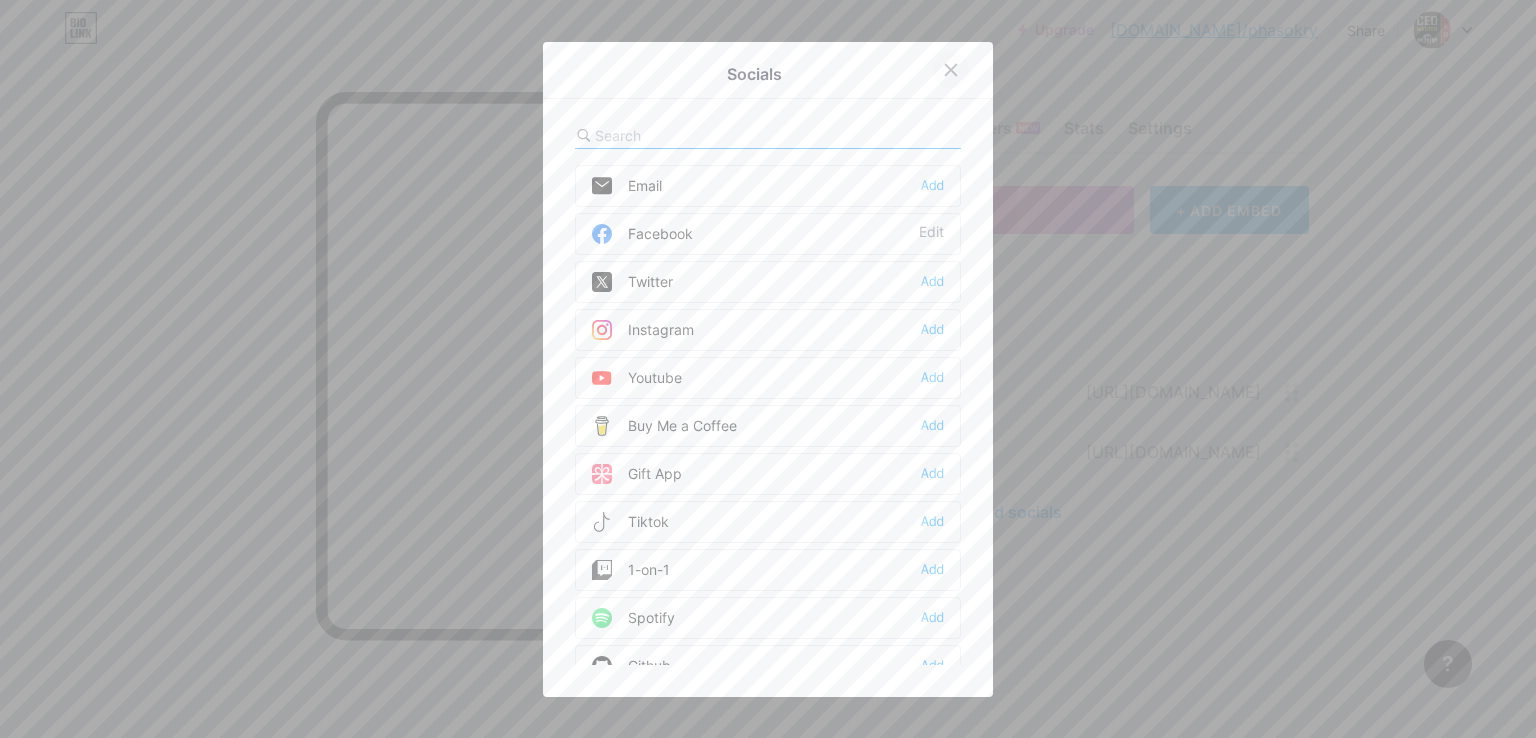 click at bounding box center [951, 70] 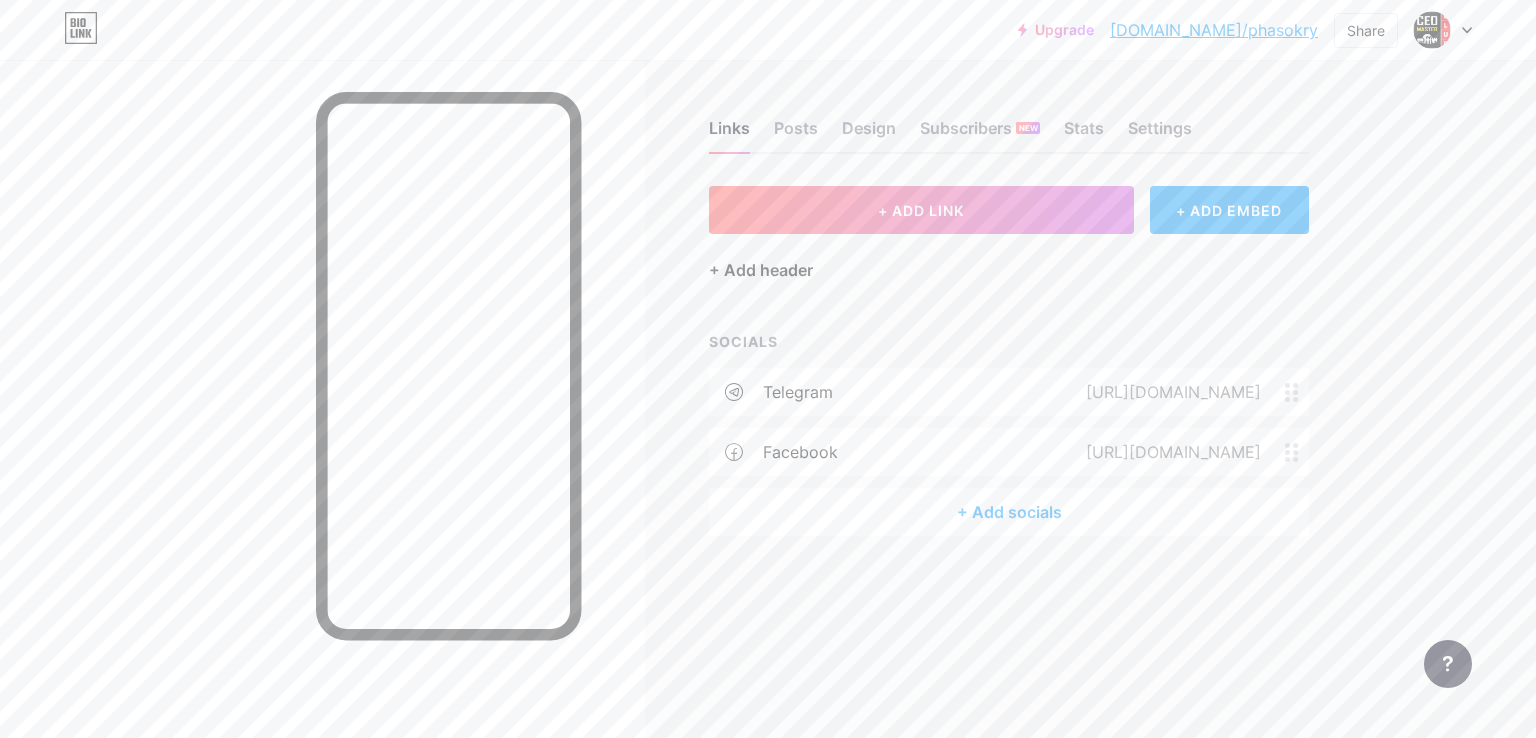 click on "+ Add header" at bounding box center [761, 270] 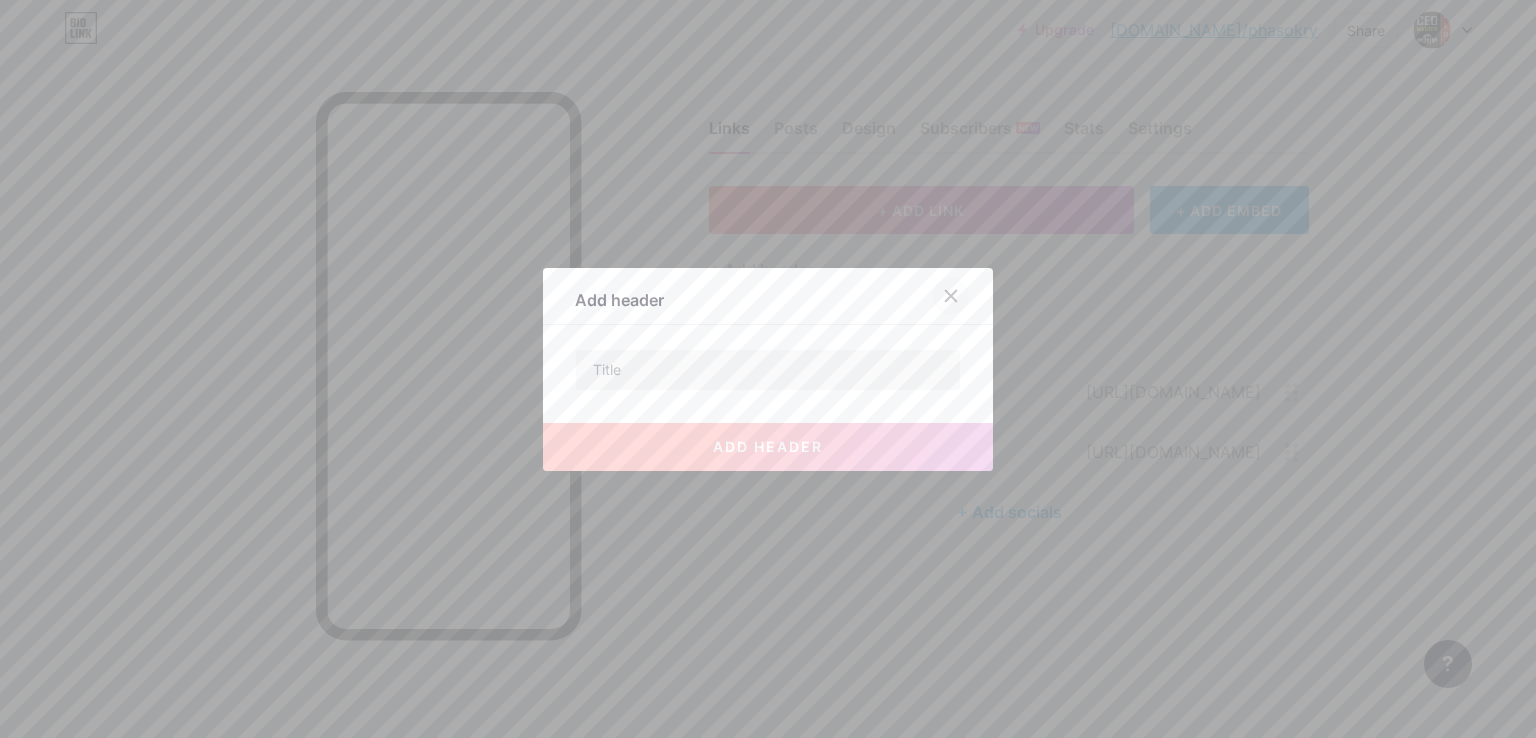 click 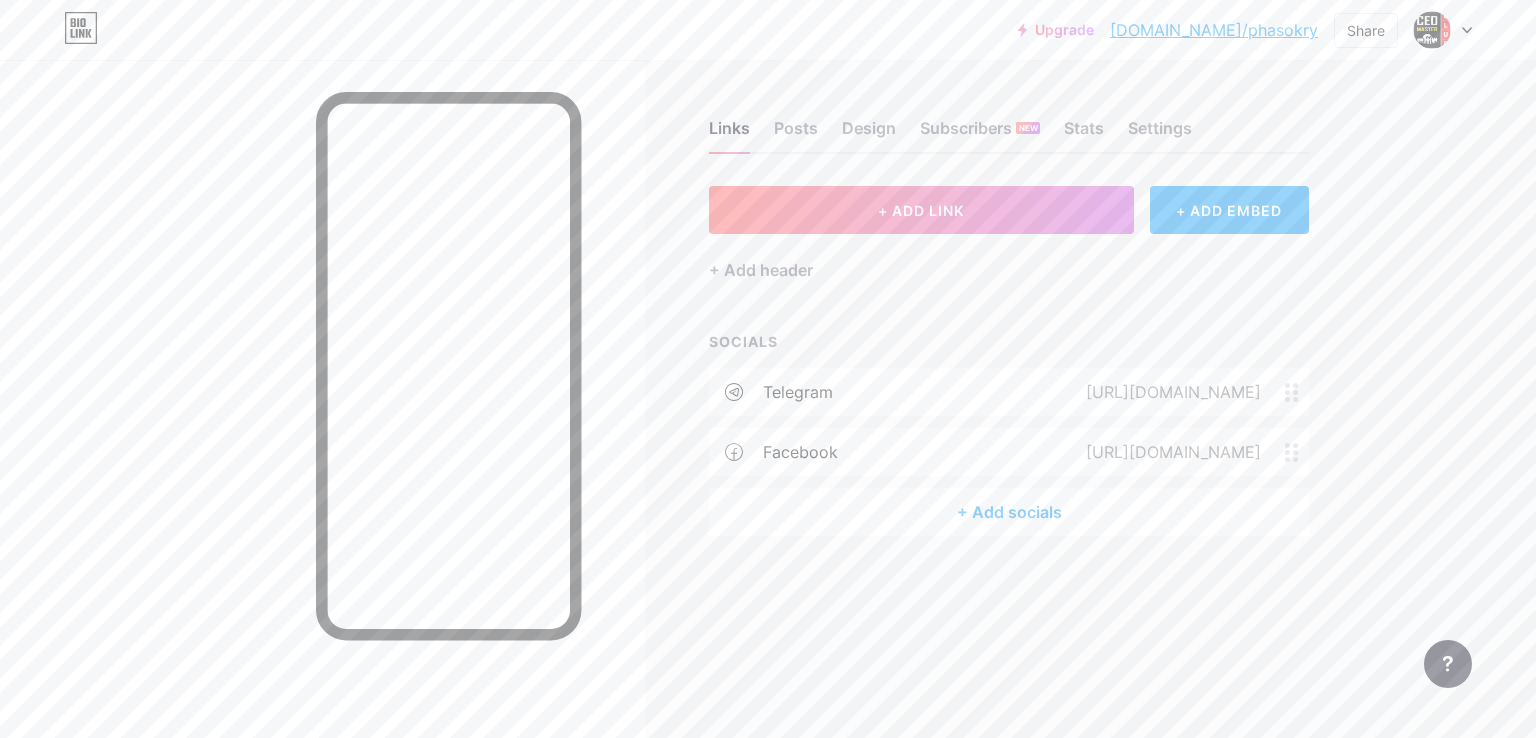click on "+ Add socials" at bounding box center [1009, 512] 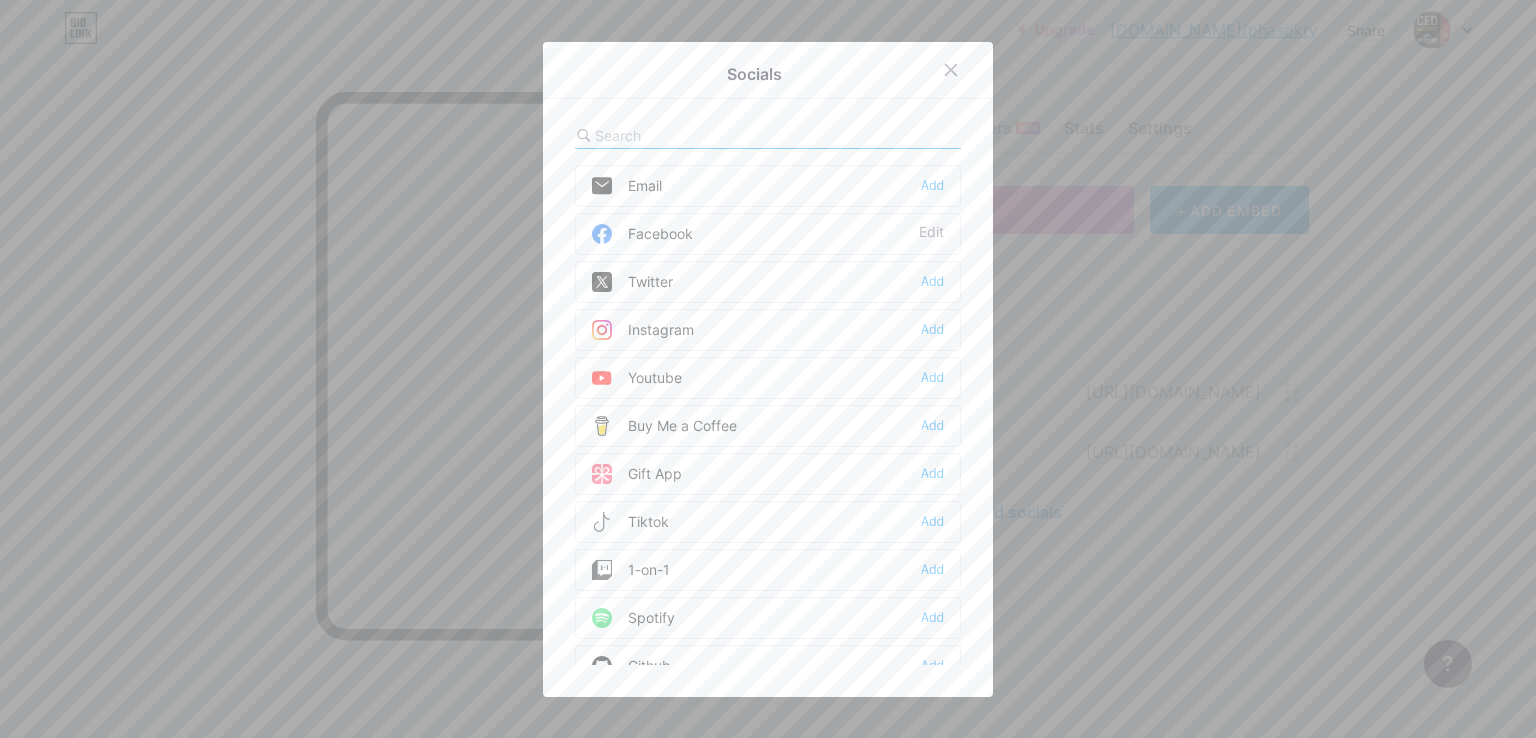 click at bounding box center [705, 135] 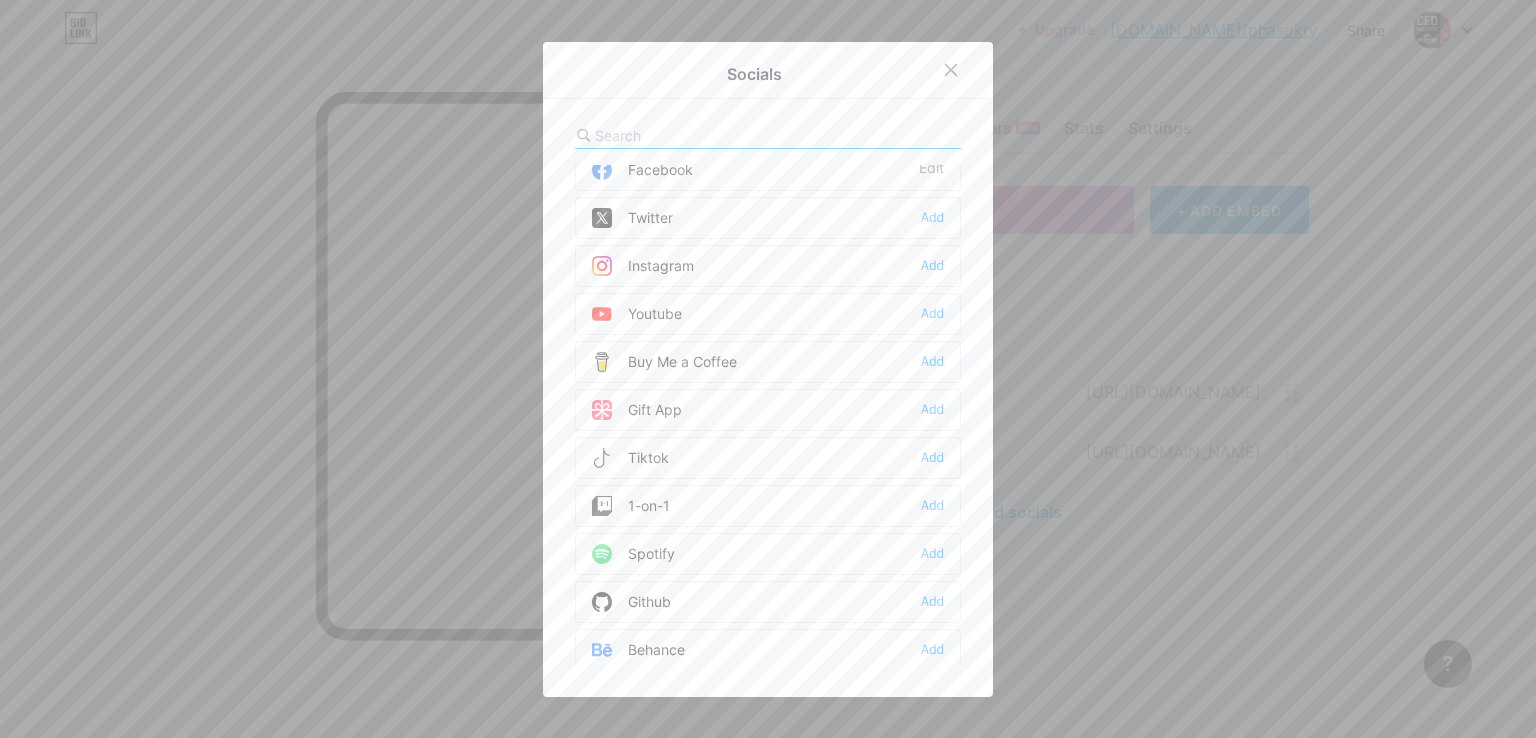 scroll, scrollTop: 100, scrollLeft: 0, axis: vertical 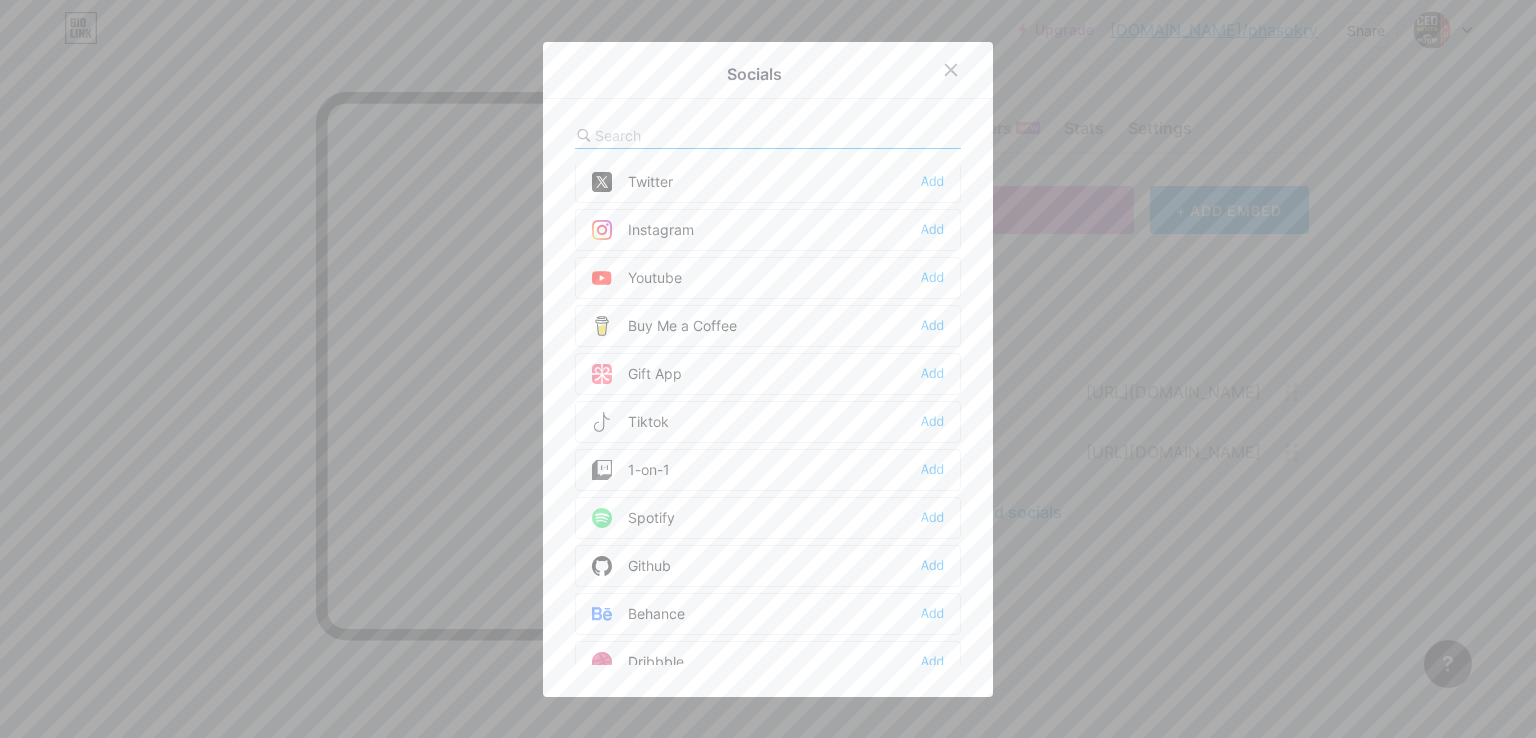 click on "Tiktok
Add" at bounding box center [768, 422] 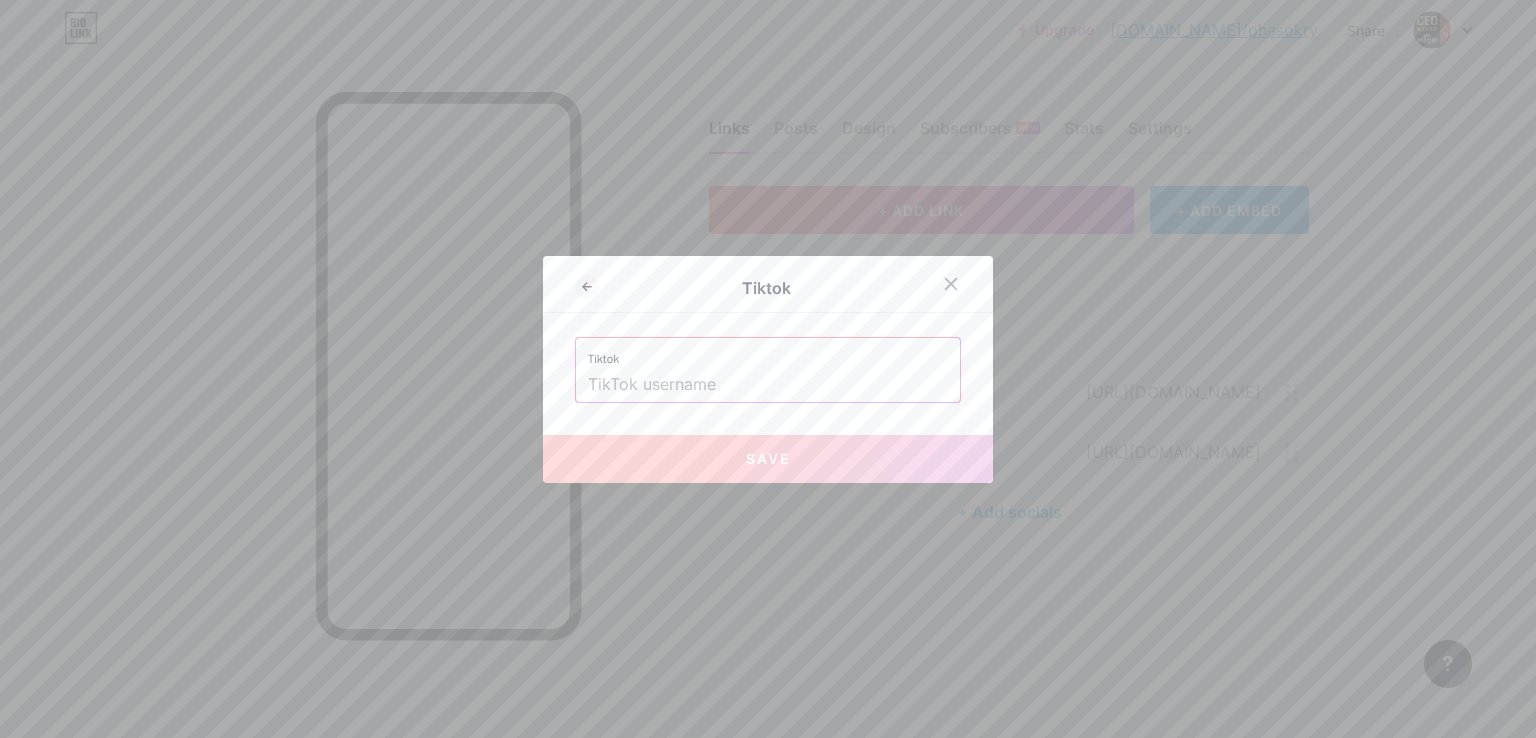 click at bounding box center [768, 385] 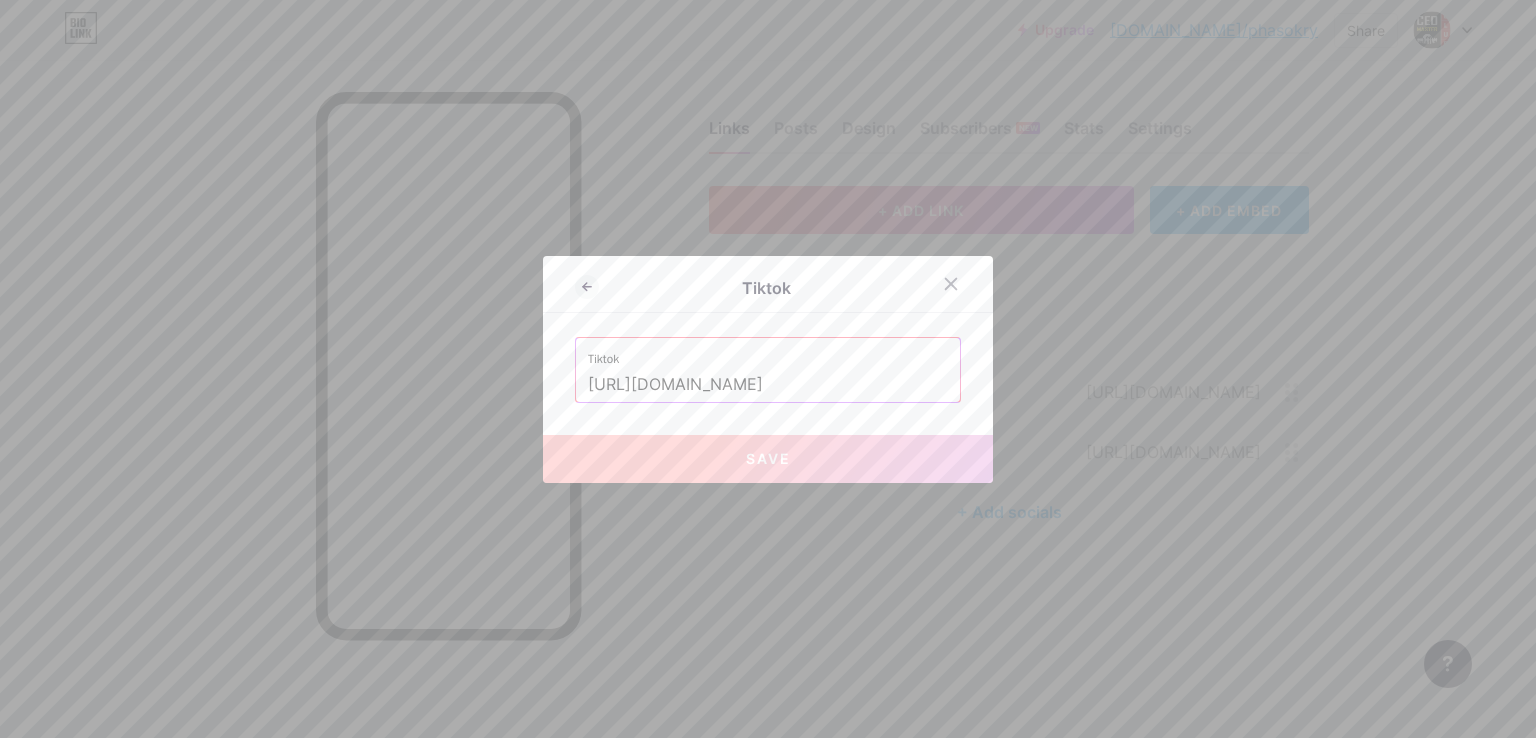 scroll, scrollTop: 0, scrollLeft: 17, axis: horizontal 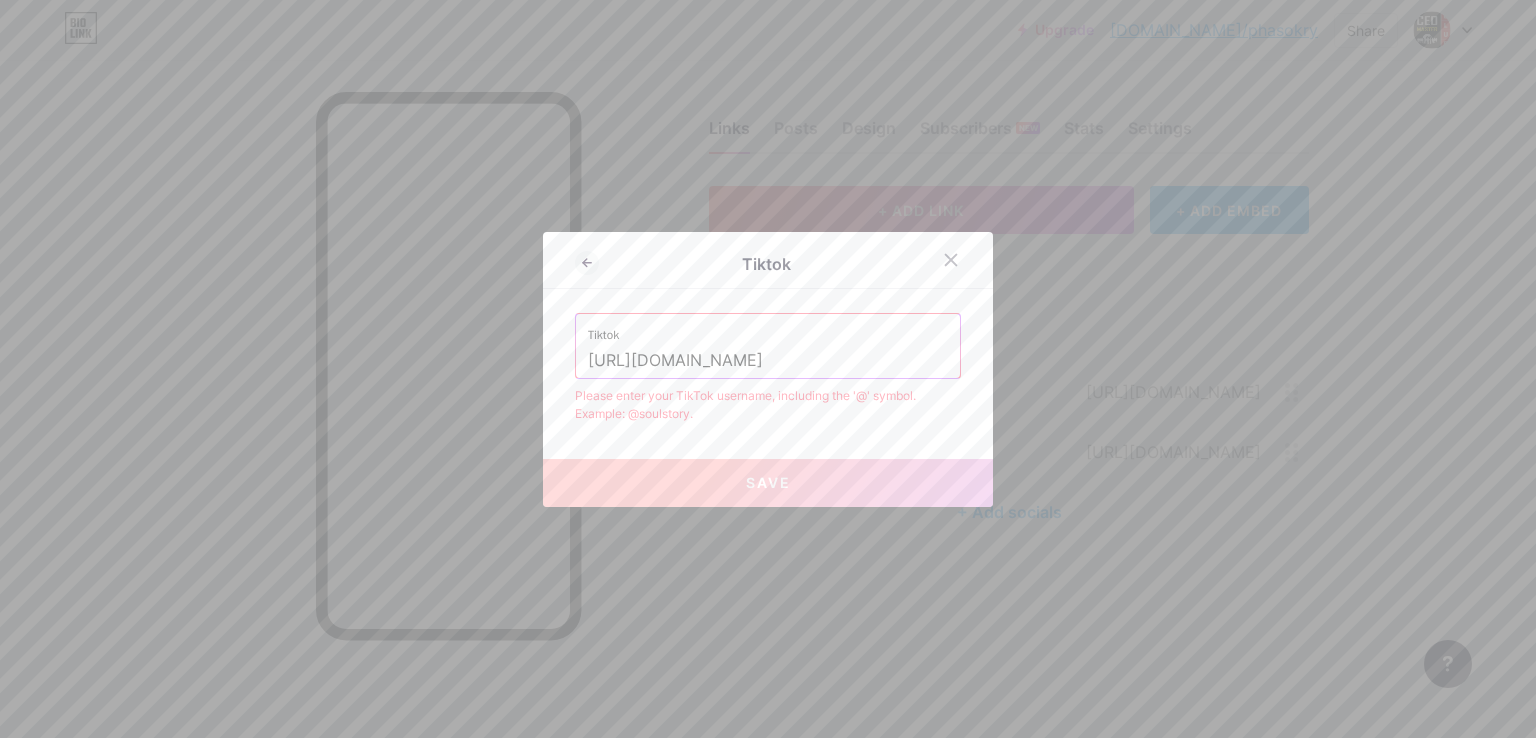 type on "[URL][DOMAIN_NAME]" 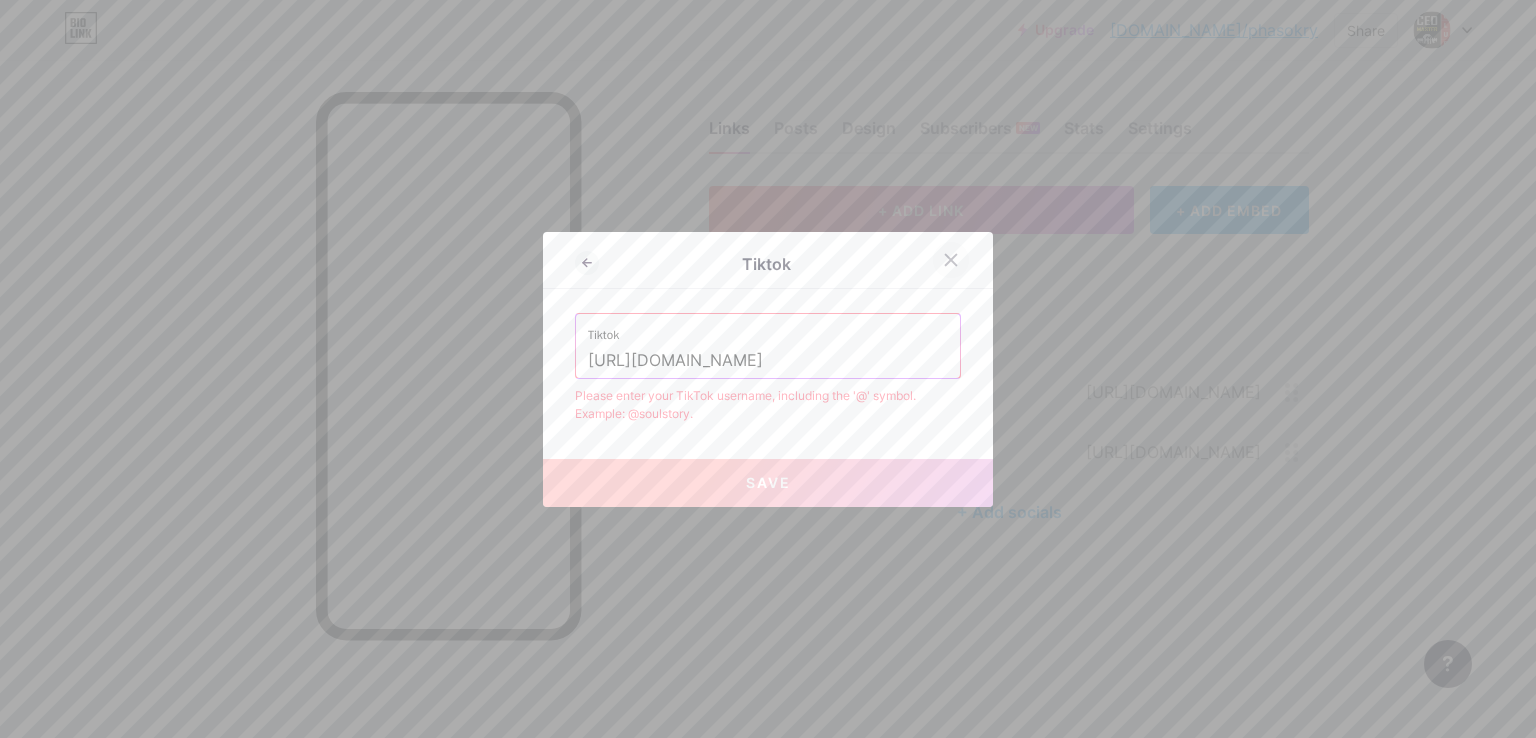 click 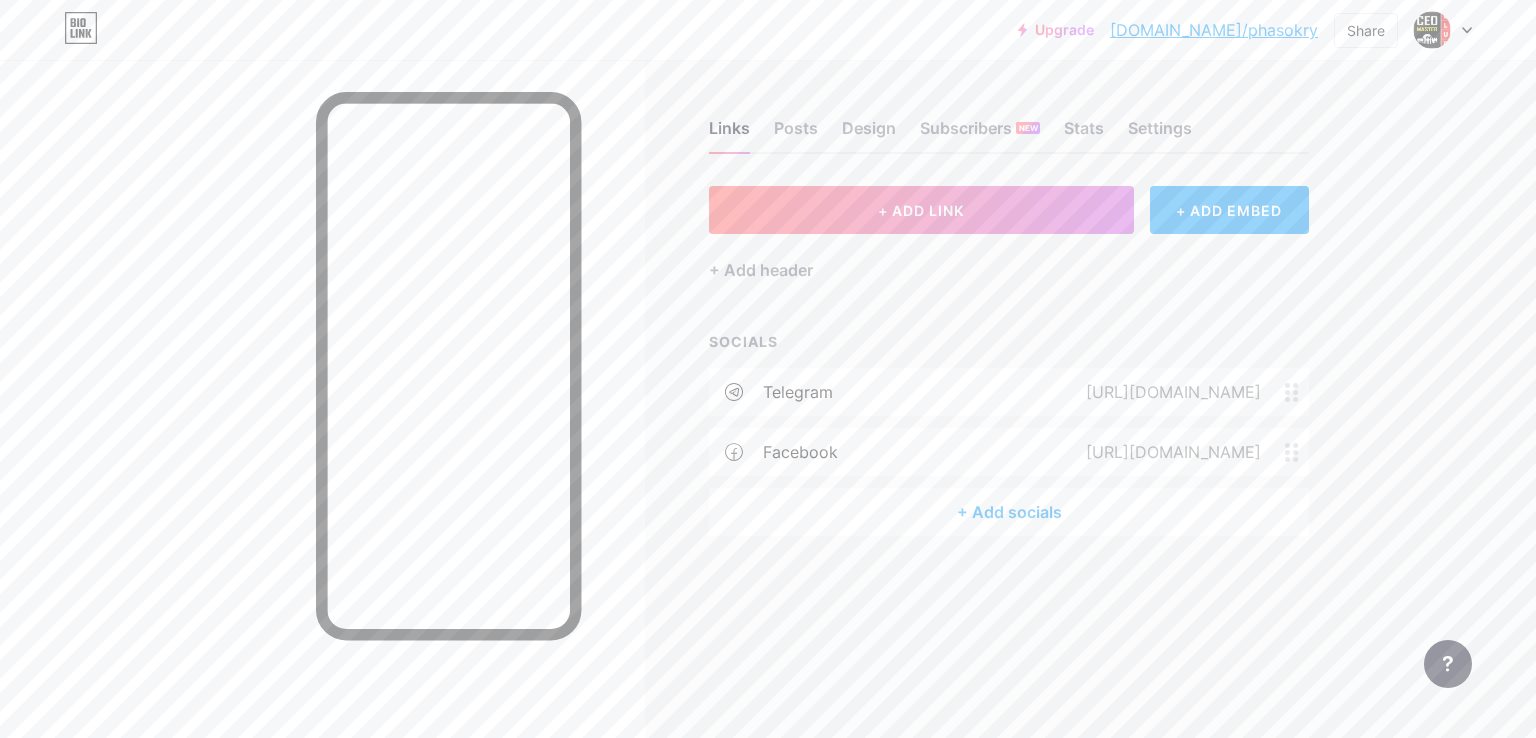 click on "+ Add socials" at bounding box center [1009, 512] 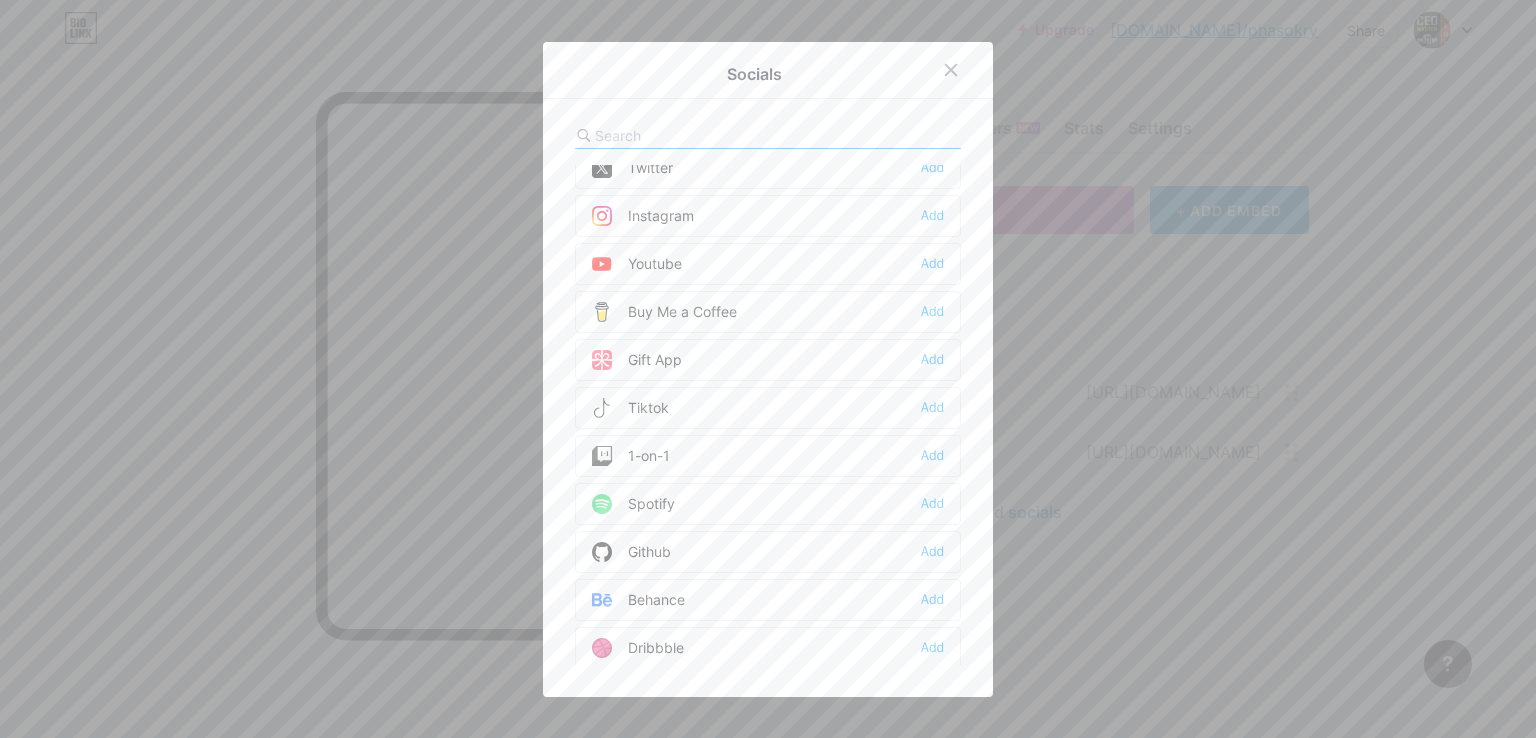 scroll, scrollTop: 0, scrollLeft: 0, axis: both 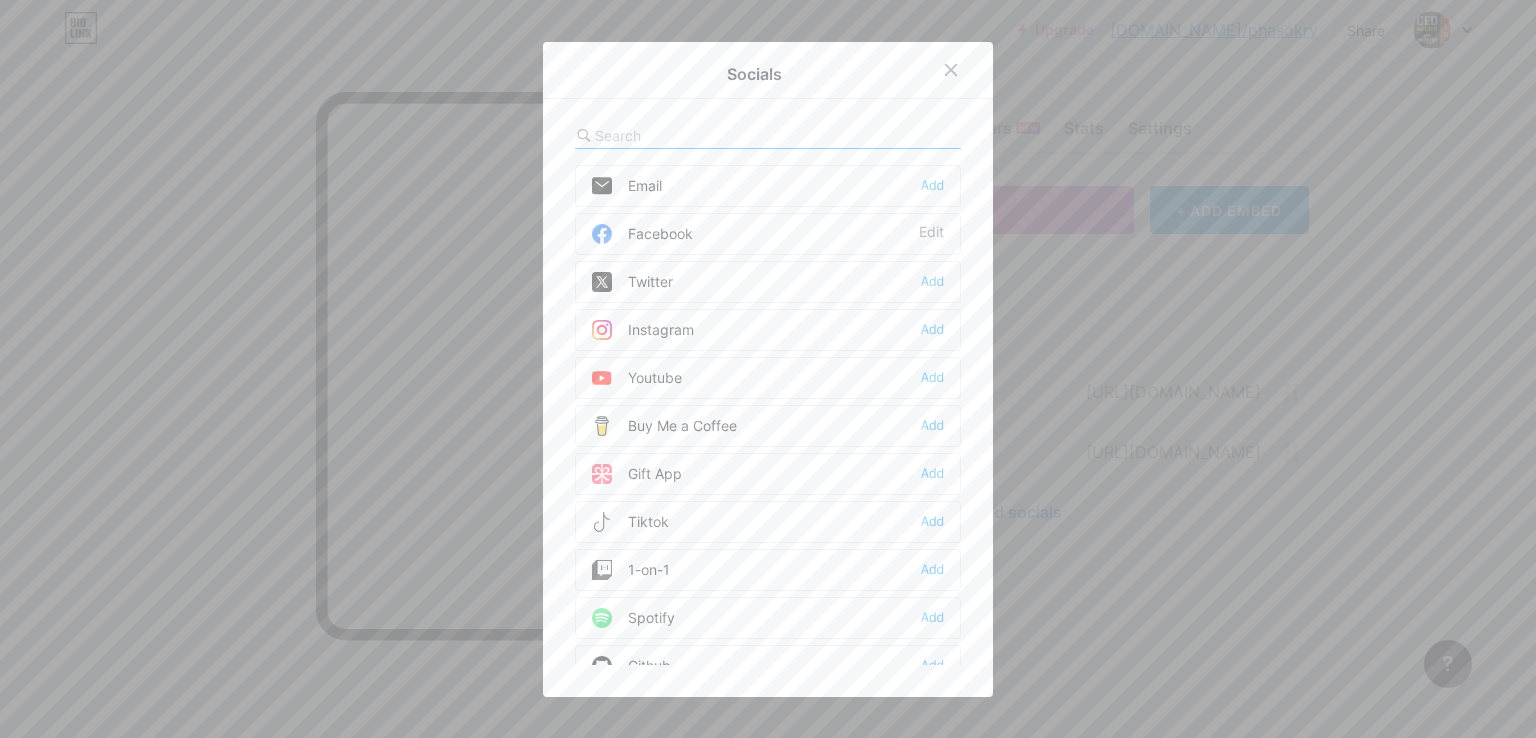 click at bounding box center [705, 135] 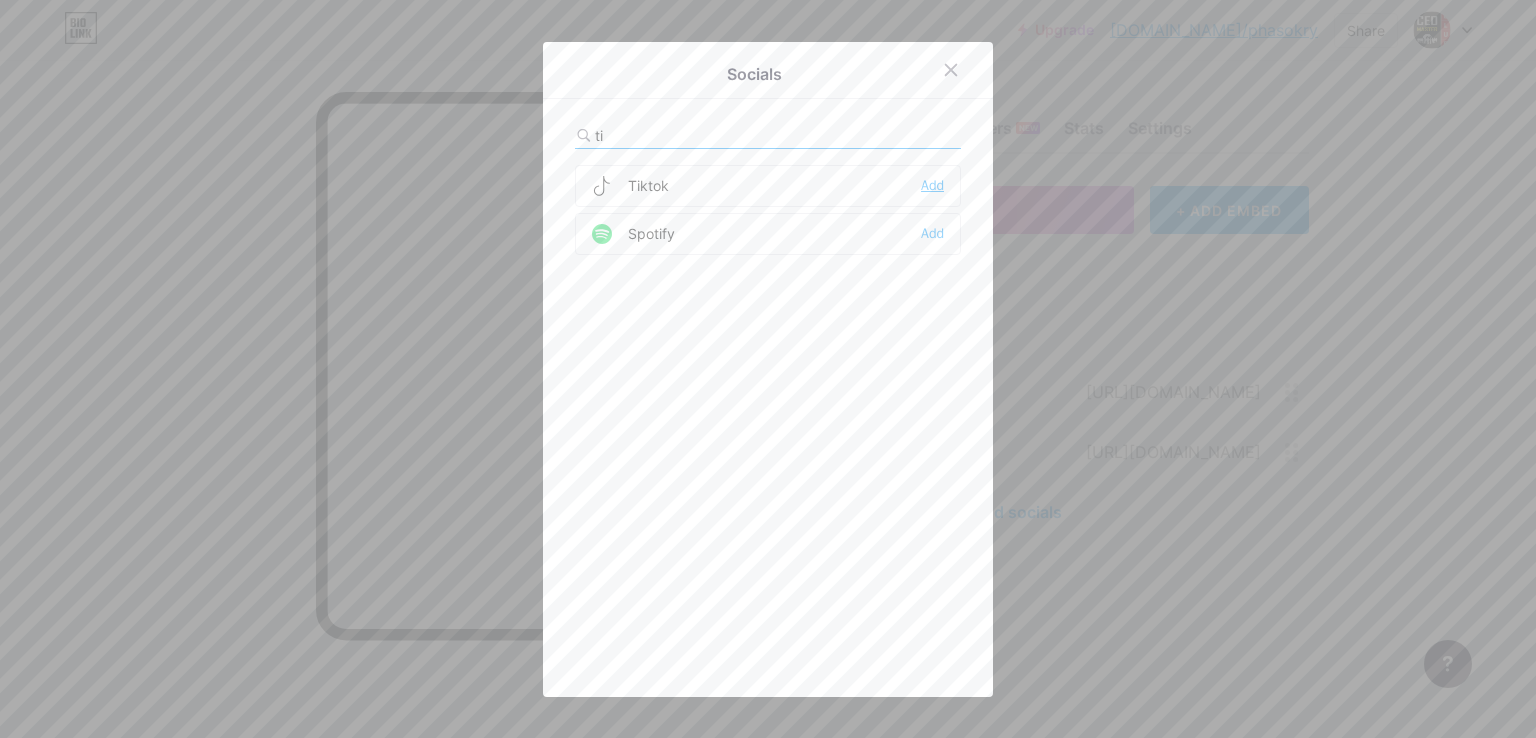 type on "ti" 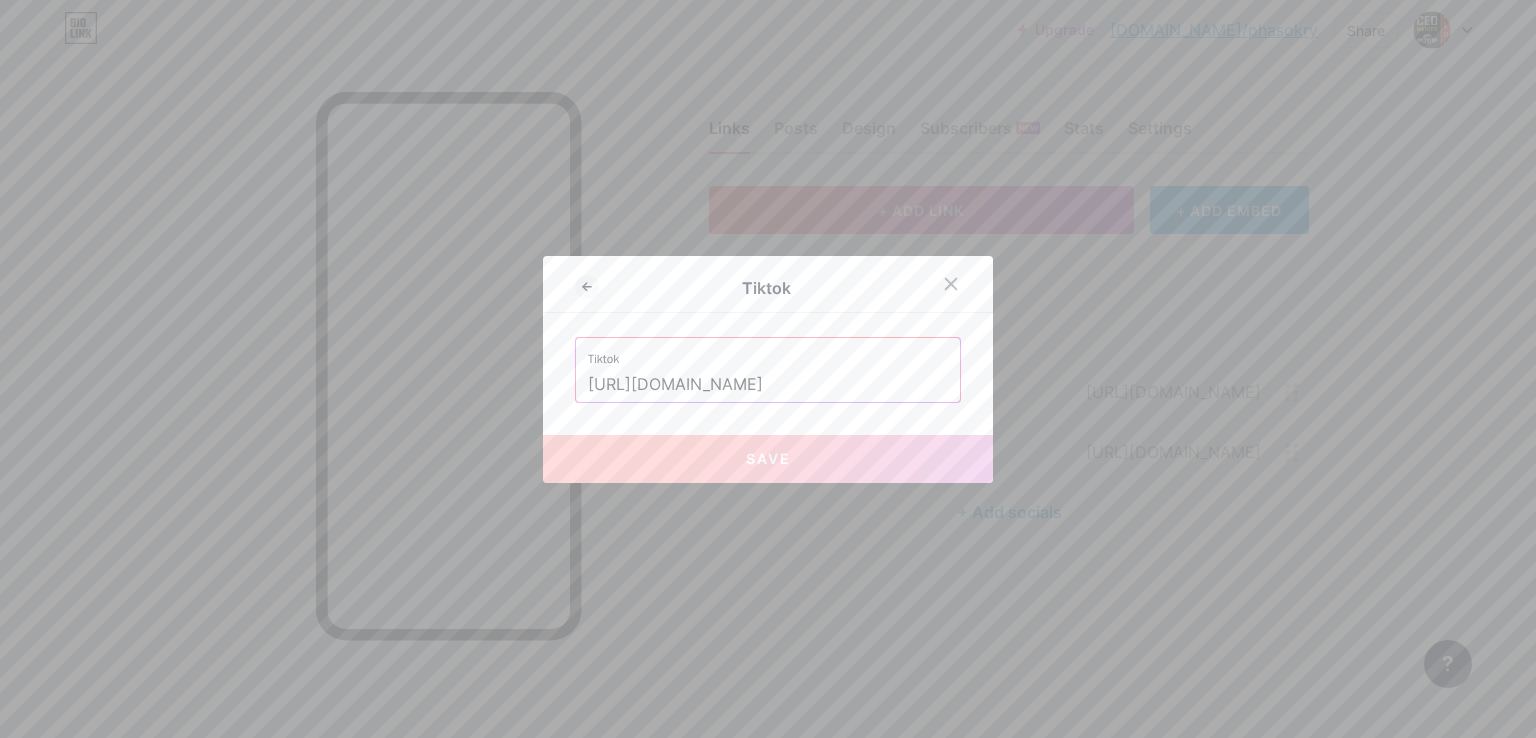 click on "[URL][DOMAIN_NAME]" at bounding box center [768, 385] 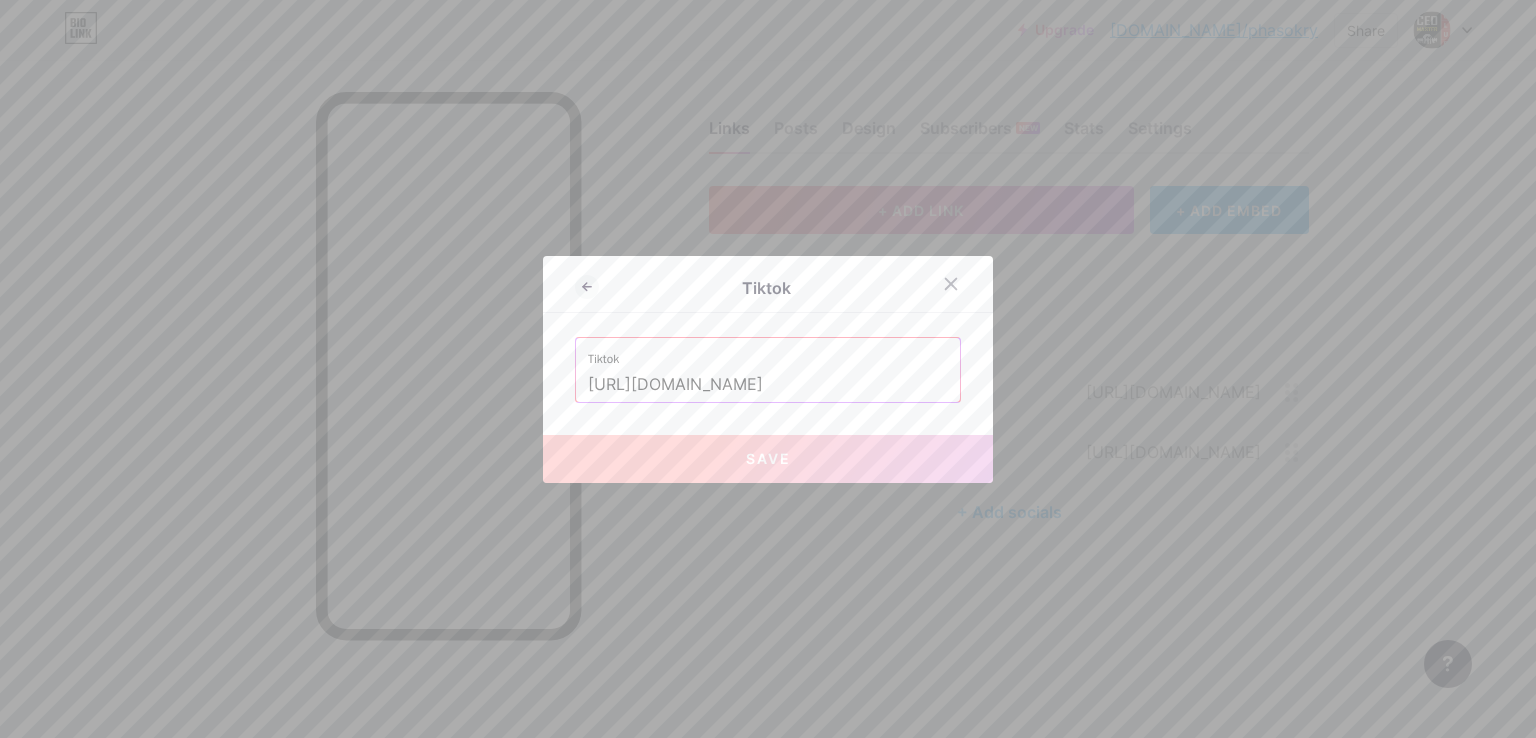 click on "[URL][DOMAIN_NAME]" at bounding box center (768, 385) 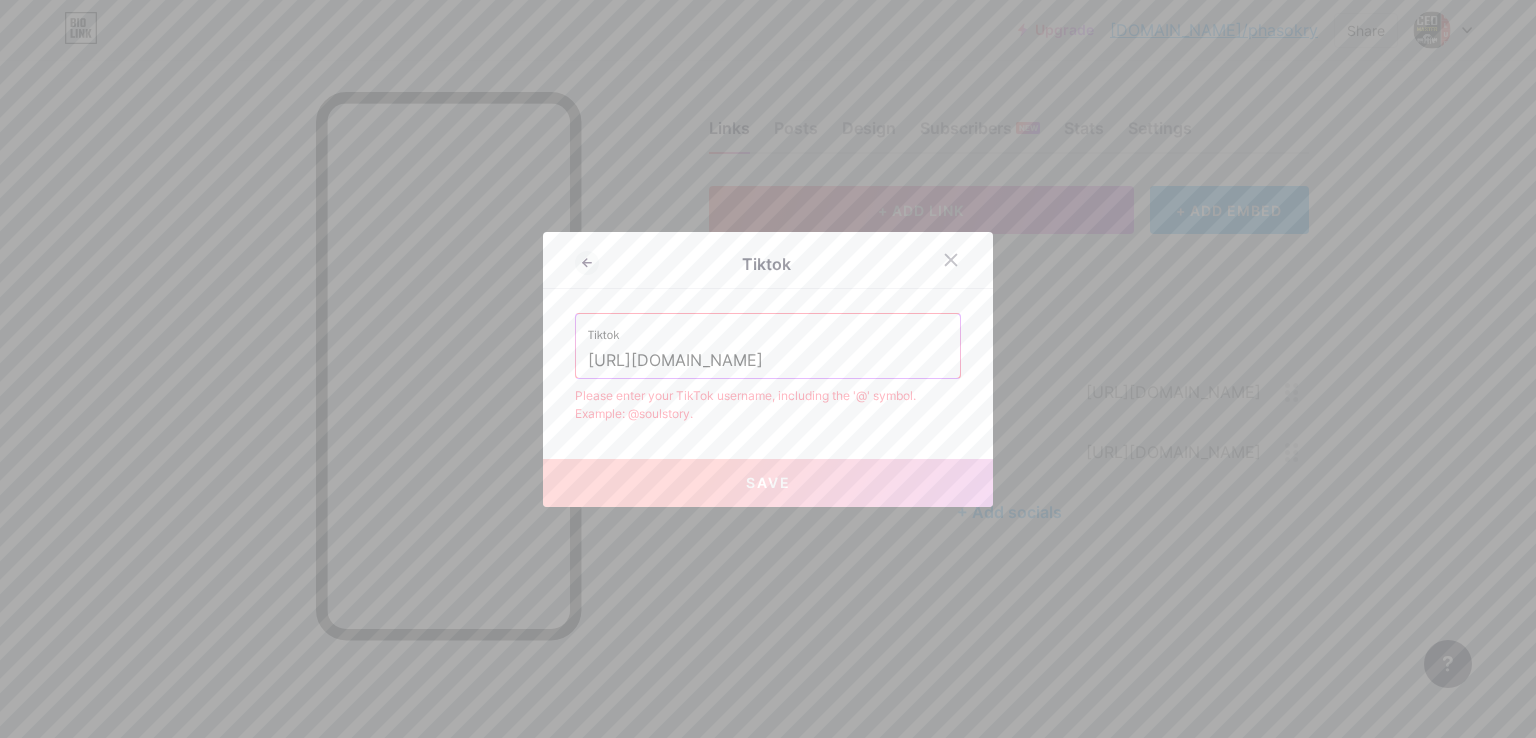 scroll, scrollTop: 0, scrollLeft: 17, axis: horizontal 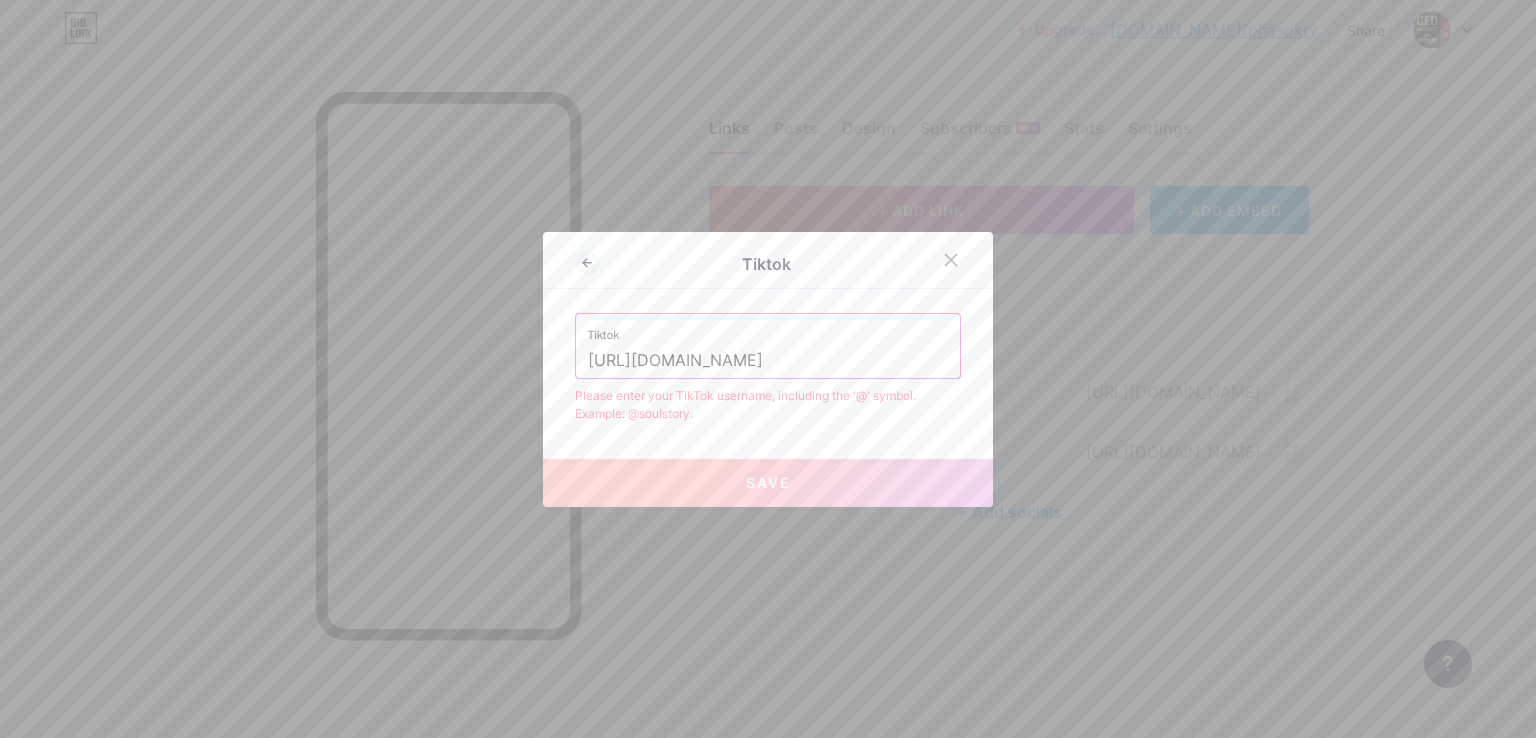 click on "Save" at bounding box center [768, 482] 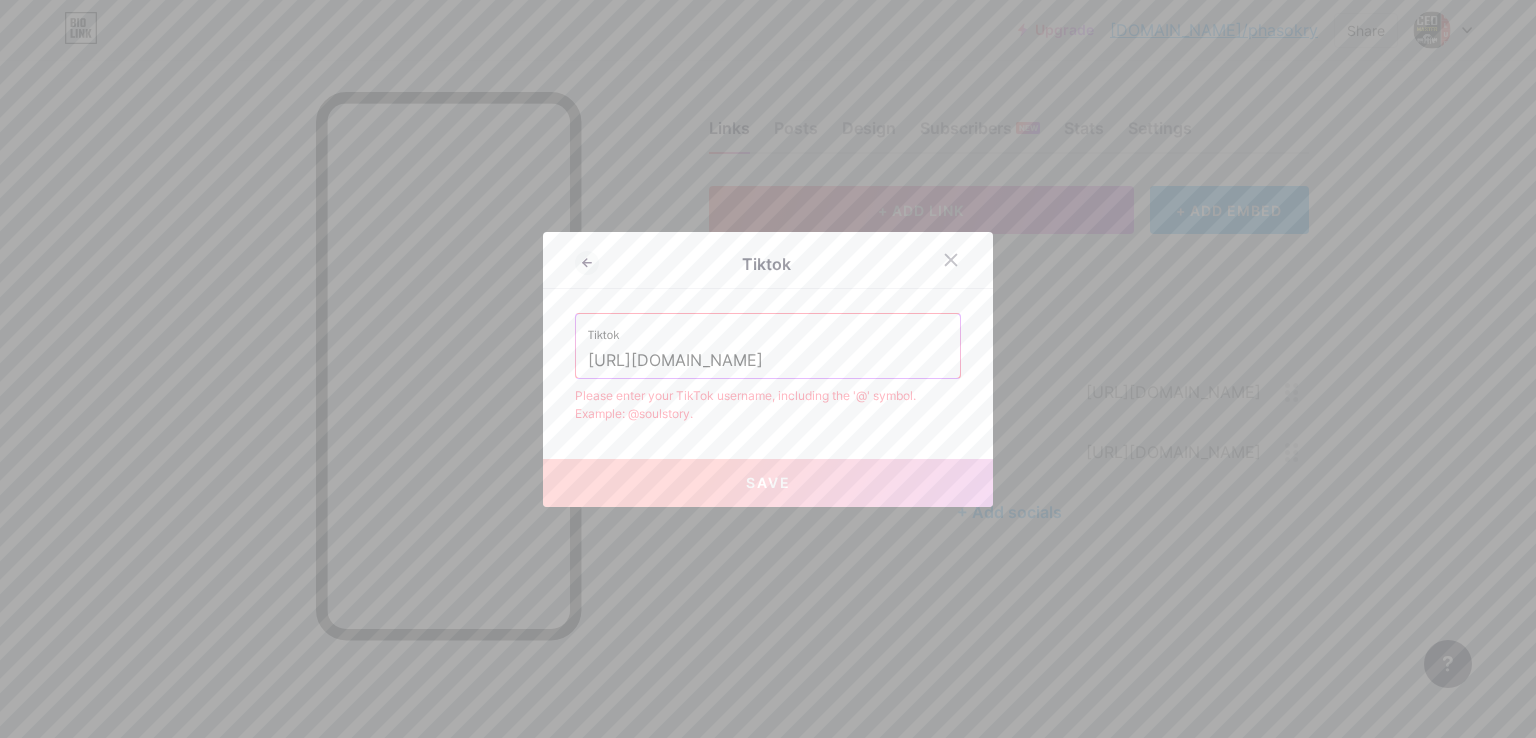scroll, scrollTop: 0, scrollLeft: 17, axis: horizontal 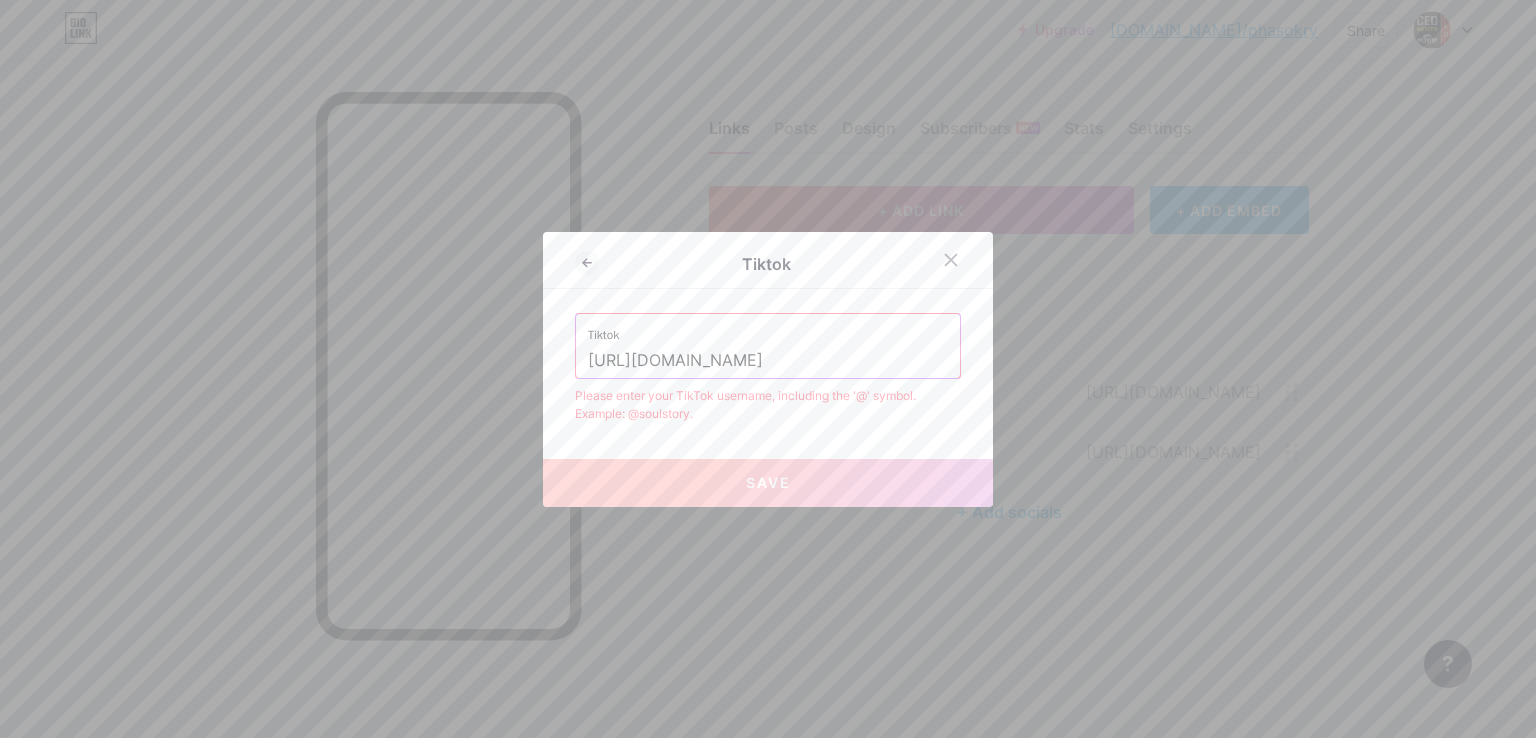 click on "Tiktok       Tiktok   [URL][DOMAIN_NAME]   Please enter your TikTok username, including the '@' symbol. Example: @soulstory.       Save" at bounding box center [768, 369] 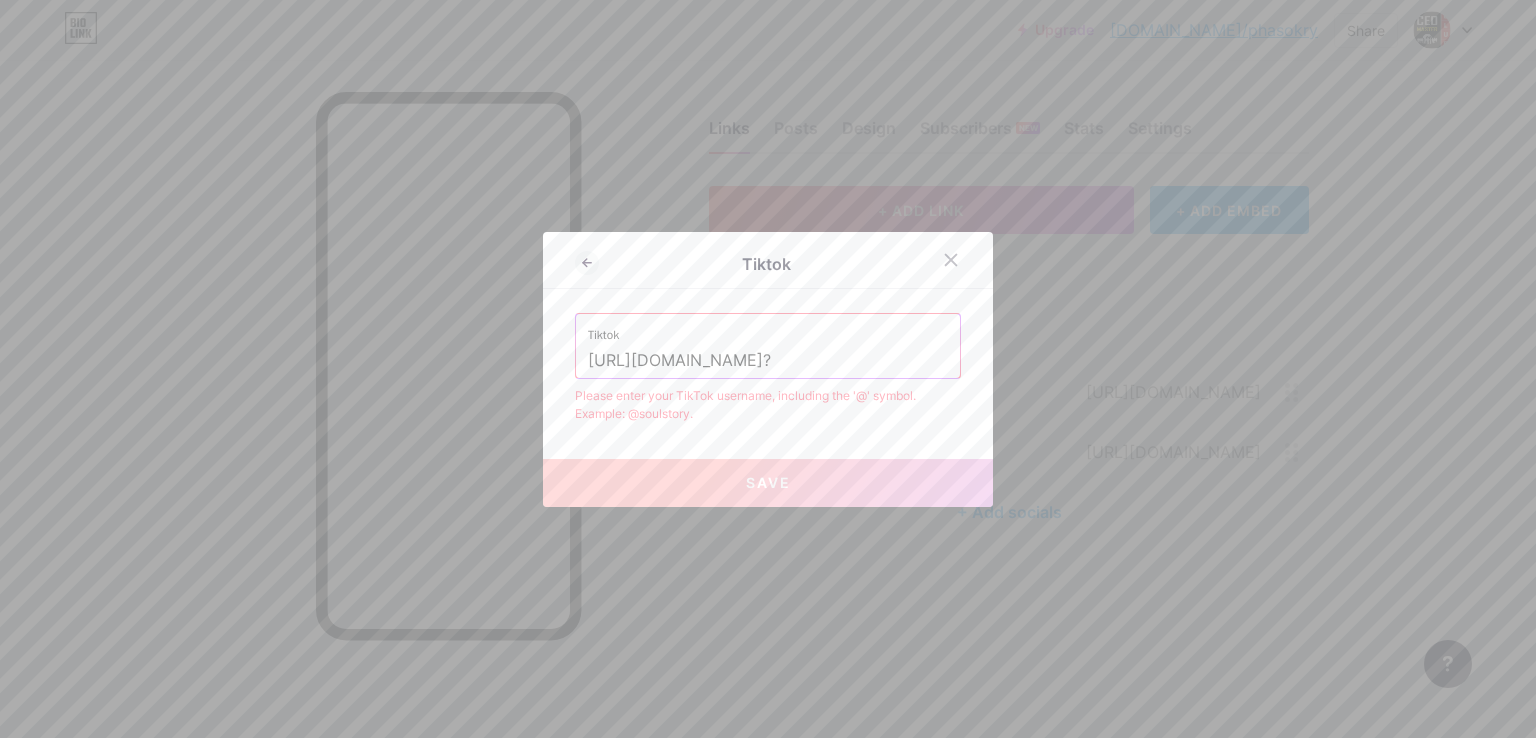 scroll, scrollTop: 0, scrollLeft: 0, axis: both 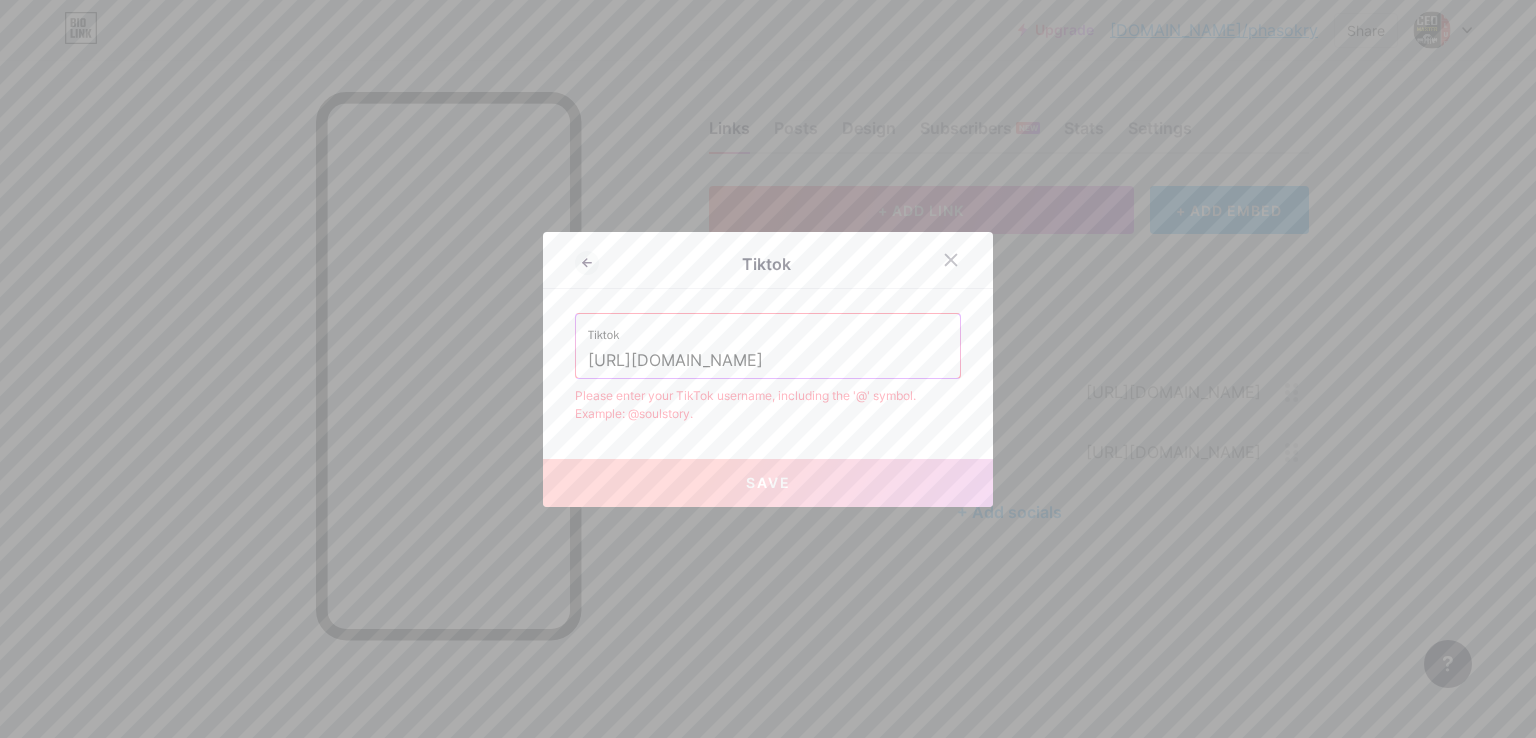click on "[URL][DOMAIN_NAME]" at bounding box center (768, 361) 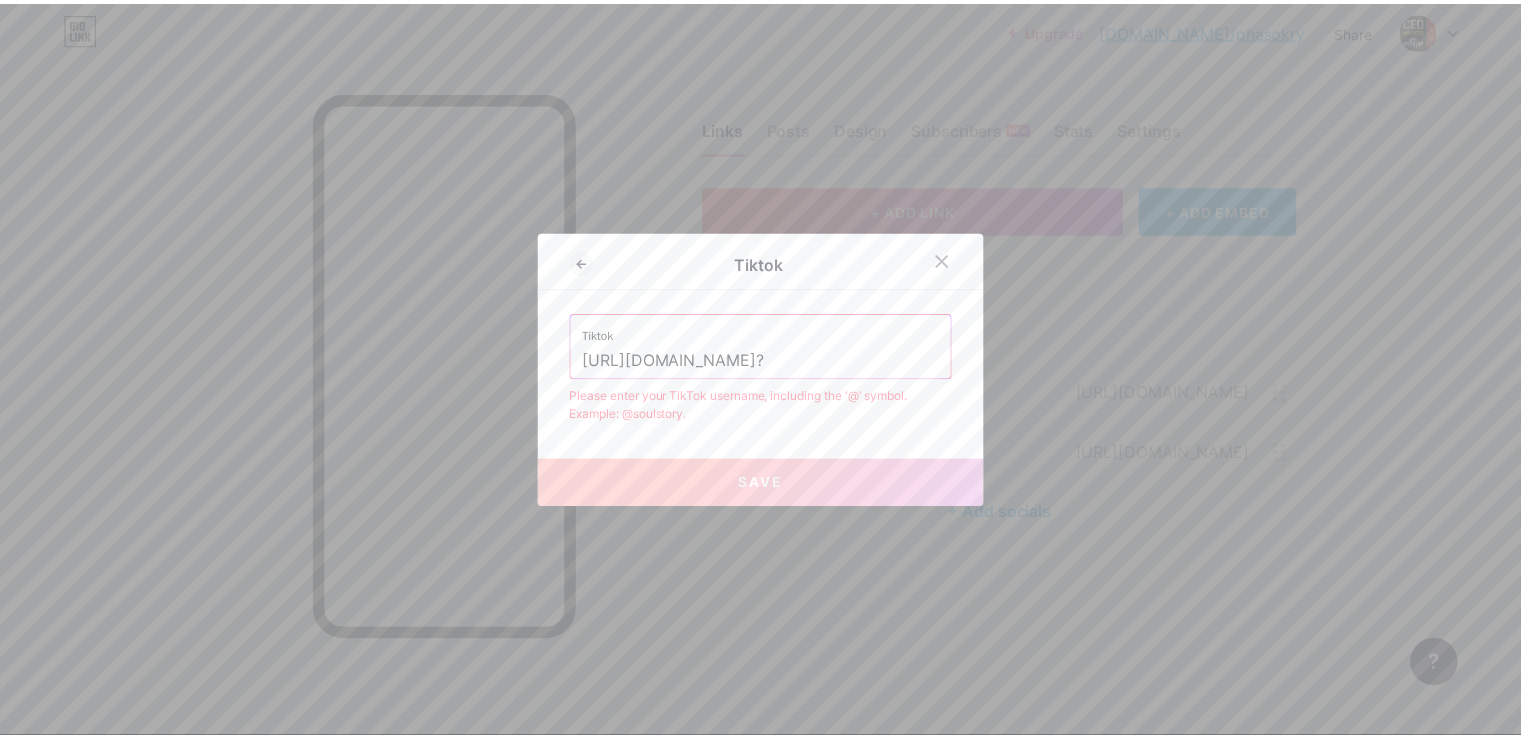 scroll, scrollTop: 0, scrollLeft: 0, axis: both 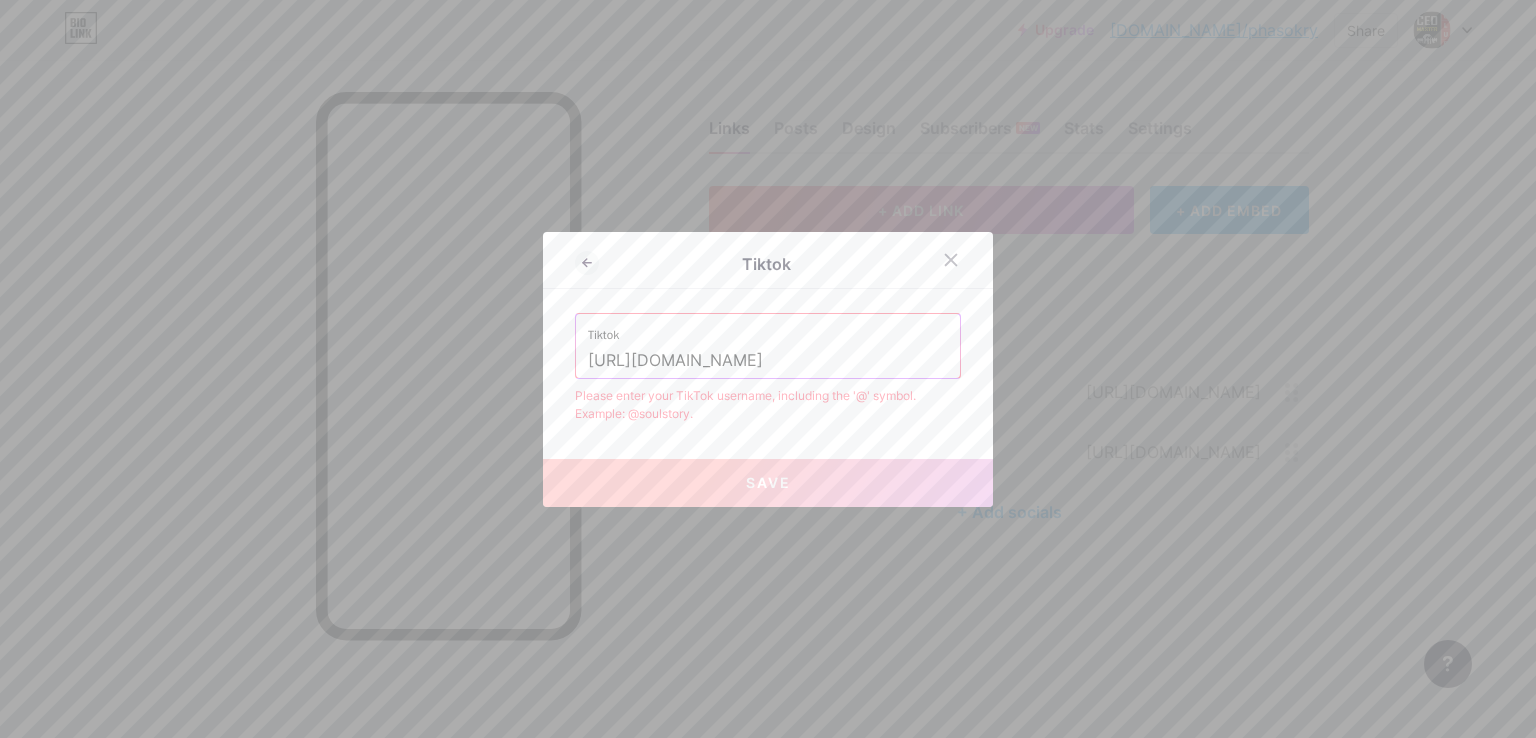click on "Tiktok       Tiktok   [URL][DOMAIN_NAME]   Please enter your TikTok username, including the '@' symbol. Example: @soulstory.       Save" at bounding box center (768, 369) 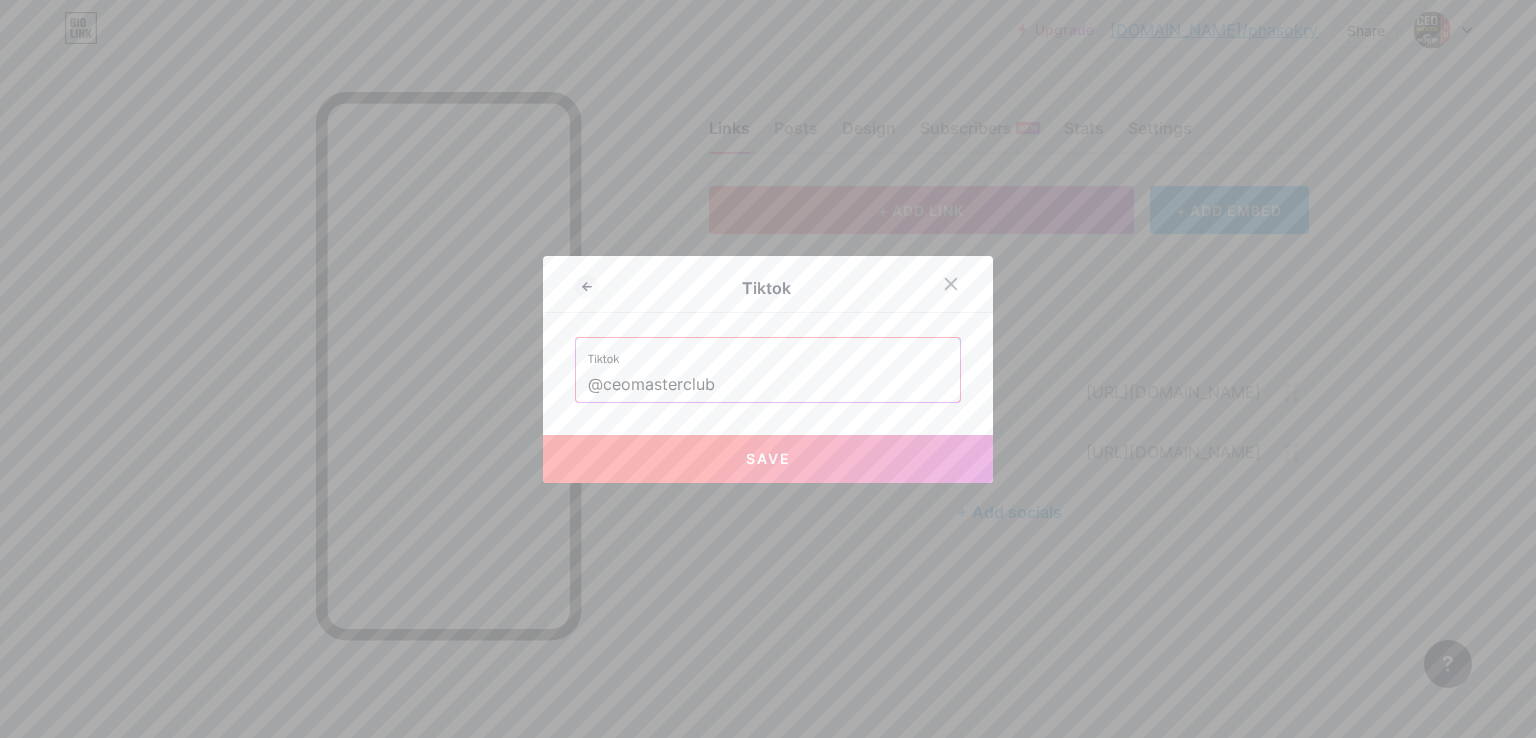 click on "Tiktok       Tiktok   @ceomasterclub         Save" at bounding box center [768, 369] 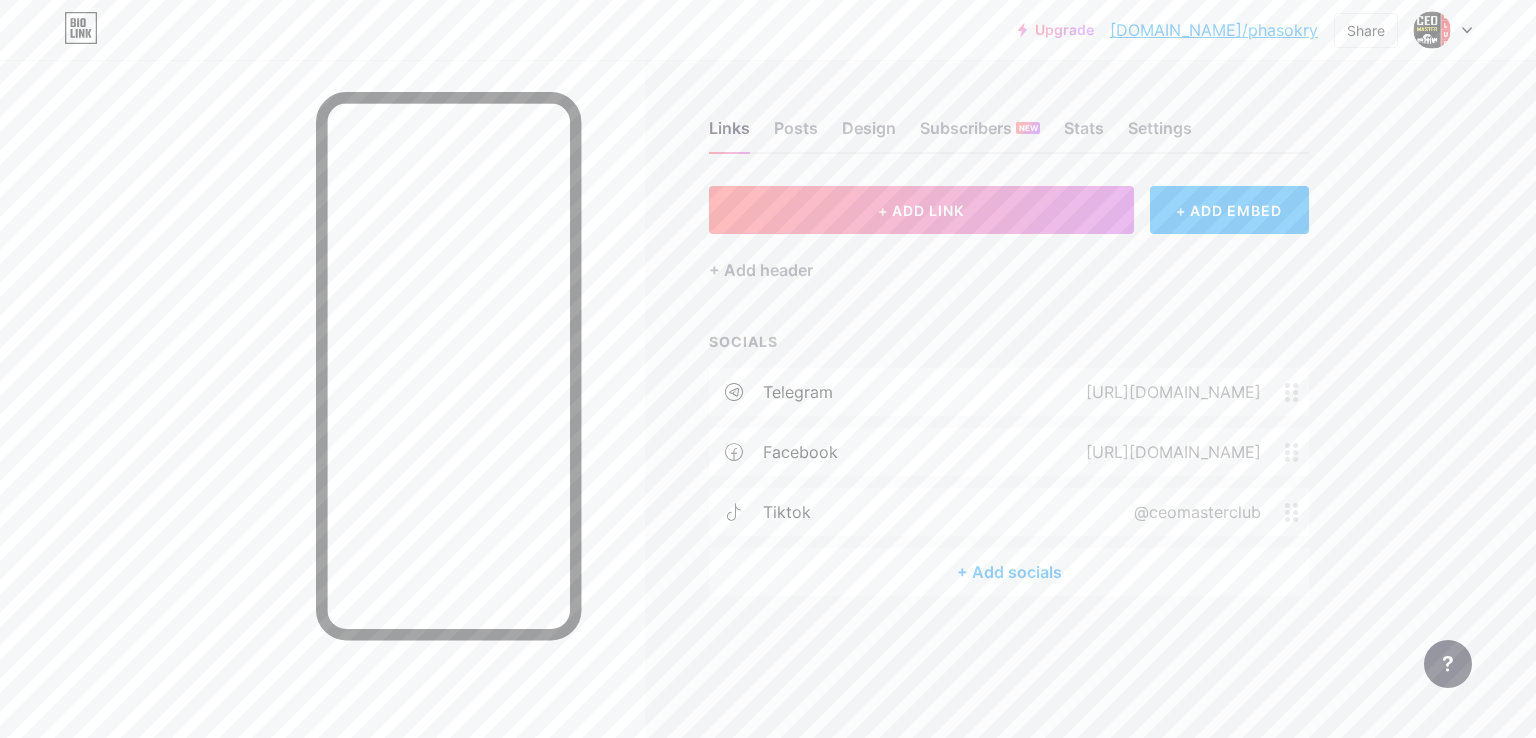 click on "+ Add socials" at bounding box center [1009, 572] 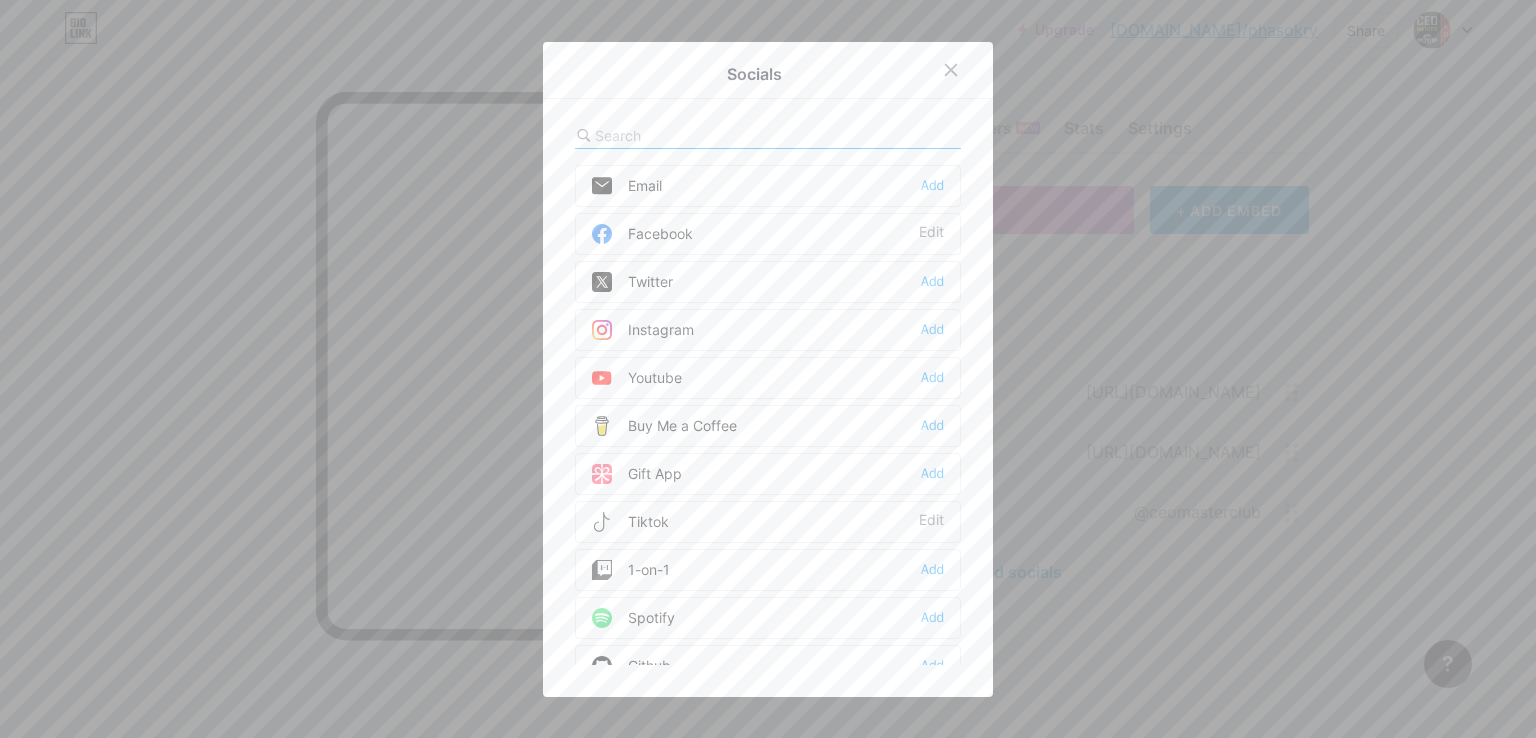 click on "Youtube
Add" at bounding box center (768, 378) 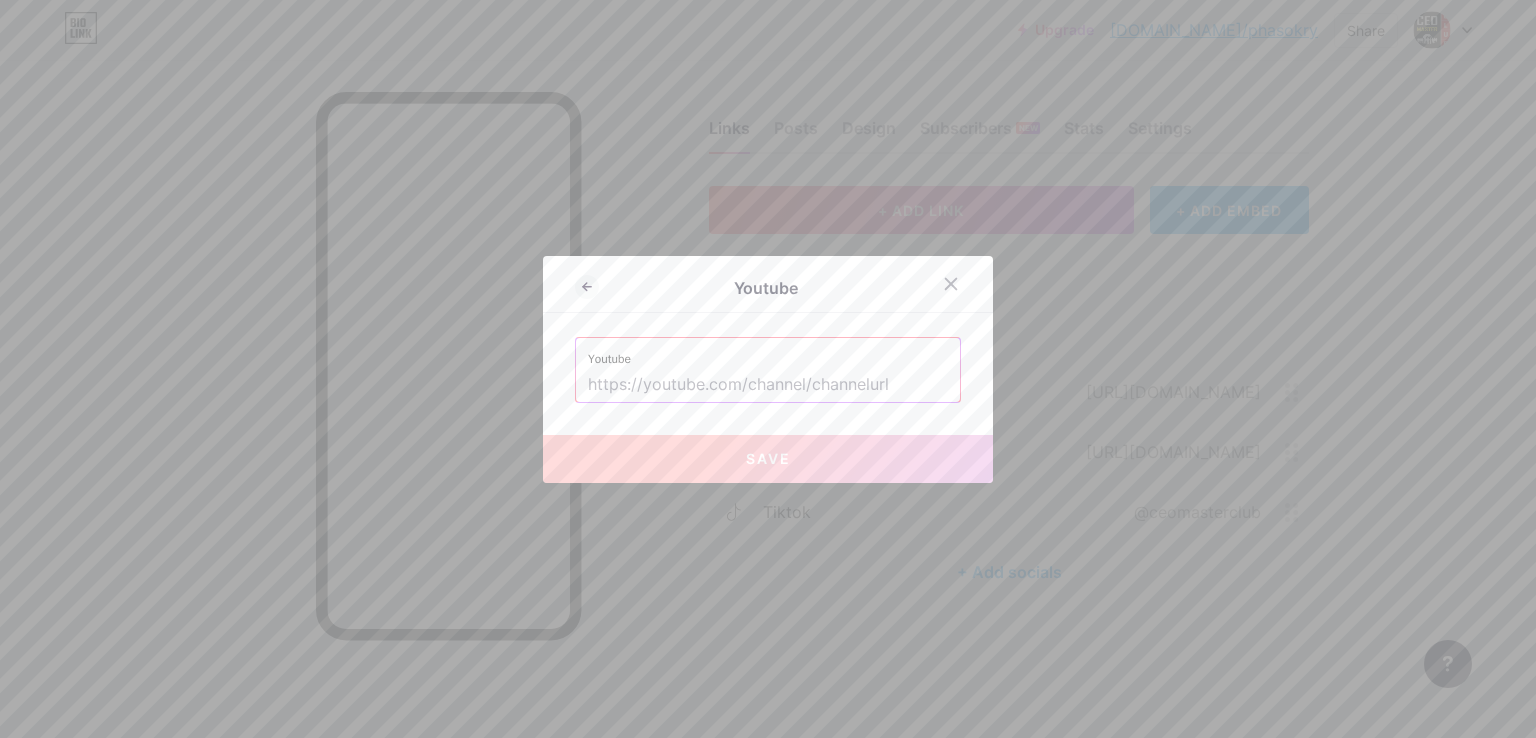 click at bounding box center [768, 385] 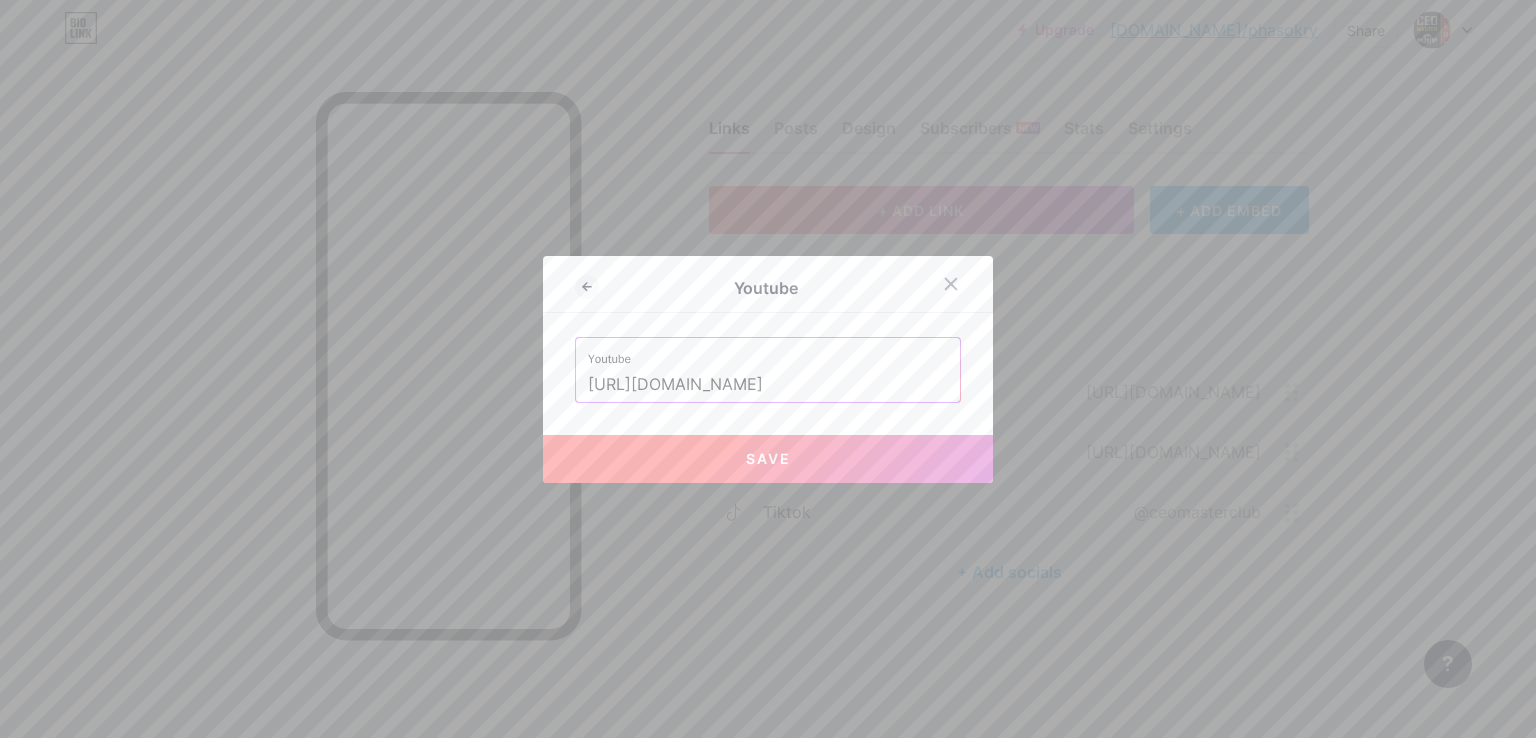 drag, startPoint x: 777, startPoint y: 384, endPoint x: 595, endPoint y: 358, distance: 183.84776 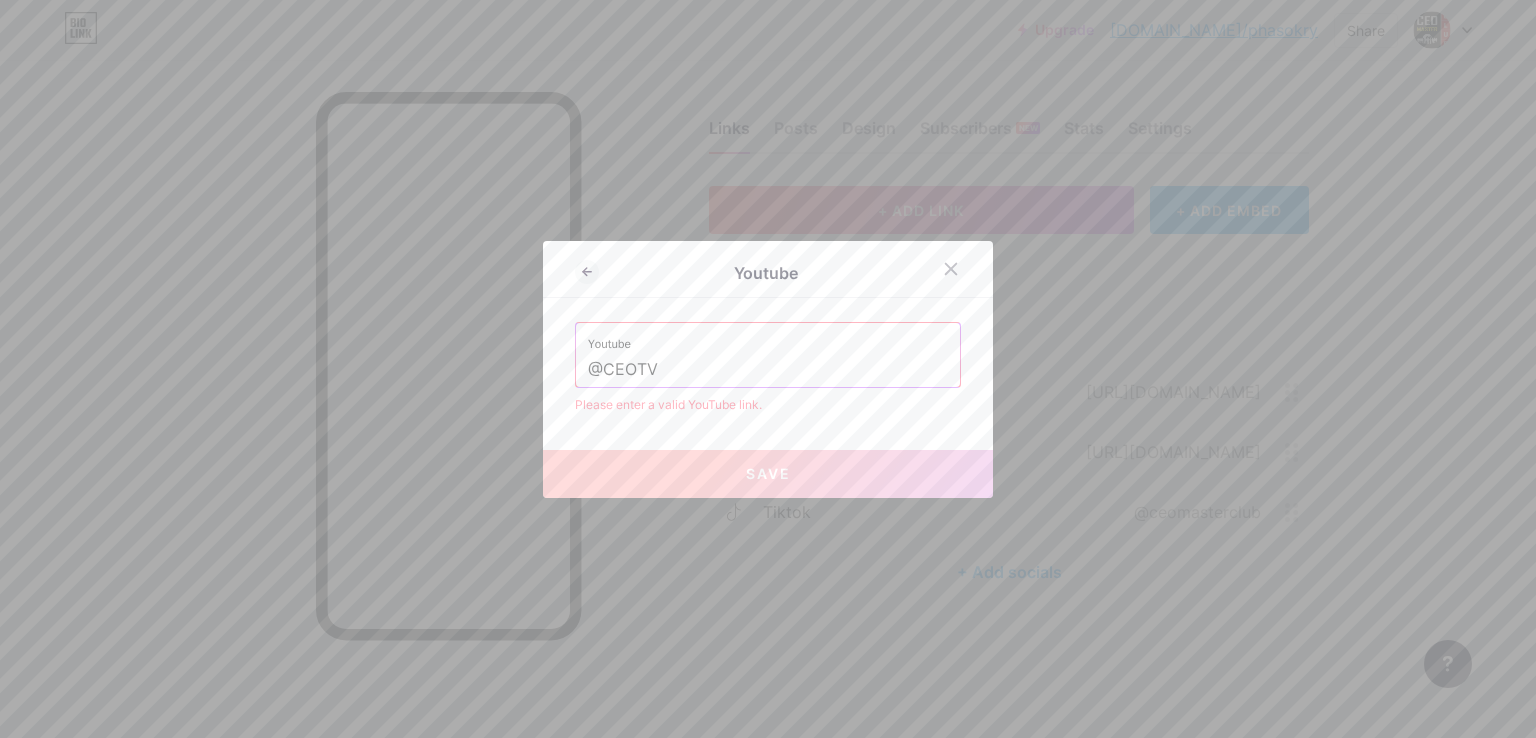 click on "@CEOTV" at bounding box center (768, 370) 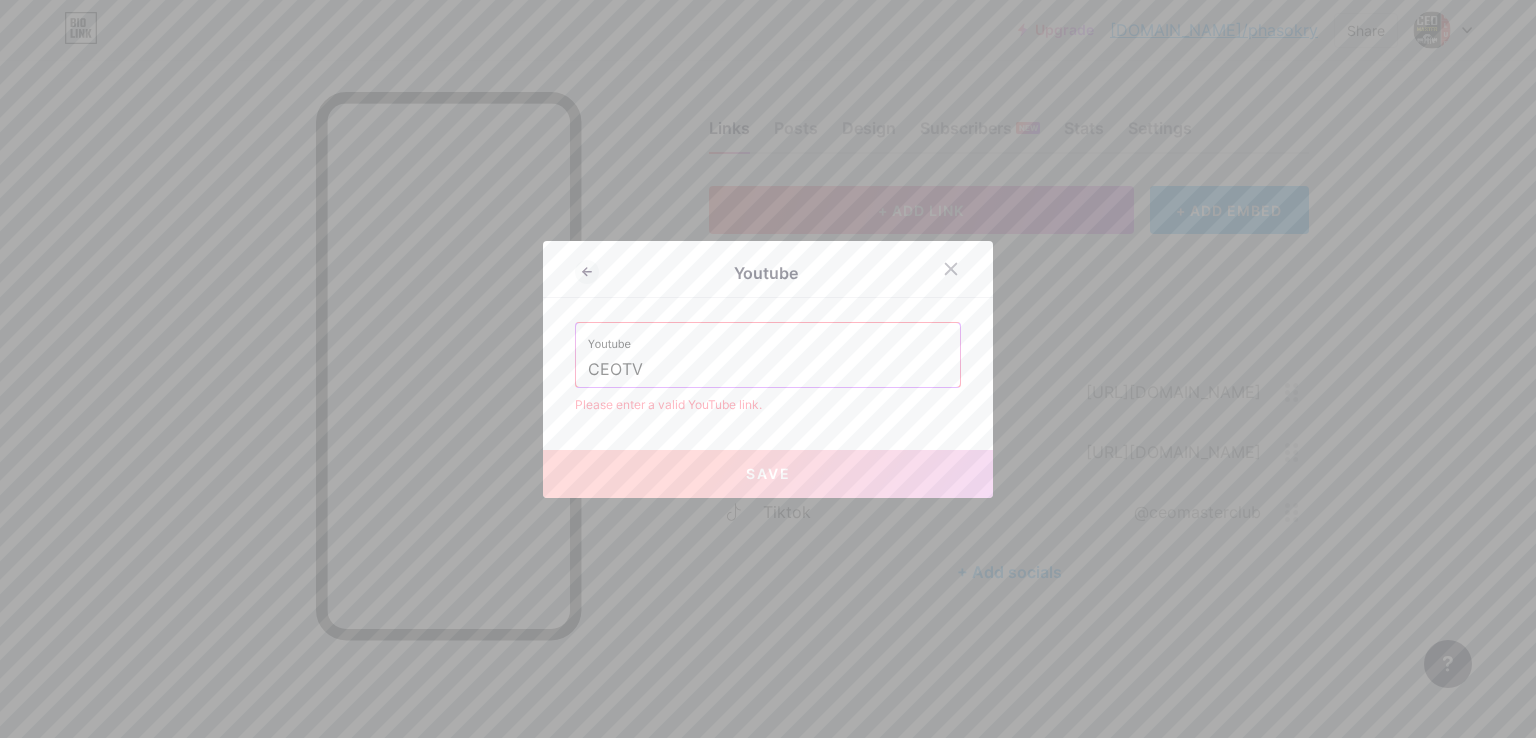 click on "Youtube" at bounding box center [768, 338] 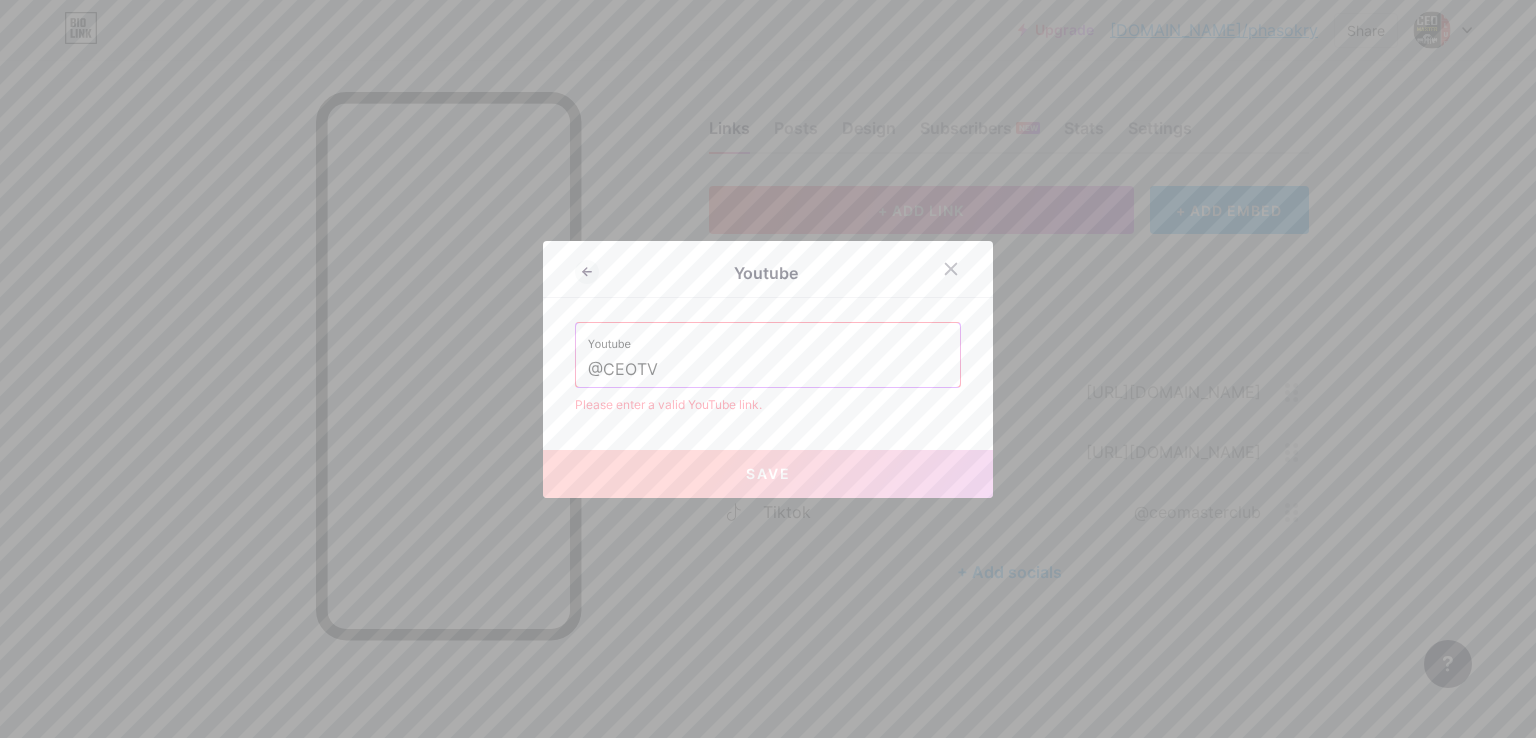 drag, startPoint x: 724, startPoint y: 380, endPoint x: 434, endPoint y: 374, distance: 290.06207 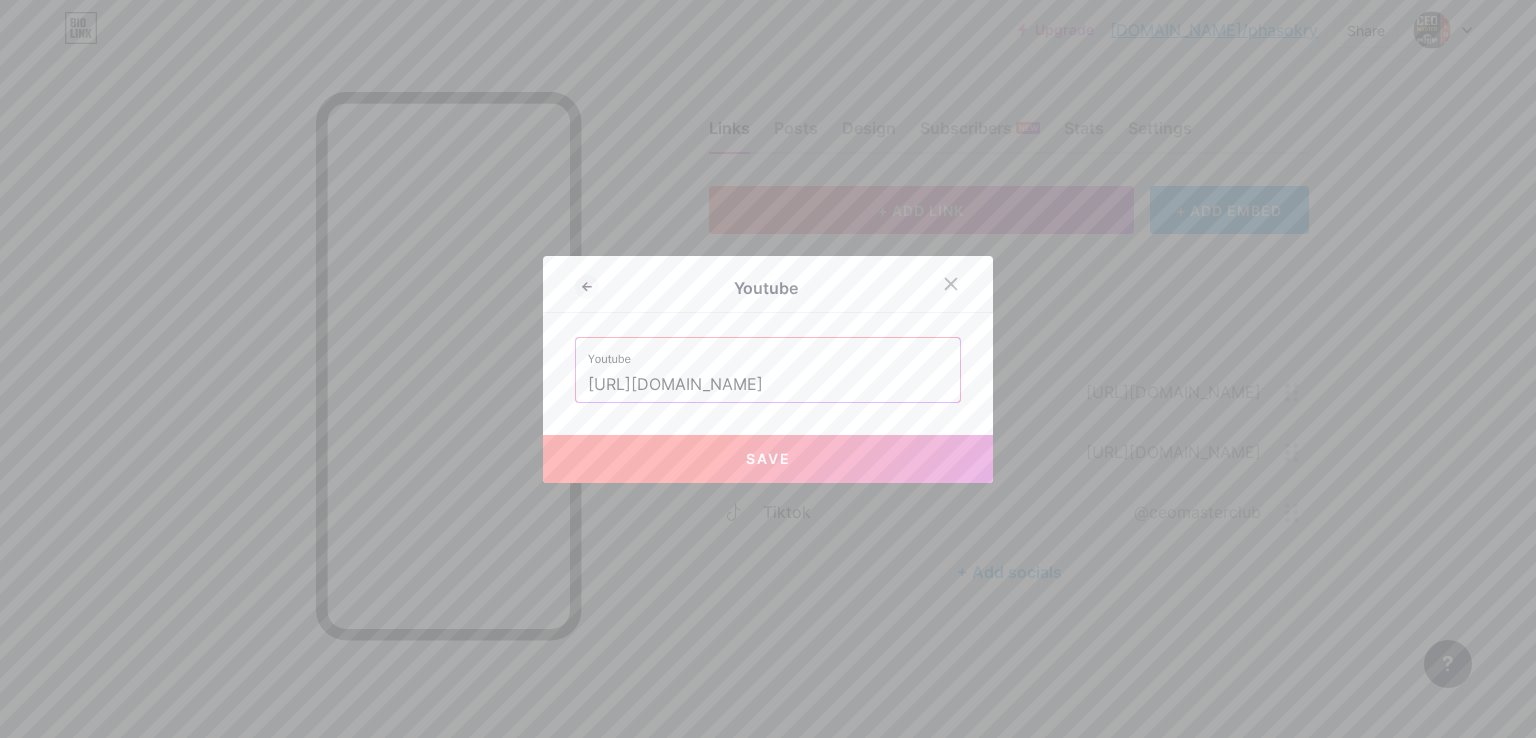 type on "[URL][DOMAIN_NAME]" 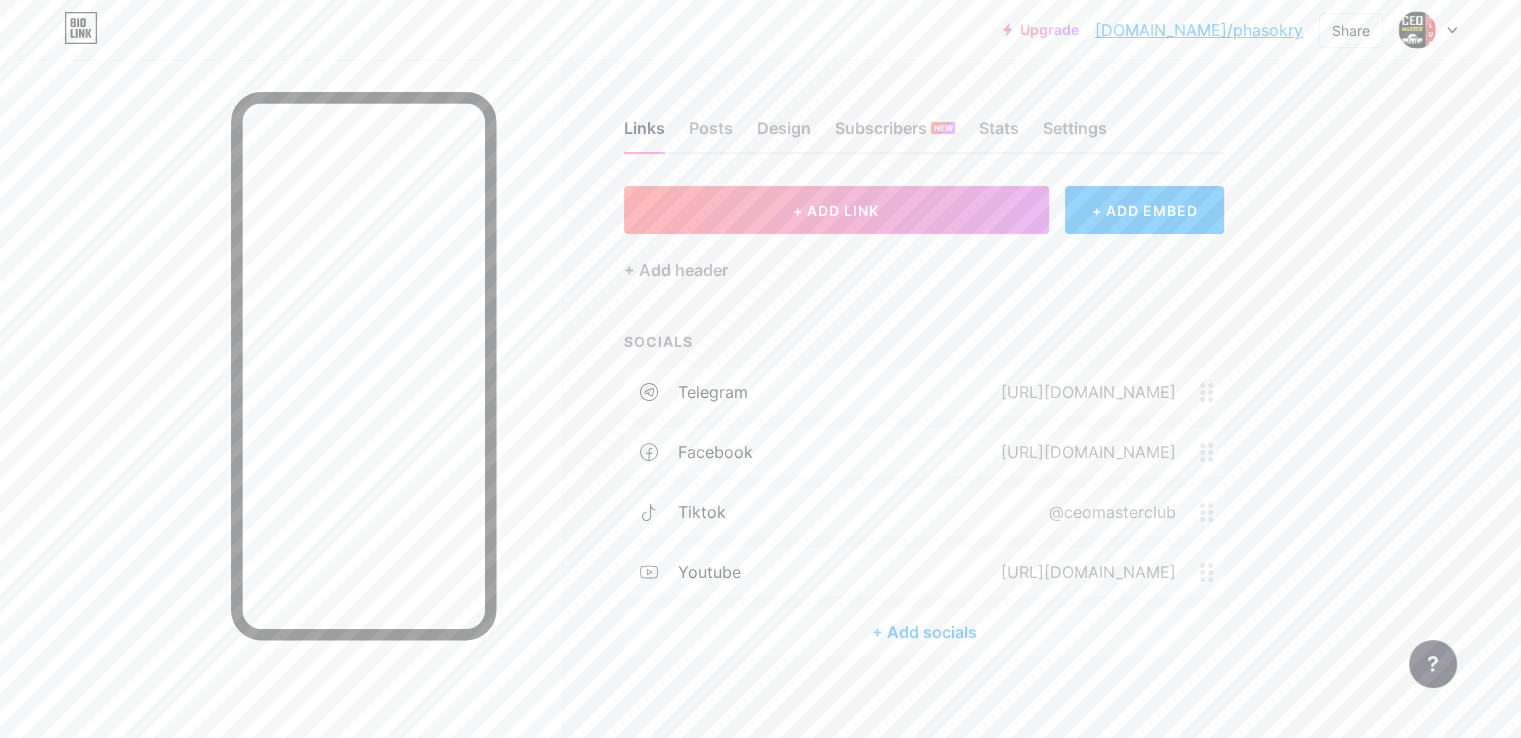 click on "+ Add socials" at bounding box center (924, 632) 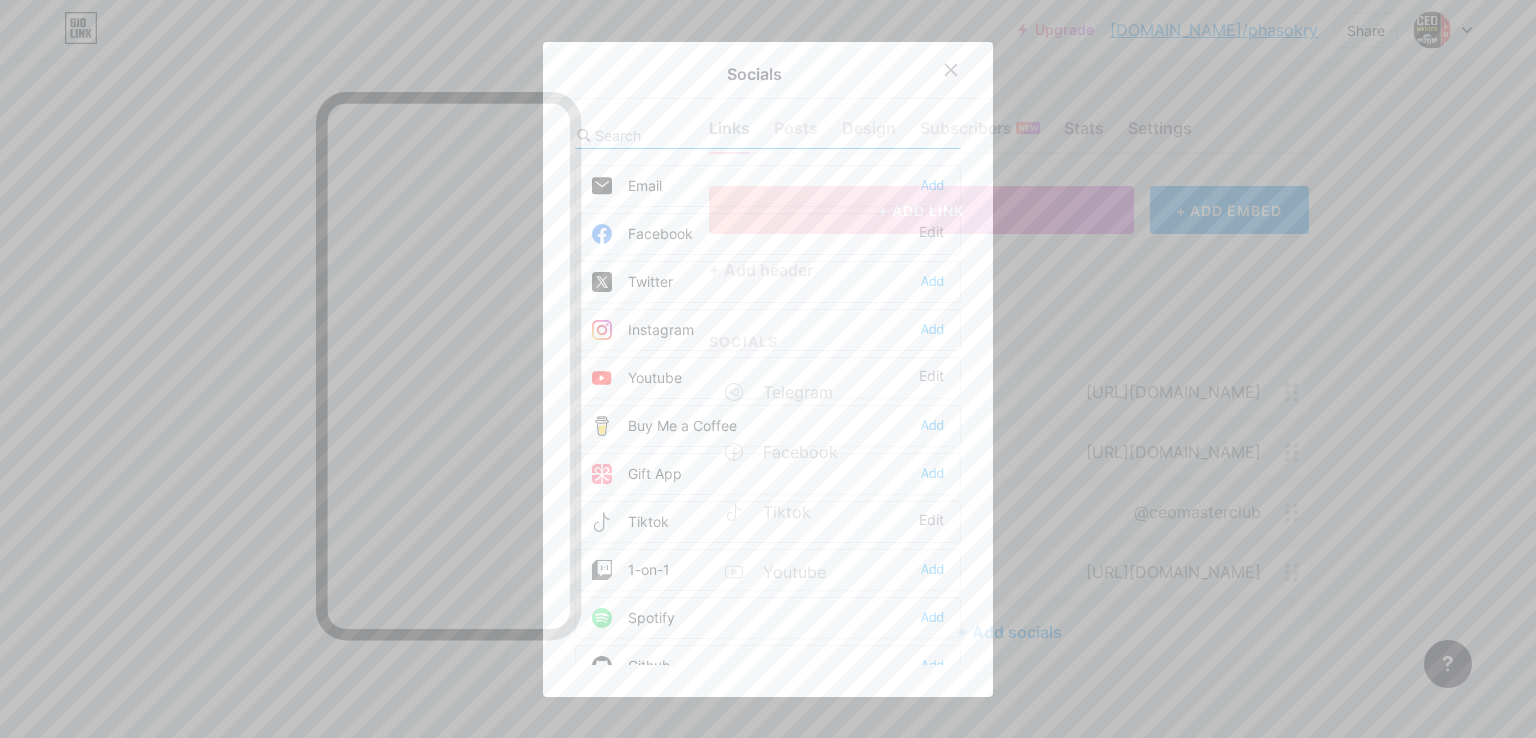 click at bounding box center (705, 135) 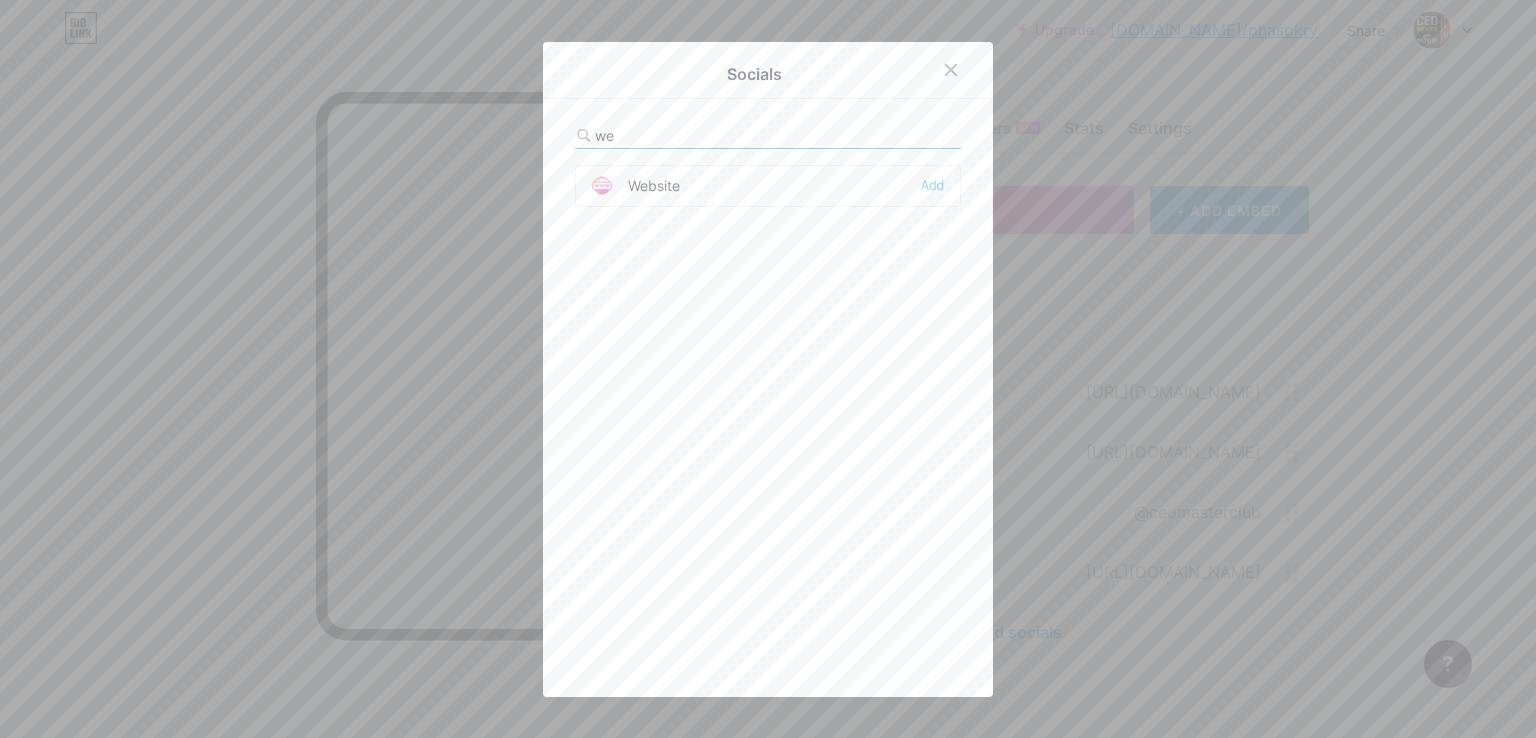 type on "we" 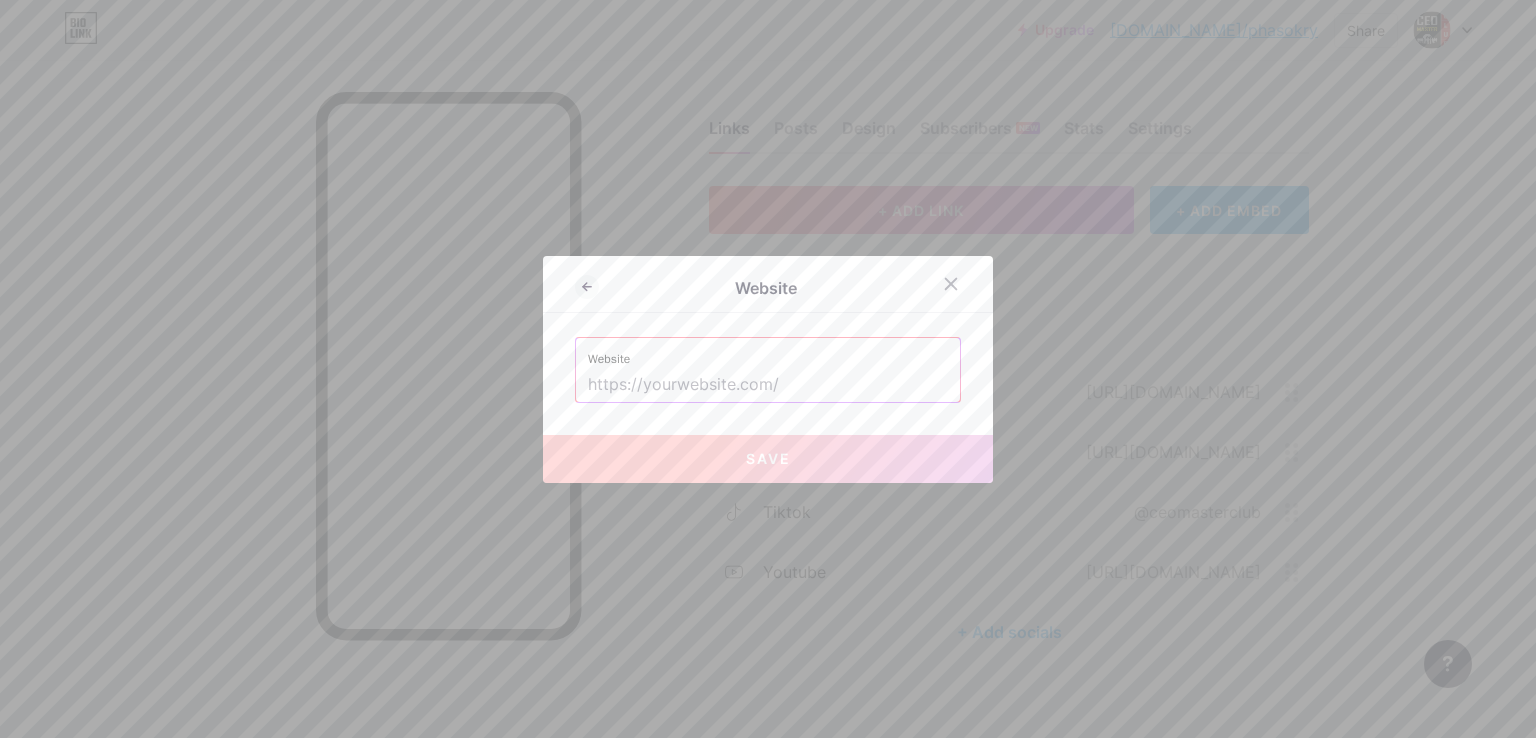 click at bounding box center (768, 385) 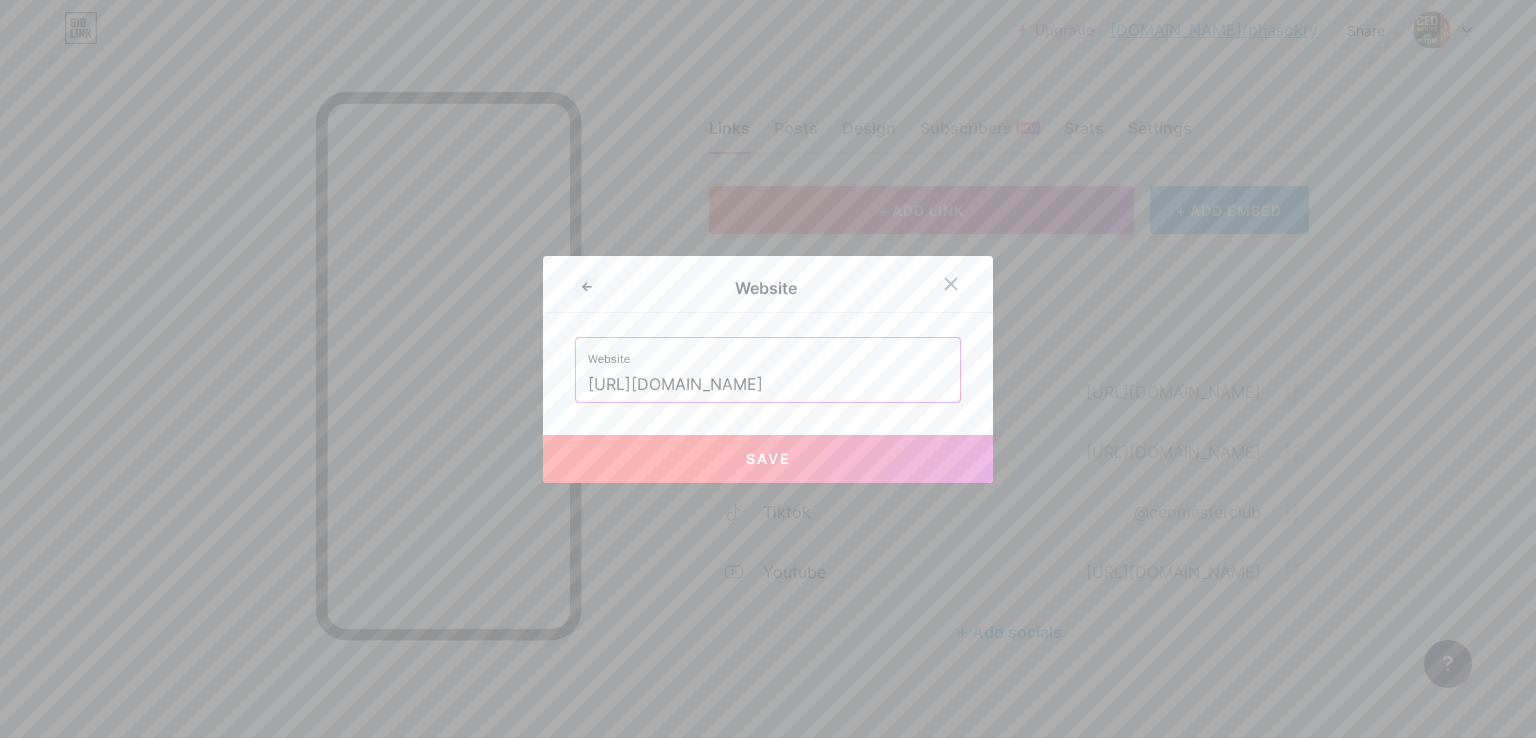 type on "[URL][DOMAIN_NAME]" 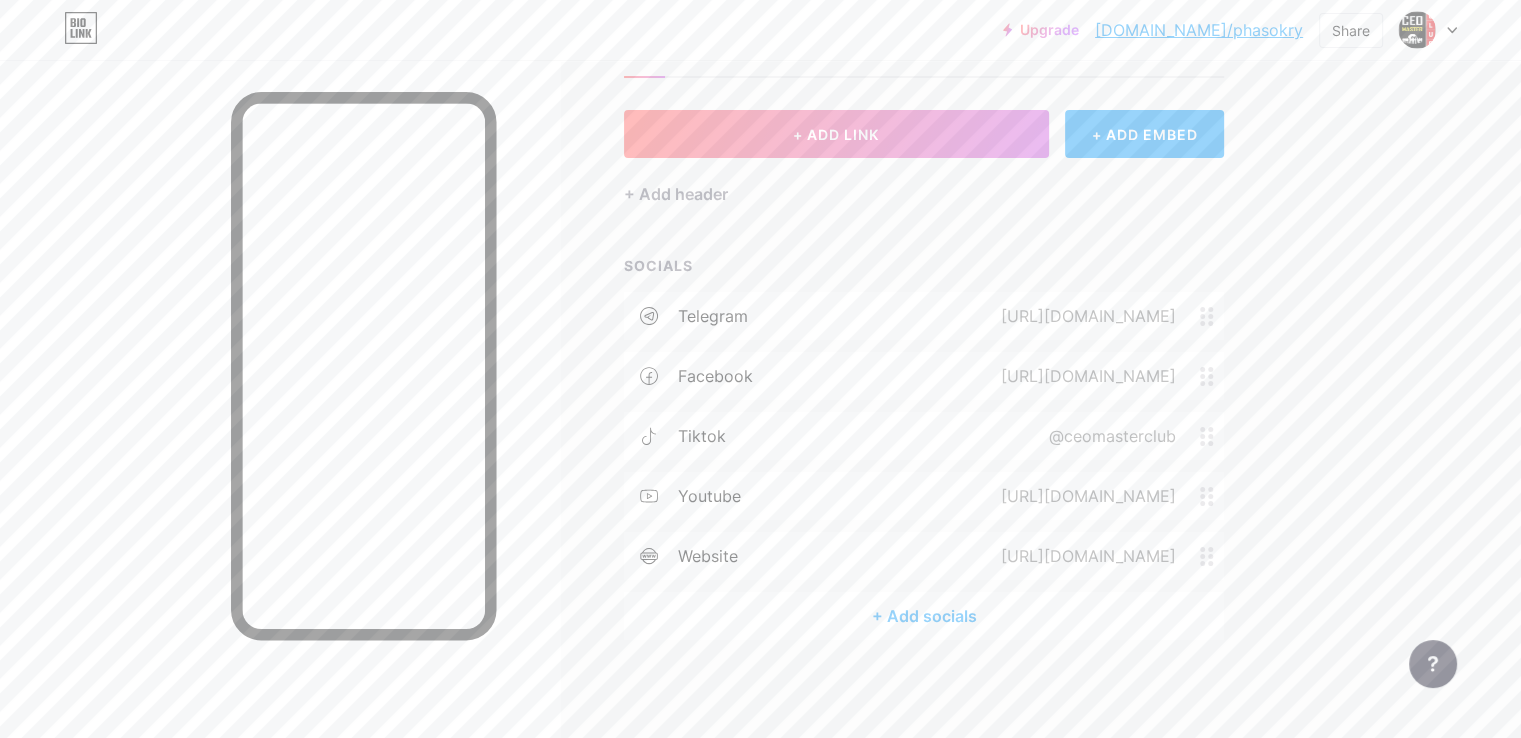 scroll, scrollTop: 0, scrollLeft: 0, axis: both 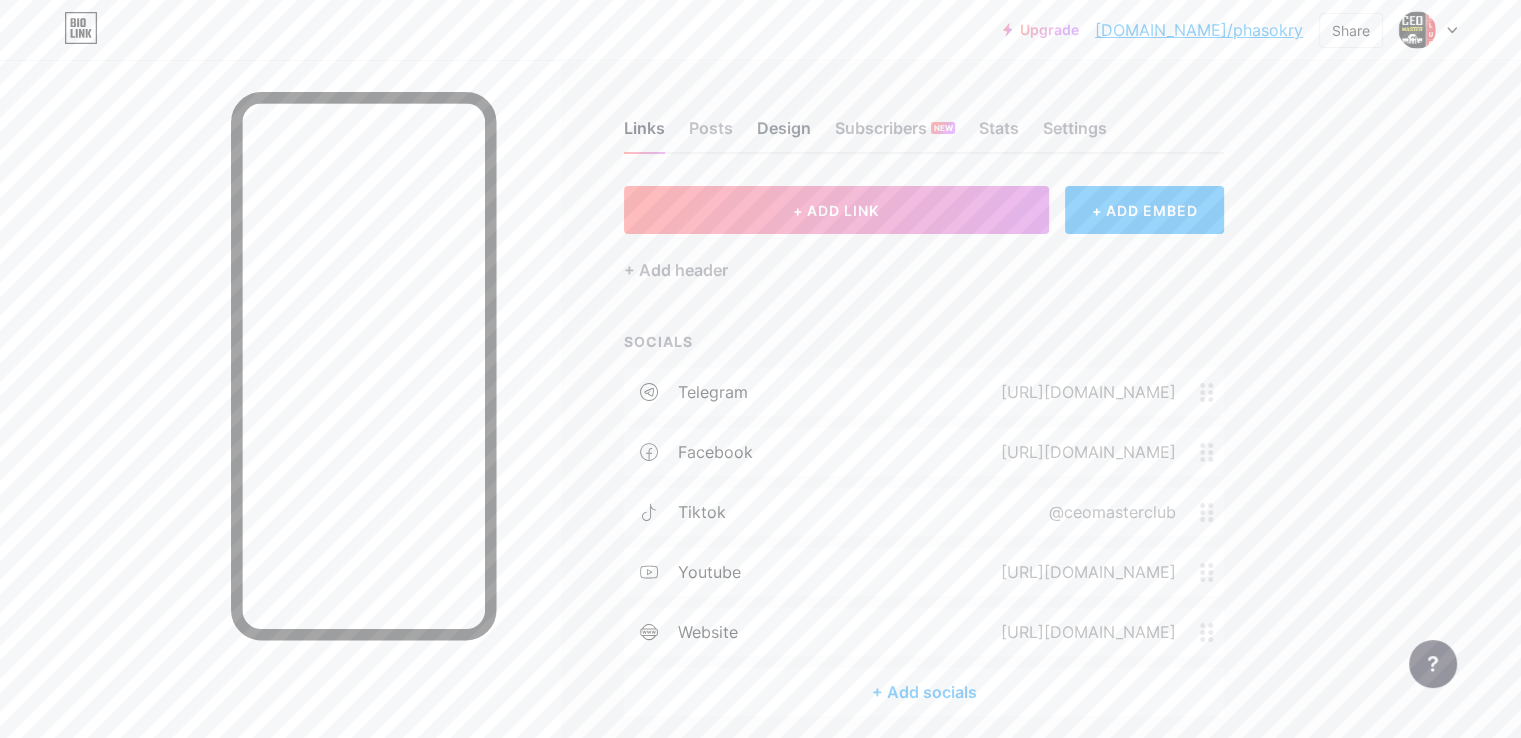click on "Design" at bounding box center (784, 134) 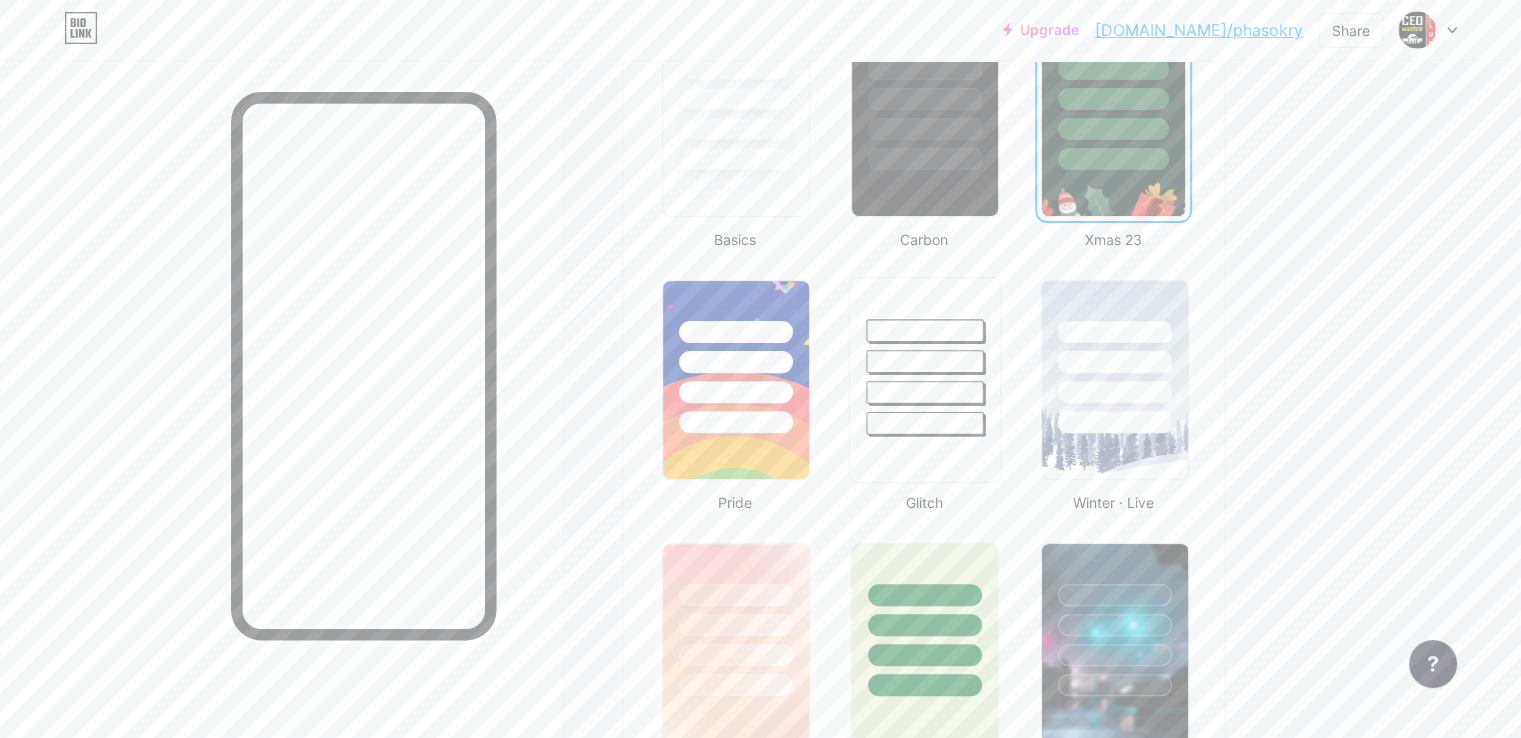 scroll, scrollTop: 700, scrollLeft: 0, axis: vertical 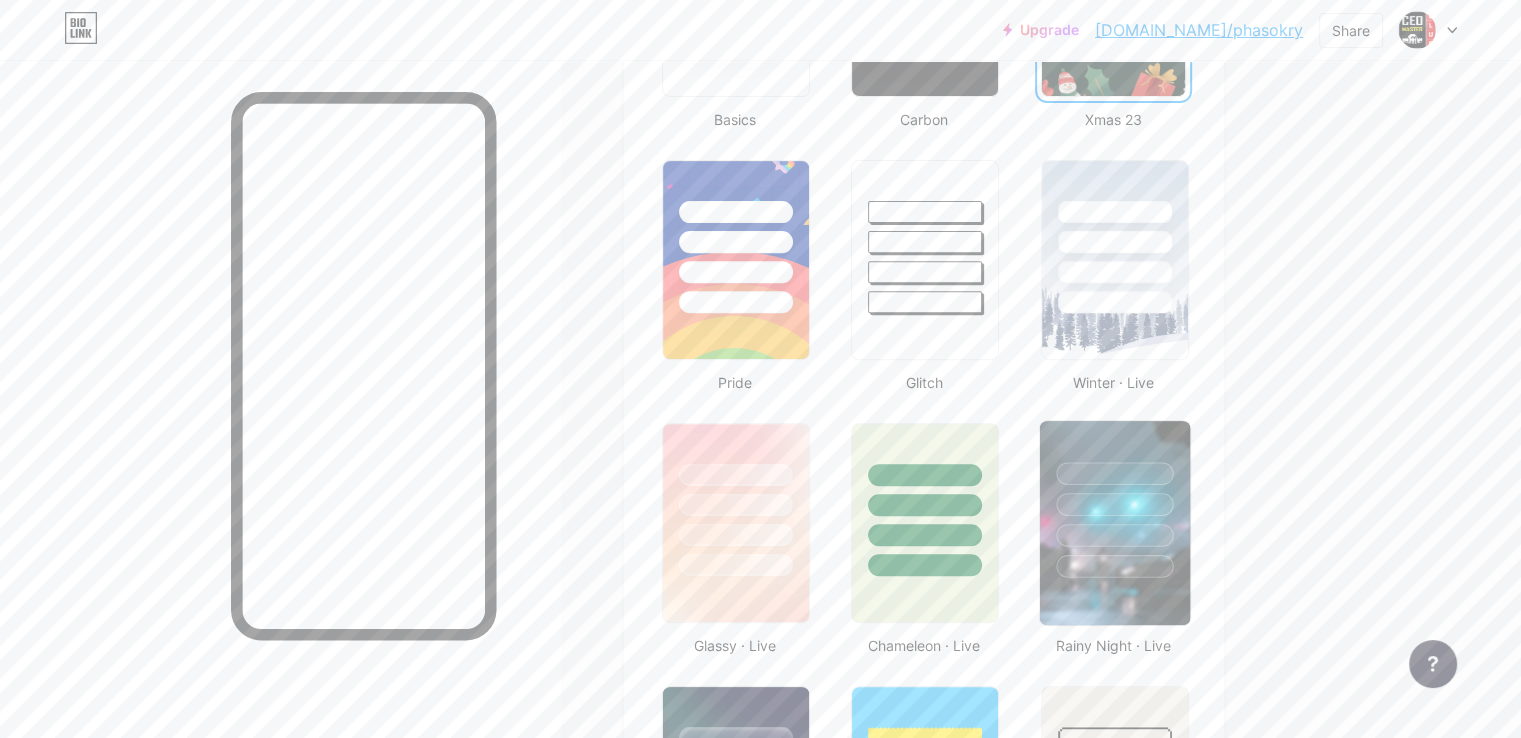 click at bounding box center [1114, 504] 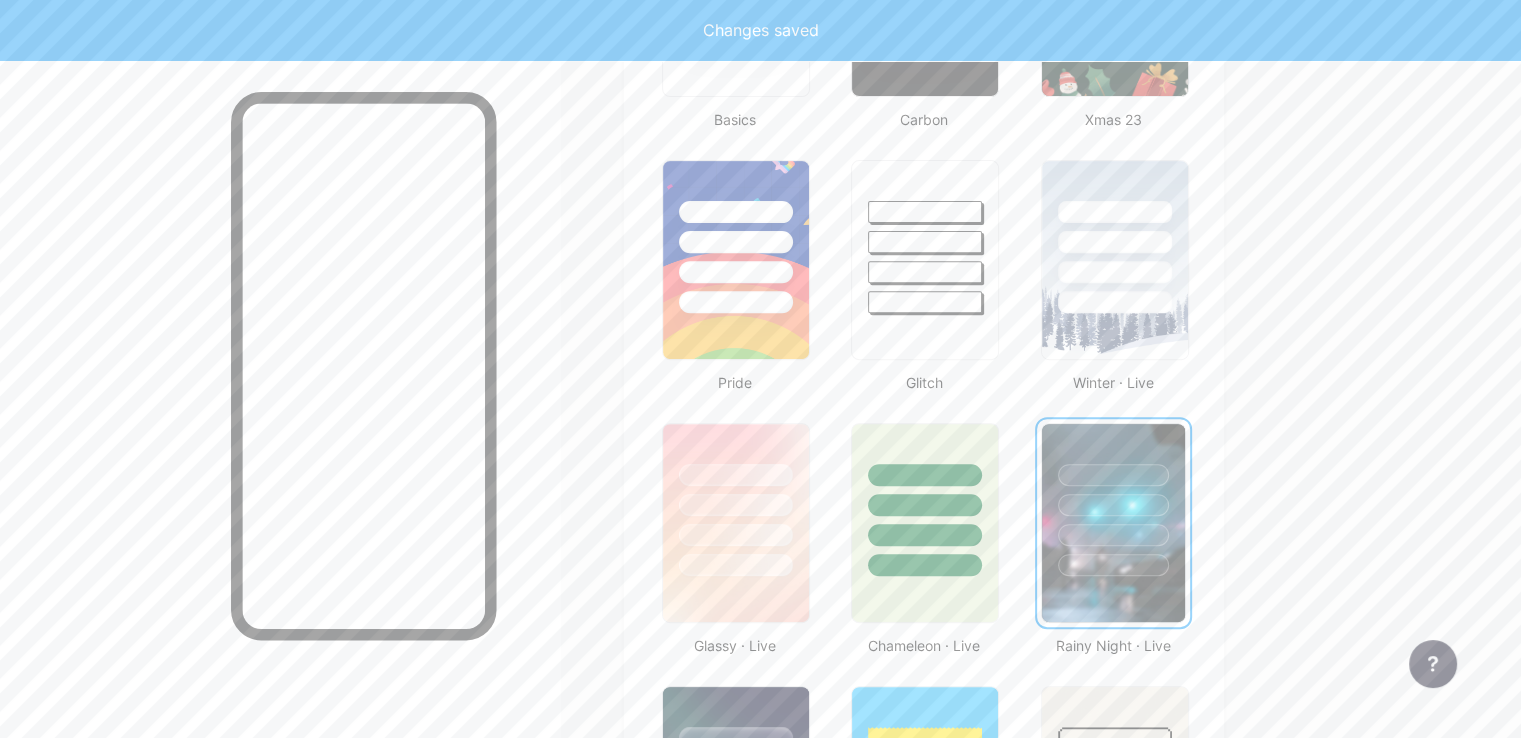 click at bounding box center [1113, 500] 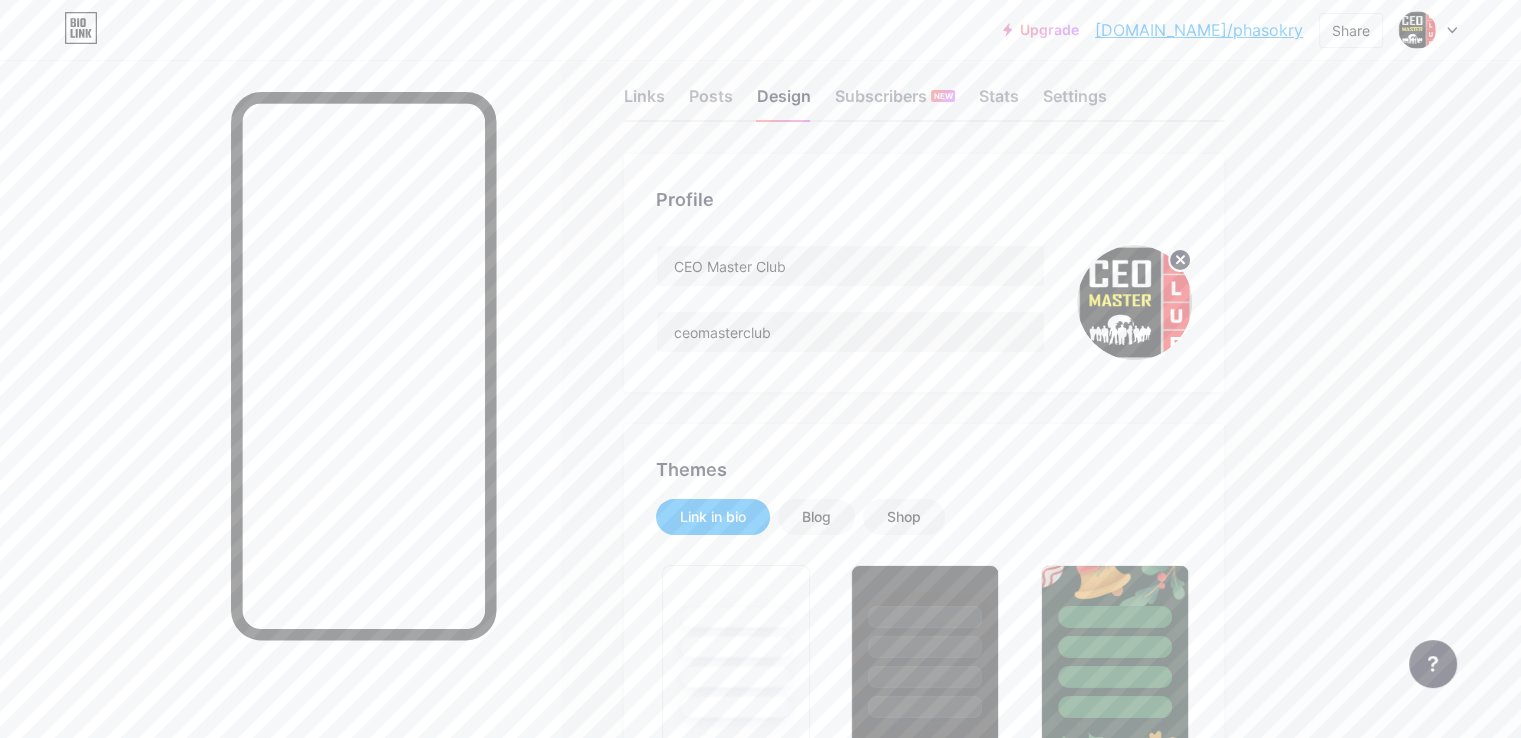 scroll, scrollTop: 0, scrollLeft: 0, axis: both 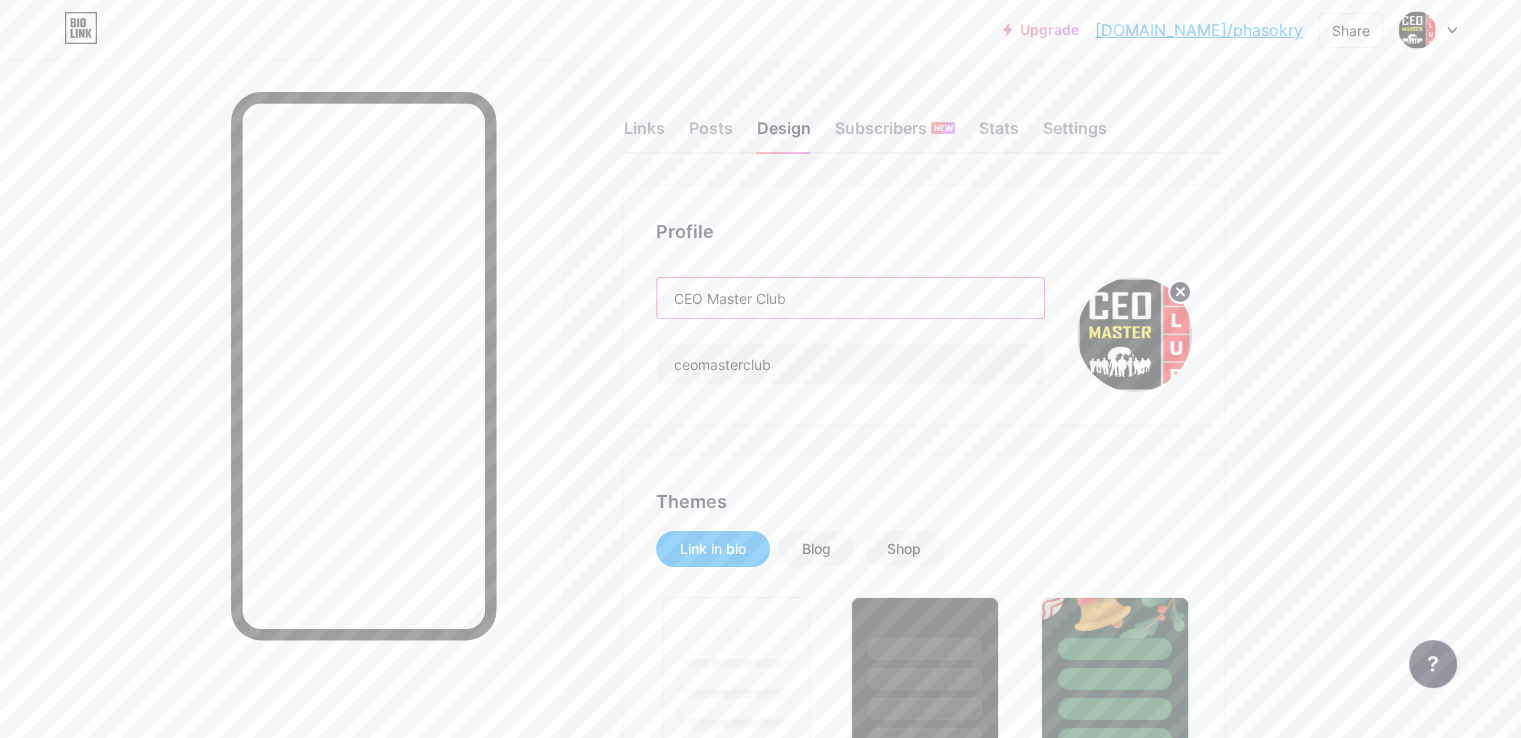 click on "CEO Master Club" at bounding box center (850, 298) 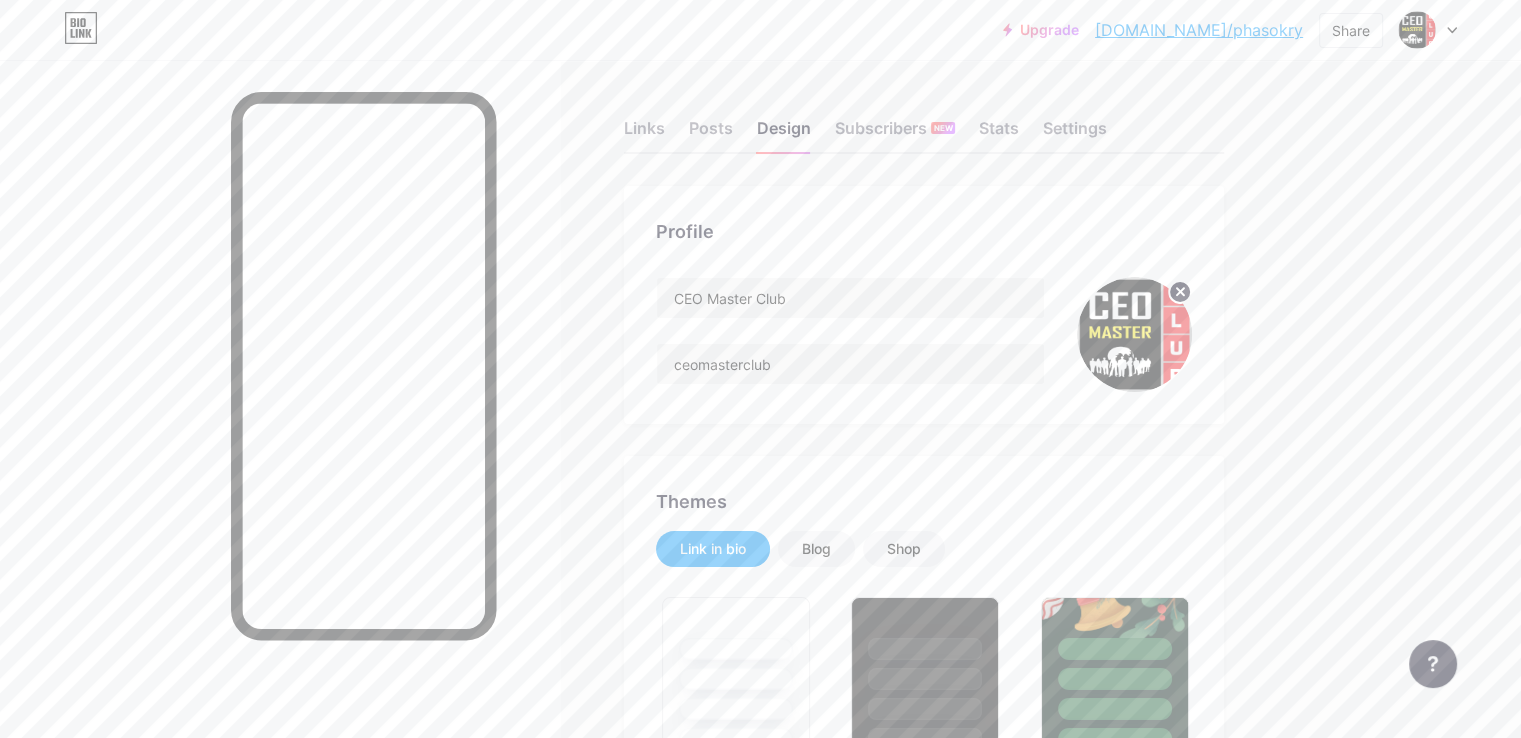 click on "Profile" at bounding box center (924, 231) 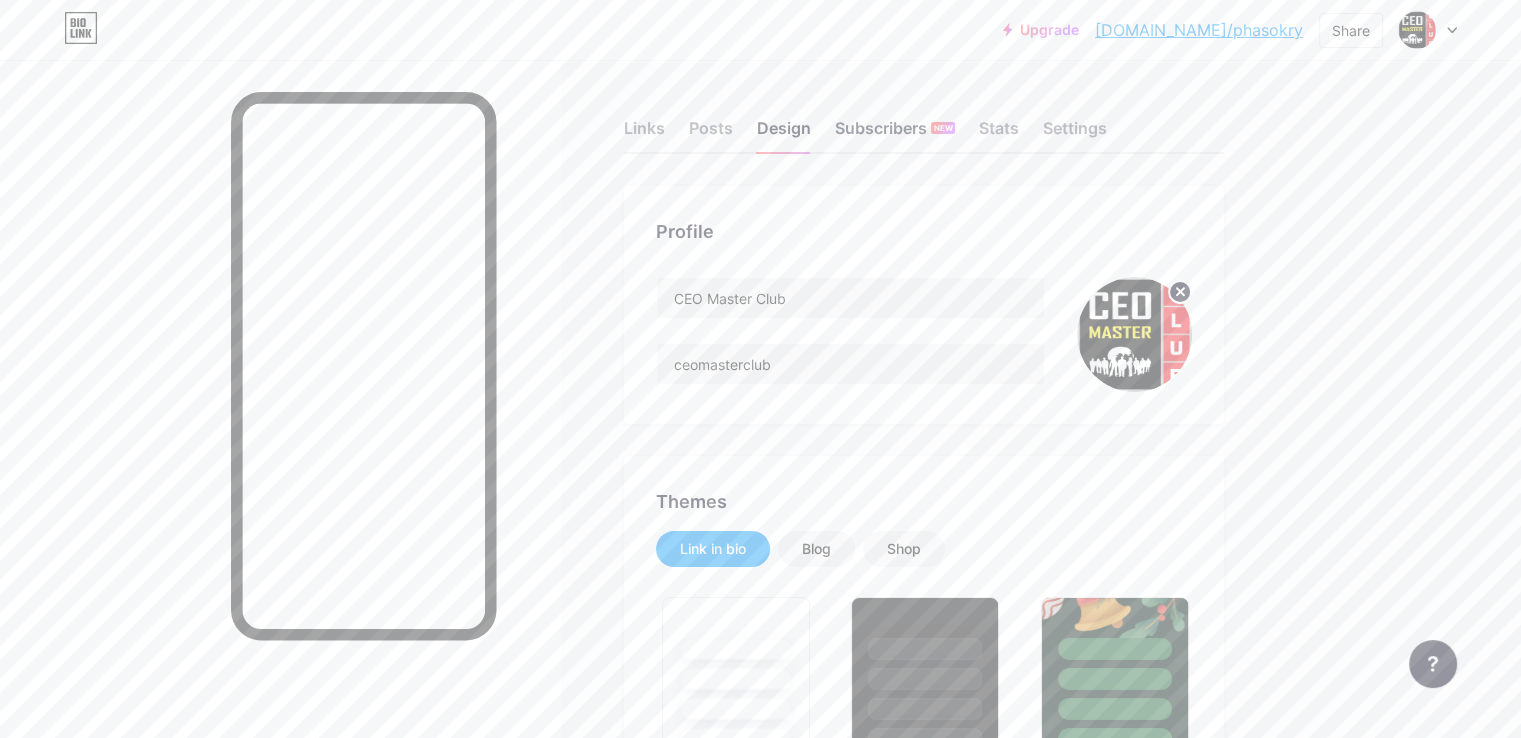 drag, startPoint x: 1230, startPoint y: 30, endPoint x: 968, endPoint y: 132, distance: 281.15475 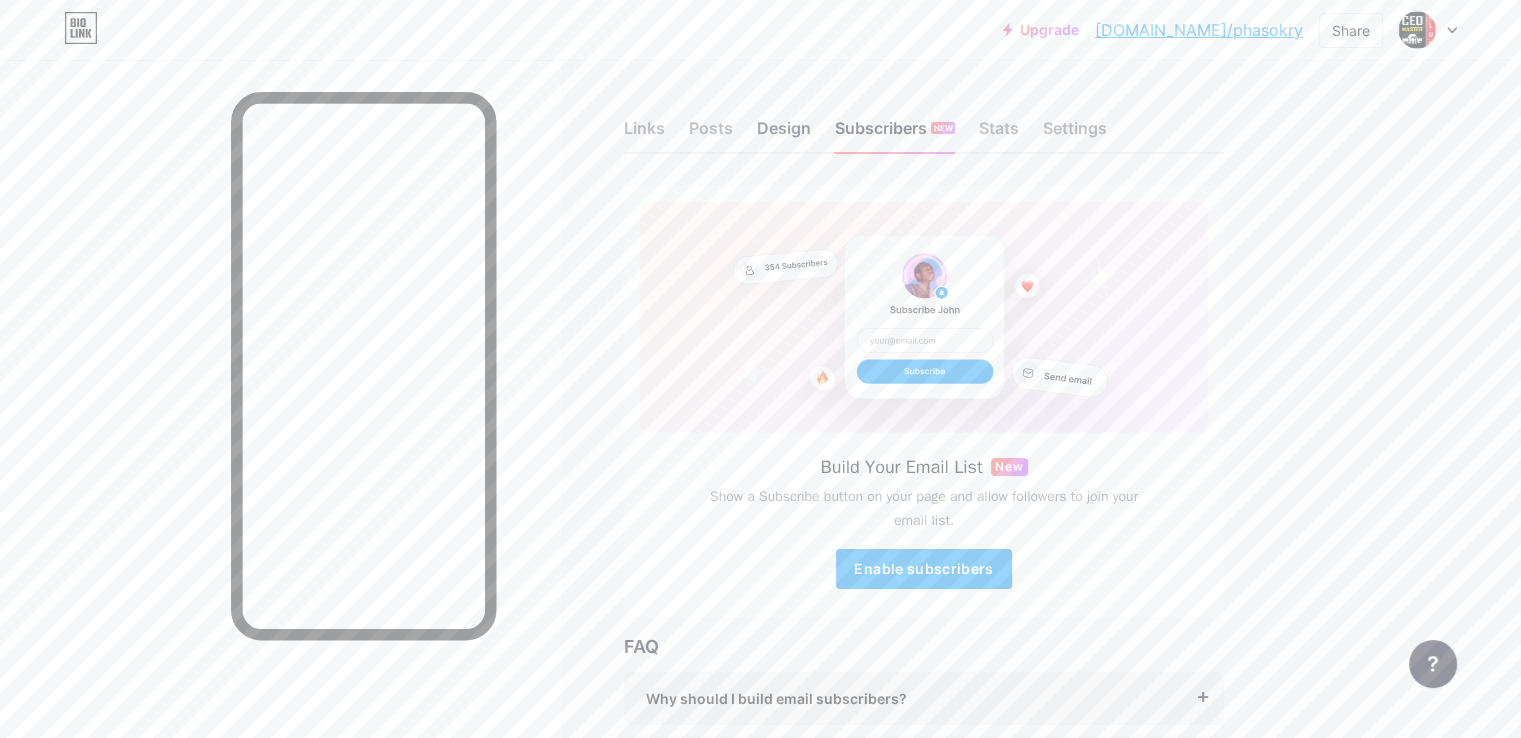 click on "Design" at bounding box center [784, 134] 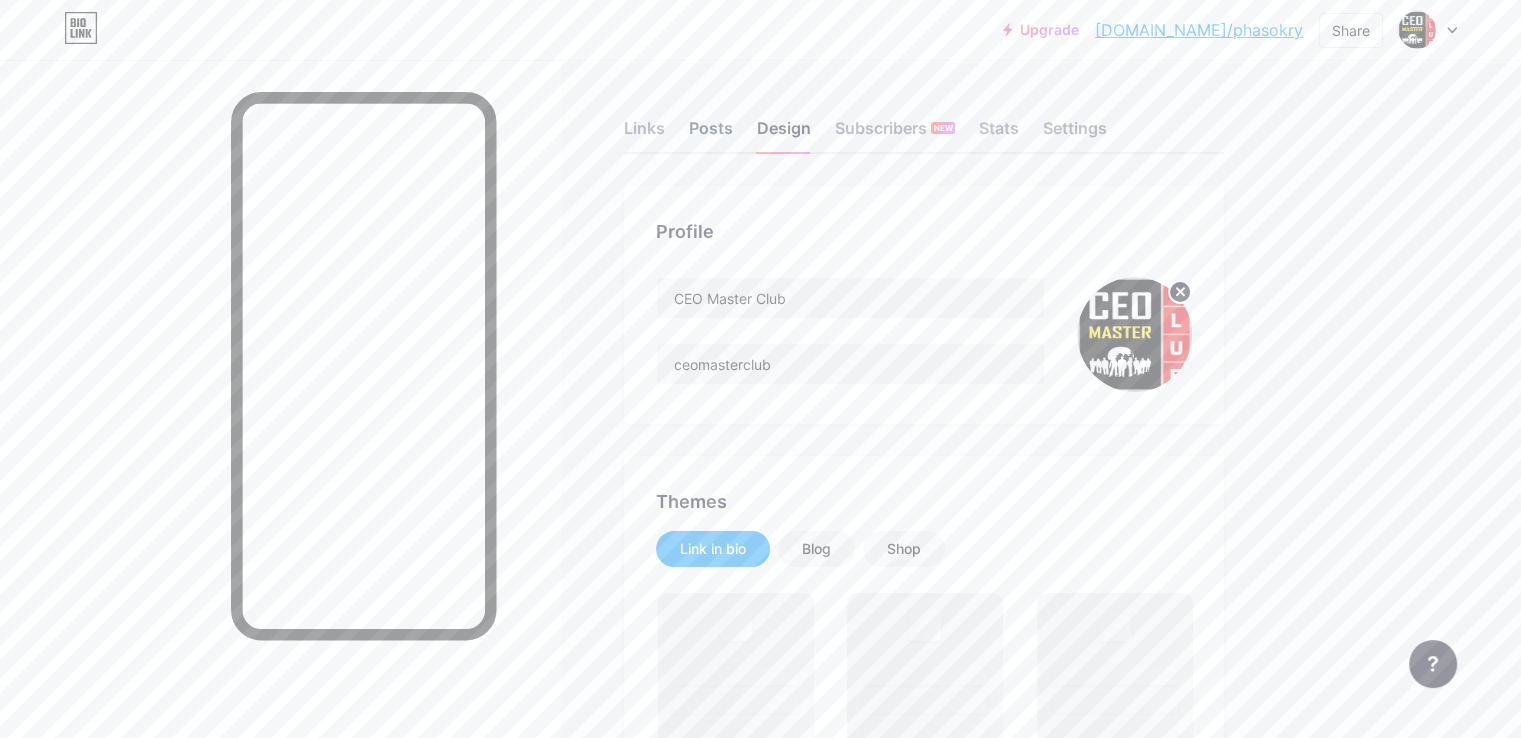 click on "Posts" at bounding box center [711, 134] 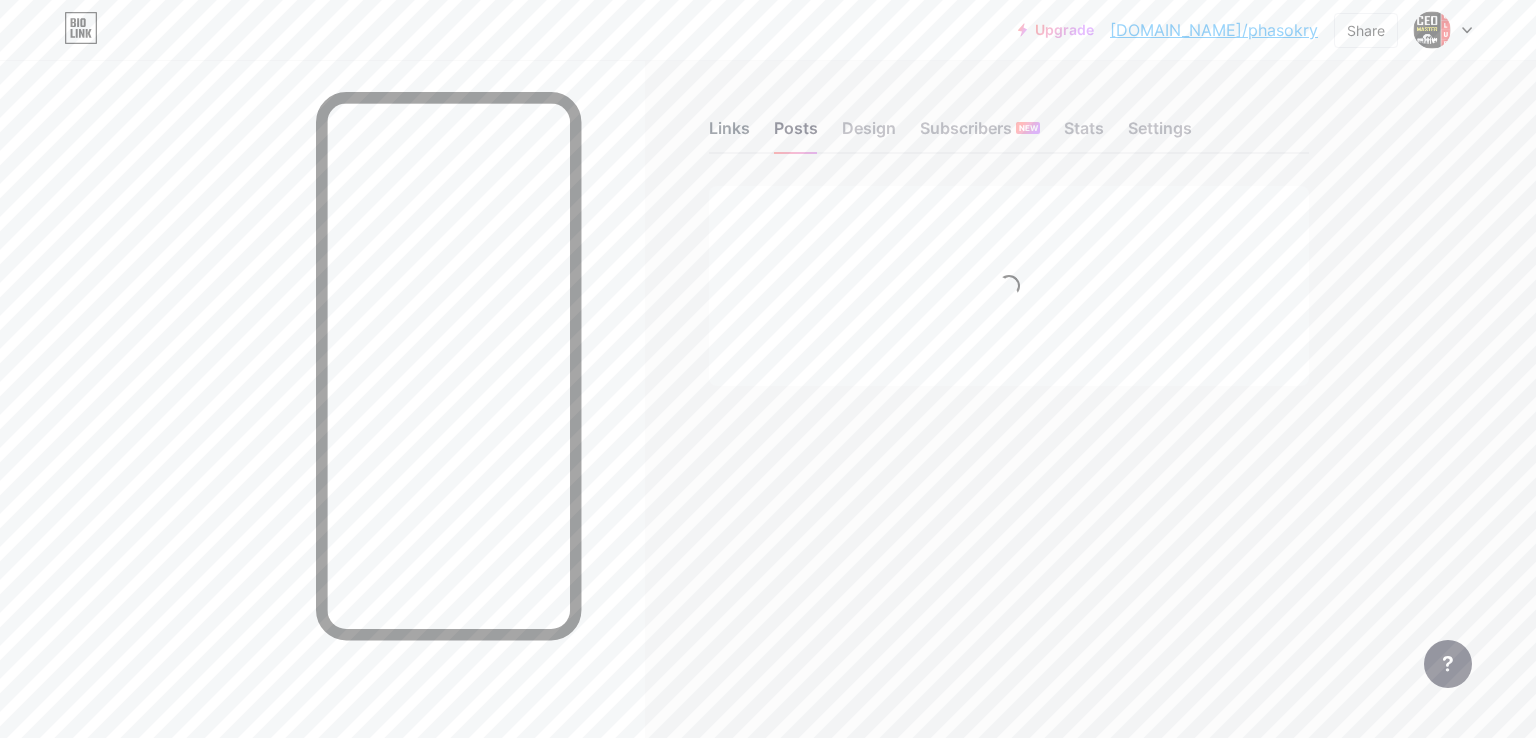 click on "Links" at bounding box center (729, 134) 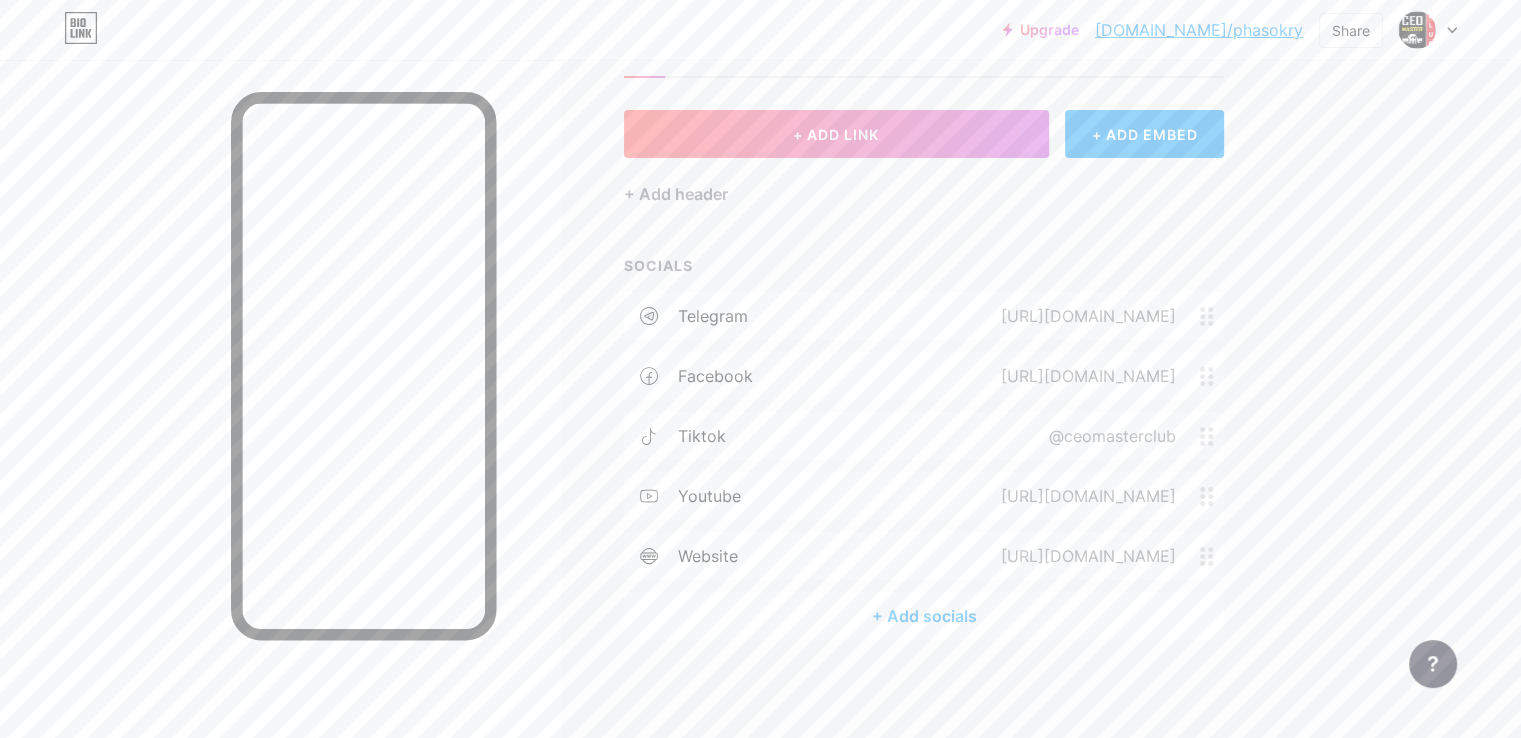 scroll, scrollTop: 0, scrollLeft: 0, axis: both 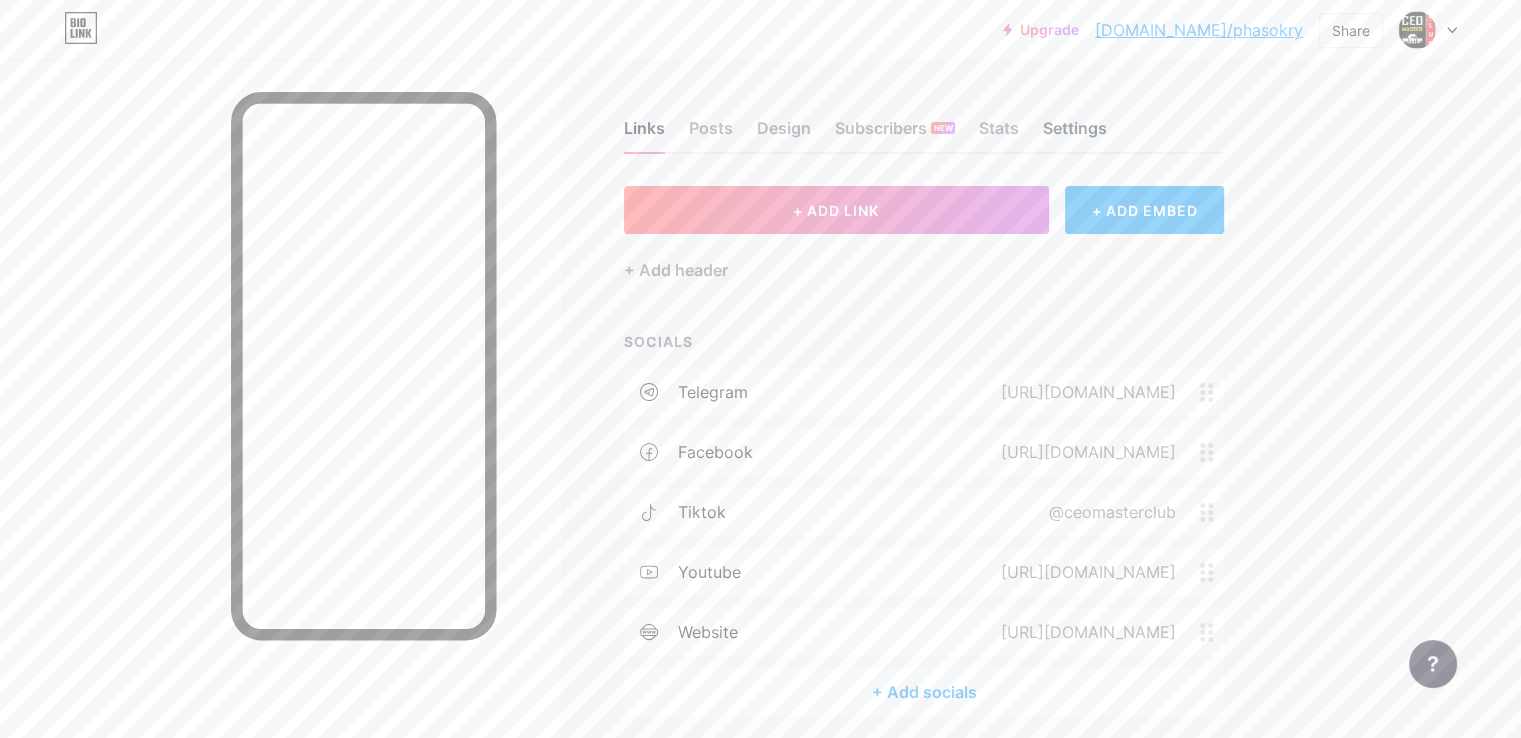 click on "Settings" at bounding box center [1075, 134] 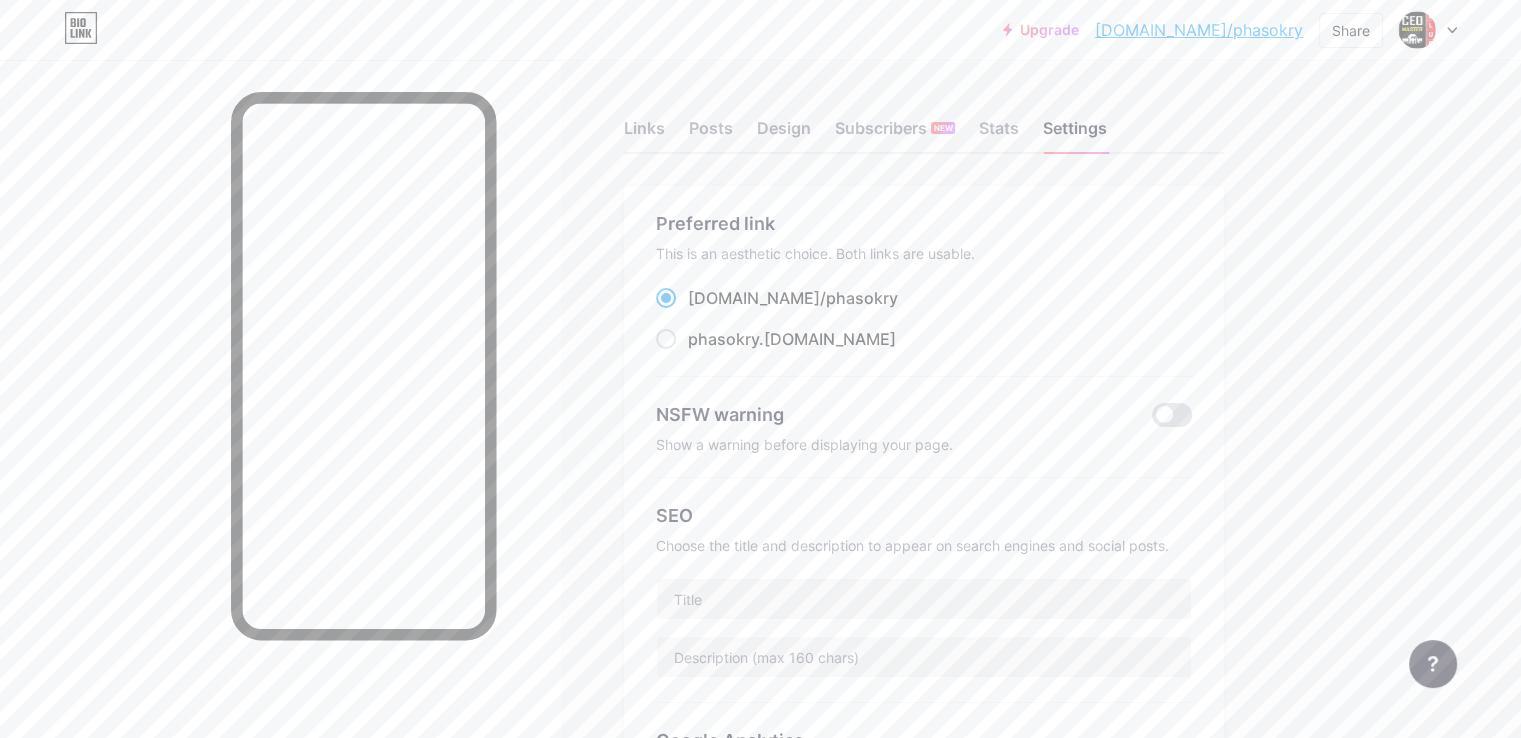 click on "phasokry" at bounding box center [862, 298] 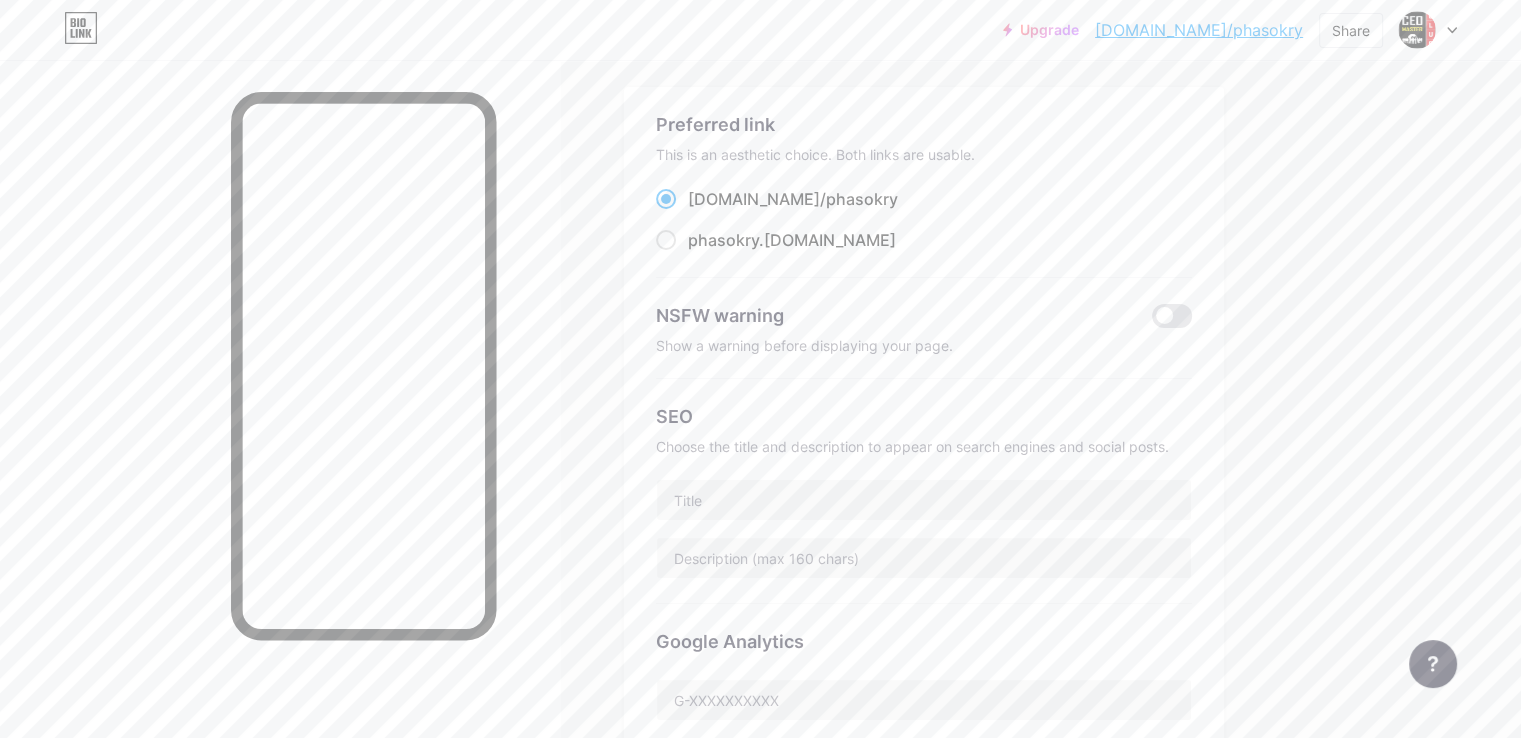 scroll, scrollTop: 100, scrollLeft: 0, axis: vertical 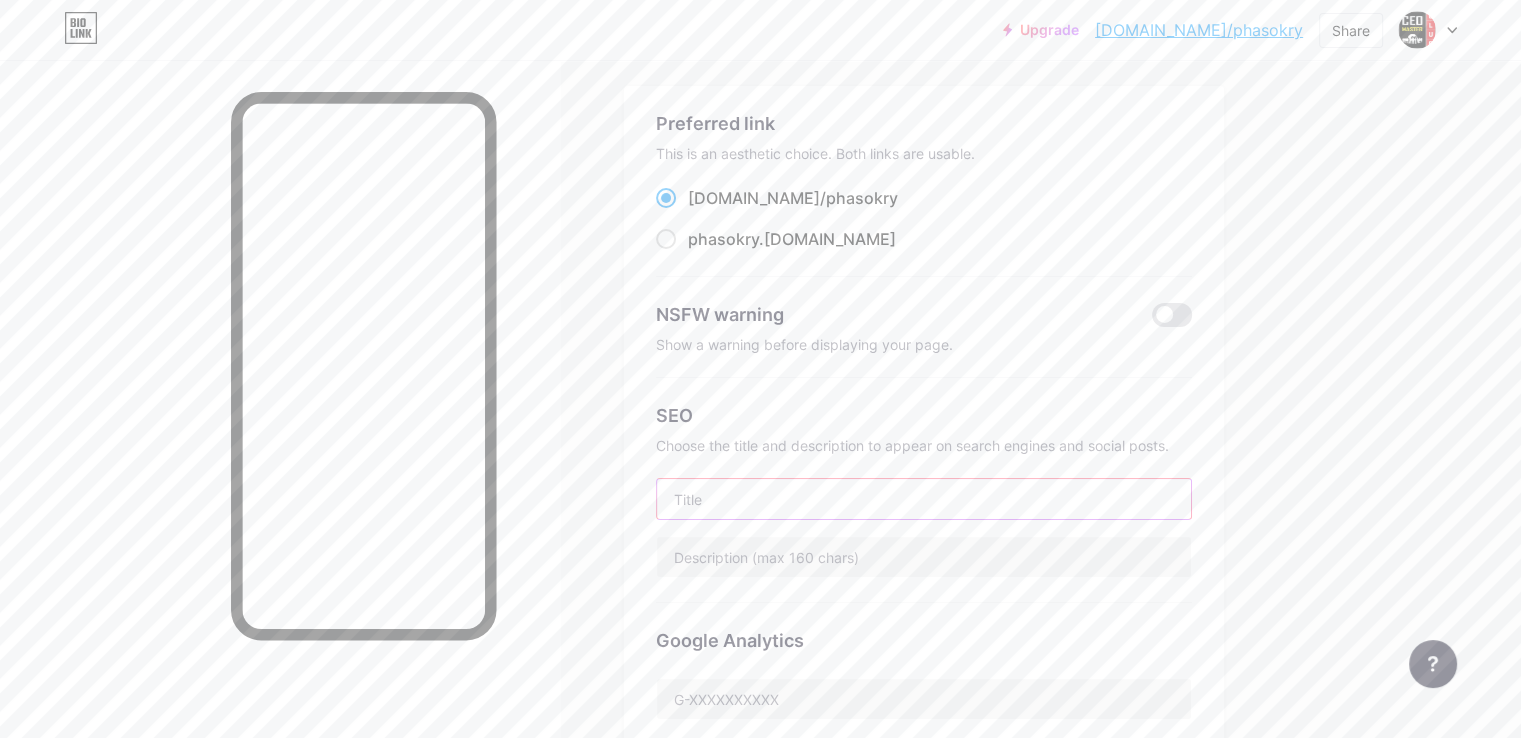 click at bounding box center [924, 499] 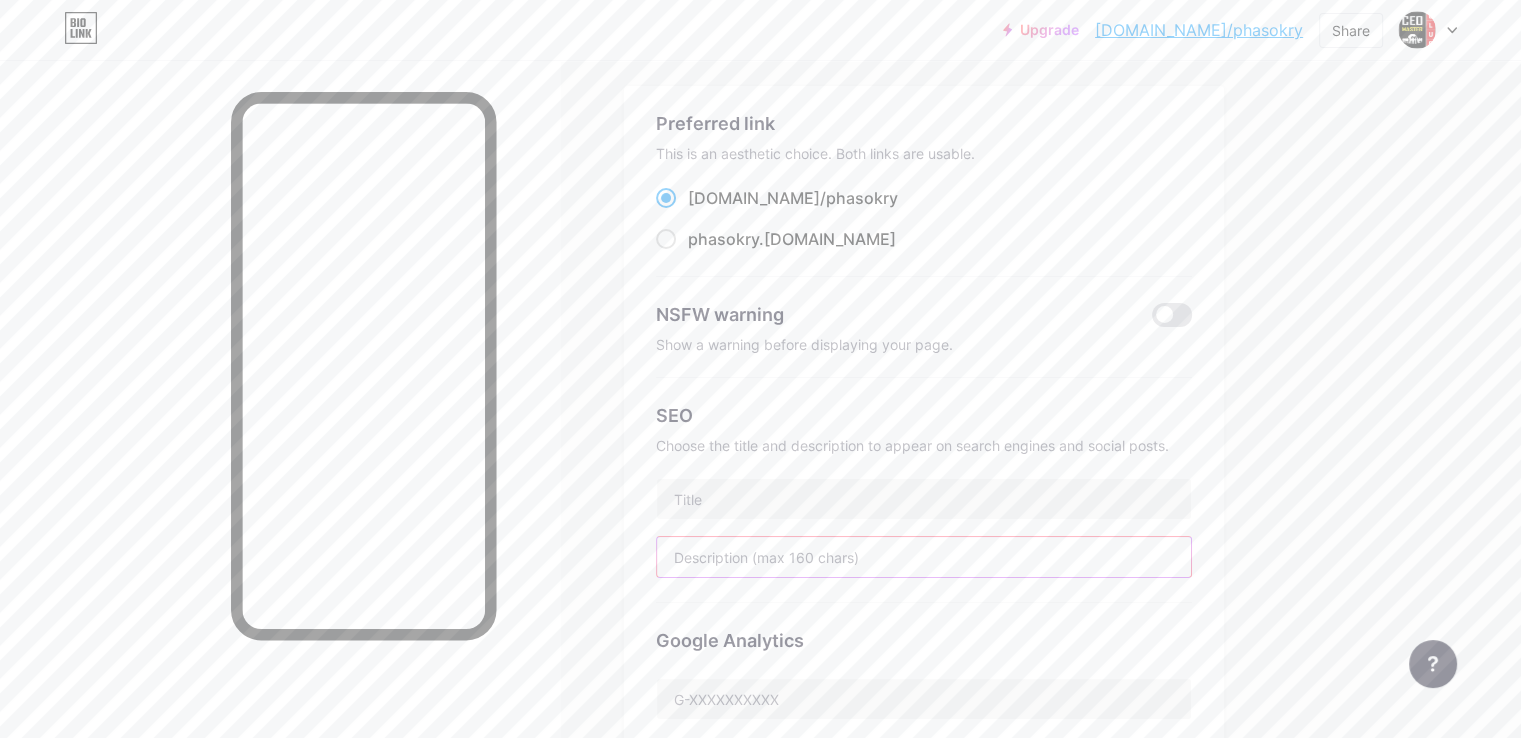 click at bounding box center (924, 557) 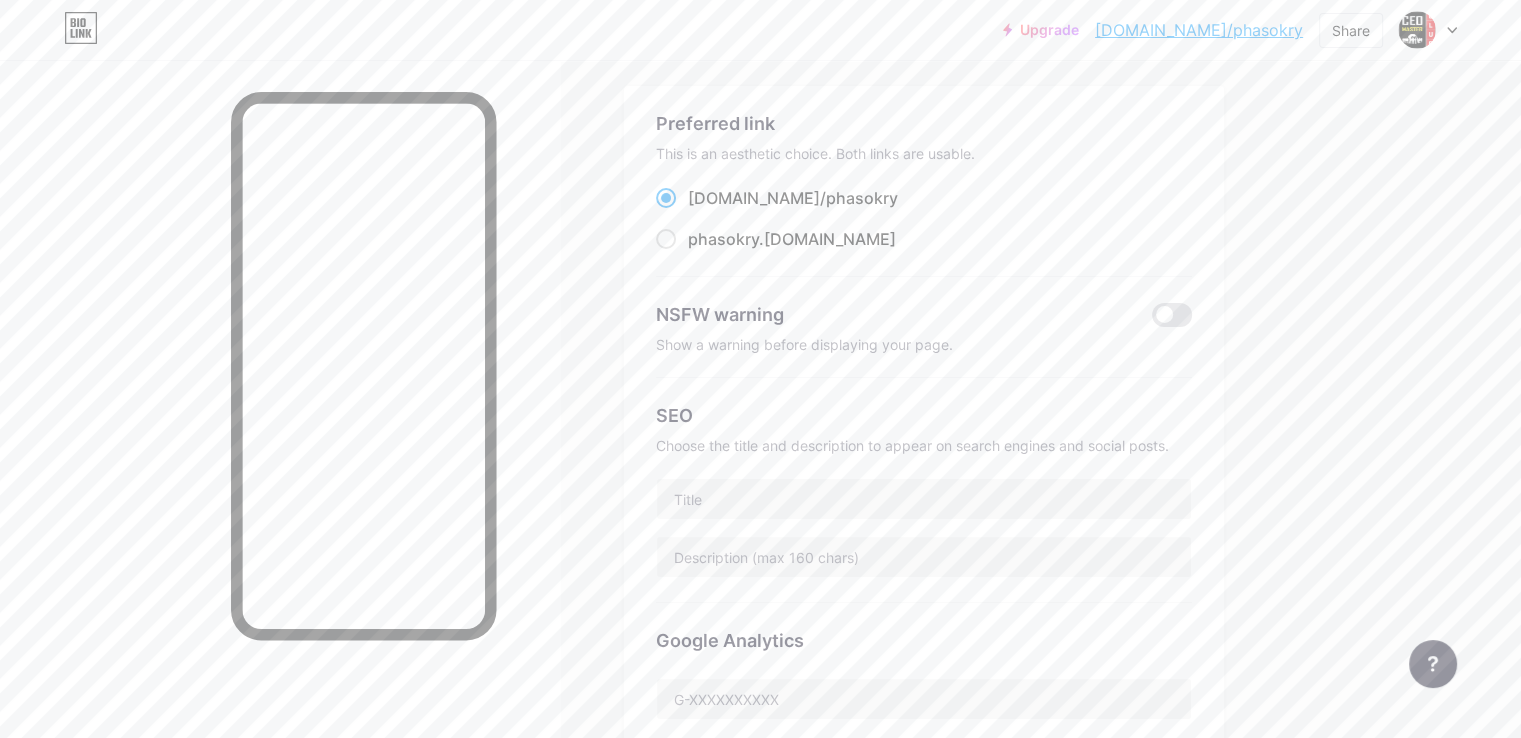 click on "[DOMAIN_NAME]/ phasokry" at bounding box center [793, 198] 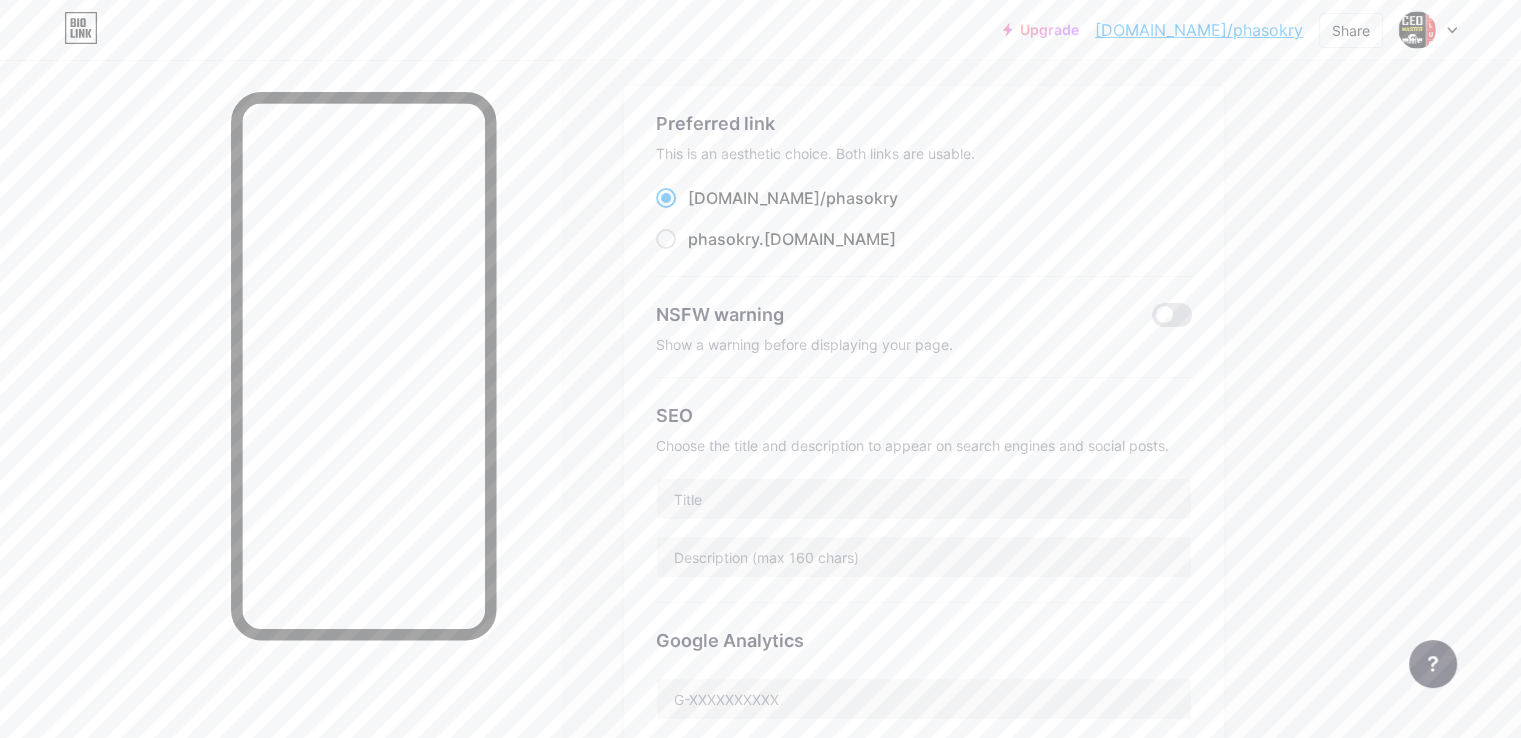 drag, startPoint x: 796, startPoint y: 153, endPoint x: 983, endPoint y: 150, distance: 187.02406 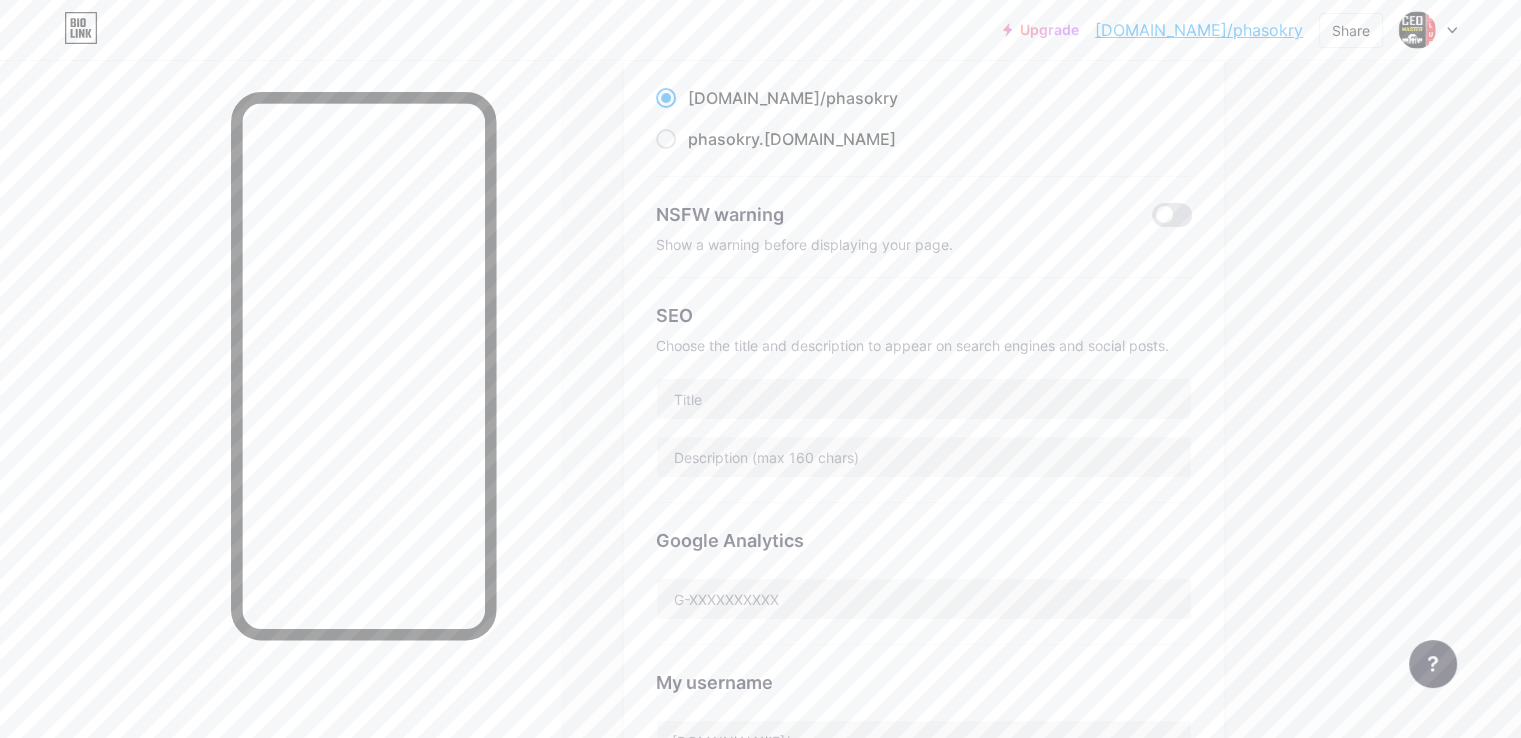 scroll, scrollTop: 100, scrollLeft: 0, axis: vertical 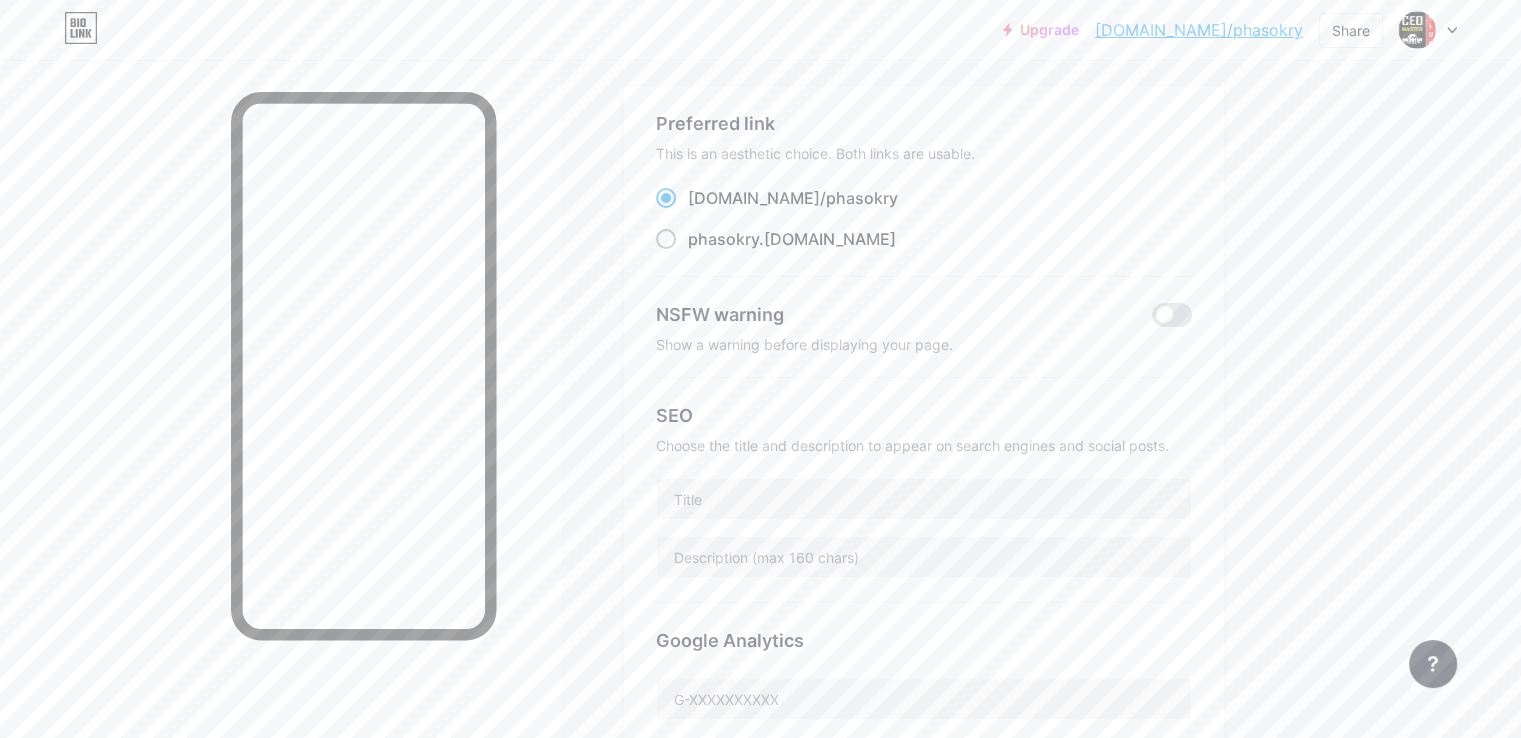 click on "phasokry" at bounding box center (723, 239) 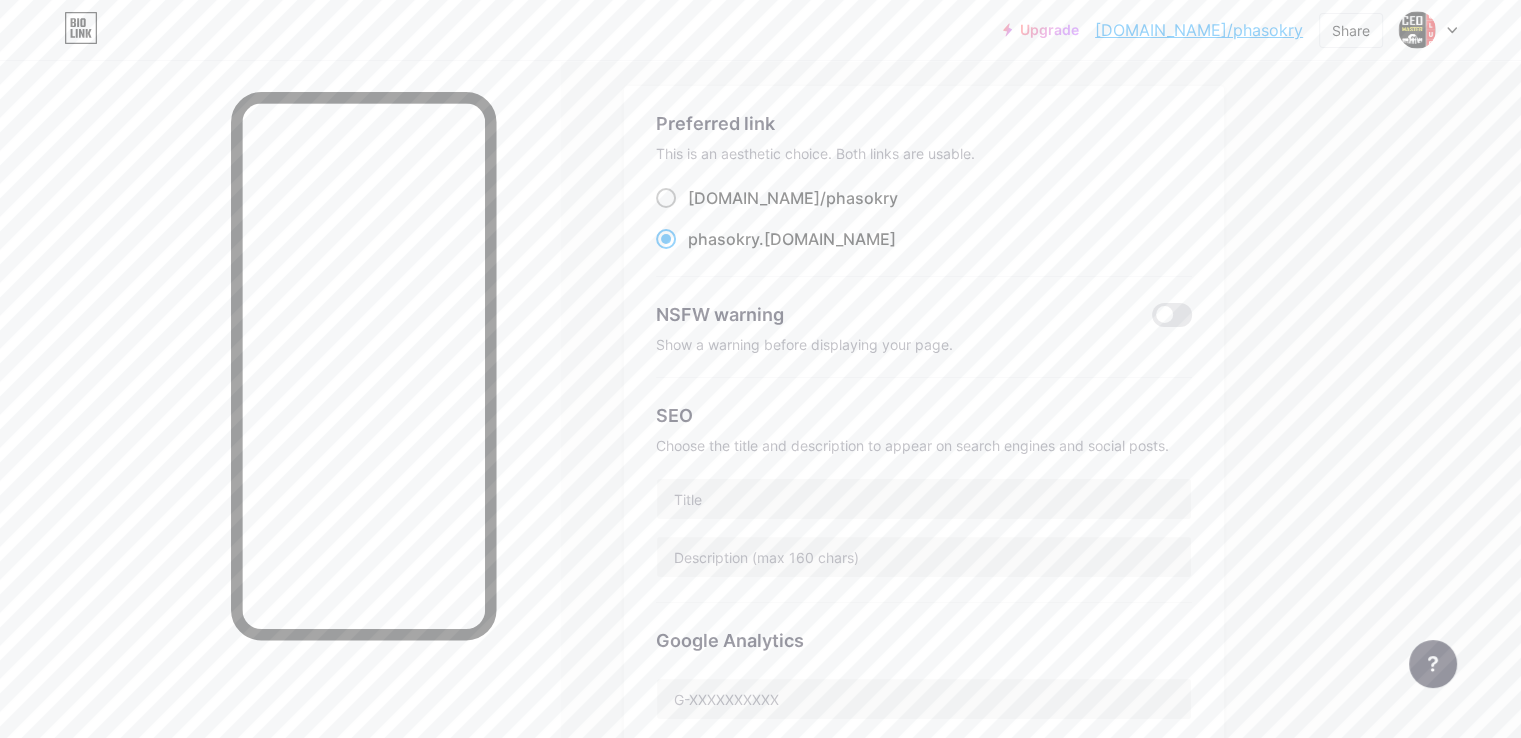 click on "phasokry" at bounding box center (862, 198) 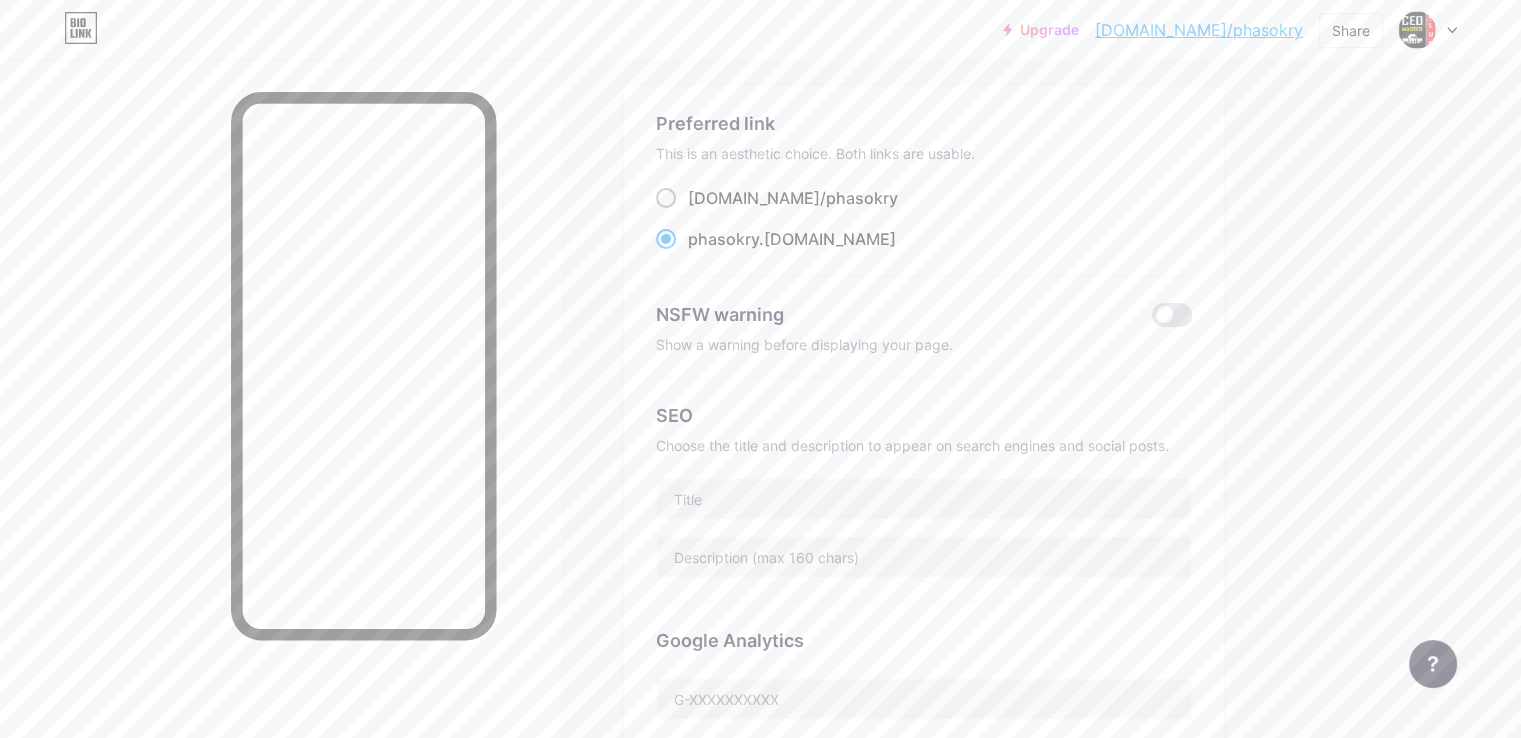 click on "[DOMAIN_NAME]/ phasokry" at bounding box center [694, 216] 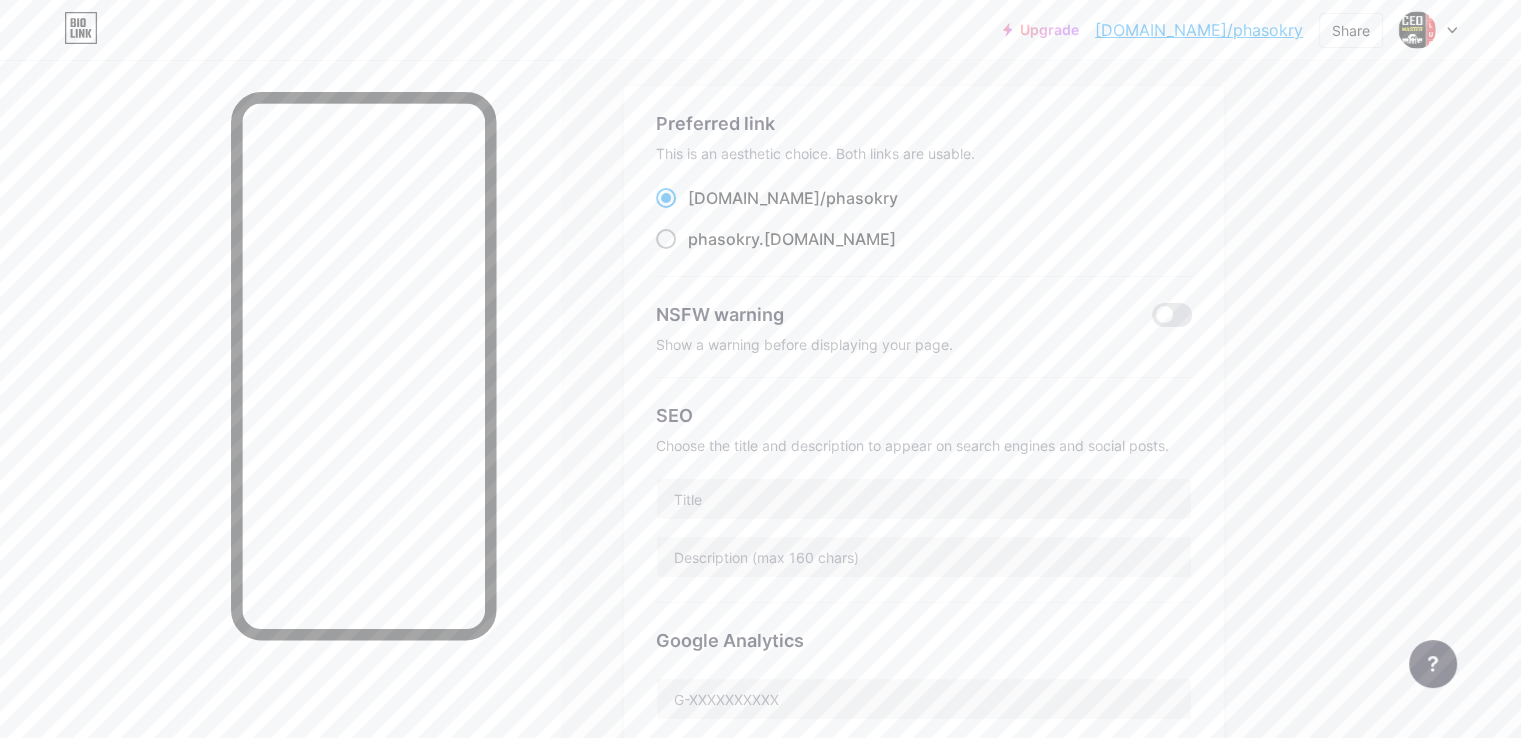 click on "phasokry" at bounding box center [723, 239] 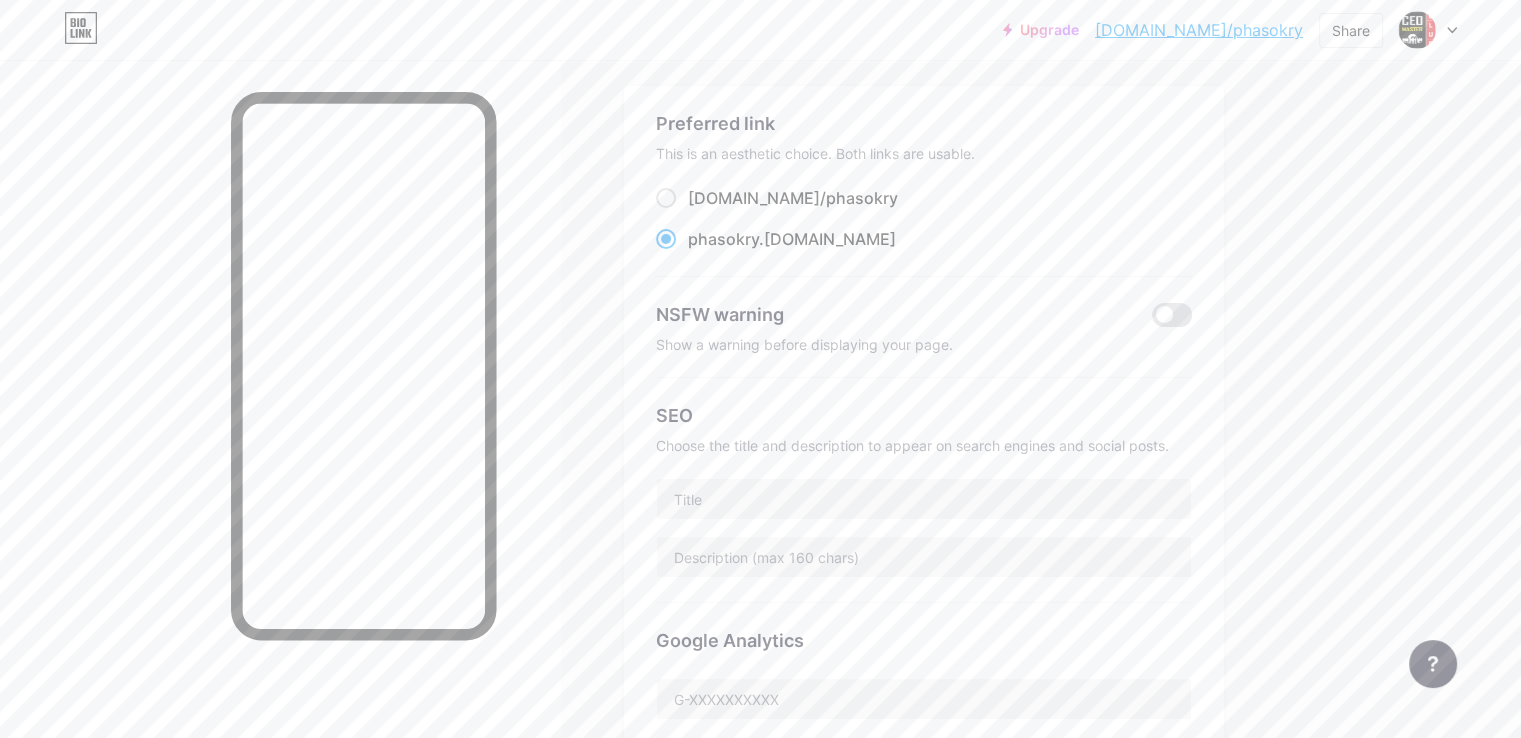 scroll, scrollTop: 200, scrollLeft: 0, axis: vertical 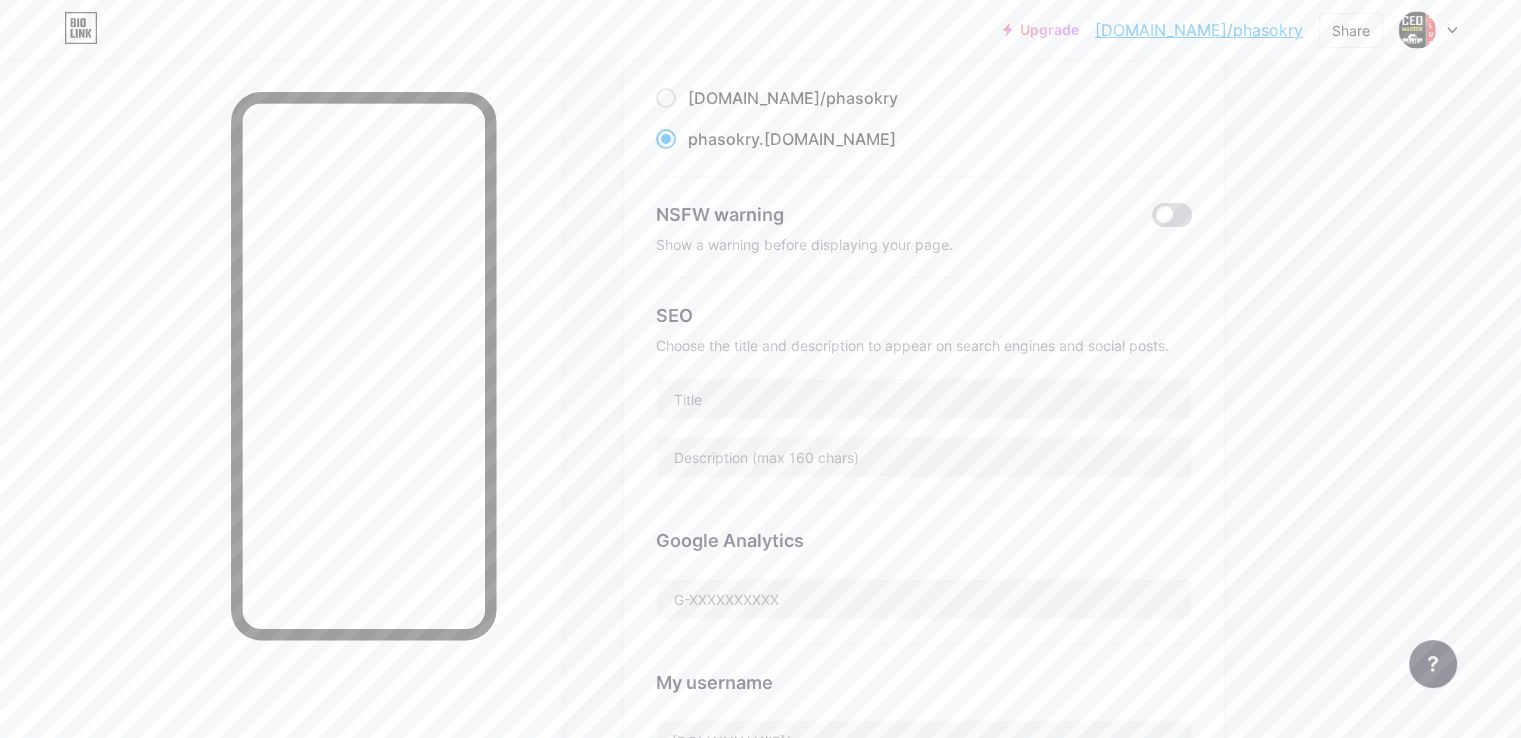 click at bounding box center [1172, 215] 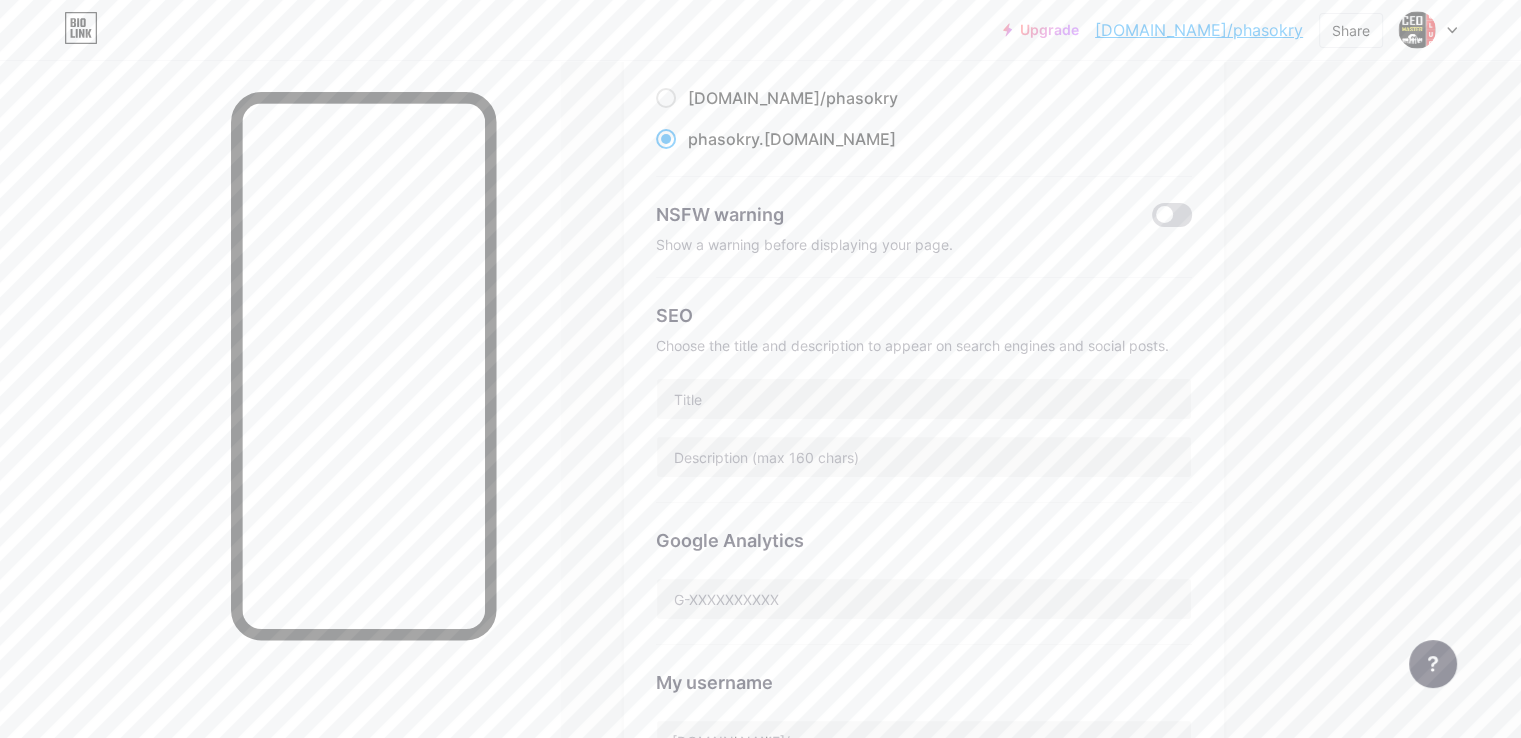 click at bounding box center (1152, 220) 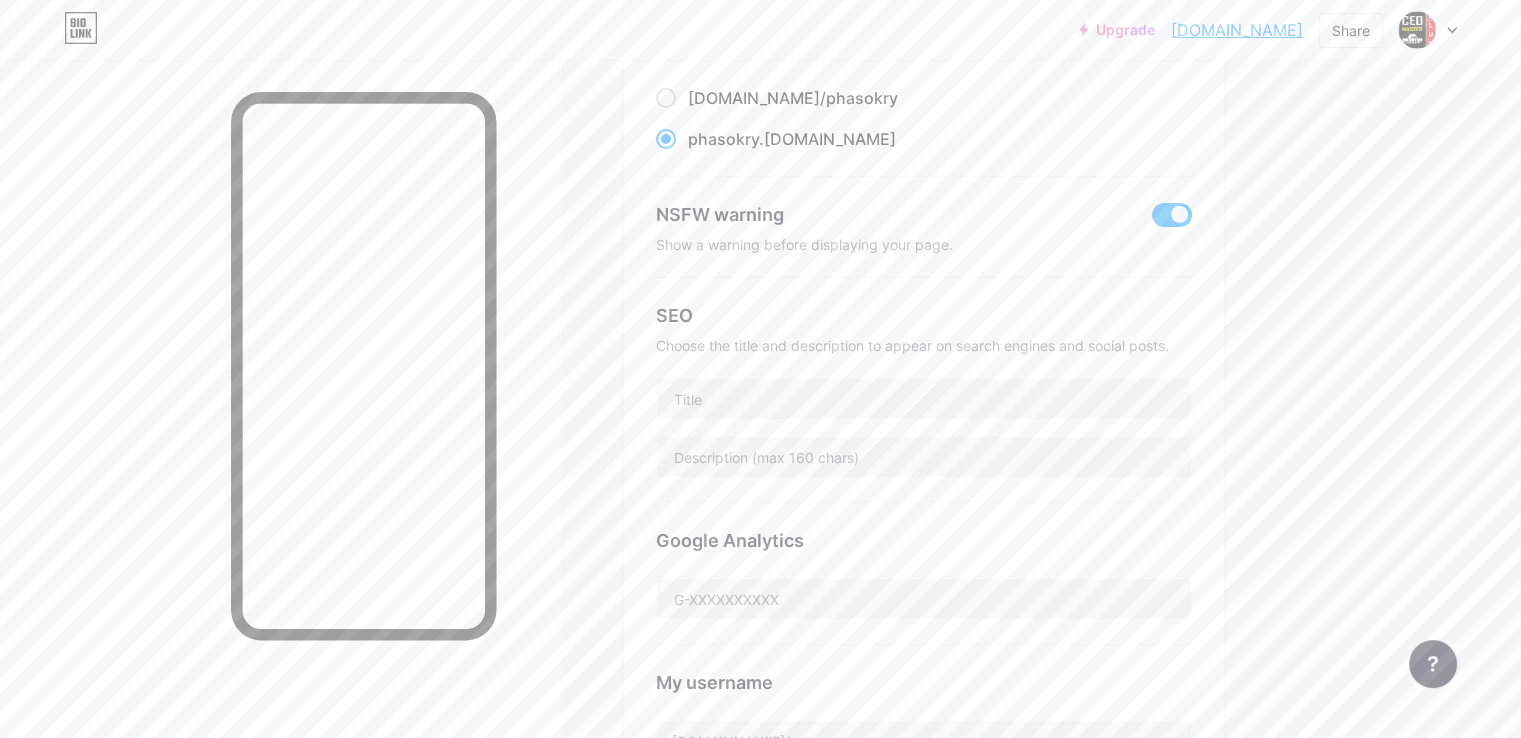 click on "NSFW warning       Show a warning before displaying your page." at bounding box center [924, 227] 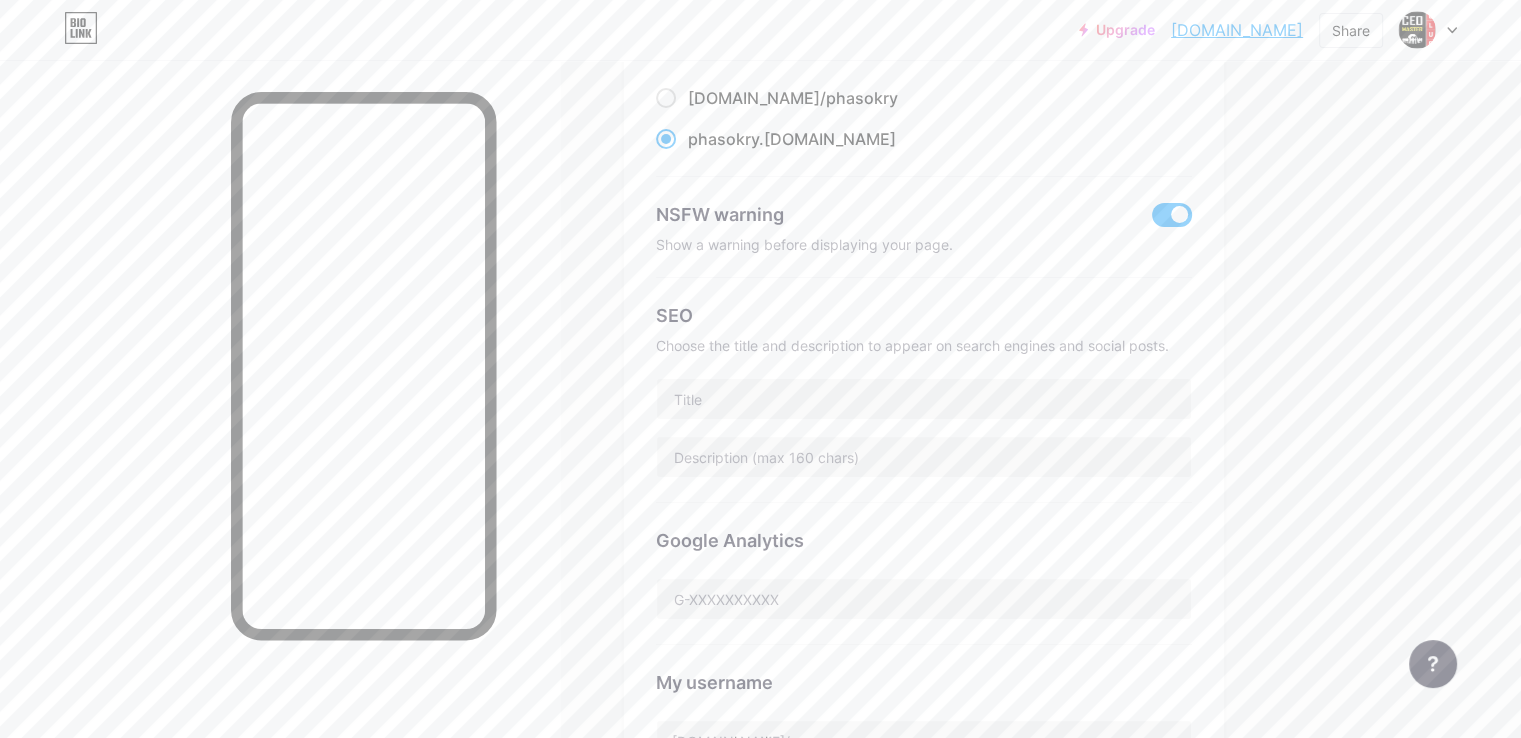 click on "SEO" at bounding box center [924, 315] 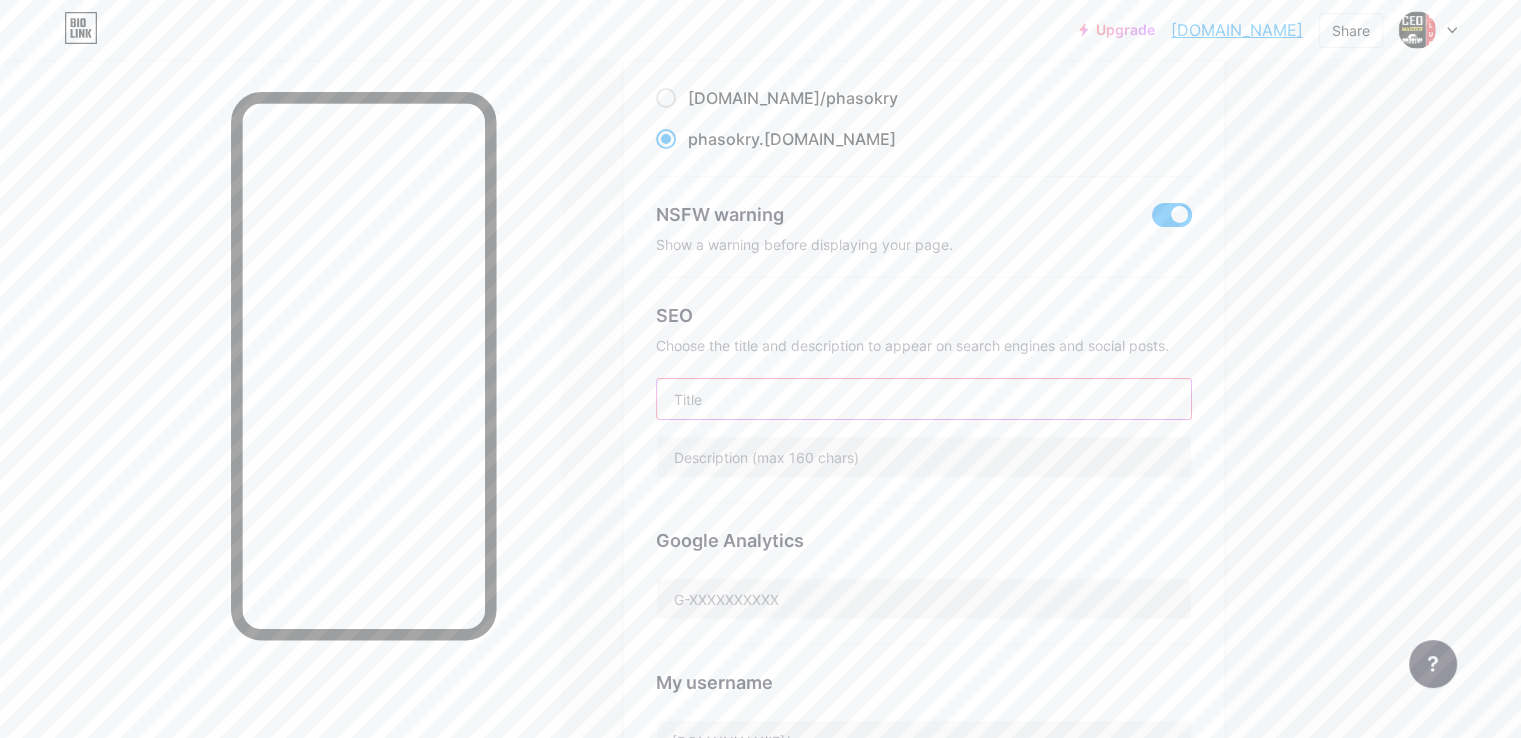 click at bounding box center (924, 399) 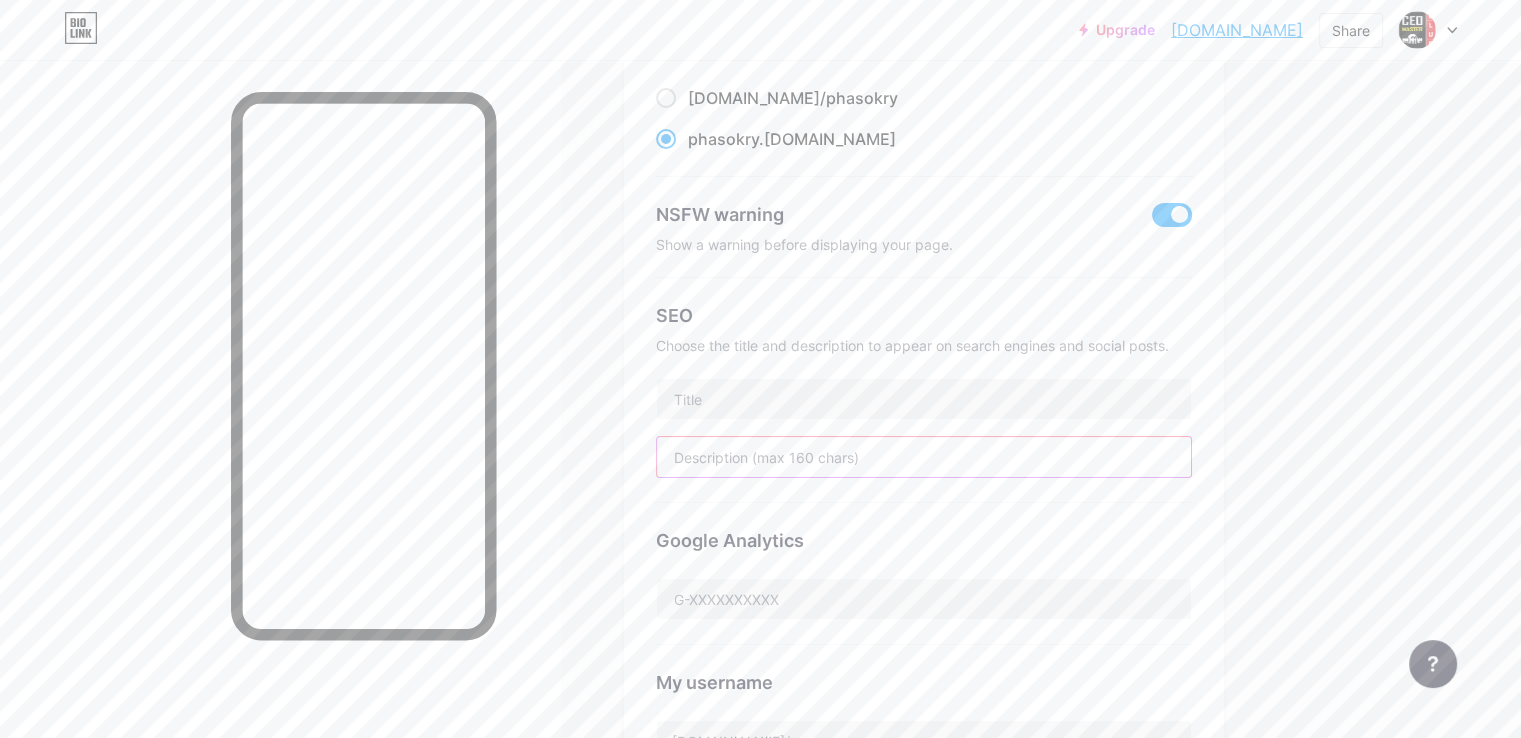 click at bounding box center [924, 457] 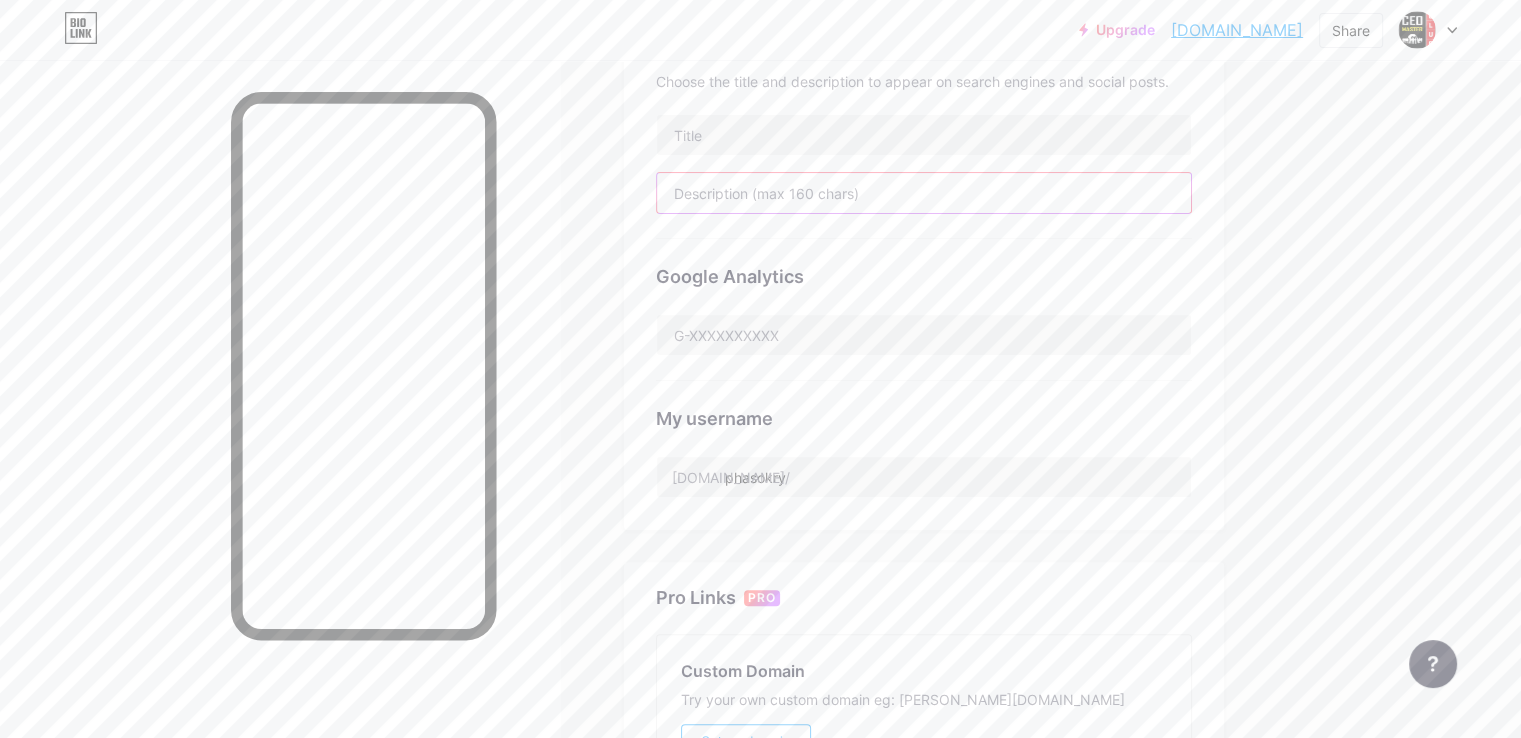 scroll, scrollTop: 500, scrollLeft: 0, axis: vertical 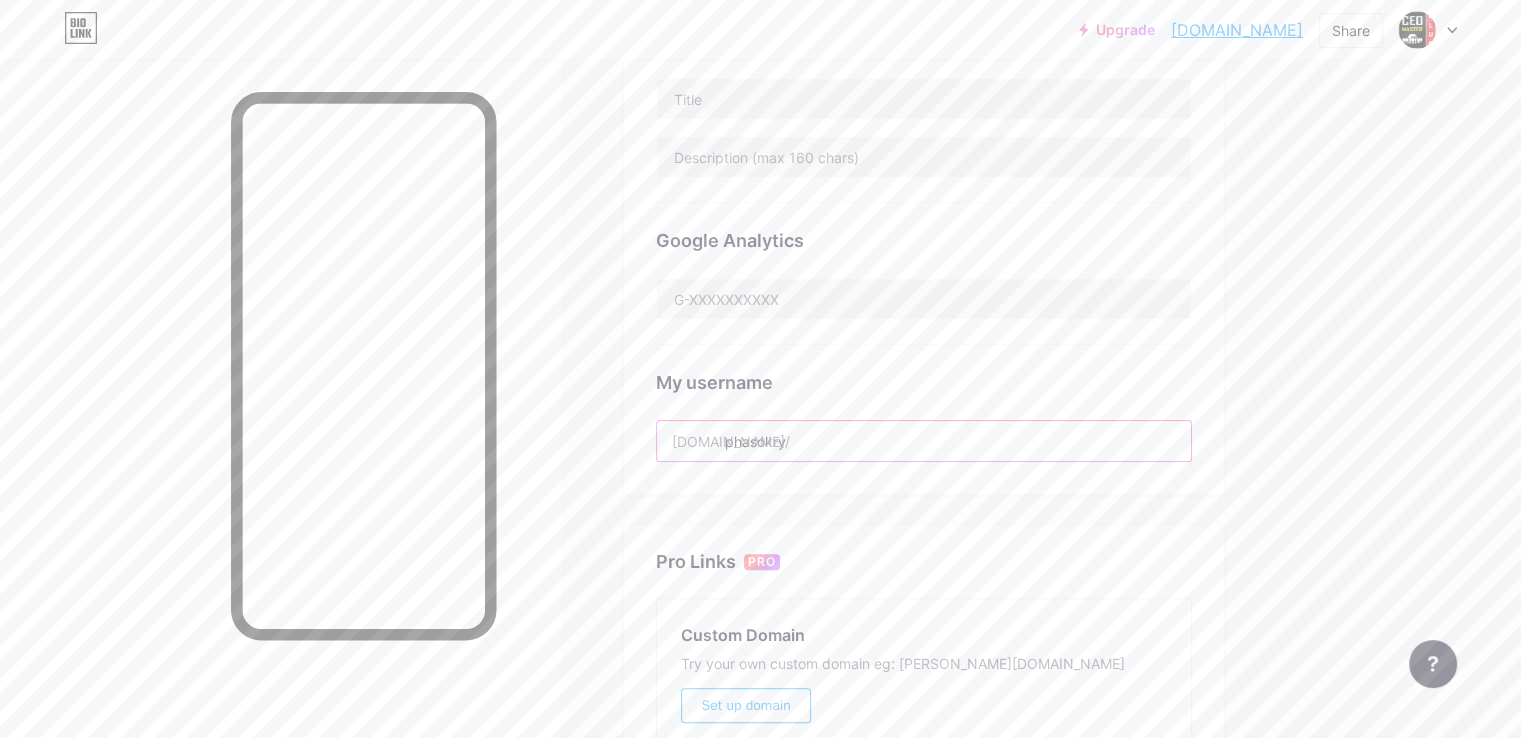 click on "phasokry" at bounding box center [924, 441] 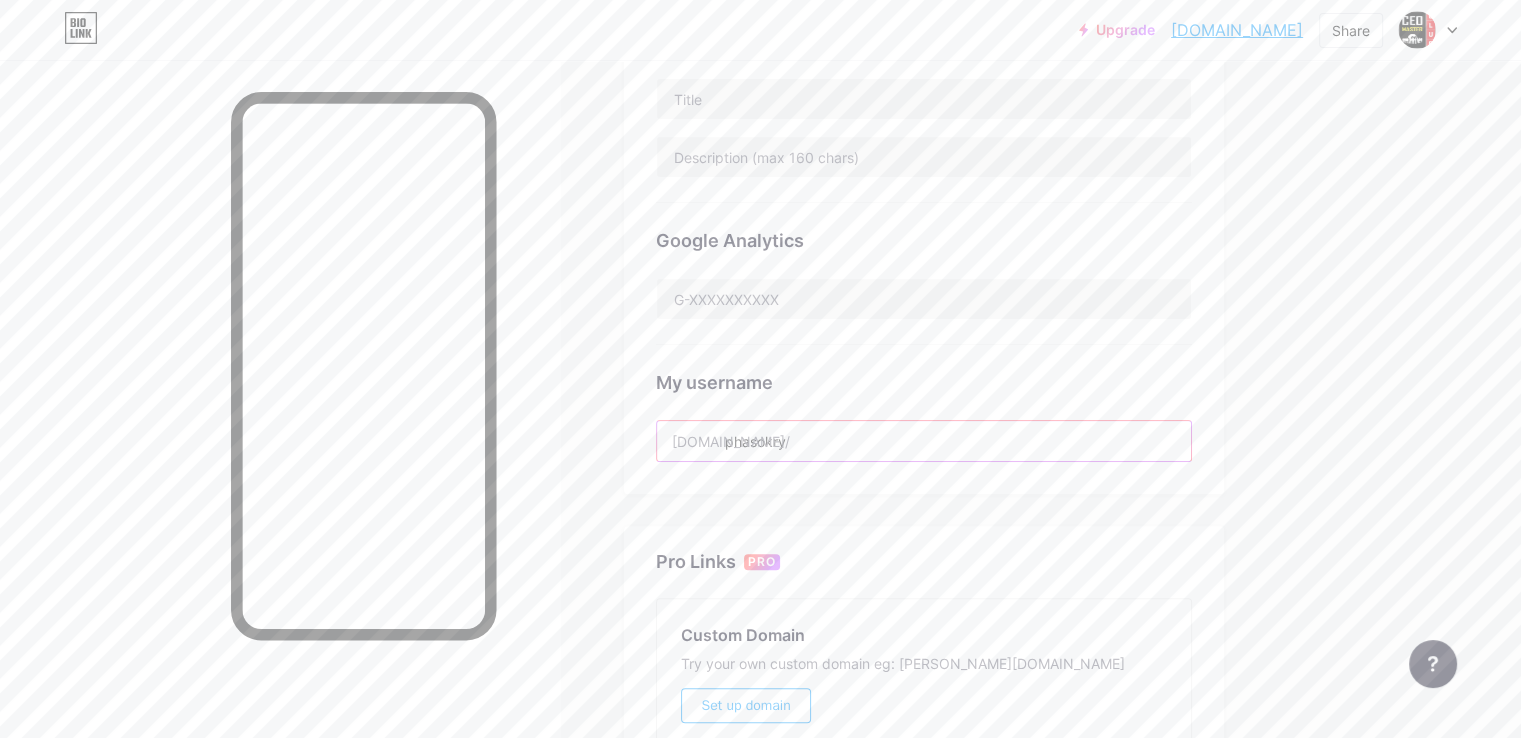 drag, startPoint x: 915, startPoint y: 438, endPoint x: 811, endPoint y: 438, distance: 104 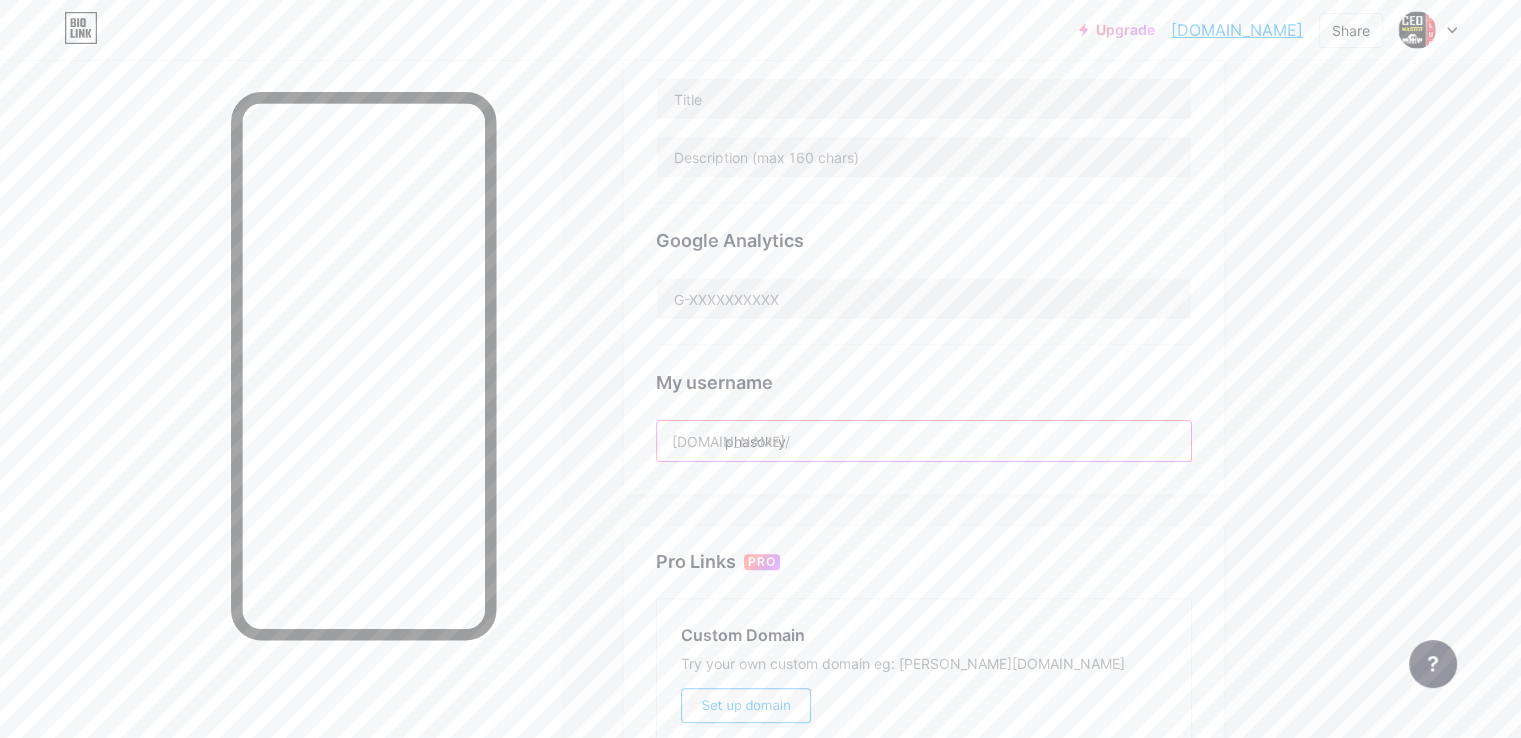 click on "phasokry" at bounding box center (924, 441) 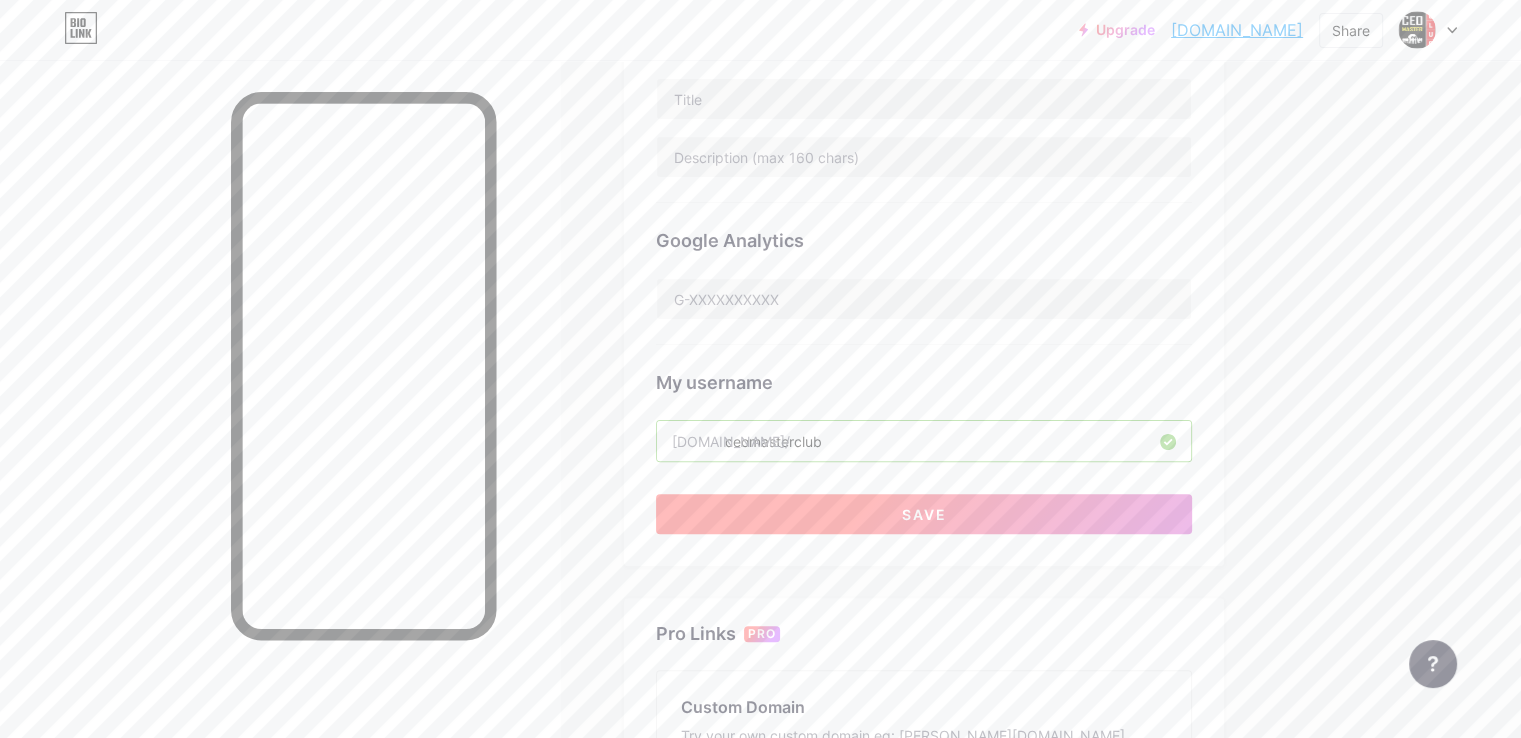type on "ceomasterclub" 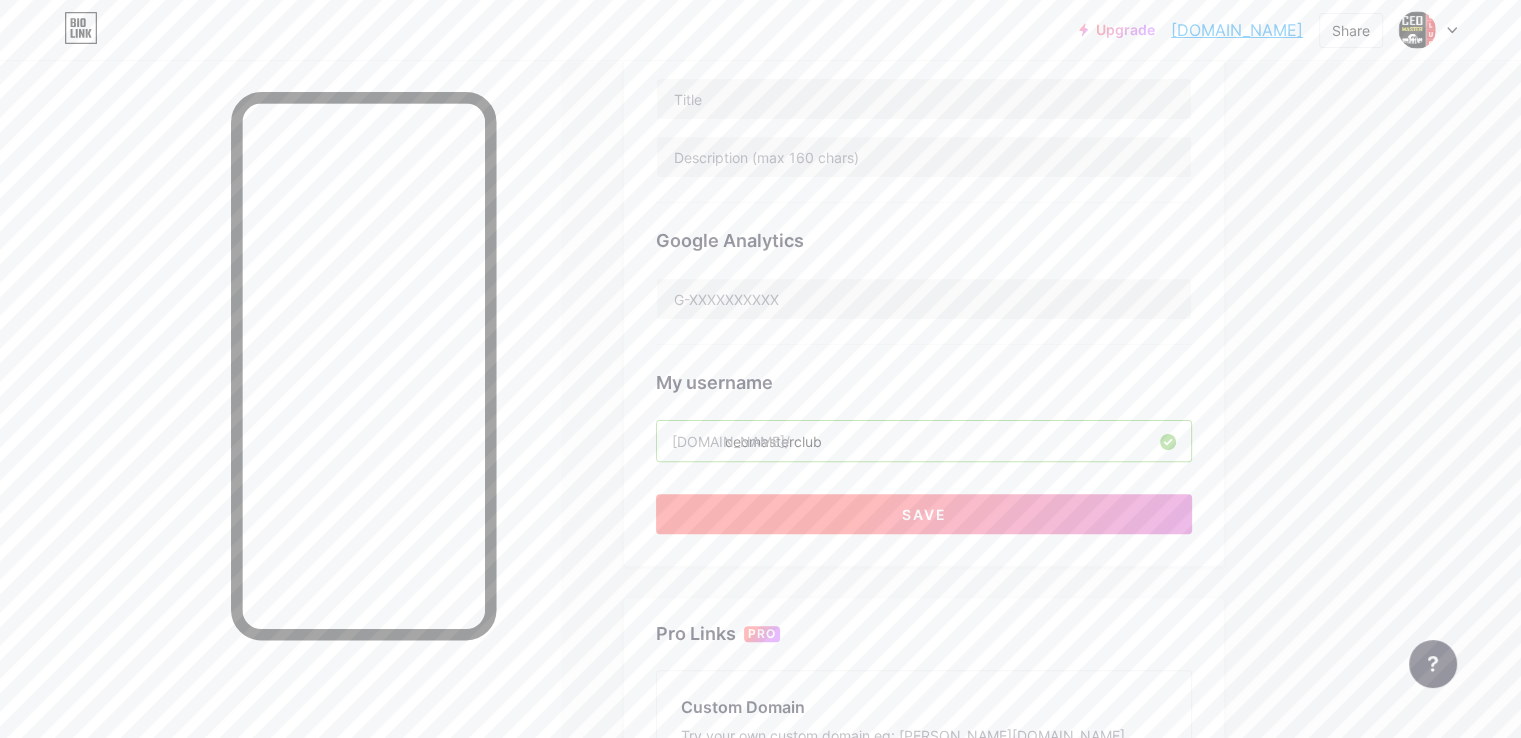click on "Save" at bounding box center (924, 514) 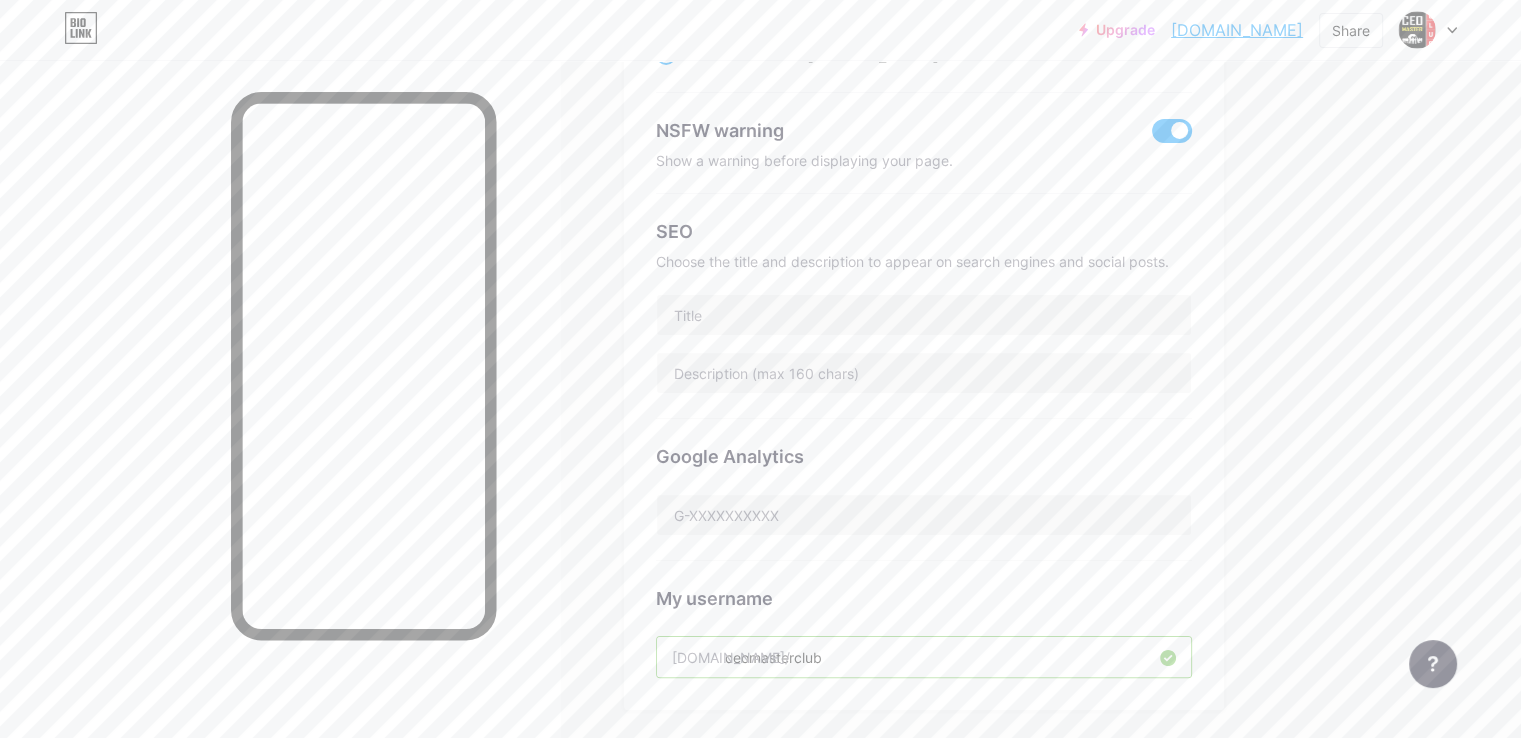 scroll, scrollTop: 400, scrollLeft: 0, axis: vertical 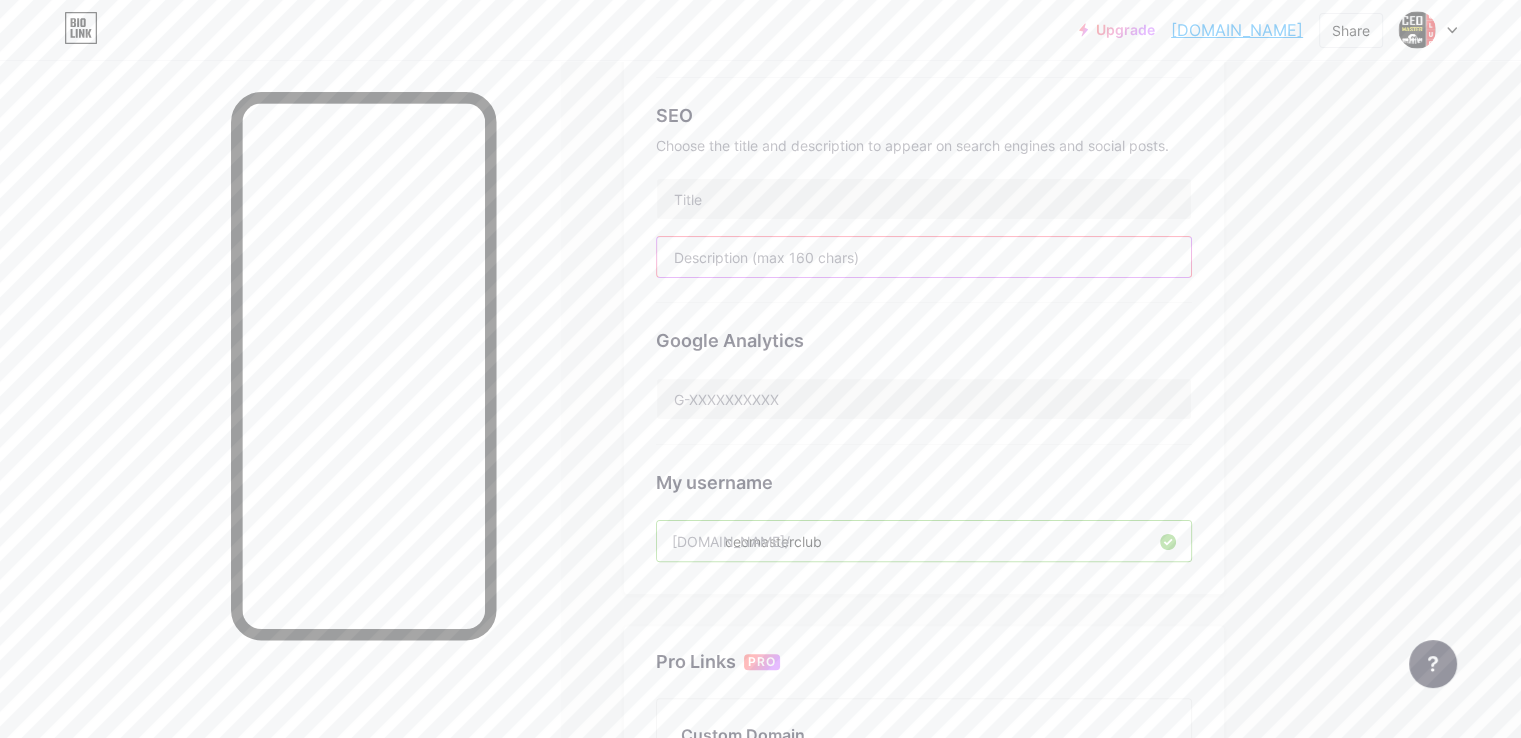 click at bounding box center (924, 257) 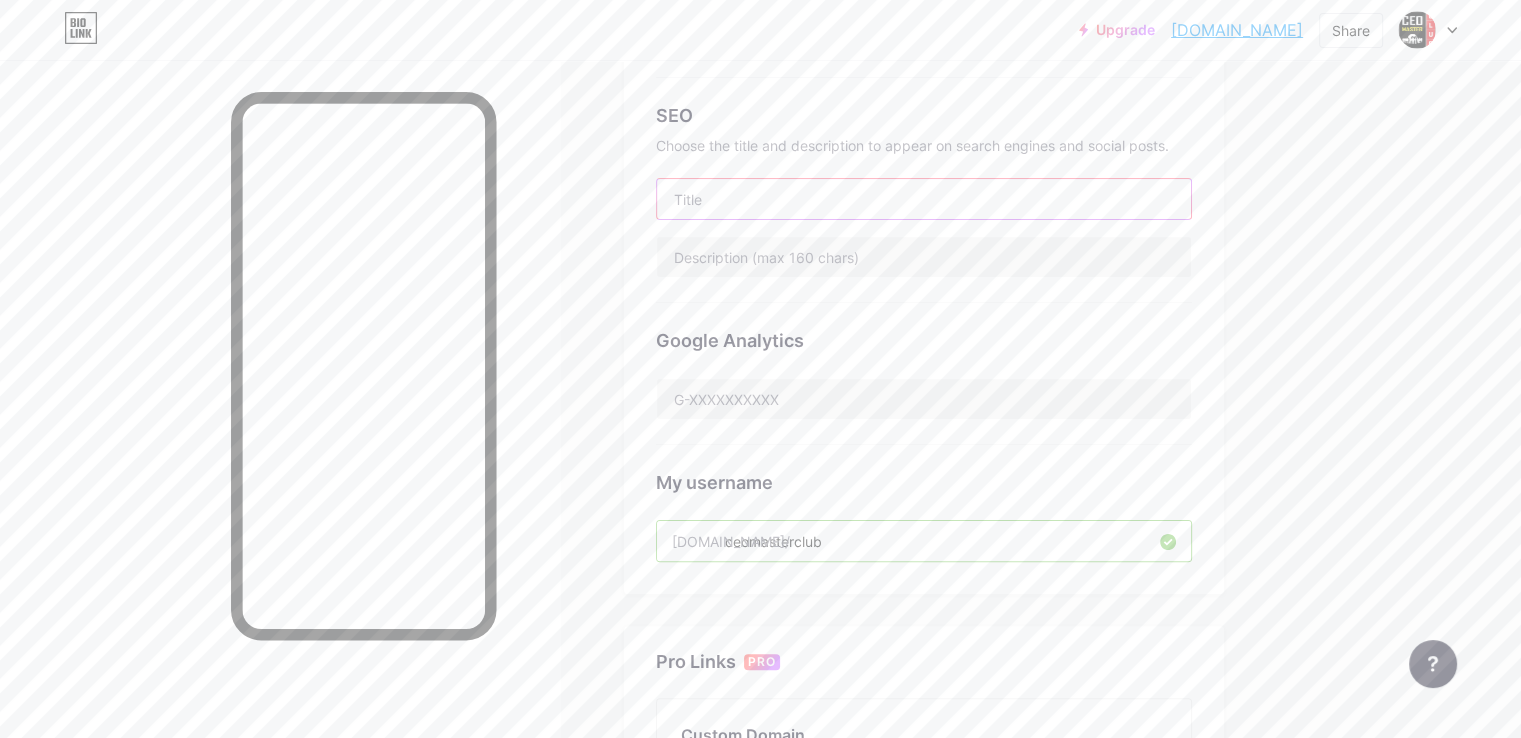 click at bounding box center (924, 199) 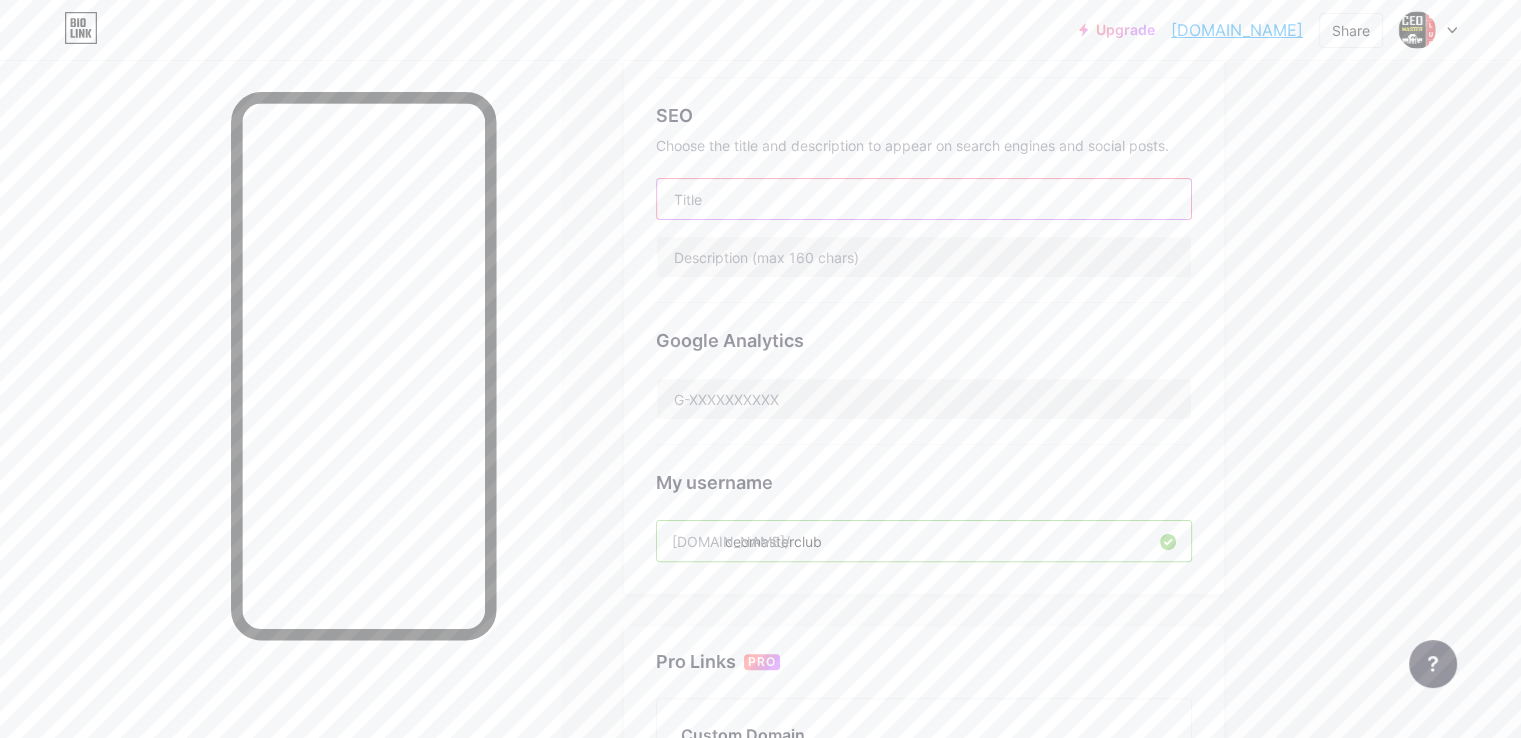 click at bounding box center [924, 199] 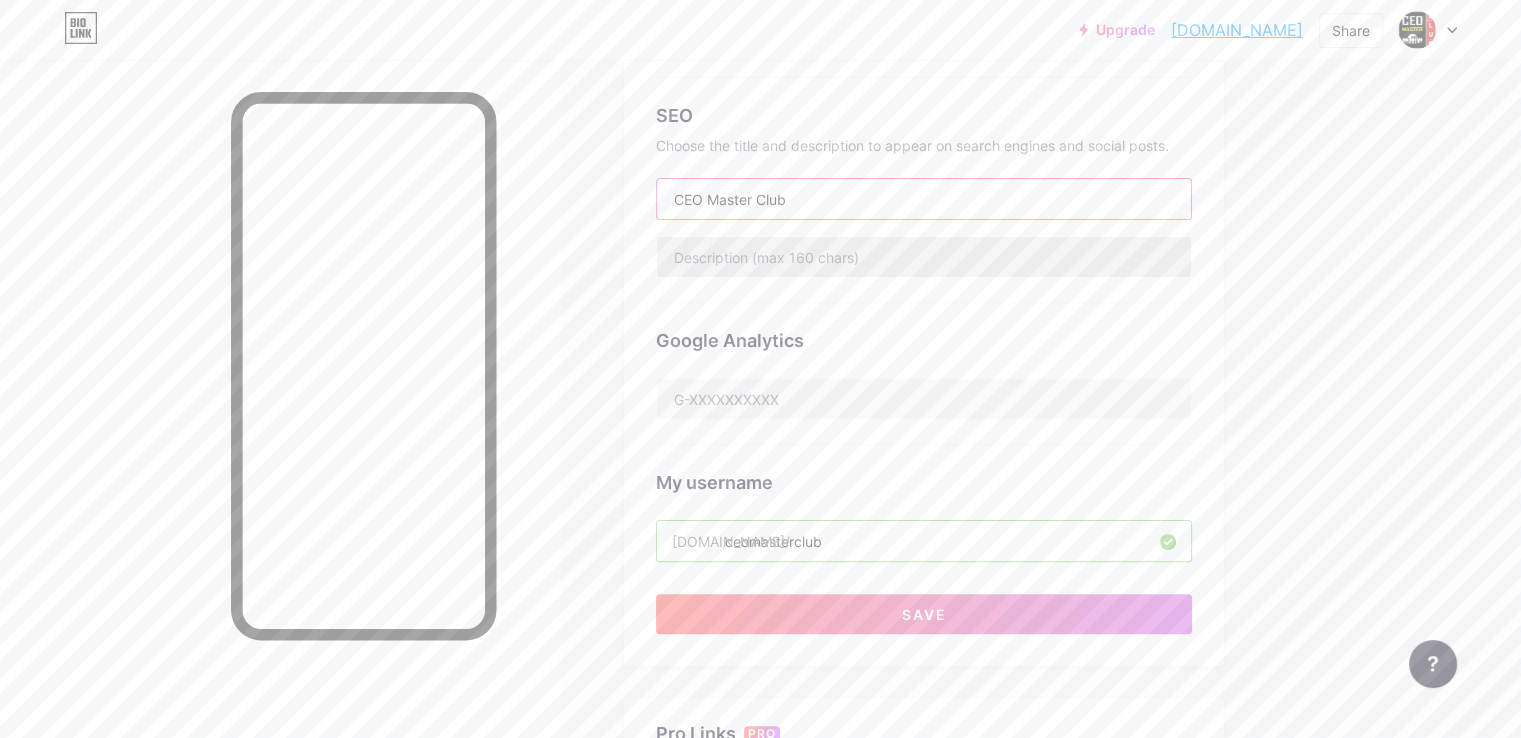 type on "CEO Master Club" 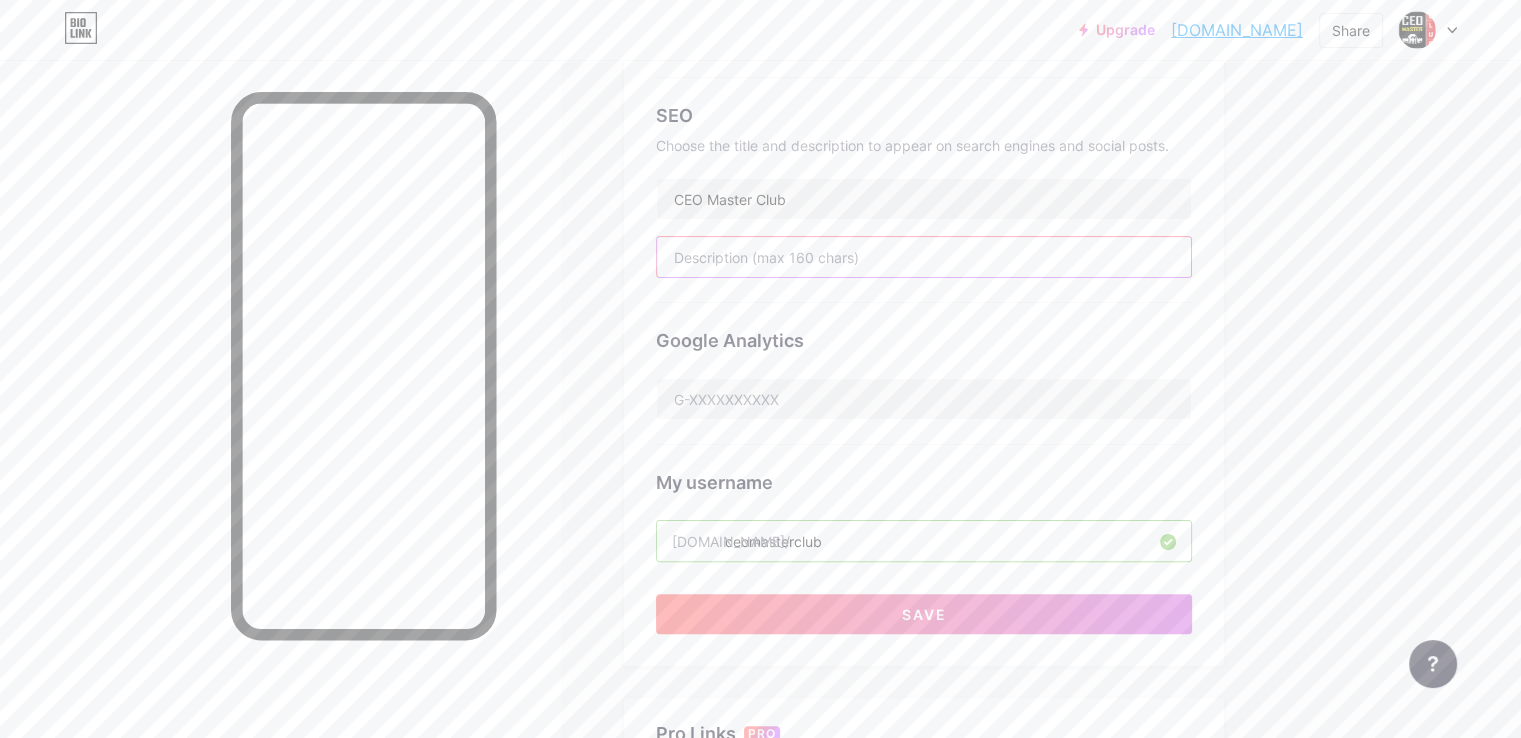 click at bounding box center (924, 257) 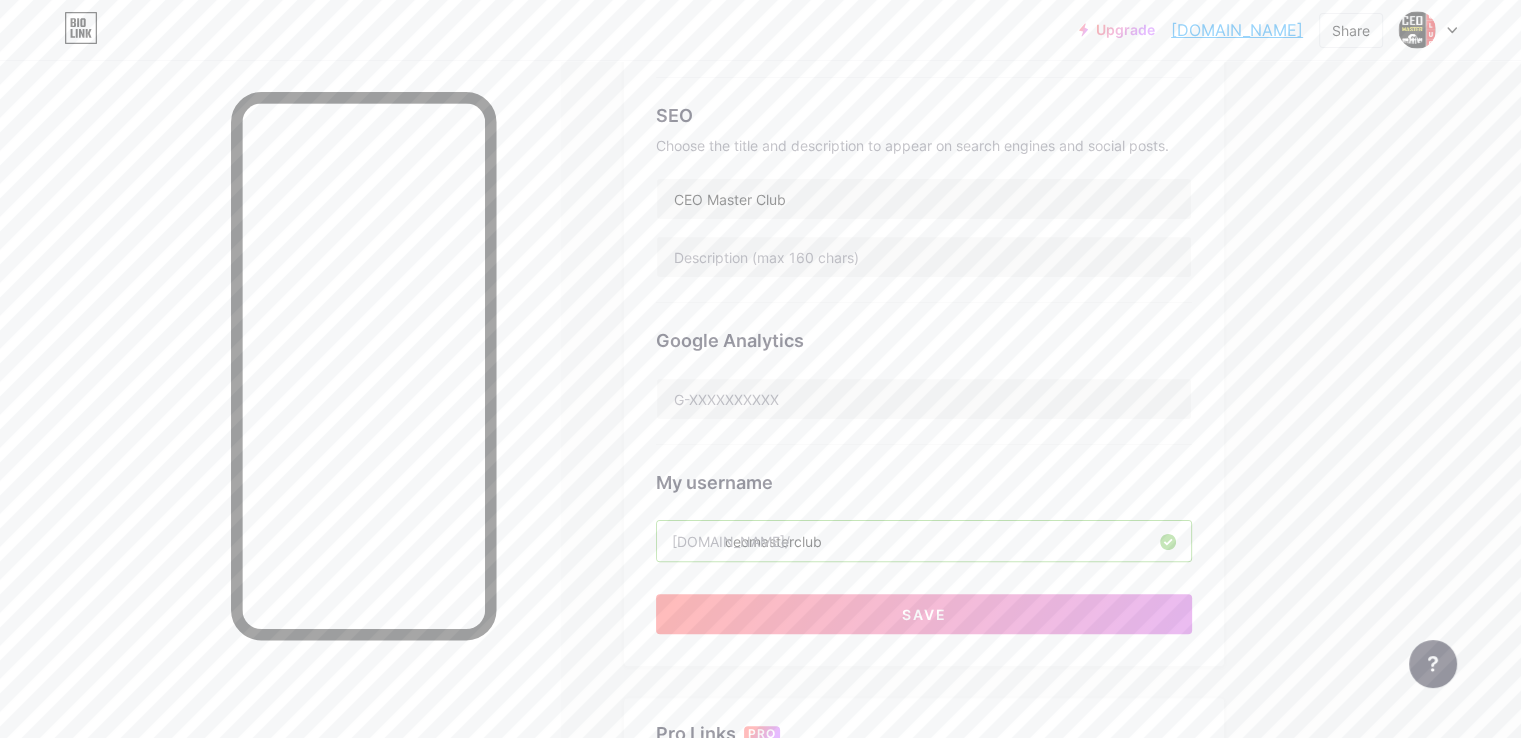 click on "Google Analytics" at bounding box center (924, 374) 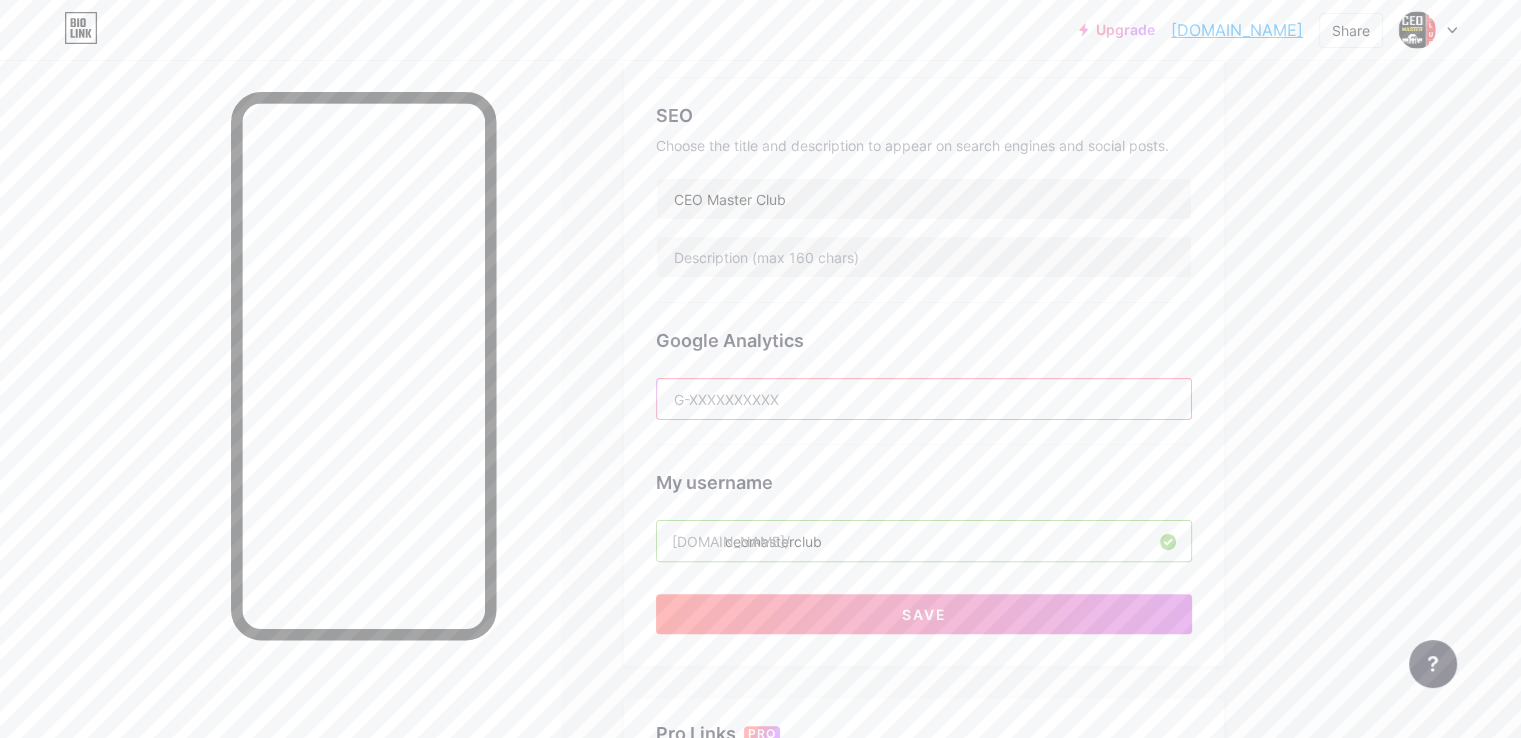 click at bounding box center [924, 399] 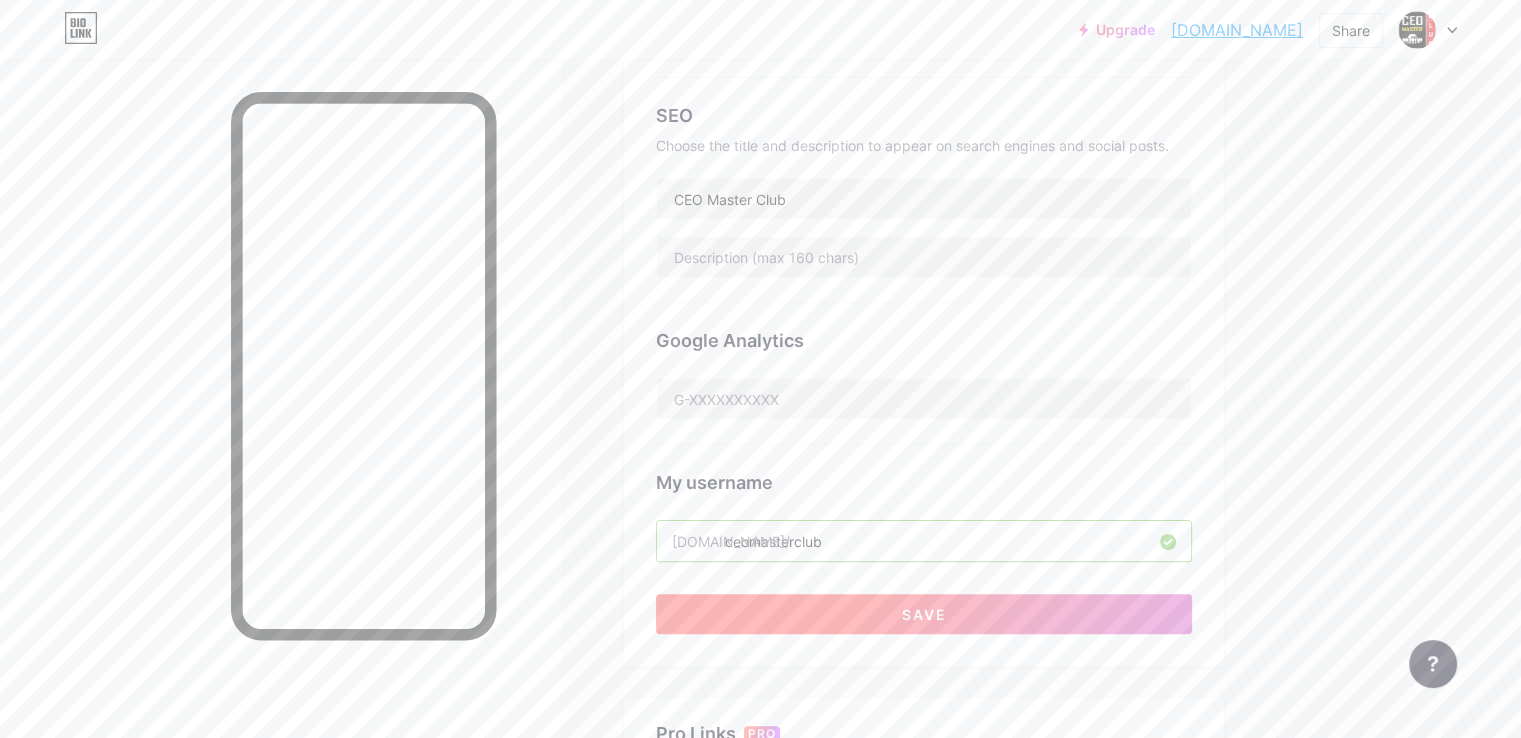 click on "Save" at bounding box center [924, 614] 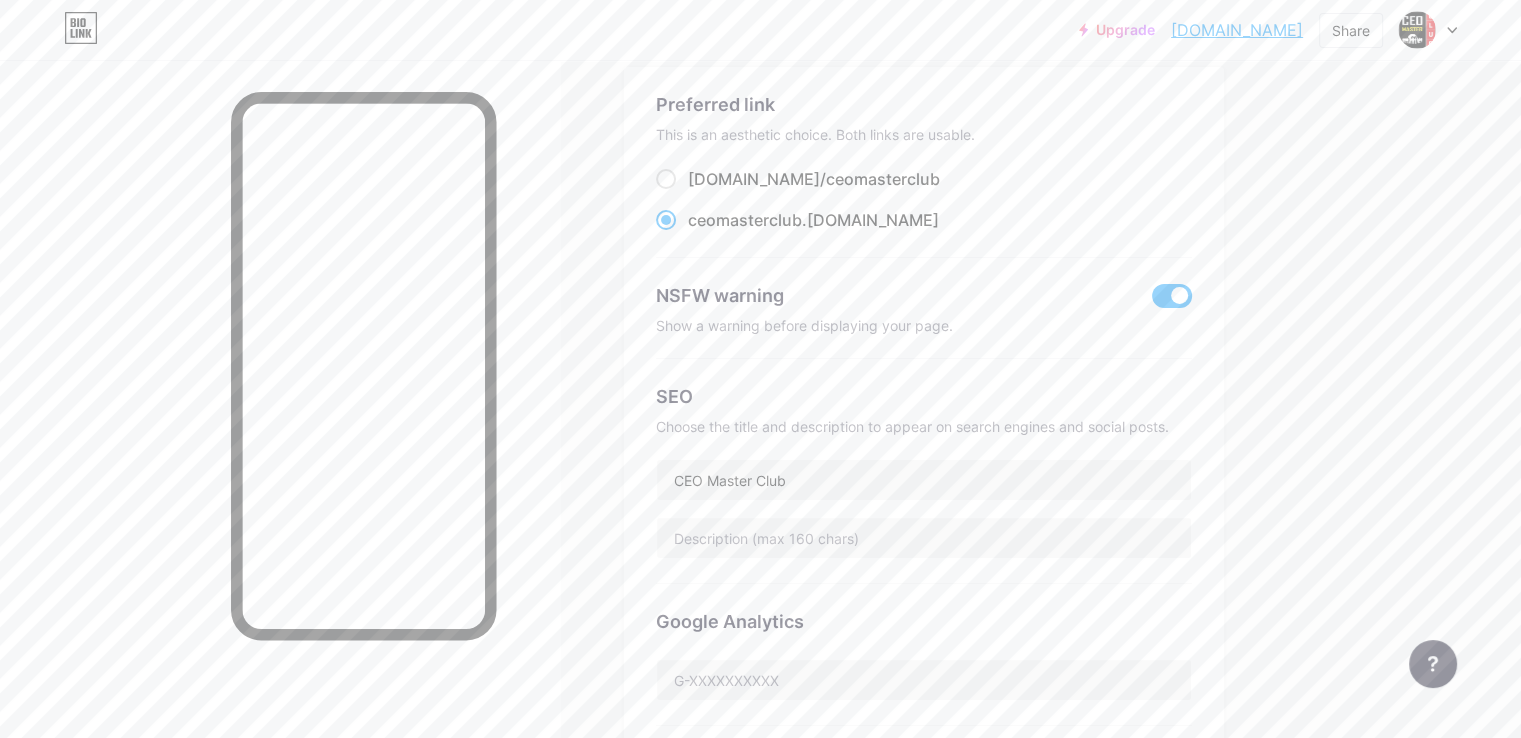 scroll, scrollTop: 0, scrollLeft: 0, axis: both 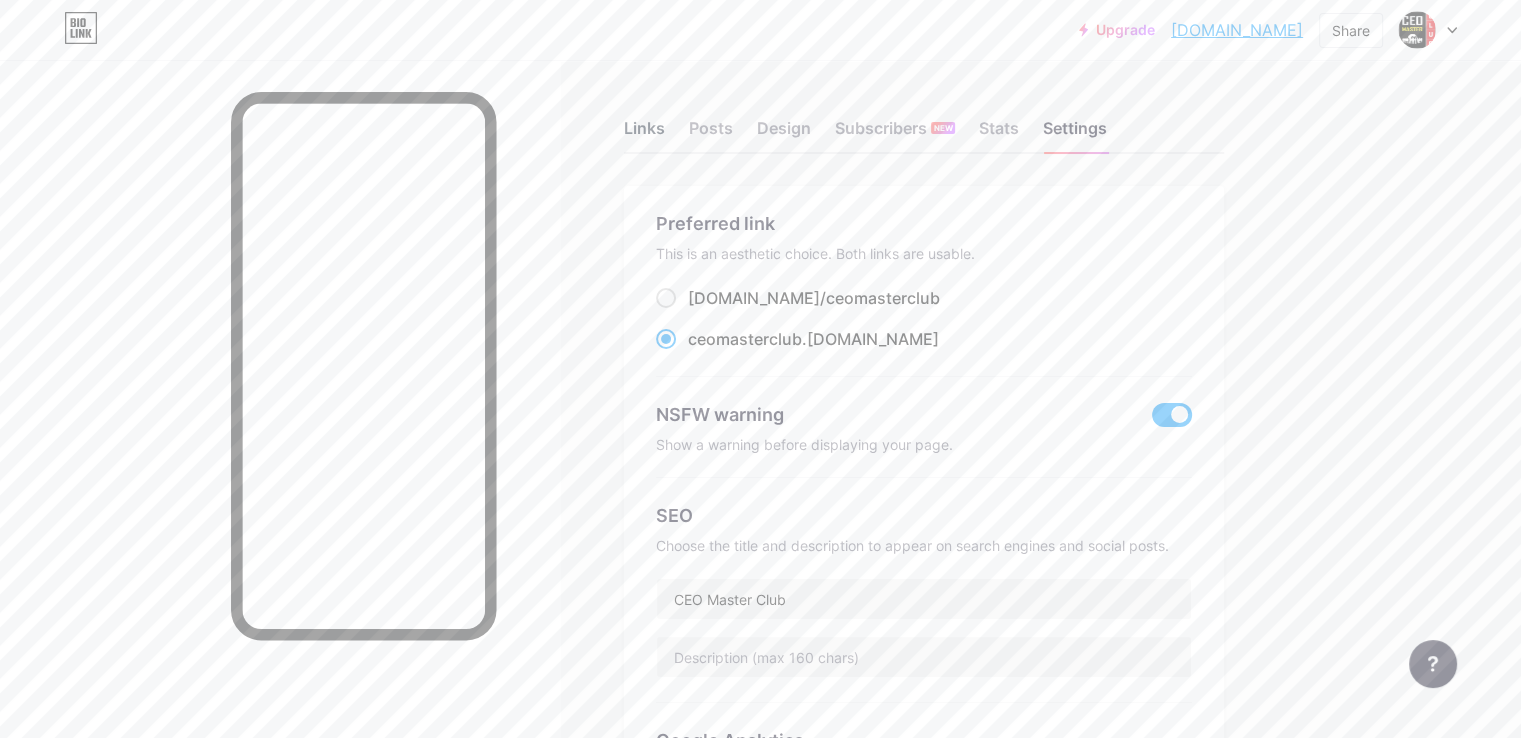 click on "Links" at bounding box center [644, 134] 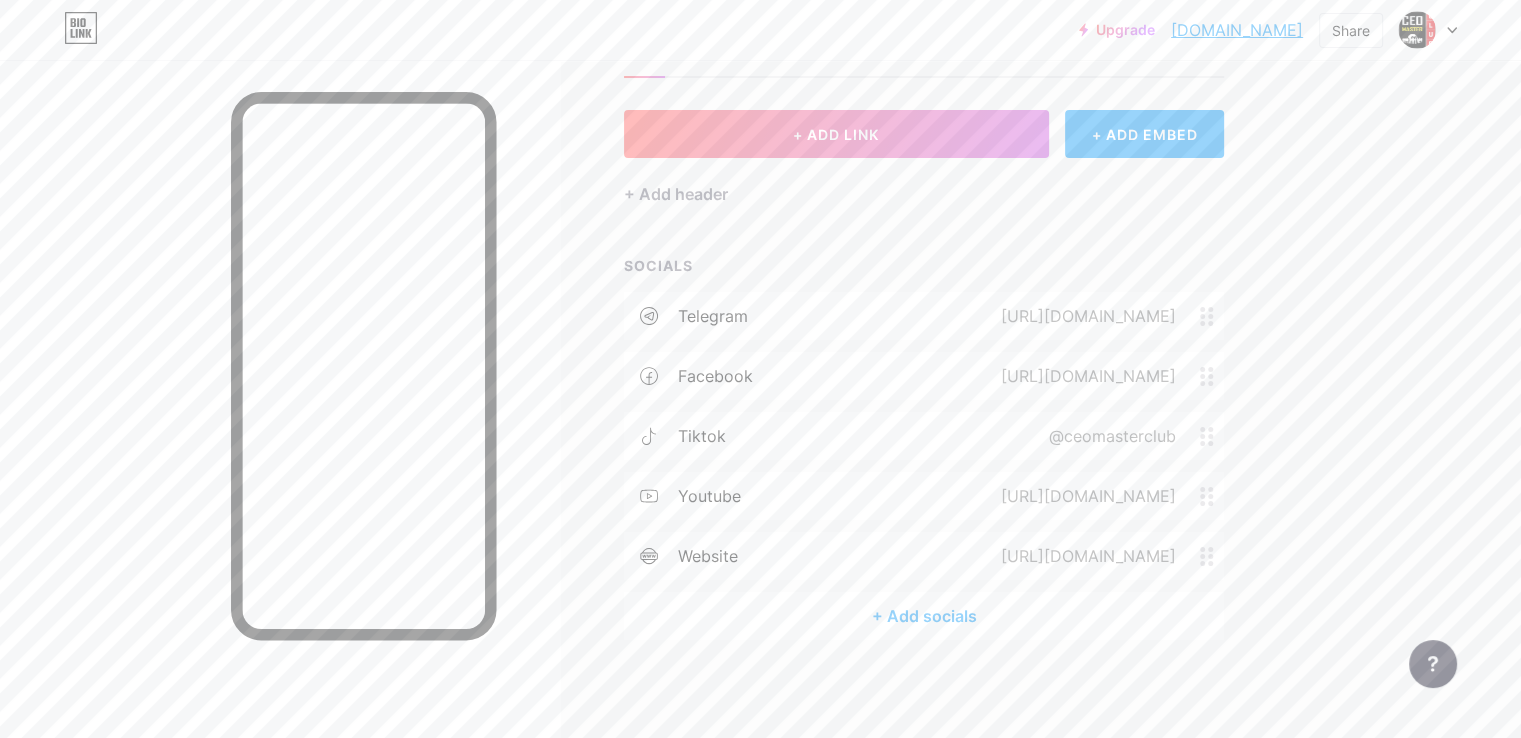 scroll, scrollTop: 0, scrollLeft: 0, axis: both 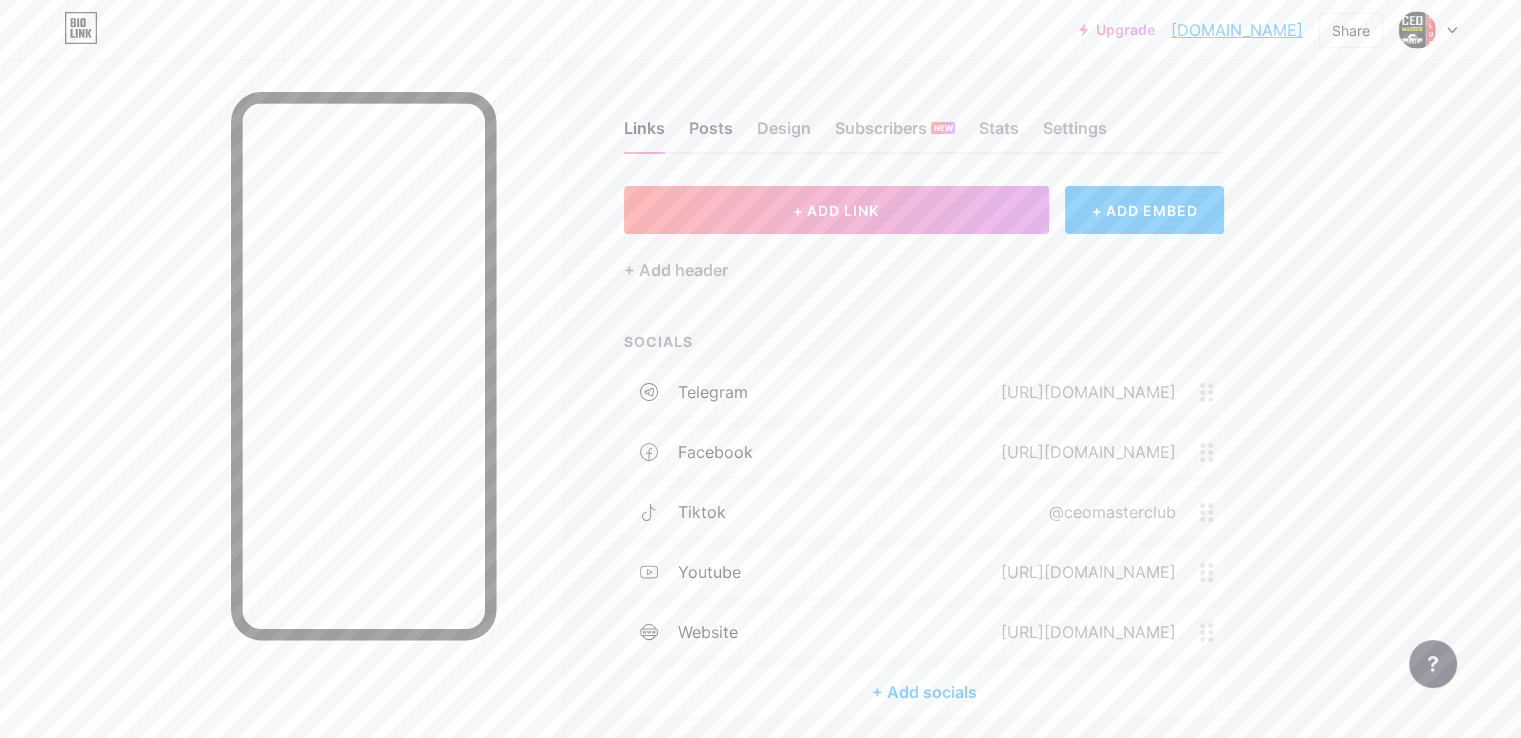 click on "Posts" at bounding box center (711, 134) 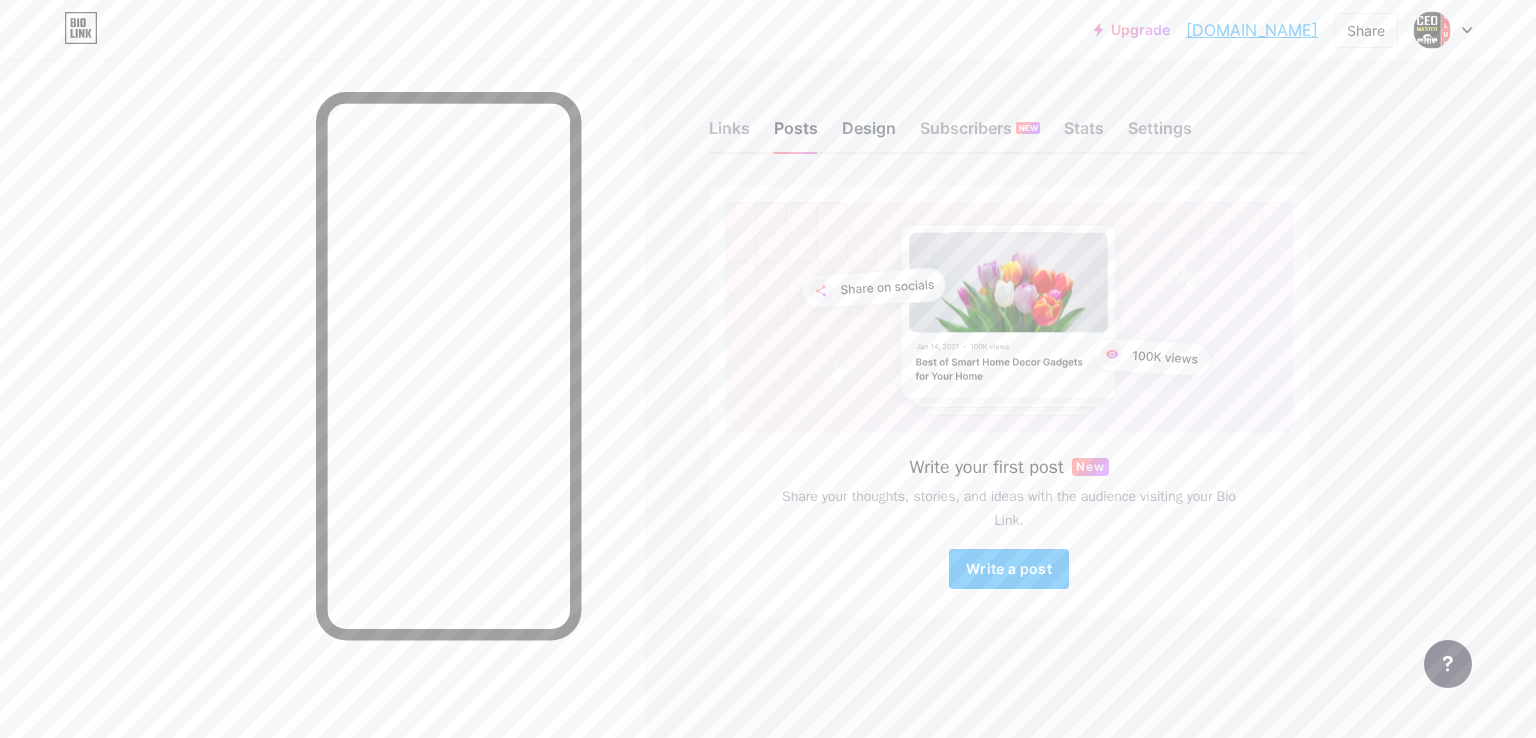 click on "Design" at bounding box center [869, 134] 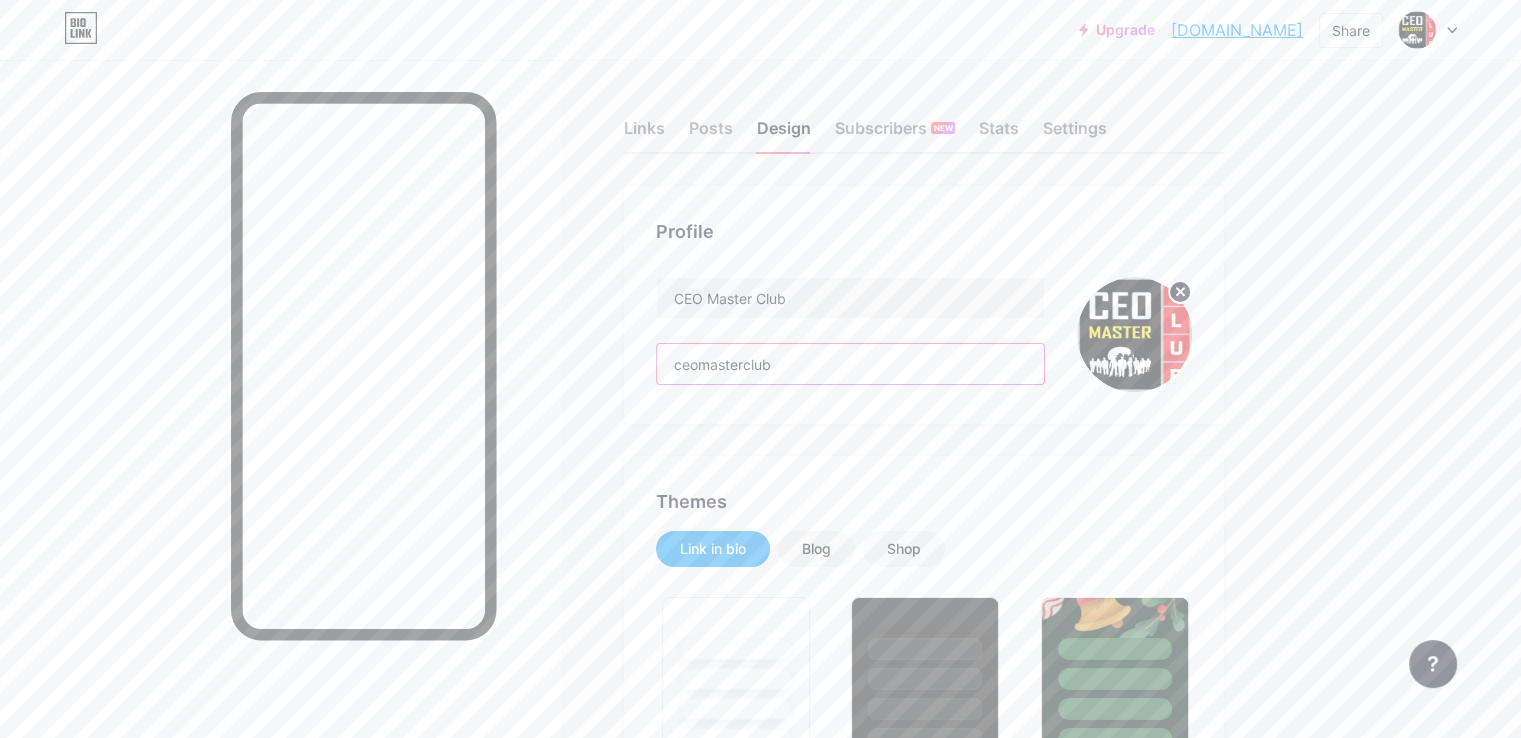drag, startPoint x: 881, startPoint y: 377, endPoint x: 700, endPoint y: 388, distance: 181.33394 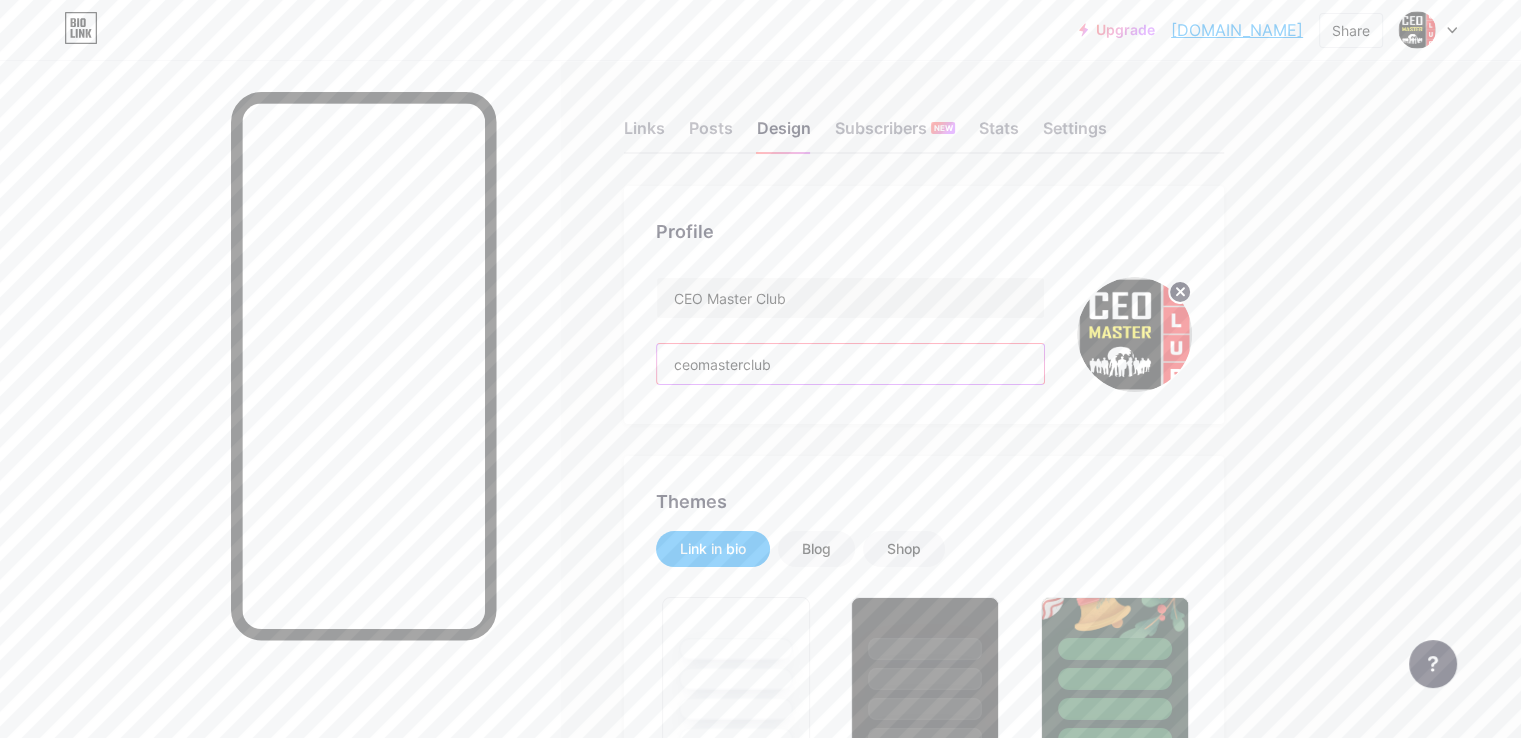 click on "Links
Posts
Design
Subscribers
NEW
Stats
Settings     Profile   CEO Master Club     ceomasterclub                   Themes   Link in bio   Blog   Shop       Basics       Carbon       Xmas 23       Pride       Glitch       Winter · Live       Glassy · Live       Chameleon · Live       Rainy Night · Live       Neon · Live       Summer       Retro       Strawberry · Live       Desert       Sunny       Autumn       Leaf       Clear Sky       Blush       Unicorn       Minimal       Cloudy       Shadow     Create your own           Changes saved       Position to display socials                 Top                     Bottom
Disable Bio Link branding
[PERSON_NAME] the Bio Link branding from homepage     Display Share button
Enables social sharing options on your page including a QR code.   Changes saved           Feature requests             Help center         Contact support" at bounding box center [654, 1728] 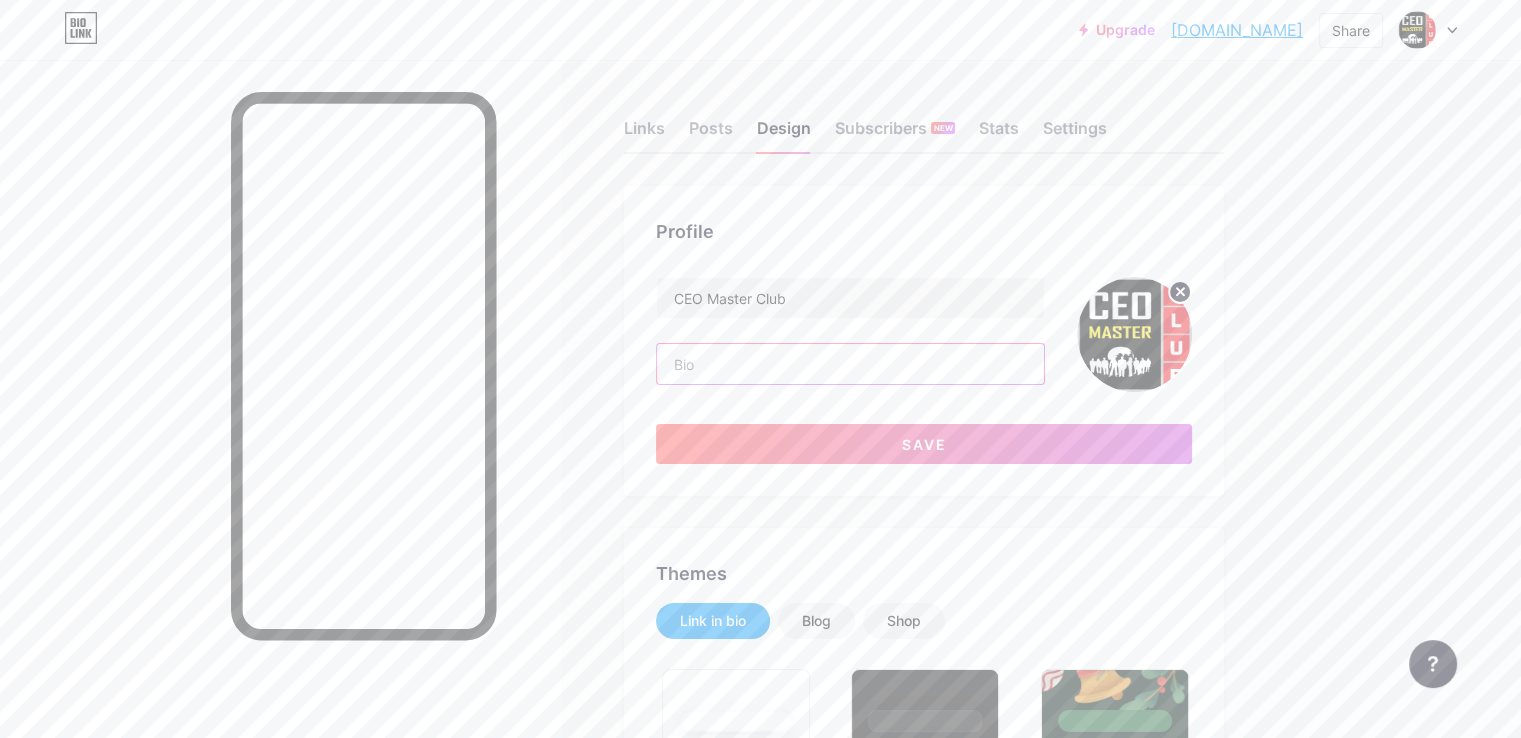 type on "k" 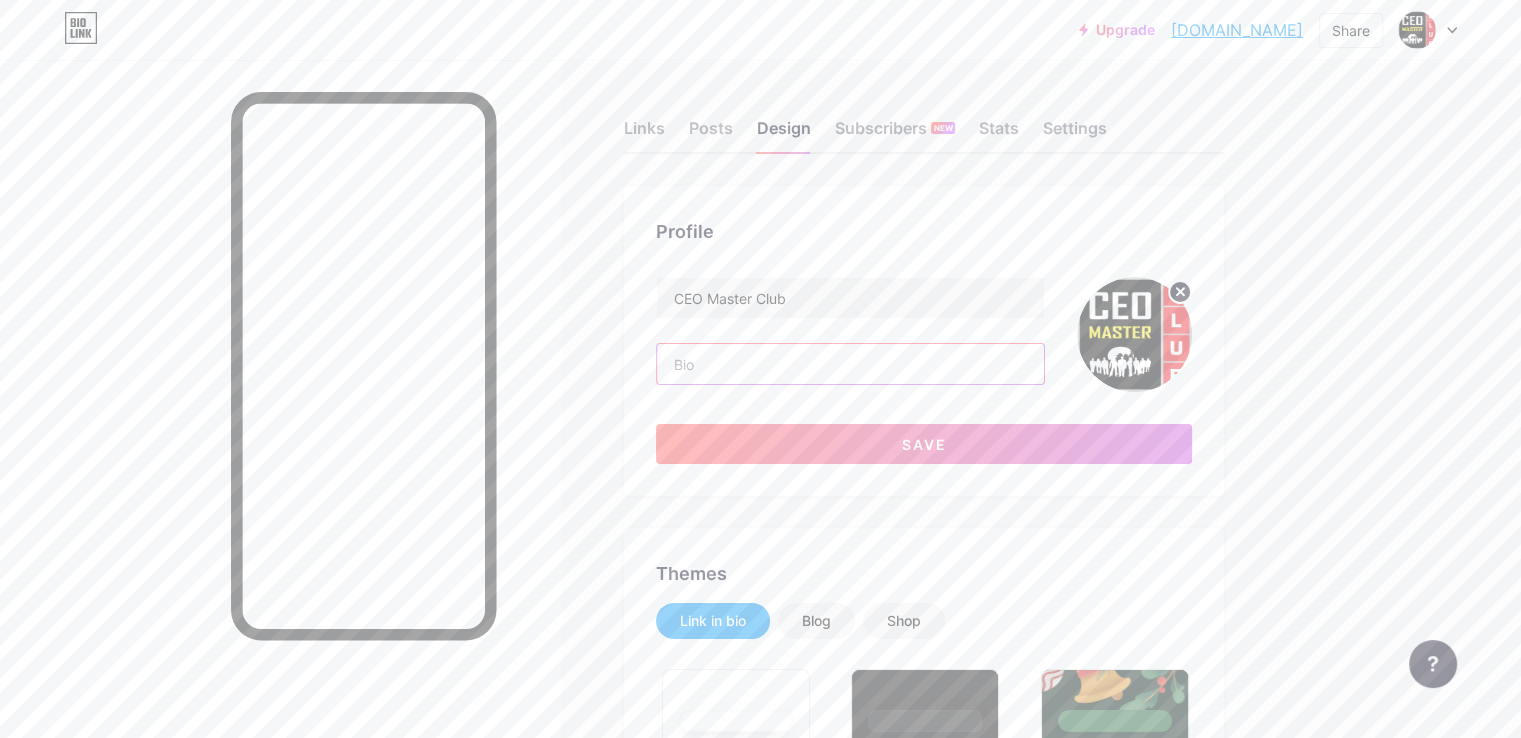 type on "k" 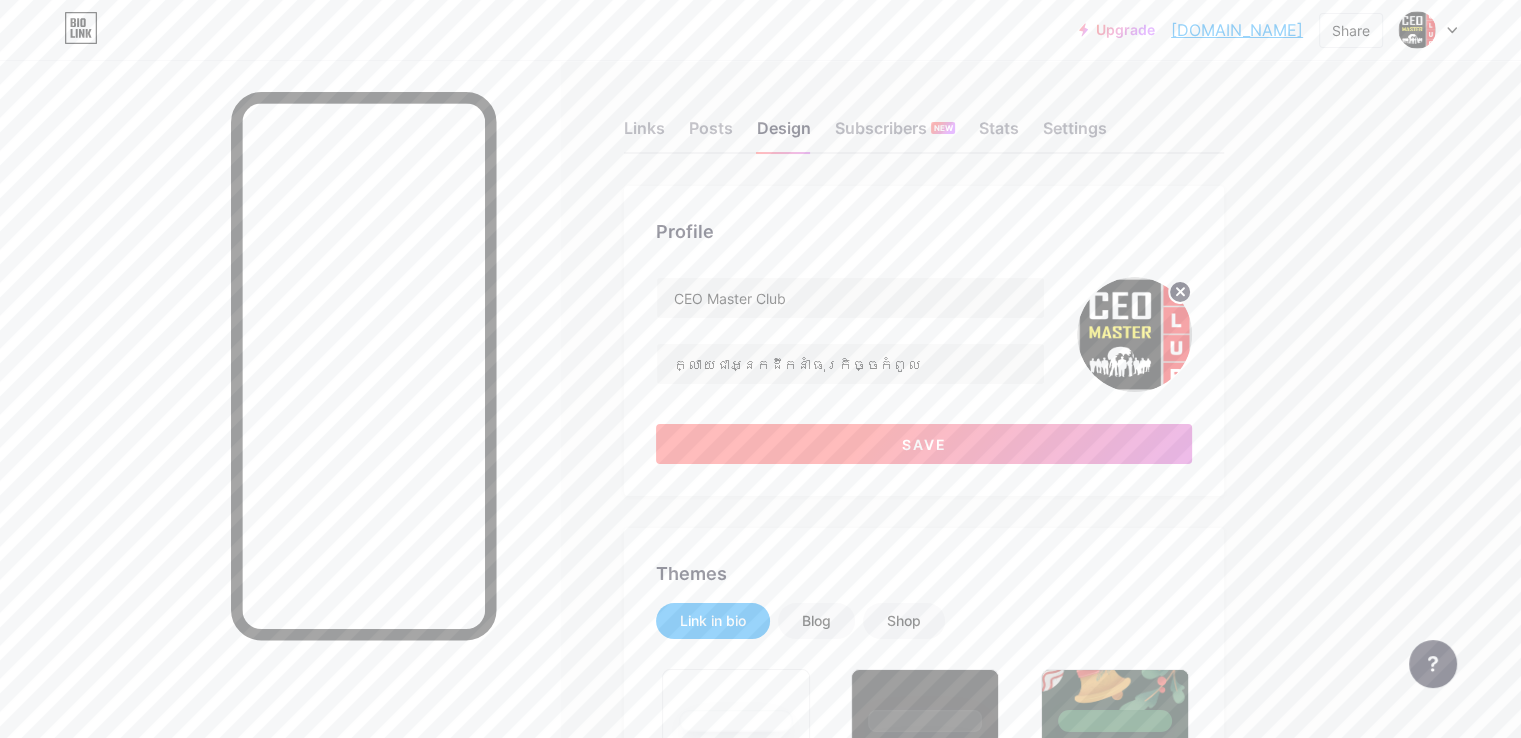 click on "Save" at bounding box center (924, 444) 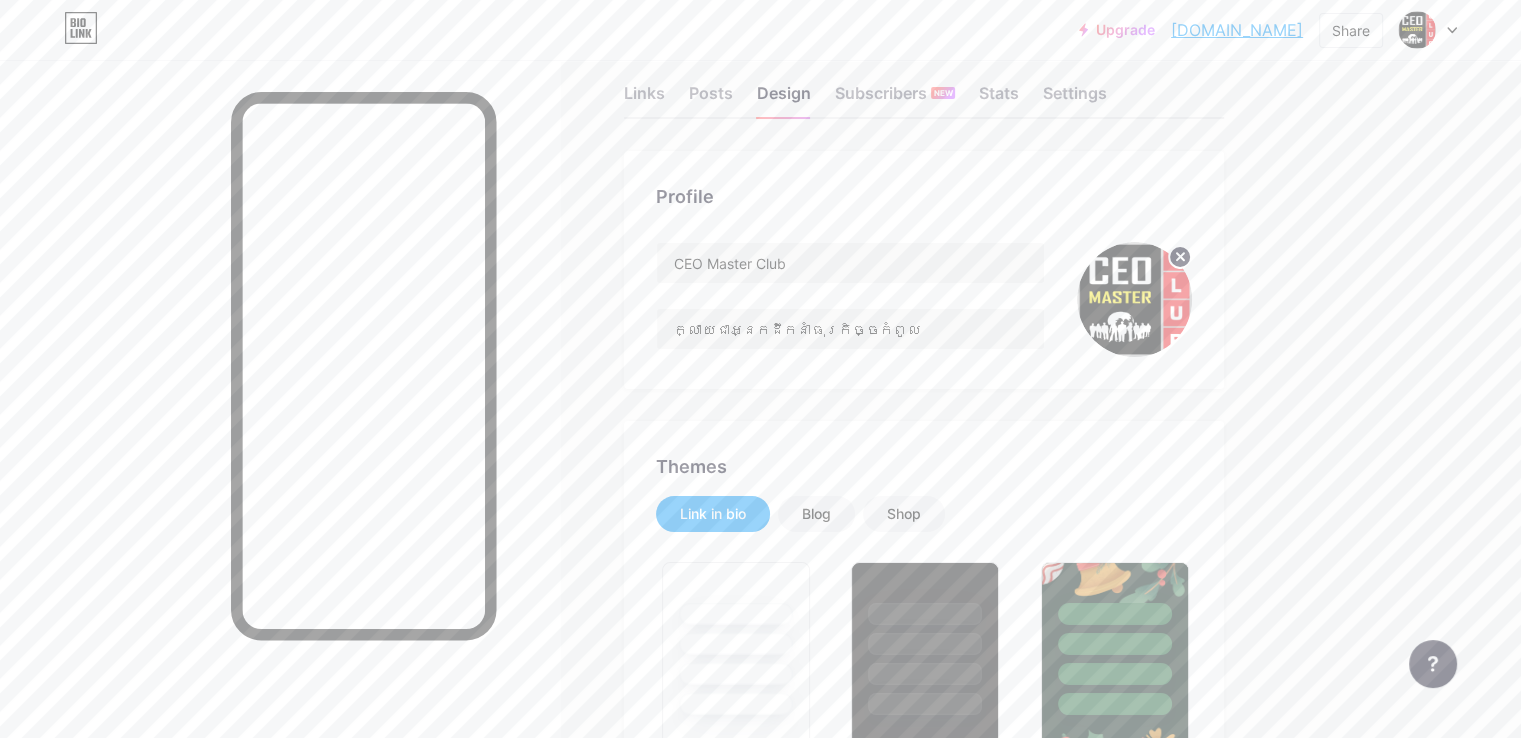 scroll, scrollTop: 0, scrollLeft: 0, axis: both 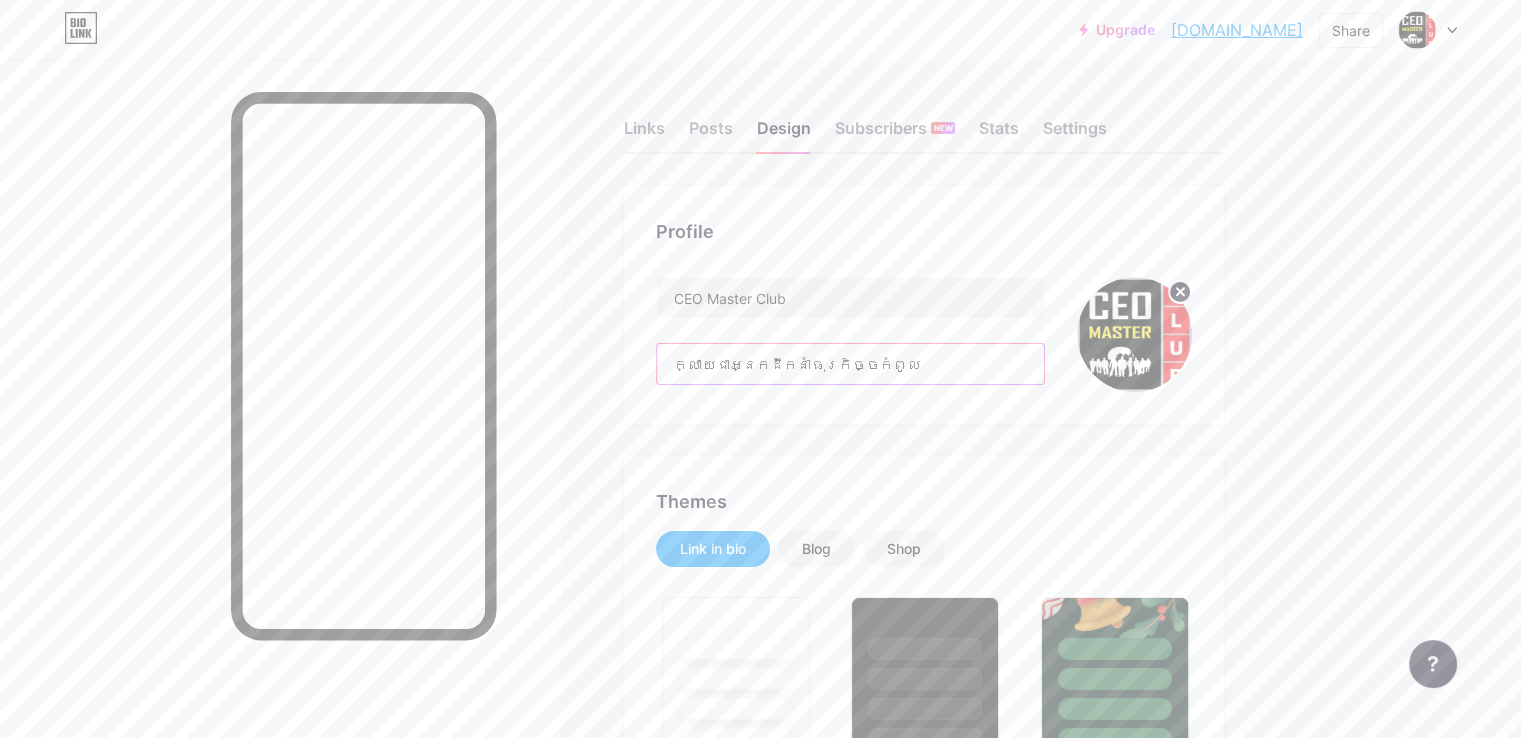 drag, startPoint x: 946, startPoint y: 358, endPoint x: 690, endPoint y: 360, distance: 256.0078 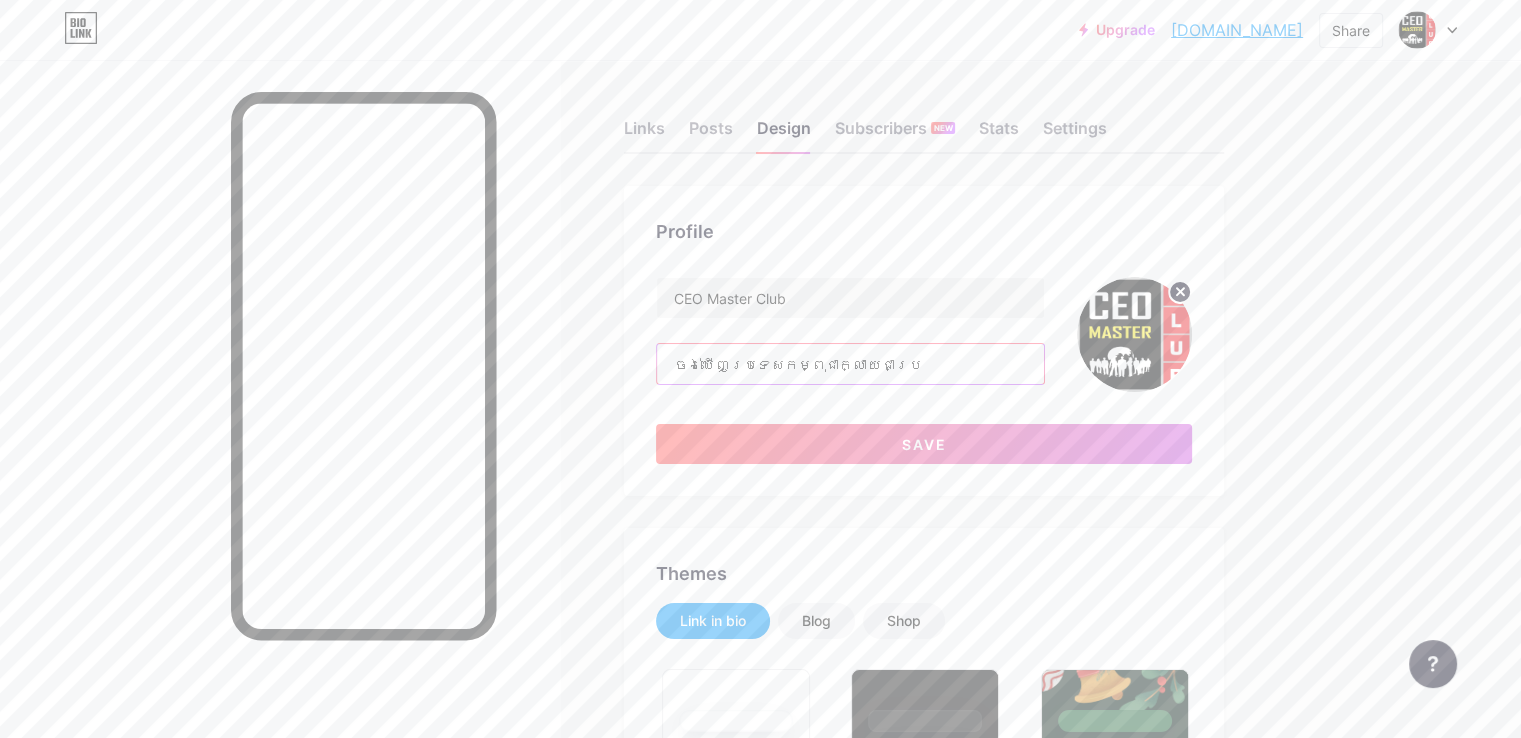 drag, startPoint x: 857, startPoint y: 365, endPoint x: 662, endPoint y: 357, distance: 195.16403 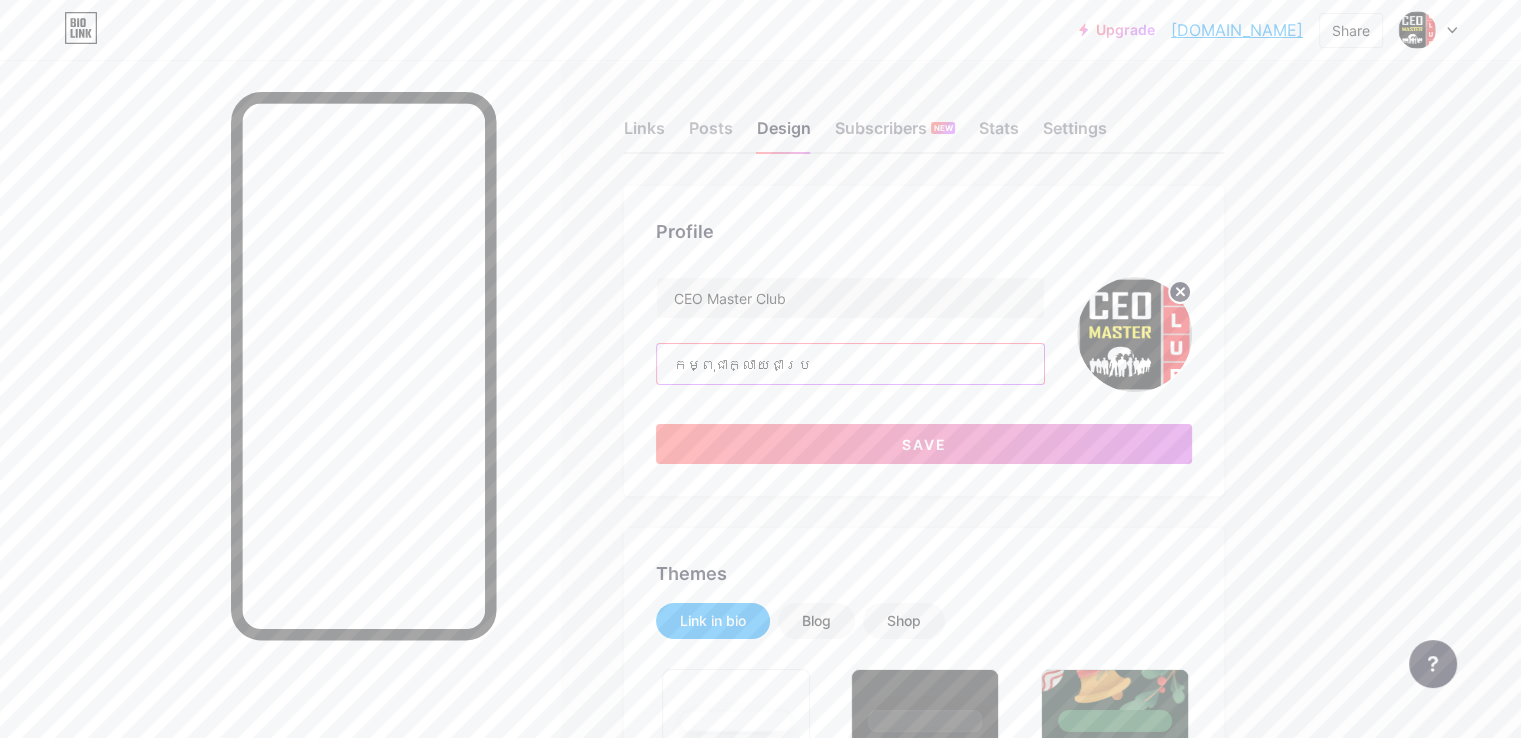 click on "កម្ពុជាក្លាយជាប្រ" at bounding box center [850, 364] 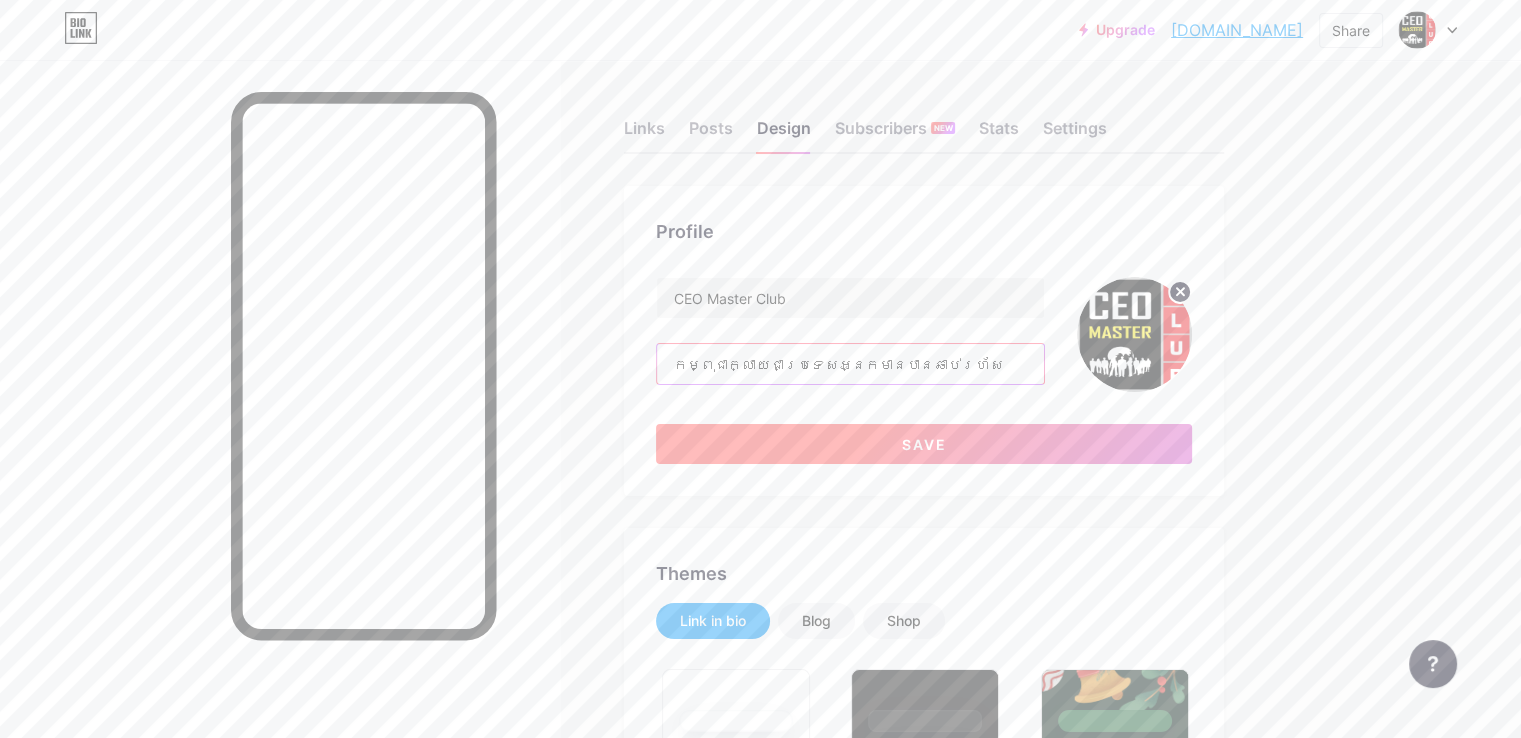 type on "កម្ពុជាក្លាយជាប្រទេសអ្នកមានបានឆាប់រហ័ស" 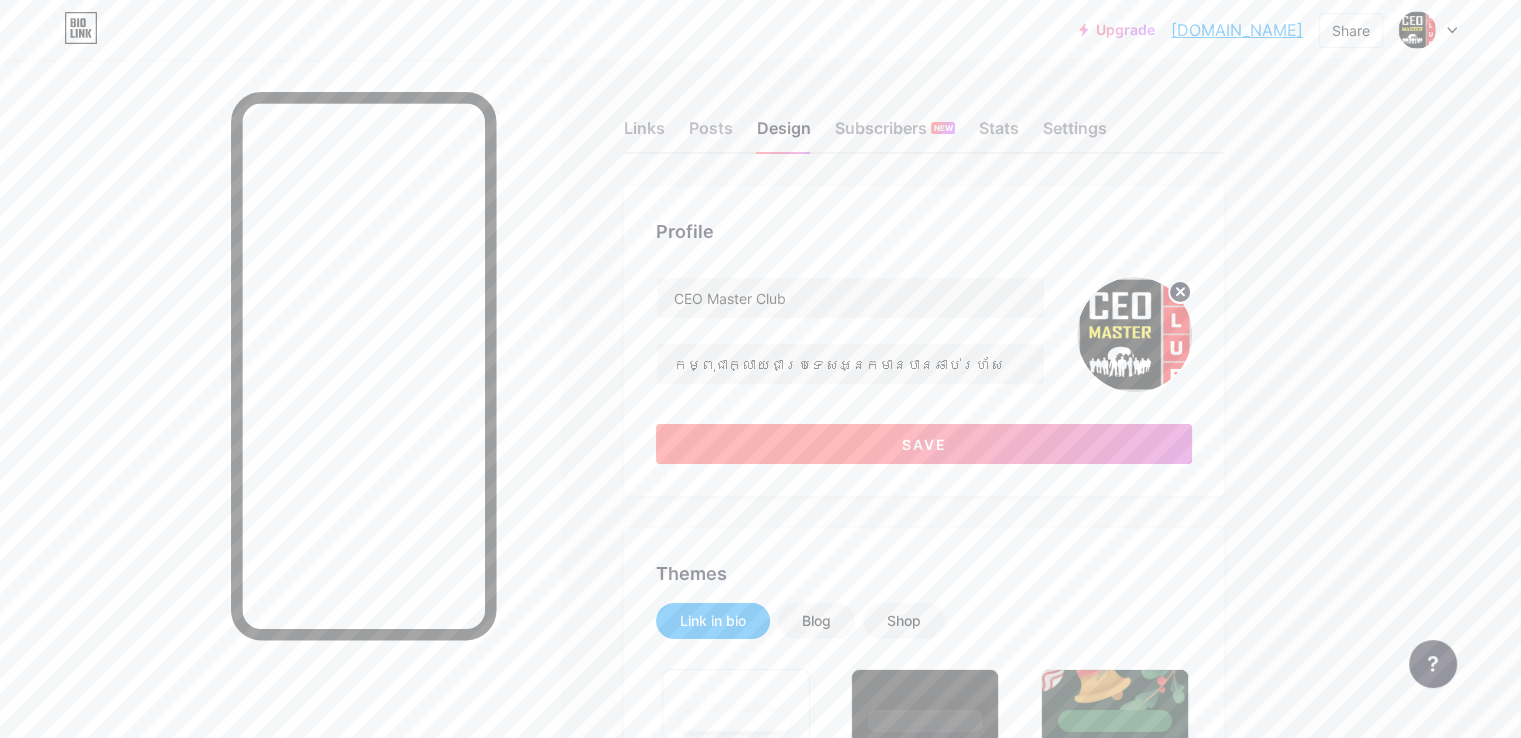 click on "Save" at bounding box center (924, 444) 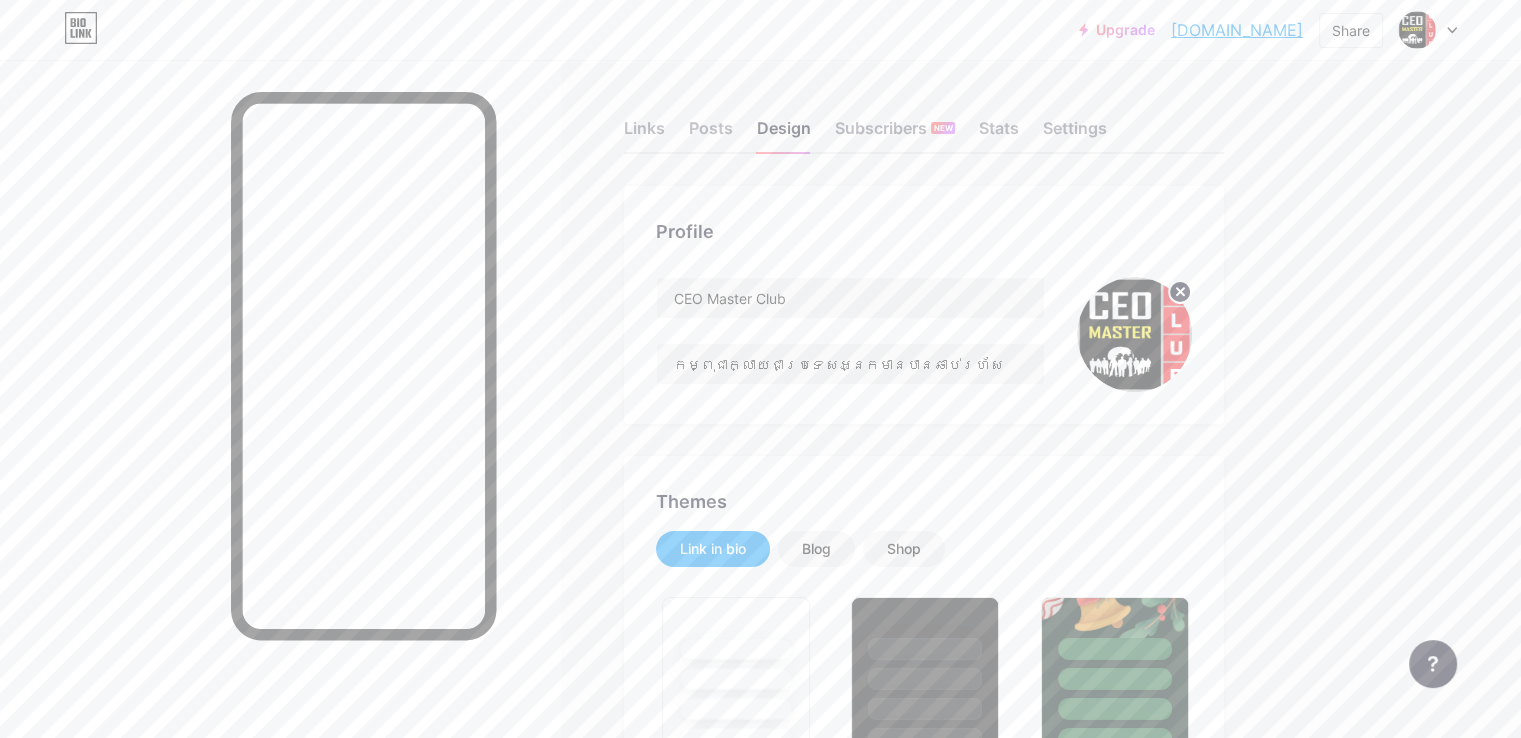 click 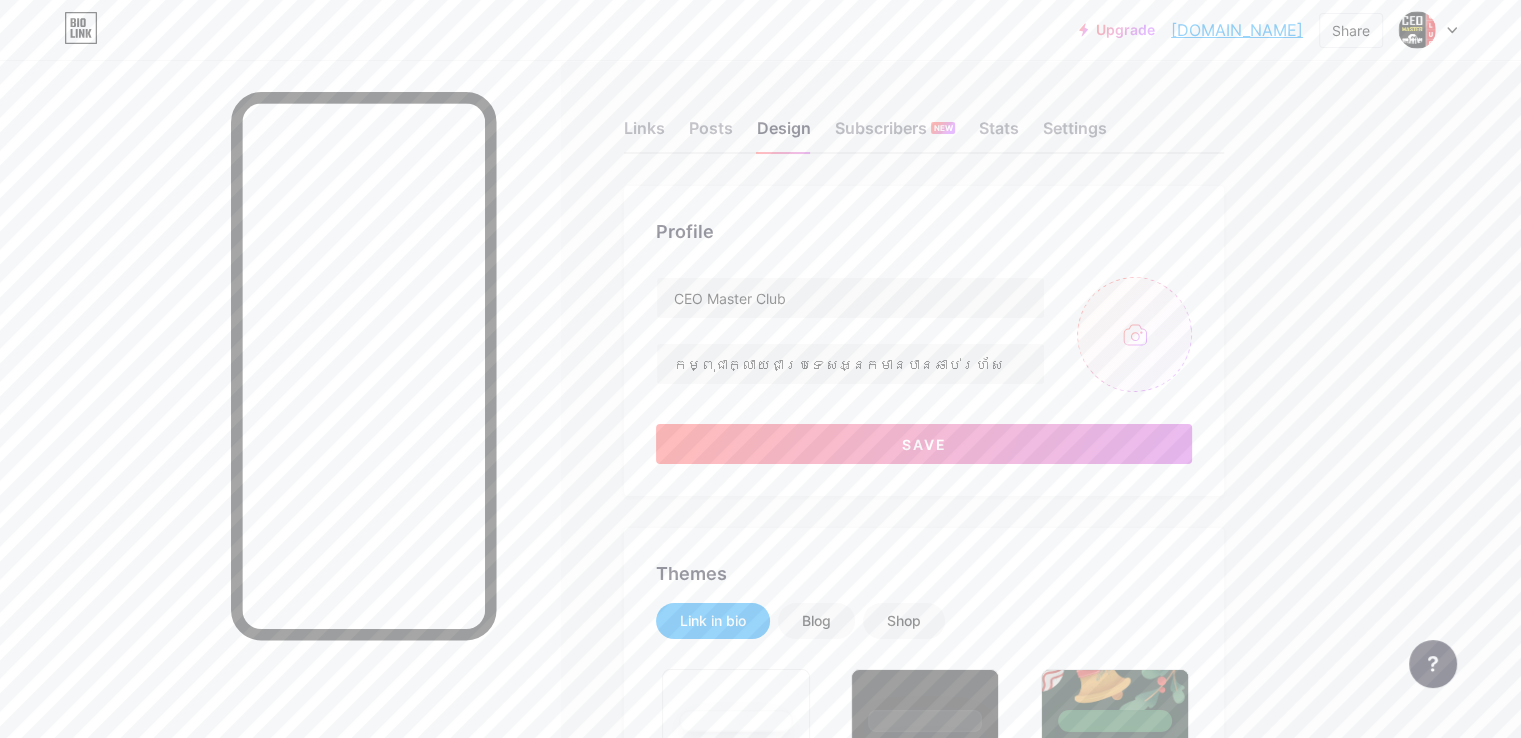 click at bounding box center (1134, 334) 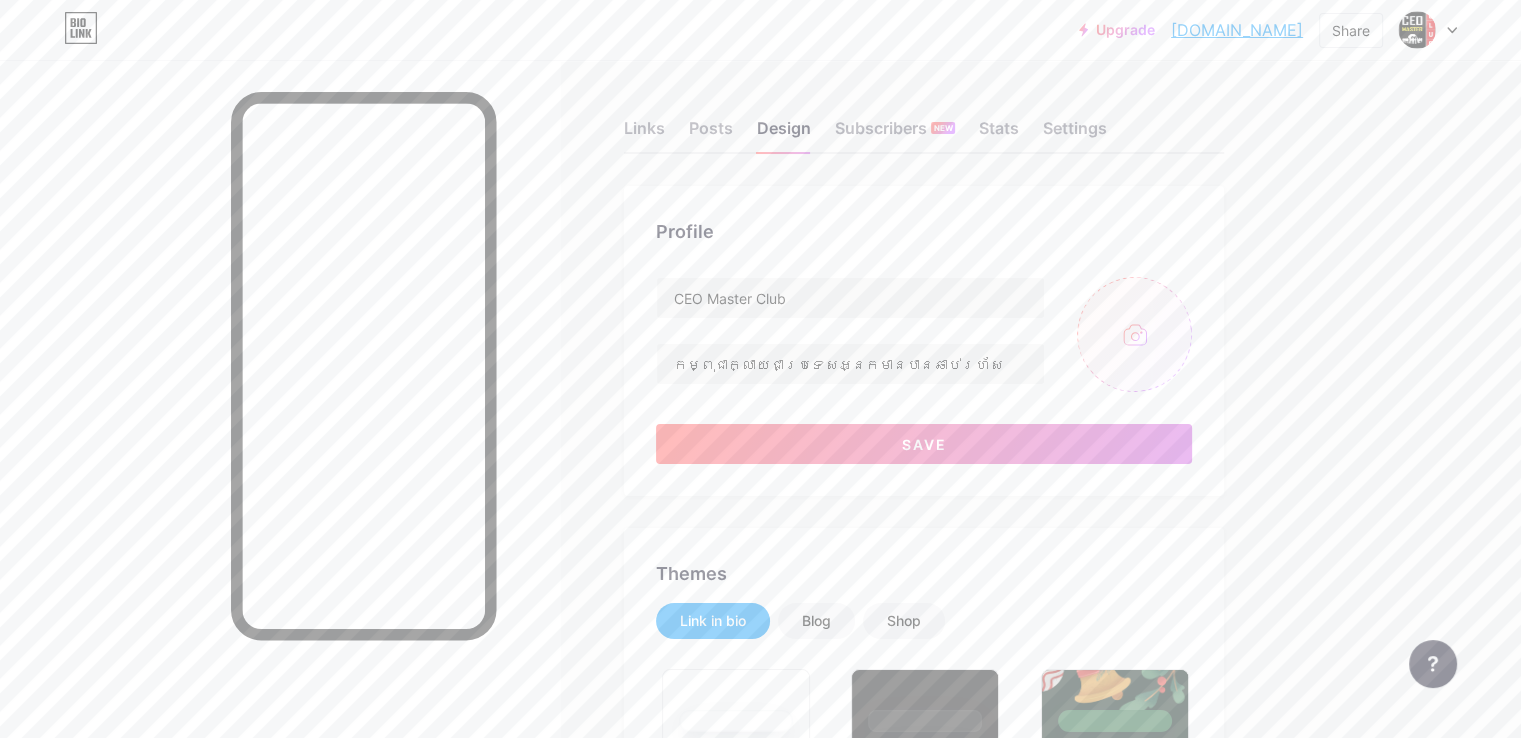 type on "C:\fakepath\279338890_1280386406069583_2163419234495489689_n.jpg" 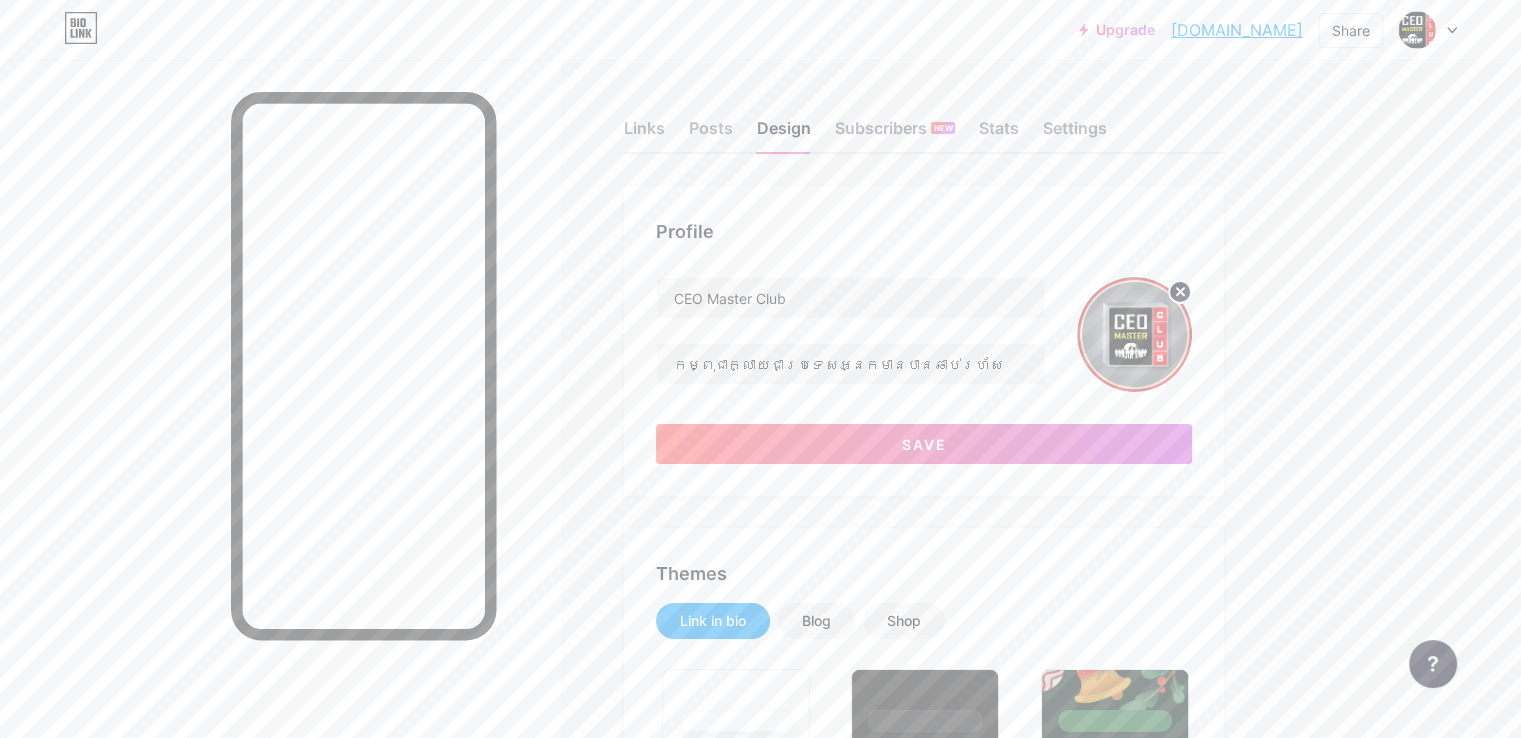 click on "Links
Posts
Design
Subscribers
NEW
Stats
Settings     Profile   CEO Master Club     កម្ពុជាក្លាយជាប្រទេសអ្នកមានបានឆាប់រហ័ស                   Save     Themes   Link in bio   Blog   Shop       Basics       Carbon       Xmas 23       Pride       Glitch       Winter · Live       Glassy · Live       Chameleon · Live       Rainy Night · Live       Neon · Live       Summer       Retro       Strawberry · Live       Desert       Sunny       Autumn       Leaf       Clear Sky       Blush       Unicorn       Minimal       Cloudy       Shadow     Create your own           Changes saved       Position to display socials                 Top                     Bottom
Disable Bio Link branding
[PERSON_NAME] the Bio Link branding from homepage     Display Share button
Changes saved           Feature requests" at bounding box center (654, 1764) 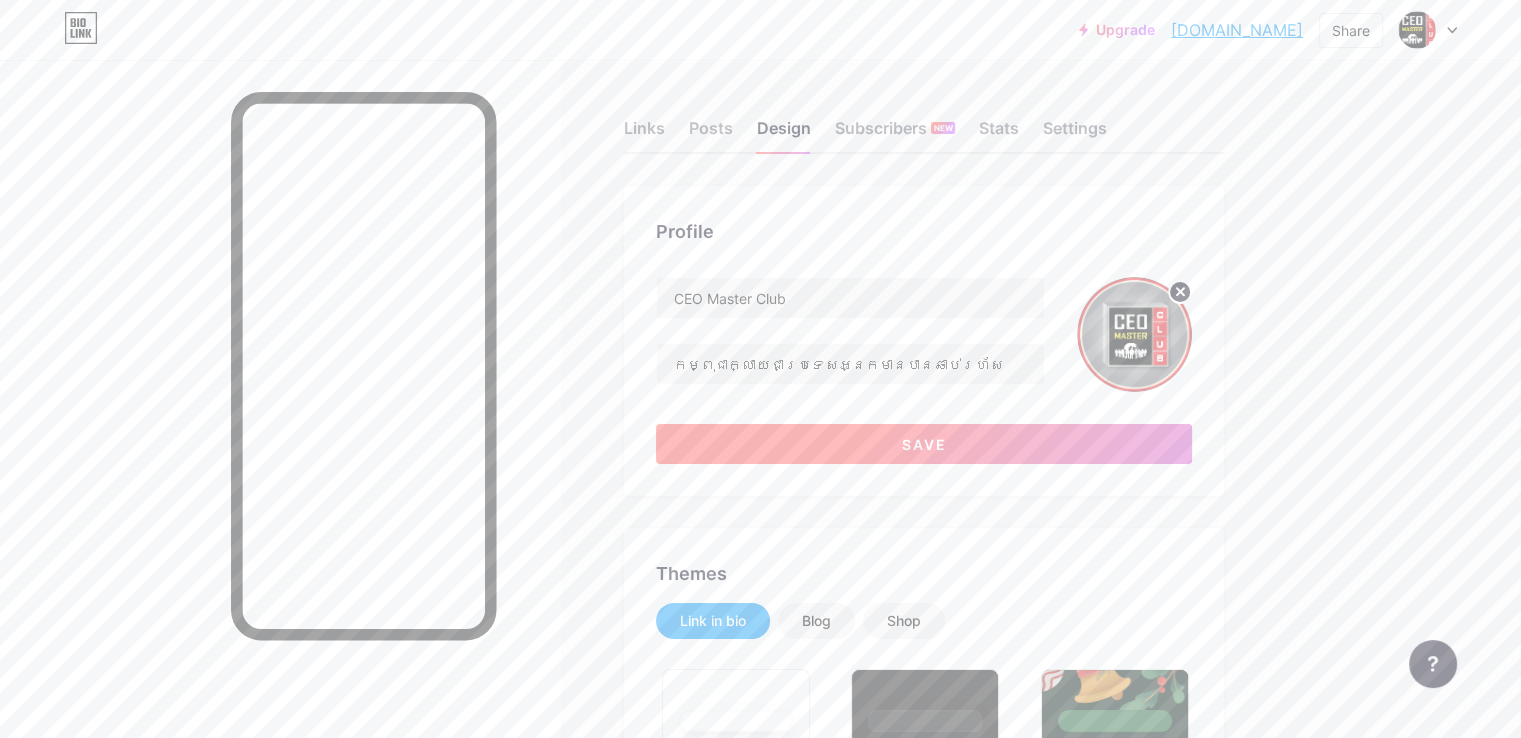 click on "Save" at bounding box center (924, 444) 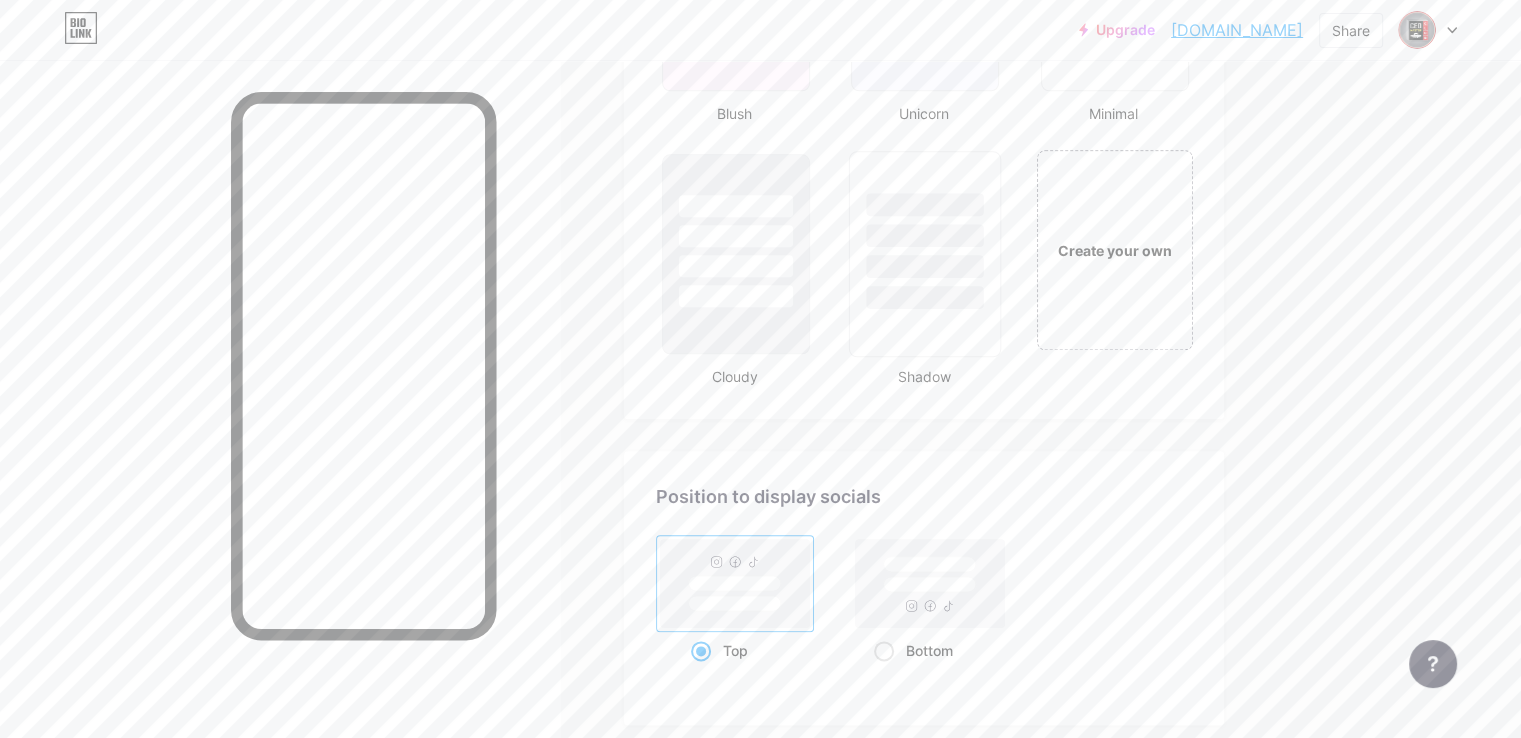 scroll, scrollTop: 2400, scrollLeft: 0, axis: vertical 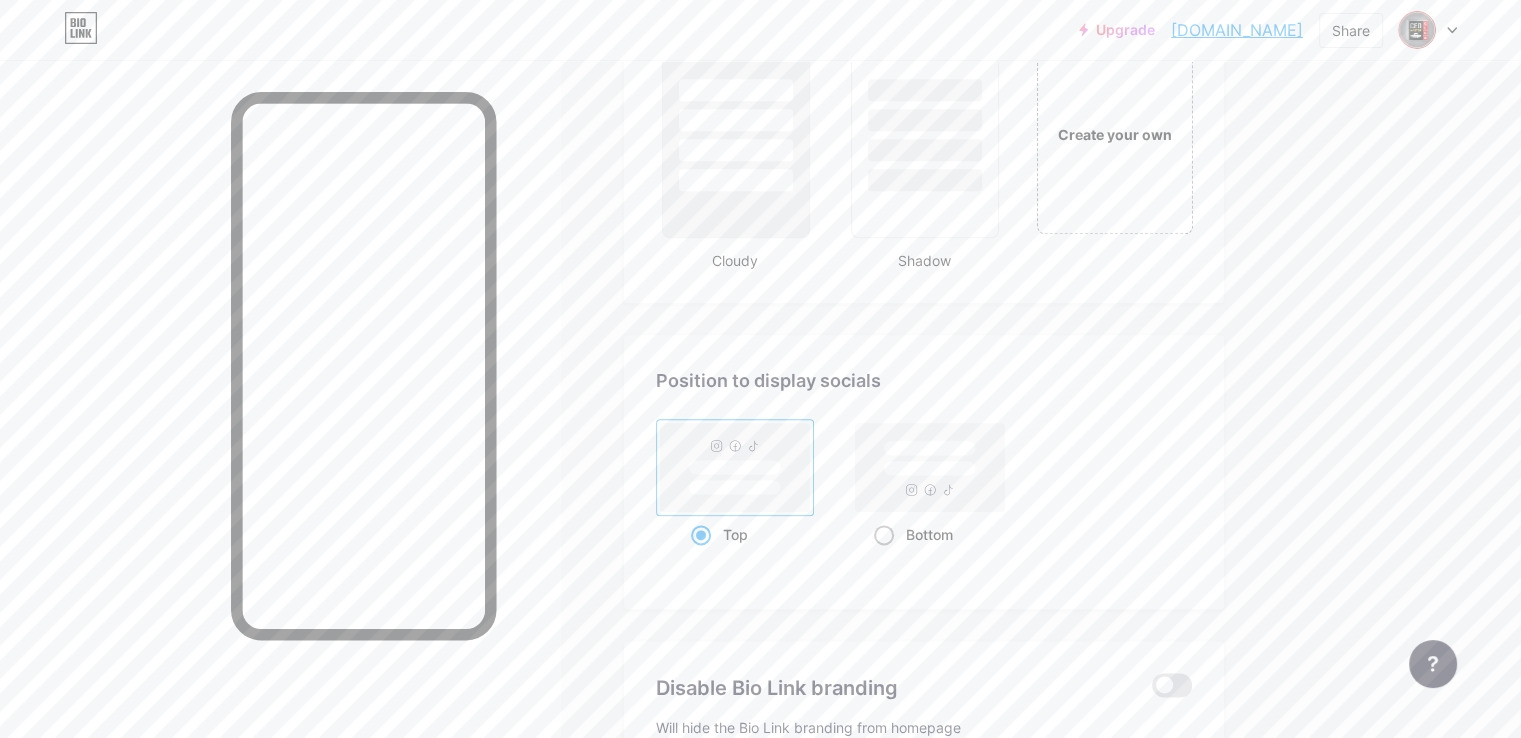 click on "Bottom" at bounding box center (929, 534) 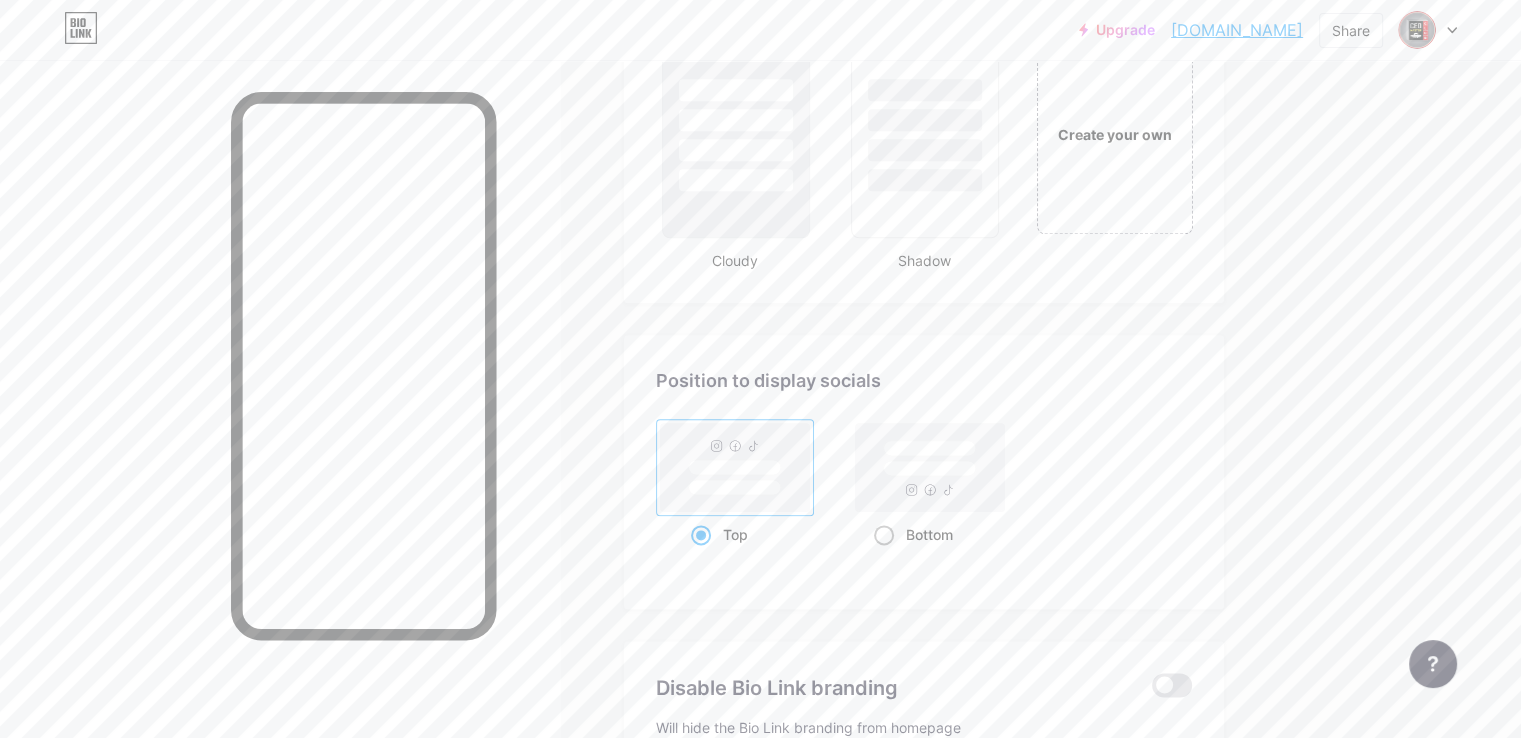click on "Bottom" at bounding box center [880, 559] 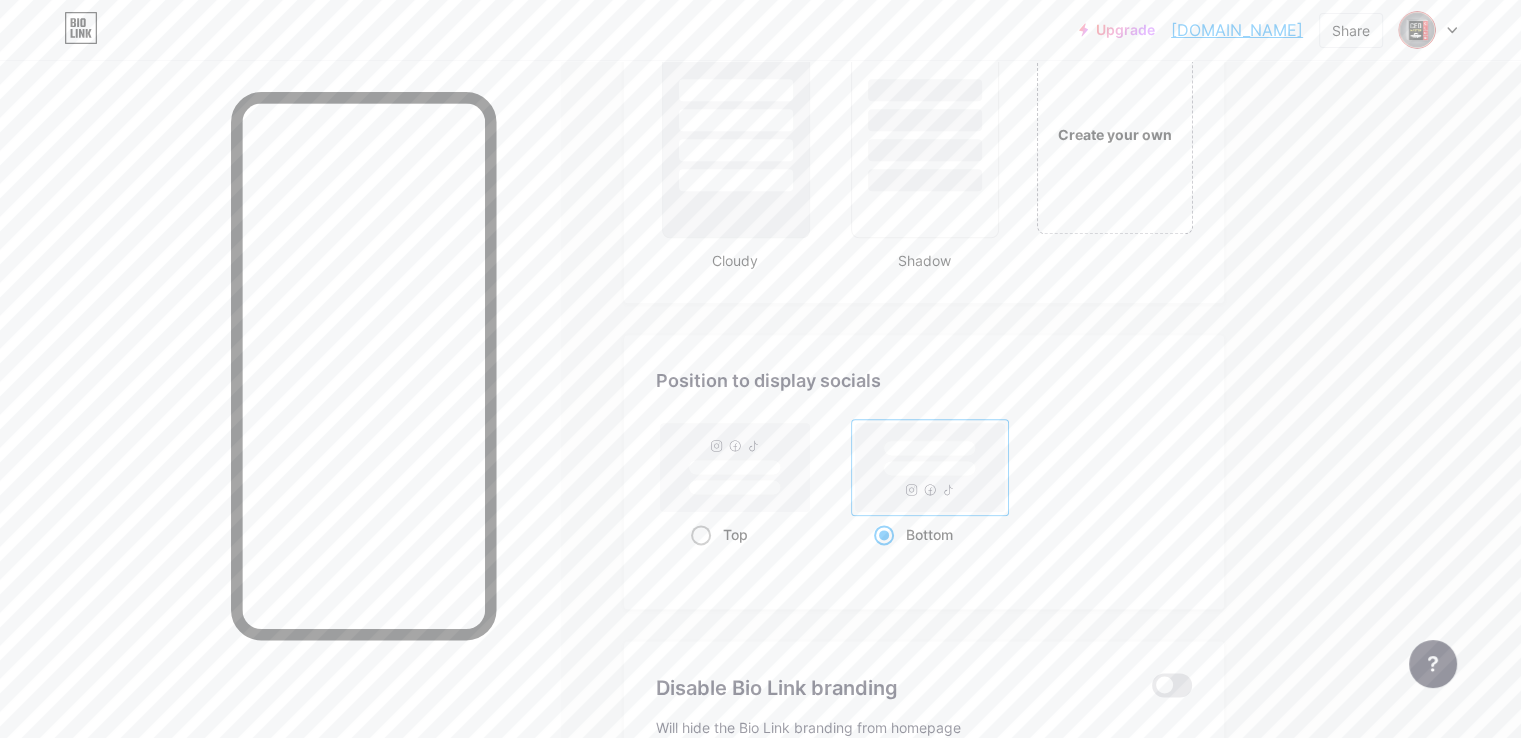 click at bounding box center [701, 535] 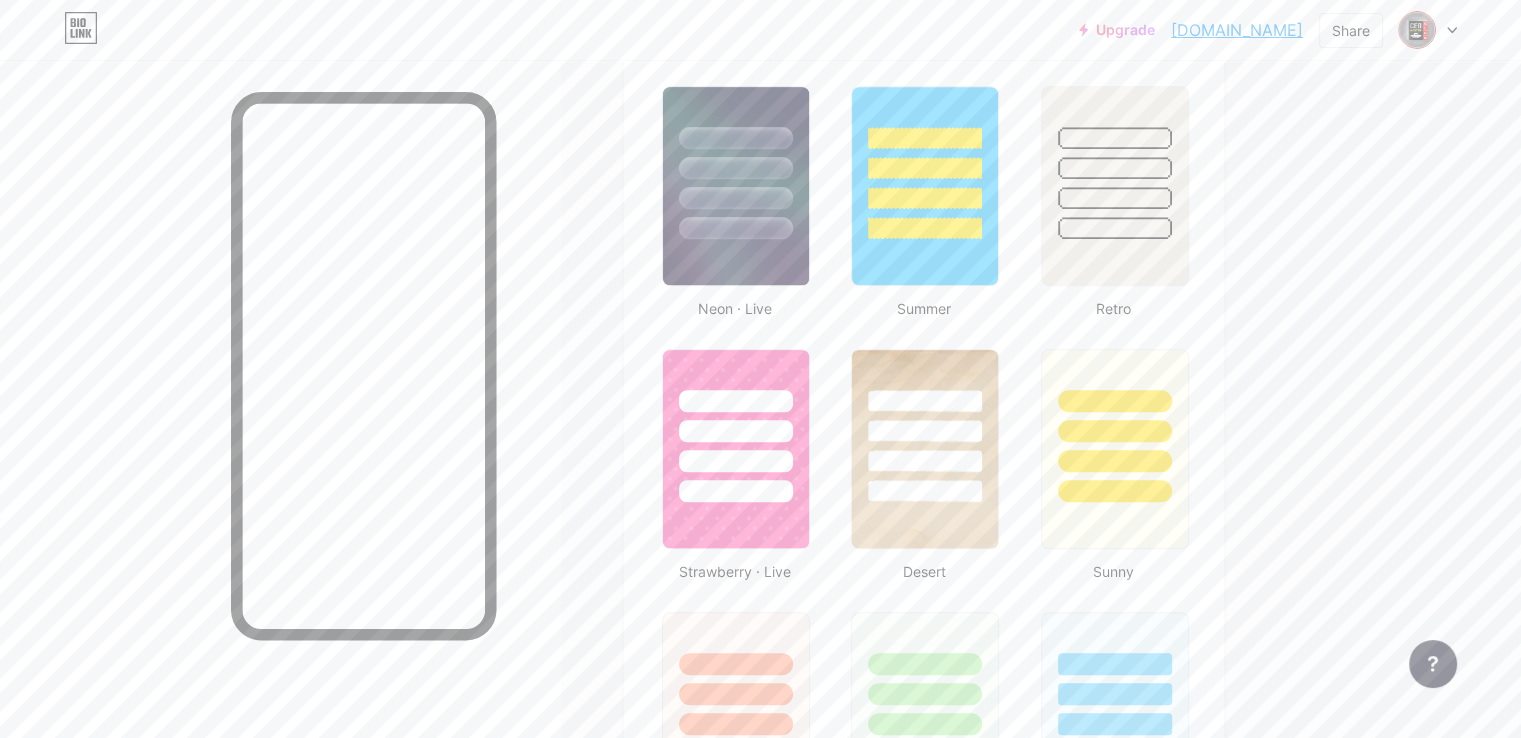 scroll, scrollTop: 900, scrollLeft: 0, axis: vertical 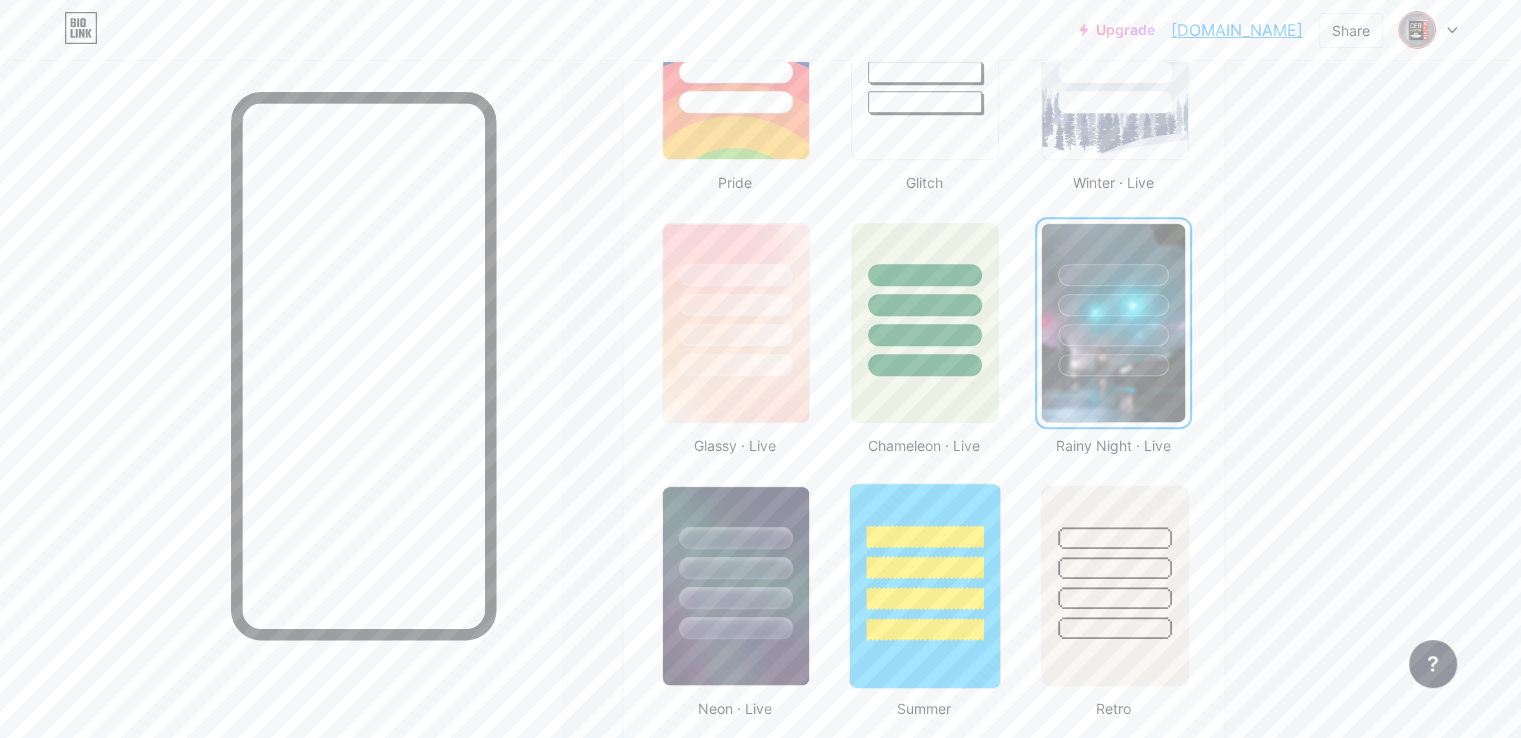 click at bounding box center (925, 536) 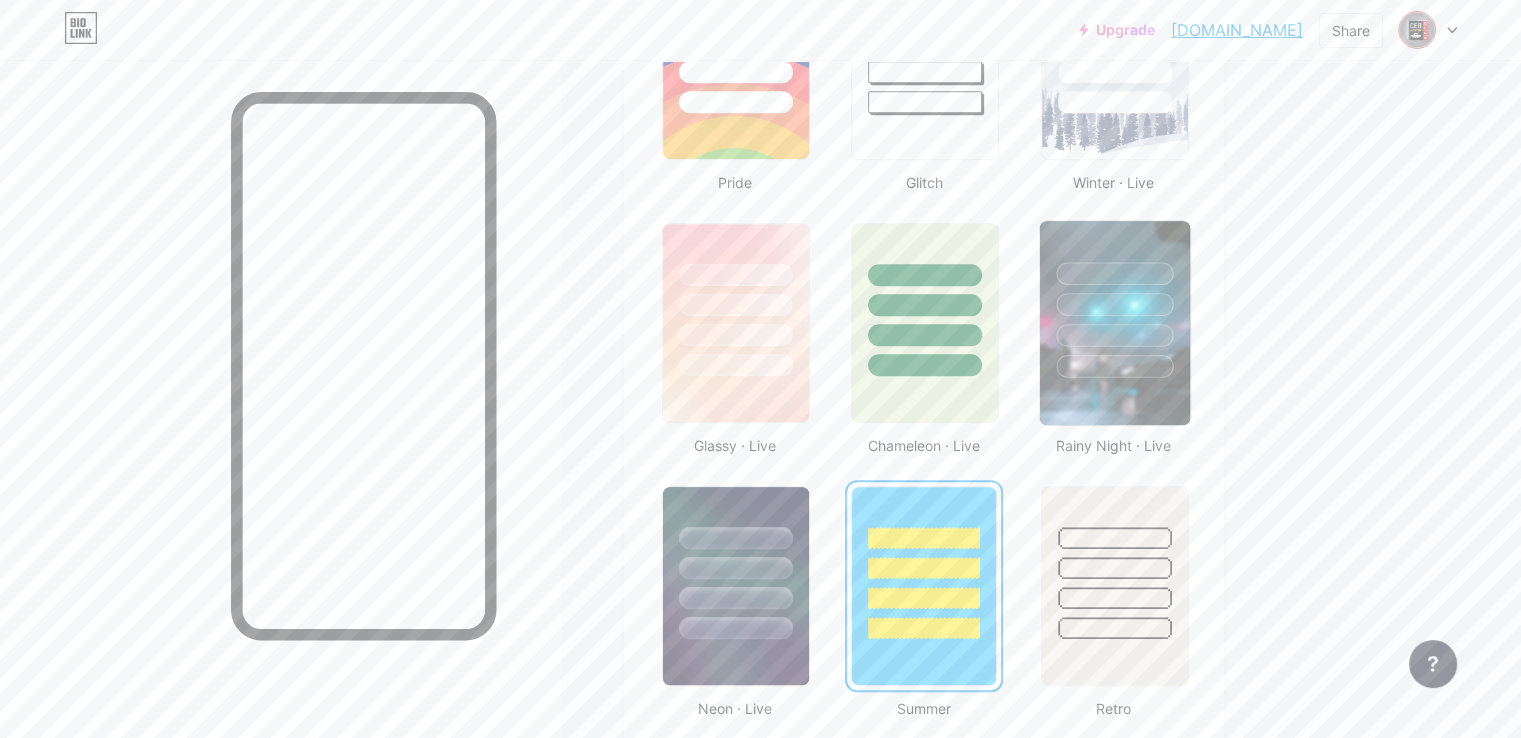 click at bounding box center [1114, 366] 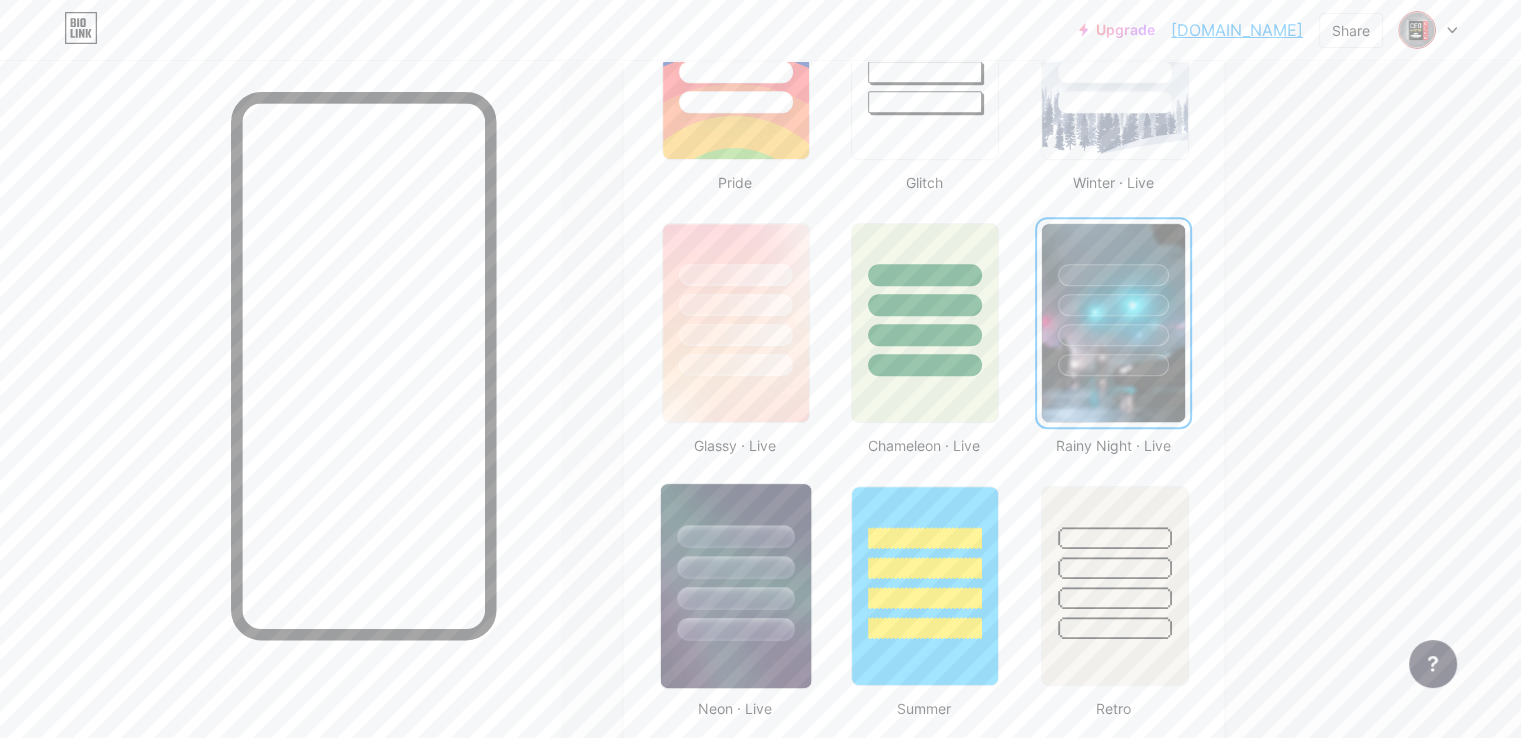 click at bounding box center [735, 536] 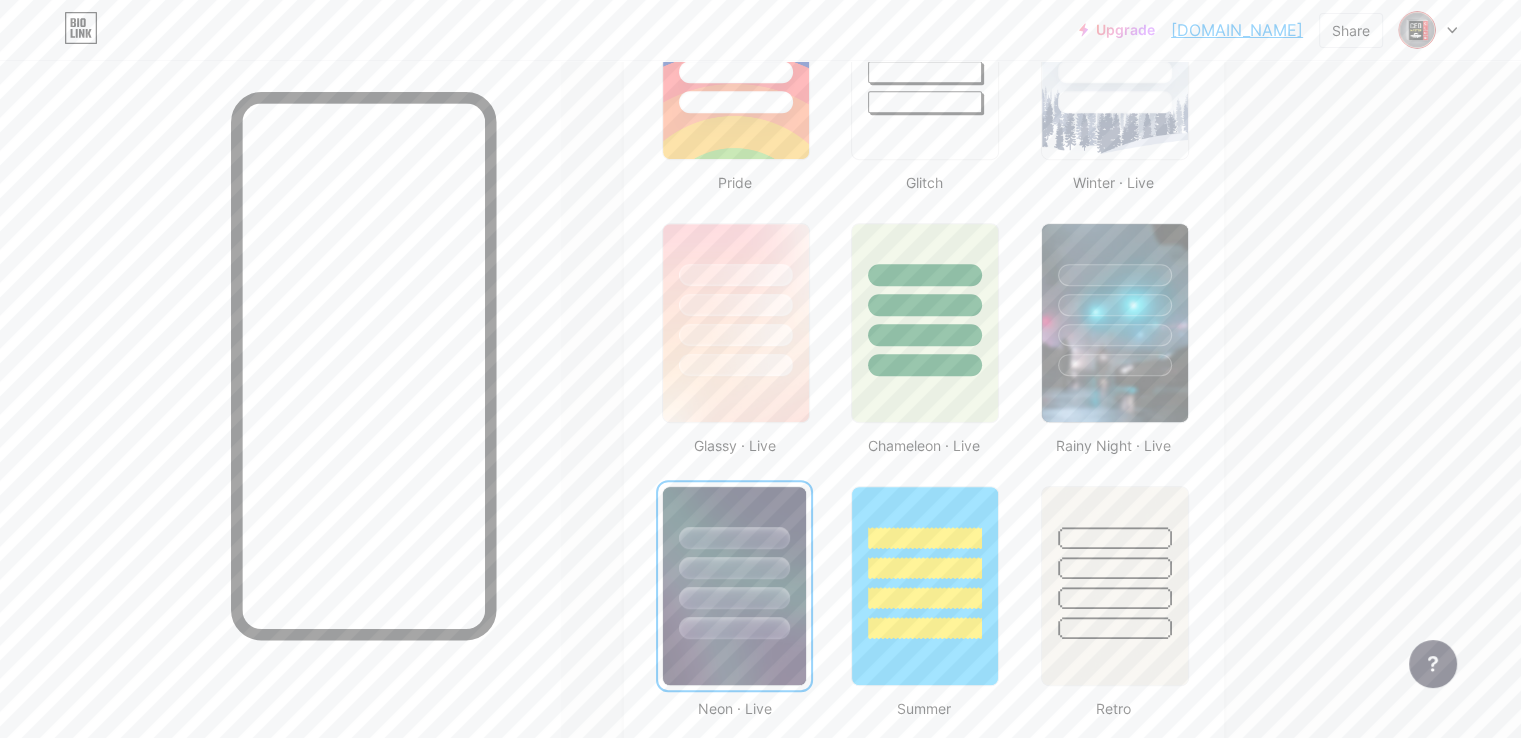 scroll, scrollTop: 700, scrollLeft: 0, axis: vertical 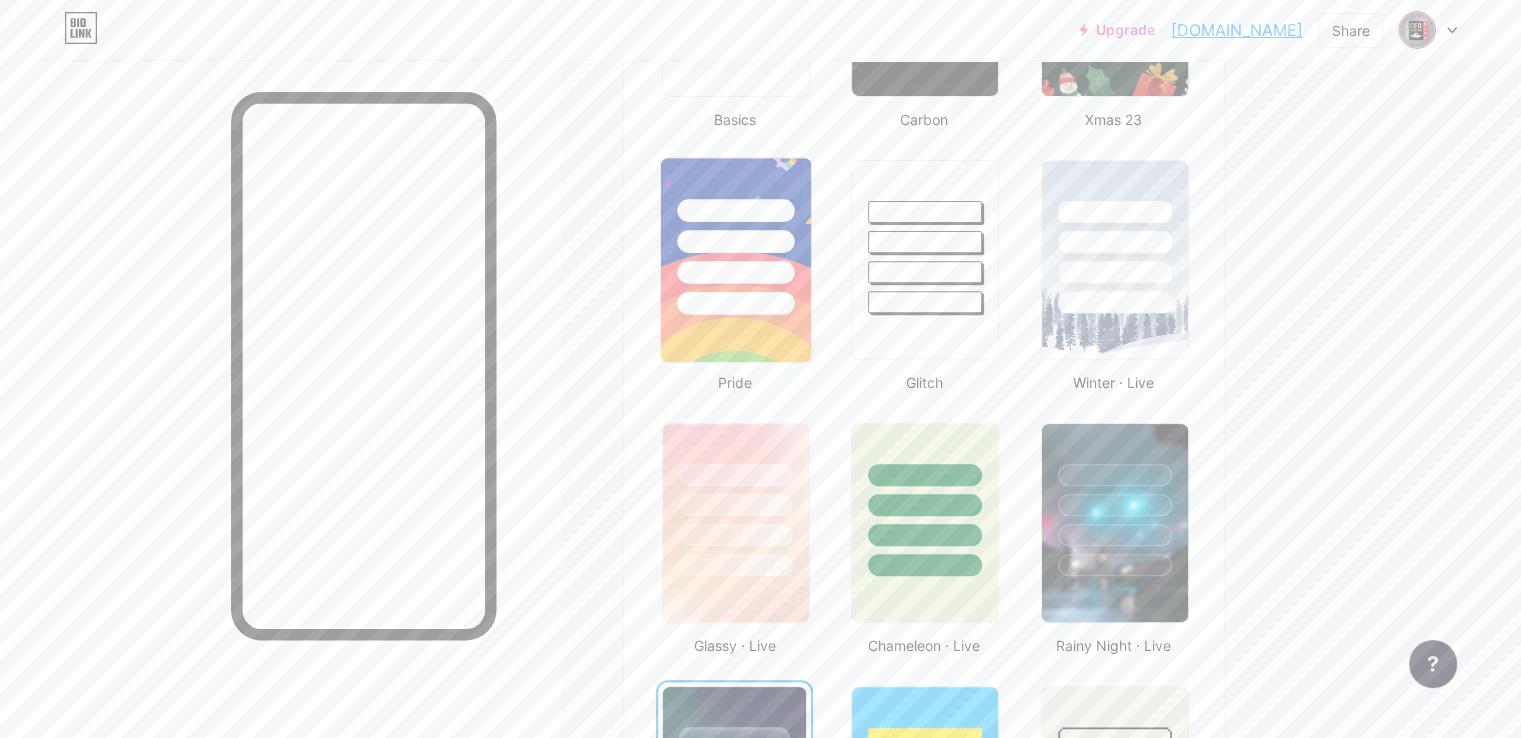 click at bounding box center (736, 260) 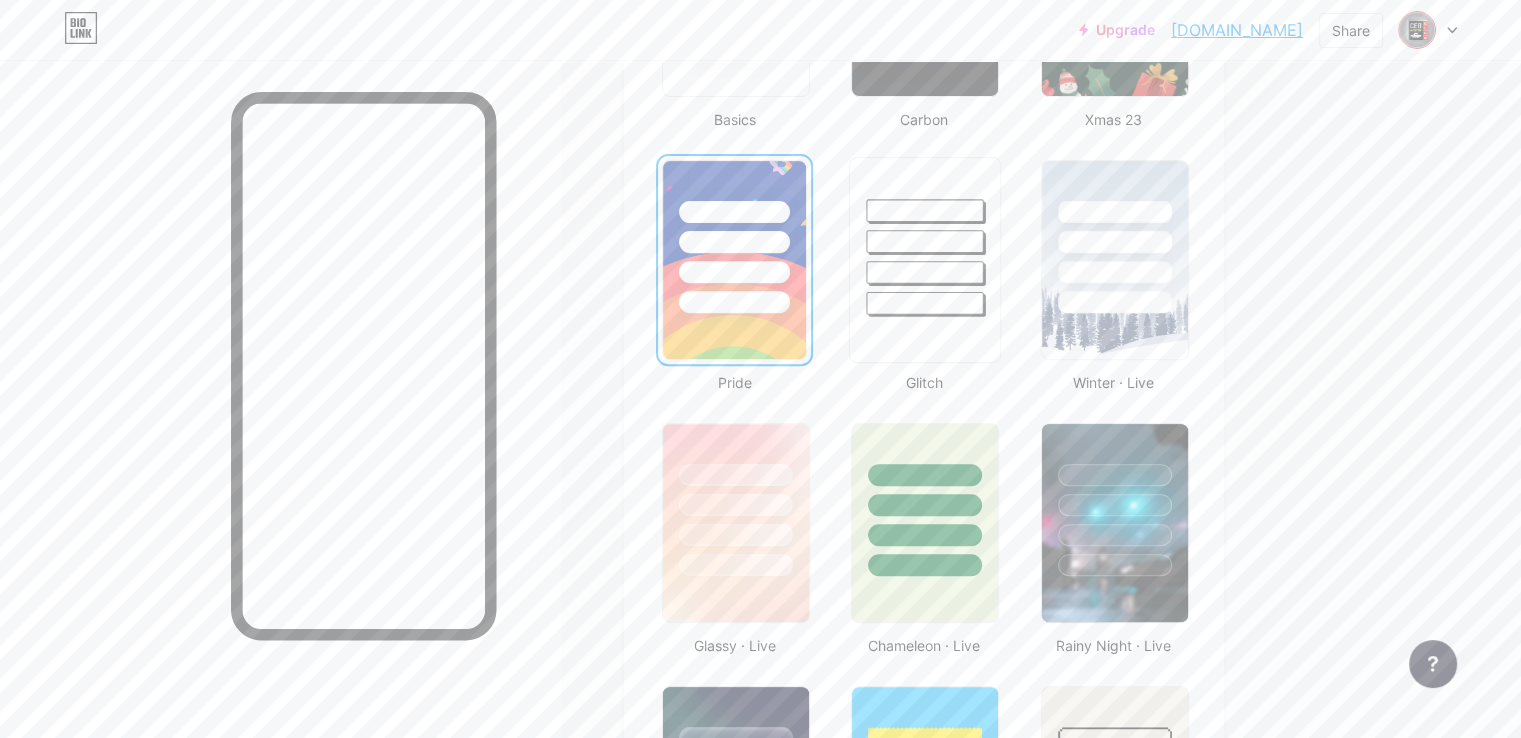 click at bounding box center (925, 303) 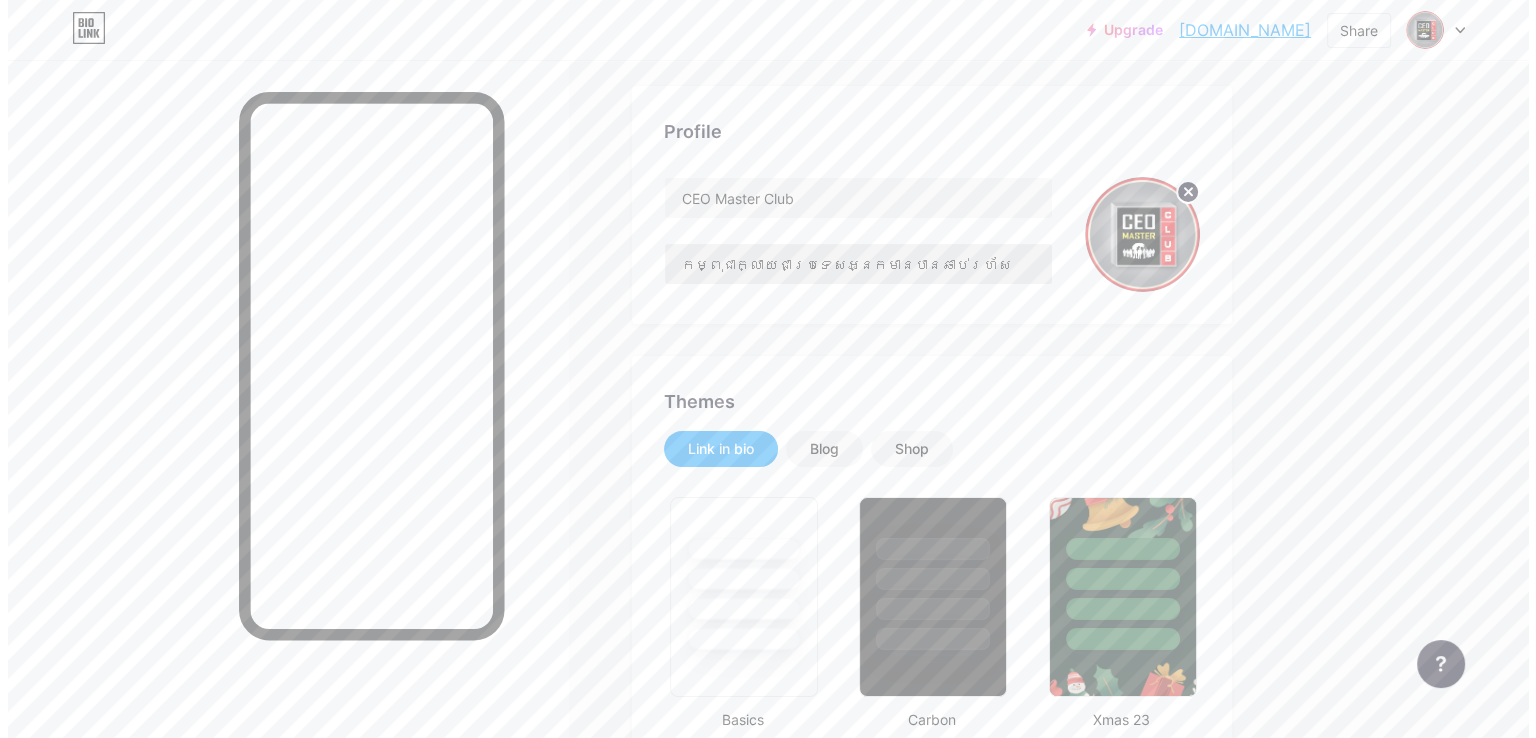 scroll, scrollTop: 0, scrollLeft: 0, axis: both 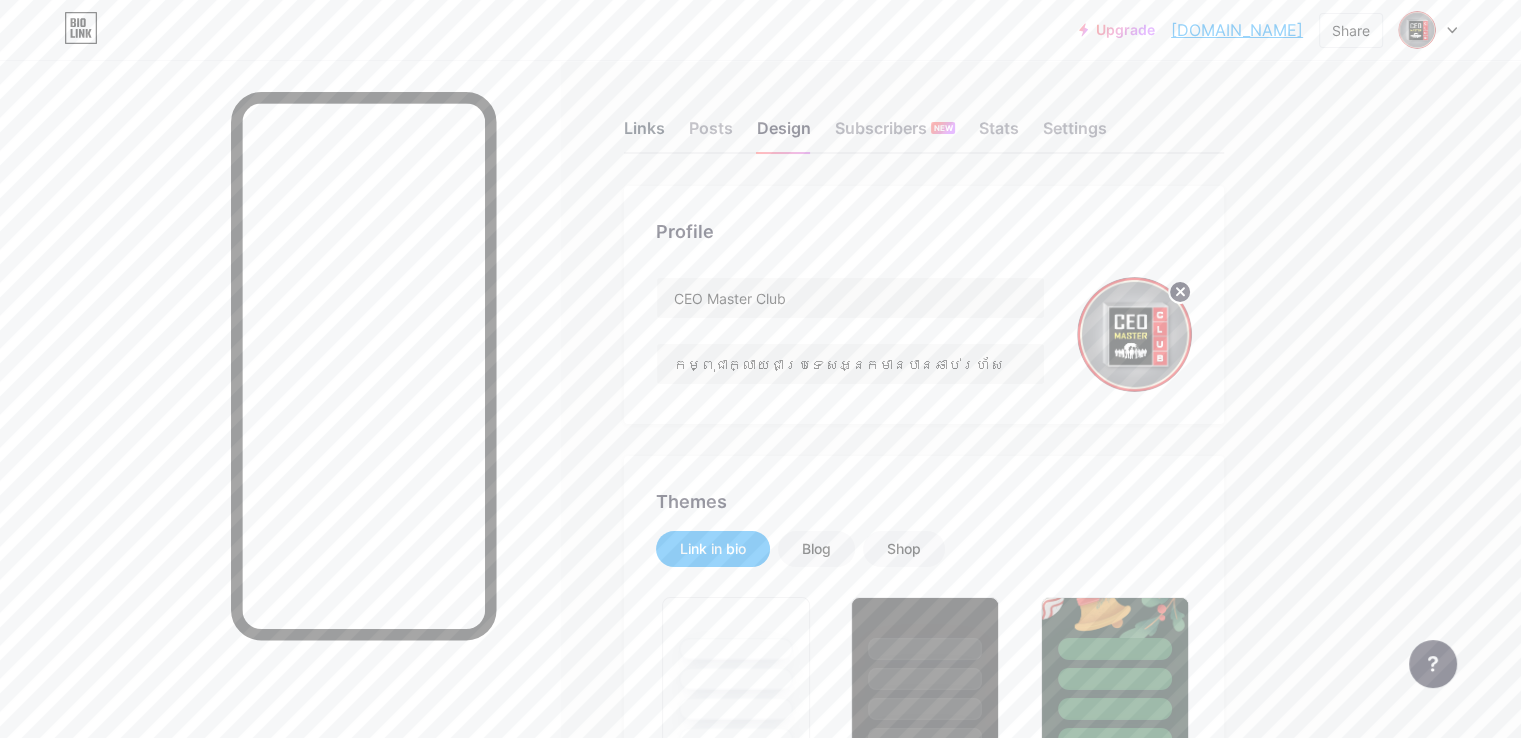 click on "Links" at bounding box center [644, 134] 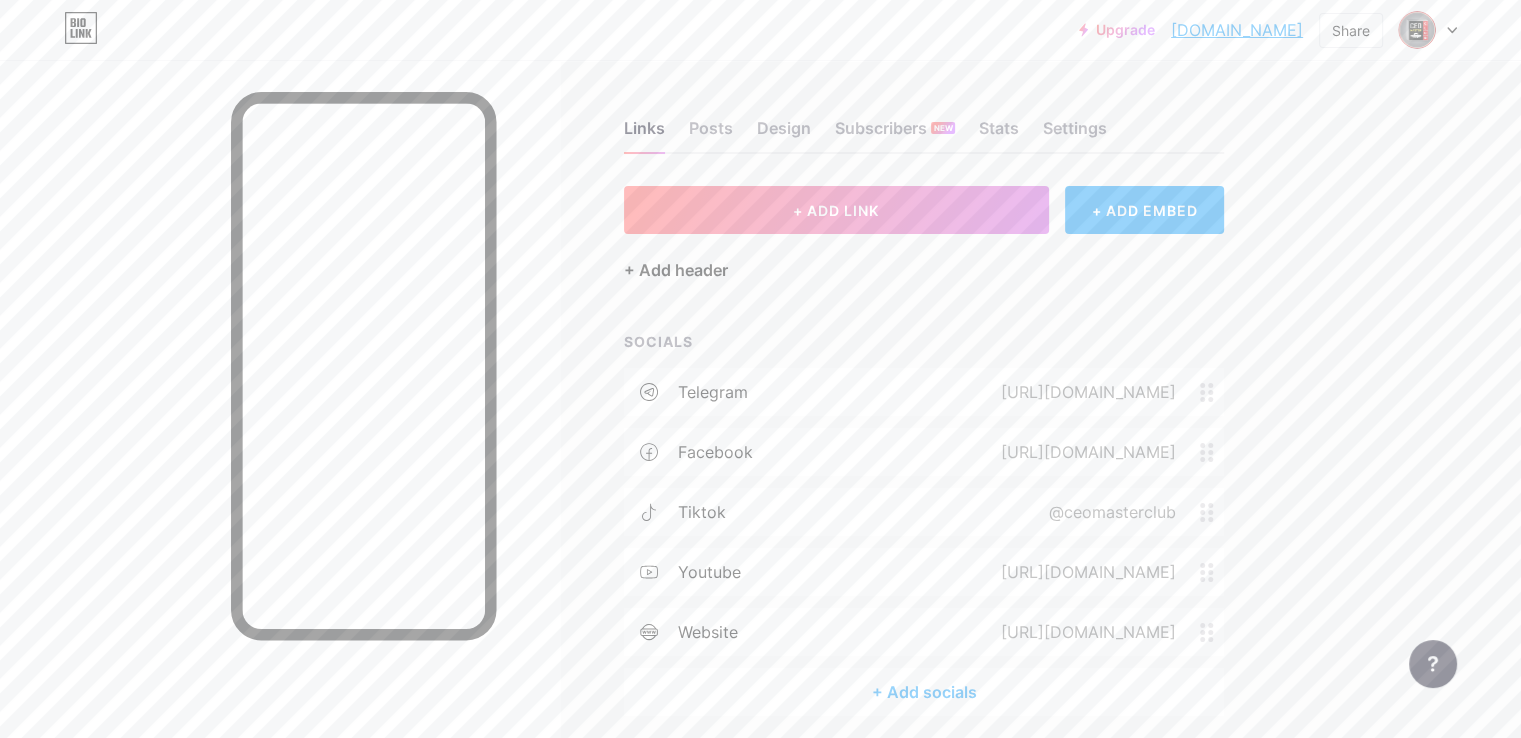 click on "+ Add header" at bounding box center (676, 270) 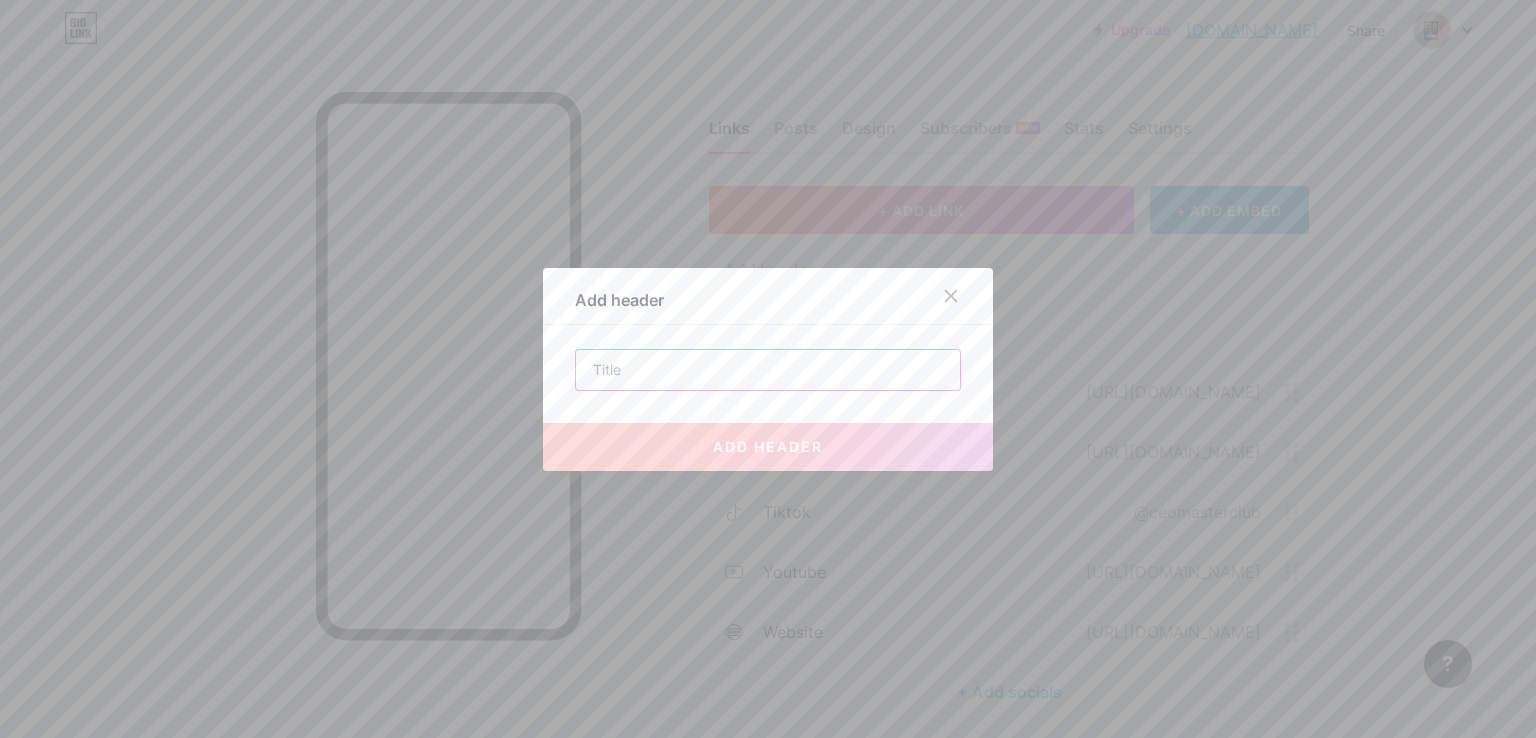 click at bounding box center [768, 370] 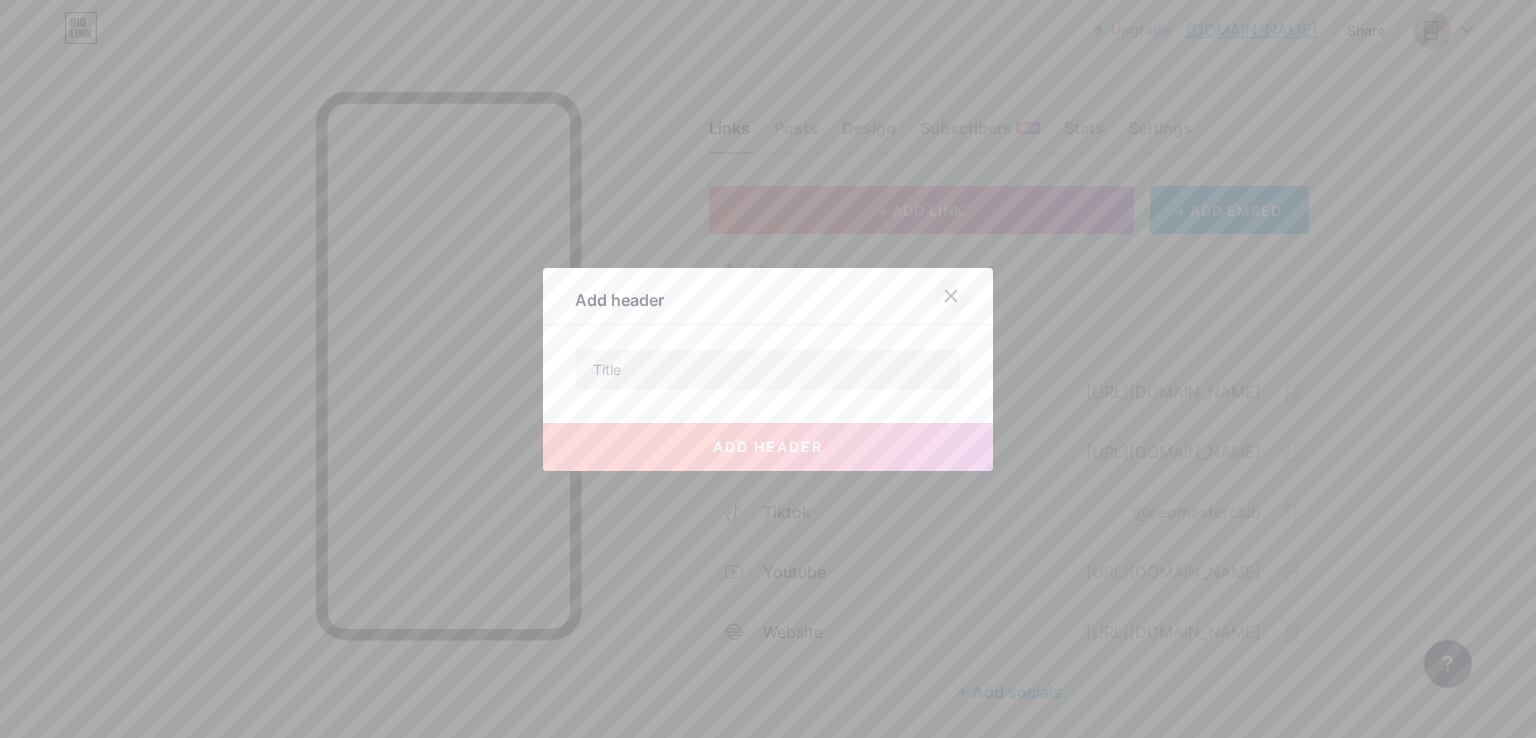 click at bounding box center [951, 296] 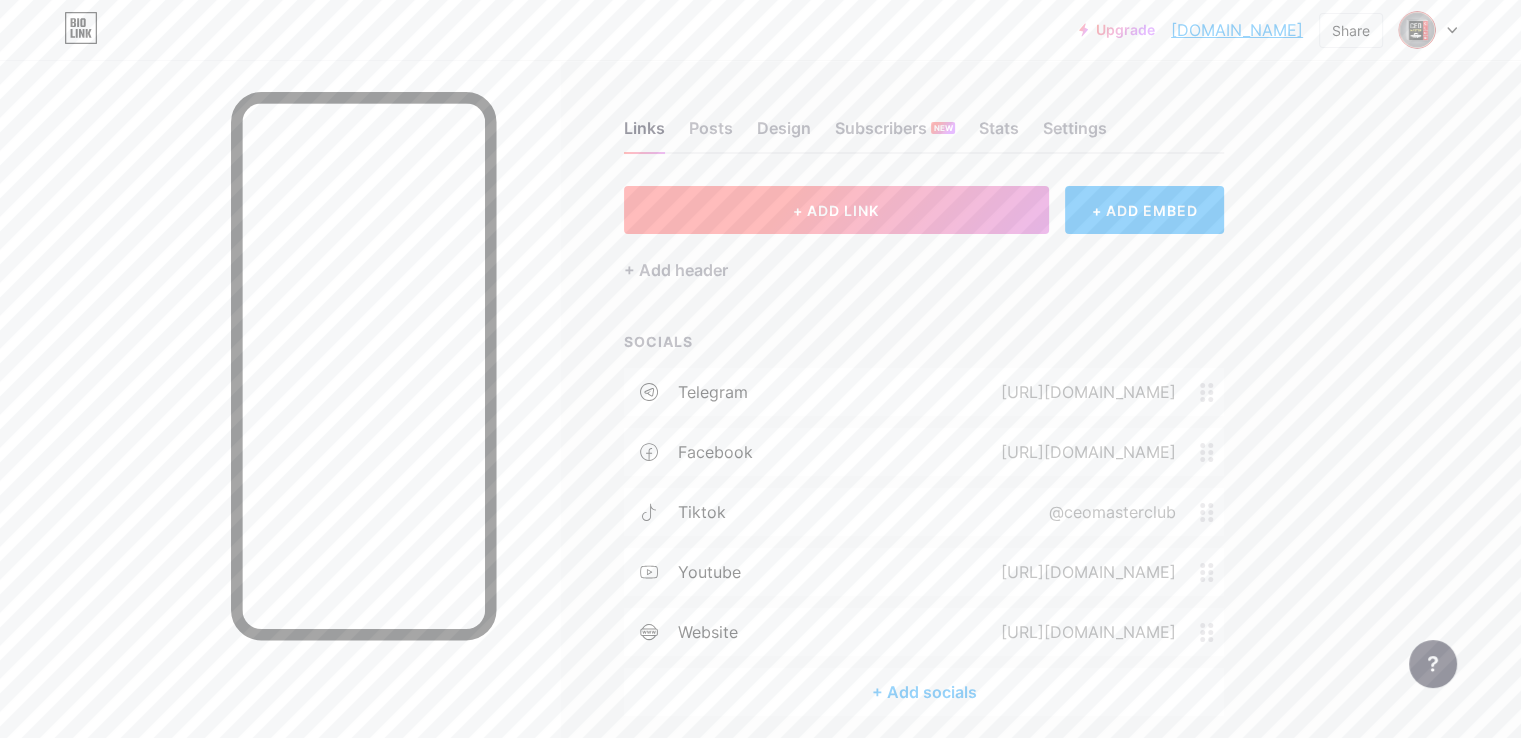 click on "+ ADD LINK" at bounding box center [836, 210] 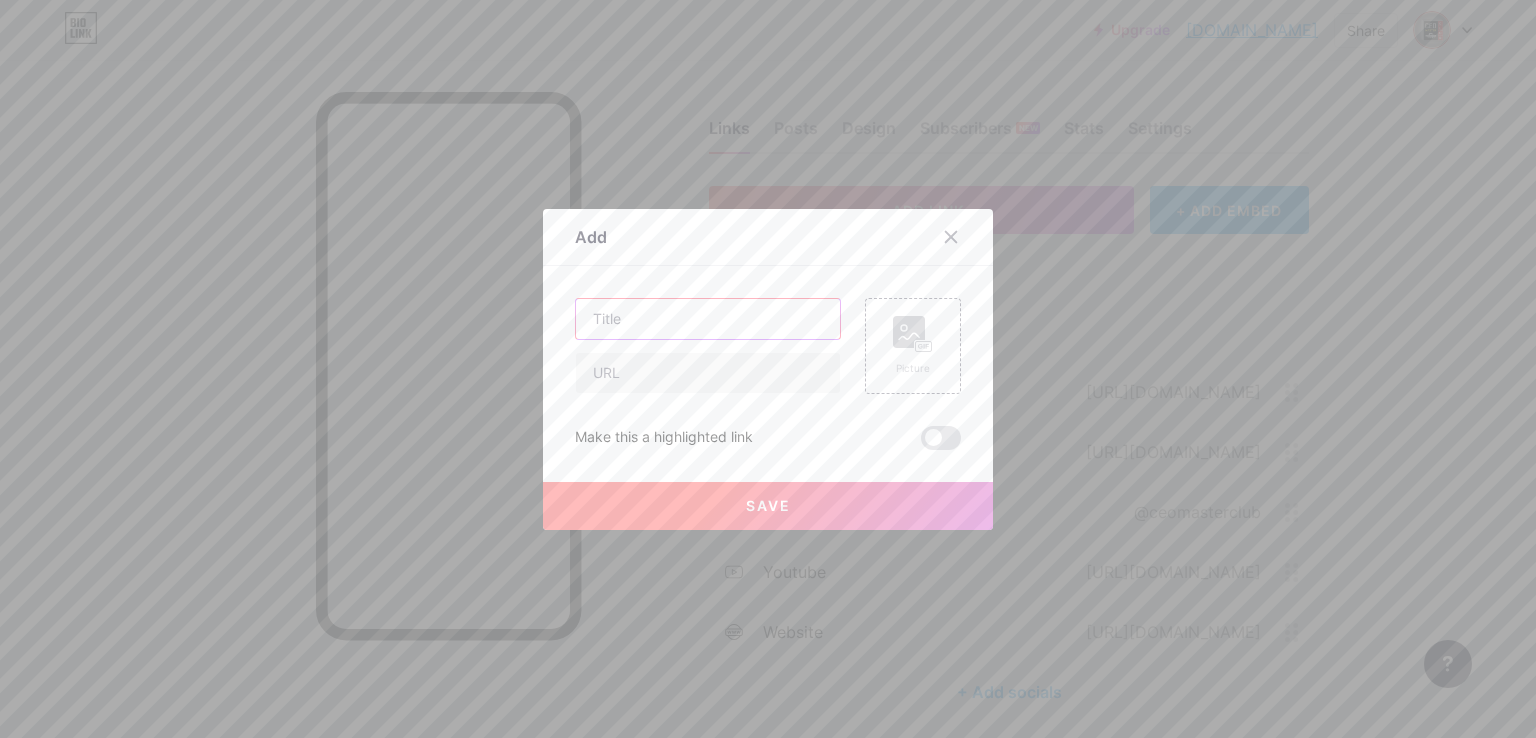 click at bounding box center (708, 319) 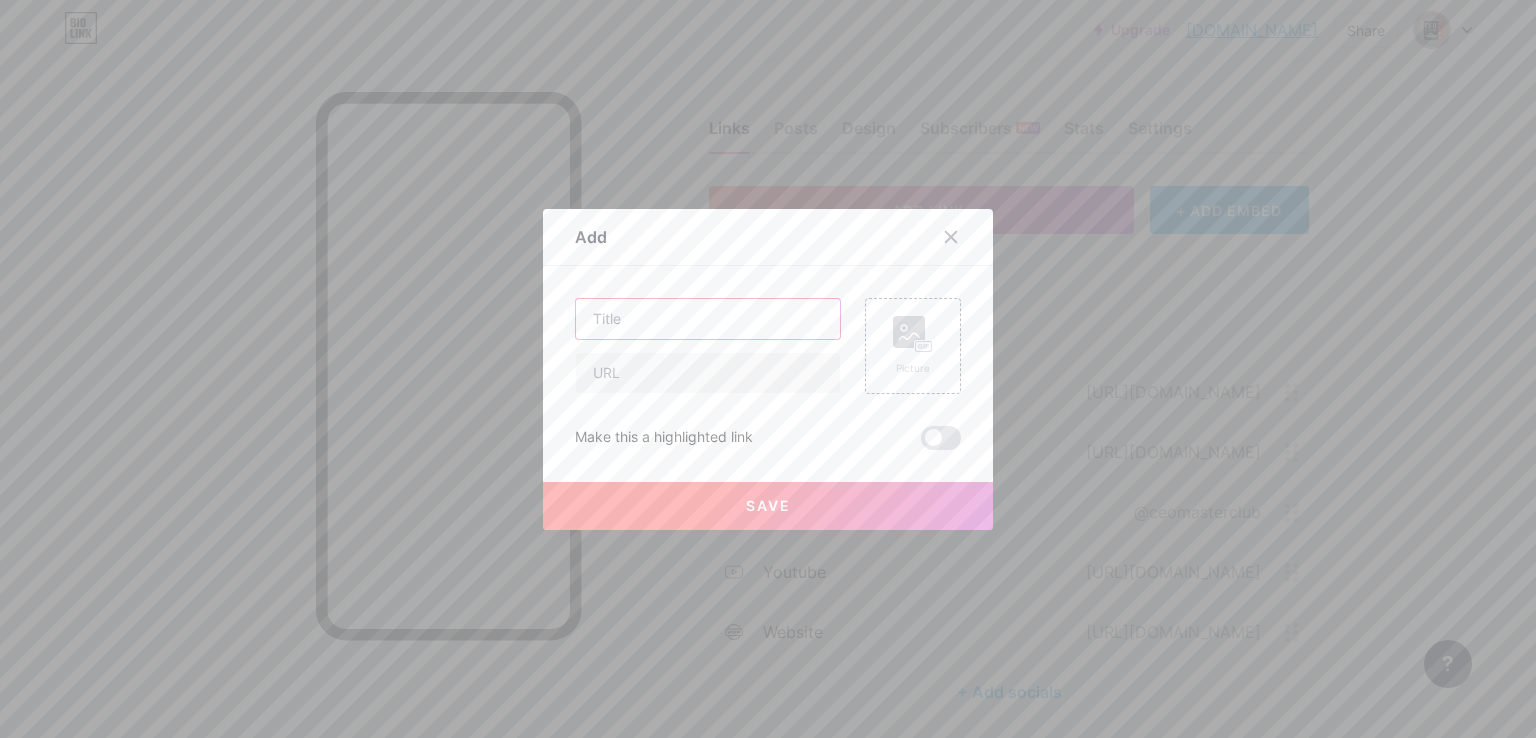 type on "ជ" 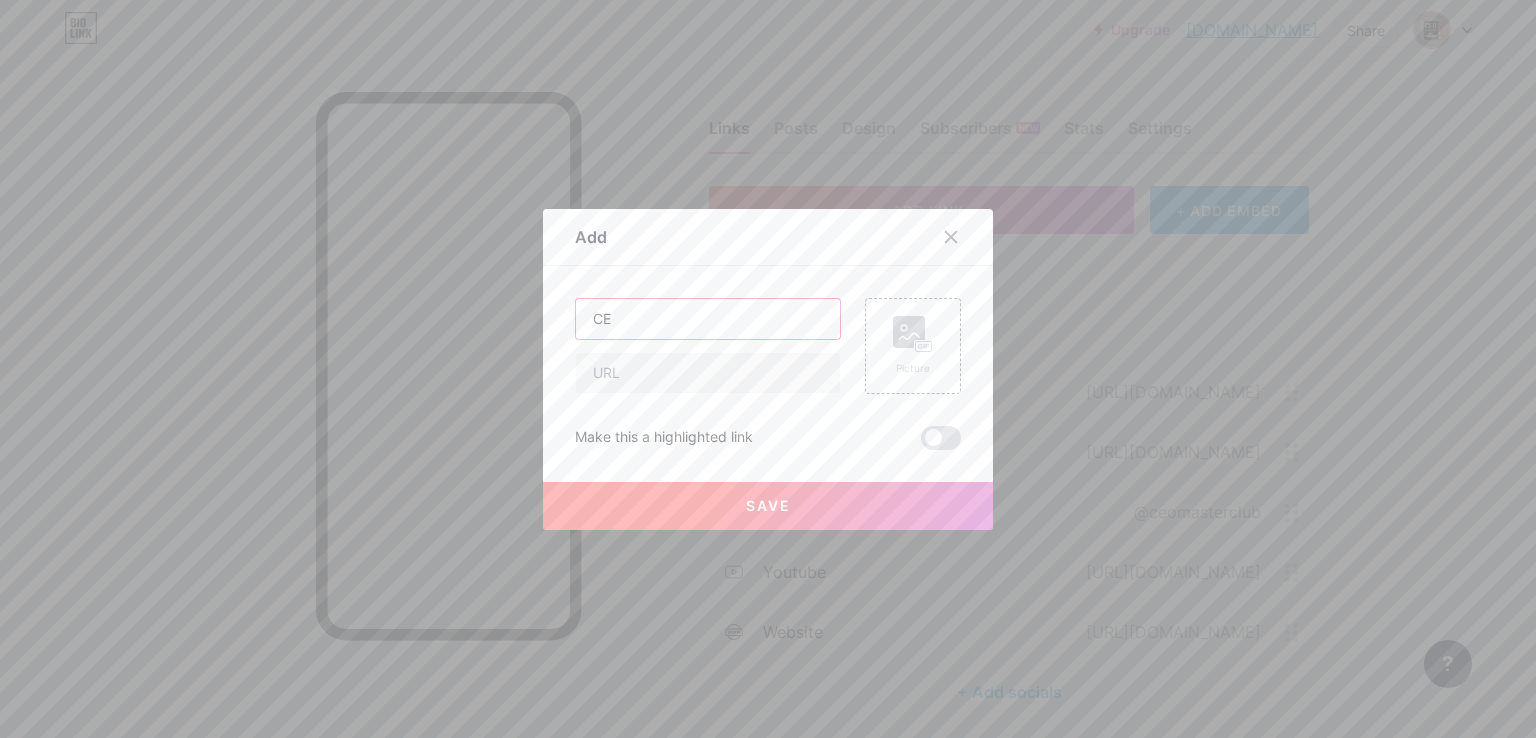 type on "C" 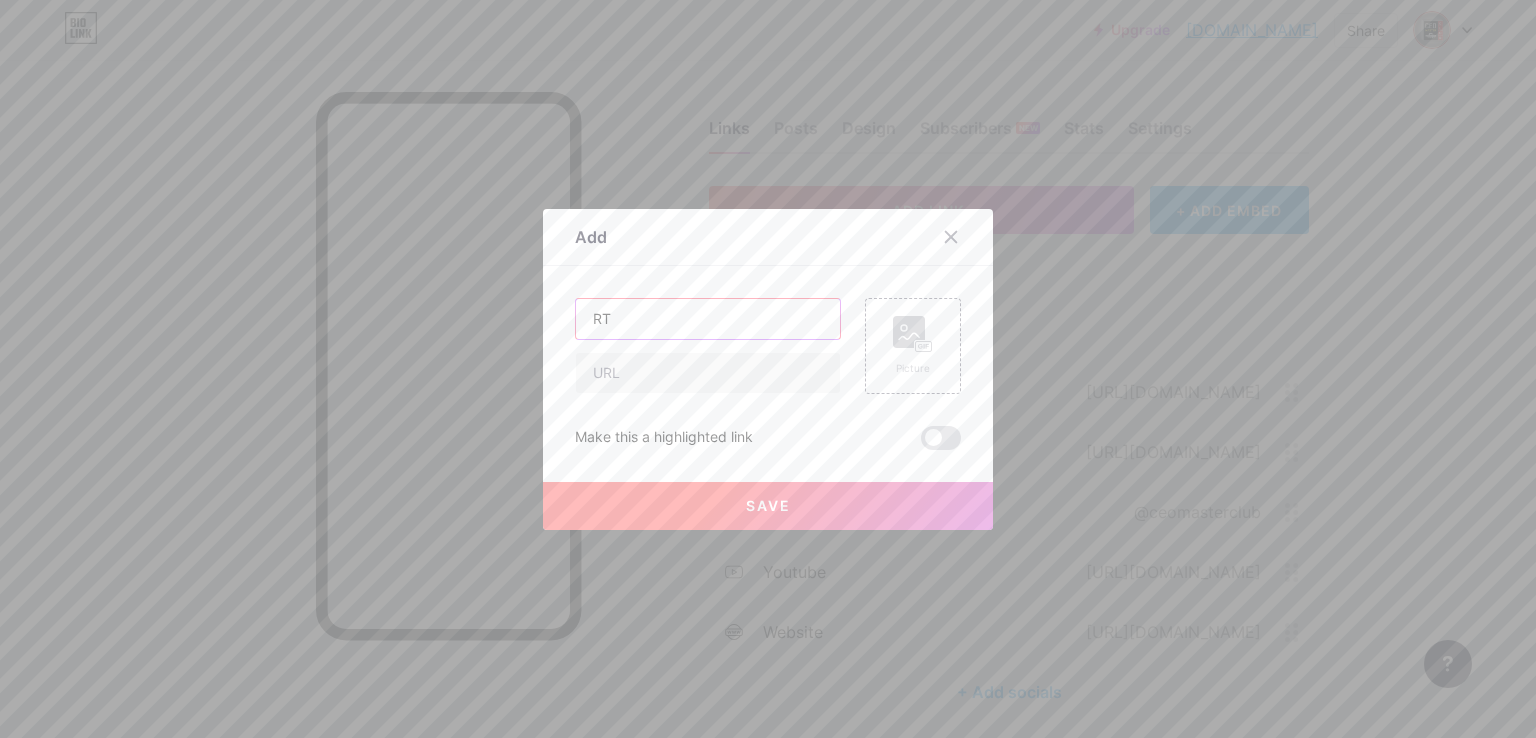 type on "R" 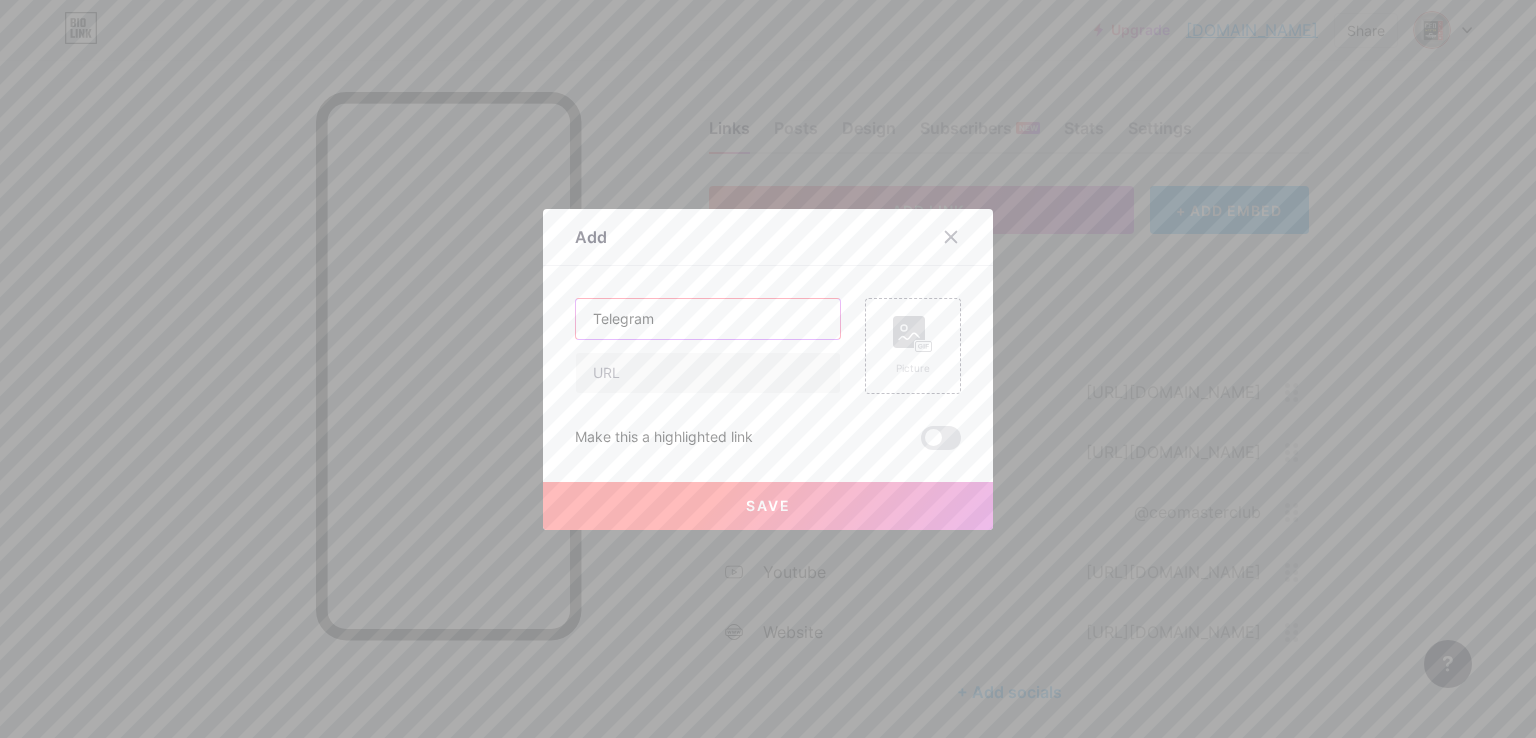type on "Telegram" 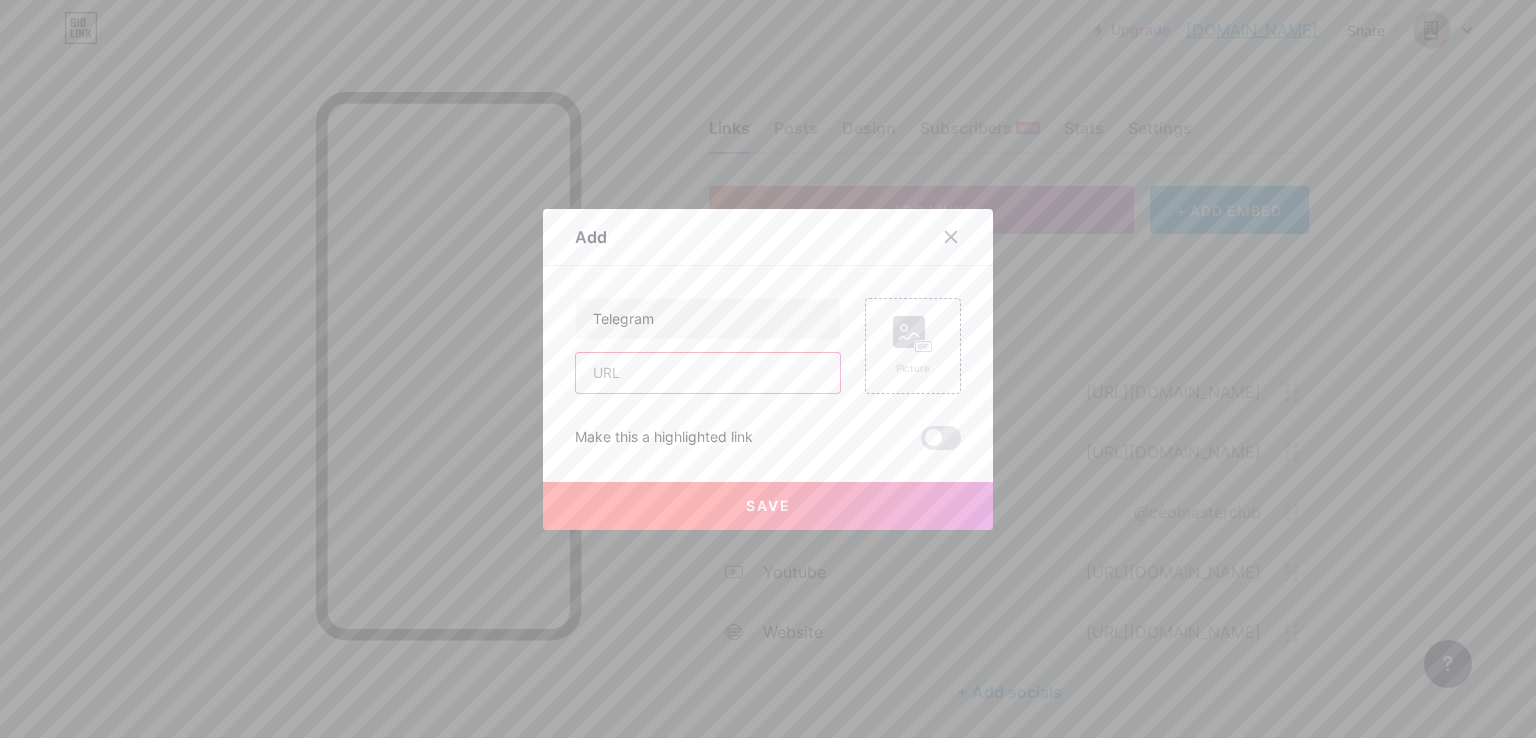 click at bounding box center (708, 373) 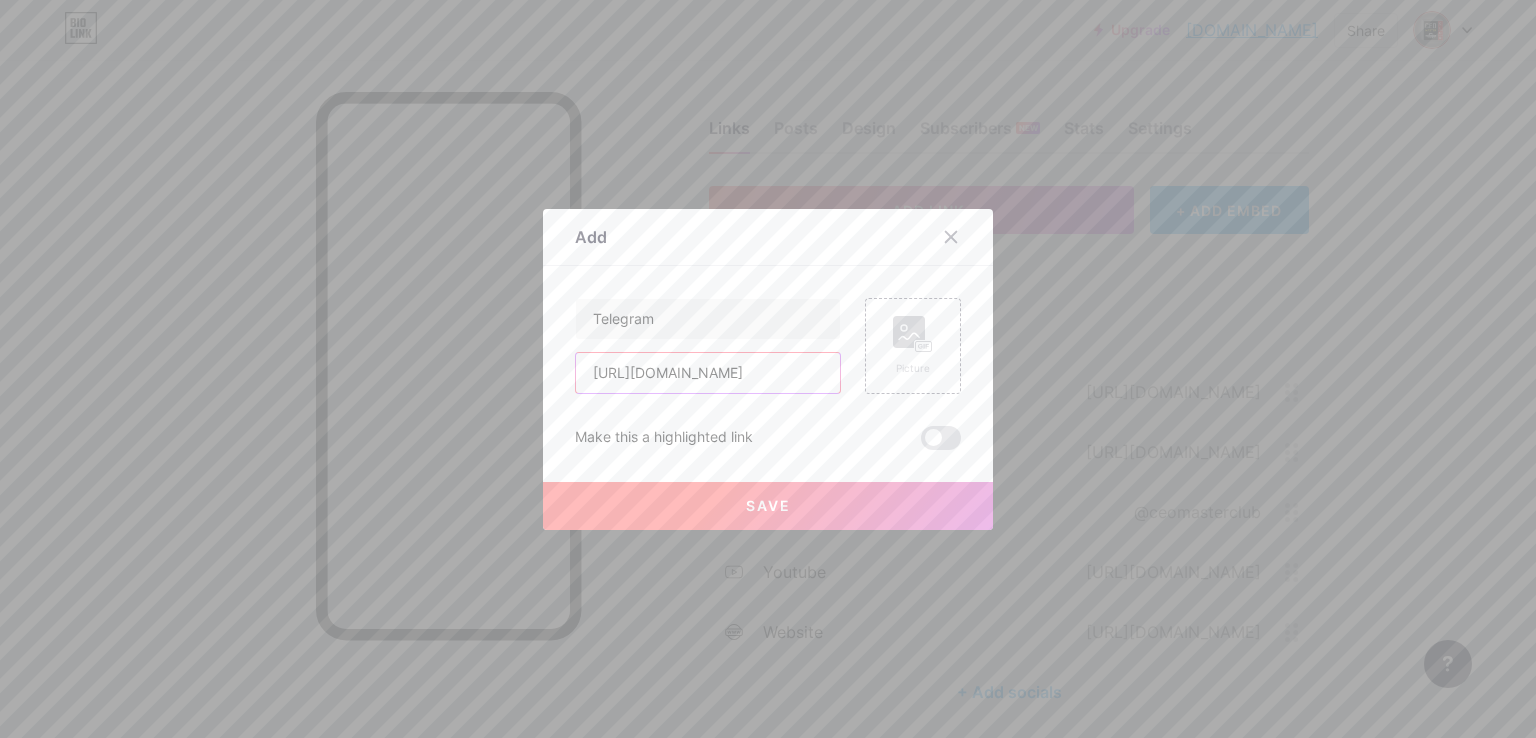 scroll, scrollTop: 0, scrollLeft: 0, axis: both 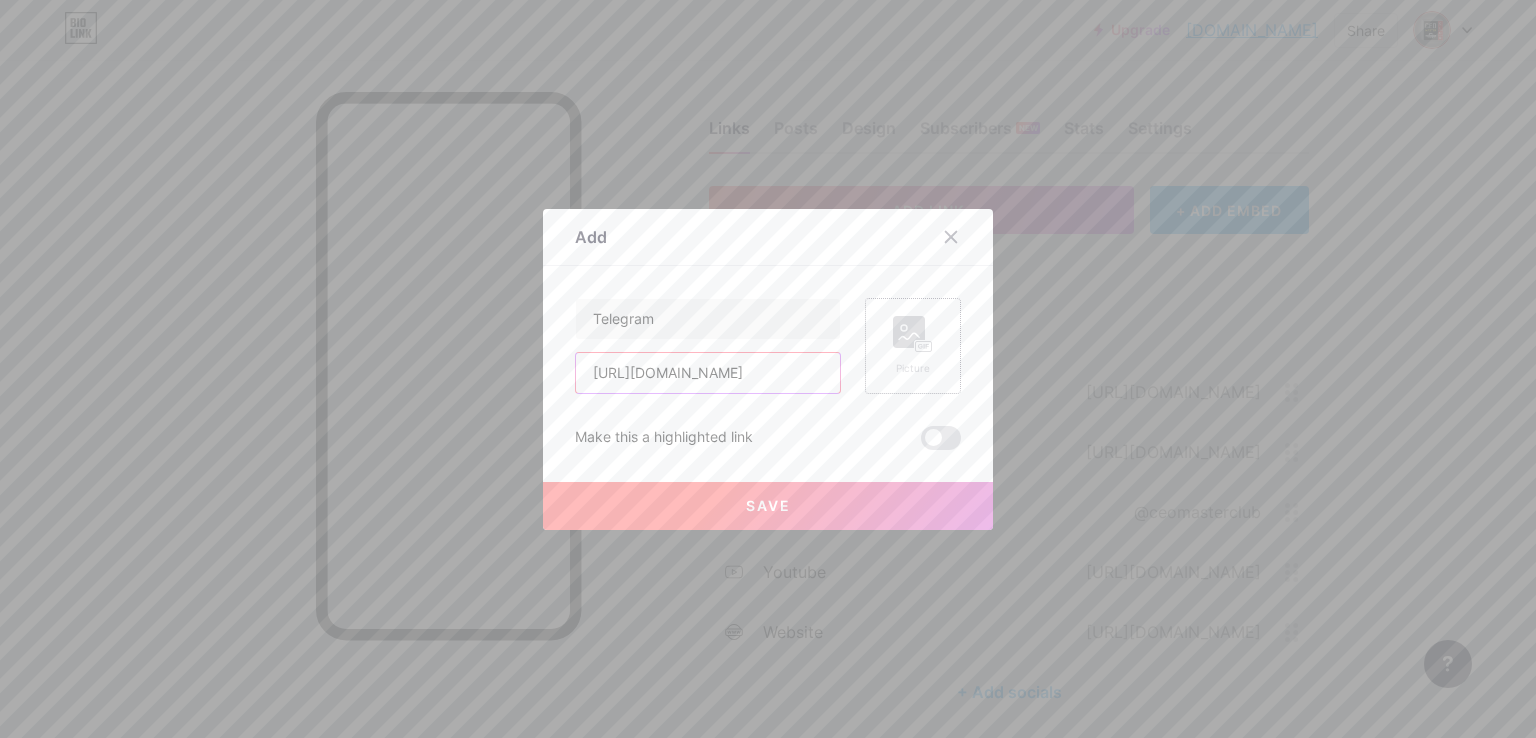 type on "[URL][DOMAIN_NAME]" 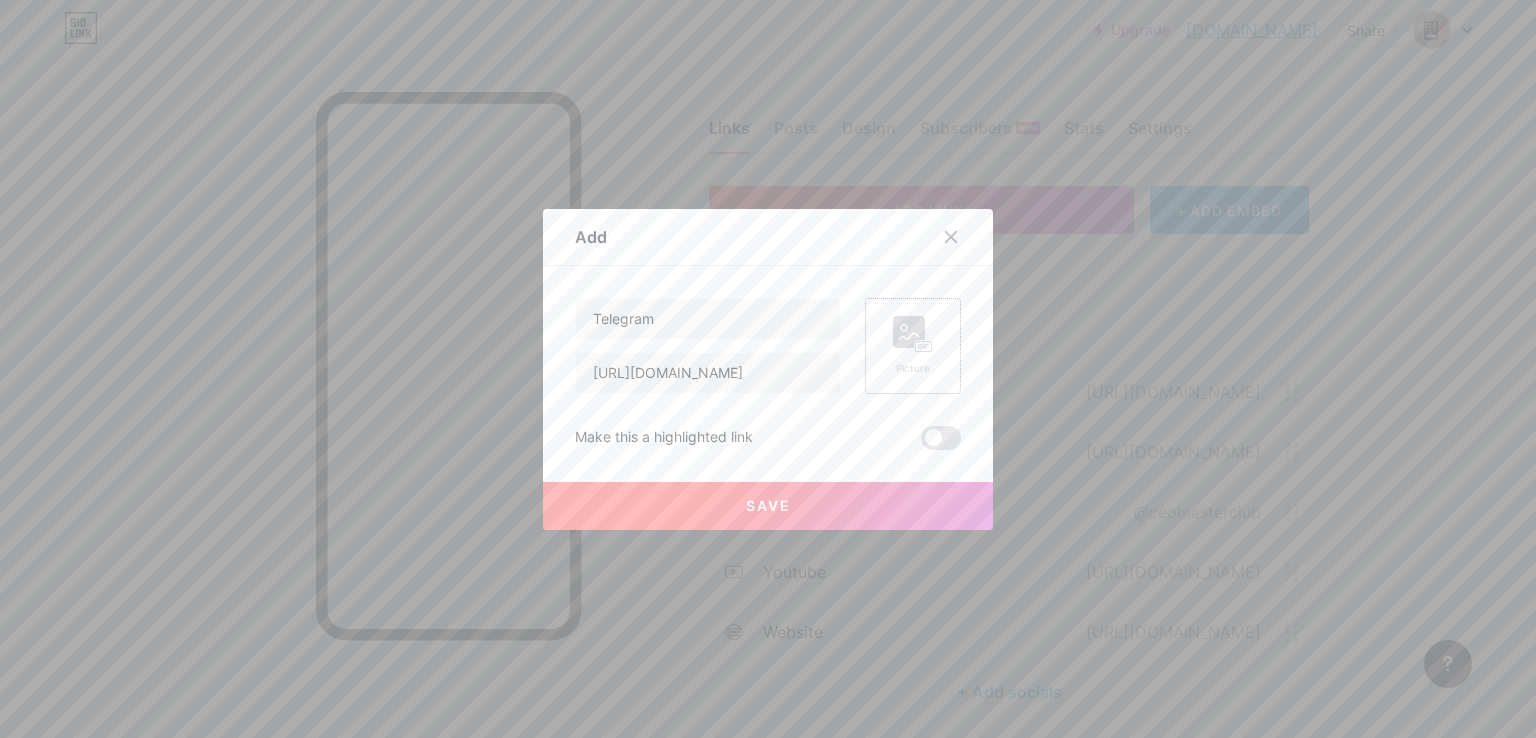 click on "Picture" at bounding box center [913, 346] 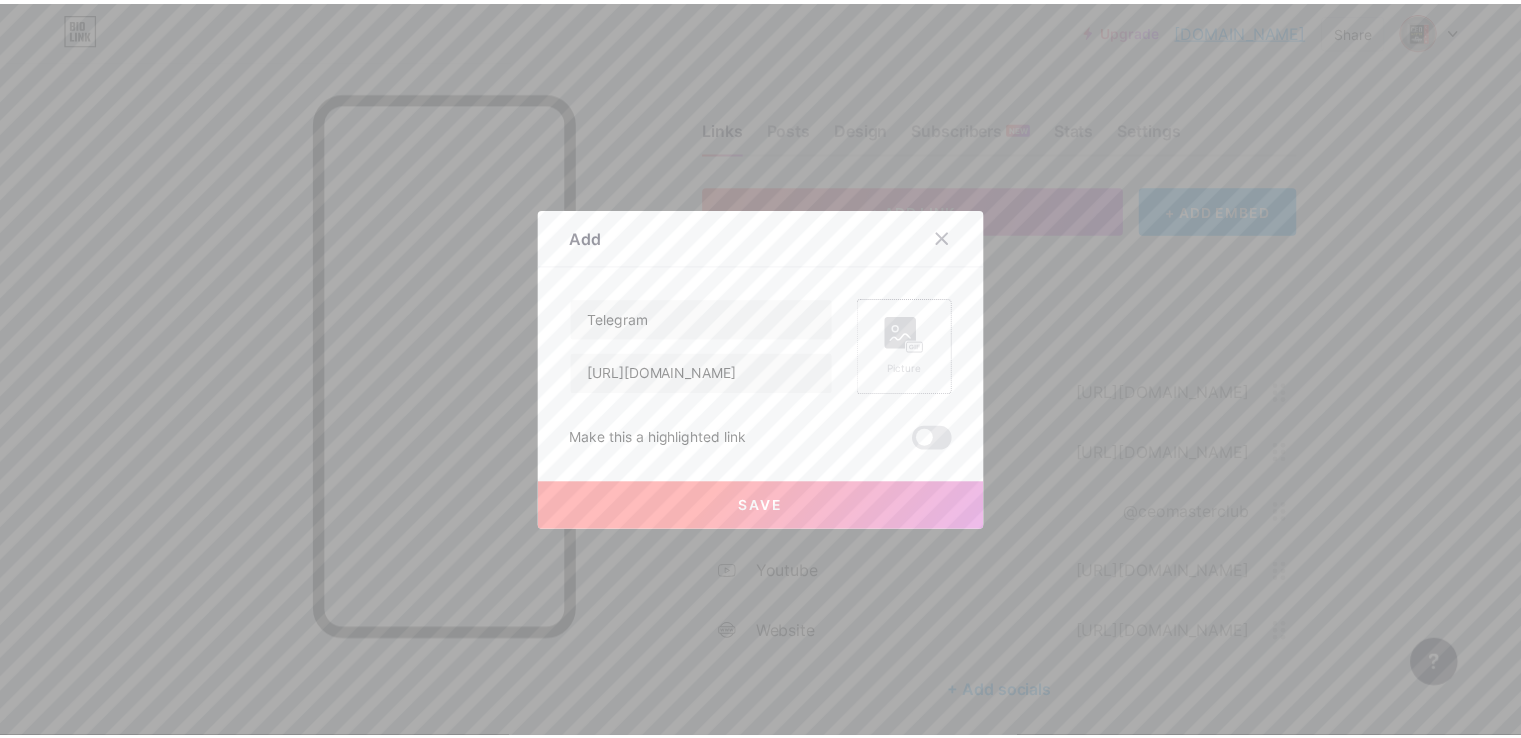 scroll, scrollTop: 0, scrollLeft: 0, axis: both 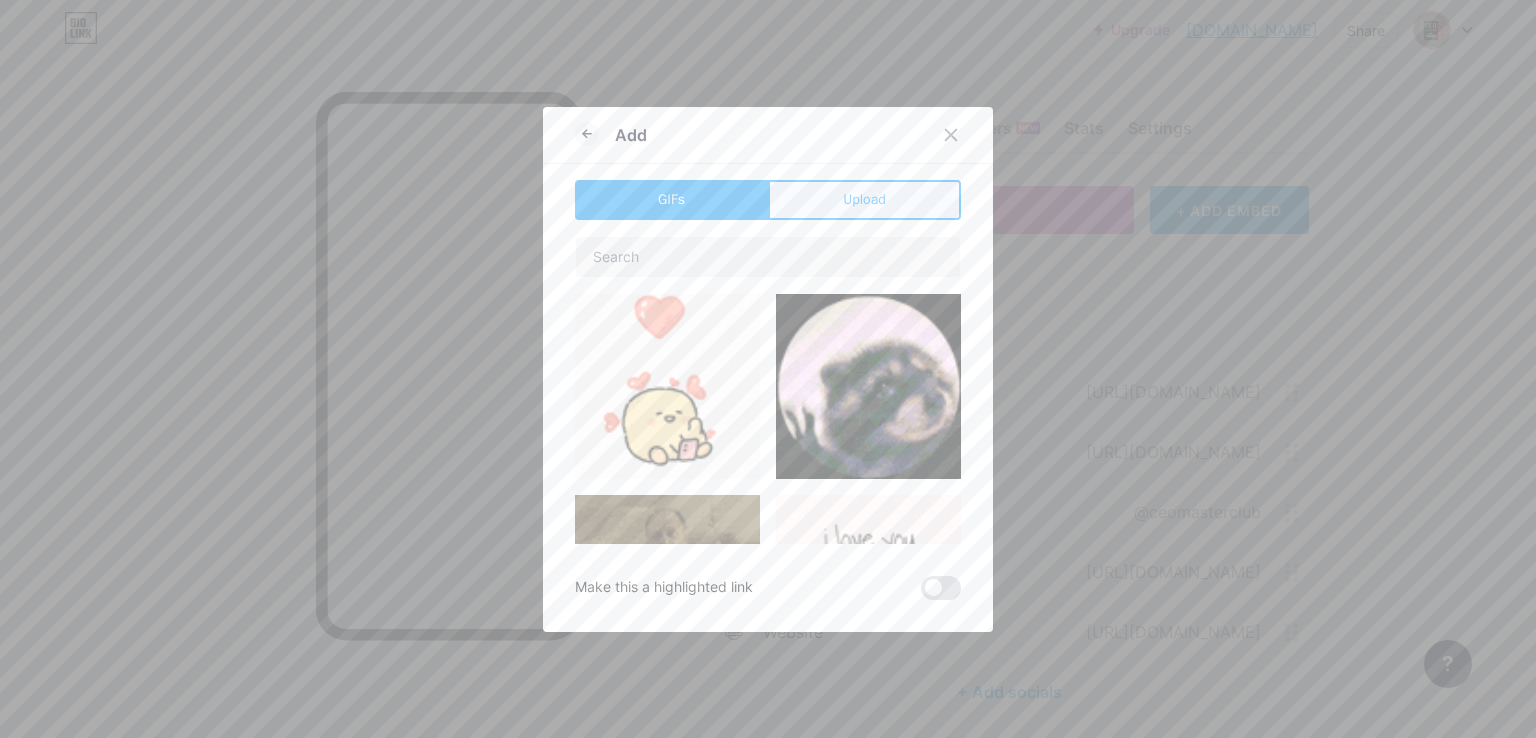 click on "Upload" at bounding box center [864, 200] 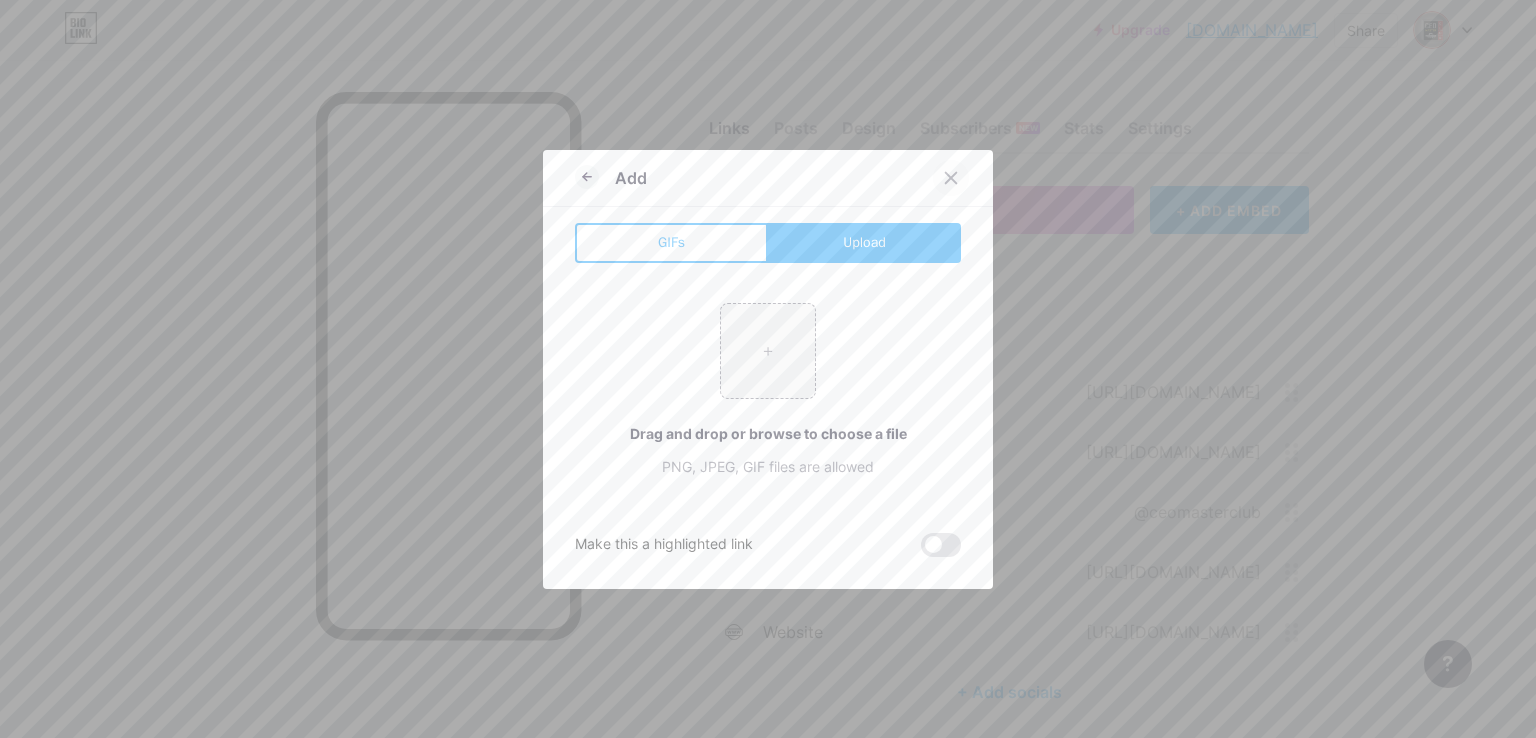 click 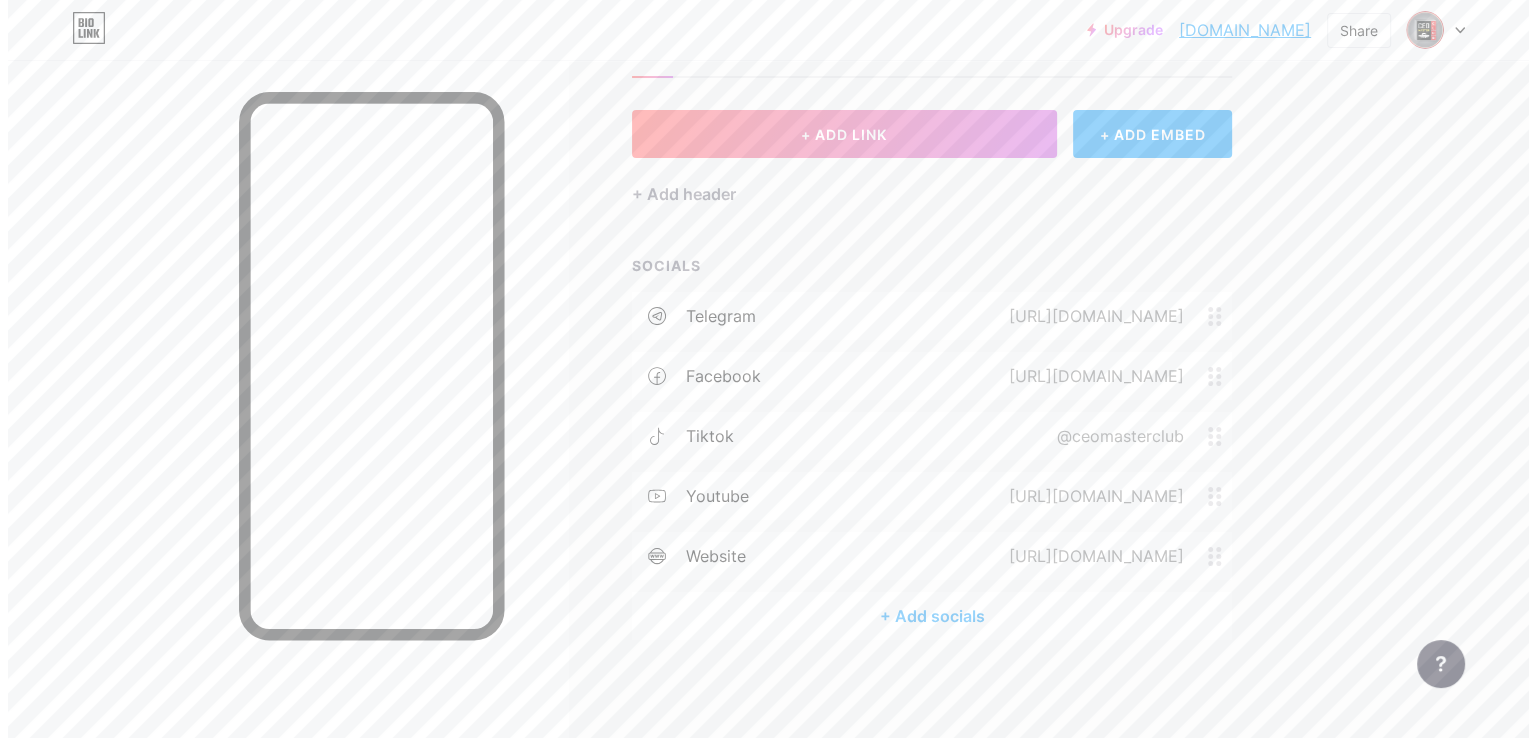 scroll, scrollTop: 0, scrollLeft: 0, axis: both 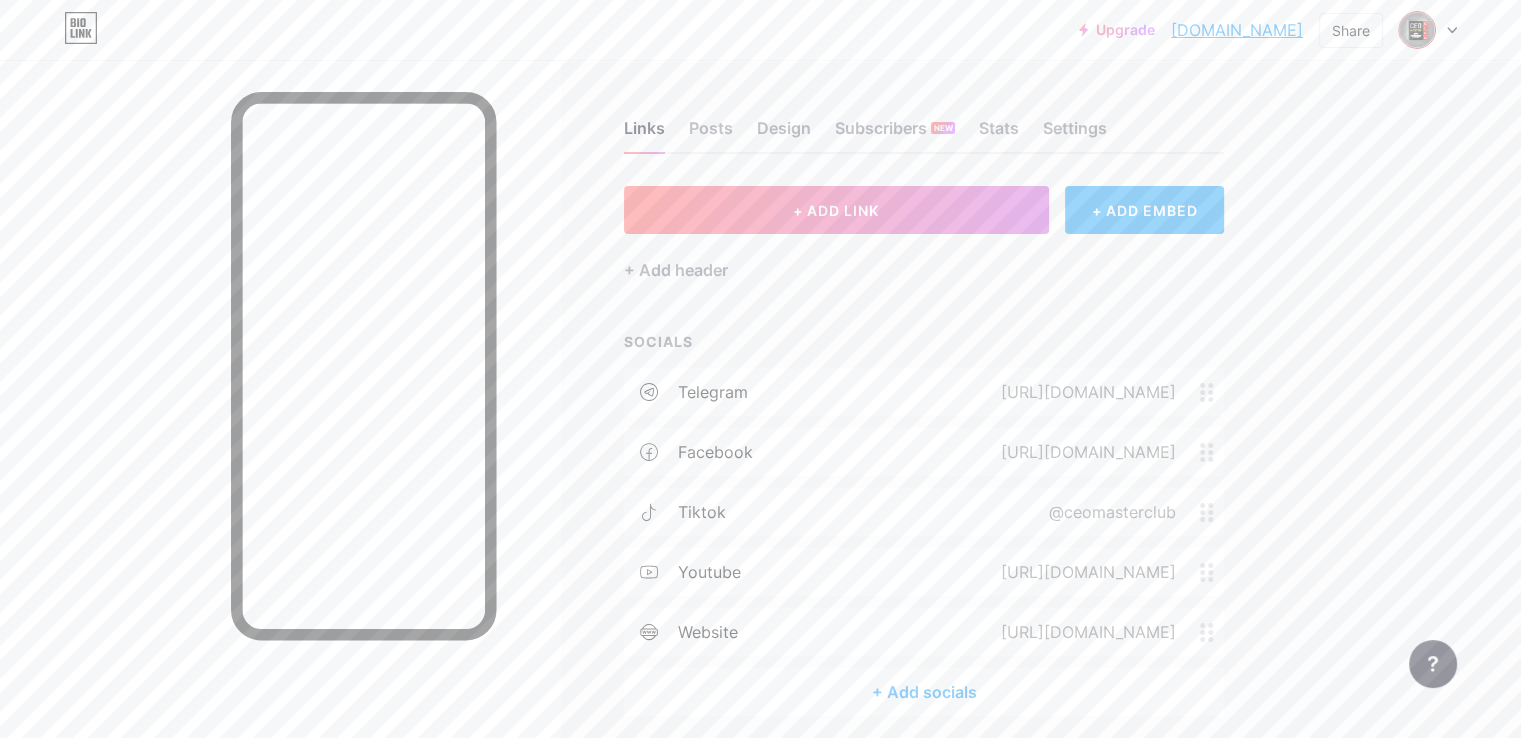 click on "+ ADD EMBED" at bounding box center (1144, 210) 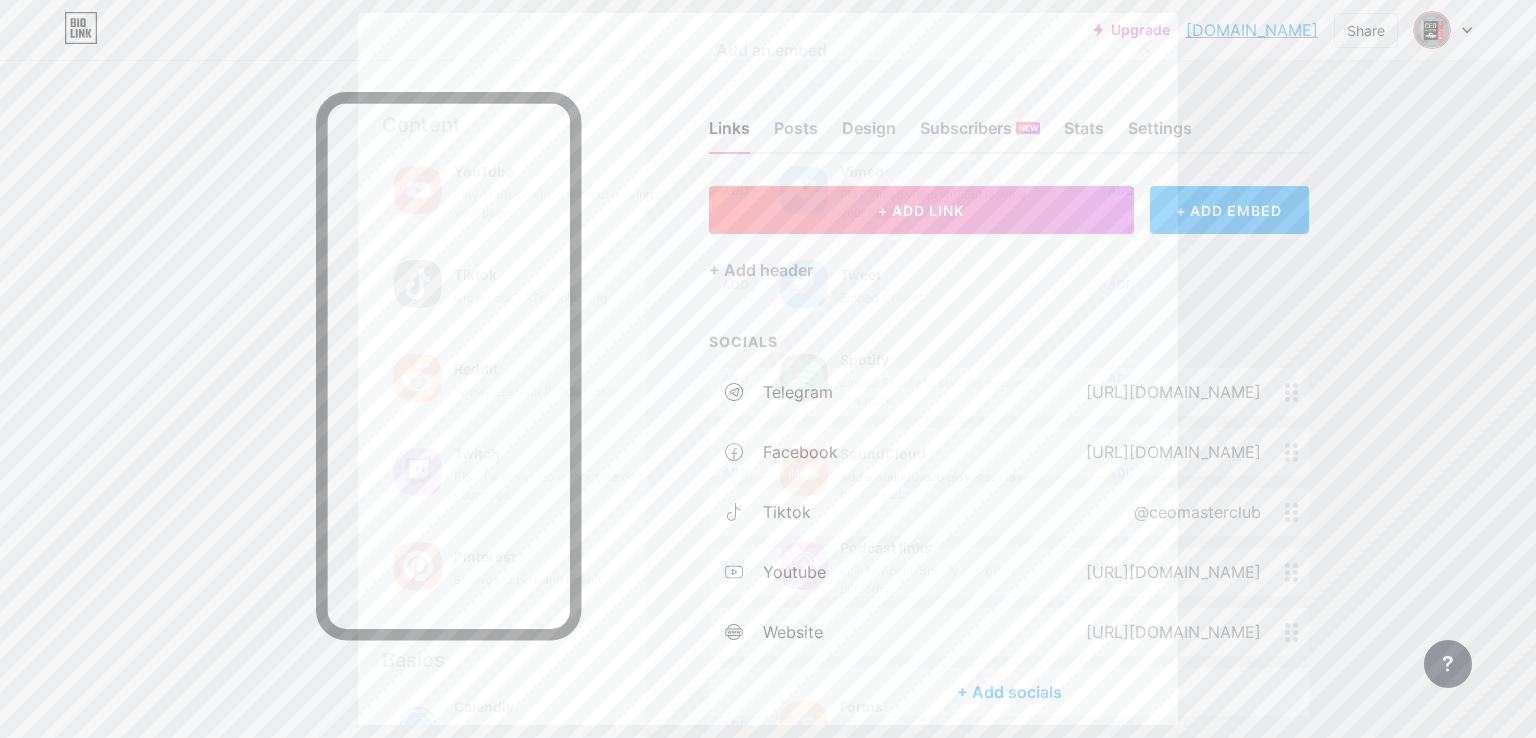 click 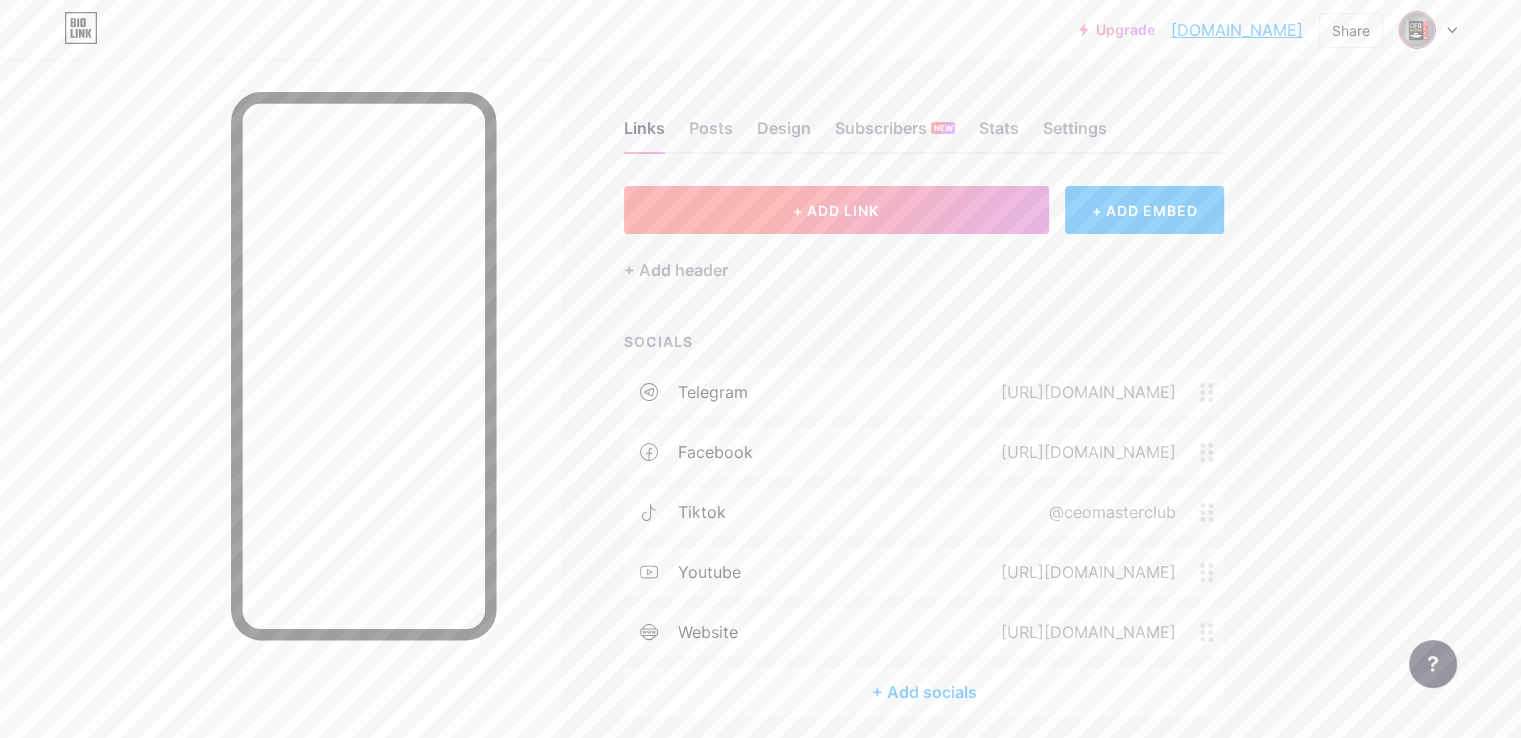click on "+ ADD LINK" at bounding box center (836, 210) 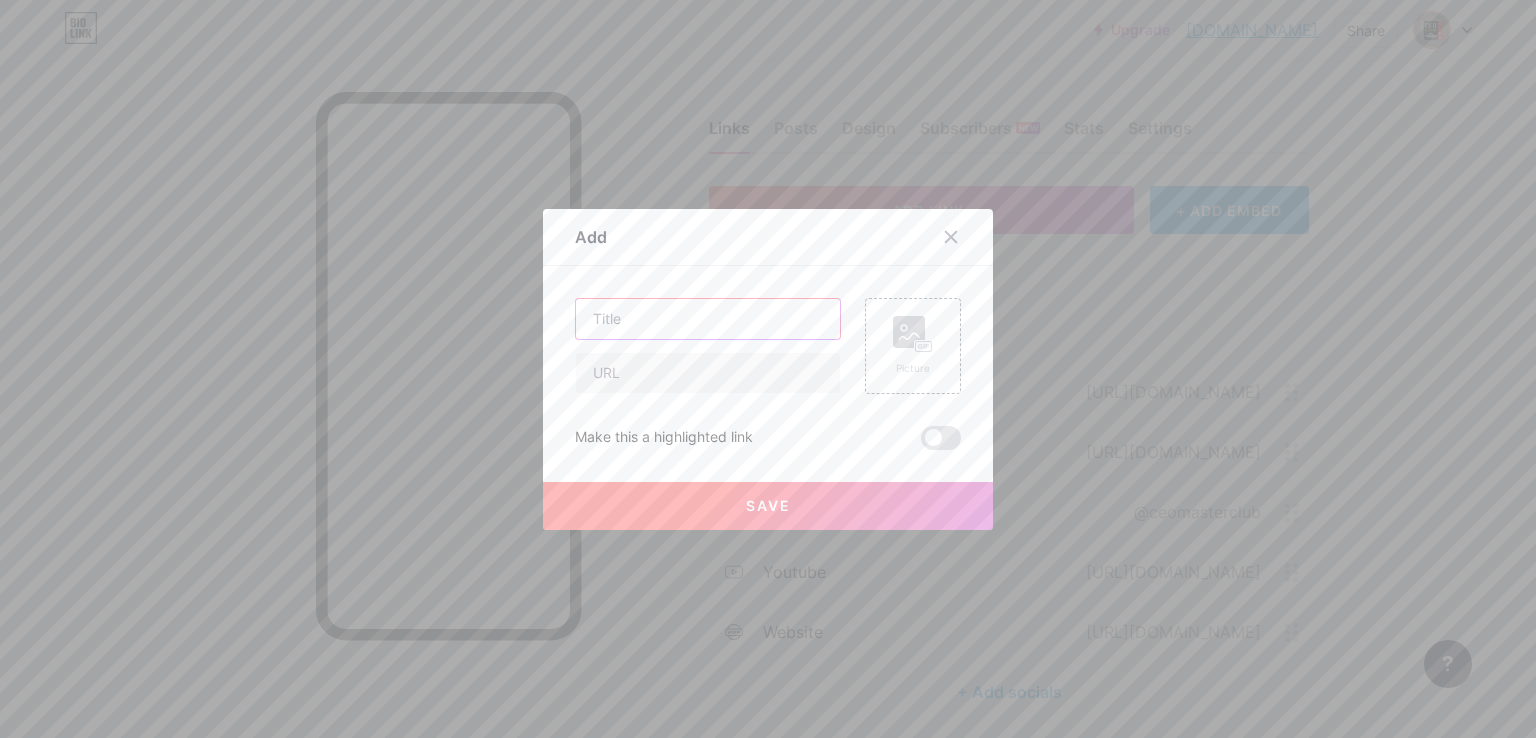 click at bounding box center (708, 319) 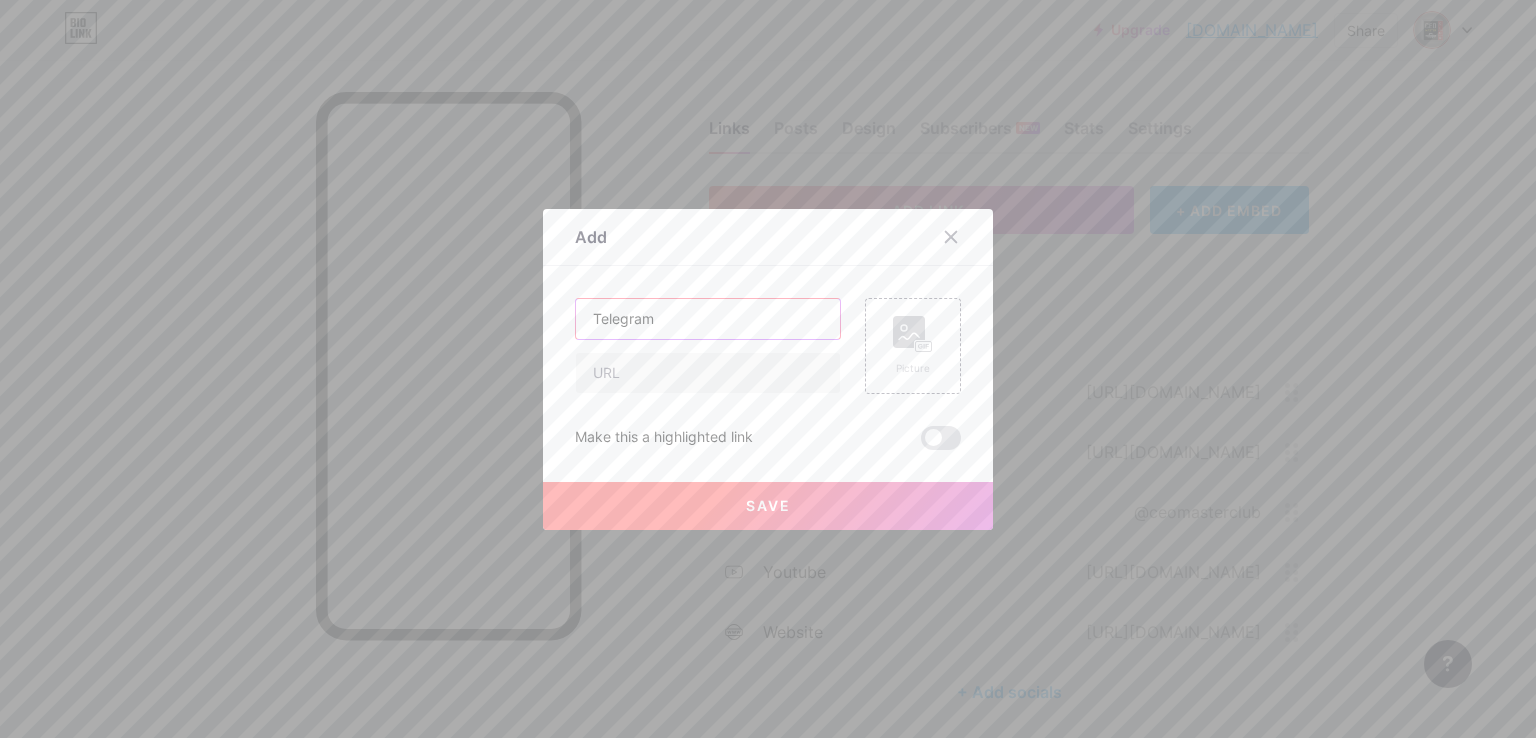 type on "Telegram" 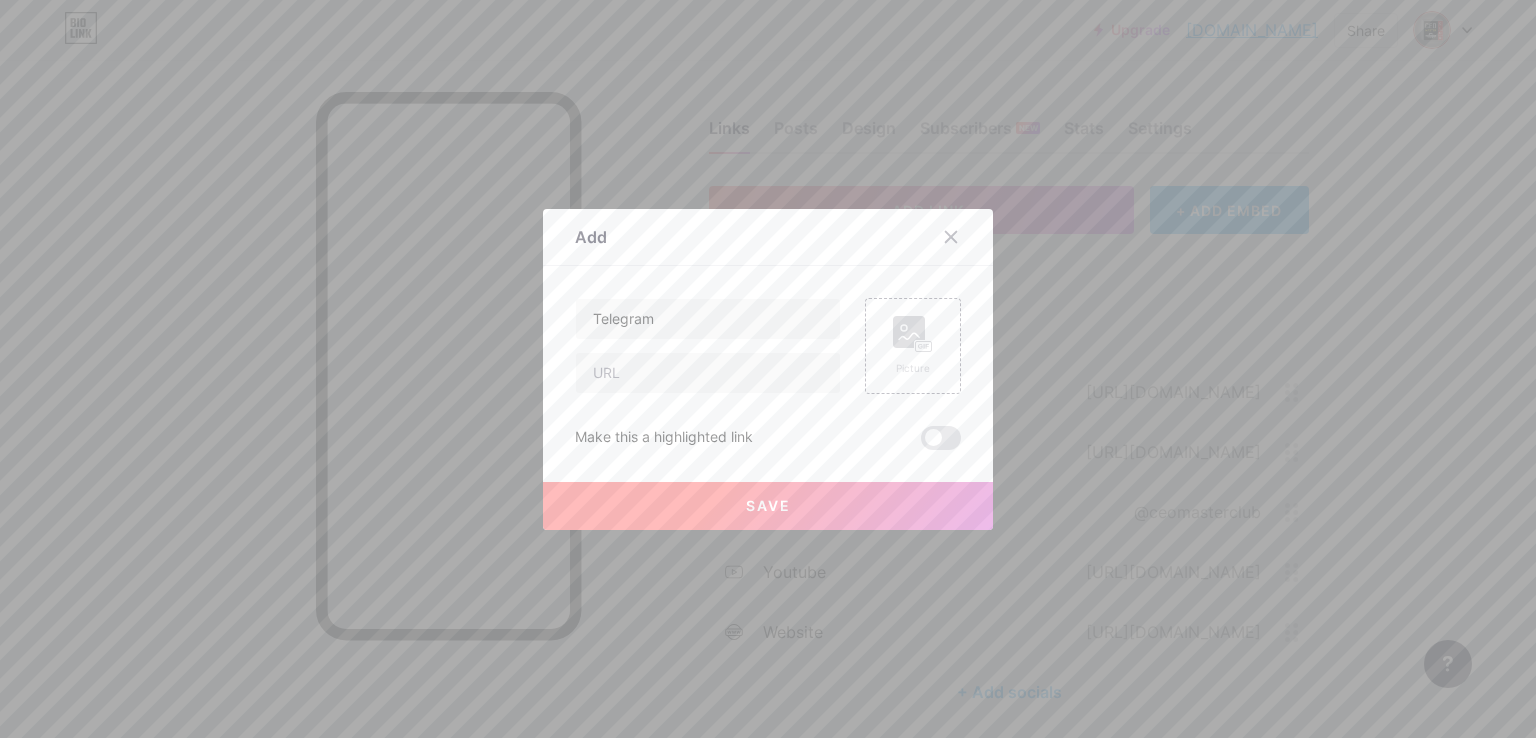 click on "Telegram                         Picture
Make this a highlighted link
Save" at bounding box center (768, 374) 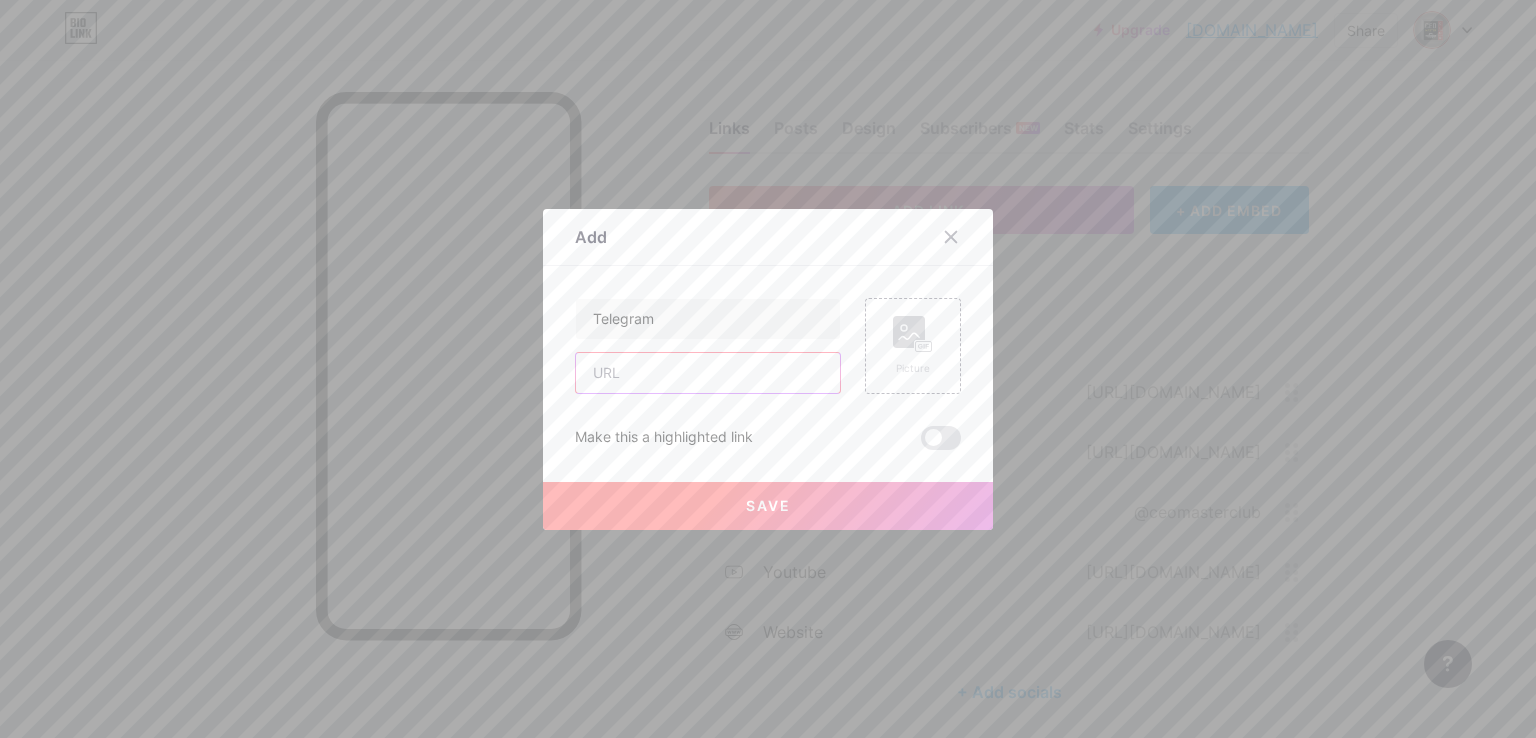 click at bounding box center [708, 373] 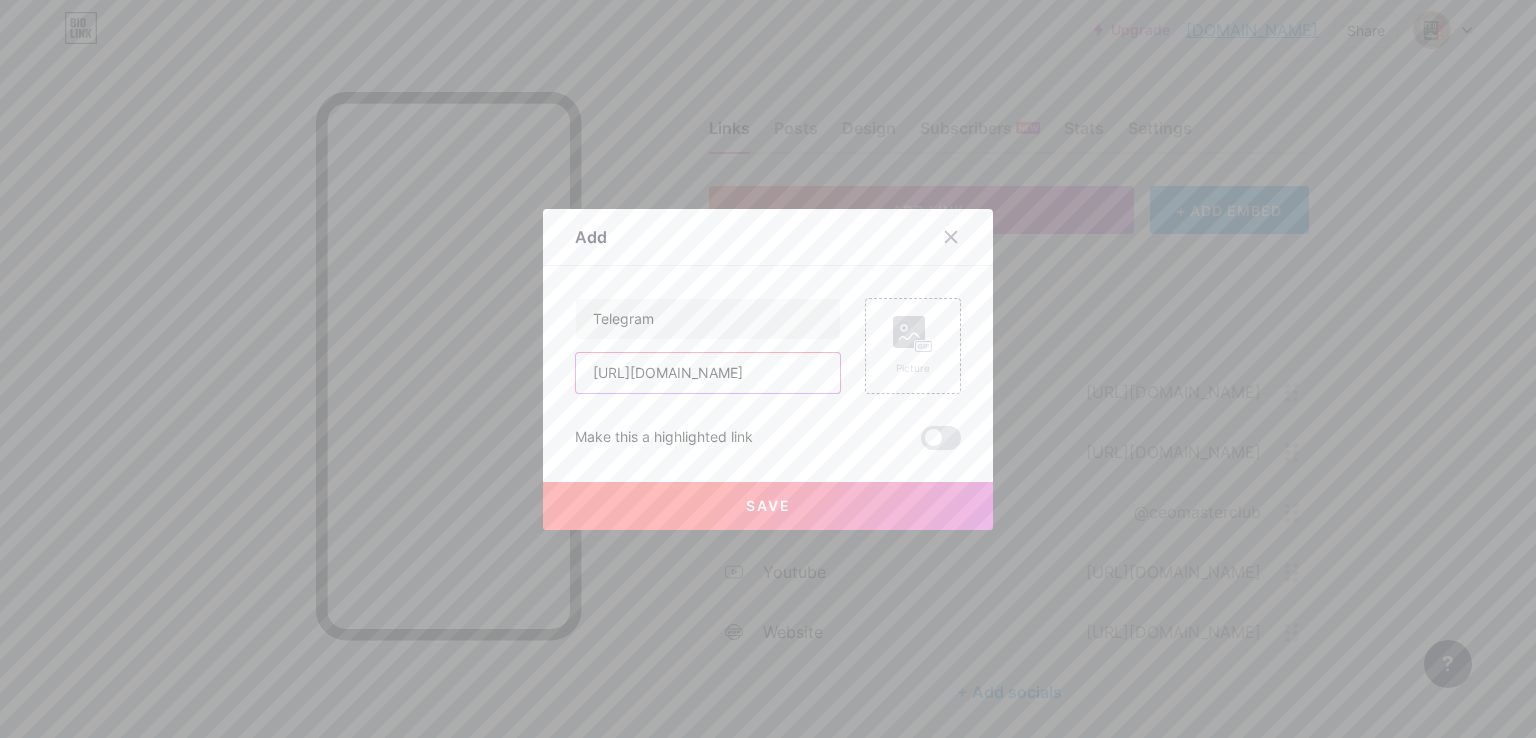 scroll, scrollTop: 0, scrollLeft: 0, axis: both 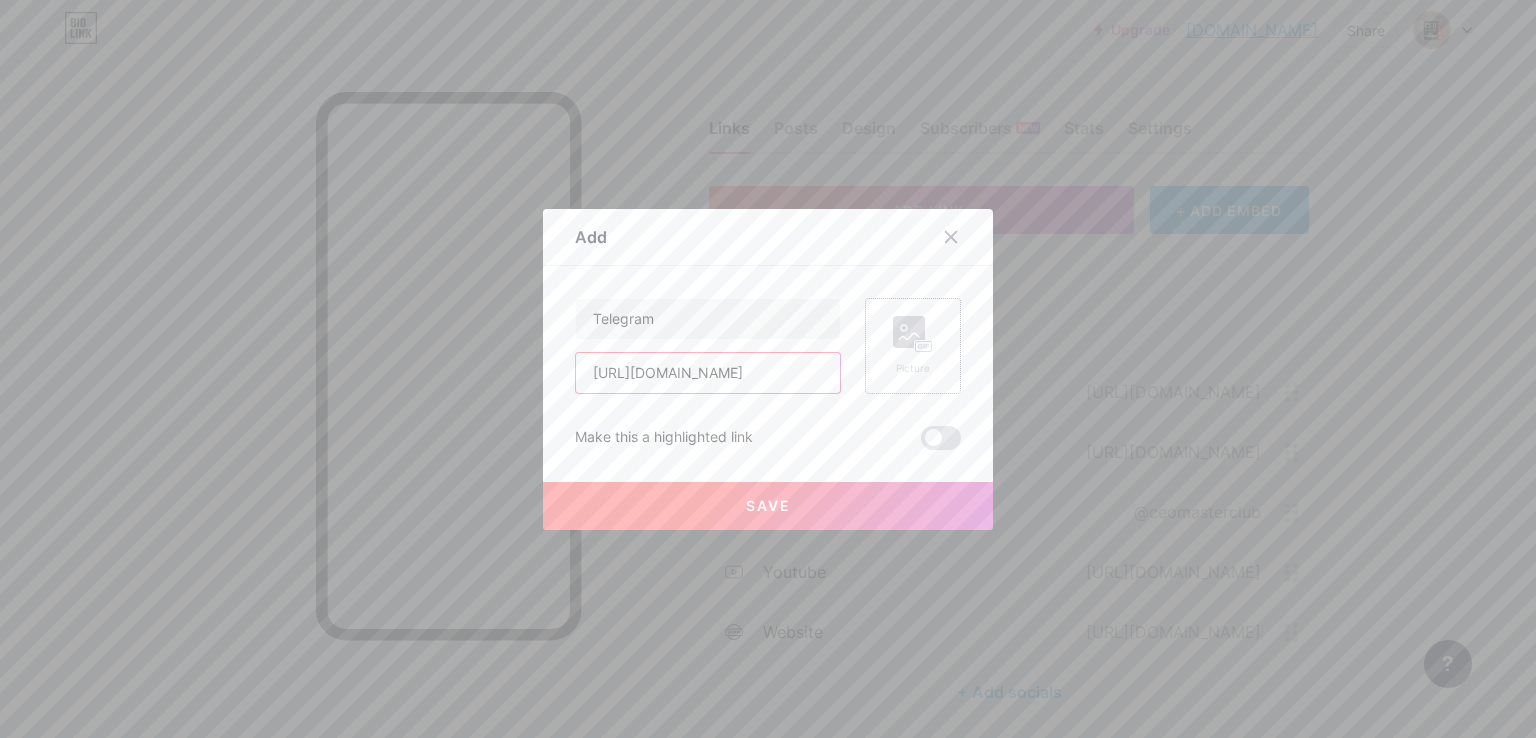 type on "[URL][DOMAIN_NAME]" 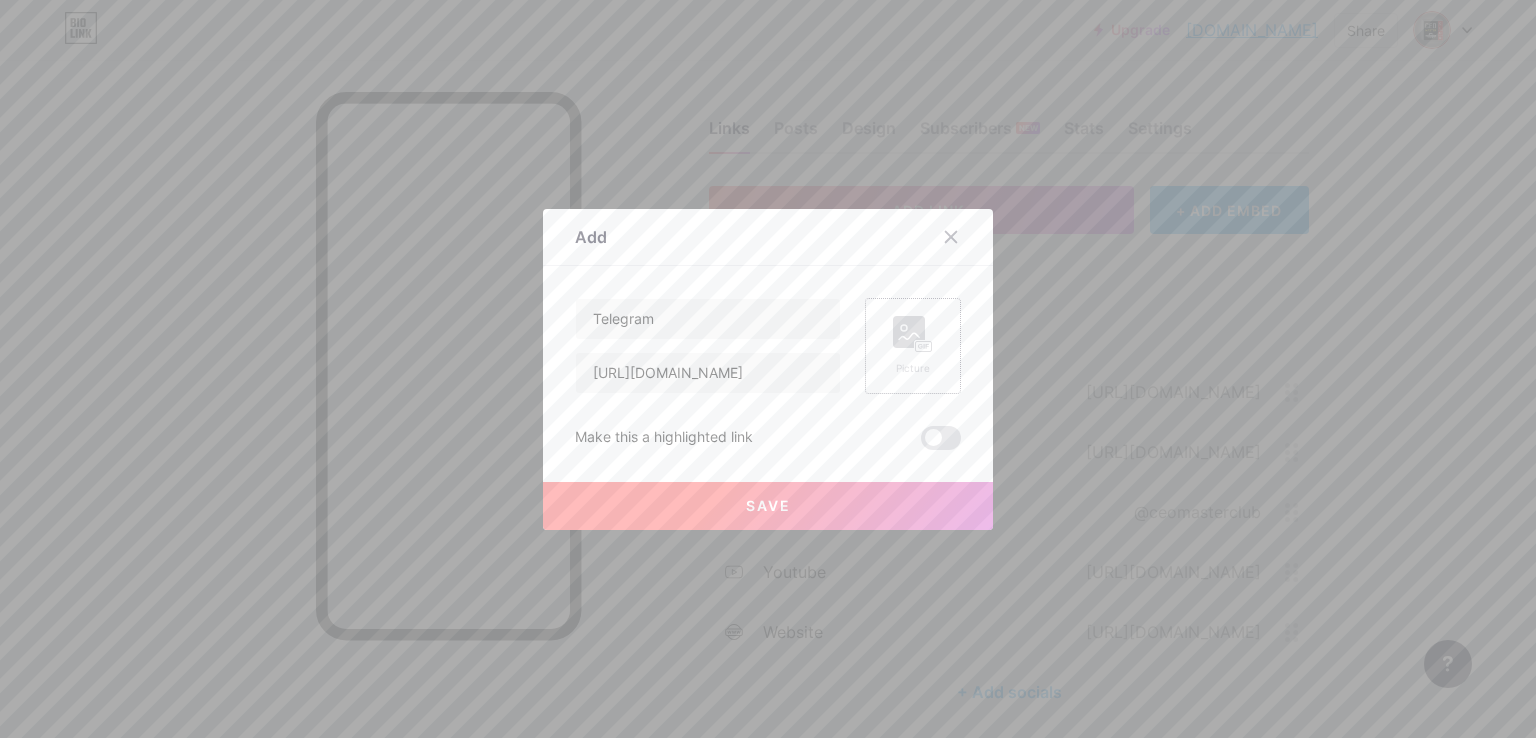 scroll, scrollTop: 0, scrollLeft: 0, axis: both 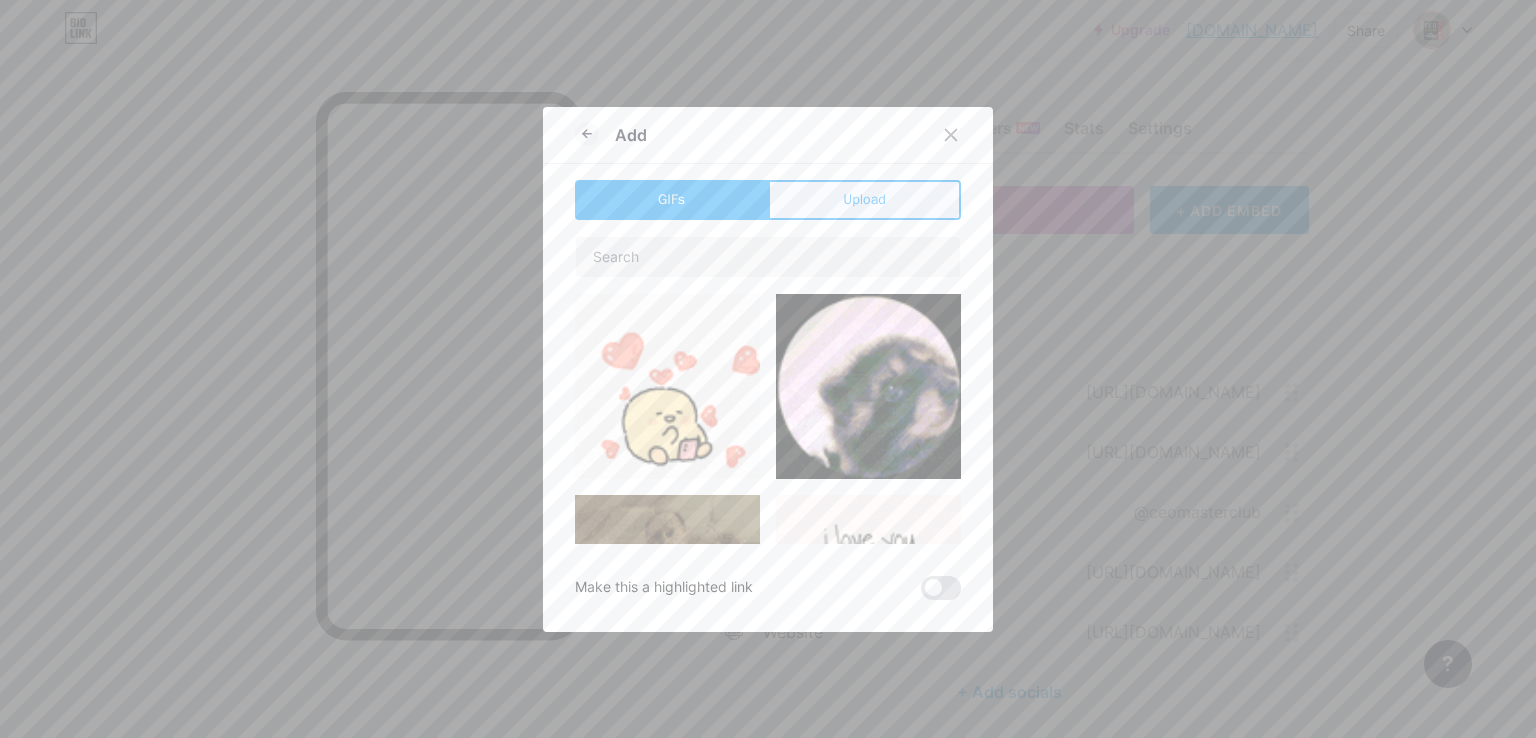 click on "Upload" at bounding box center [864, 199] 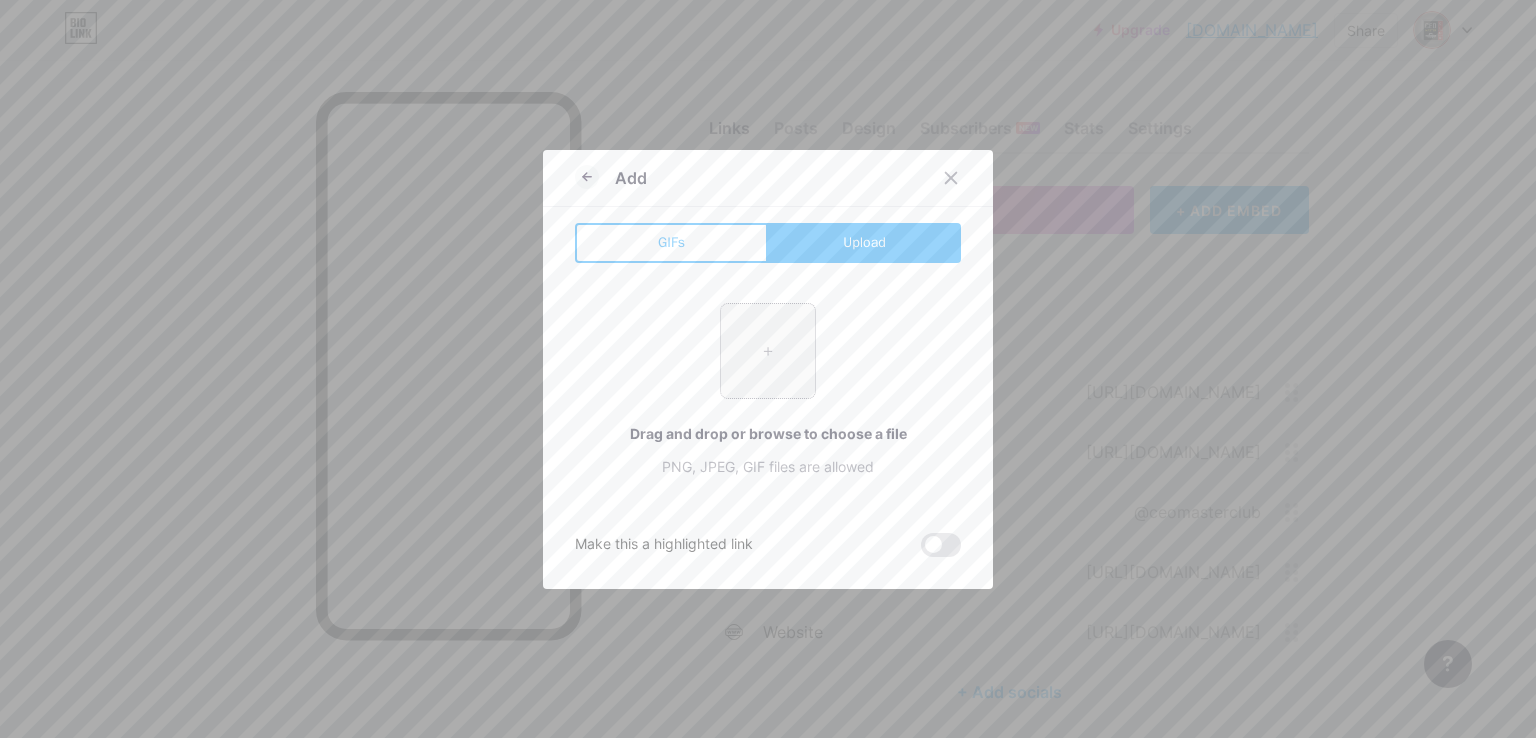 click at bounding box center (768, 351) 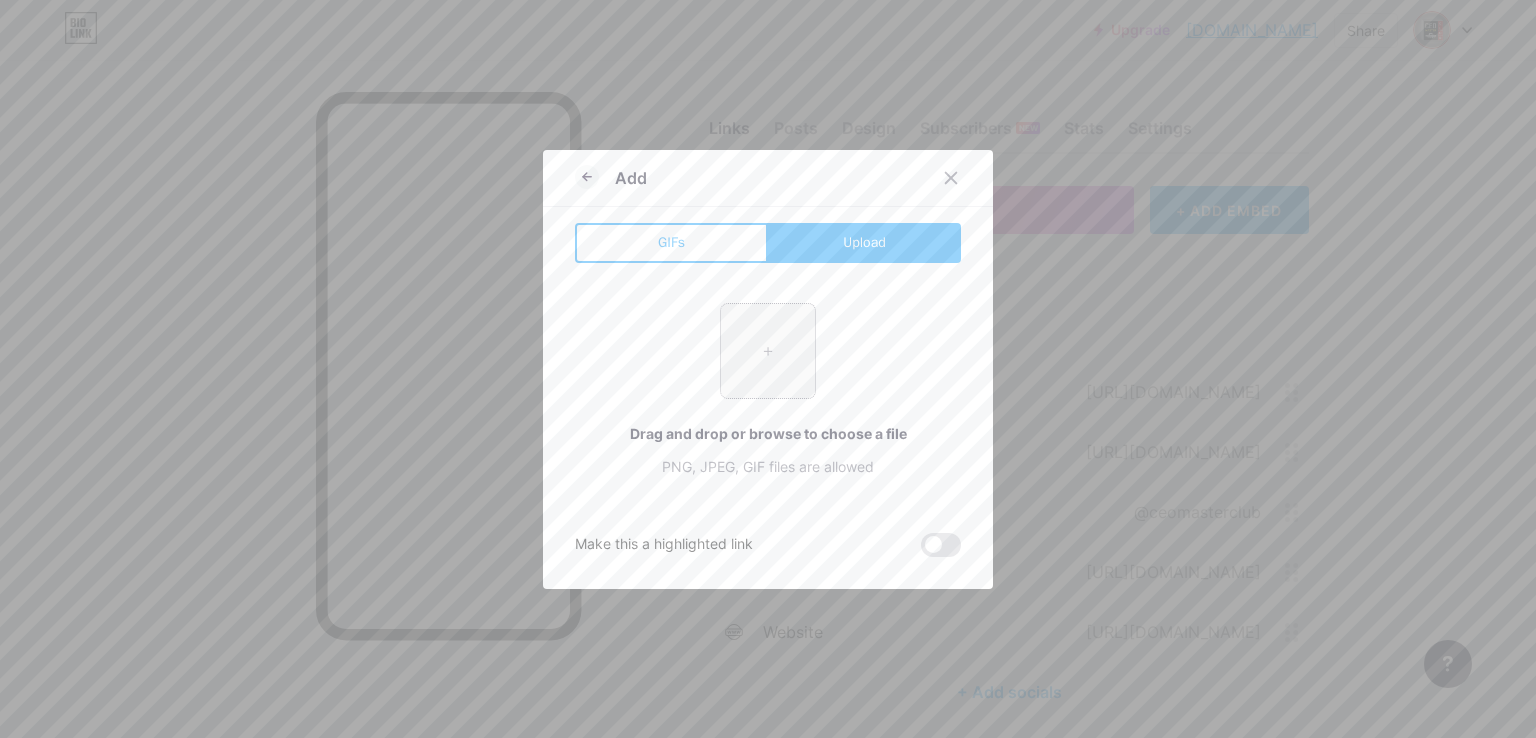 click at bounding box center (768, 351) 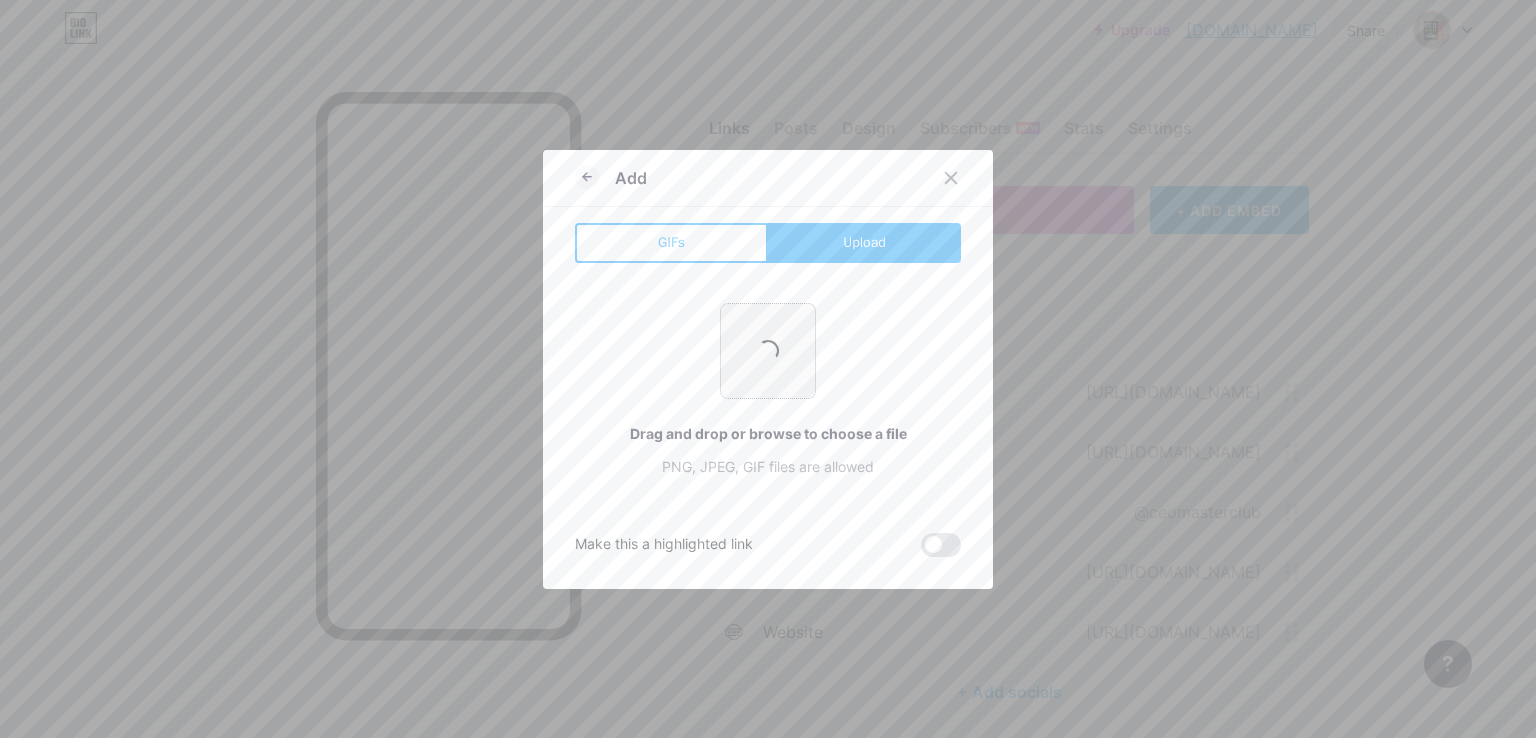 click at bounding box center (768, 351) 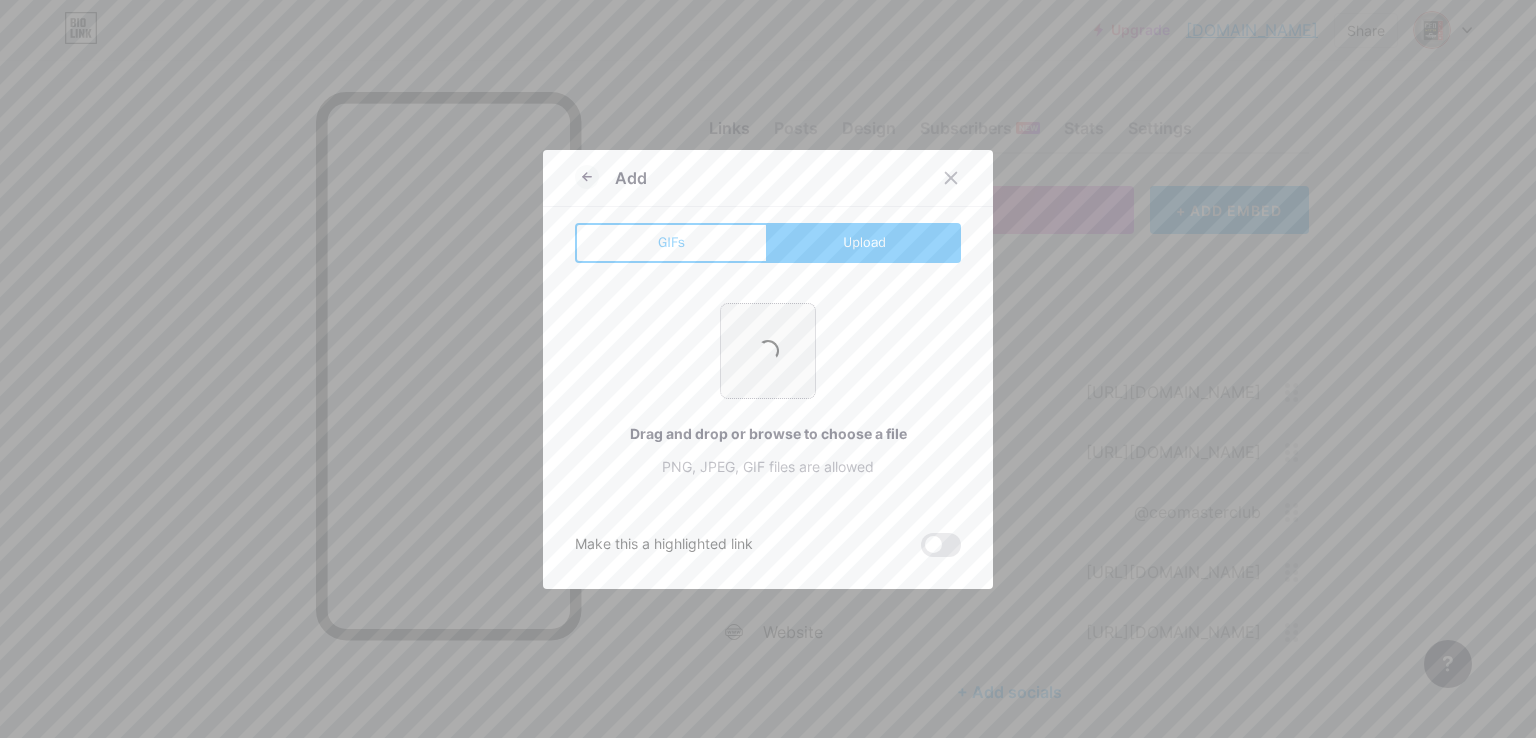 type on "C:\fakepath\png-transparent-blue-and-white-icon-illustration-telegram-logo-computer-icons-scalable-graphics-telegram-miscellaneous-blue-angle.png" 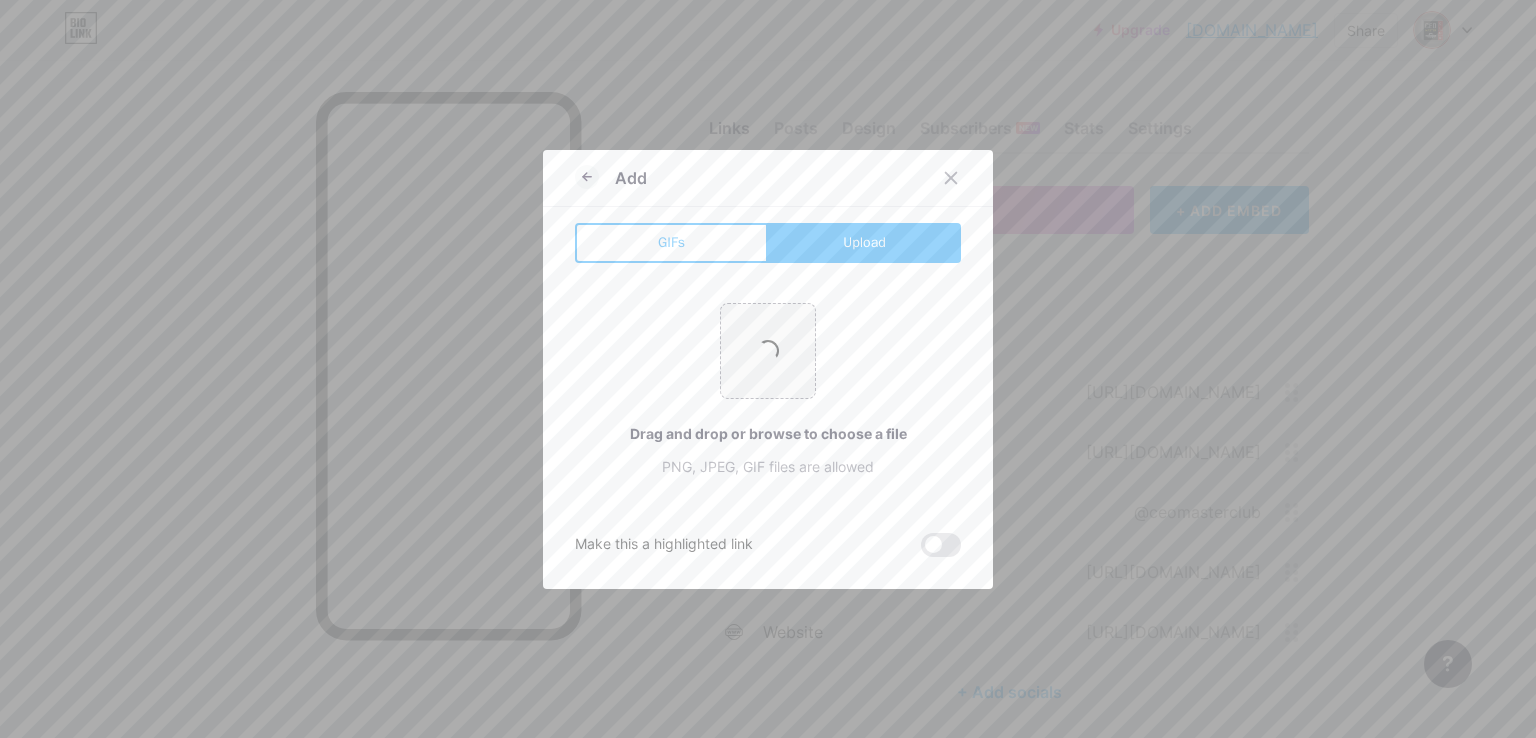 scroll, scrollTop: 0, scrollLeft: 0, axis: both 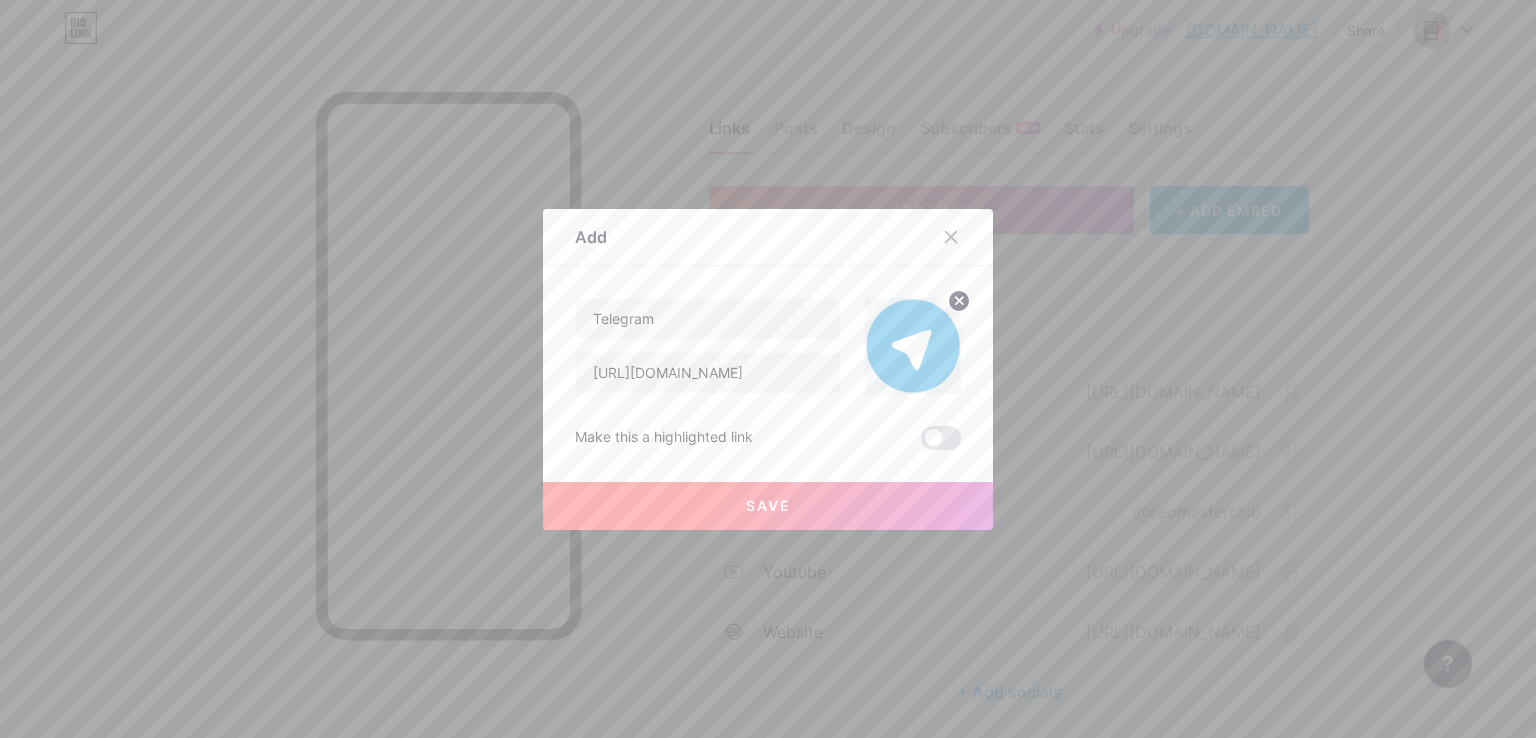 click on "Save" at bounding box center [768, 506] 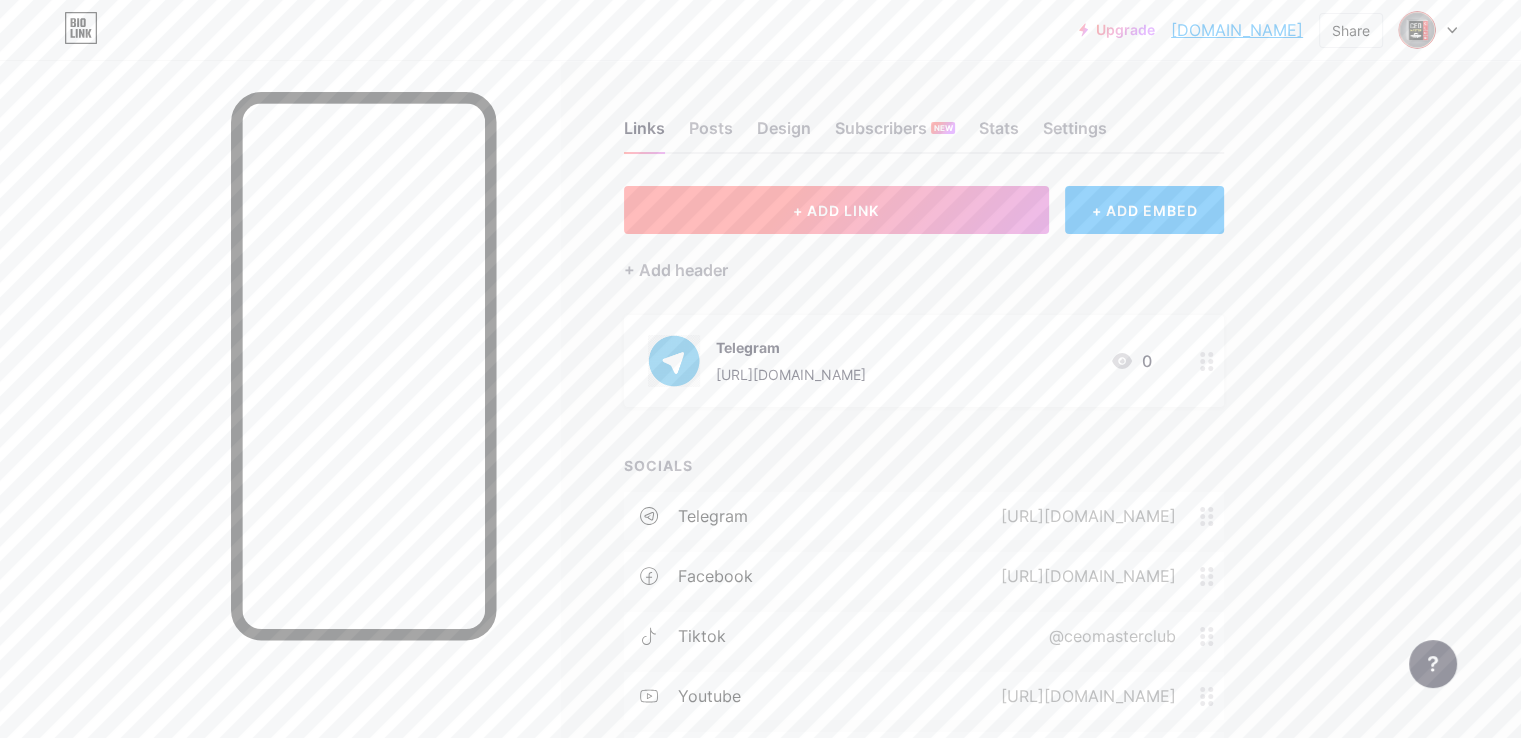 click on "+ ADD LINK" at bounding box center (836, 210) 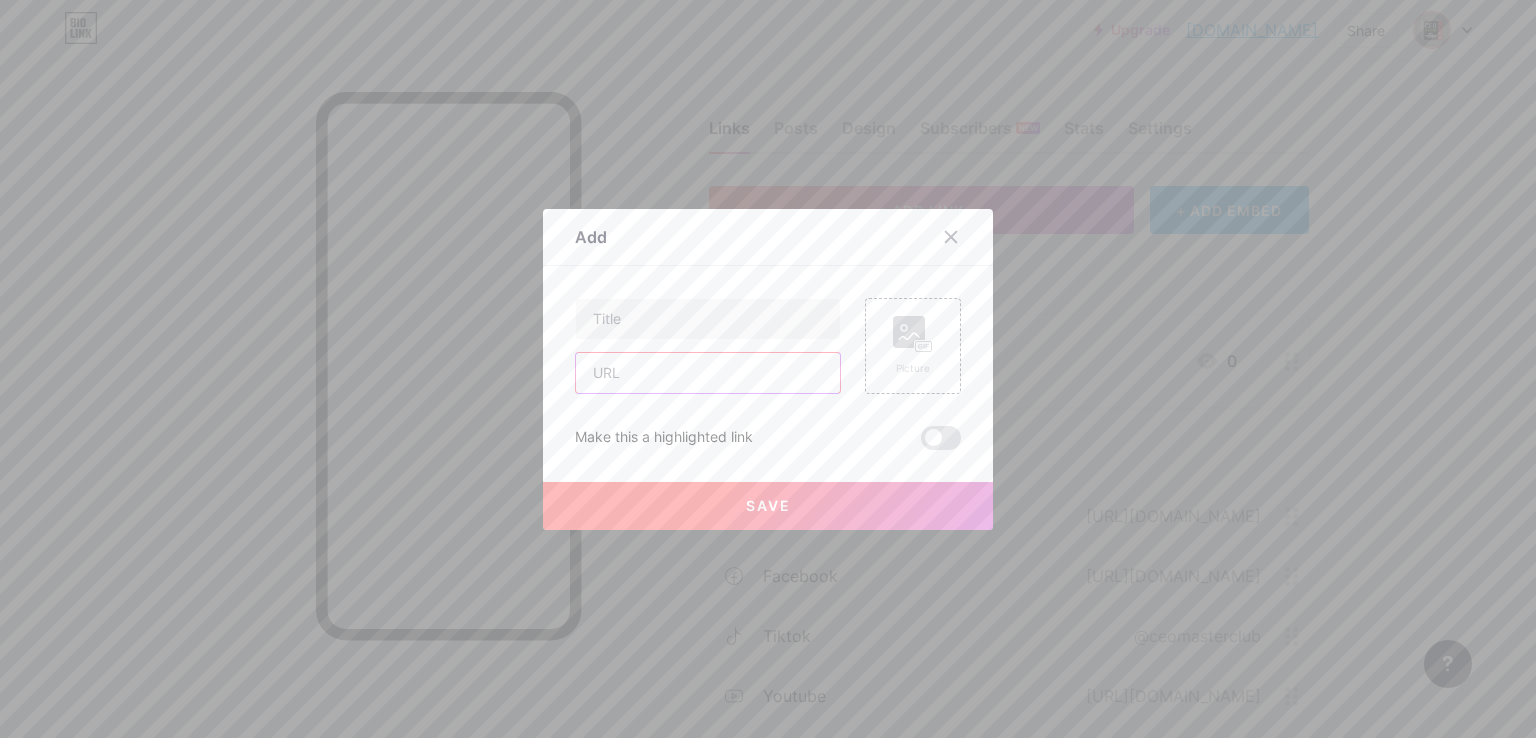 click at bounding box center [708, 373] 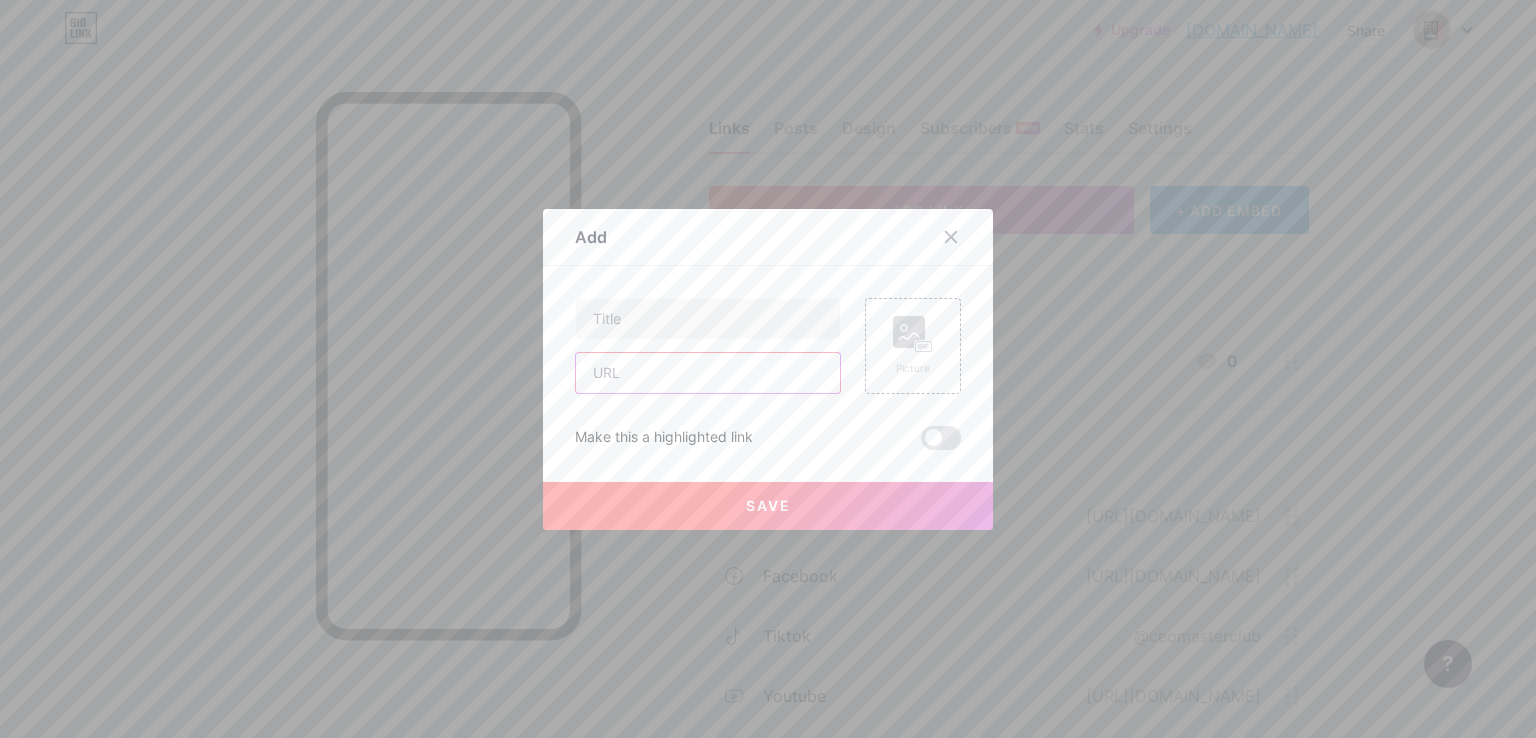 paste on "[URL][DOMAIN_NAME]" 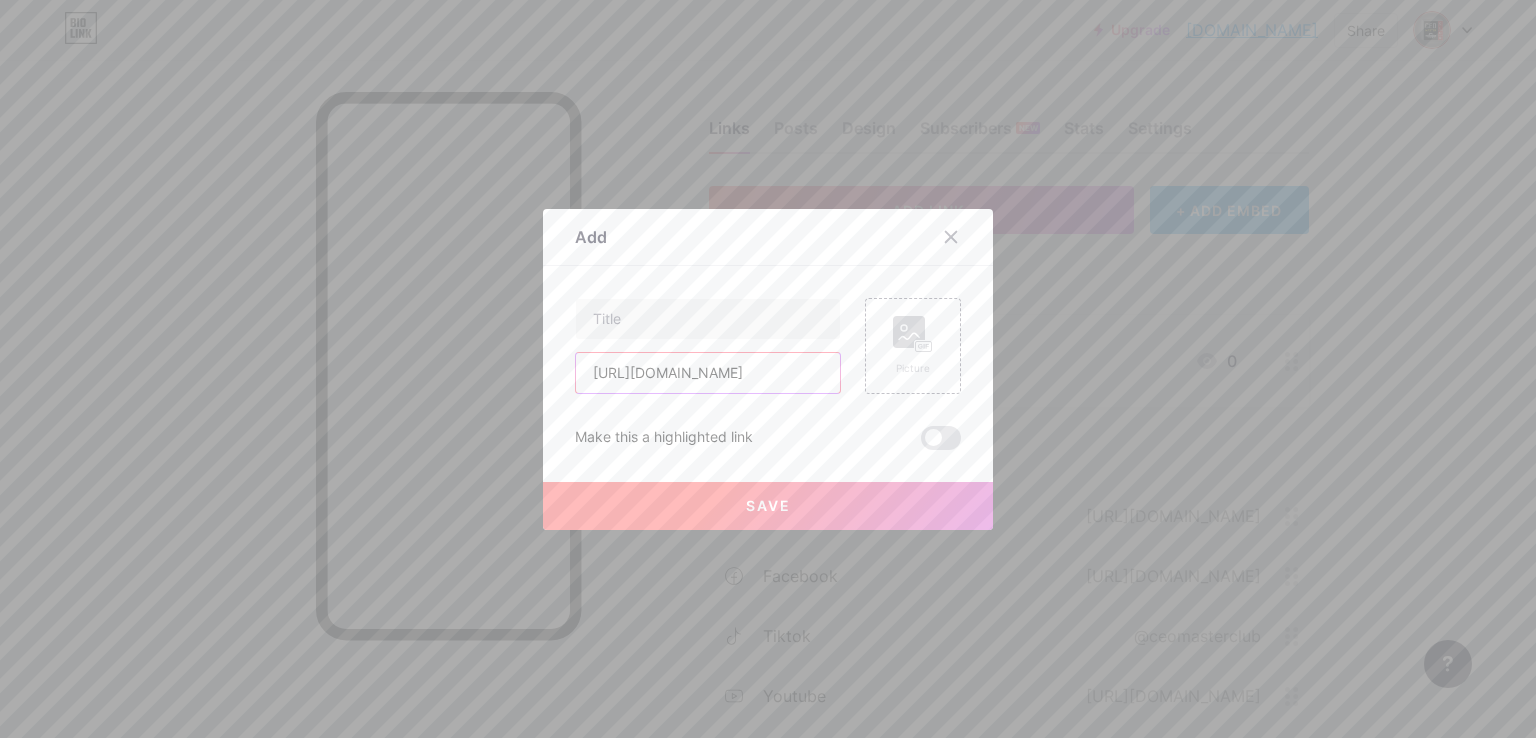 scroll, scrollTop: 0, scrollLeft: 0, axis: both 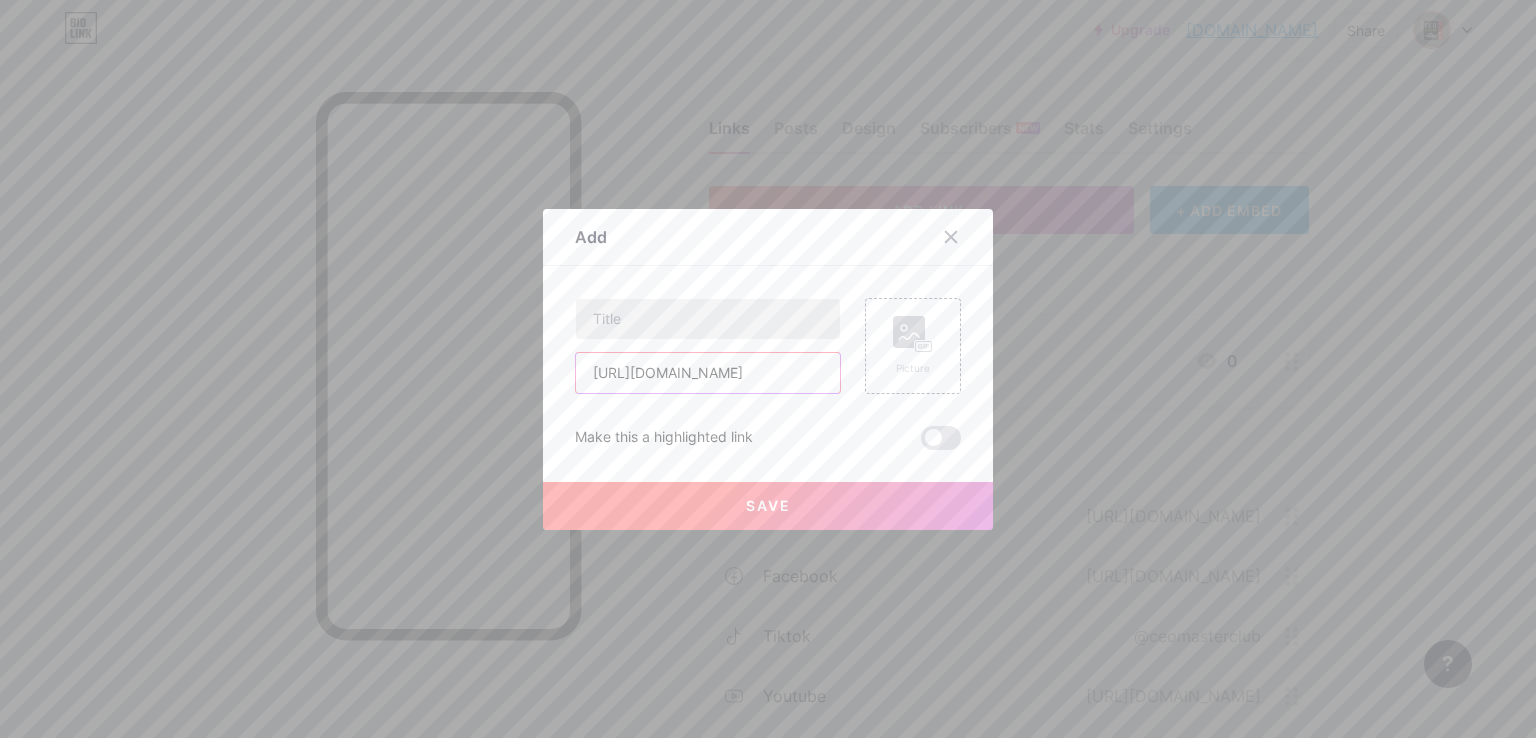 type on "[URL][DOMAIN_NAME]" 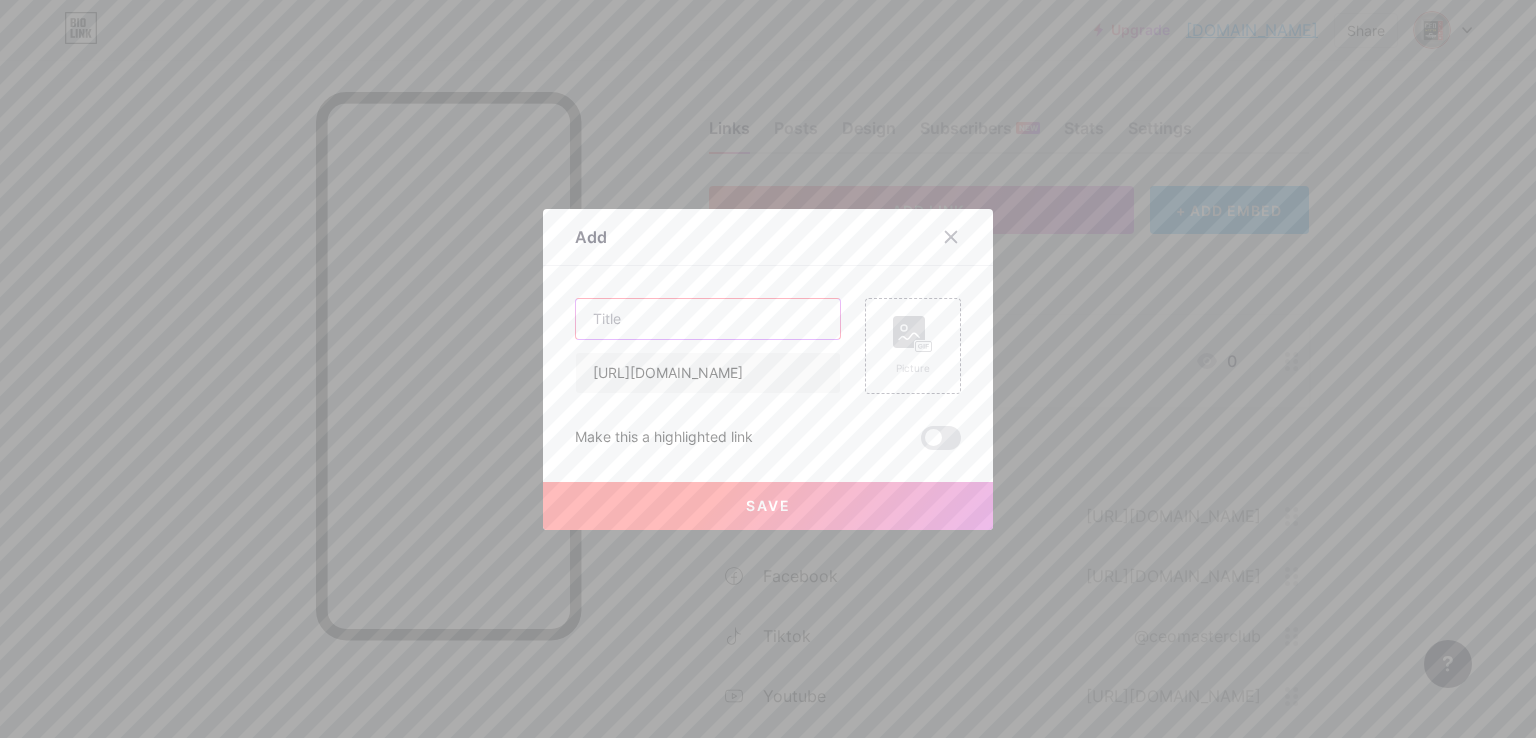 scroll, scrollTop: 0, scrollLeft: 0, axis: both 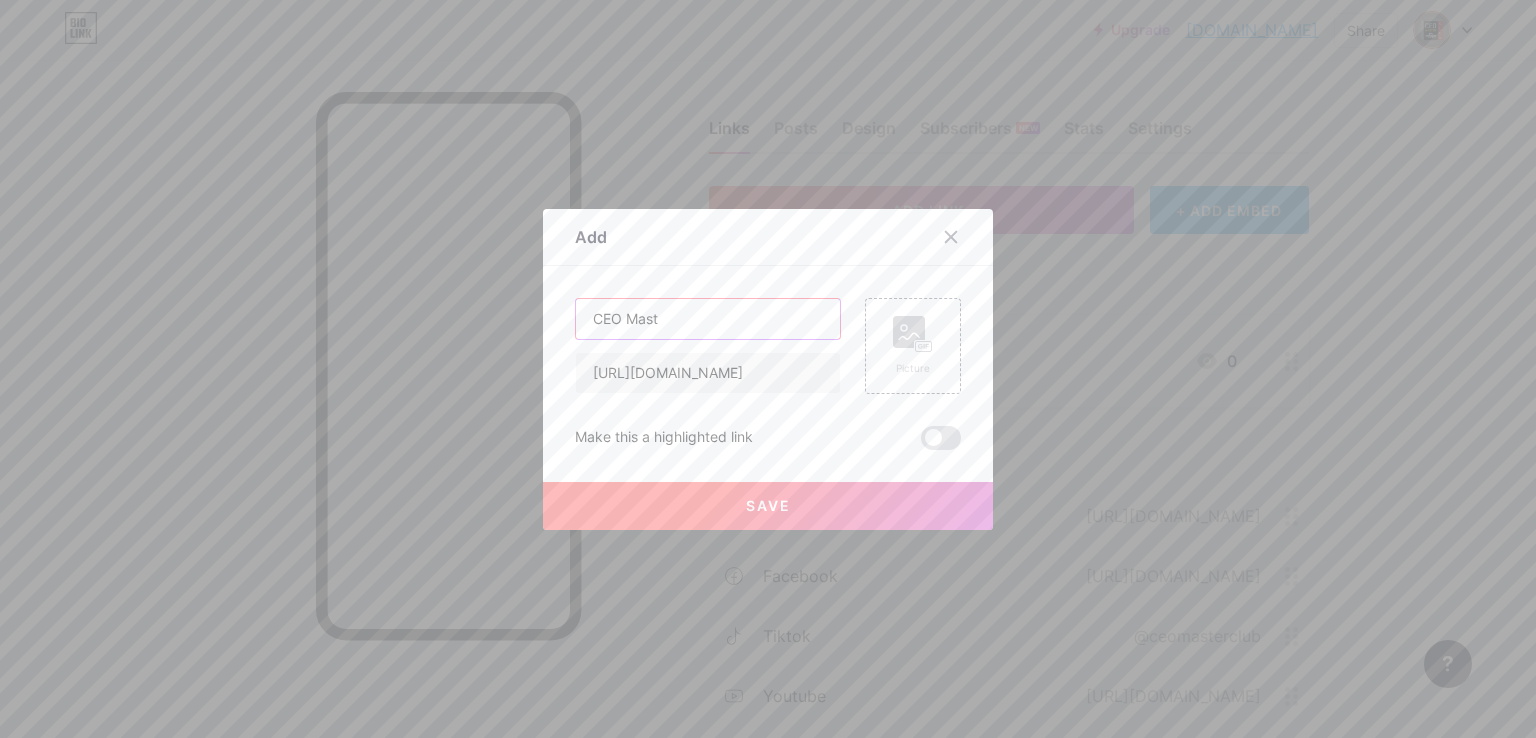 type on "CEO Mast" 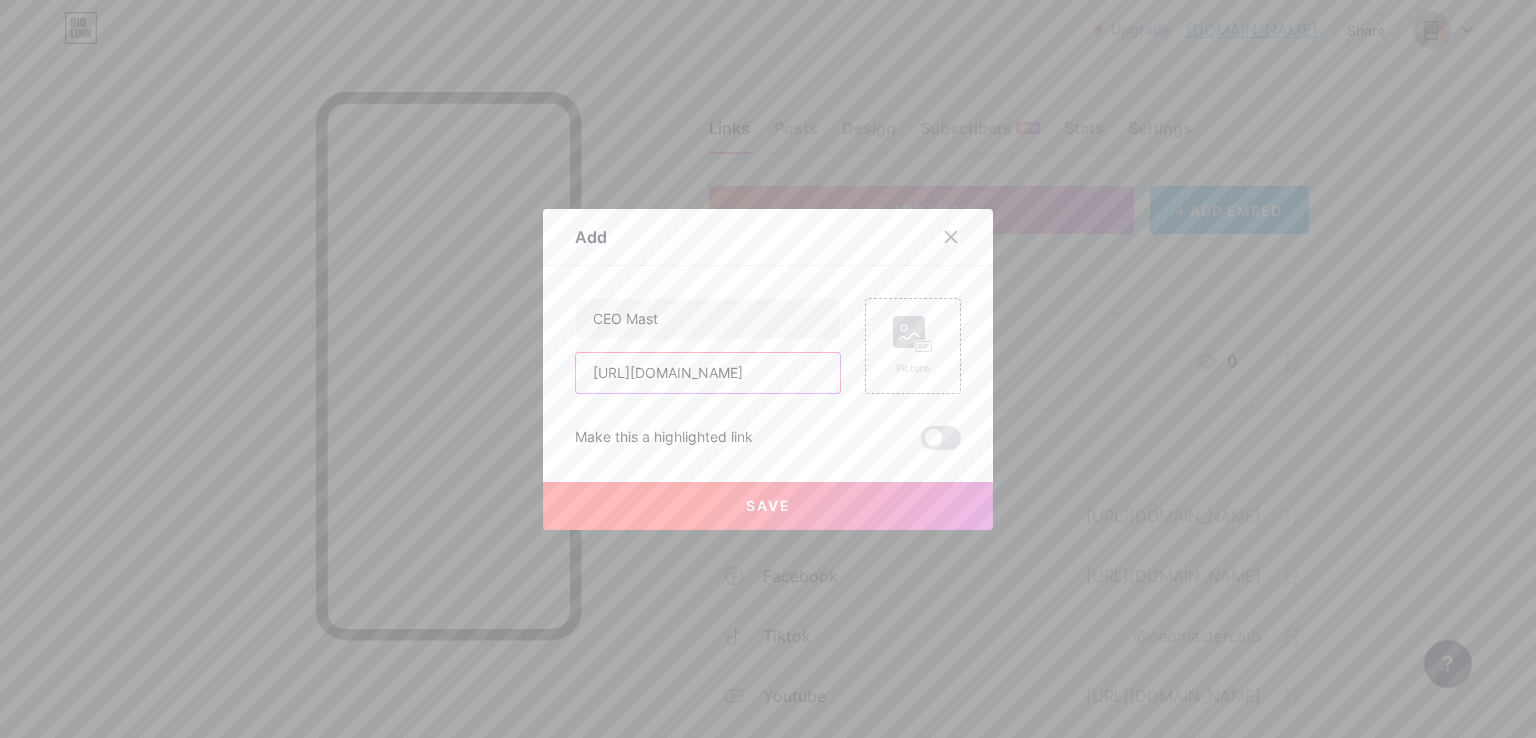 click on "[URL][DOMAIN_NAME]" at bounding box center [708, 373] 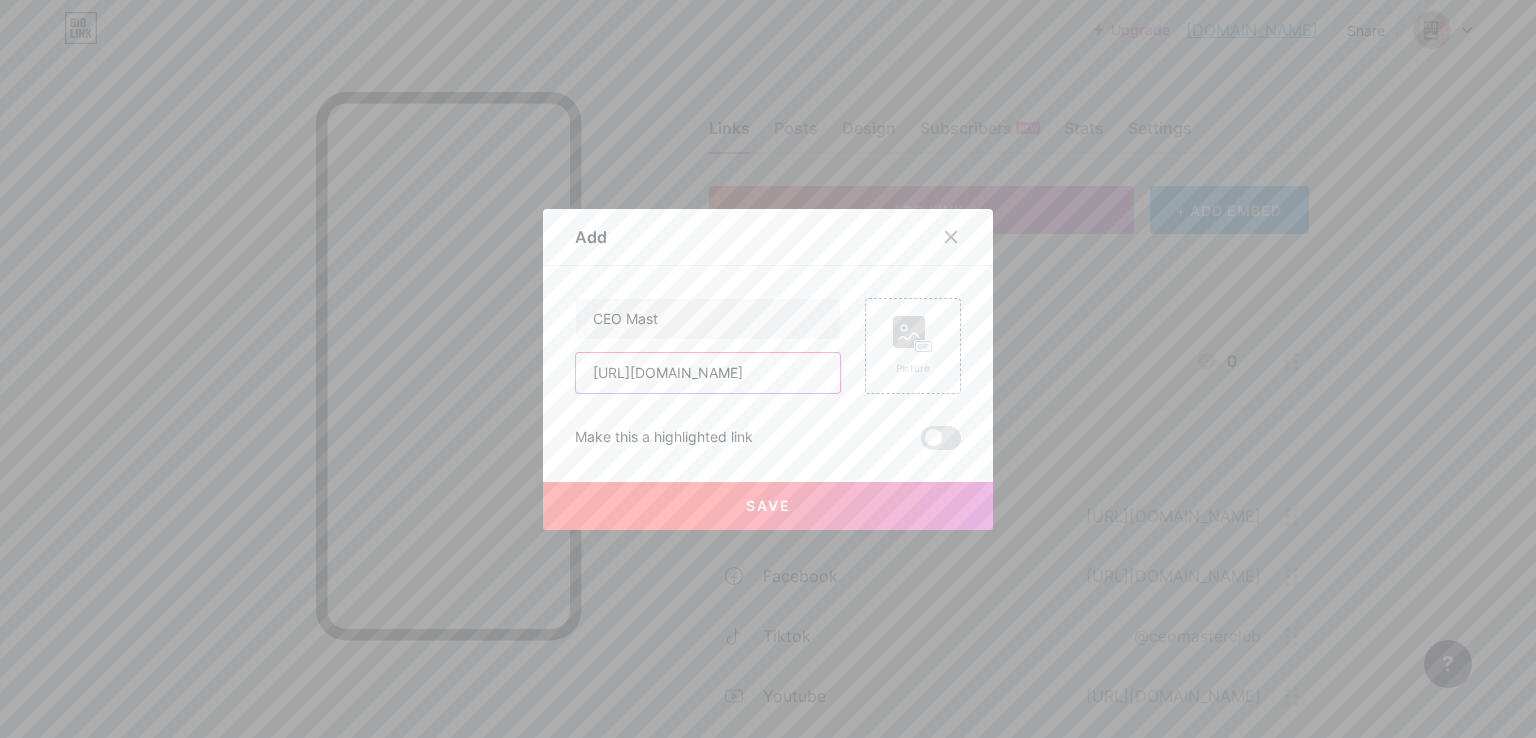 paste on "www.facebook.com/ceomasterclub" 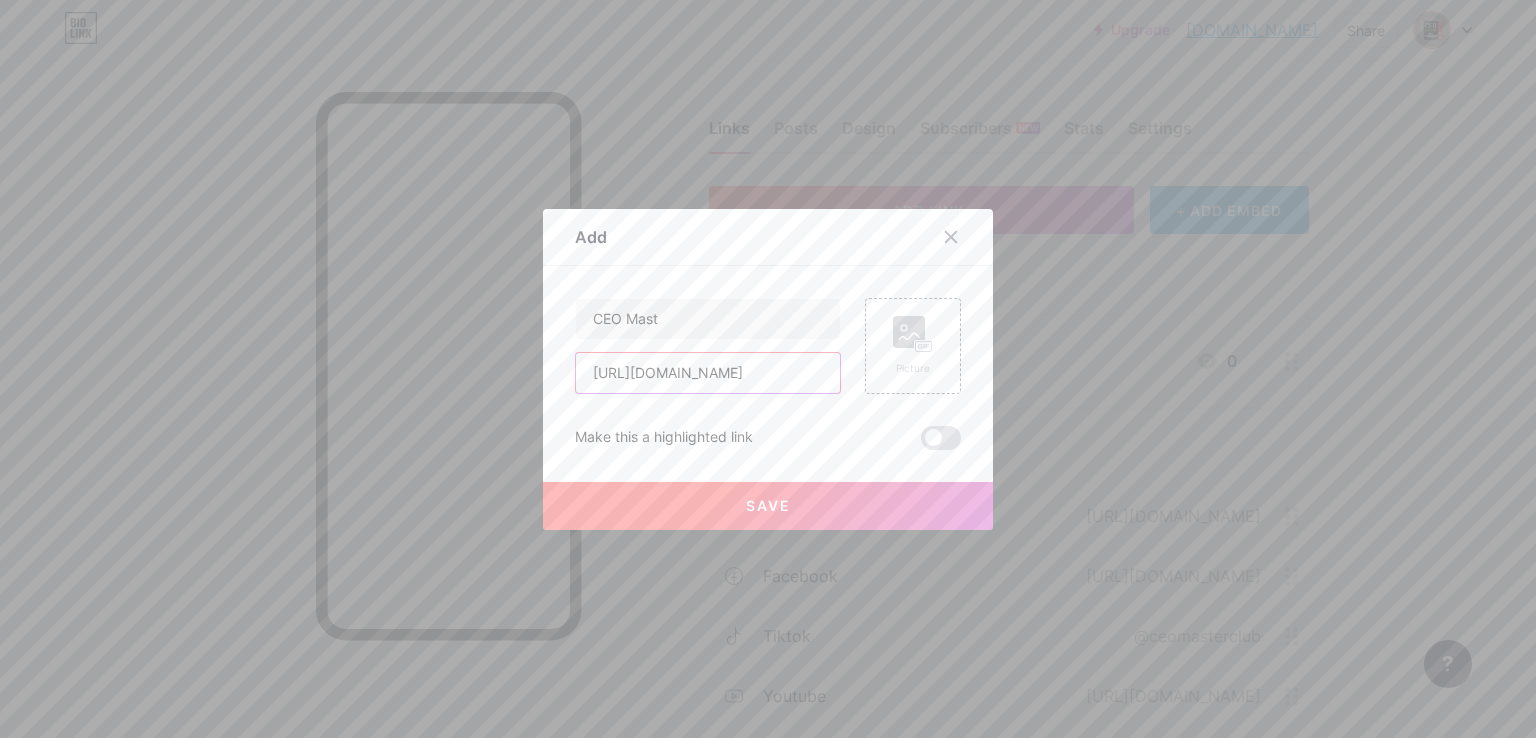 scroll, scrollTop: 0, scrollLeft: 50, axis: horizontal 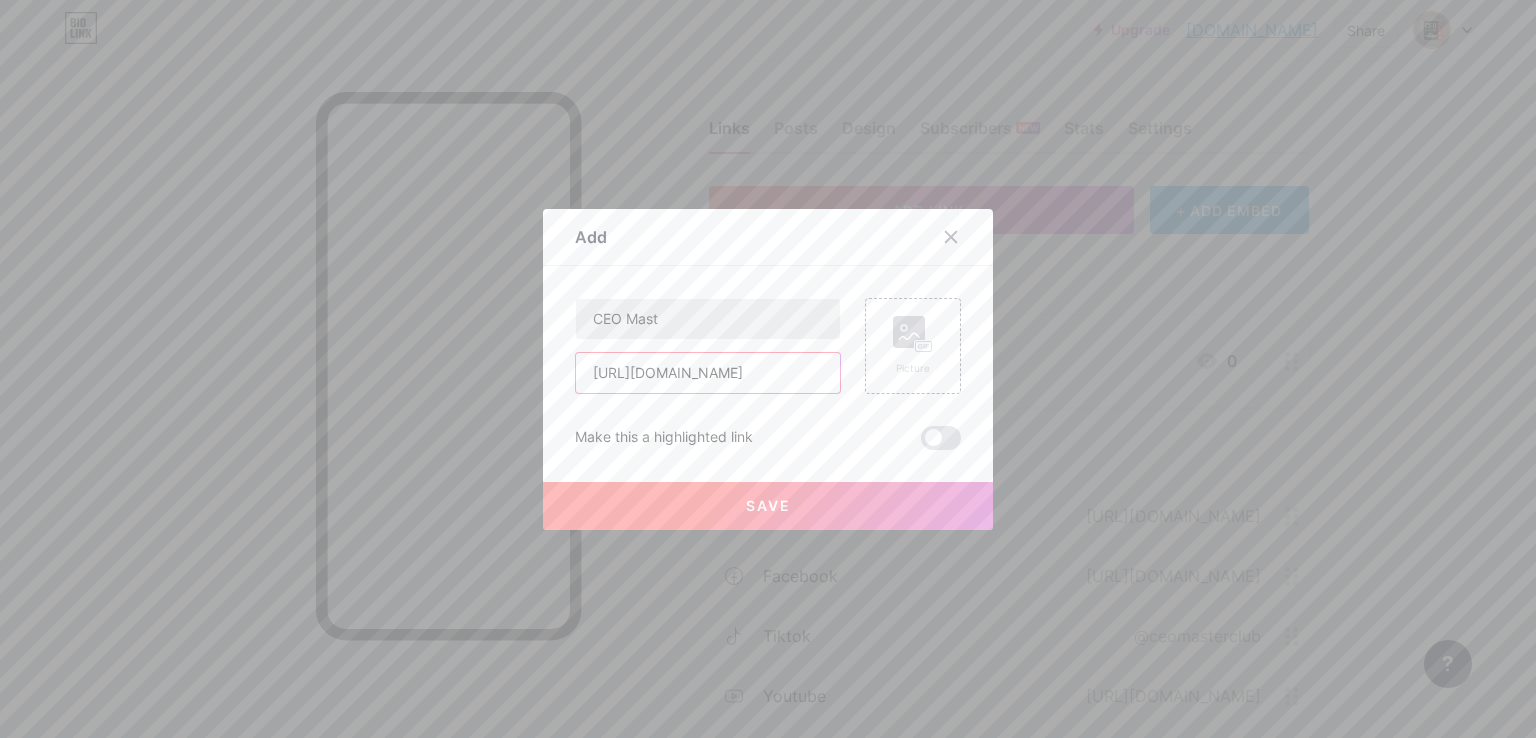 type on "[URL][DOMAIN_NAME]" 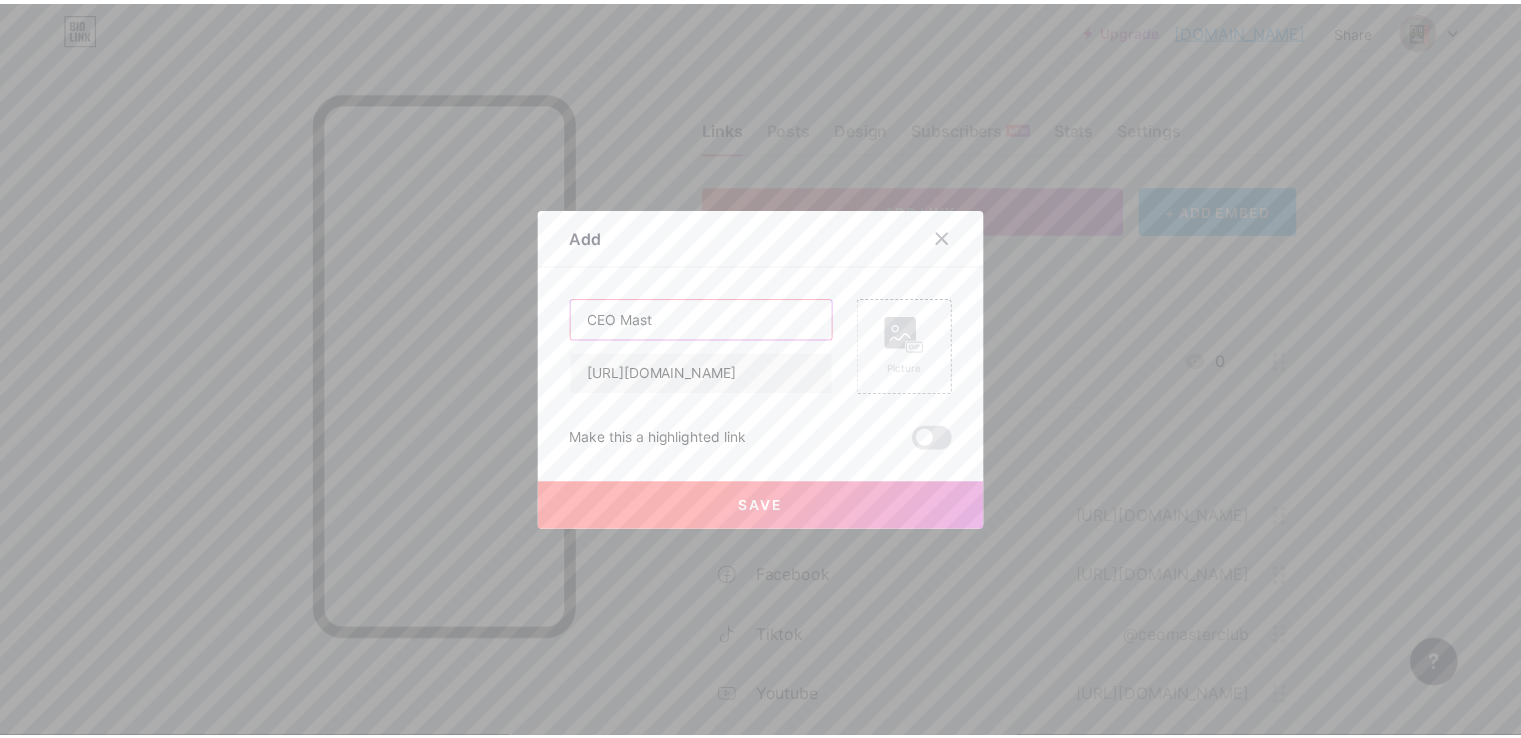 scroll, scrollTop: 0, scrollLeft: 0, axis: both 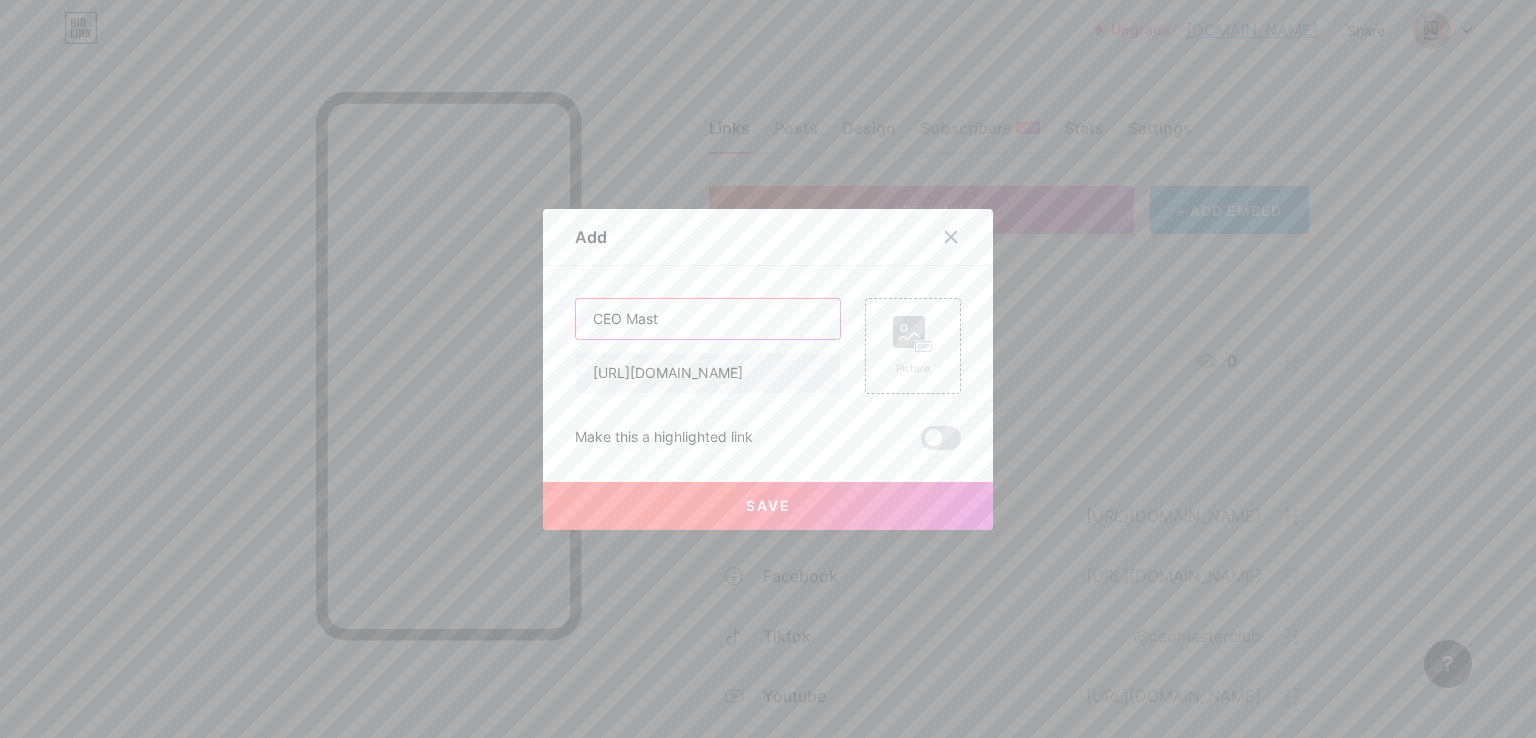 click on "CEO Mast" at bounding box center (708, 319) 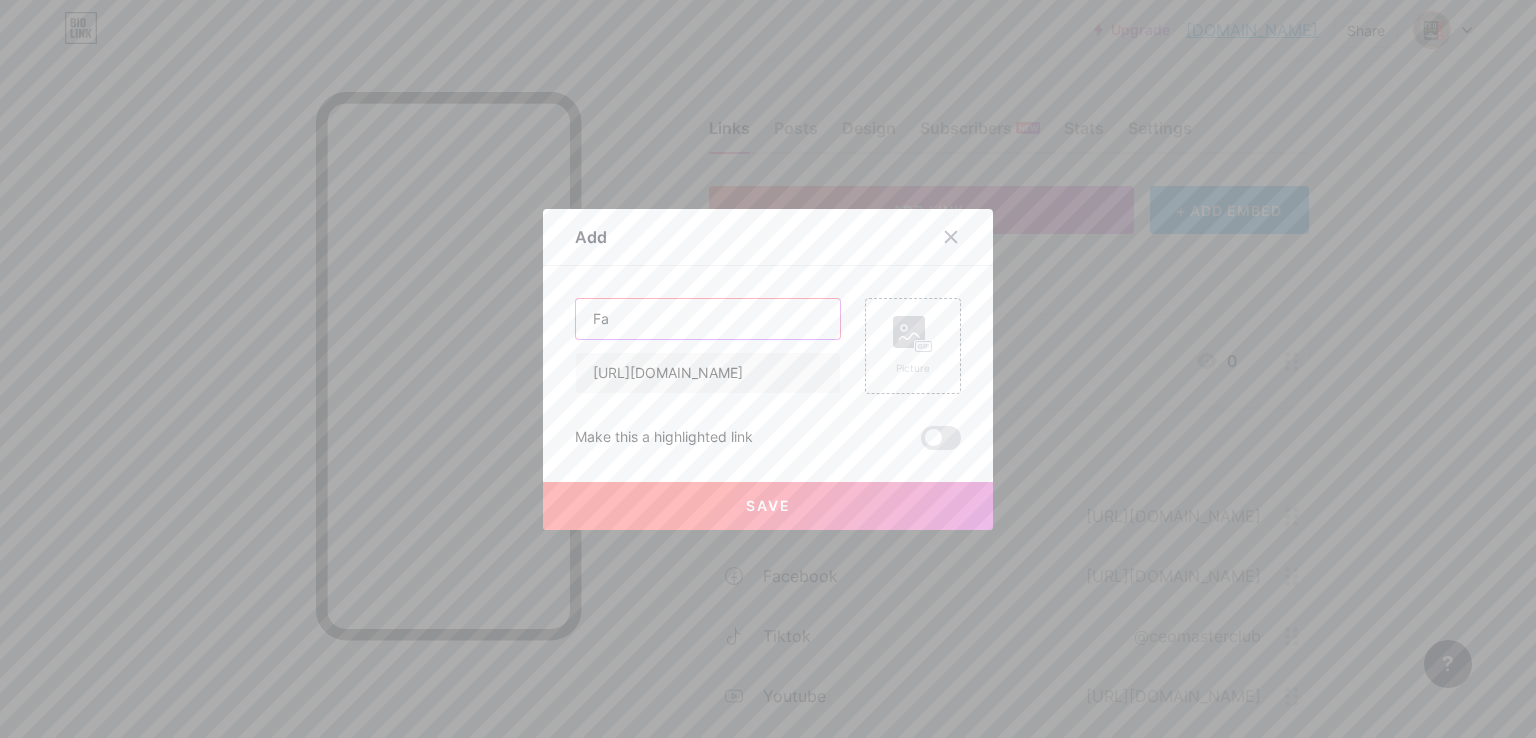type on "F" 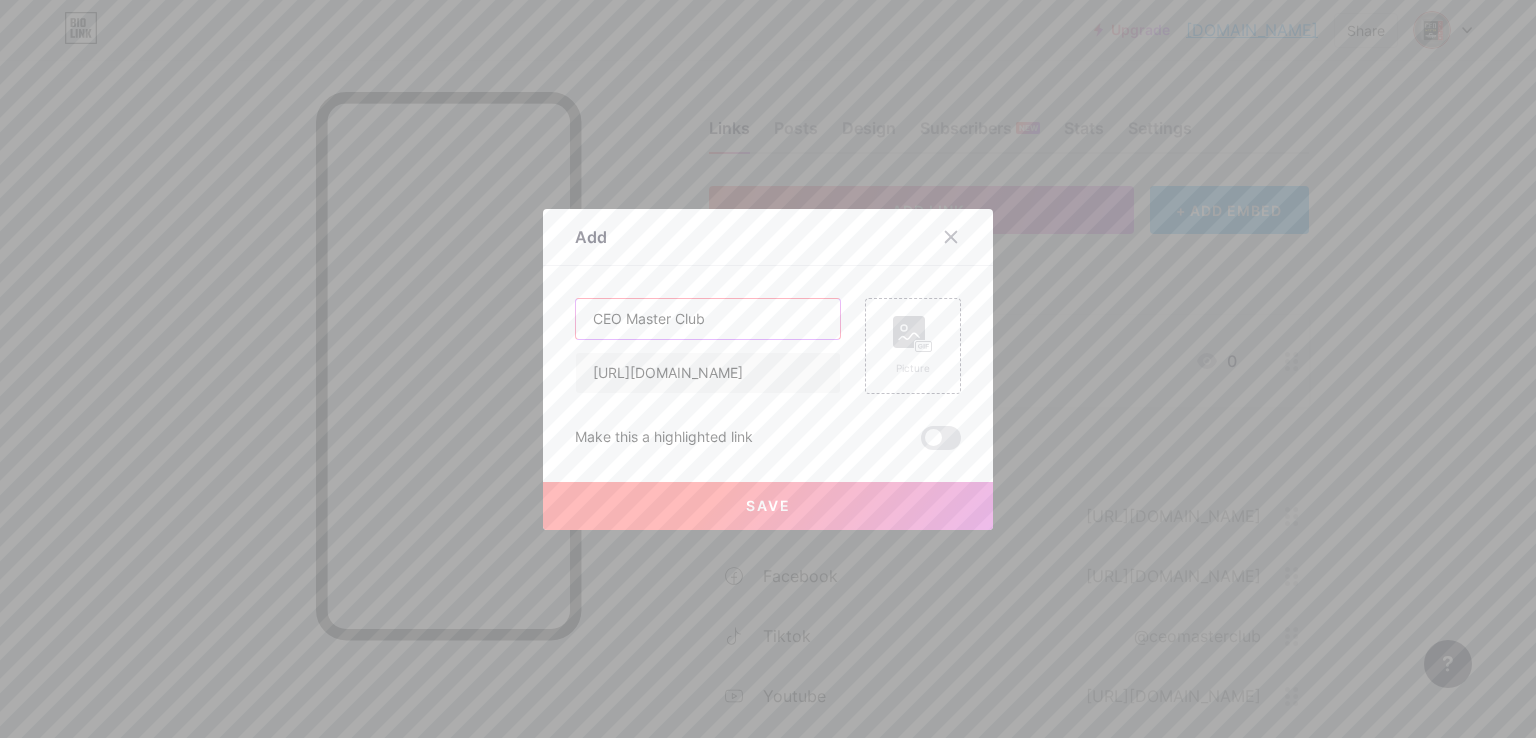 type on "CEO Master Club" 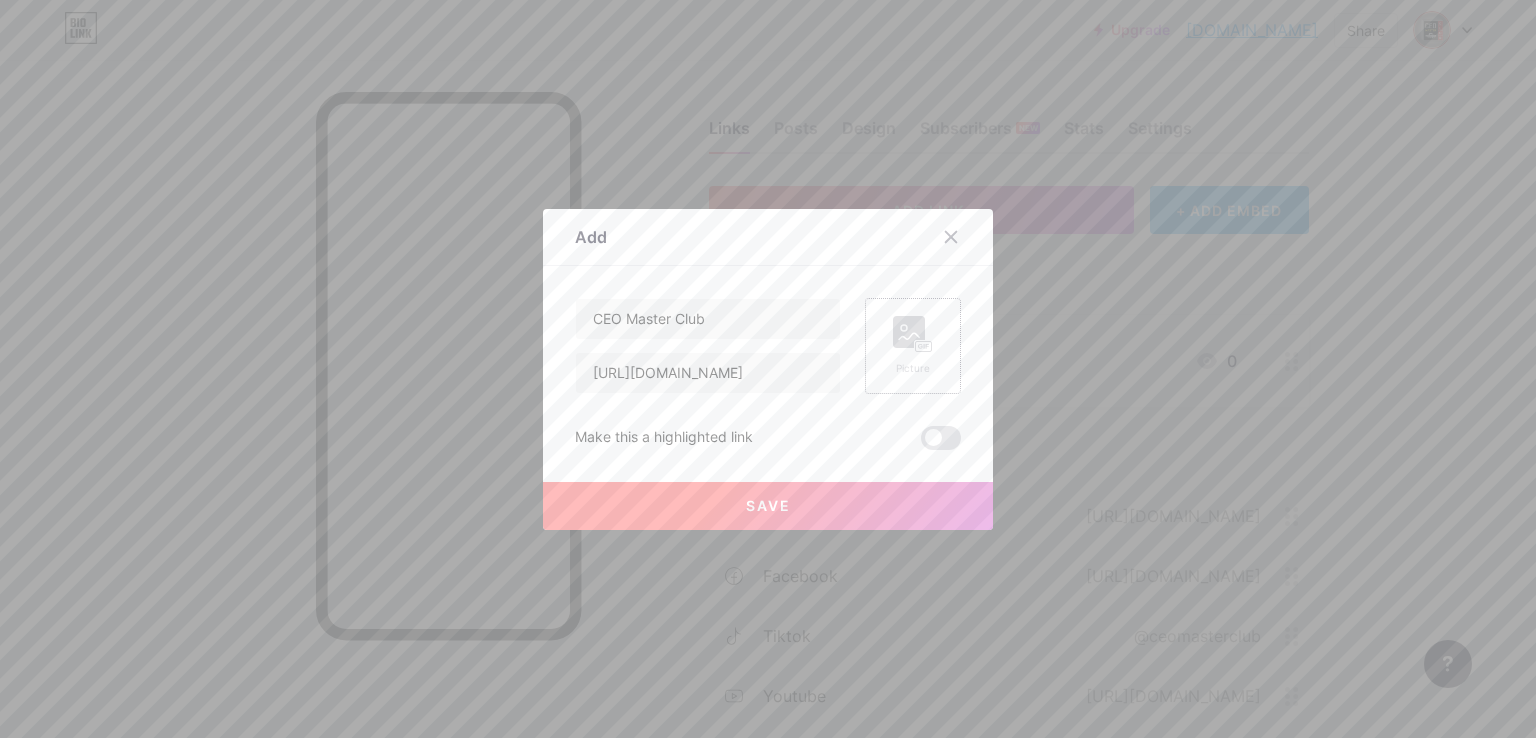 click on "Picture" at bounding box center [913, 346] 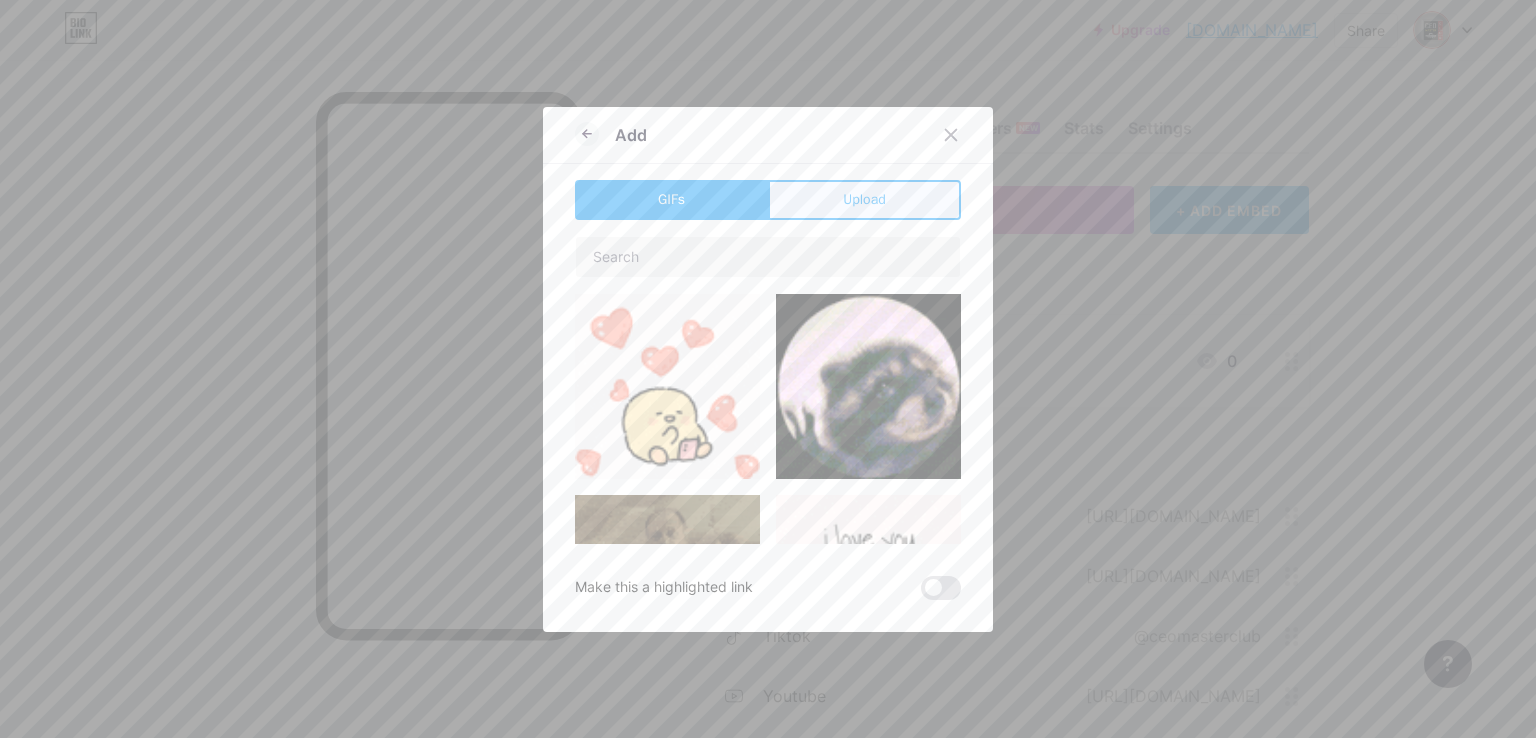 click on "Upload" at bounding box center (864, 199) 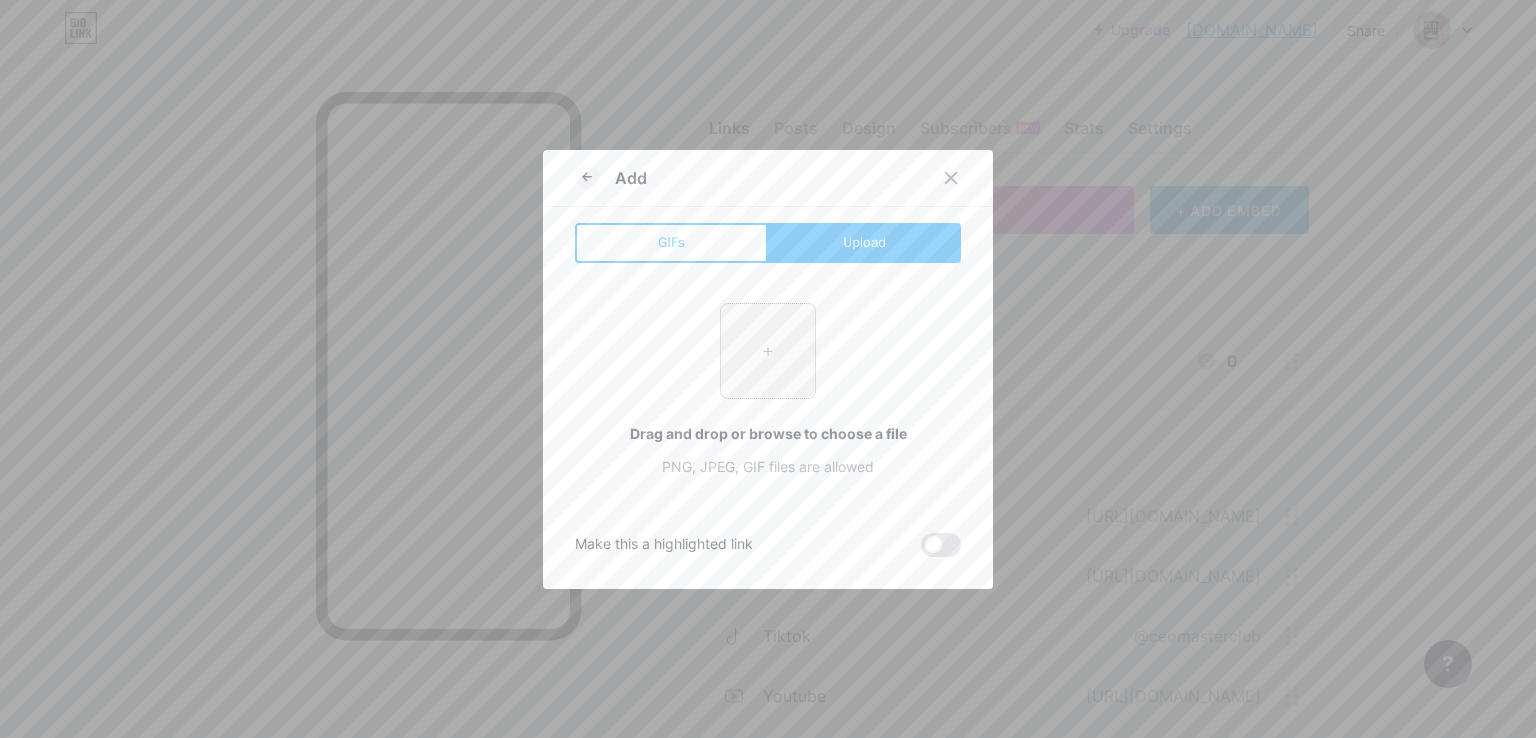 click at bounding box center (768, 351) 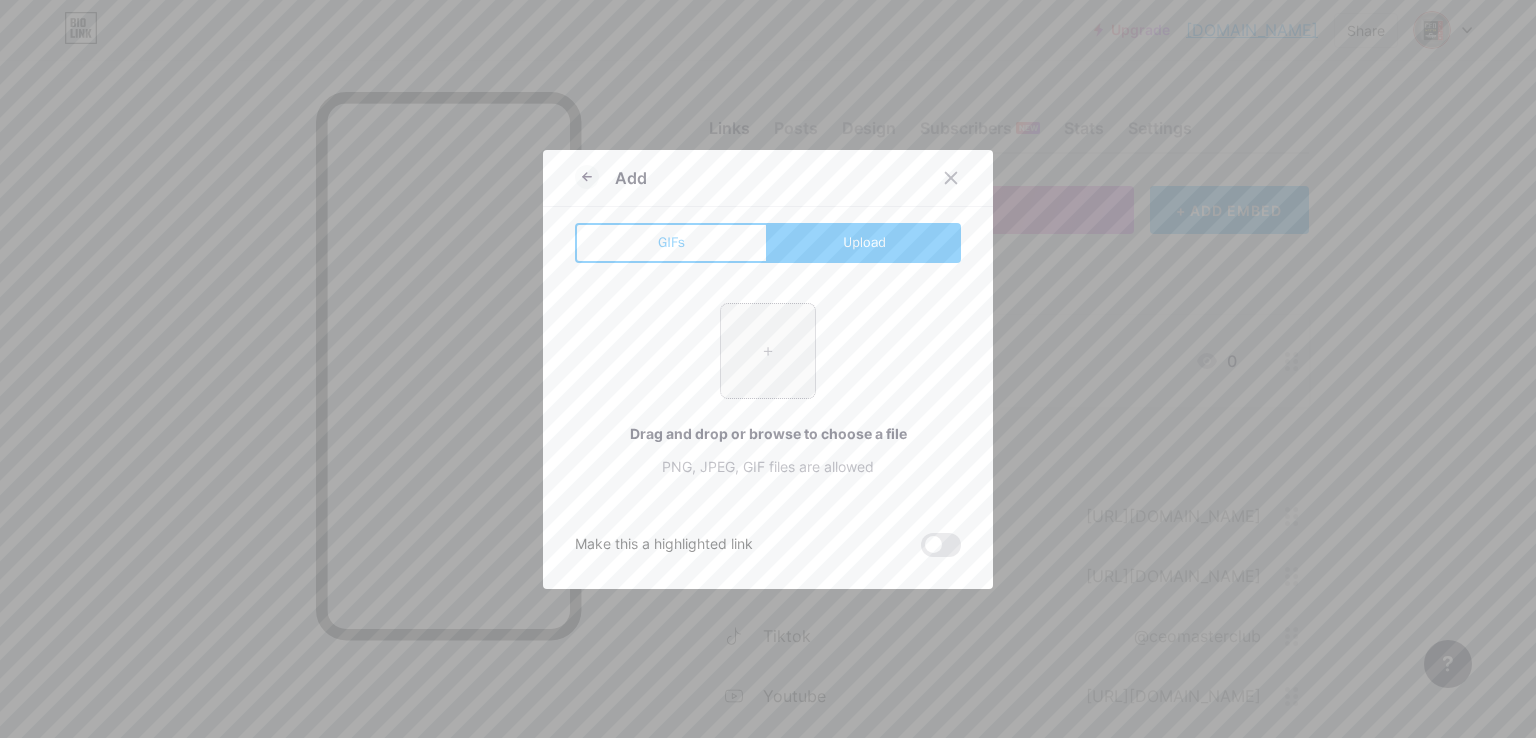 type on "C:\fakepath\png-transparent-blue-and-white-icon-illustration-telegram-logo-computer-icons-scalable-graphics-telegram-miscellaneous-blue-angle.png" 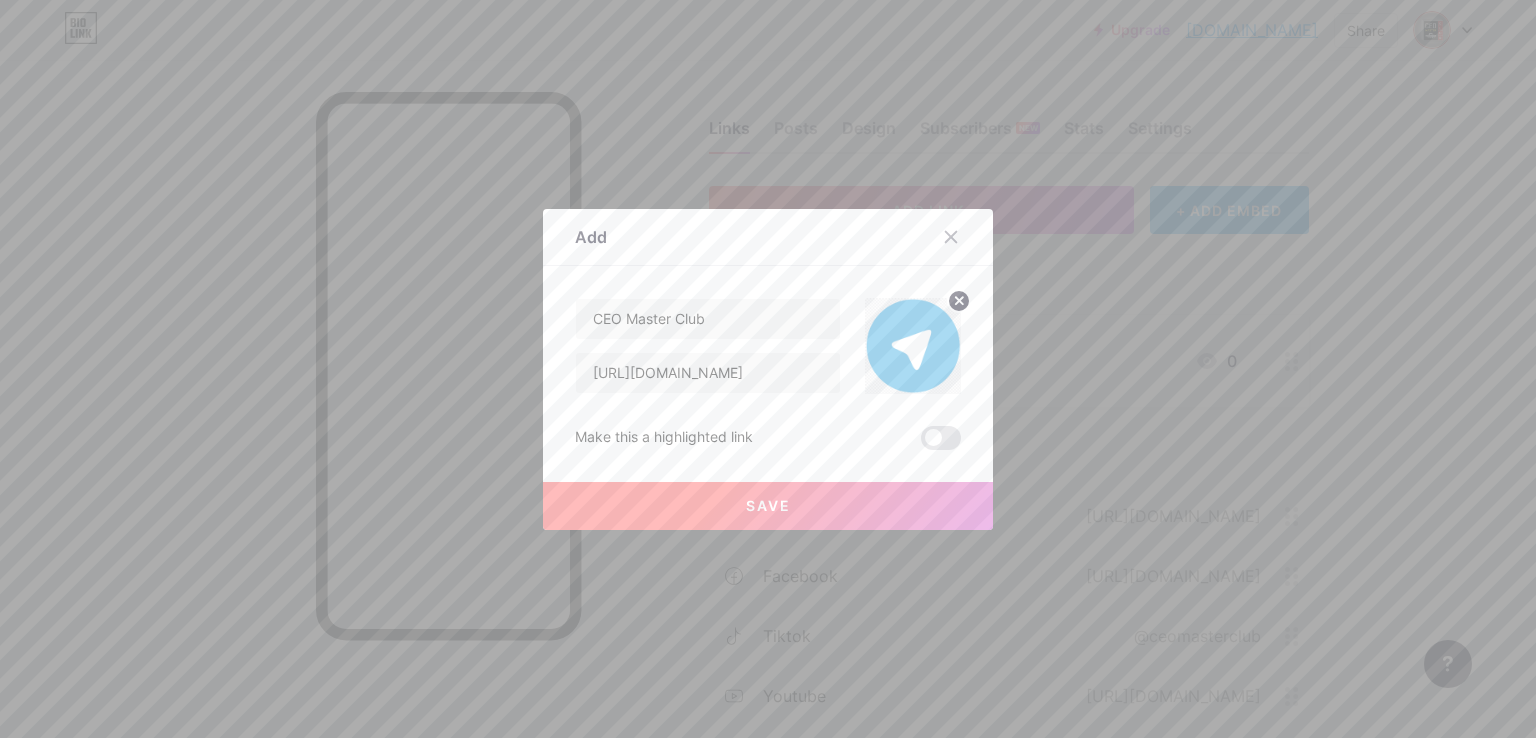 click 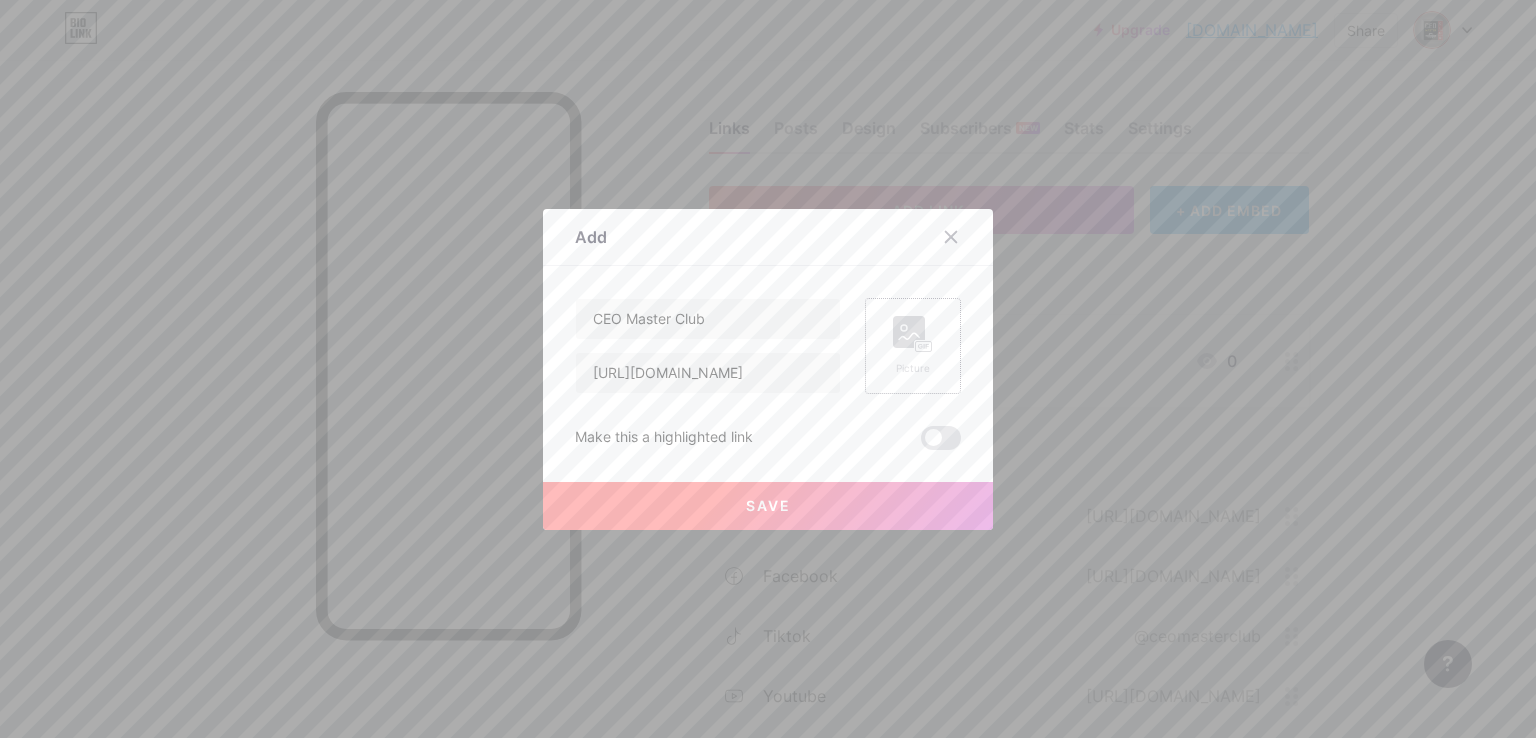 click 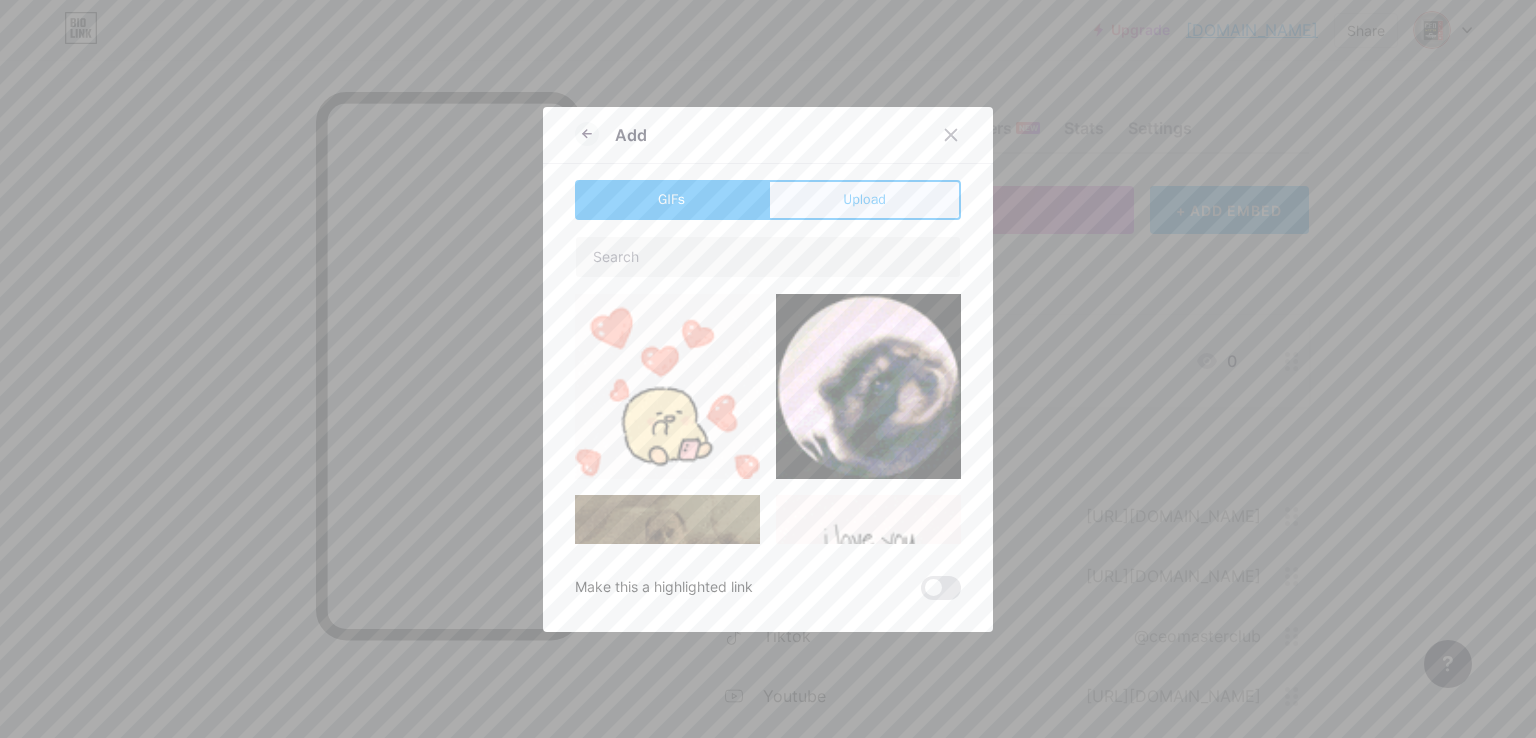 click on "Upload" at bounding box center [864, 199] 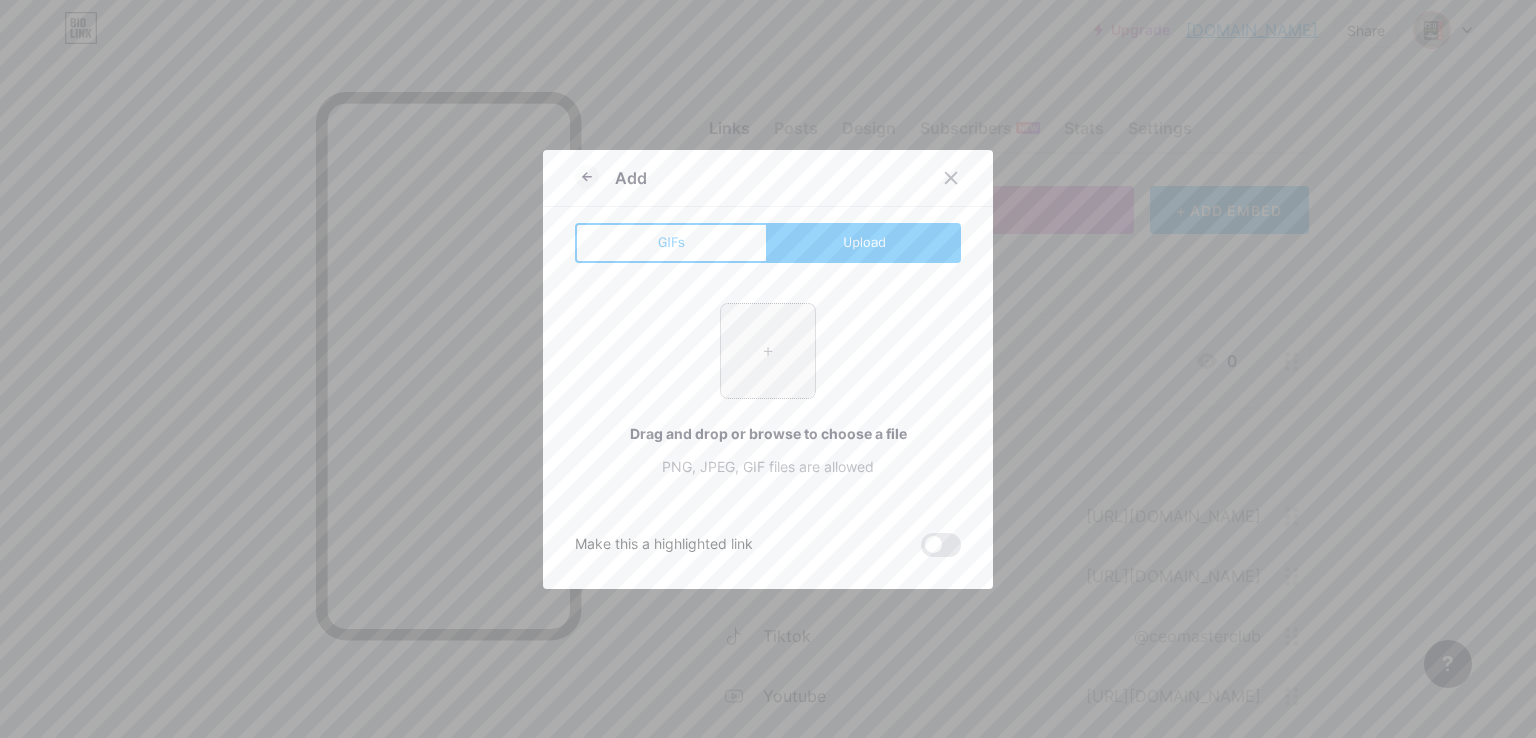 click at bounding box center [768, 351] 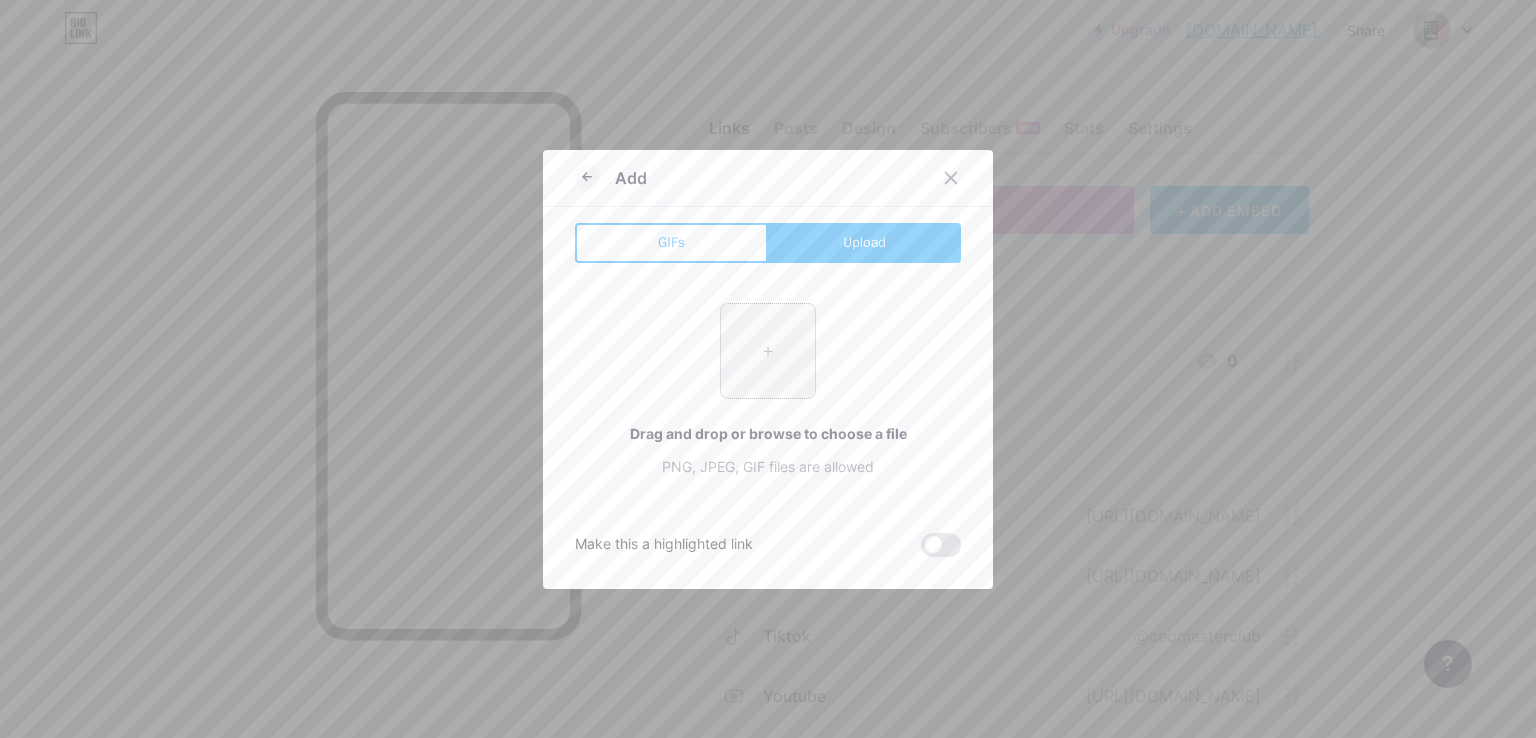 type on "C:\fakepath\free-facebook-icon-5221-thumb.png" 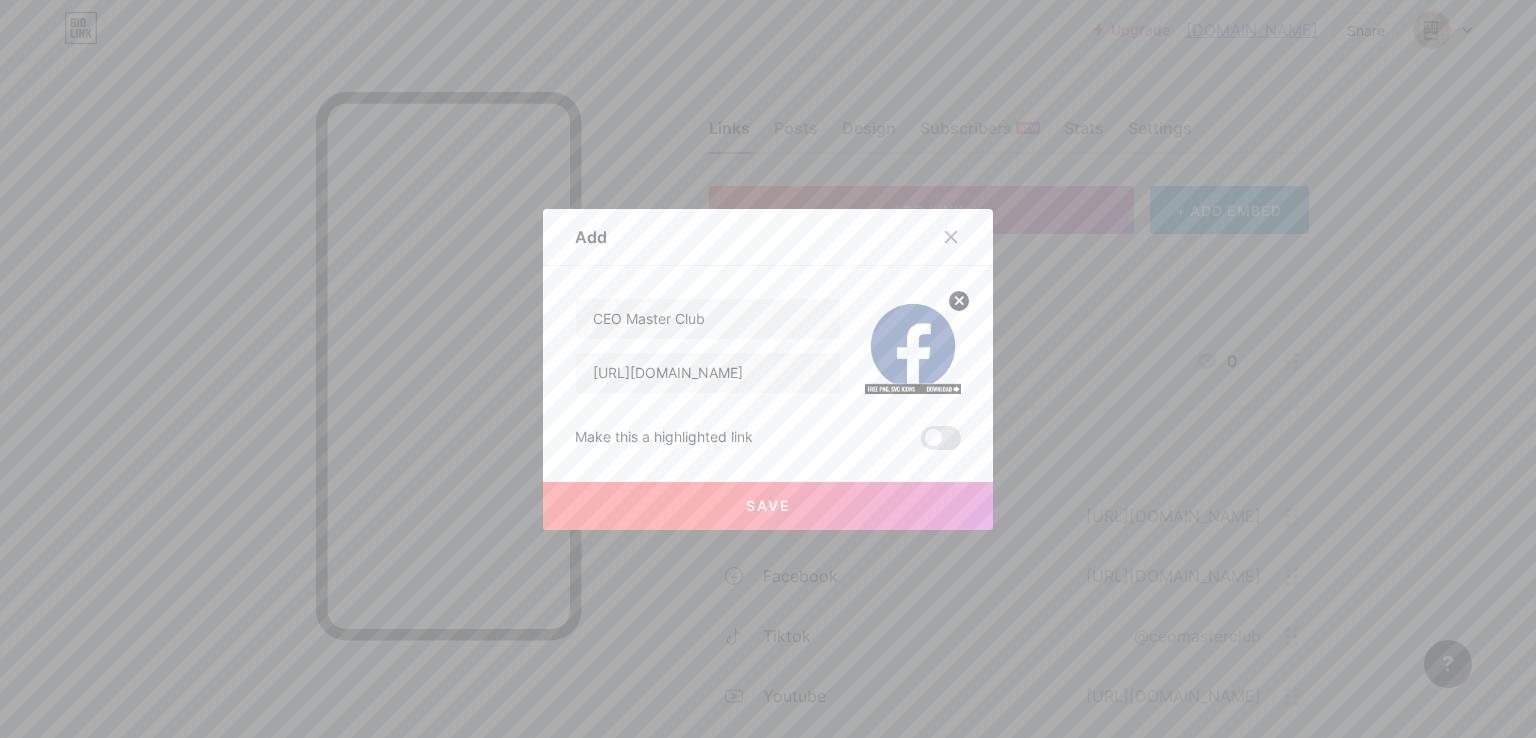 click on "Save" at bounding box center (768, 506) 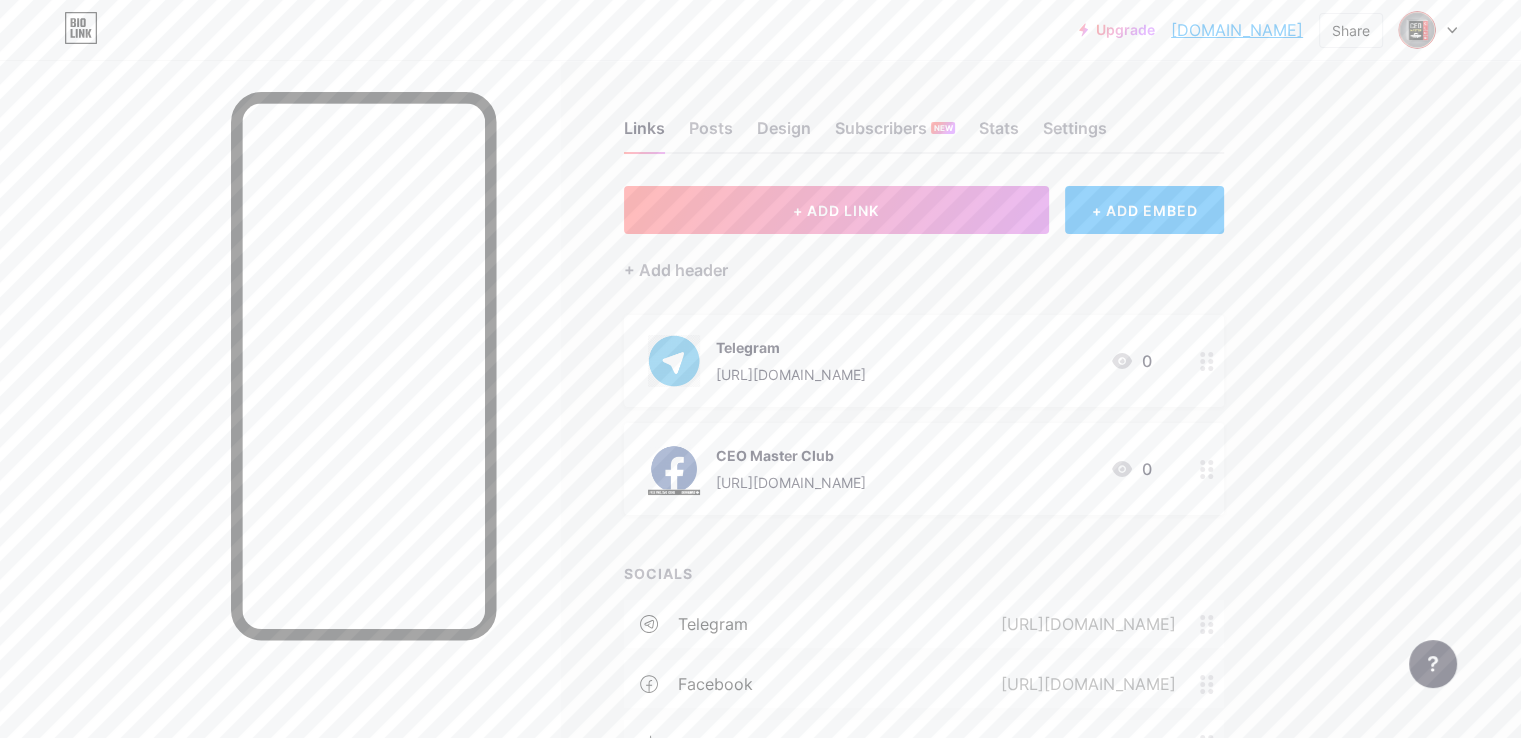 click 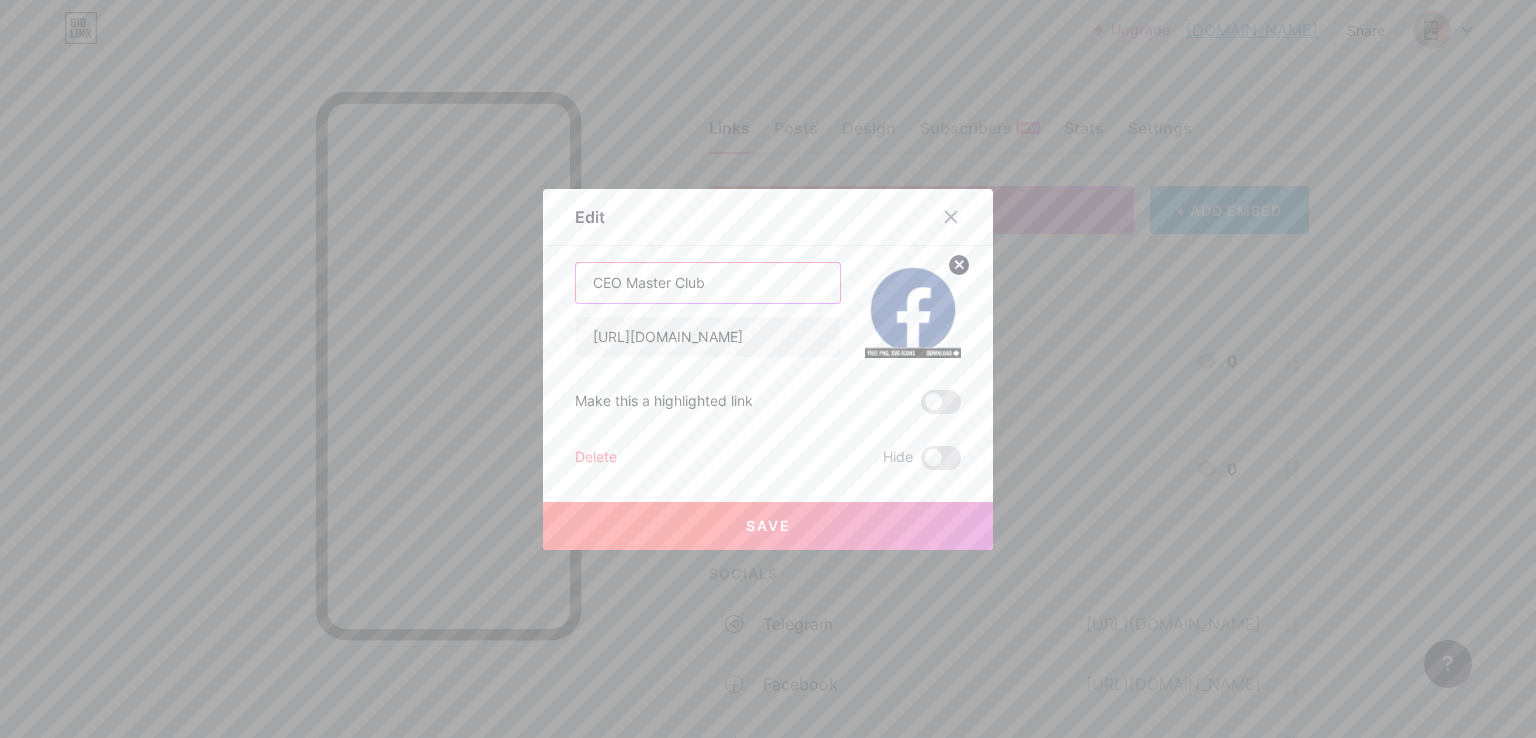 drag, startPoint x: 711, startPoint y: 288, endPoint x: 559, endPoint y: 273, distance: 152.73834 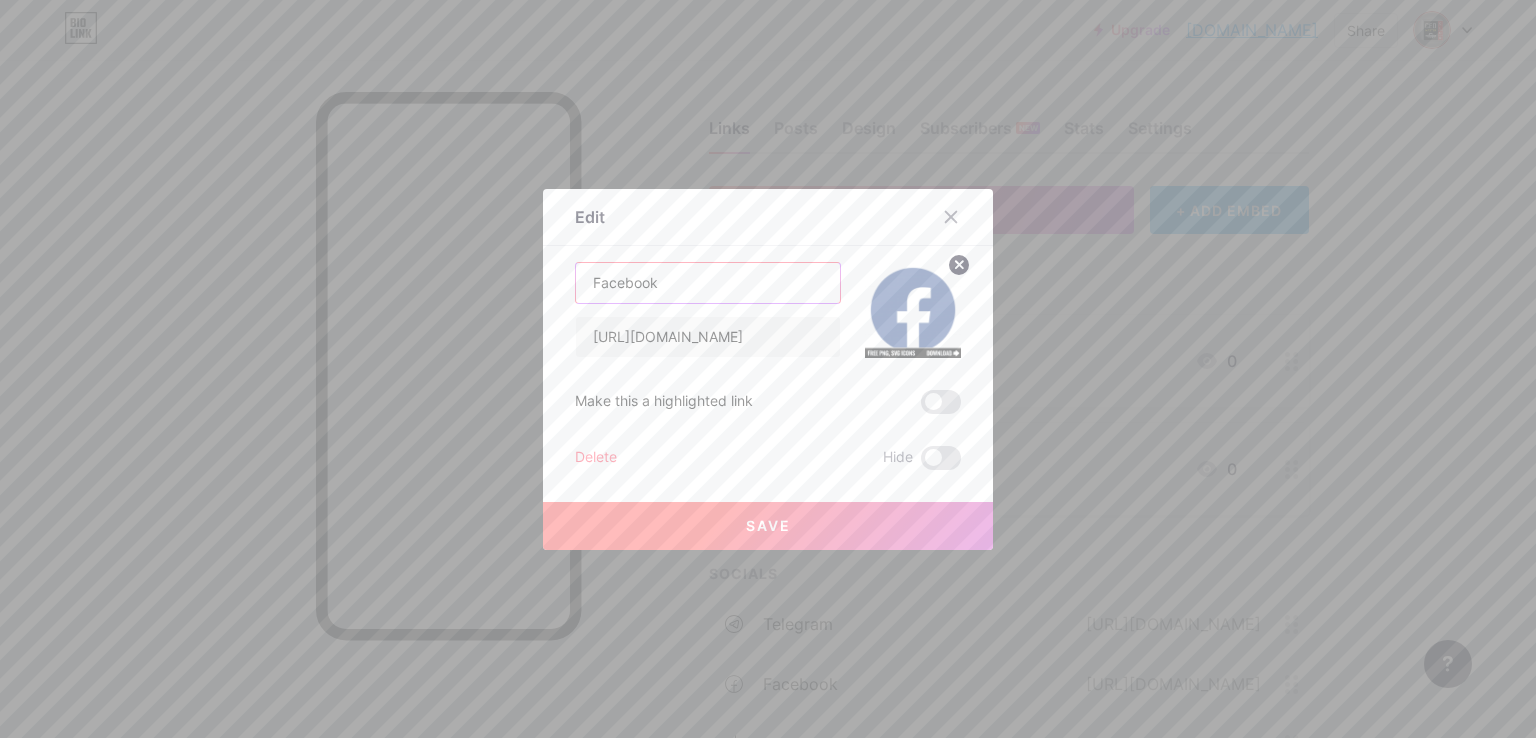 type on "Facebook" 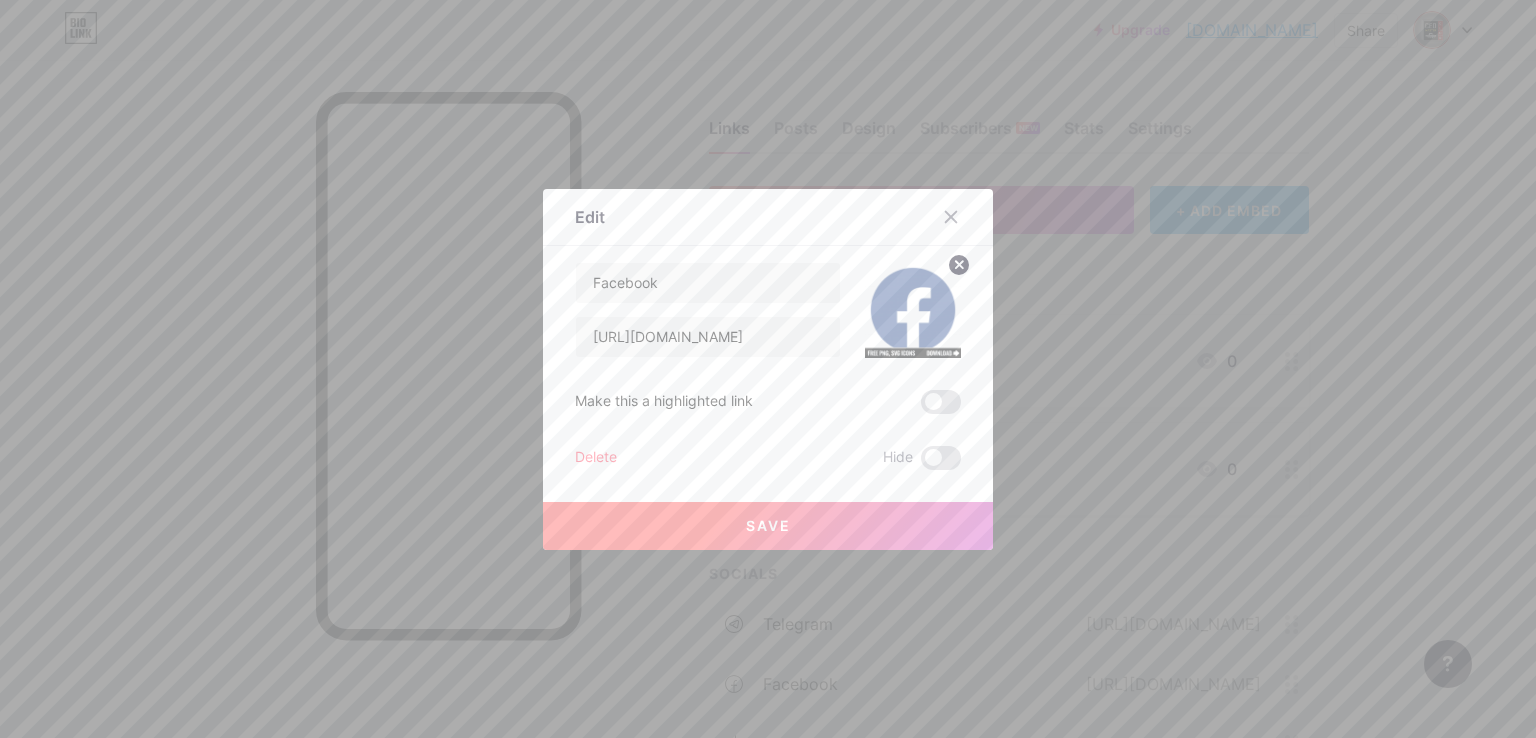 click on "Save" at bounding box center (768, 525) 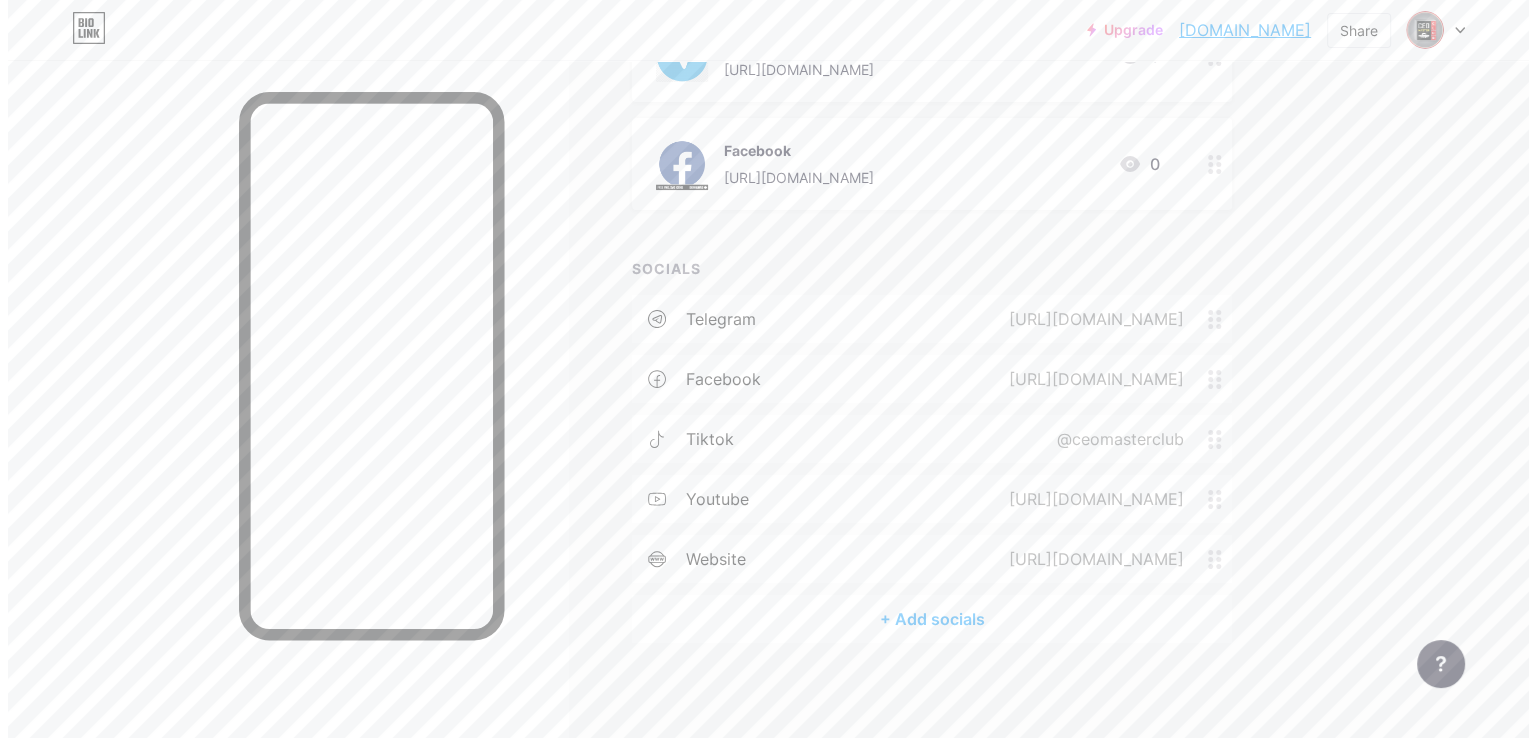 scroll, scrollTop: 308, scrollLeft: 0, axis: vertical 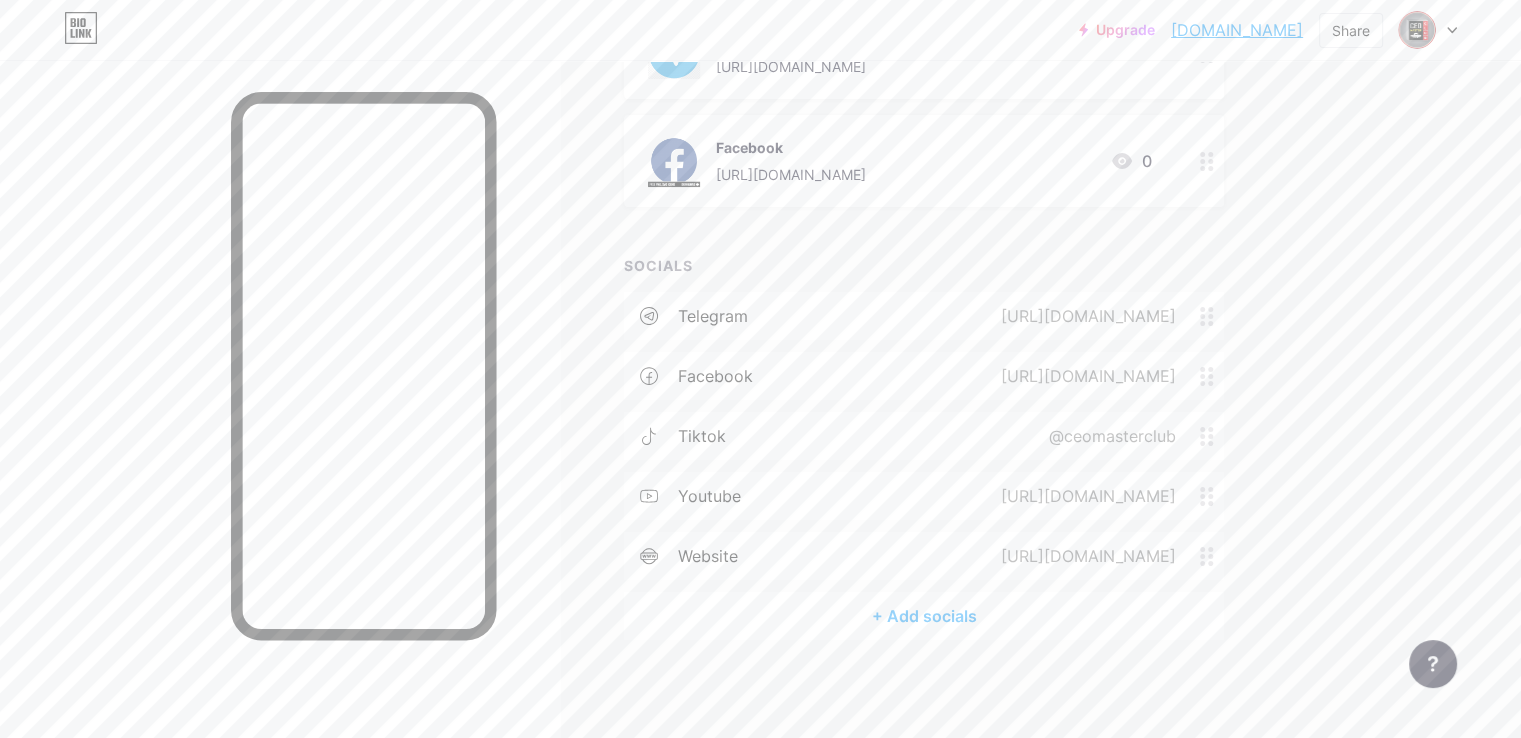 click on "@ceomasterclub" at bounding box center (1108, 436) 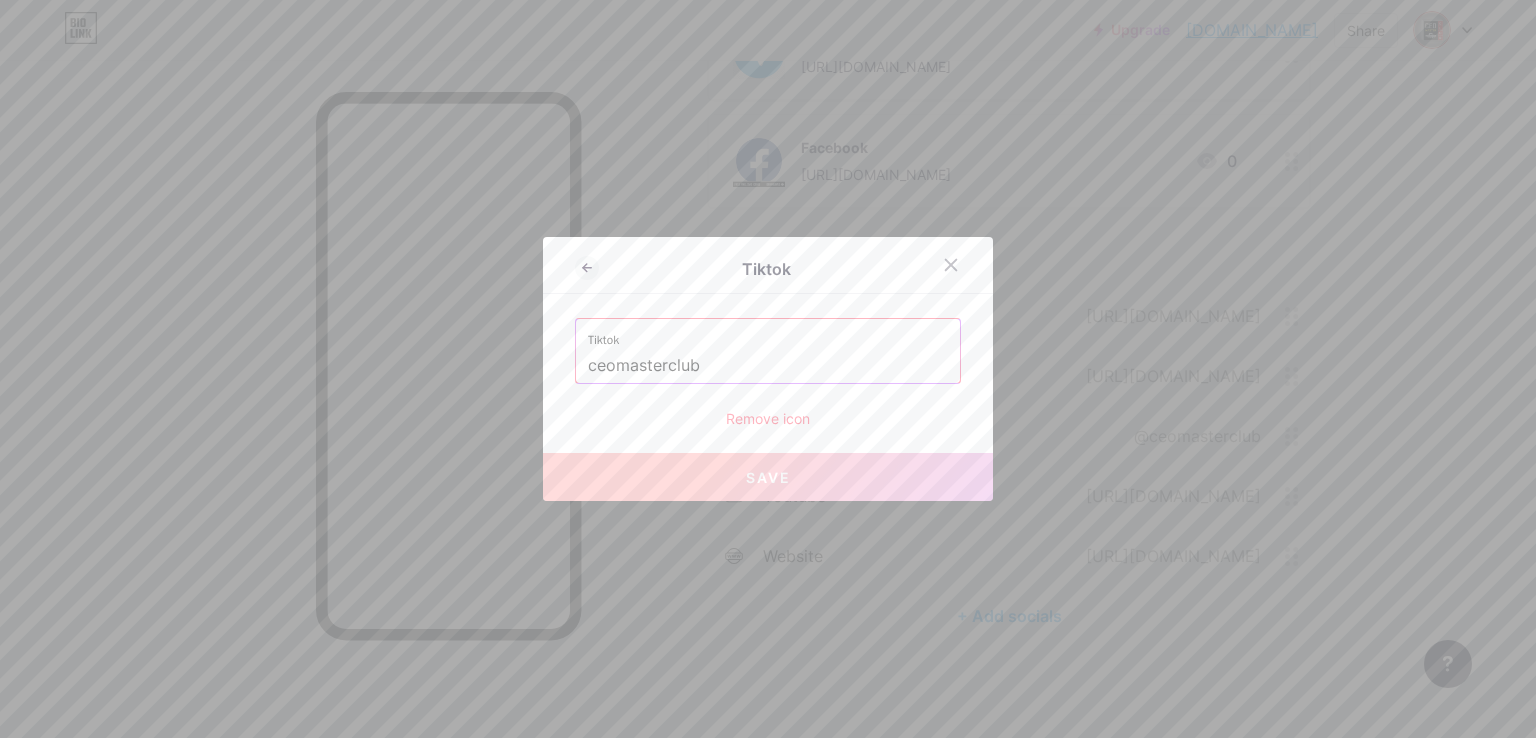 drag, startPoint x: 736, startPoint y: 362, endPoint x: 540, endPoint y: 375, distance: 196.43065 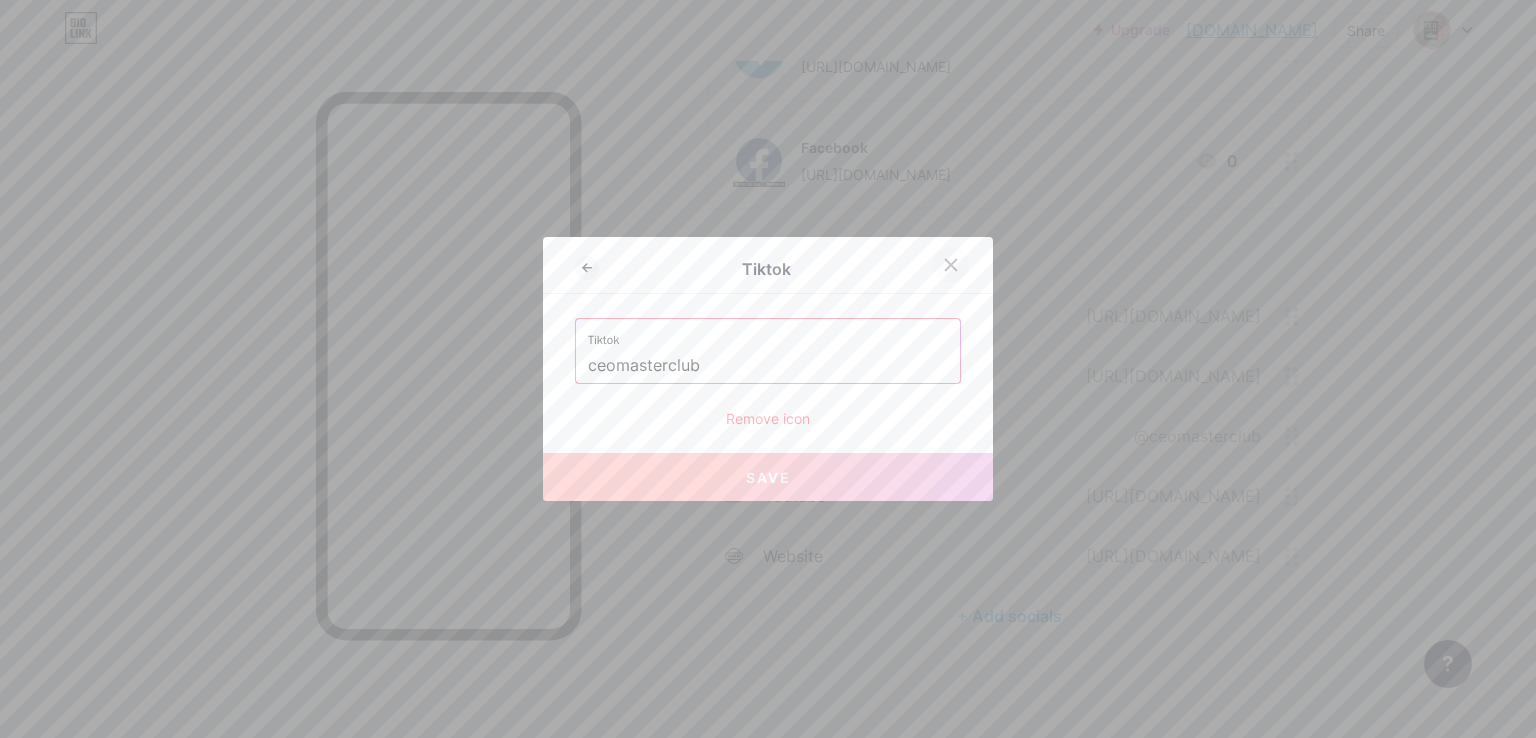 click at bounding box center (951, 265) 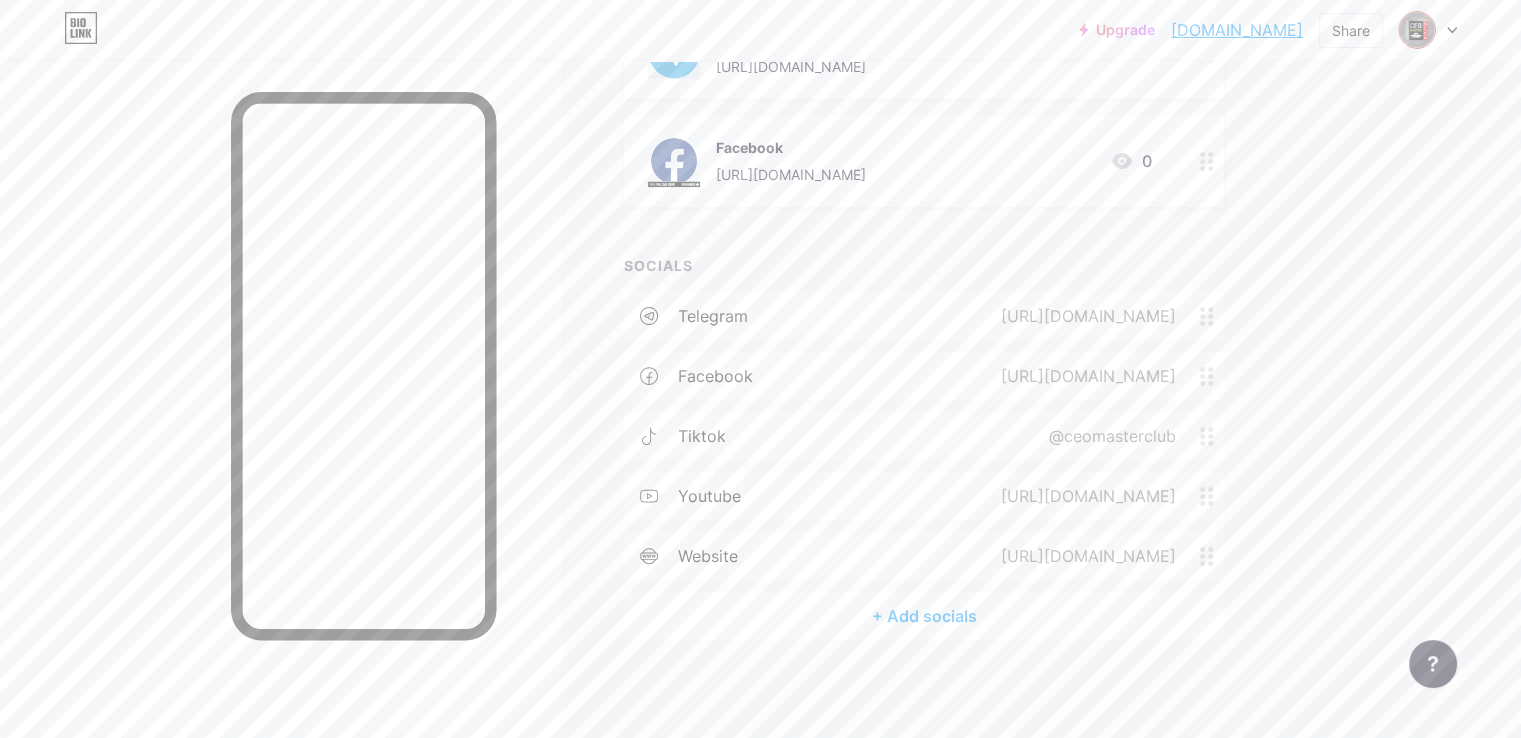 click on "@ceomasterclub" at bounding box center (1108, 436) 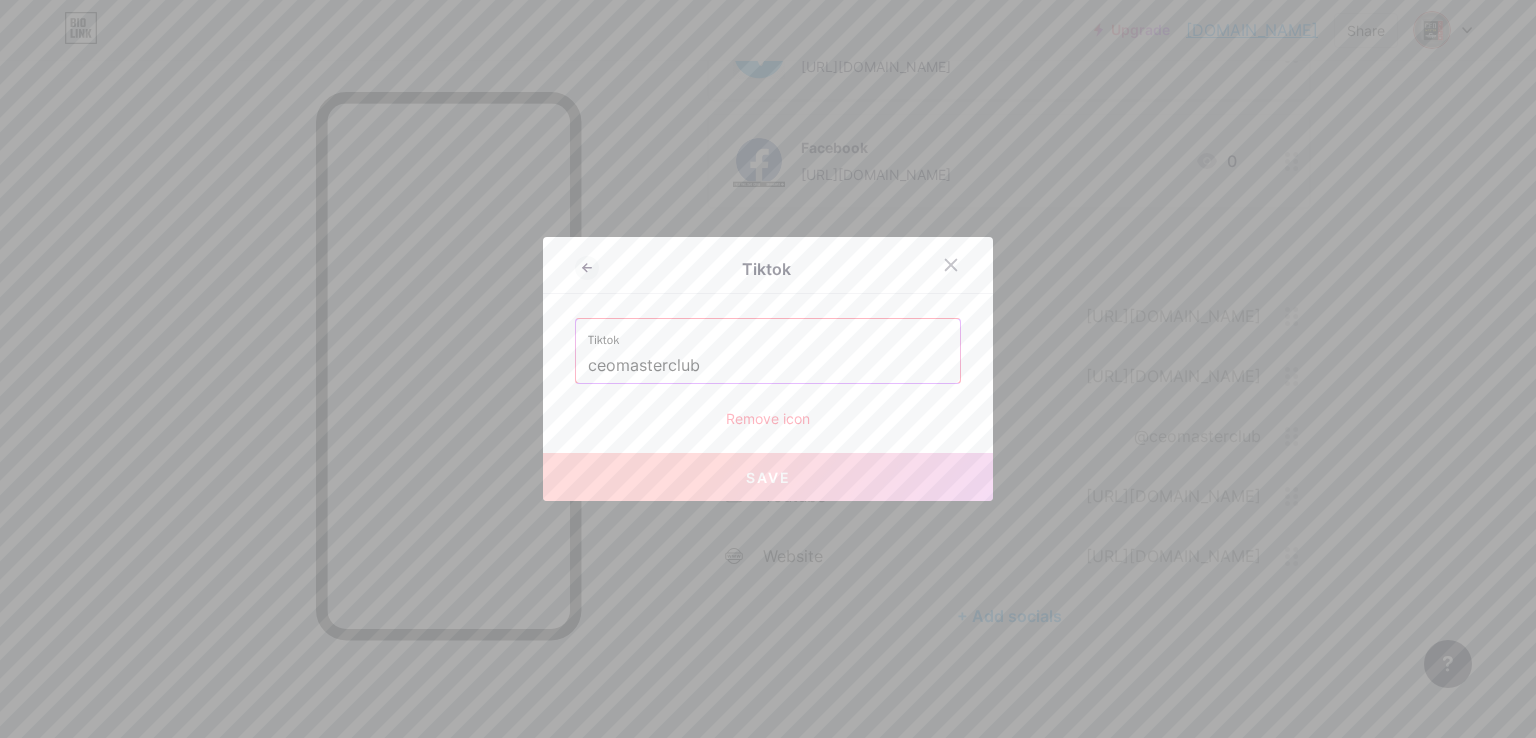 drag, startPoint x: 724, startPoint y: 361, endPoint x: 548, endPoint y: 374, distance: 176.47946 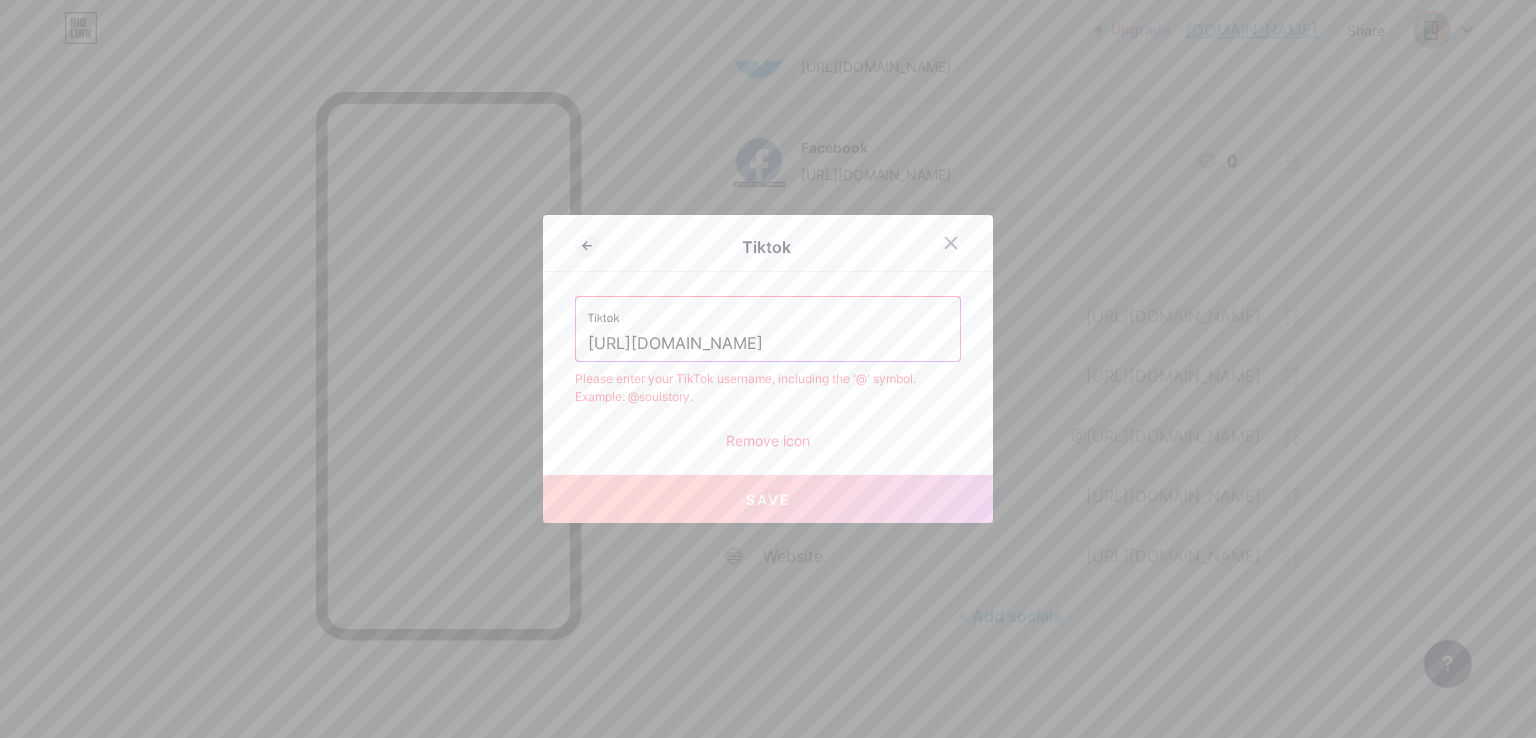 scroll, scrollTop: 0, scrollLeft: 17, axis: horizontal 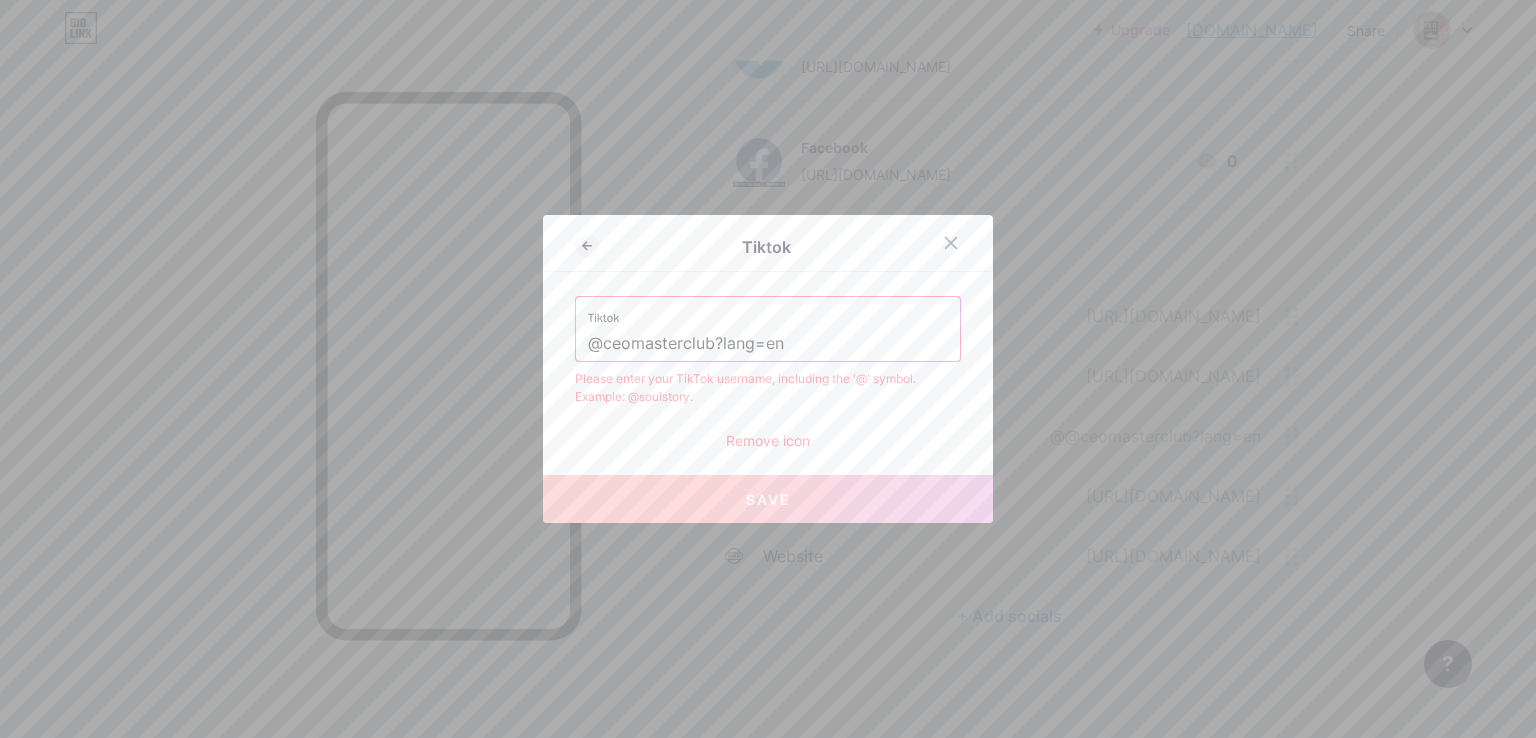 type on "@ceomasterclub?lang=en" 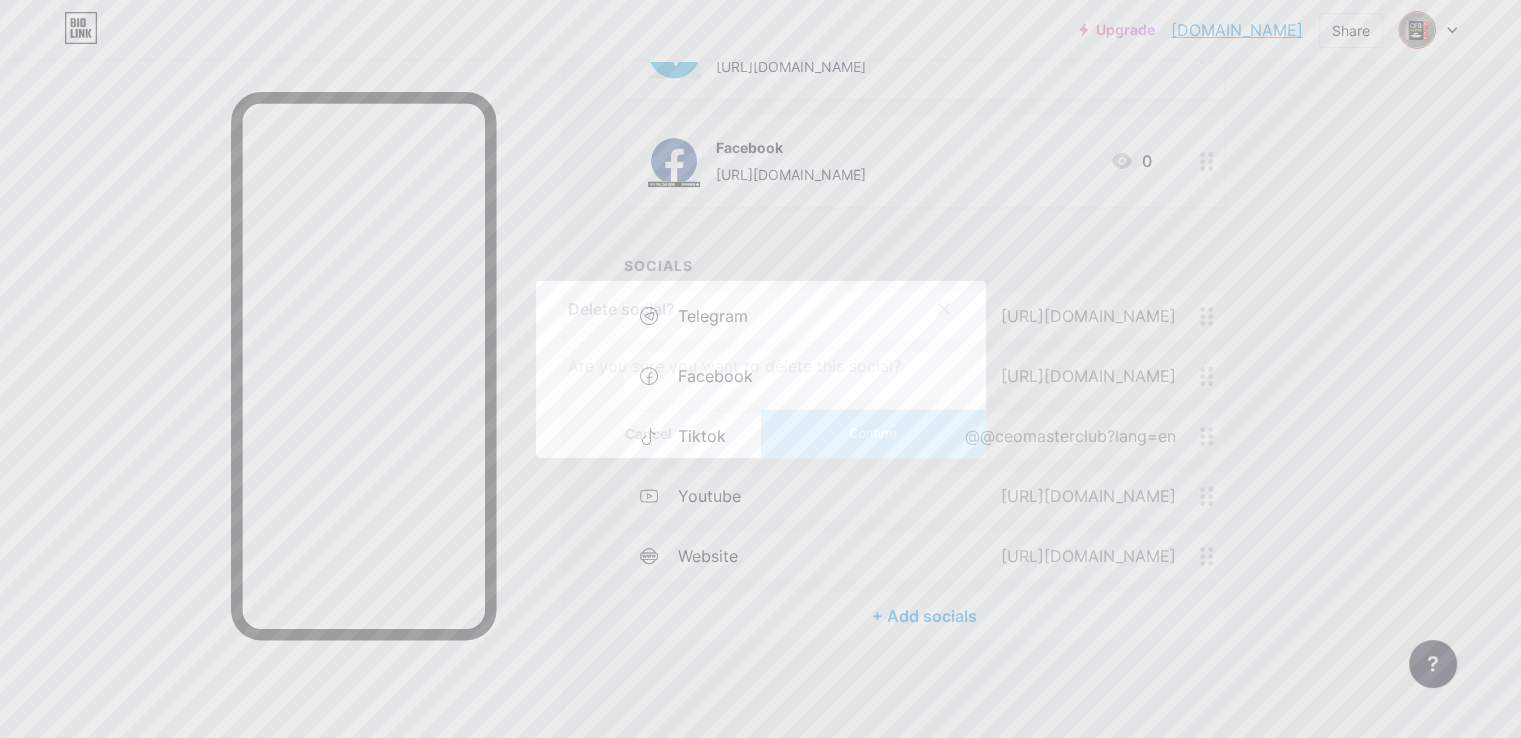 click at bounding box center [944, 309] 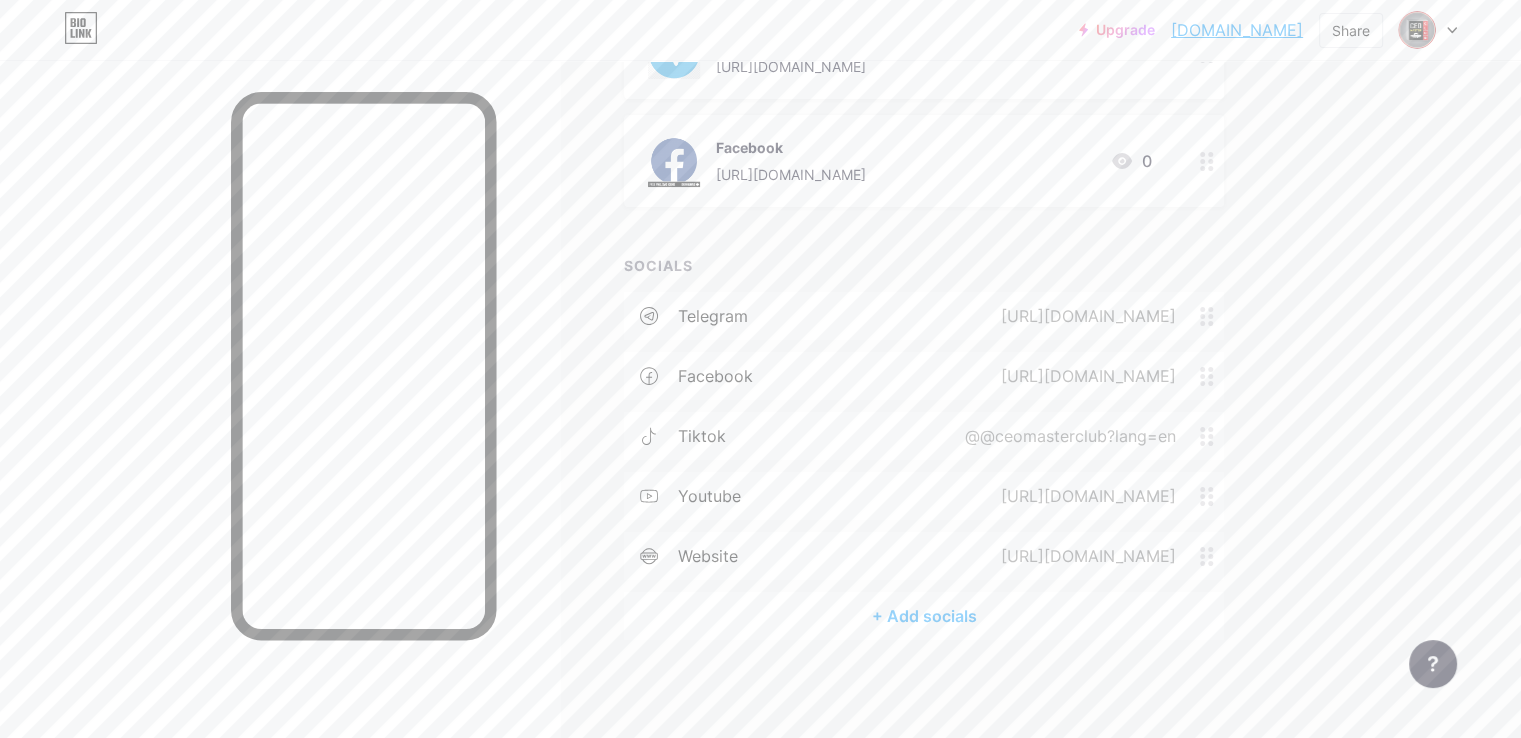 click on "@@ceomasterclub?lang=en" at bounding box center (1066, 436) 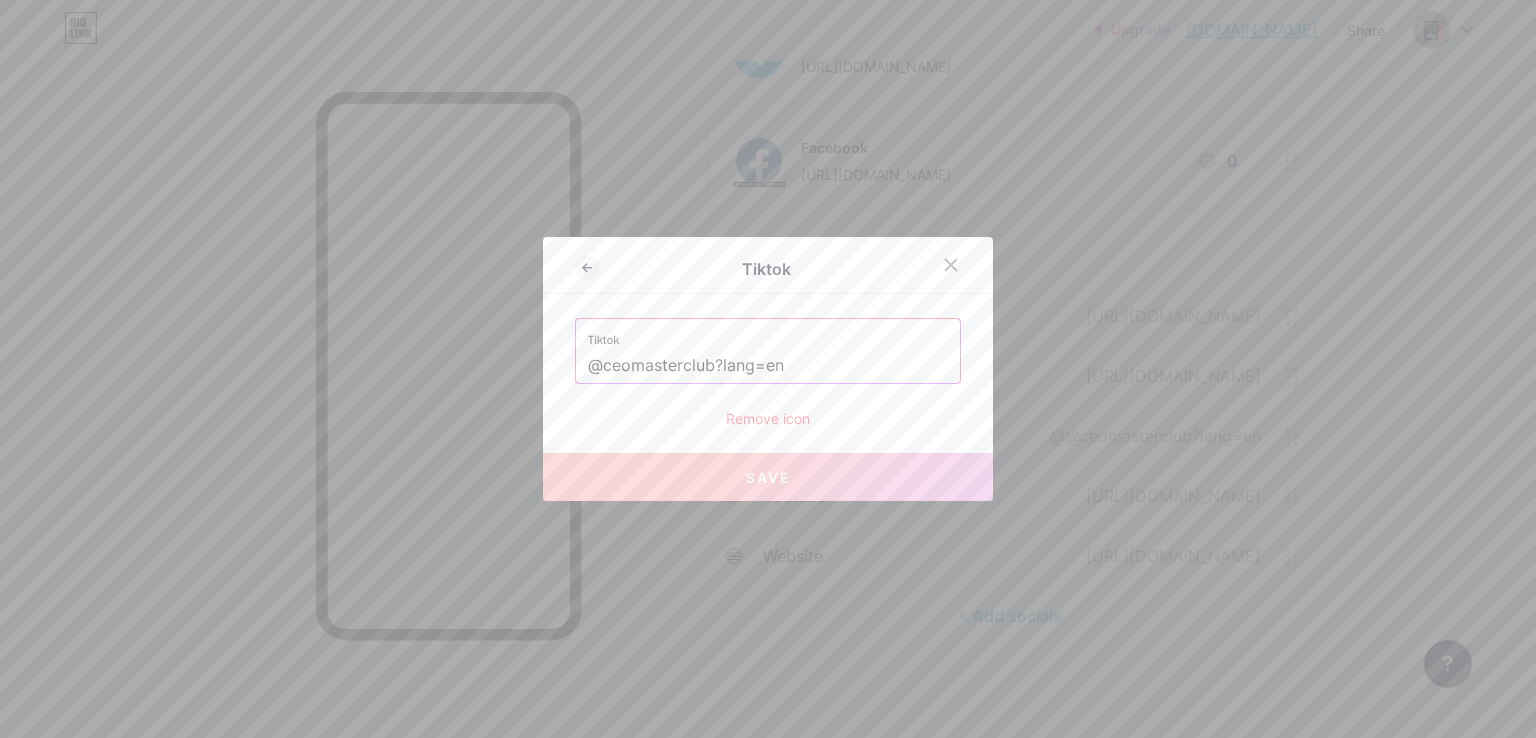 drag, startPoint x: 797, startPoint y: 361, endPoint x: 708, endPoint y: 366, distance: 89.140335 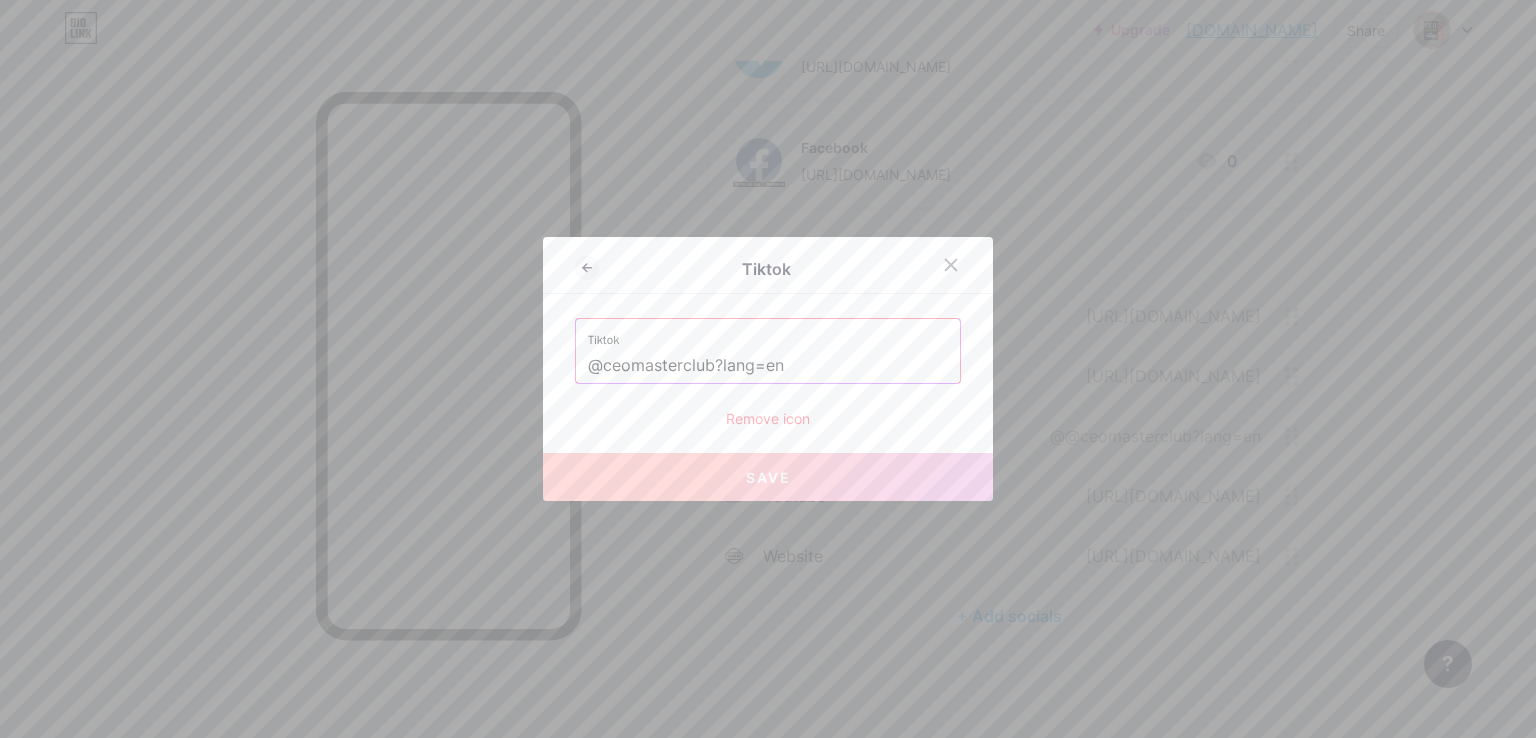 click on "@ceomasterclub?lang=en" at bounding box center (768, 366) 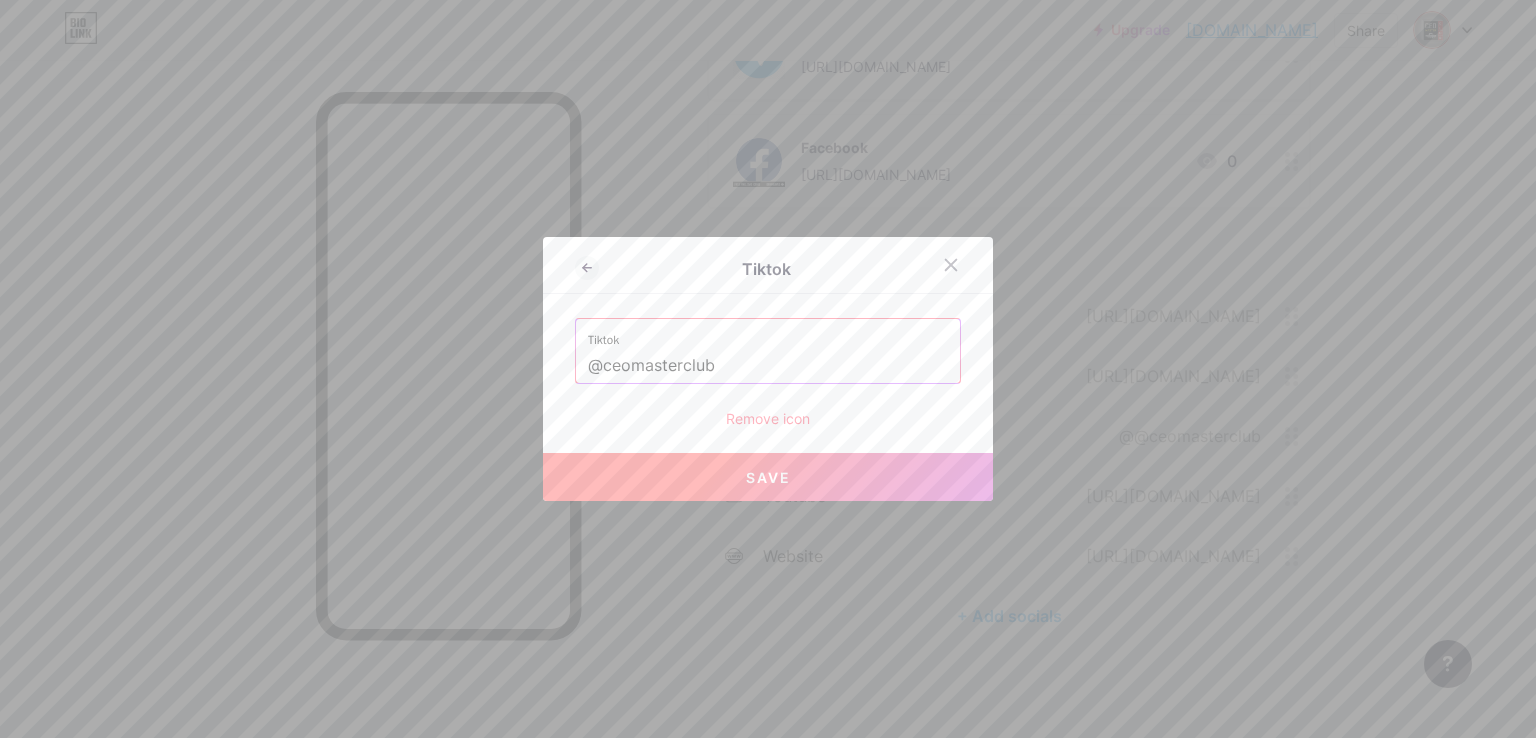 type on "@ceomasterclub" 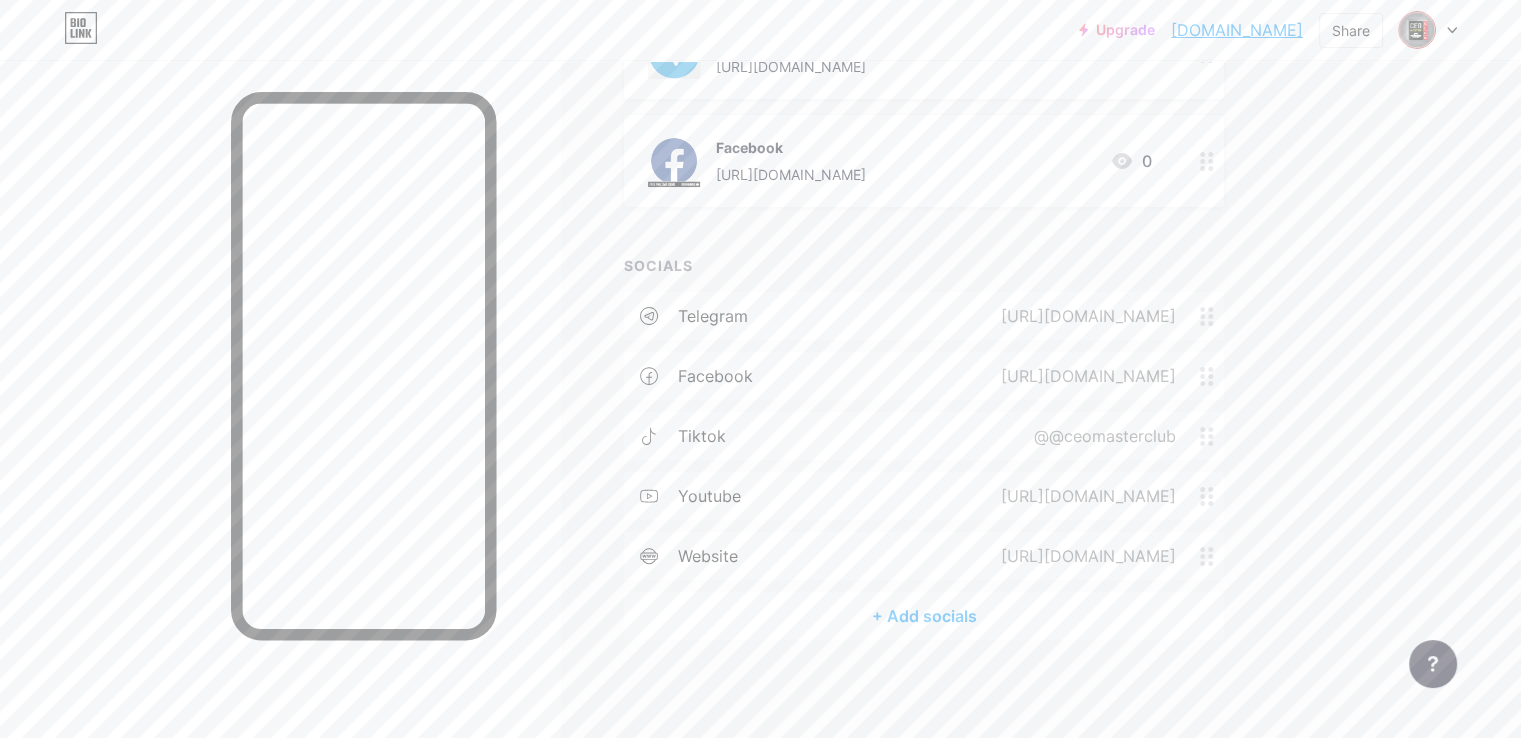click on "@@ceomasterclub" at bounding box center (1101, 436) 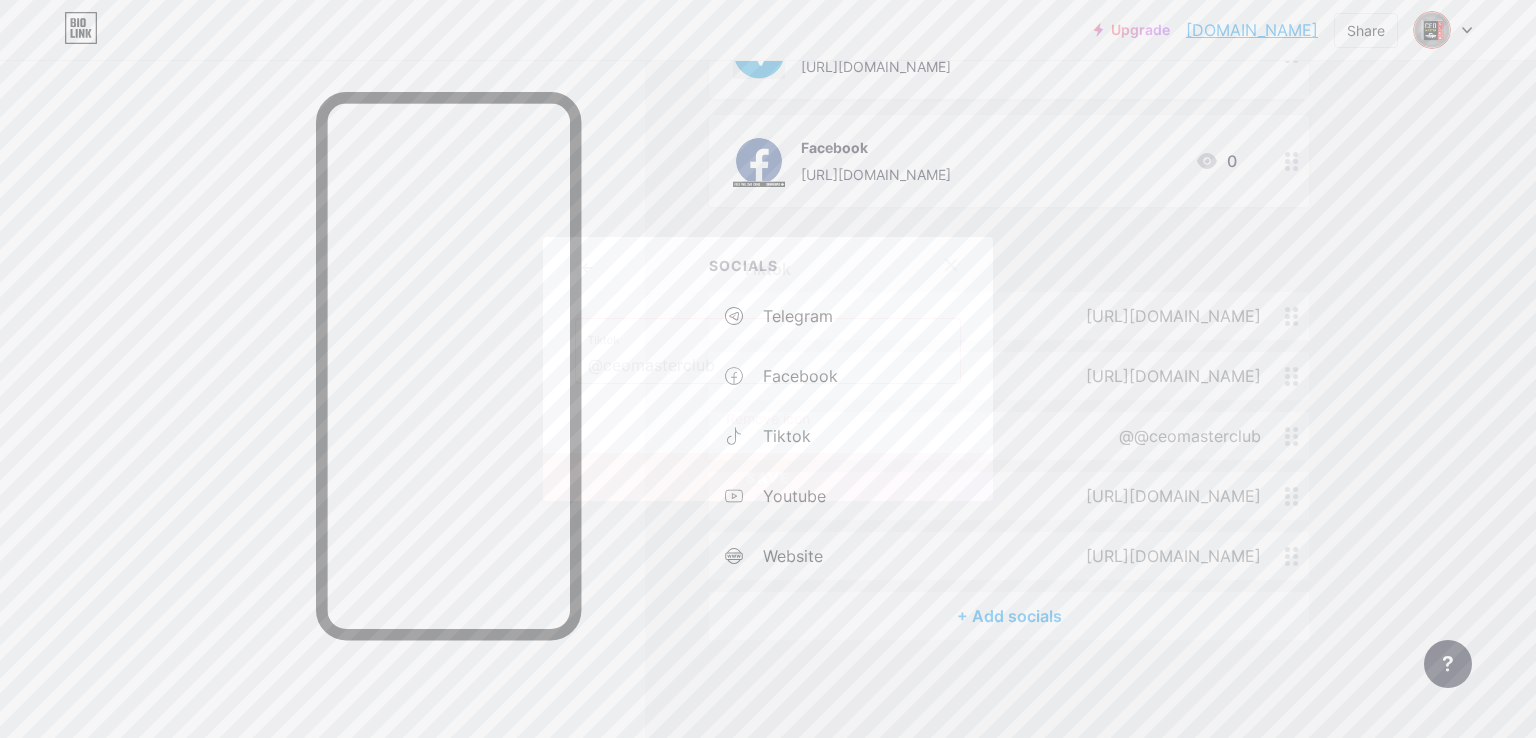 drag, startPoint x: 730, startPoint y: 373, endPoint x: 568, endPoint y: 361, distance: 162.44383 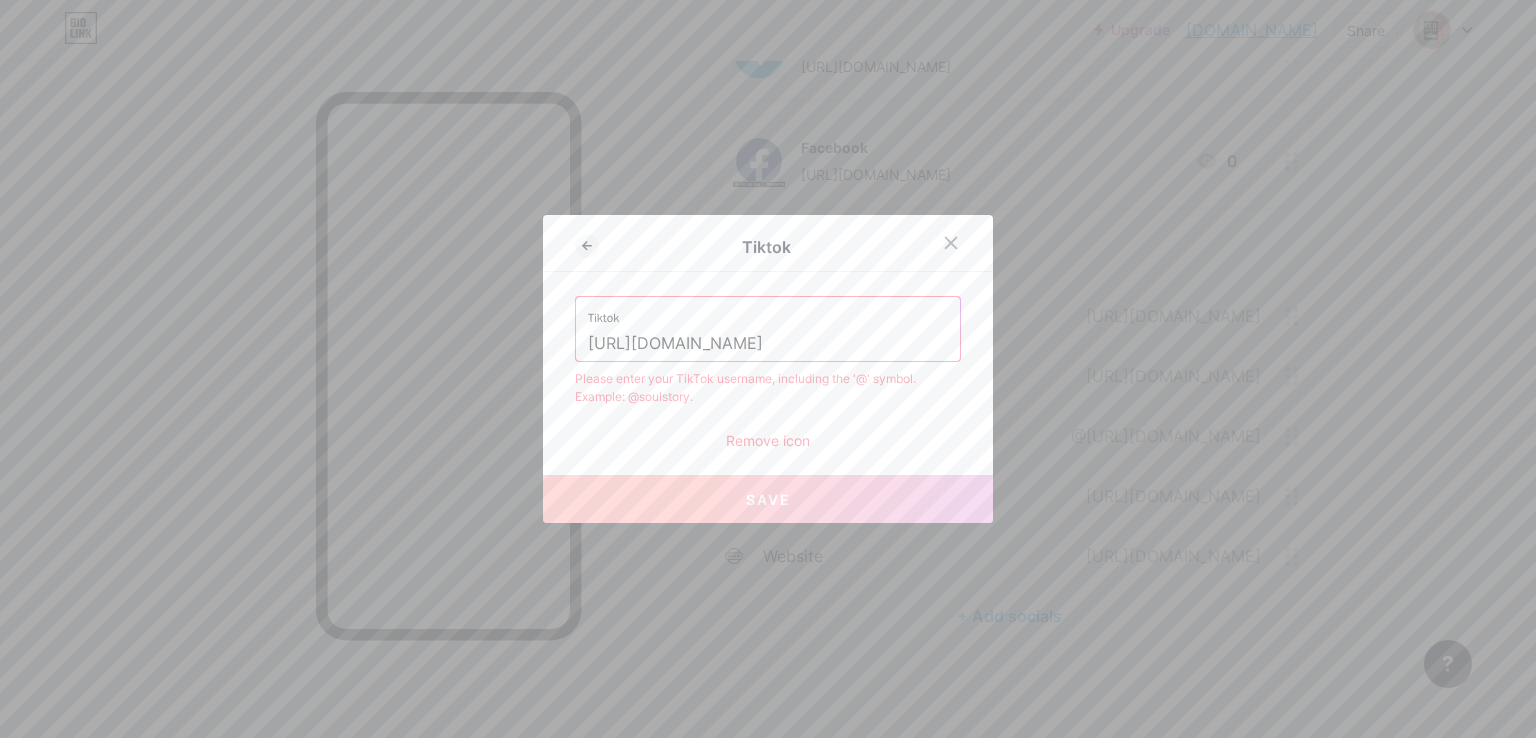 scroll, scrollTop: 0, scrollLeft: 17, axis: horizontal 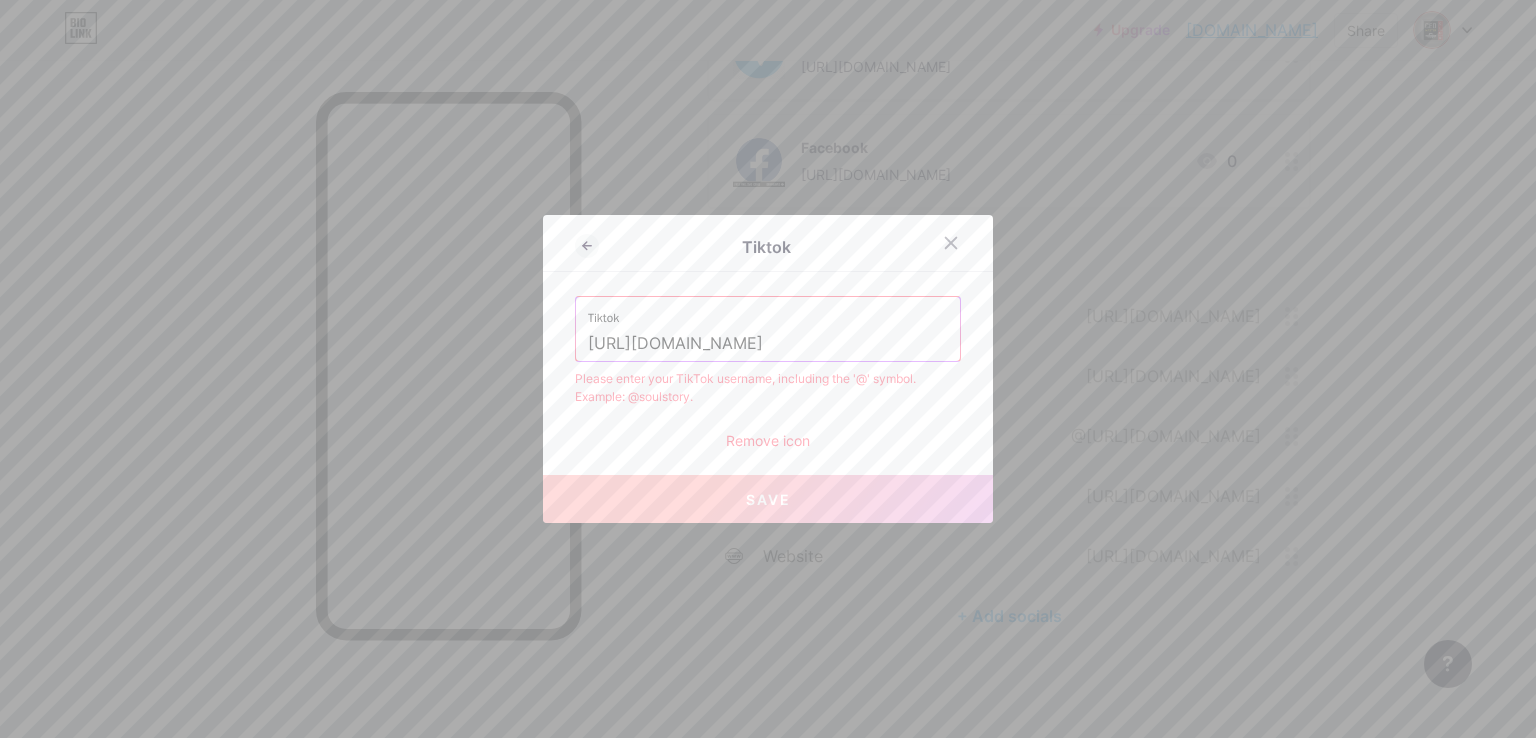 click on "[URL][DOMAIN_NAME]" at bounding box center (768, 344) 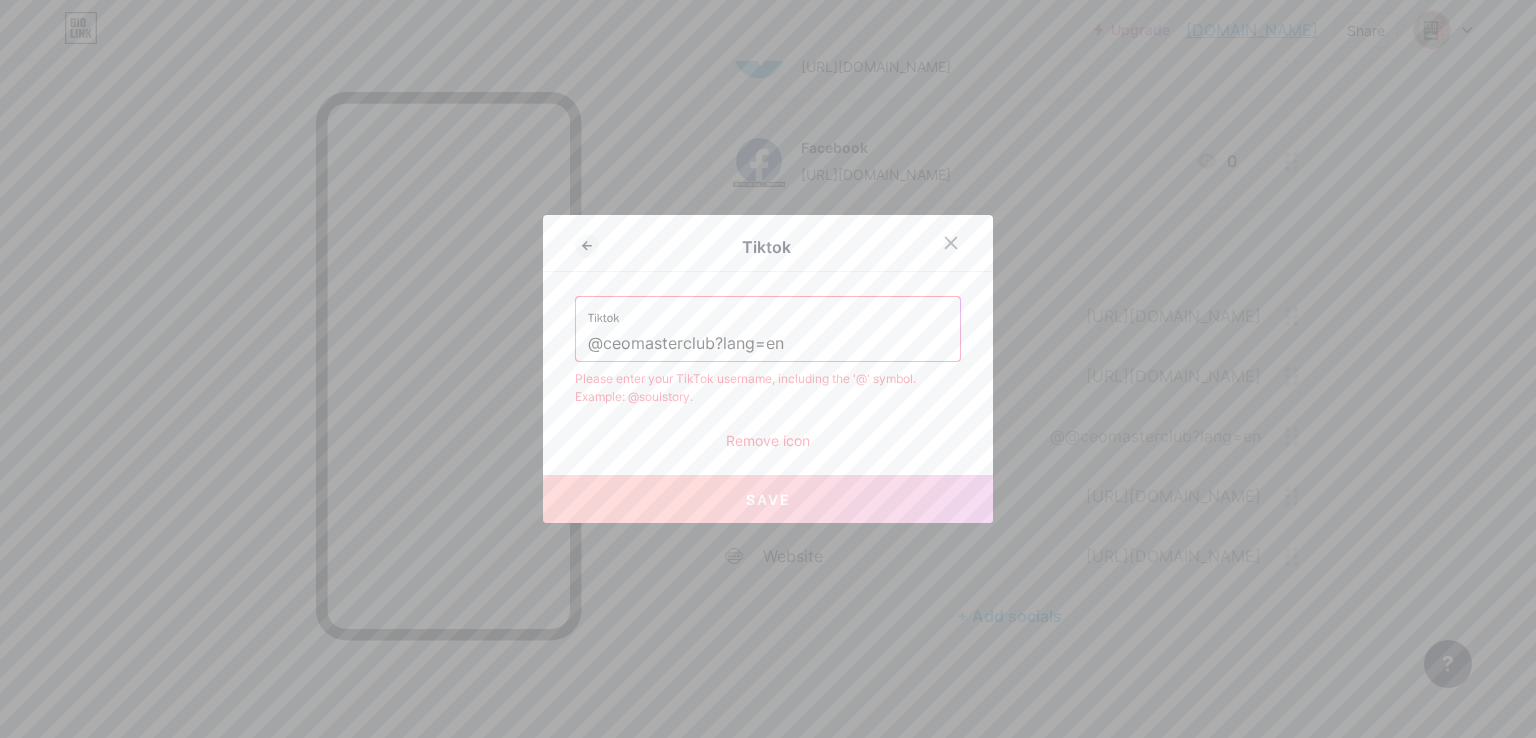 type on "@ceomasterclub?lang=en" 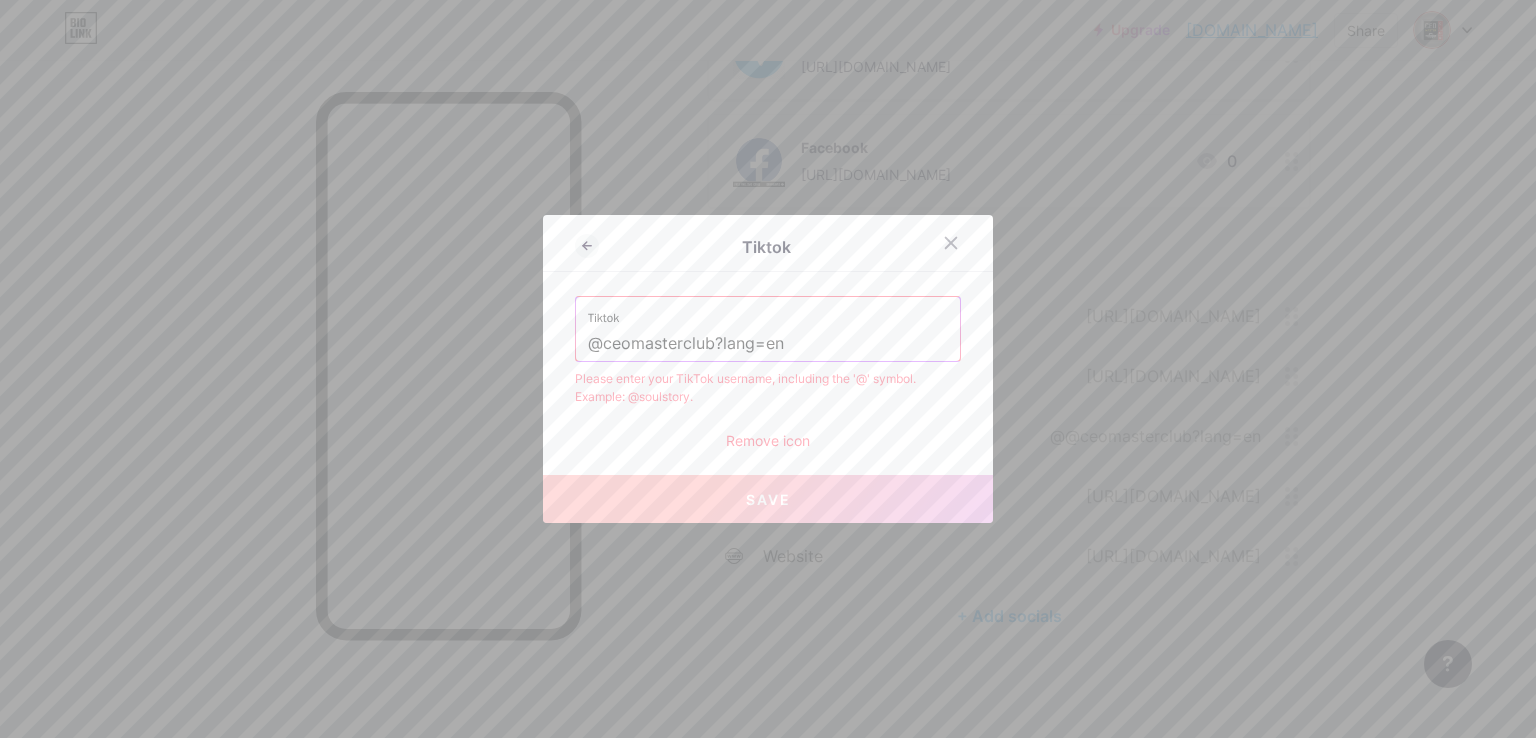 click on "Save" at bounding box center [768, 499] 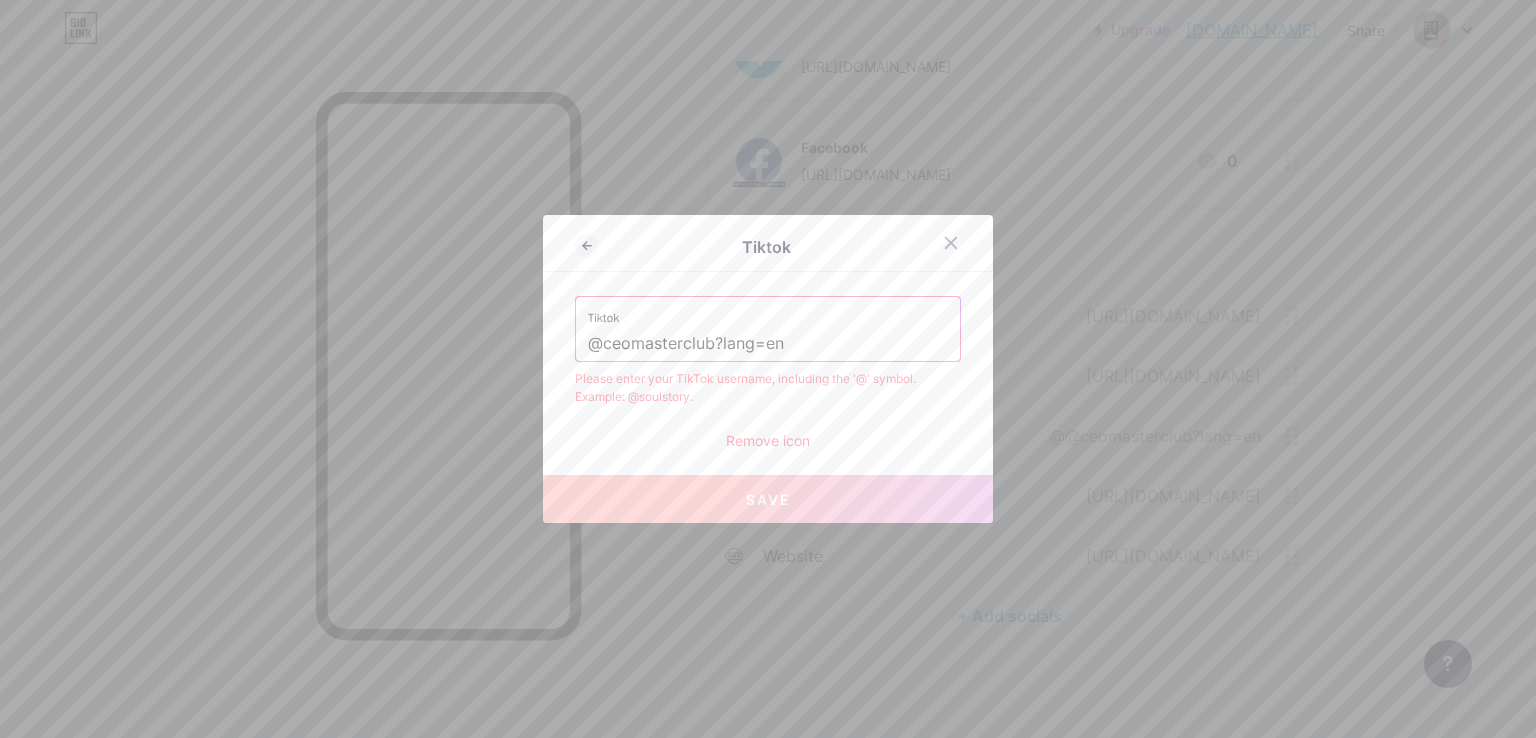 click on "Tiktok" at bounding box center (768, 248) 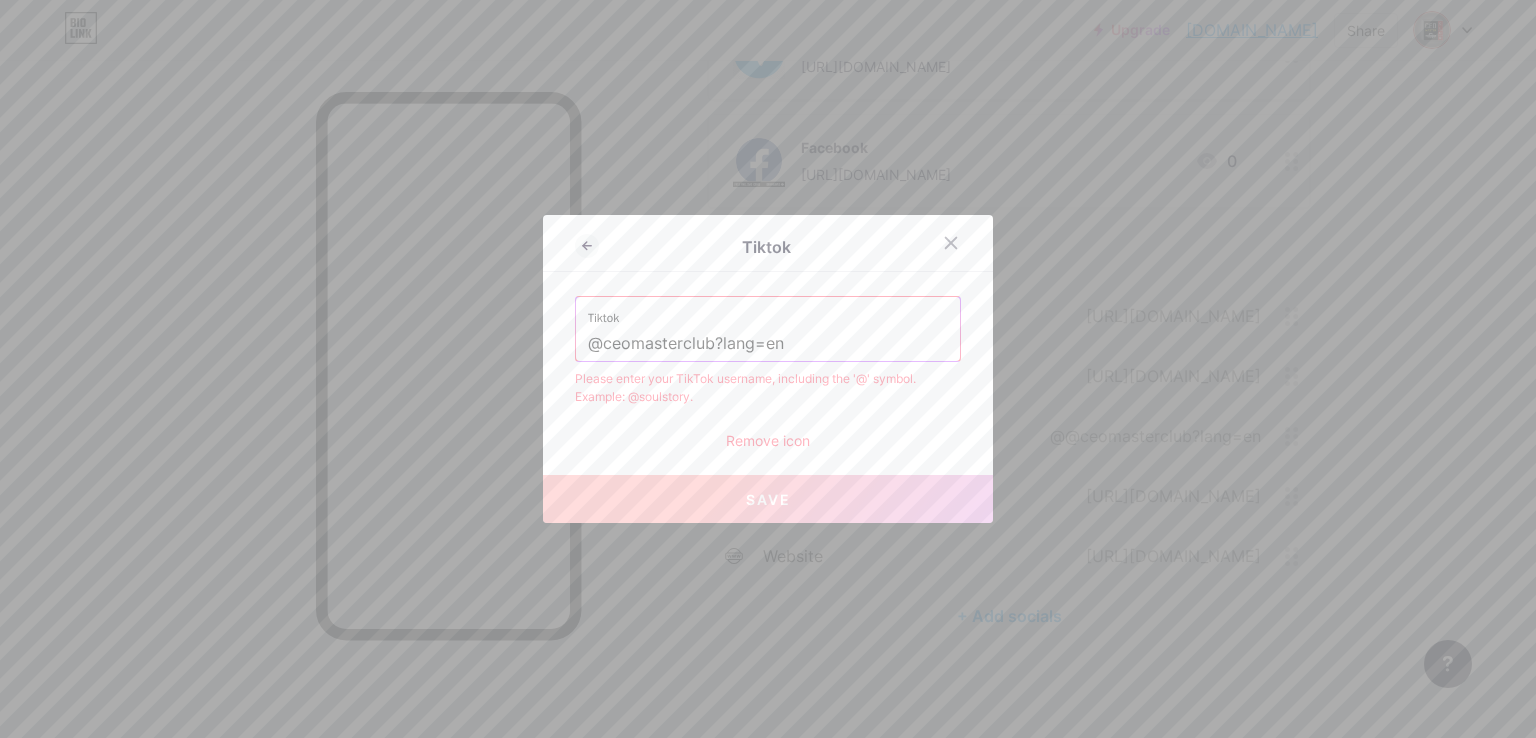 click on "Save" at bounding box center [768, 499] 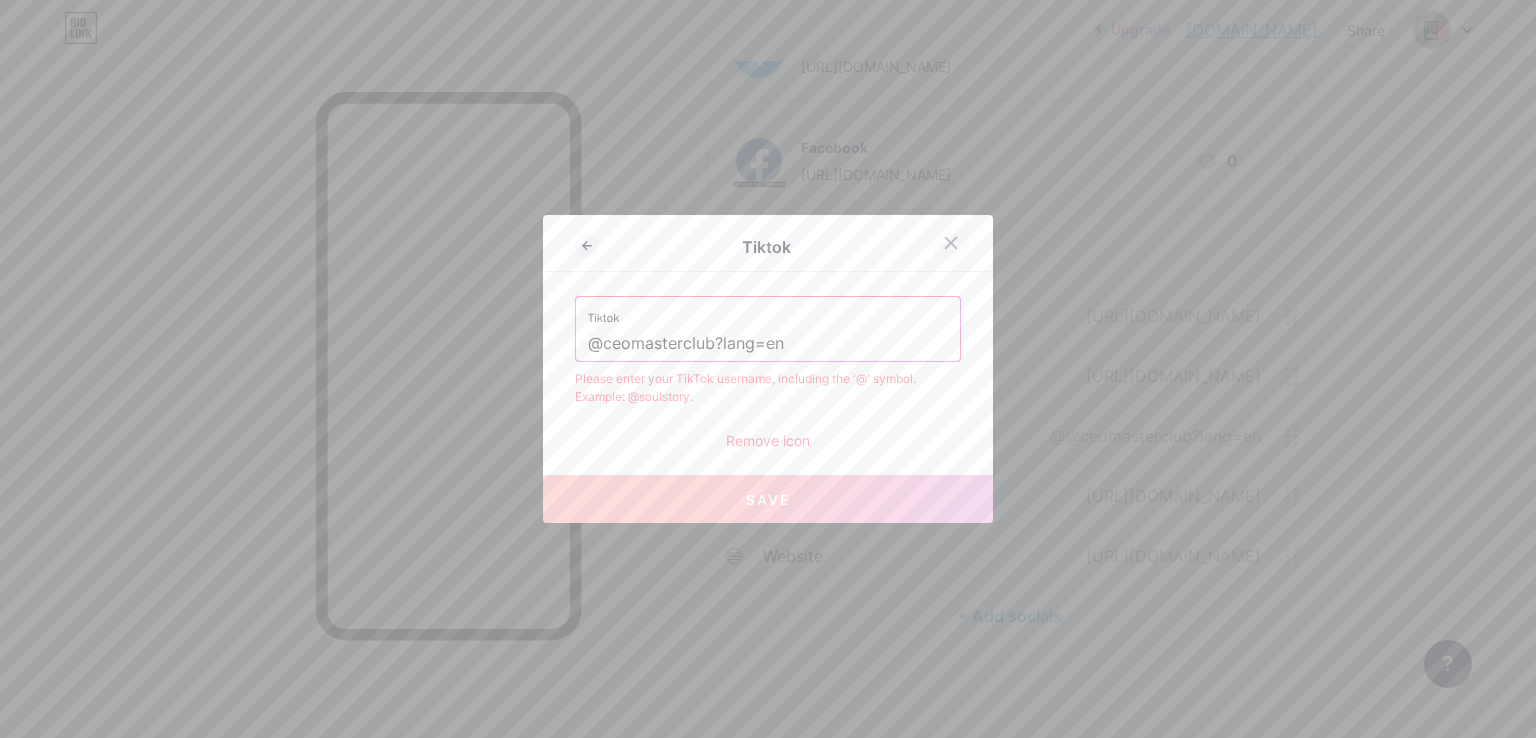 click 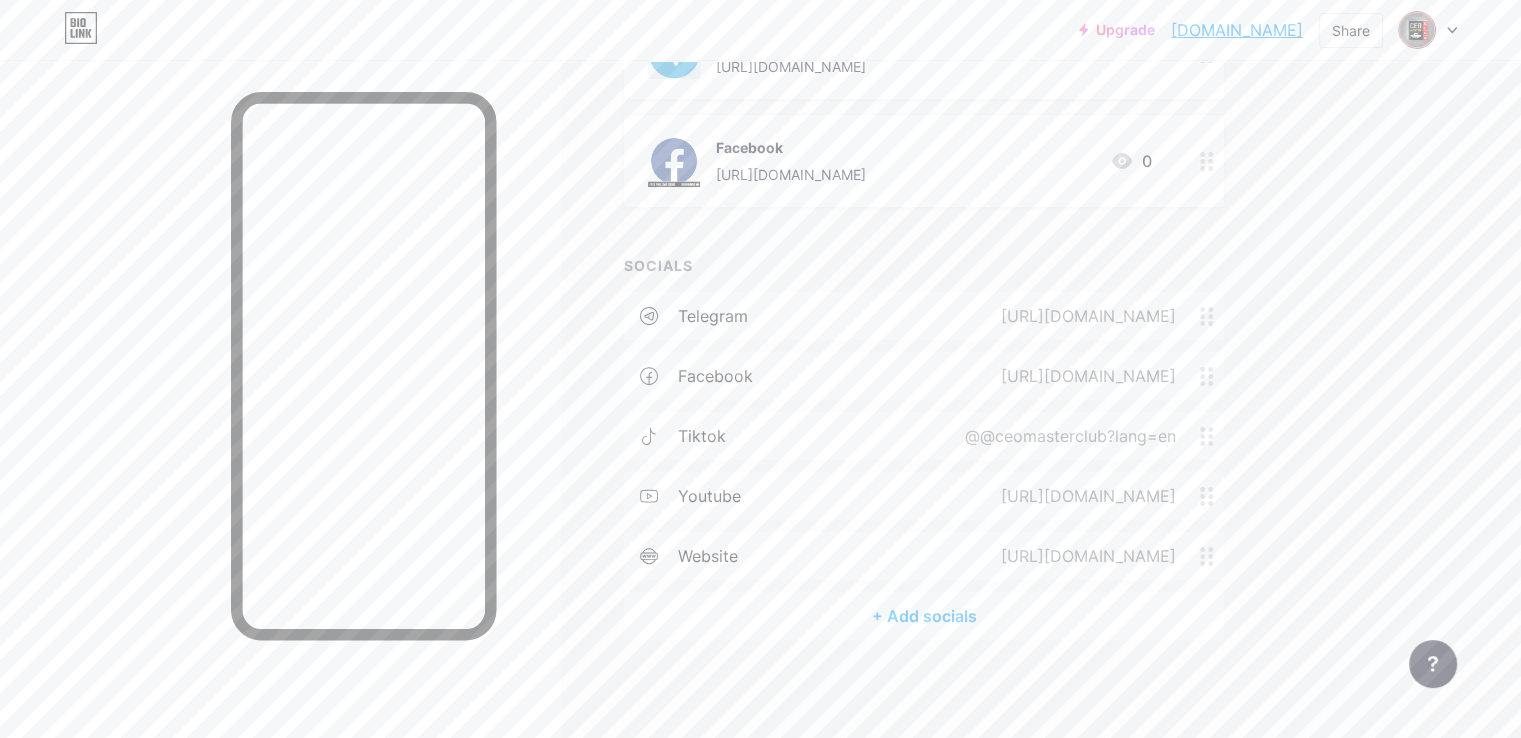 click on "@@ceomasterclub?lang=en" at bounding box center [1066, 436] 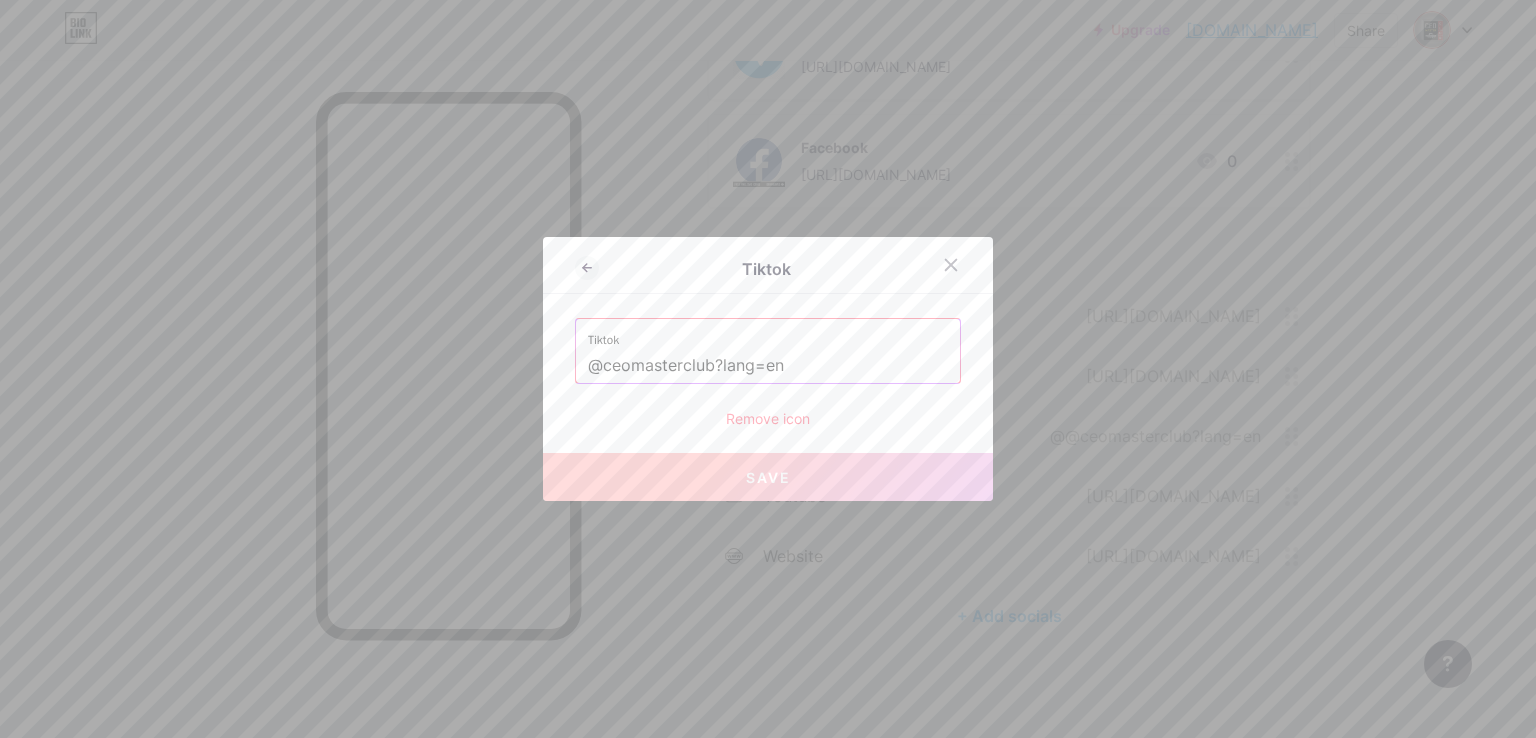 drag, startPoint x: 786, startPoint y: 373, endPoint x: 404, endPoint y: 390, distance: 382.37808 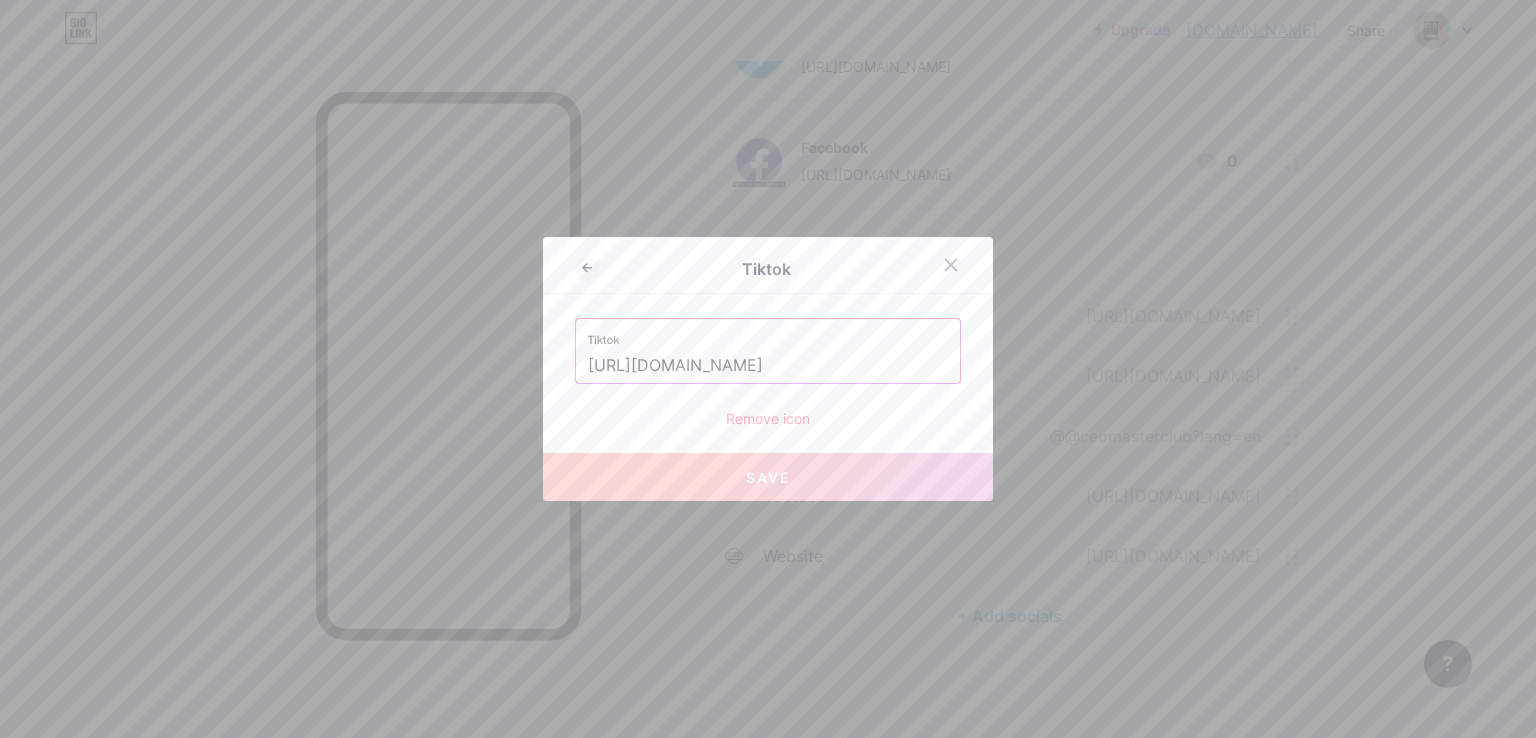 scroll, scrollTop: 0, scrollLeft: 244, axis: horizontal 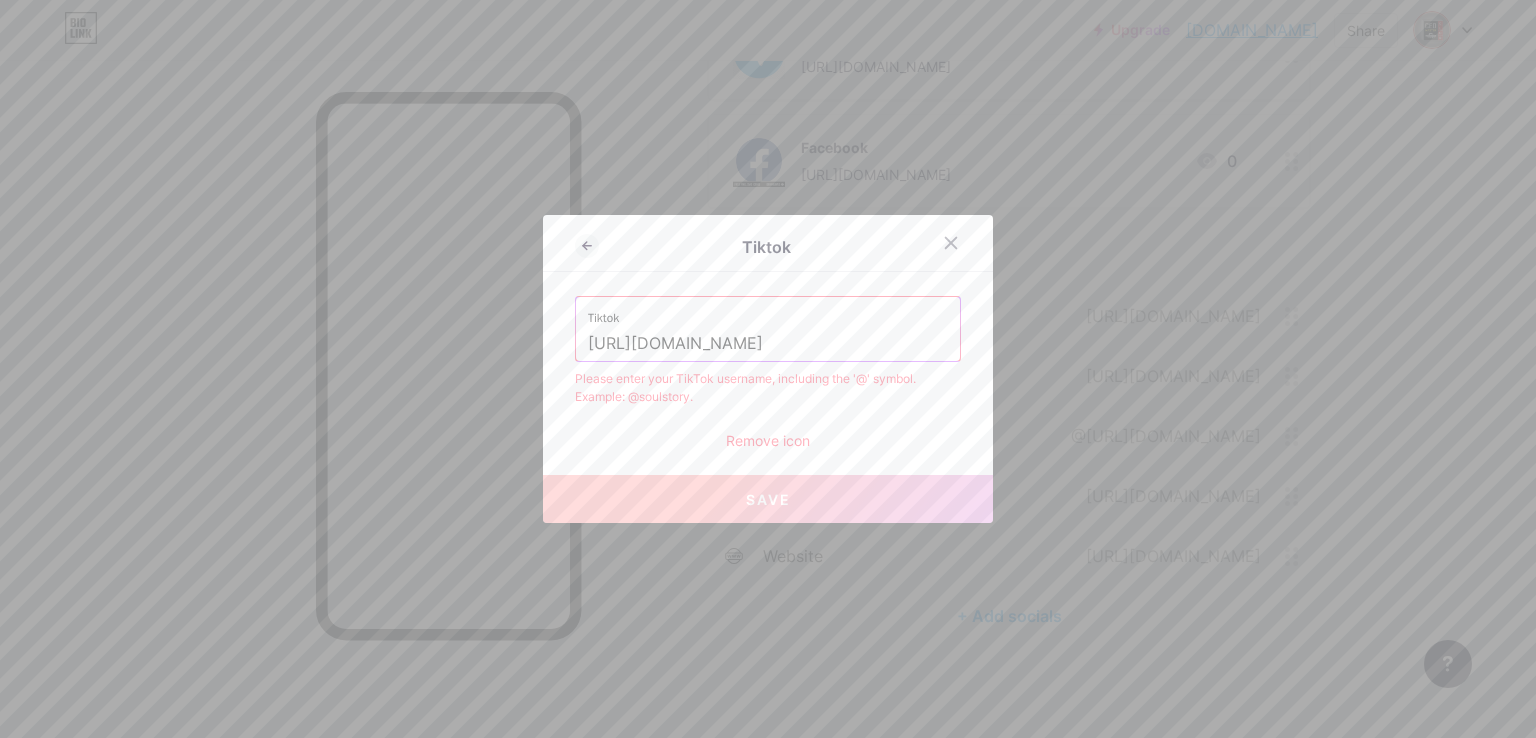 click on "https://www.tiktok.com/@ceomasterclub?is_from_webapp=1&sender_device=pc" at bounding box center [768, 344] 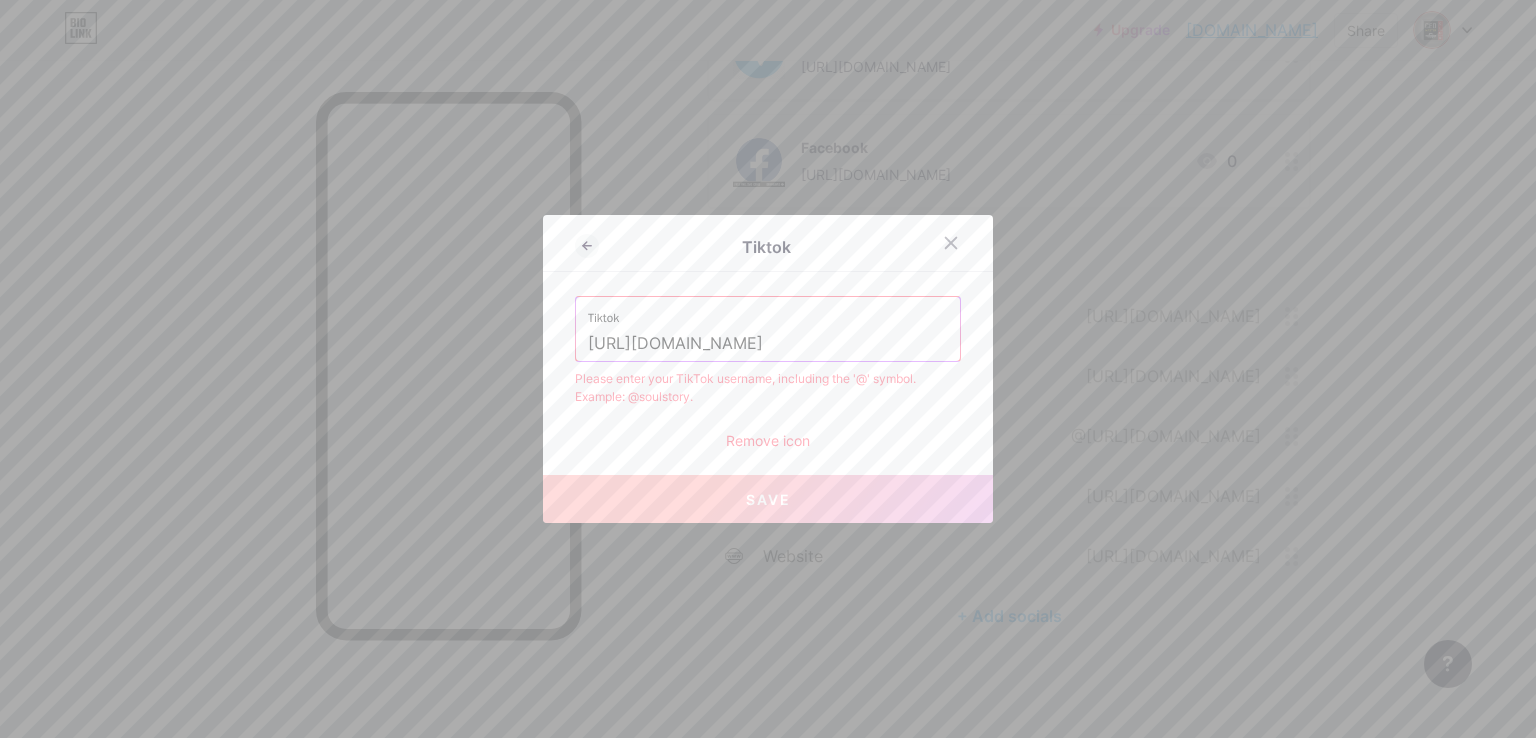 scroll, scrollTop: 0, scrollLeft: 0, axis: both 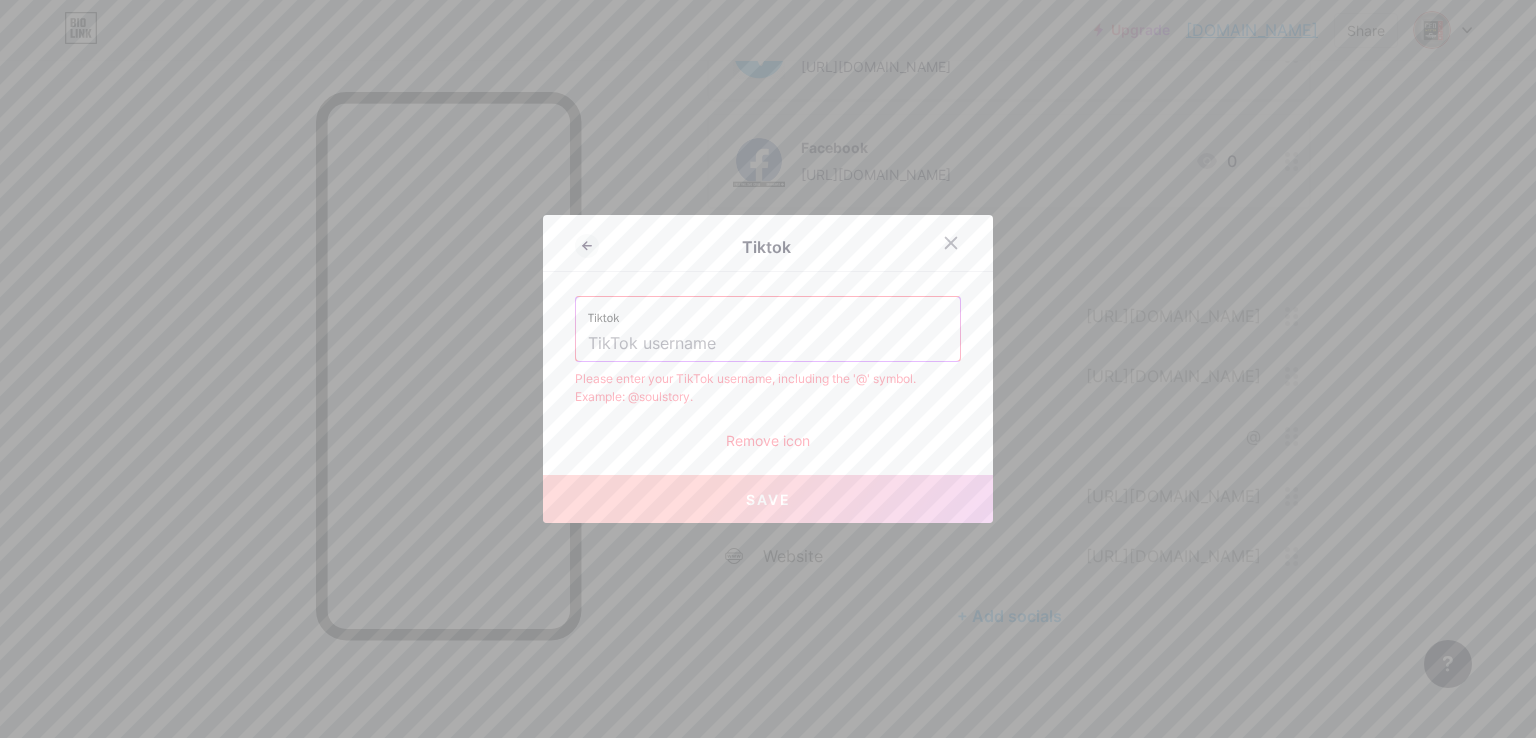 click at bounding box center (768, 344) 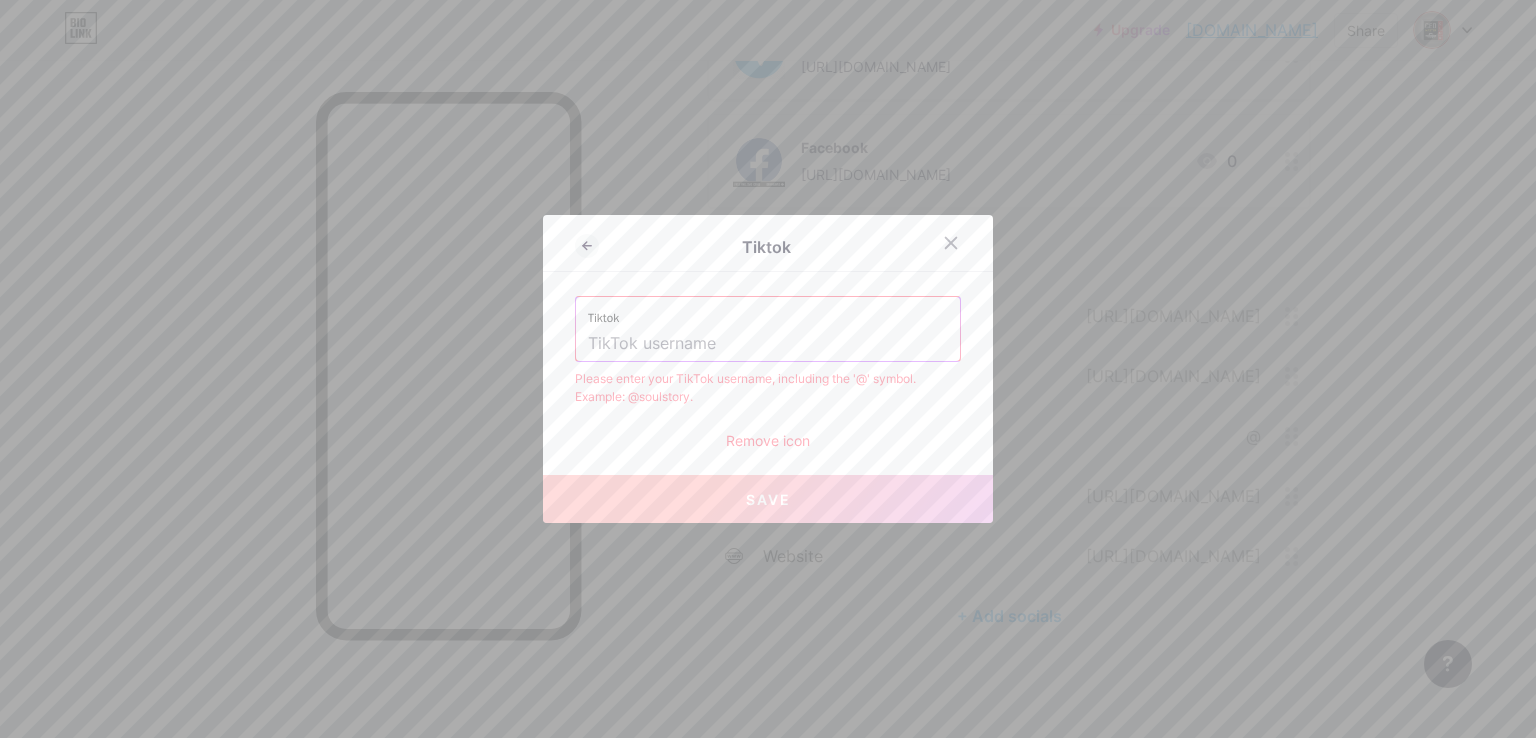 paste on "https://www.tiktok.com/@ceomasterclub?is_from_webapp=1&sender_device=pc" 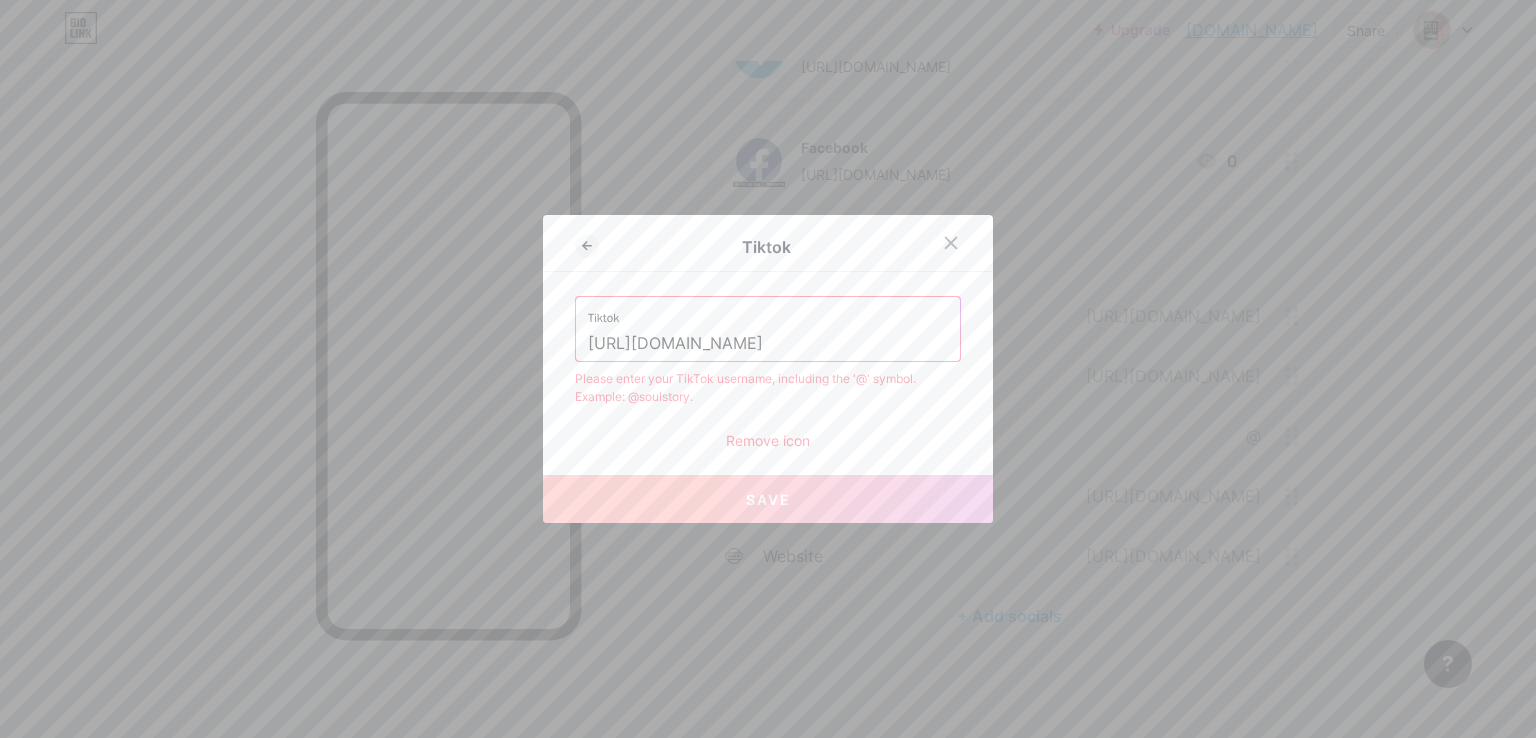 scroll, scrollTop: 0, scrollLeft: 244, axis: horizontal 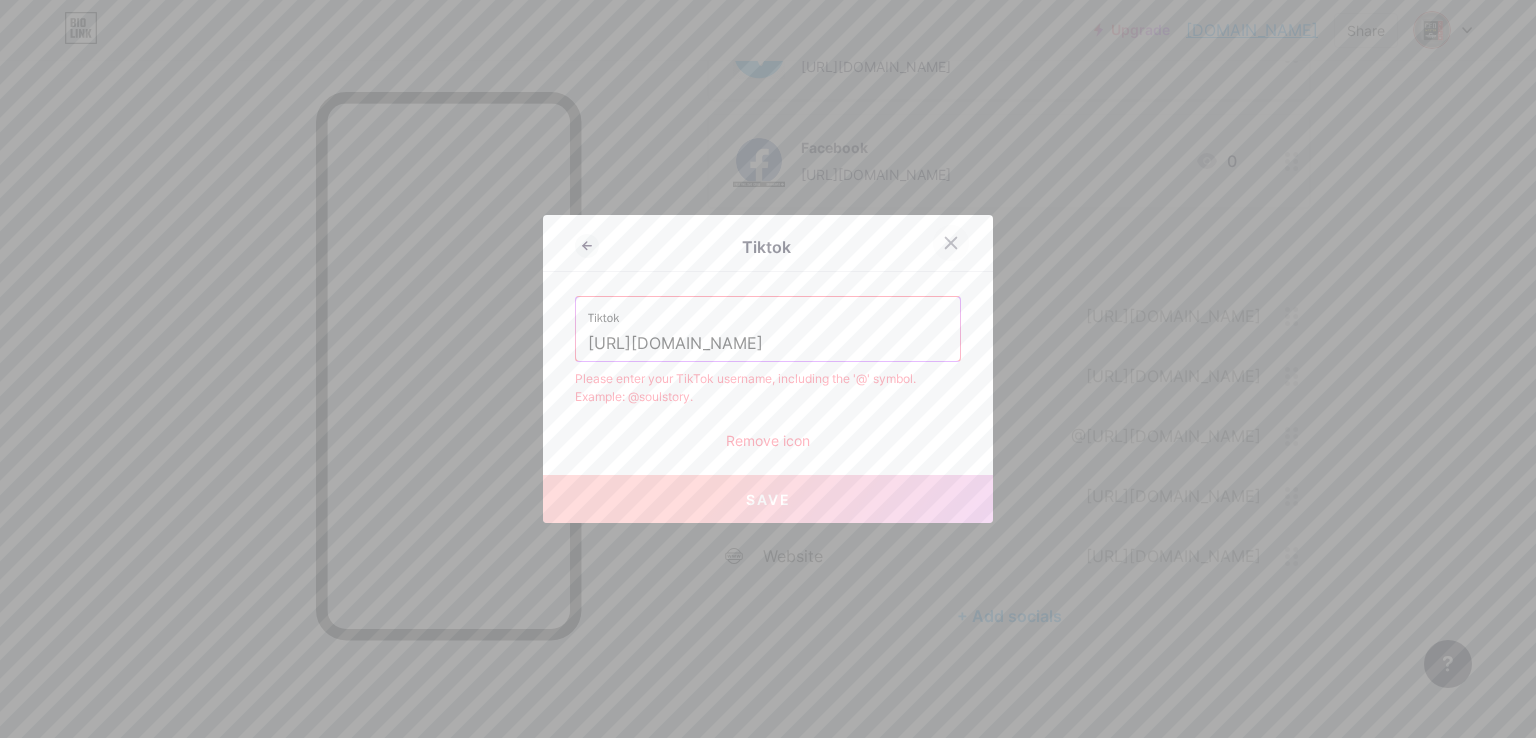 type on "https://www.tiktok.com/@ceomasterclub?is_from_webapp=1&sender_device=pc" 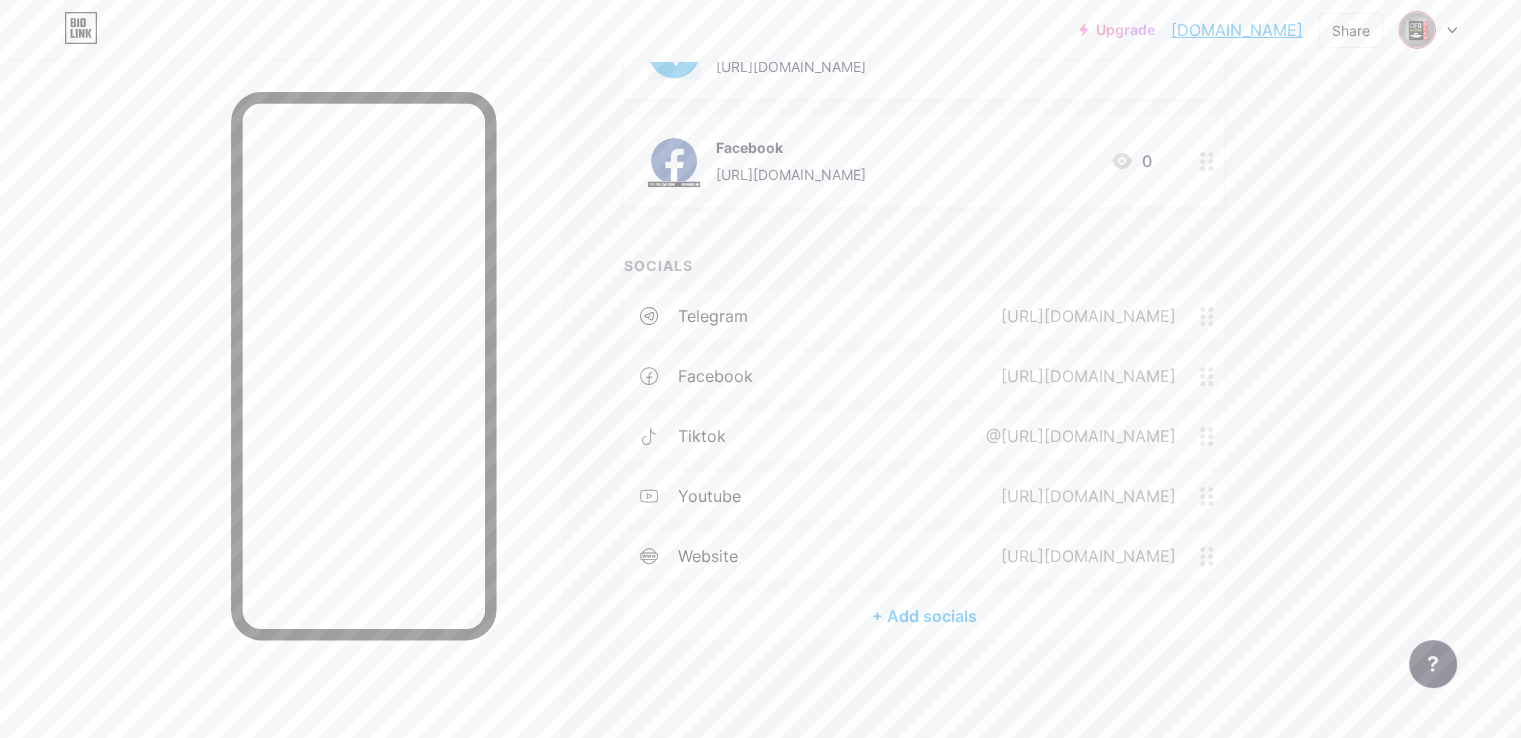 click on "@https://www.tiktok.com/@ceomasterclub?is_from_webapp=1&sender_device=pc" at bounding box center [1077, 436] 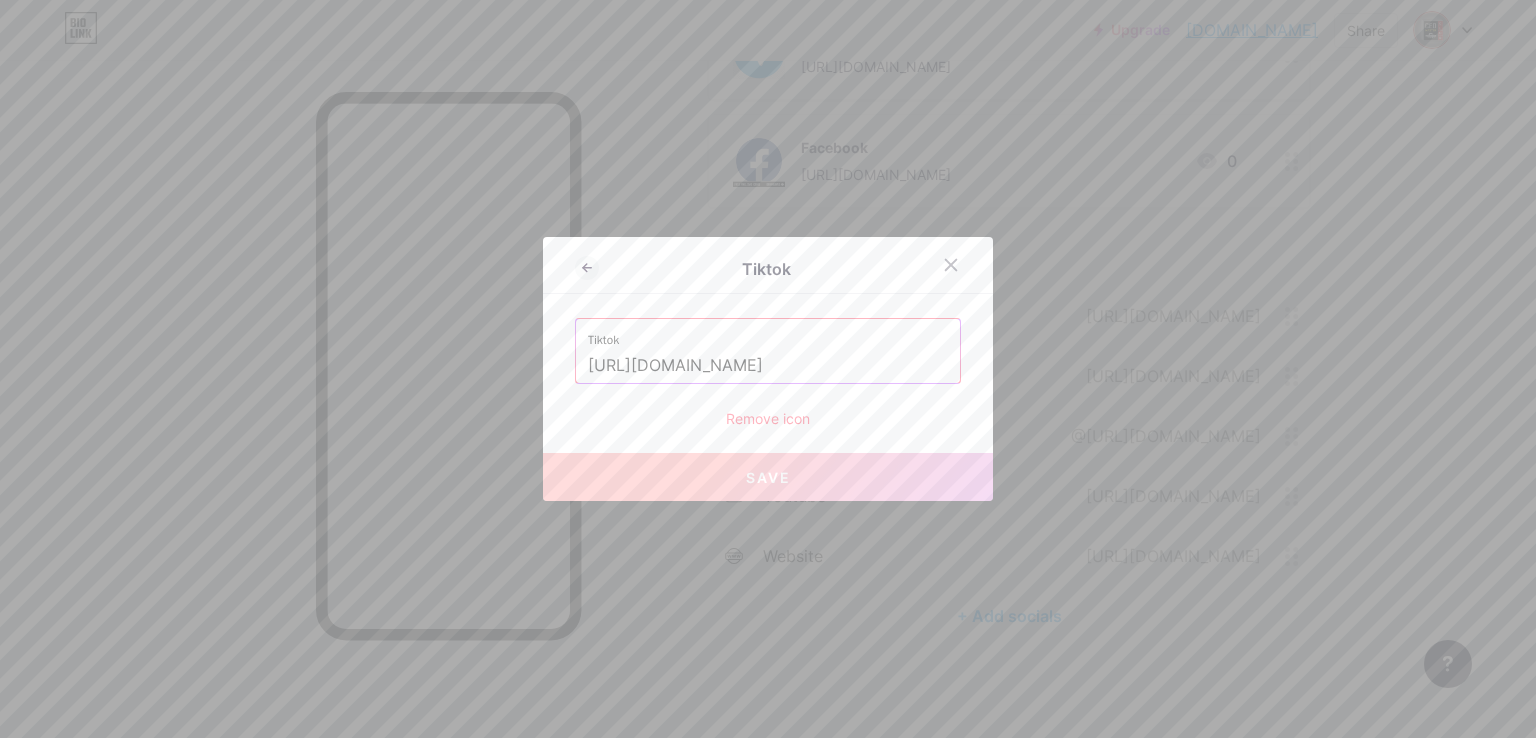 scroll, scrollTop: 0, scrollLeft: 244, axis: horizontal 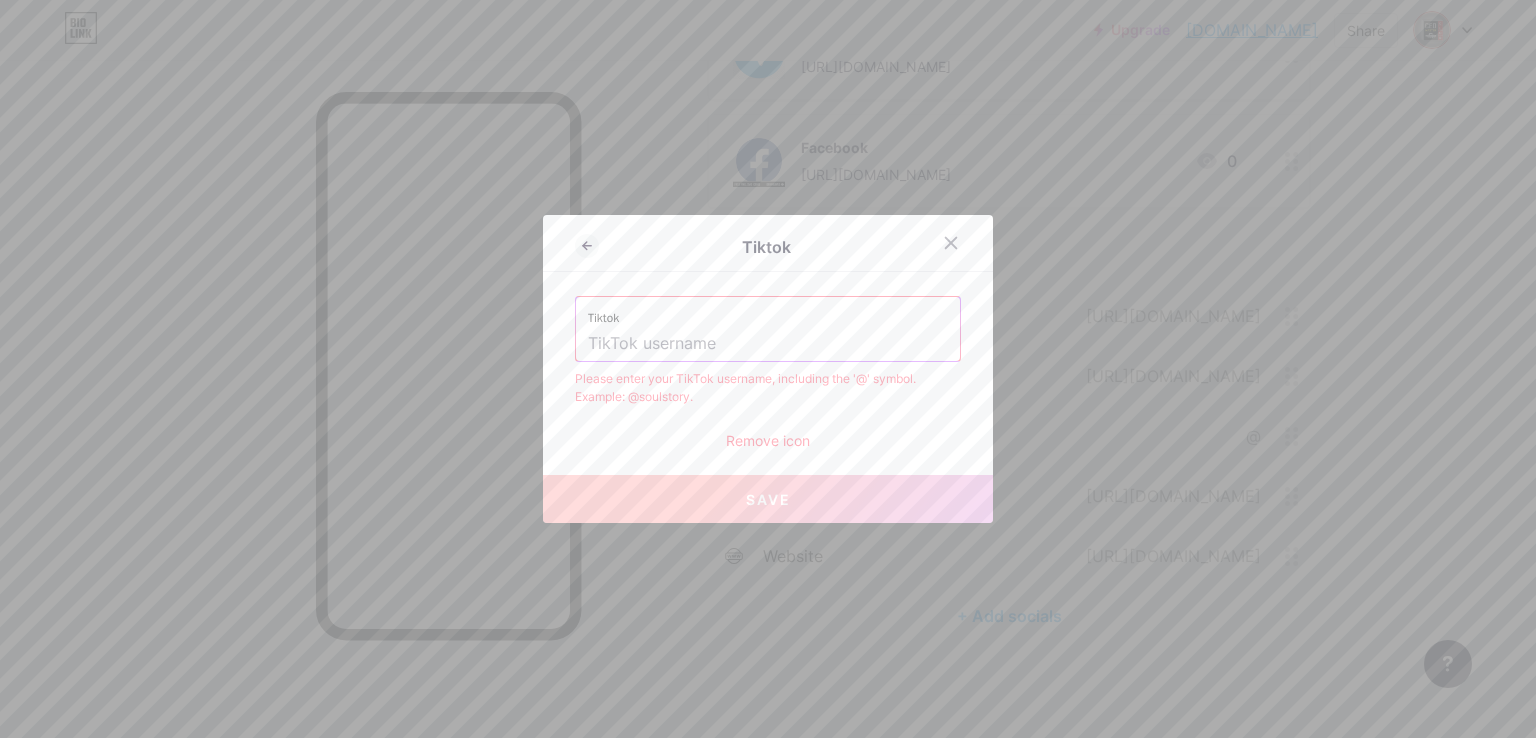 click at bounding box center (768, 344) 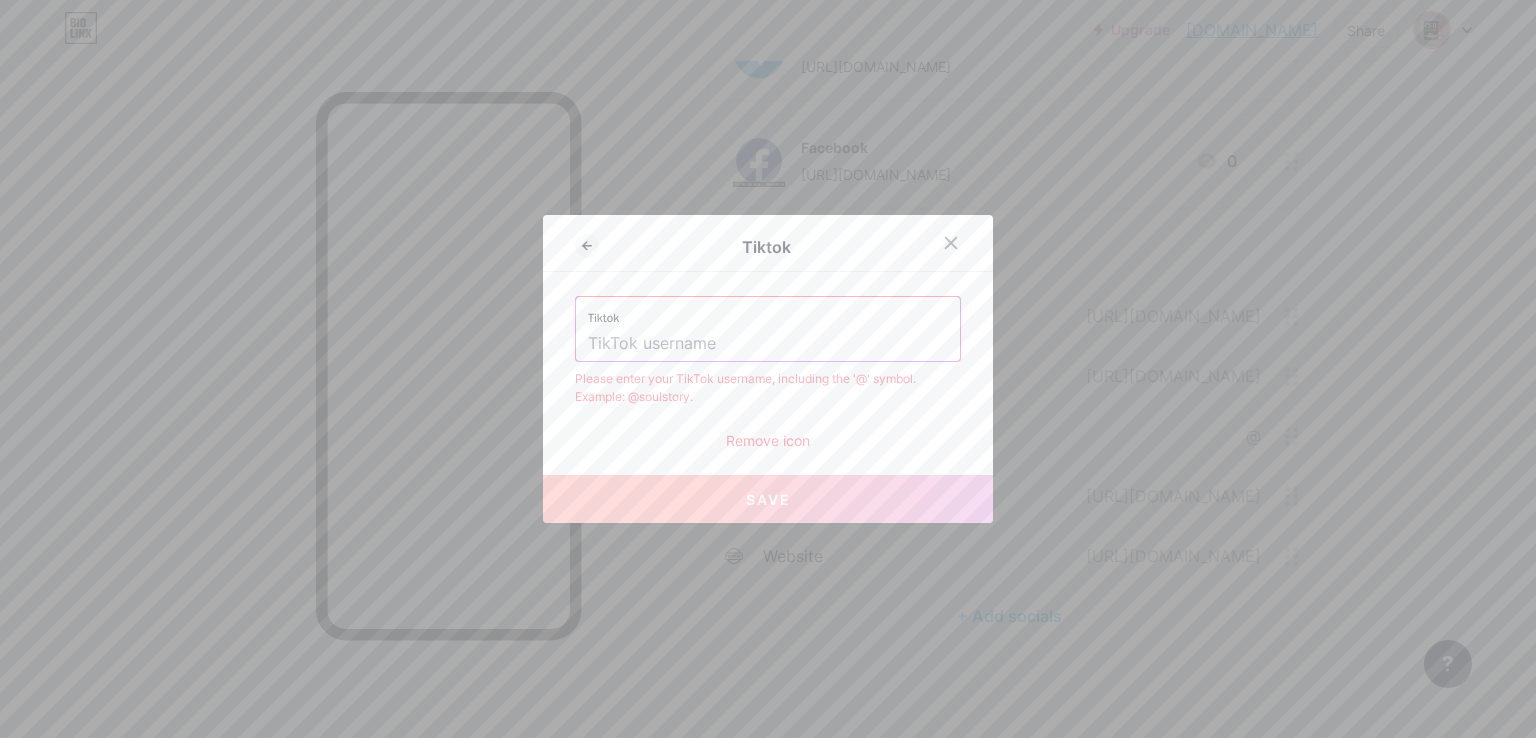 paste on "[URL][DOMAIN_NAME]" 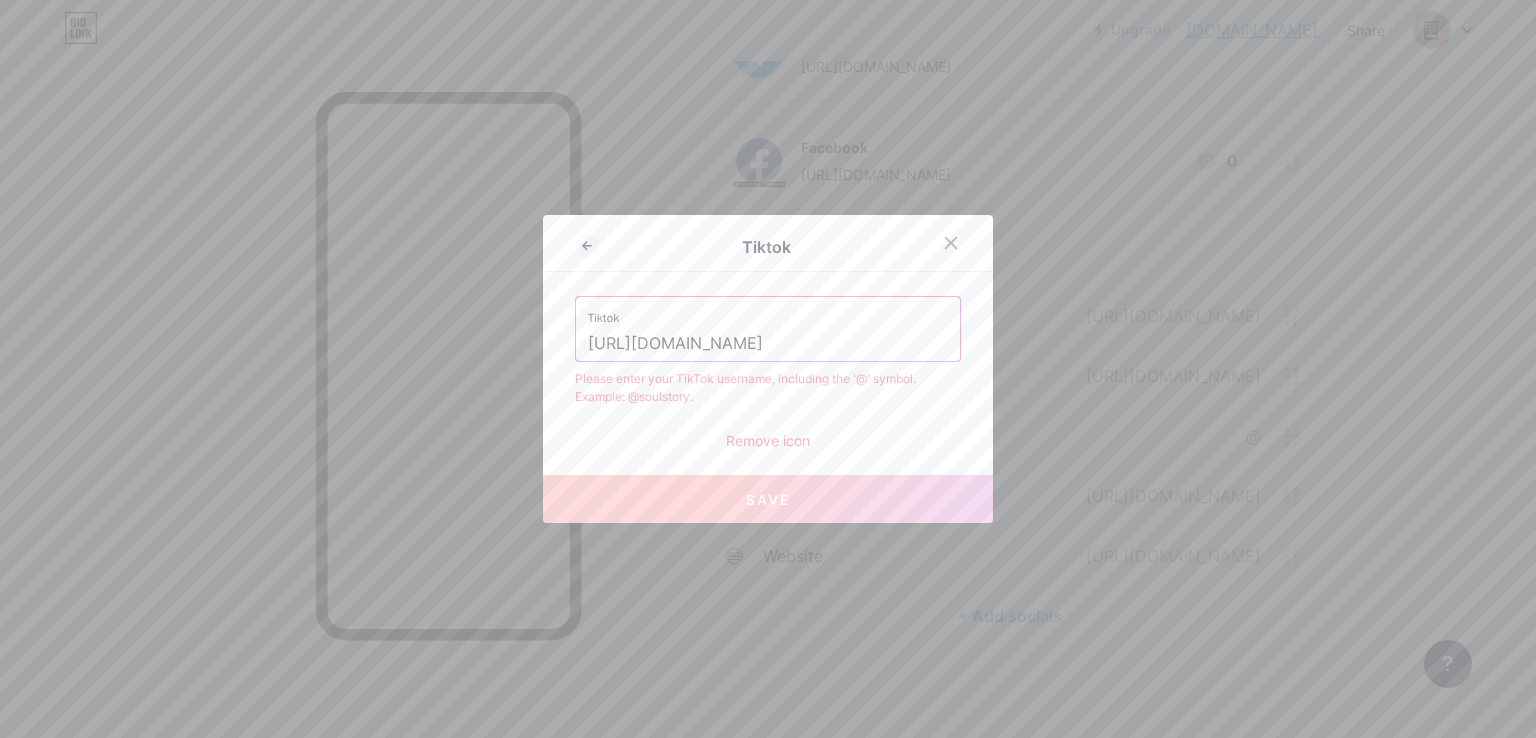 scroll, scrollTop: 0, scrollLeft: 17, axis: horizontal 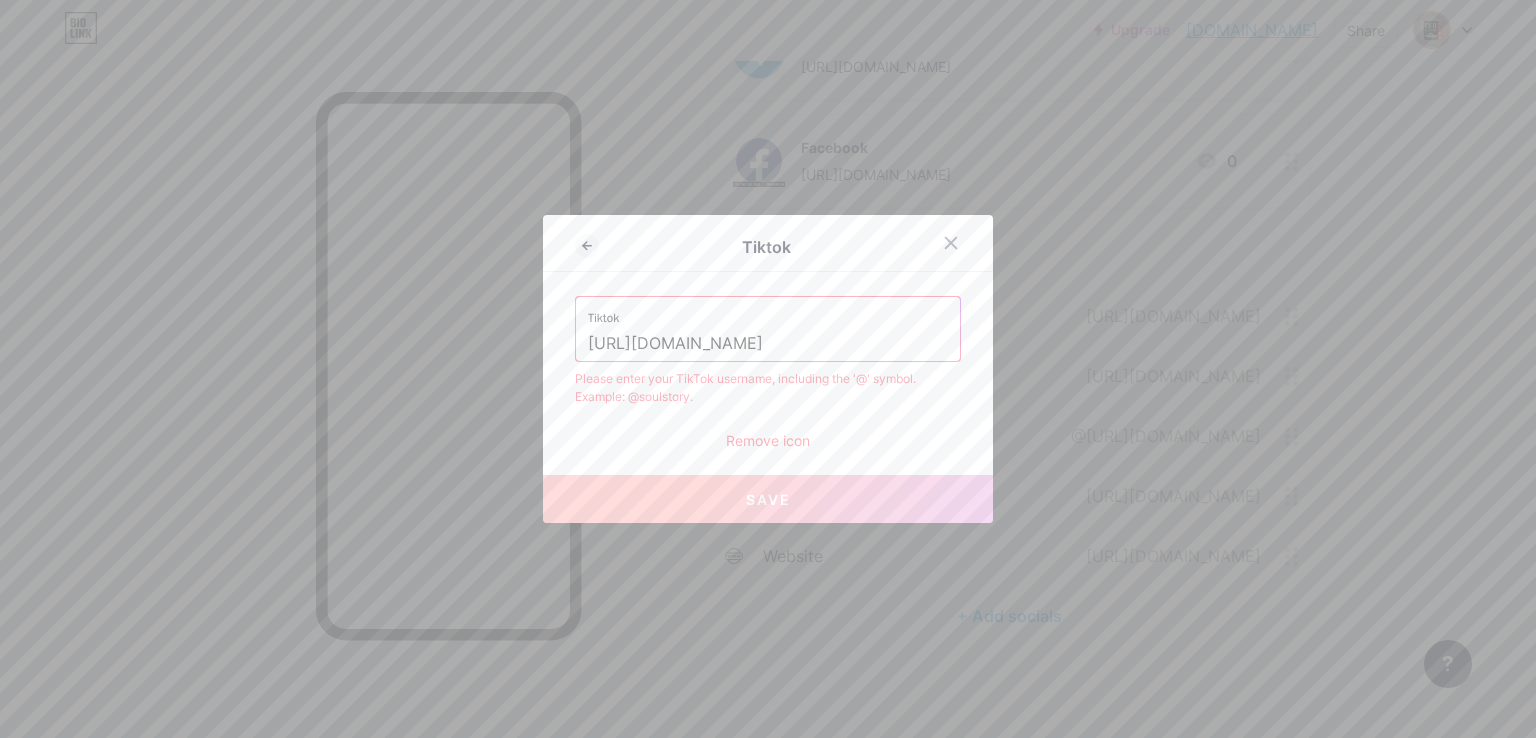 click on "Please enter your TikTok username, including the '@' symbol. Example: @soulstory." at bounding box center [768, 388] 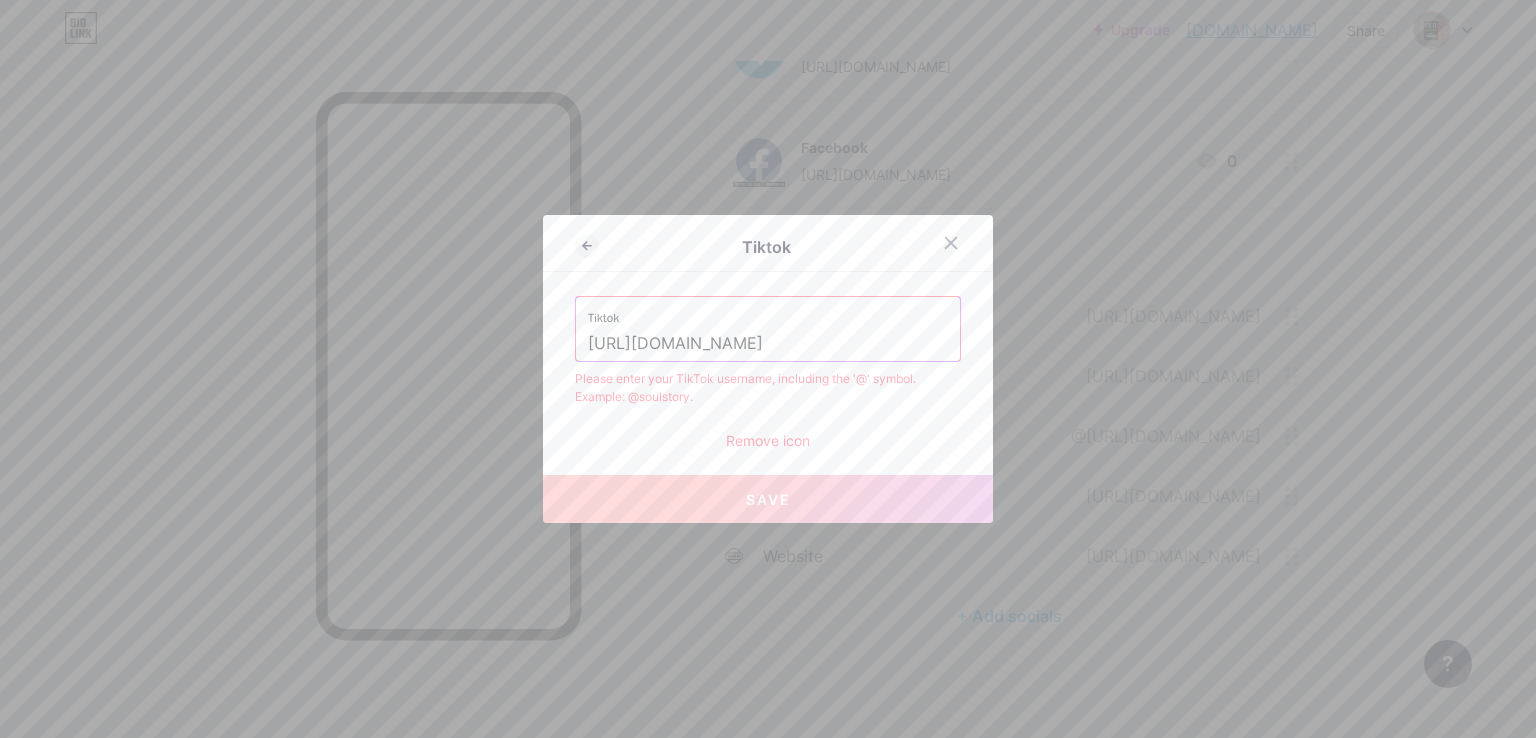 scroll, scrollTop: 0, scrollLeft: 17, axis: horizontal 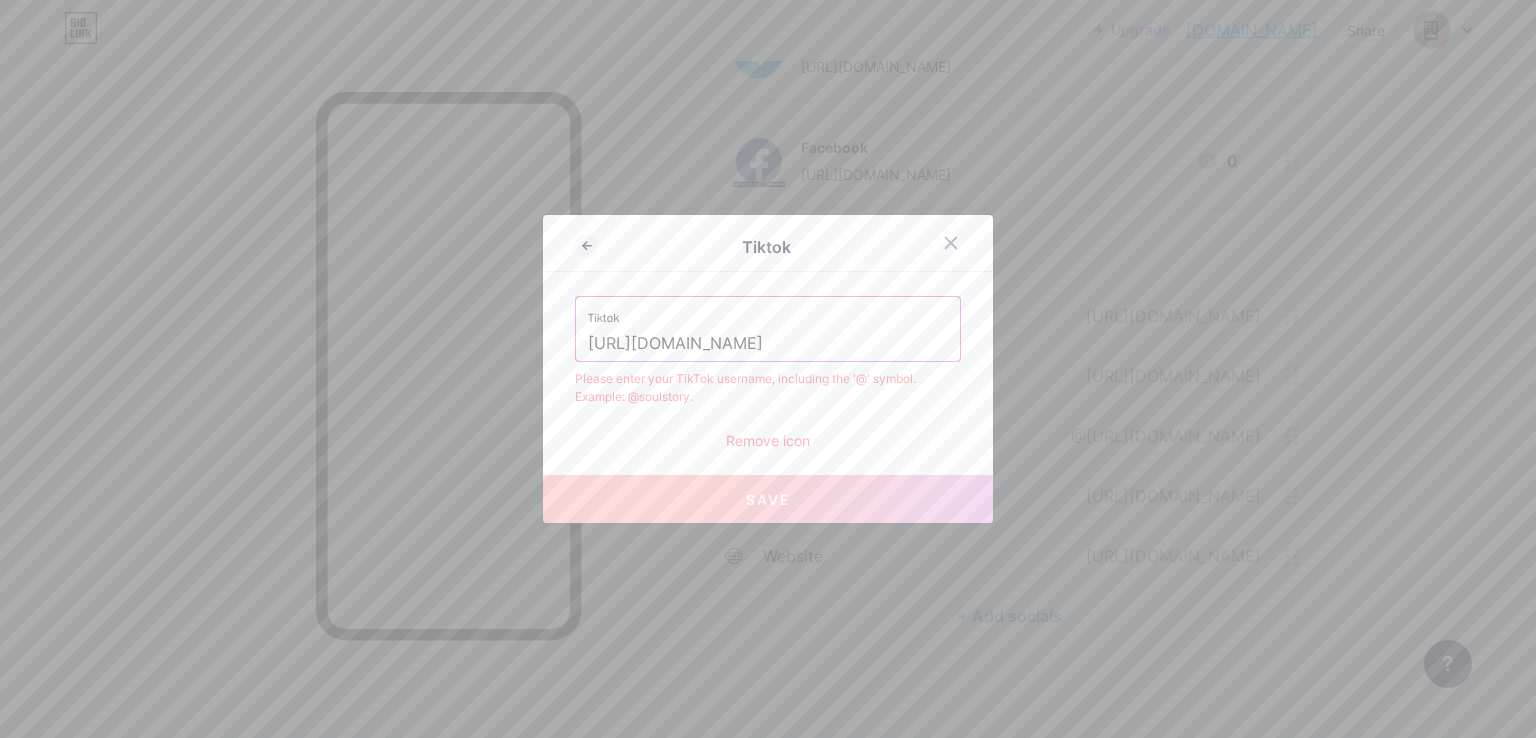 click on "[URL][DOMAIN_NAME]" at bounding box center [768, 344] 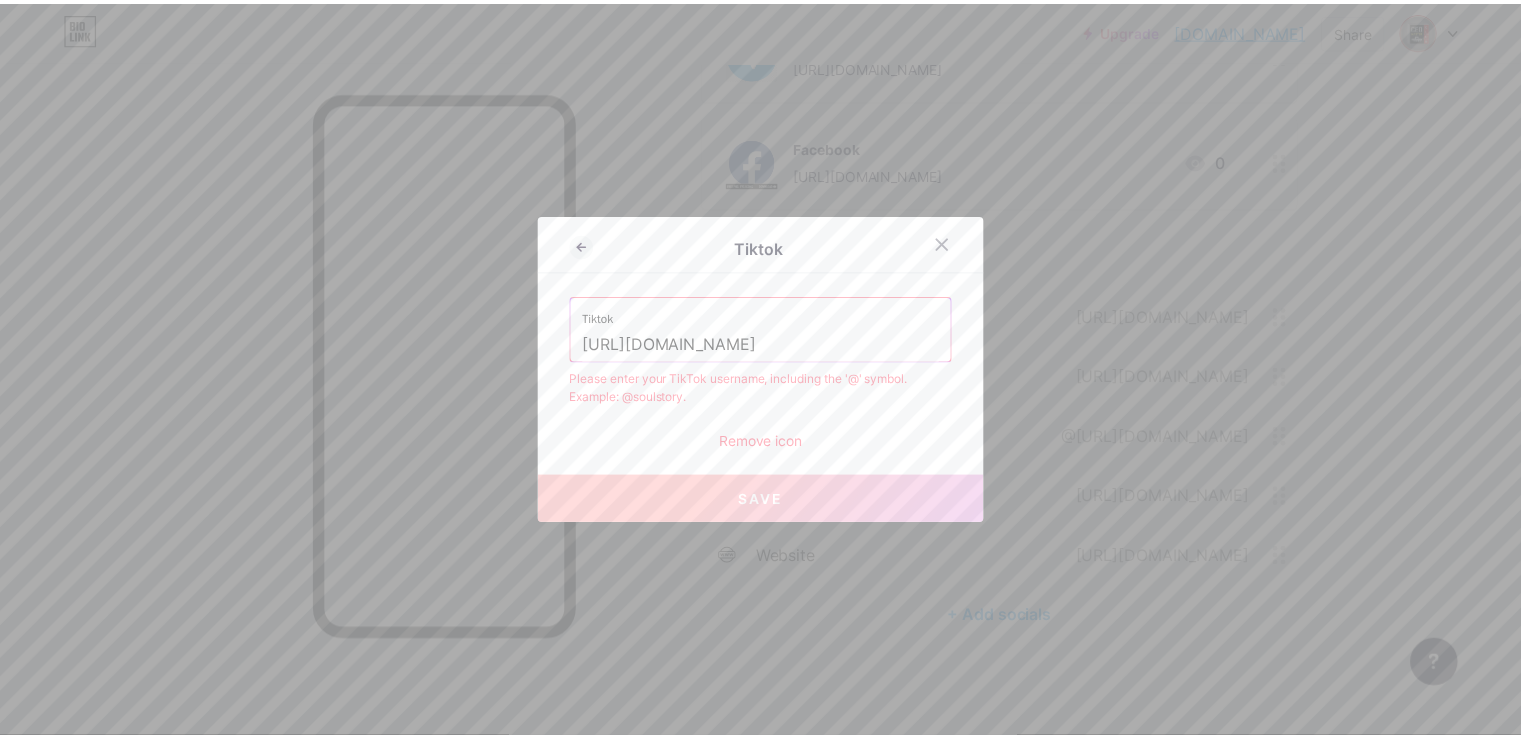 scroll, scrollTop: 0, scrollLeft: 0, axis: both 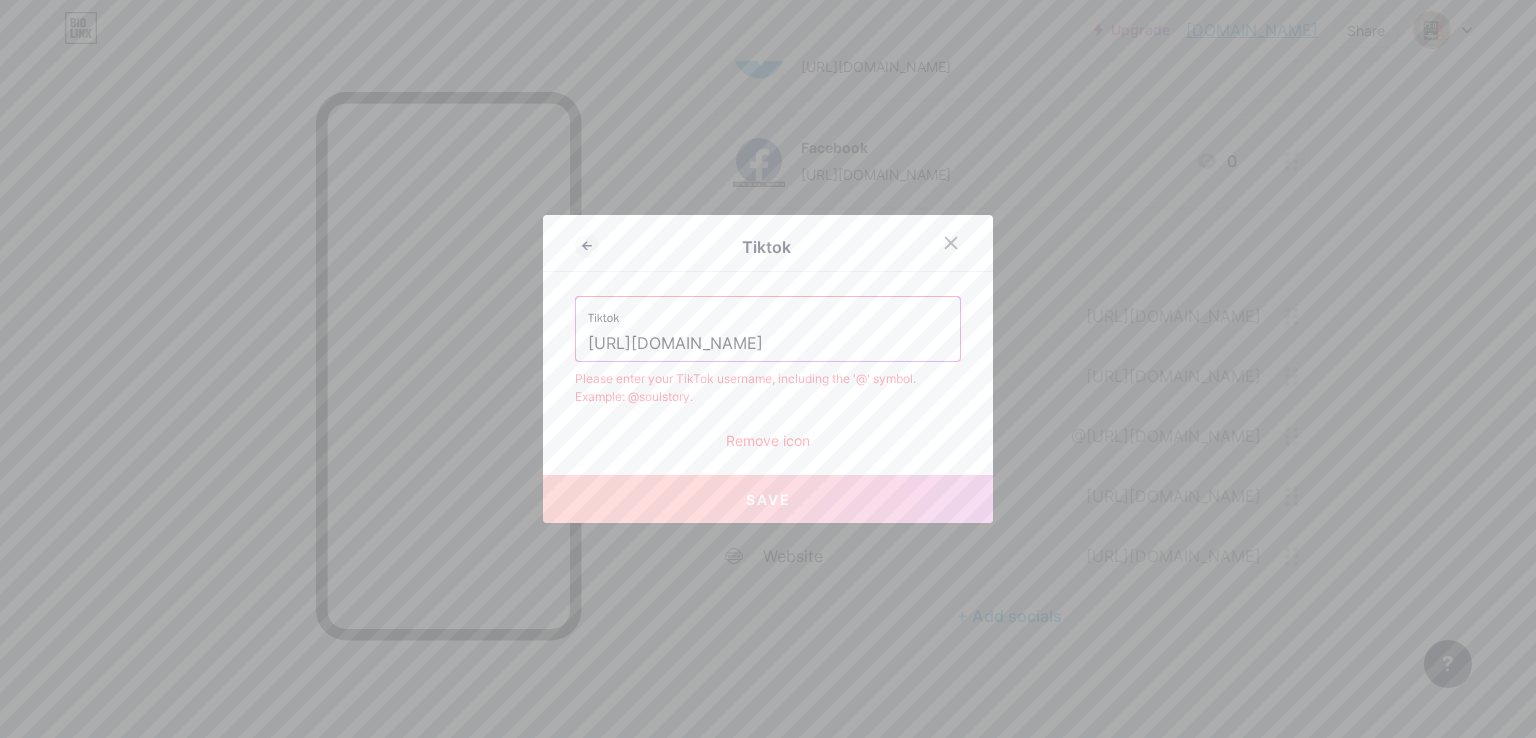 drag, startPoint x: 744, startPoint y: 345, endPoint x: 390, endPoint y: 367, distance: 354.68295 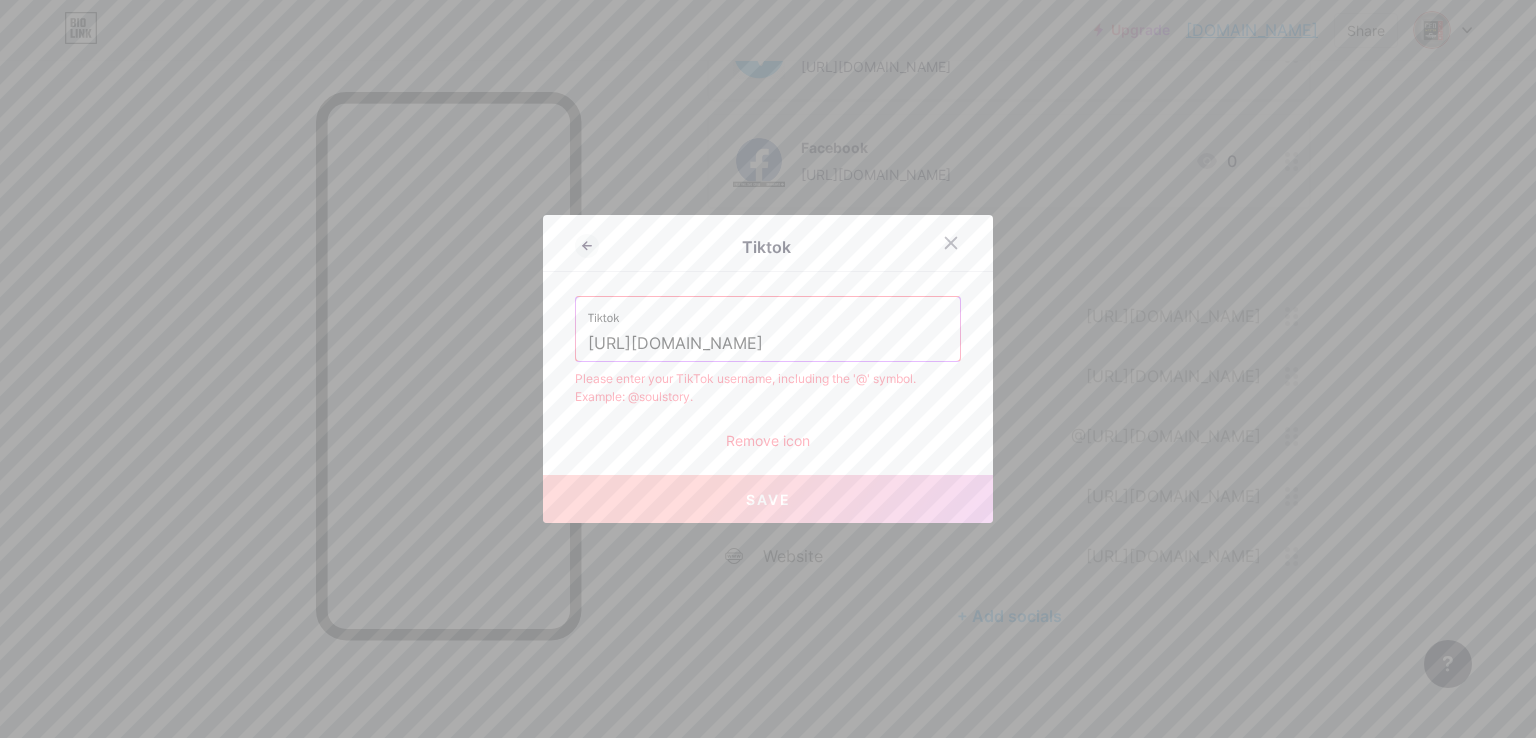 click on "Tiktok       Tiktok   https://www.tiktok.com/@ceomasterclub?lang=en   Please enter your TikTok username, including the '@' symbol. Example: @soulstory.
Remove icon
Save" at bounding box center (768, 369) 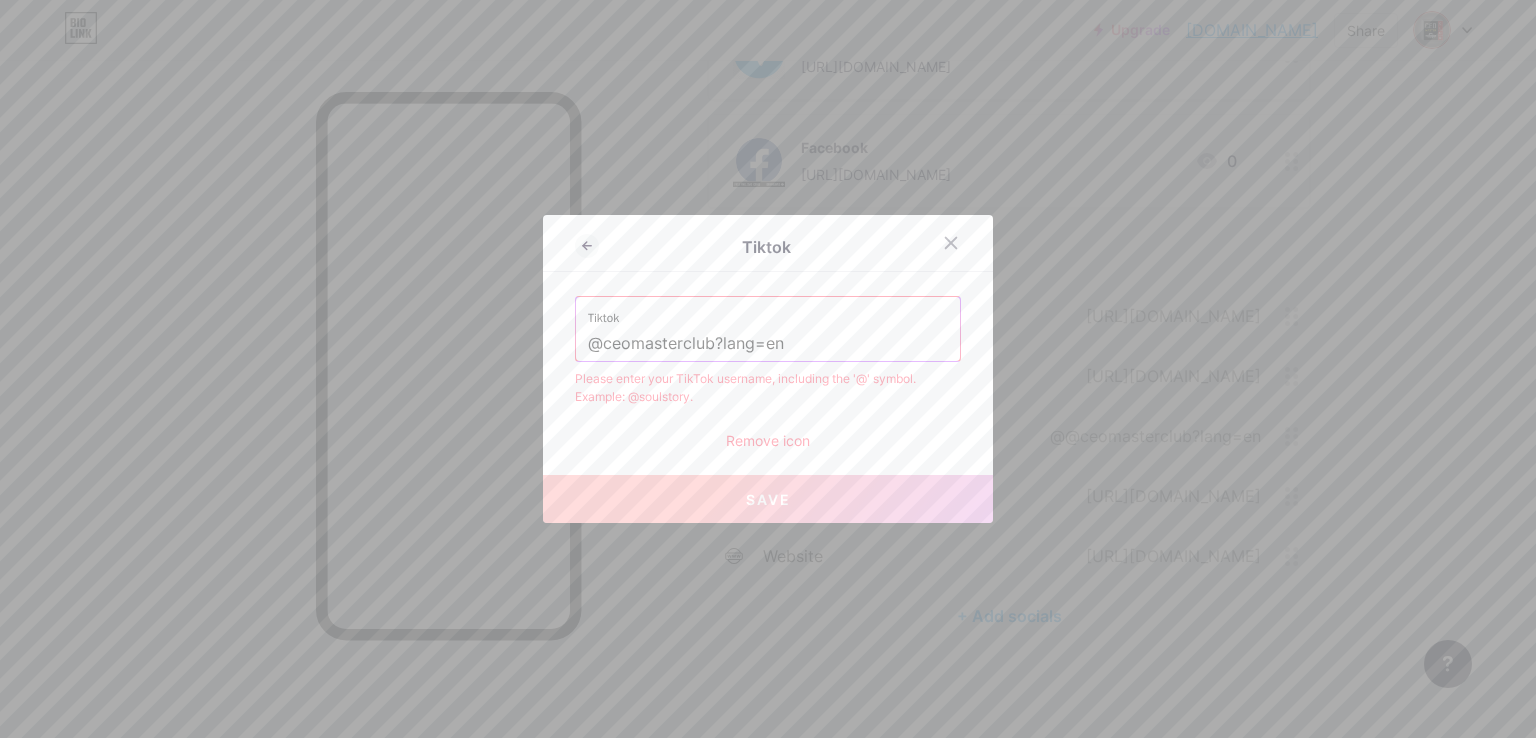 drag, startPoint x: 880, startPoint y: 337, endPoint x: 710, endPoint y: 342, distance: 170.07352 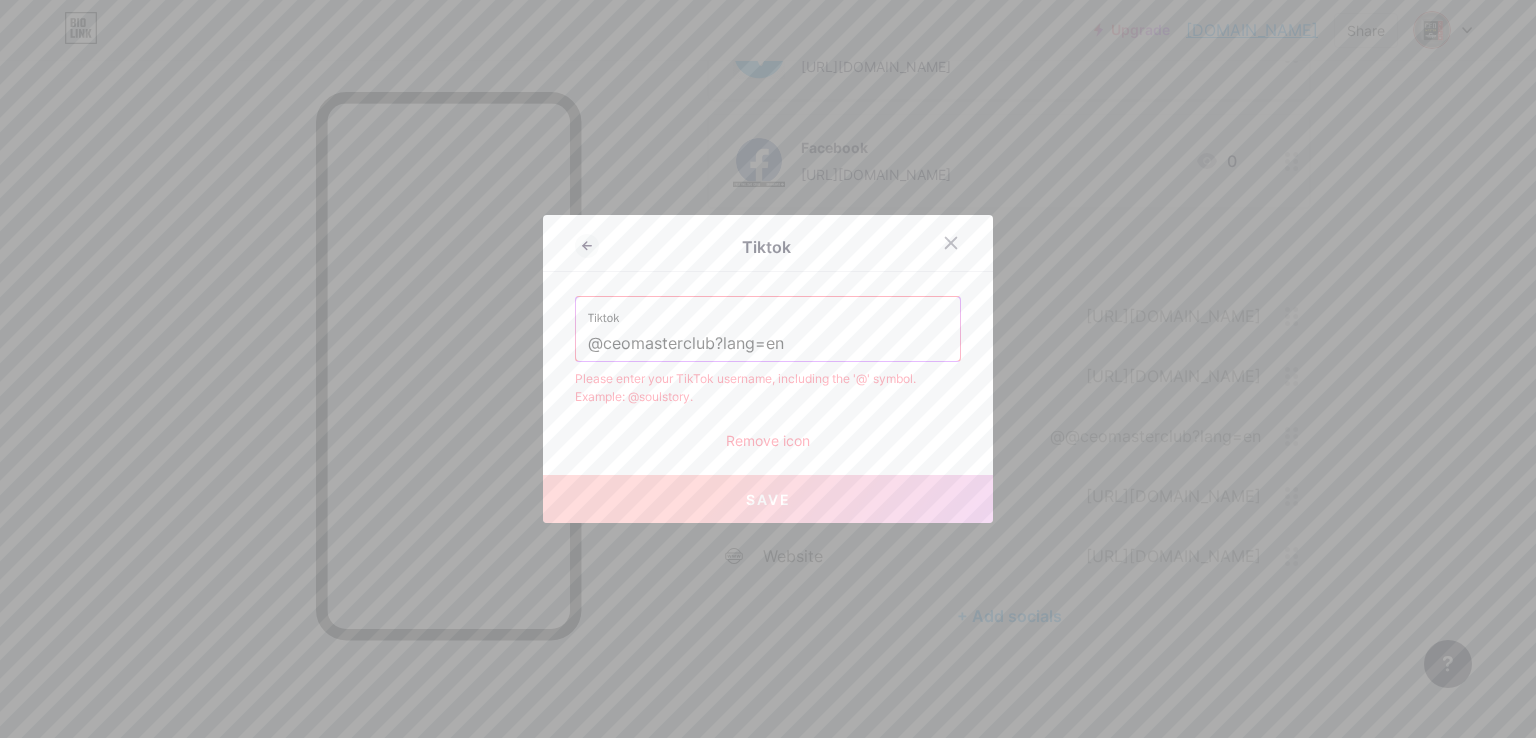 click on "@ceomasterclub?lang=en" at bounding box center [768, 344] 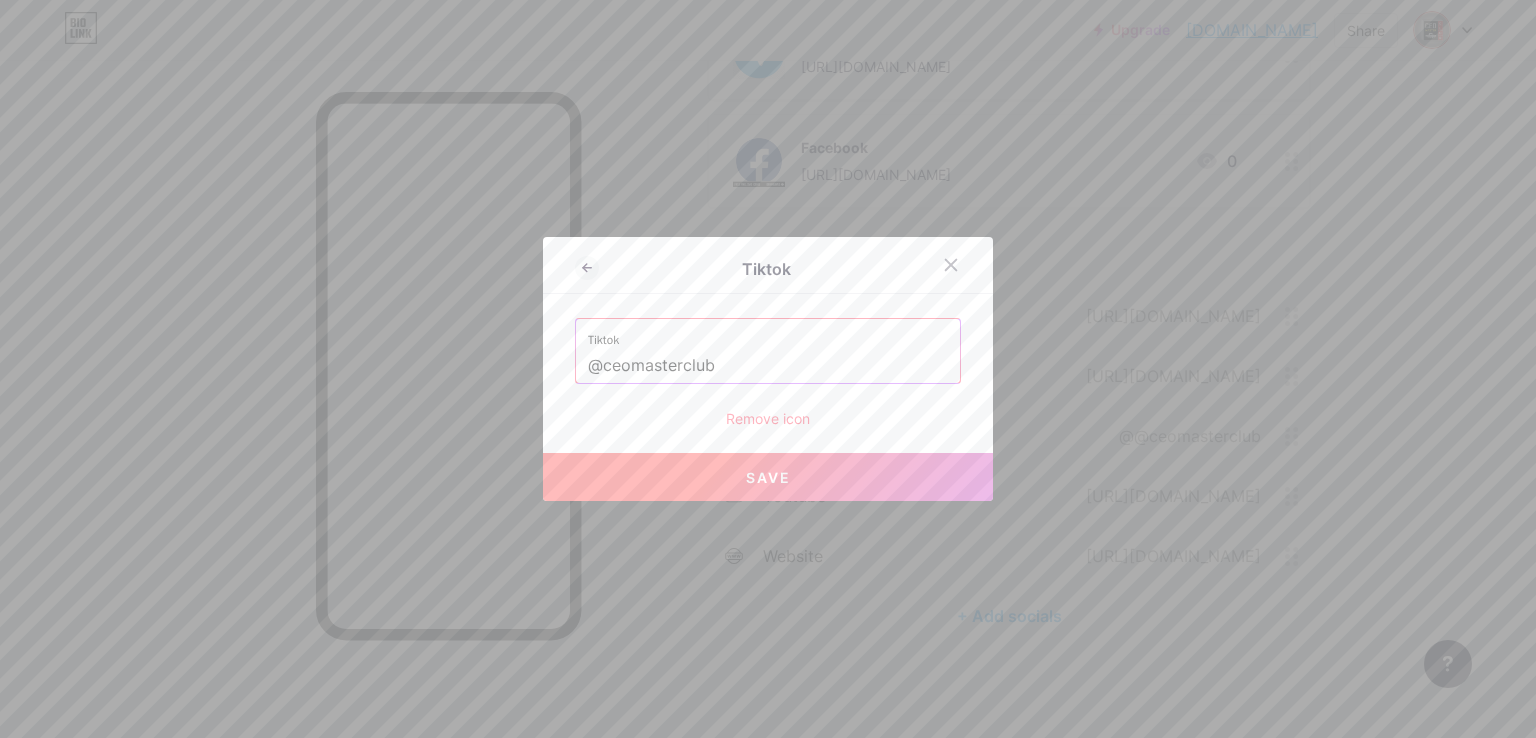 click on "Tiktok       Tiktok   @ceomasterclub
Remove icon
Save" at bounding box center (768, 369) 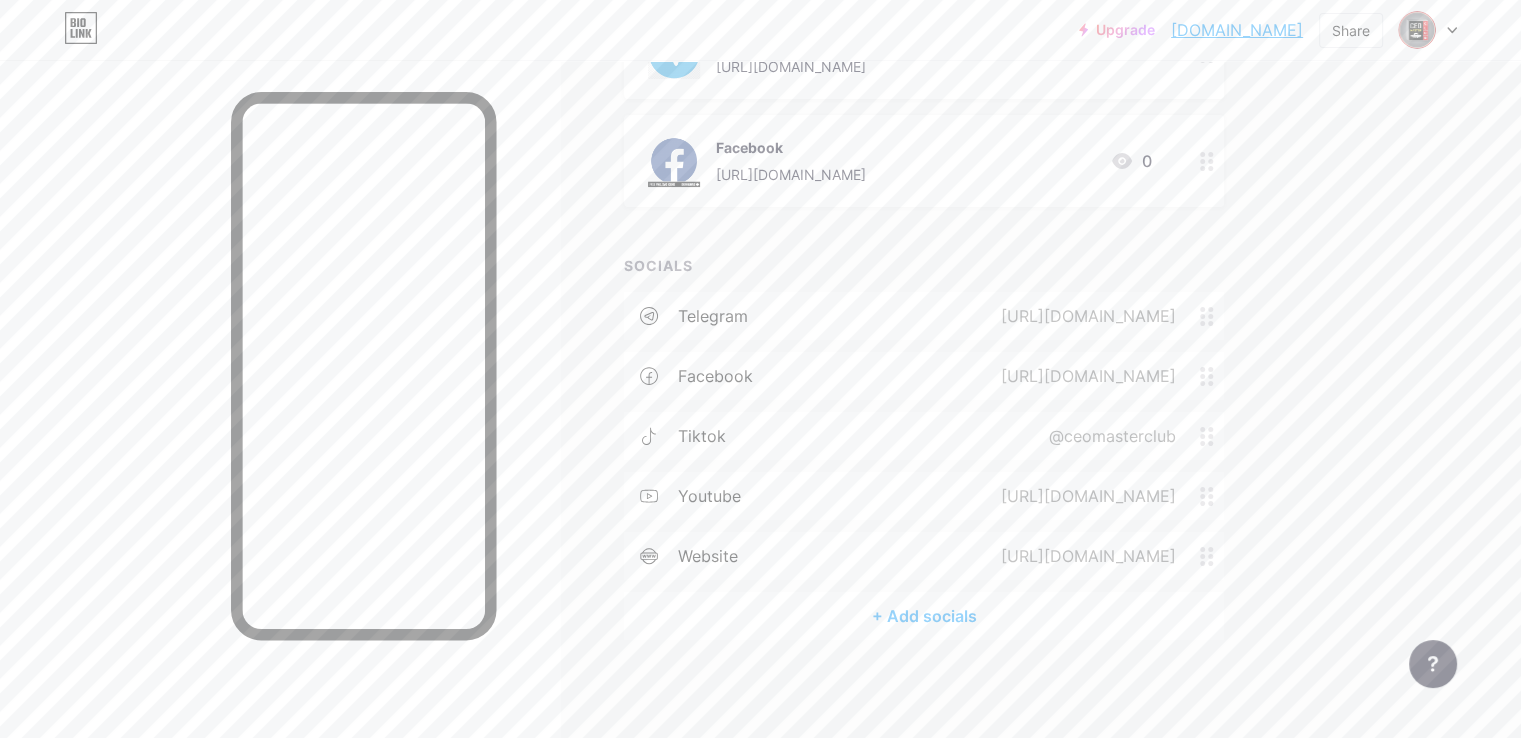 click on "tiktok" at bounding box center [702, 436] 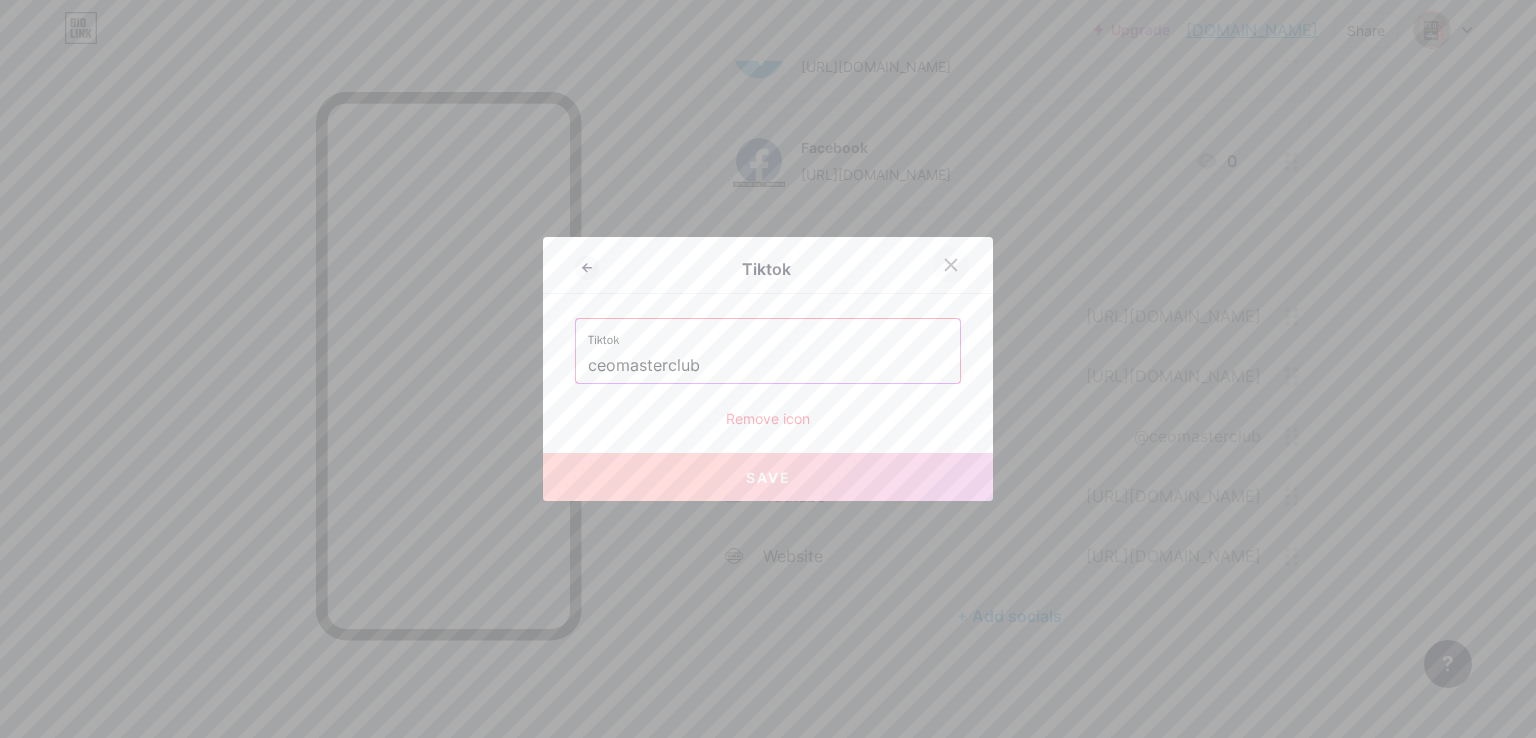 click at bounding box center [951, 265] 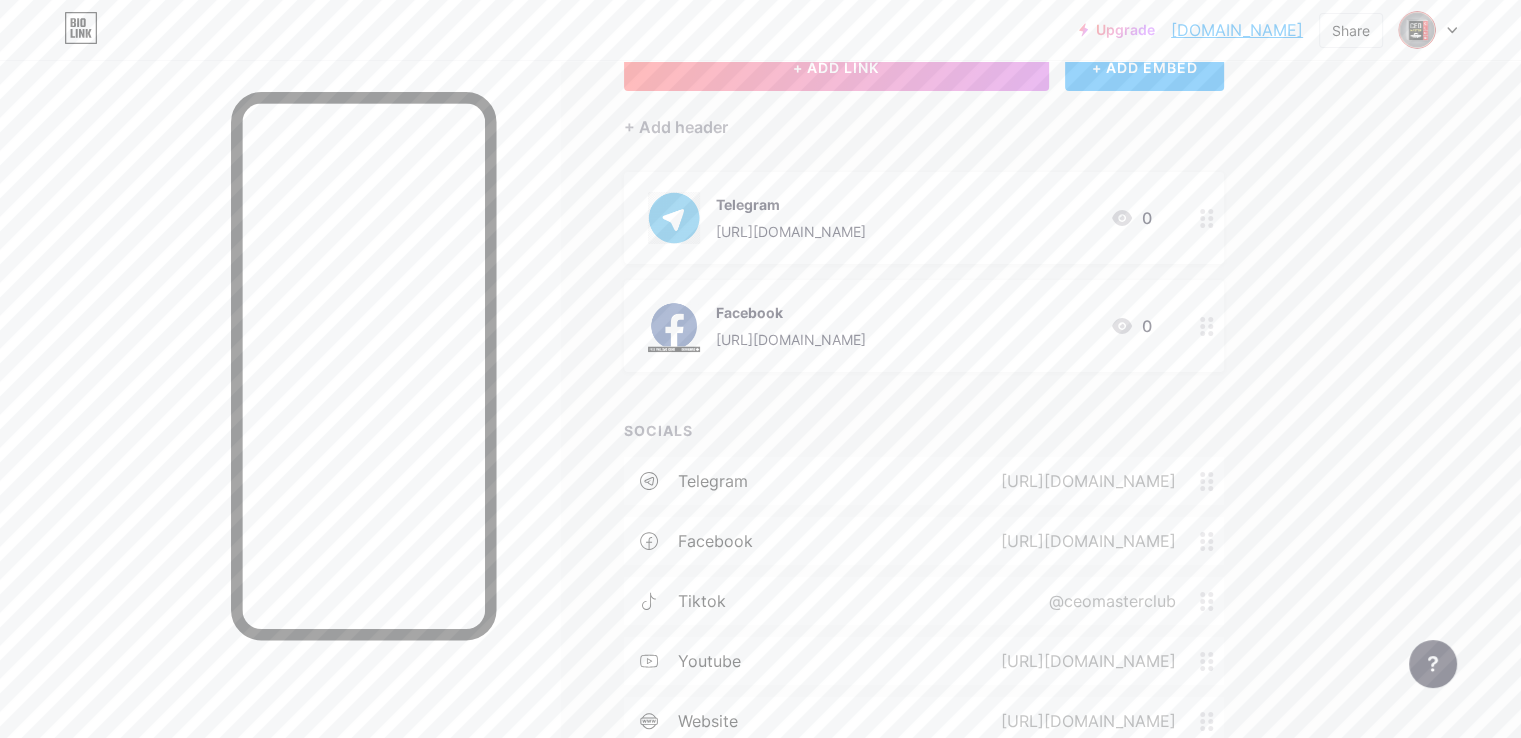 scroll, scrollTop: 0, scrollLeft: 0, axis: both 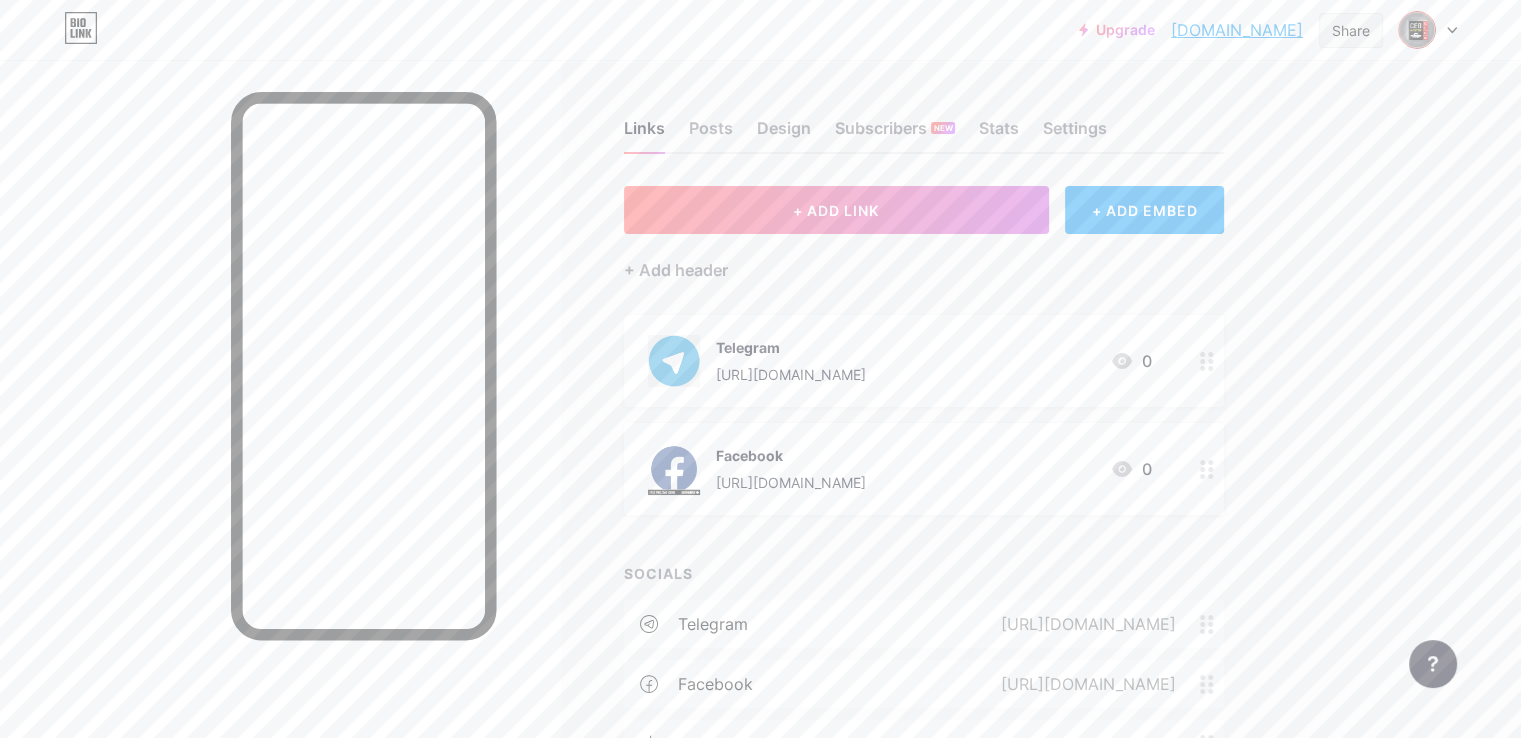 click on "Share" at bounding box center (1351, 30) 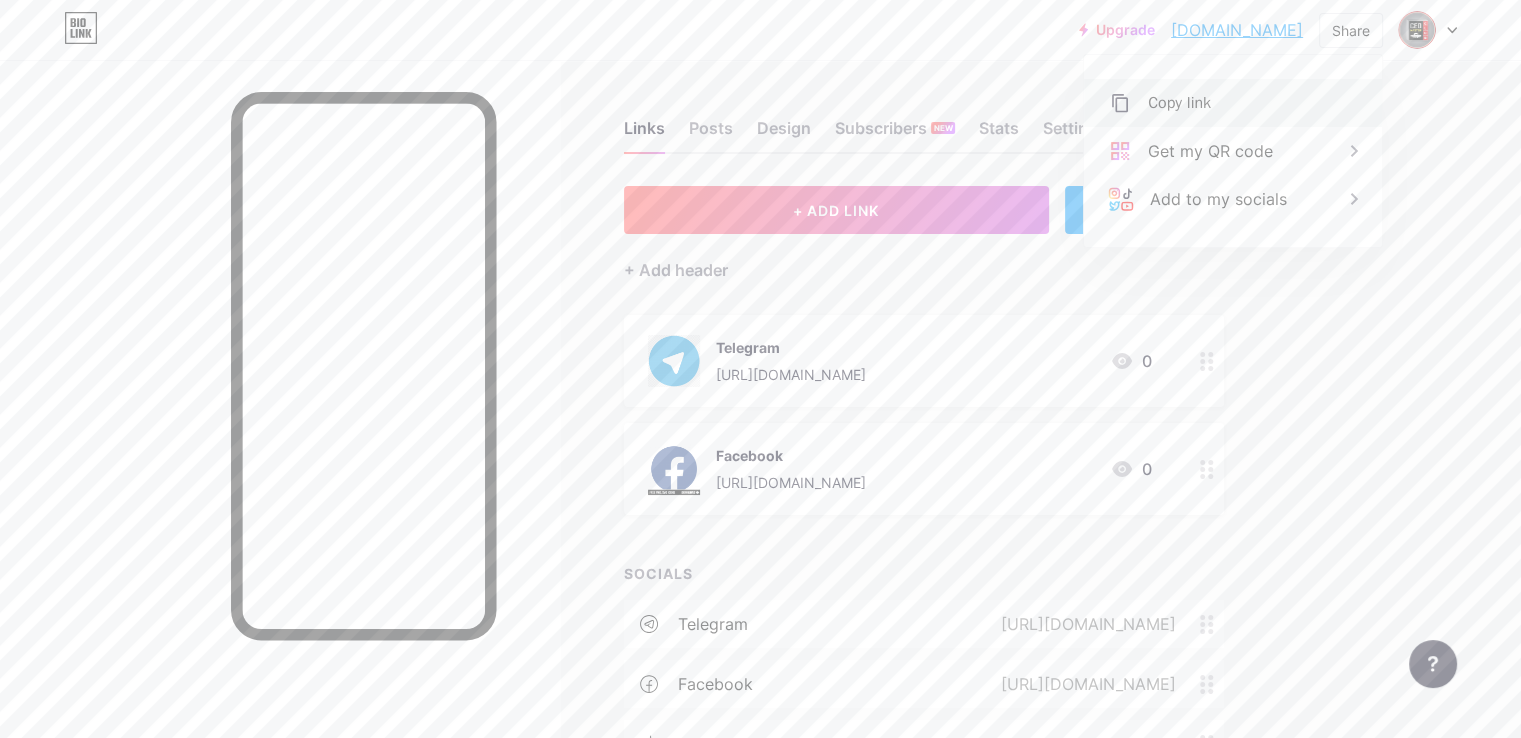 click on "Copy link" at bounding box center [1179, 103] 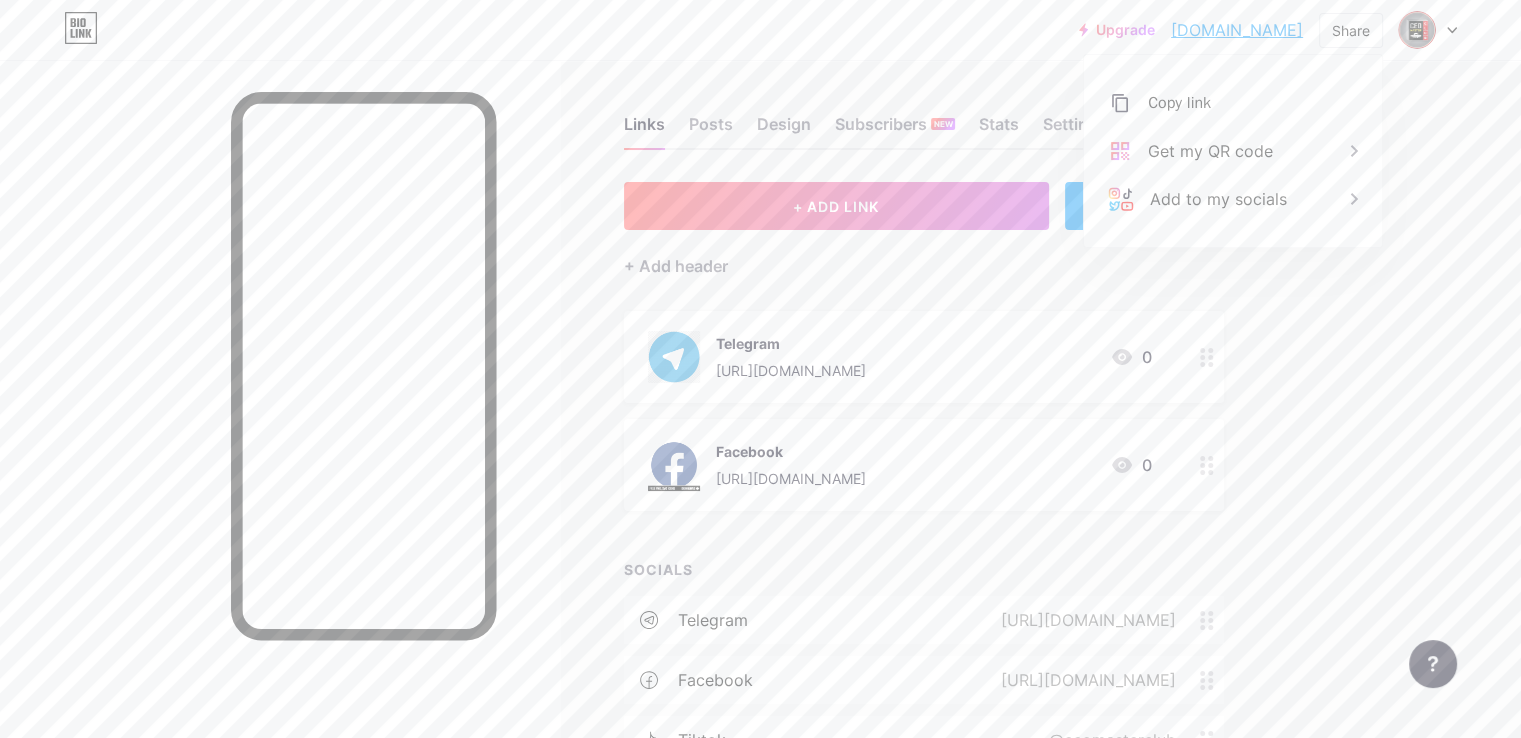 scroll, scrollTop: 0, scrollLeft: 0, axis: both 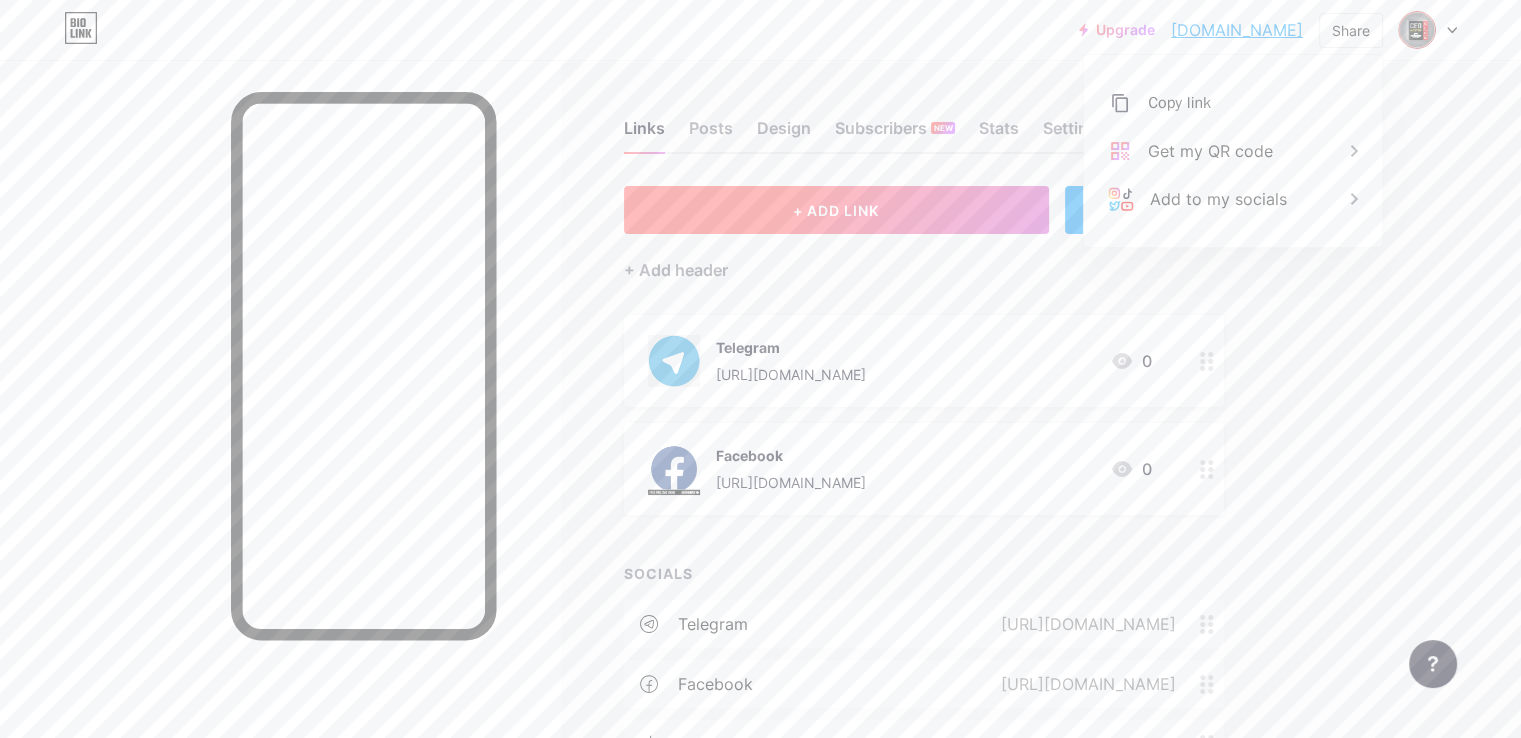 click on "+ ADD LINK" at bounding box center [836, 210] 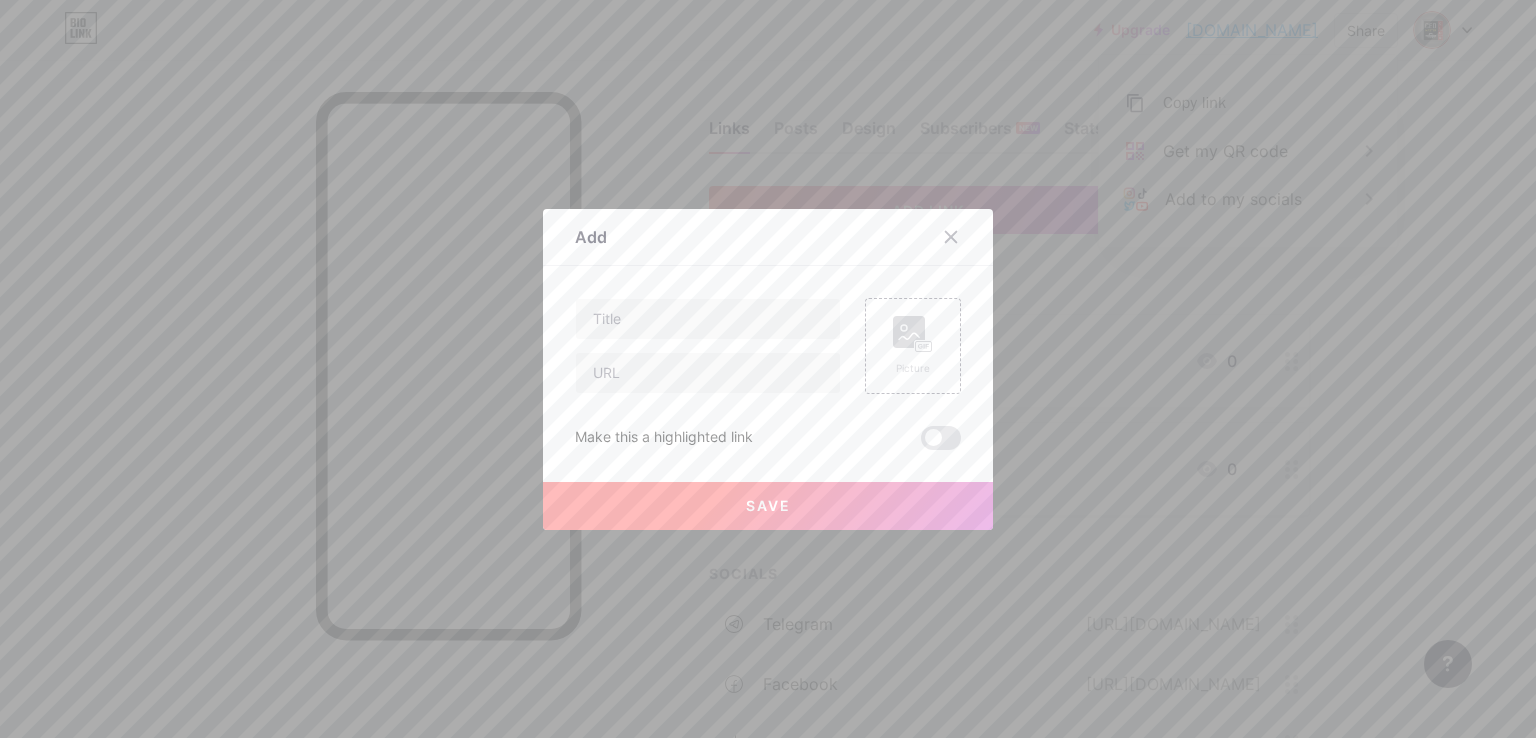 click at bounding box center (768, 369) 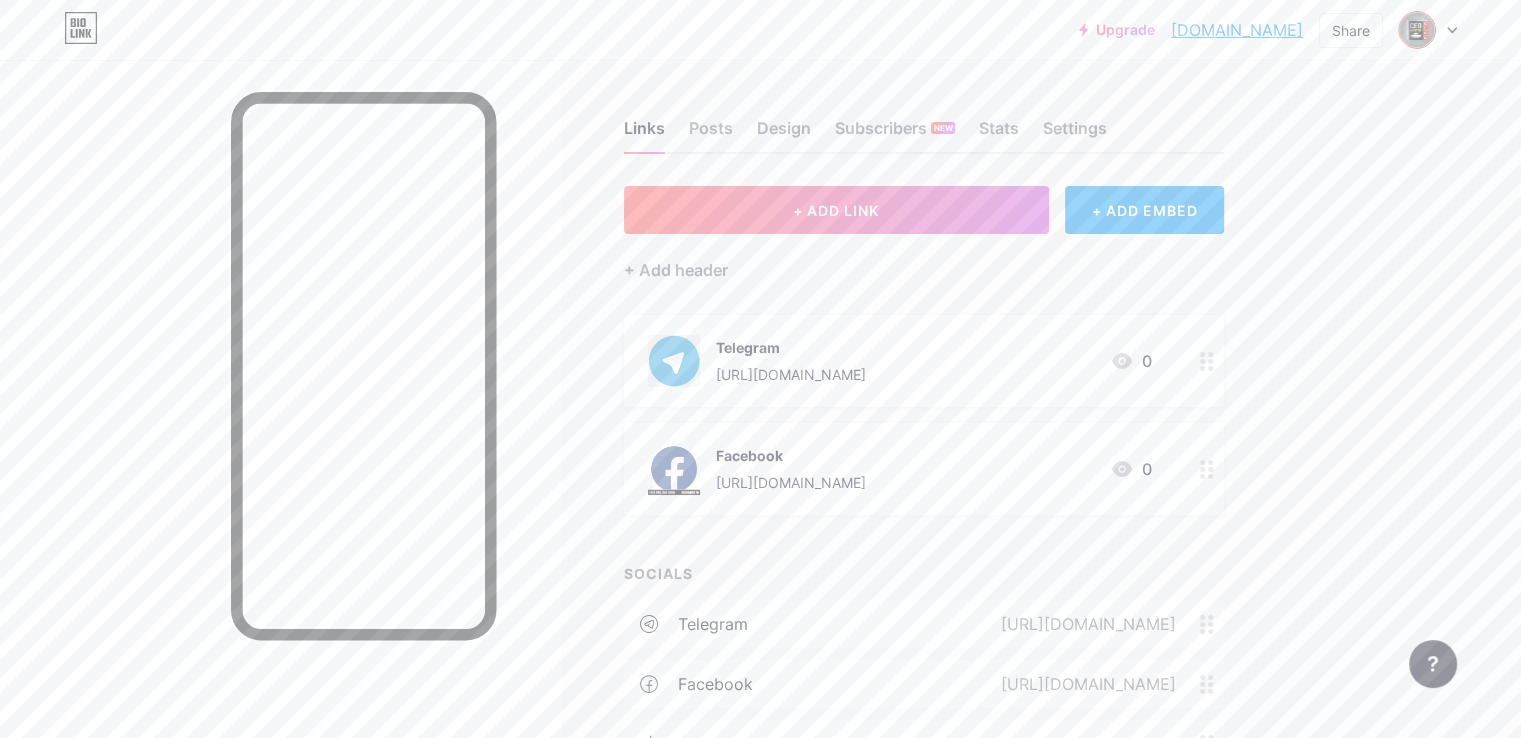 click 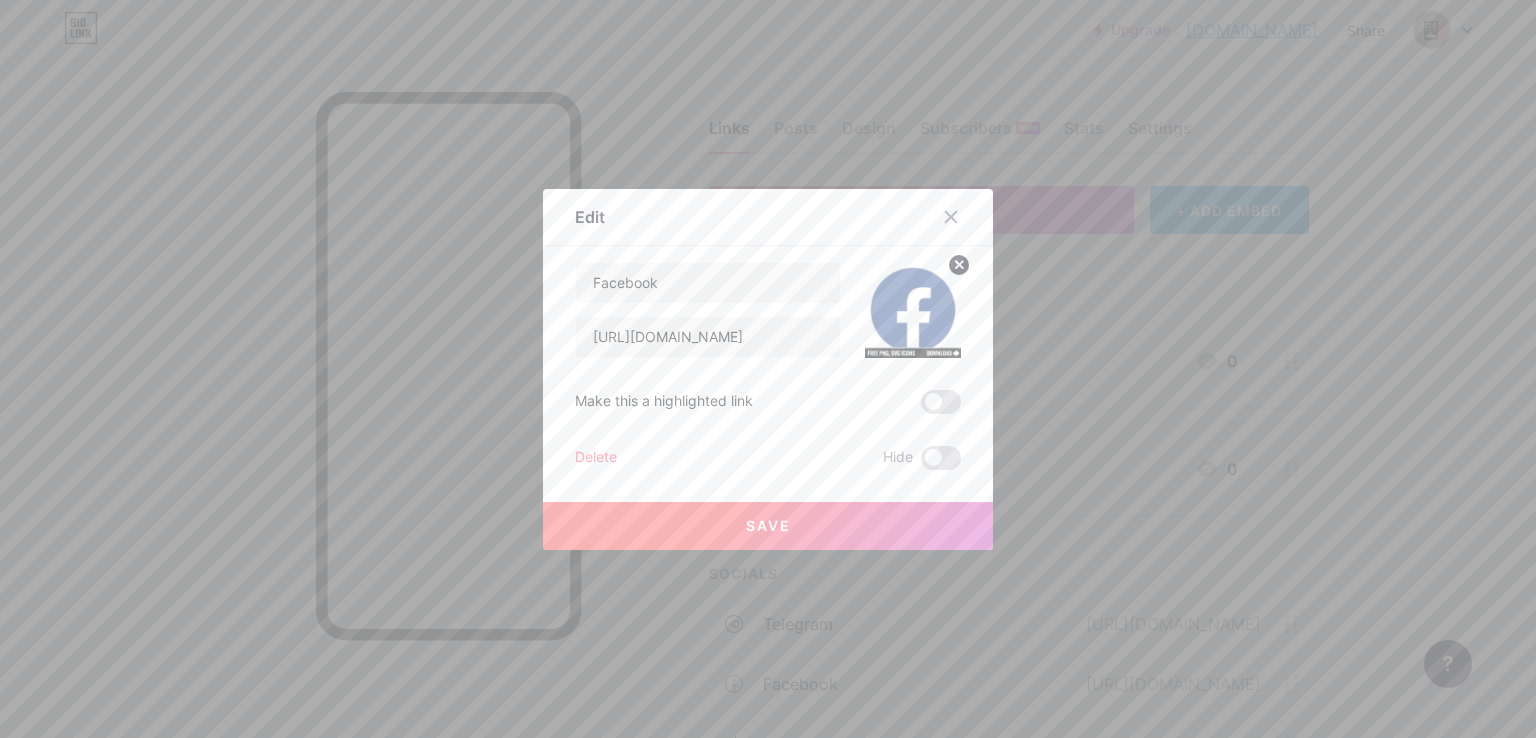 click 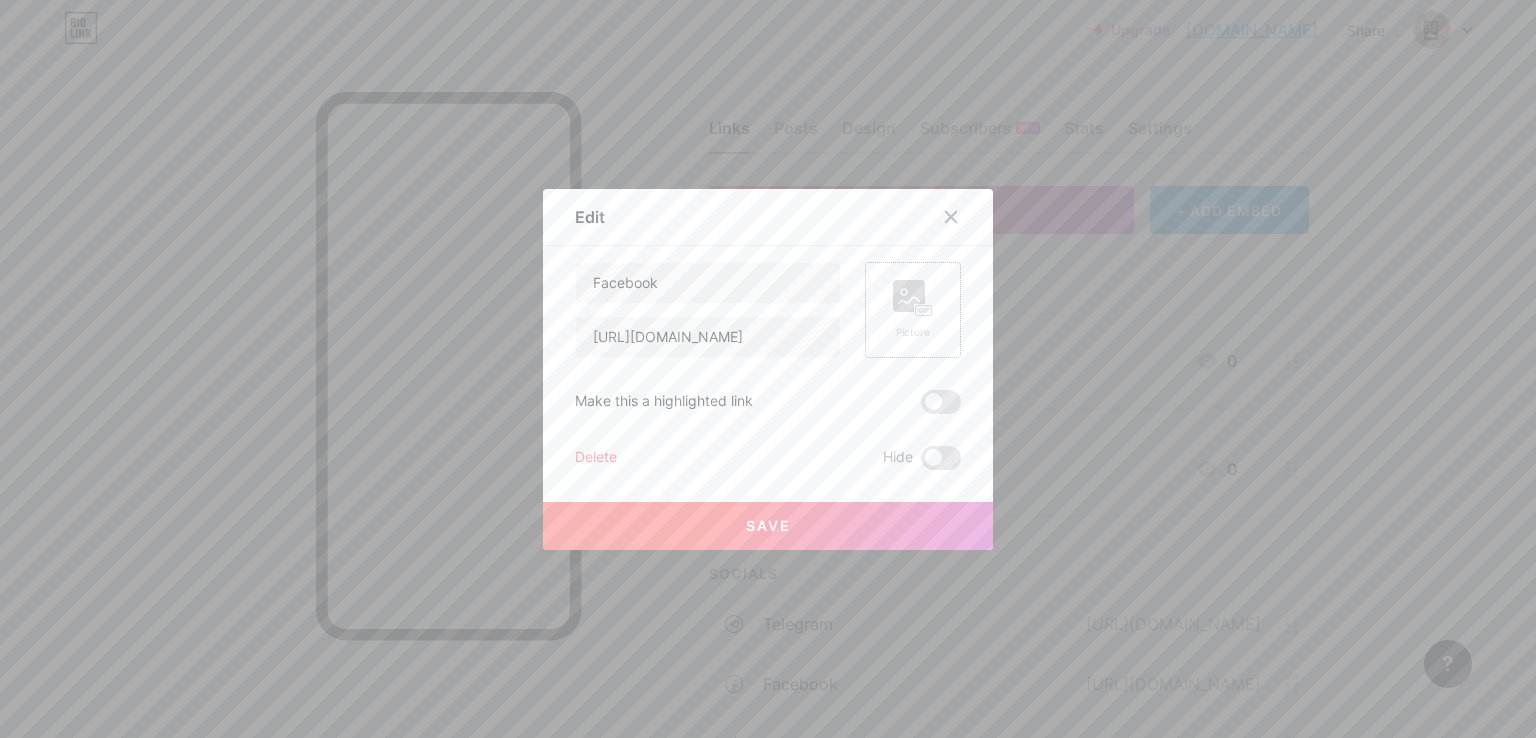 click 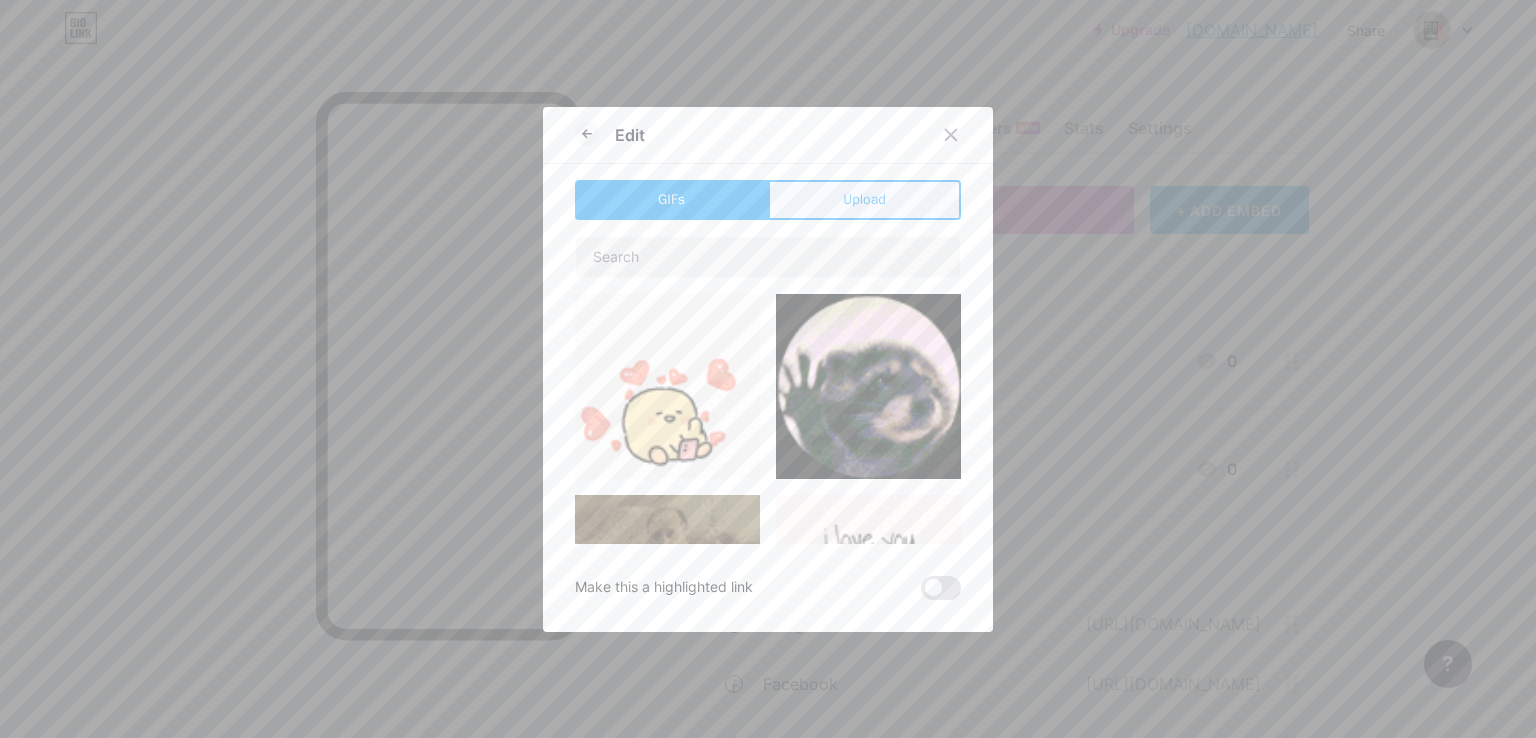 click on "Upload" at bounding box center [864, 200] 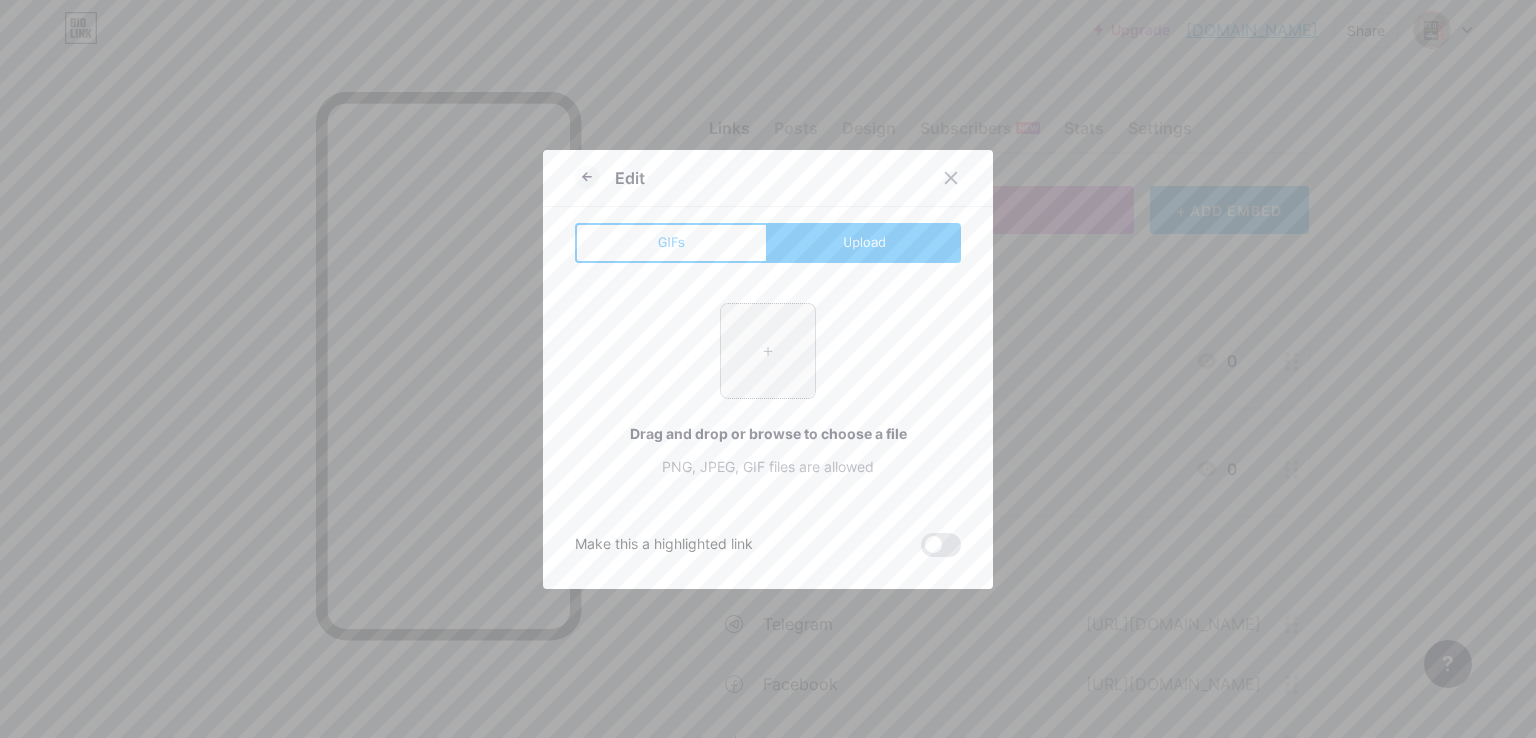 click at bounding box center (768, 351) 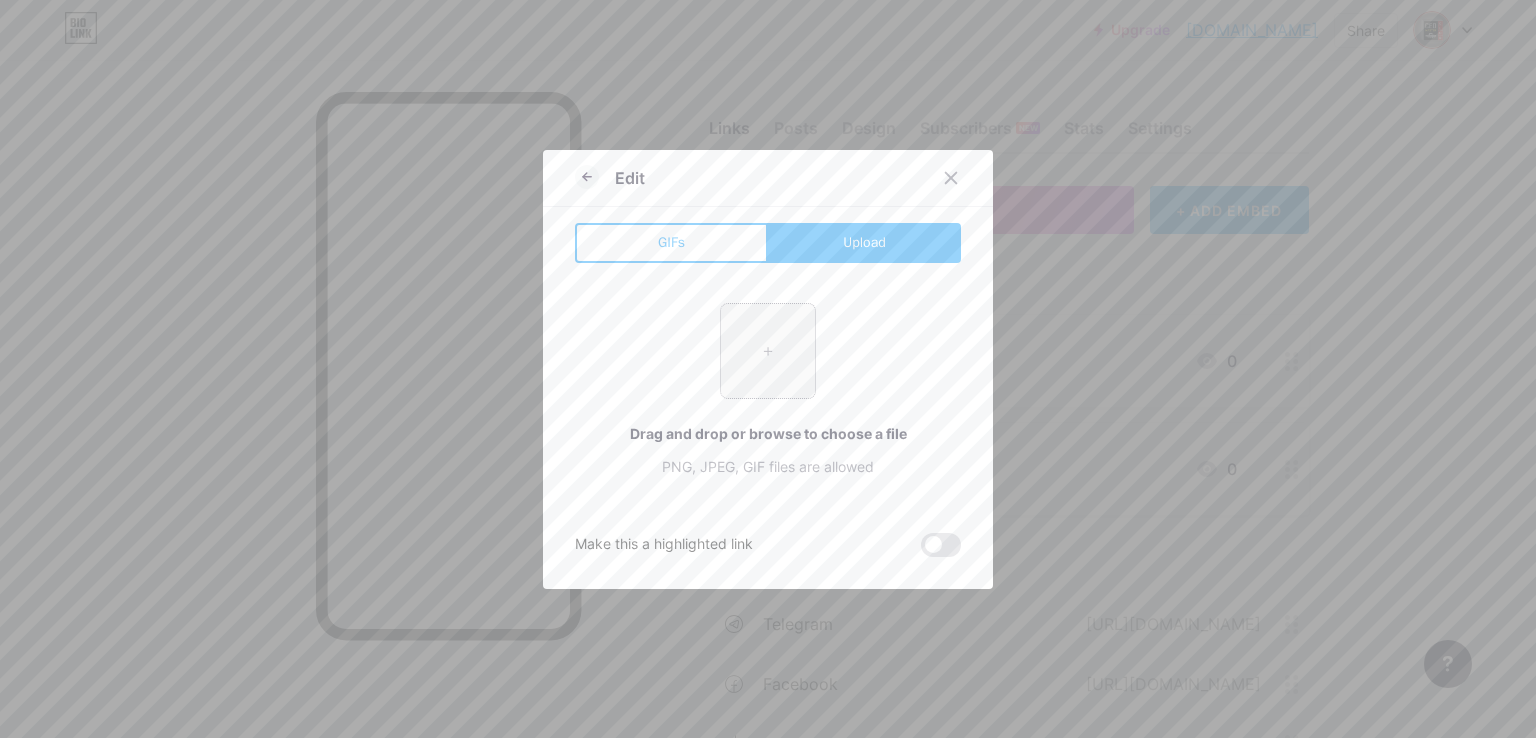 type on "C:\fakepath\Facebook_Logo_2023.png" 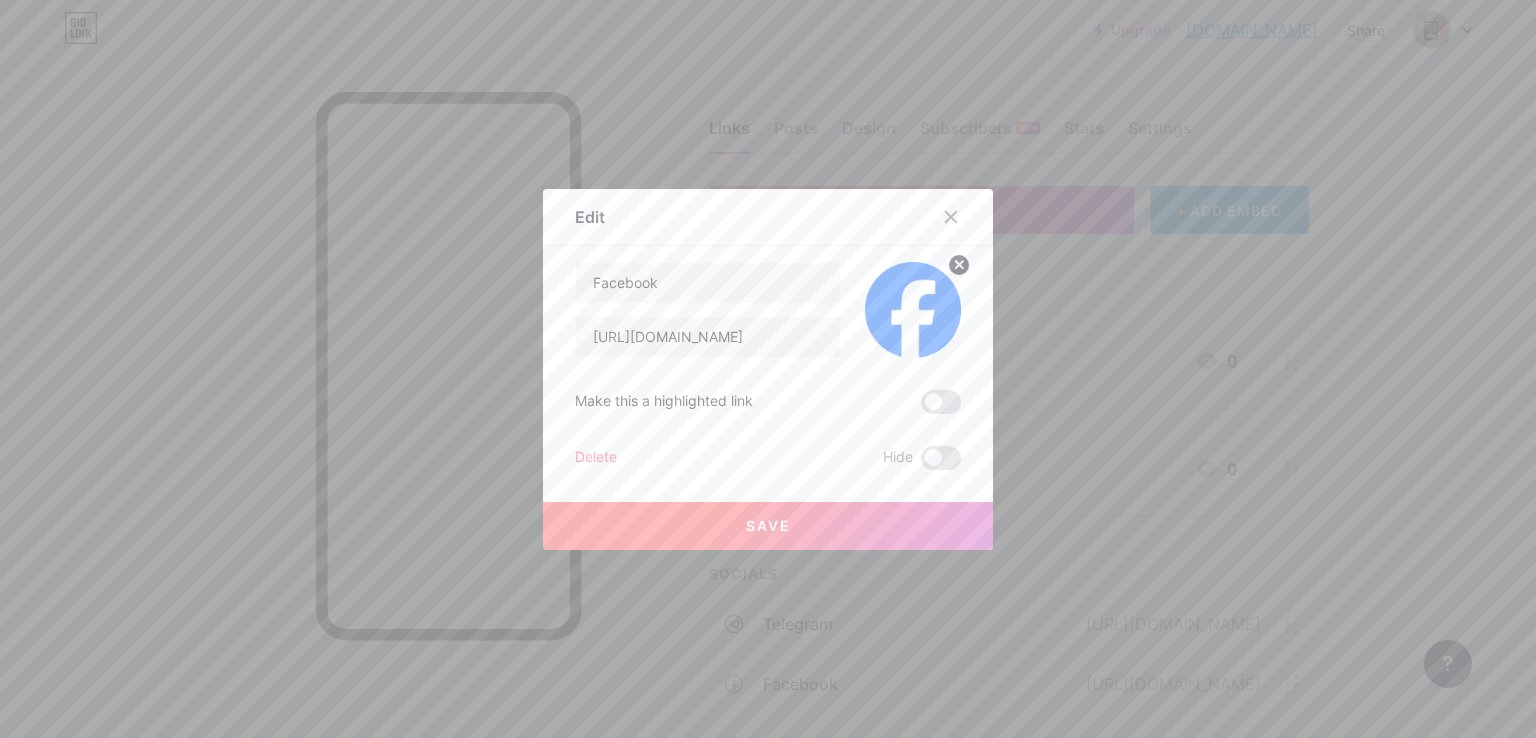 click on "Save" at bounding box center (768, 526) 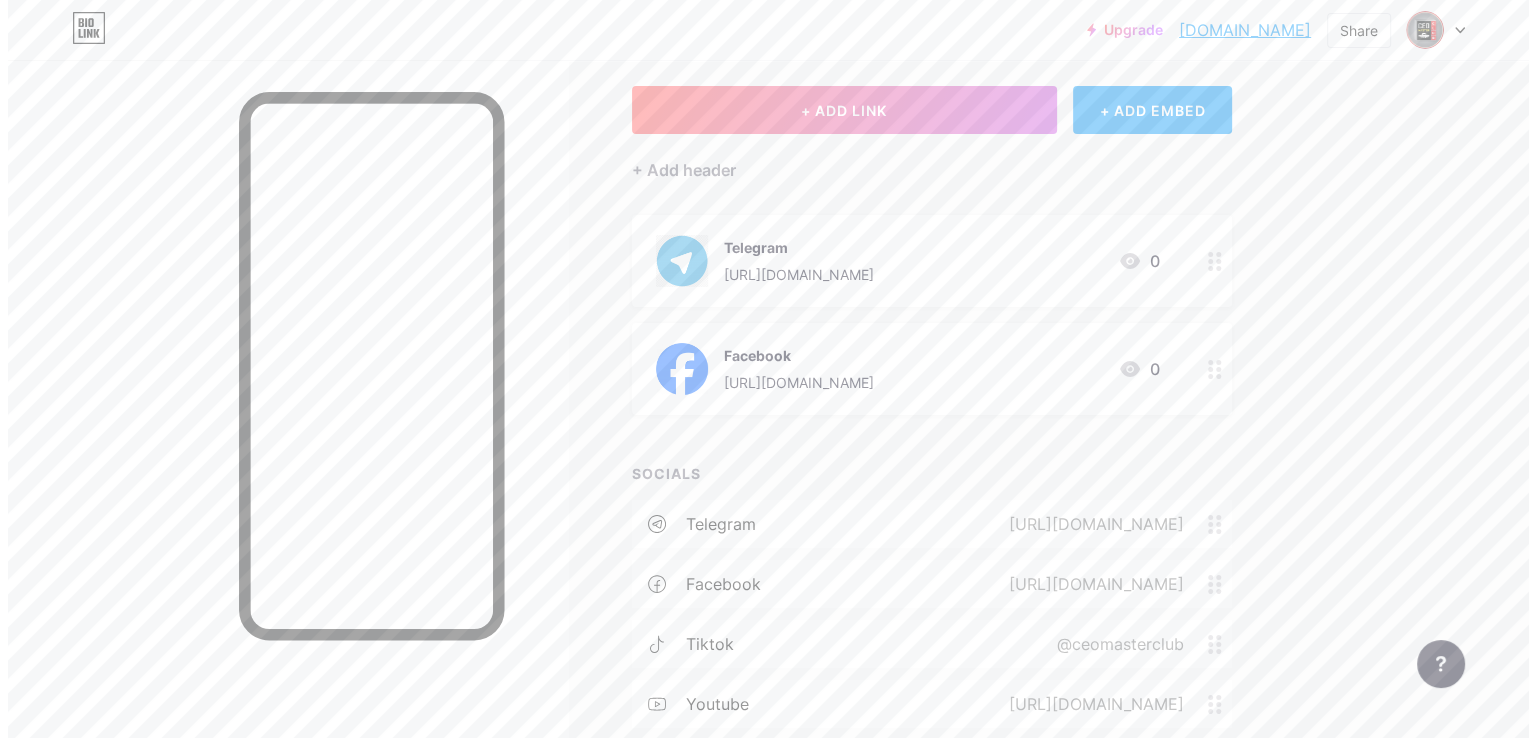 scroll, scrollTop: 0, scrollLeft: 0, axis: both 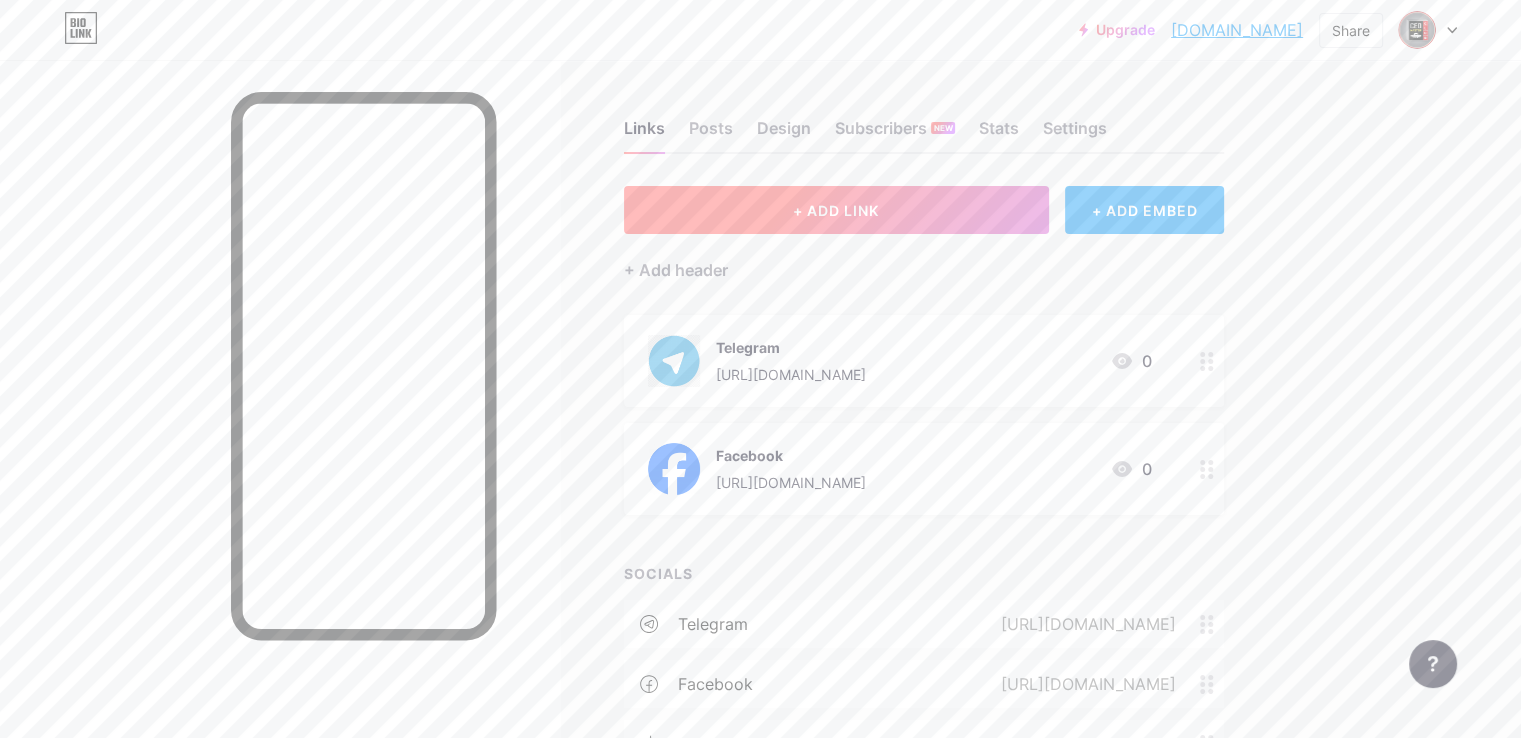click on "+ ADD LINK" at bounding box center (836, 210) 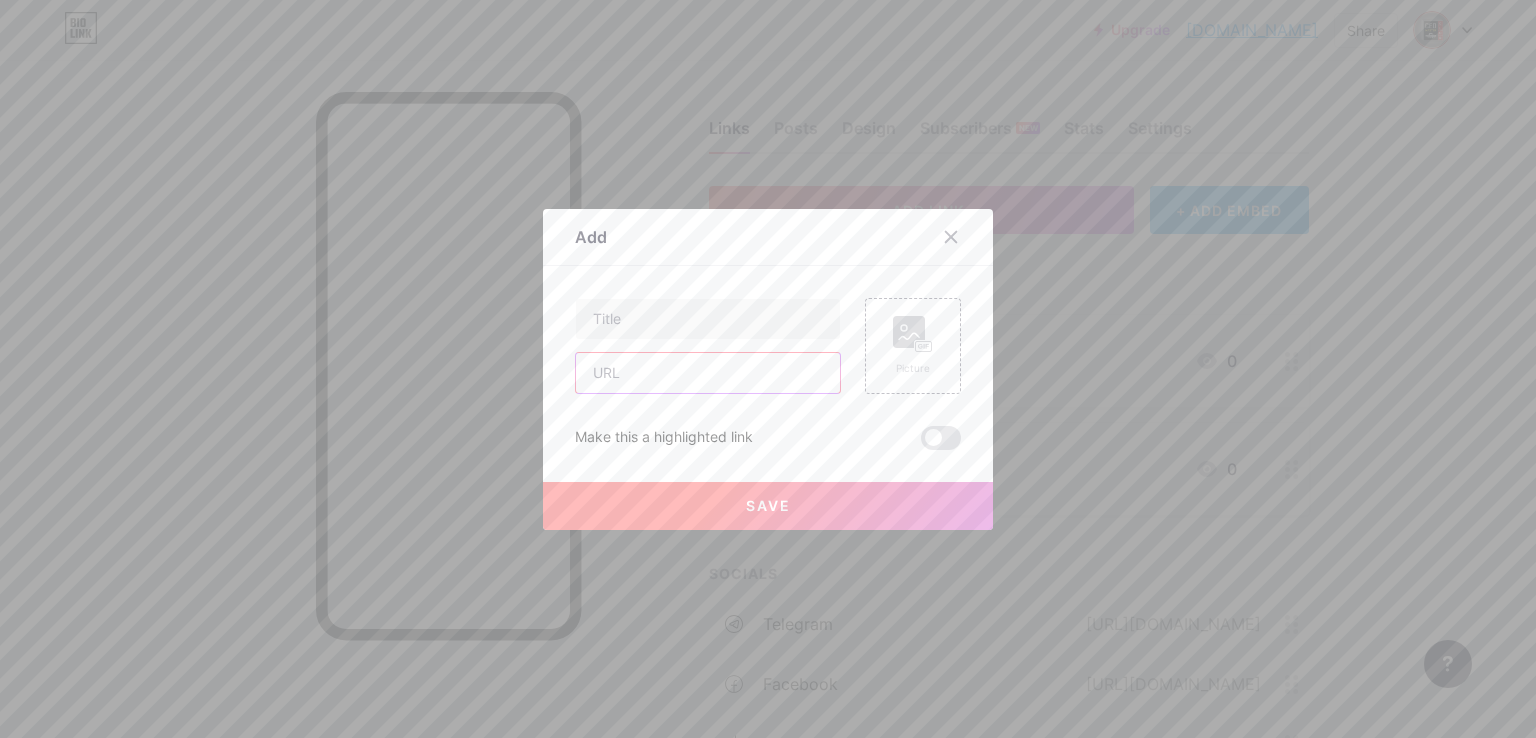 click at bounding box center (708, 373) 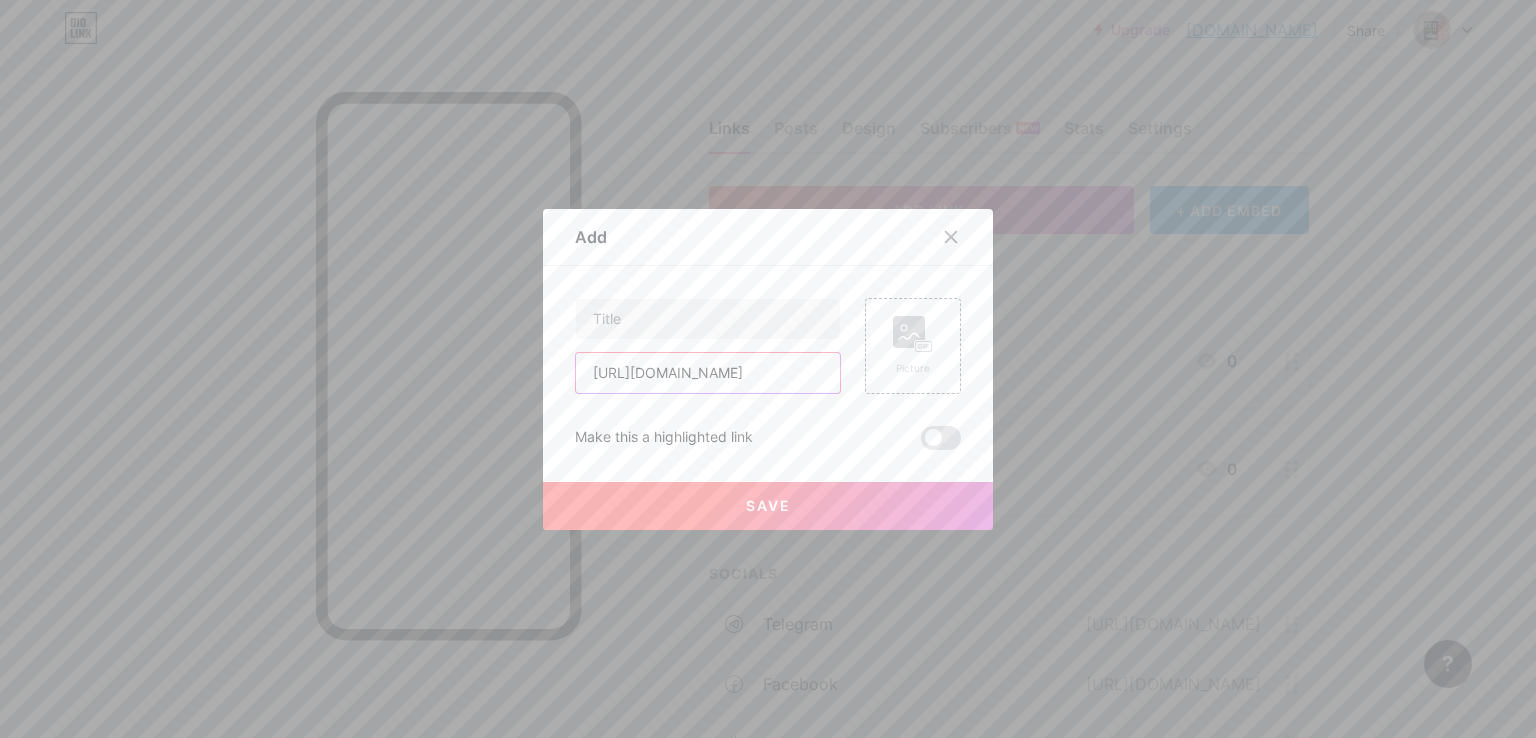 scroll, scrollTop: 0, scrollLeft: 100, axis: horizontal 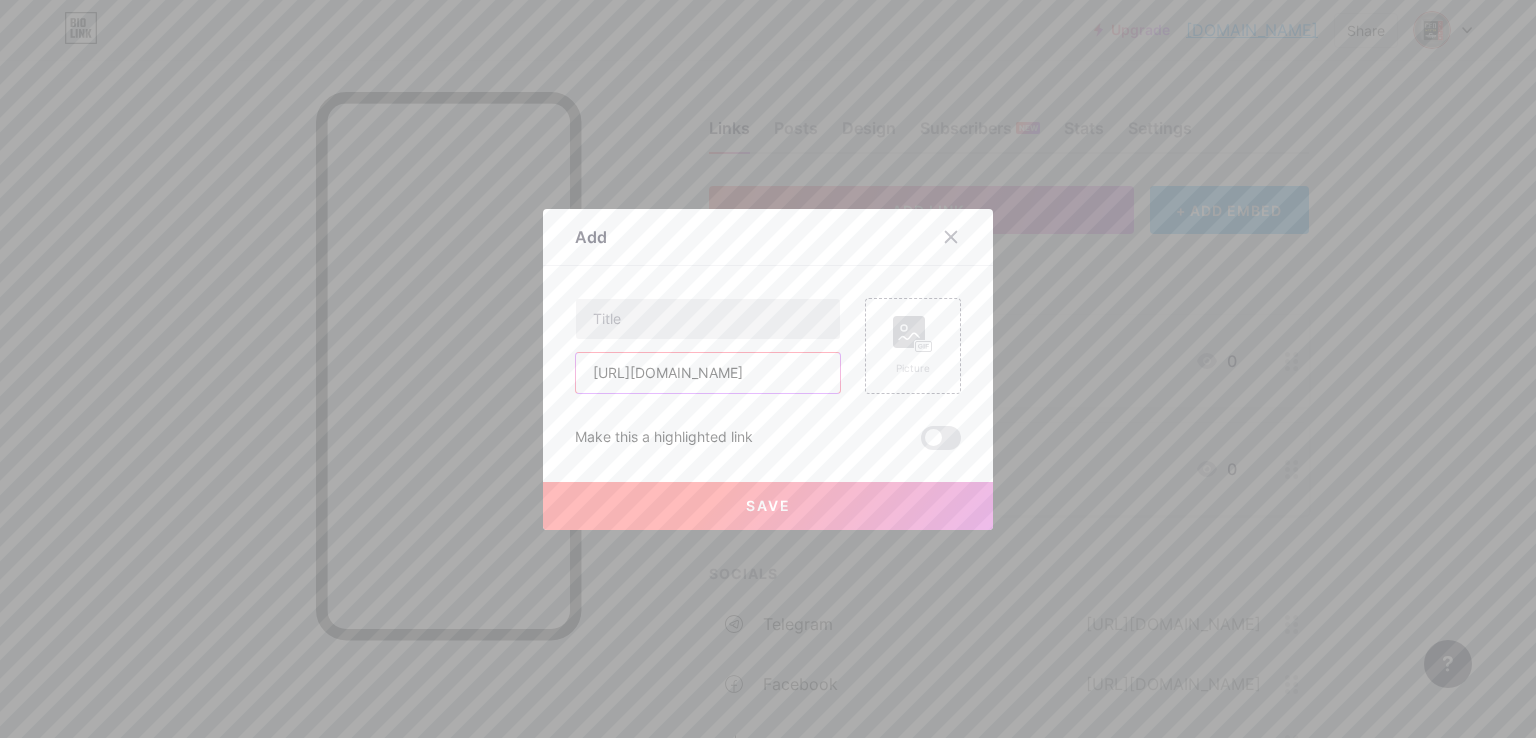 type on "[URL][DOMAIN_NAME]" 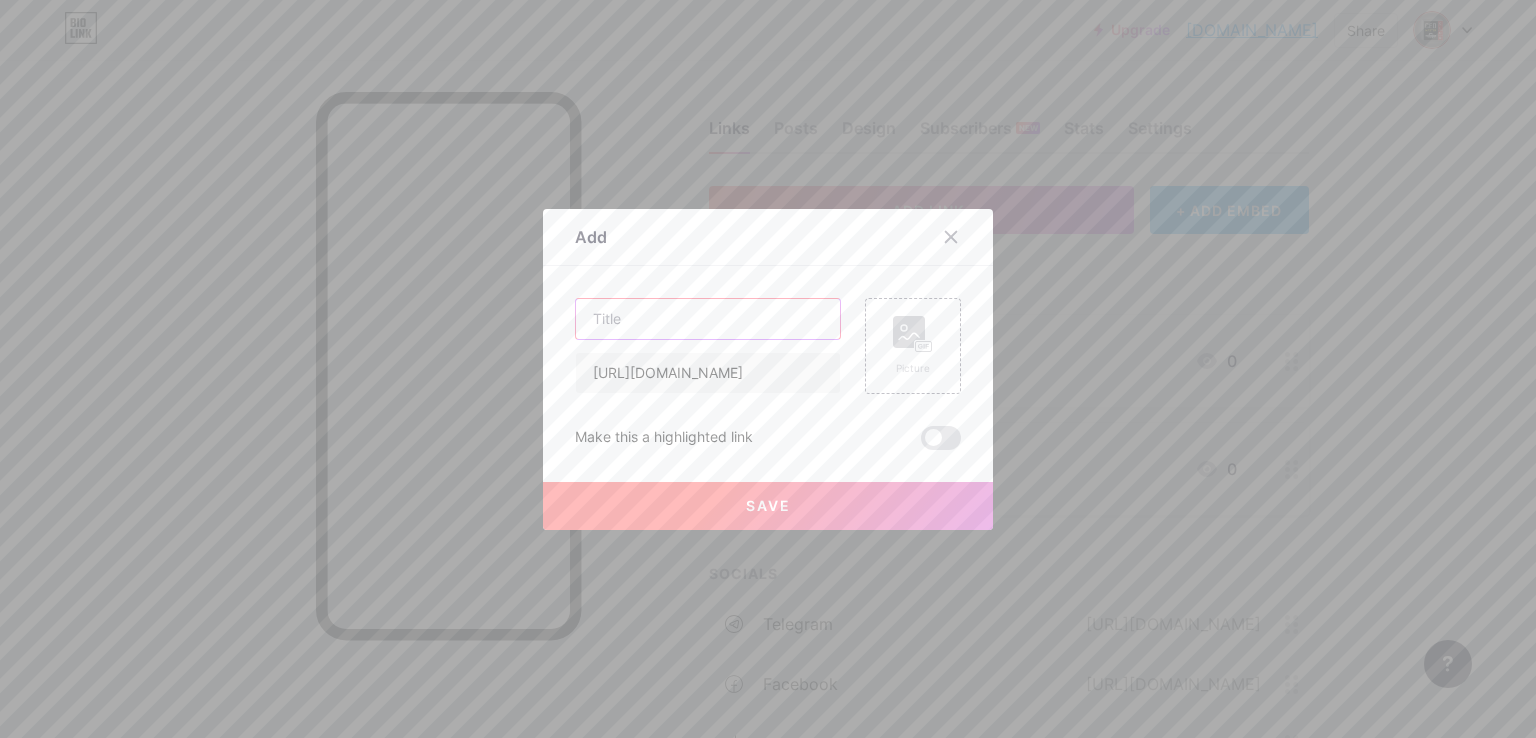 click at bounding box center [708, 319] 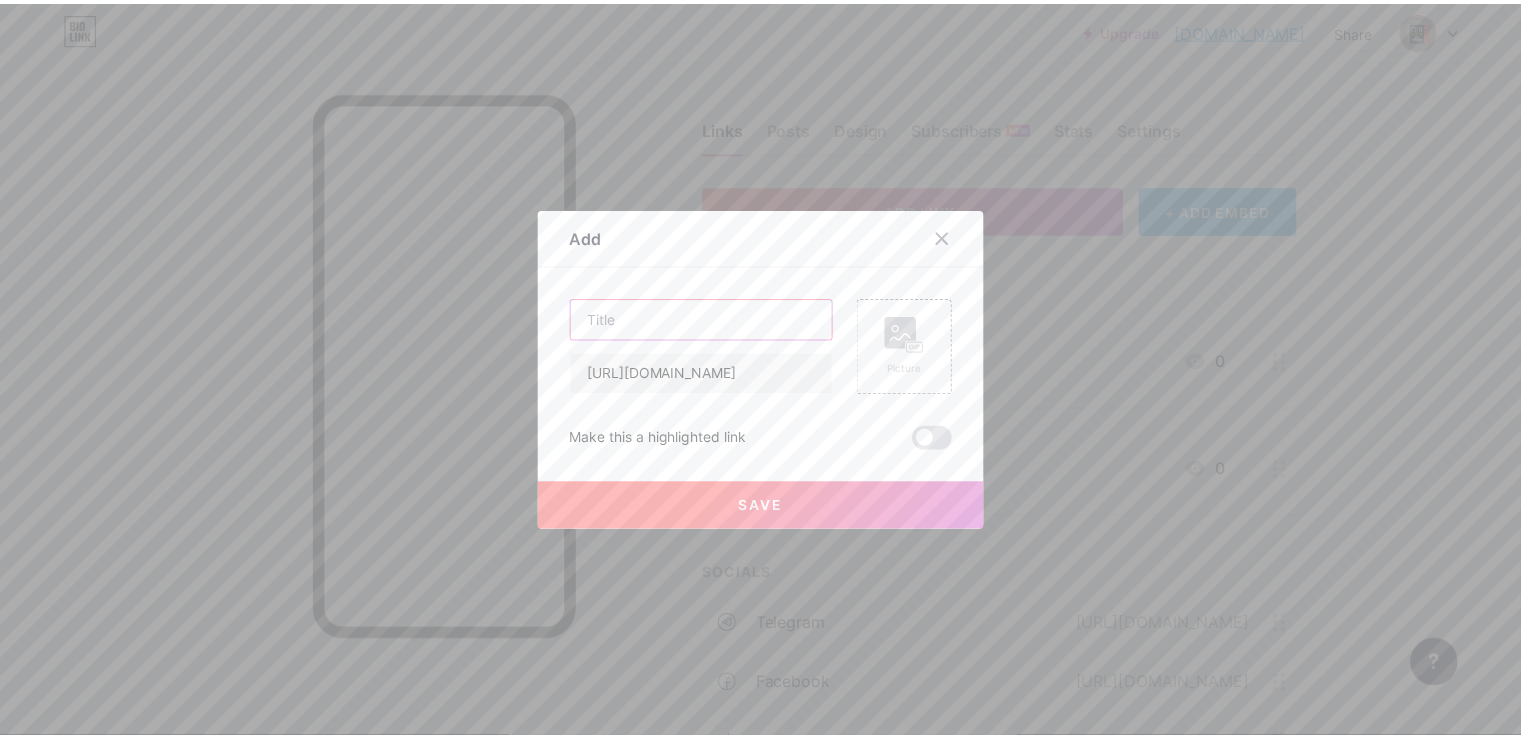 scroll, scrollTop: 0, scrollLeft: 0, axis: both 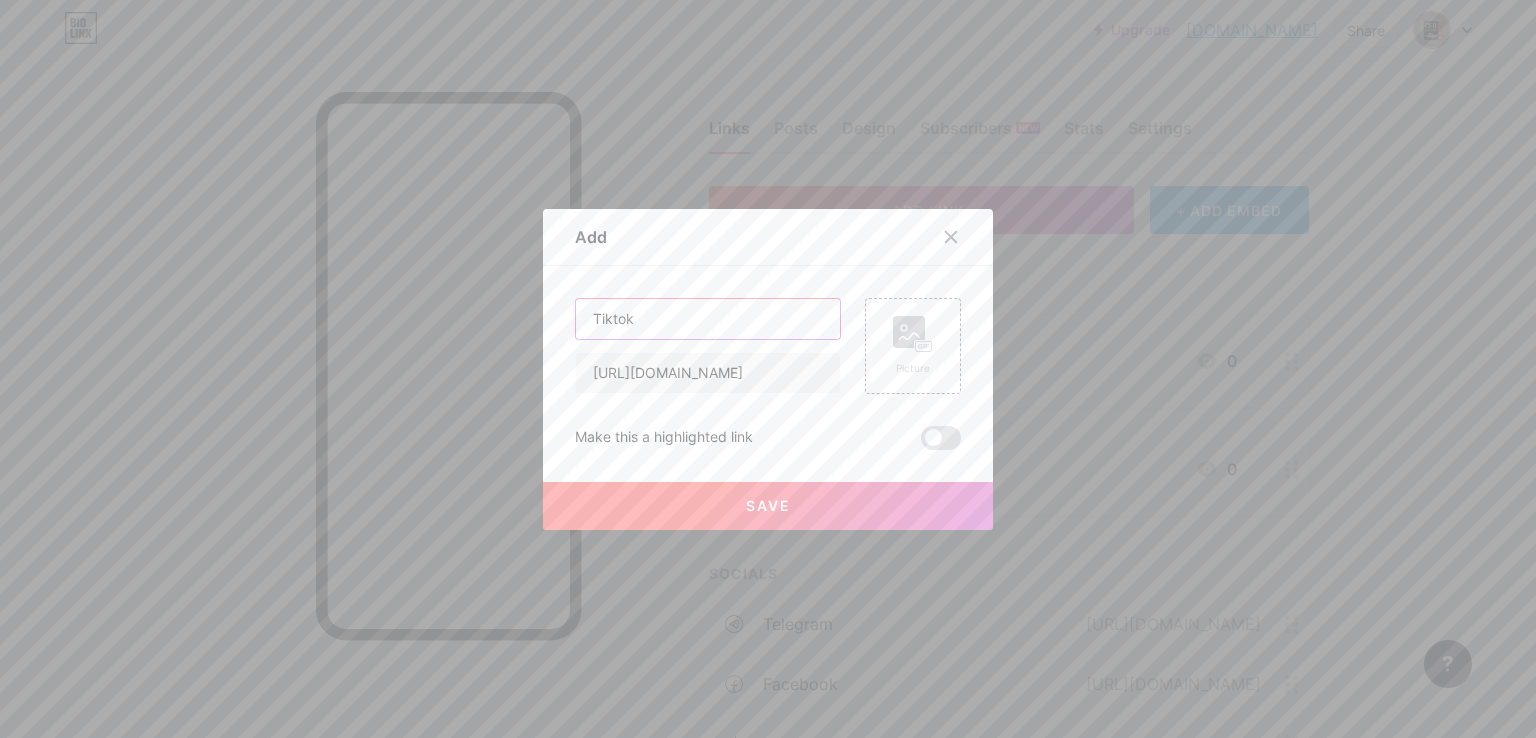 type on "Tiktok" 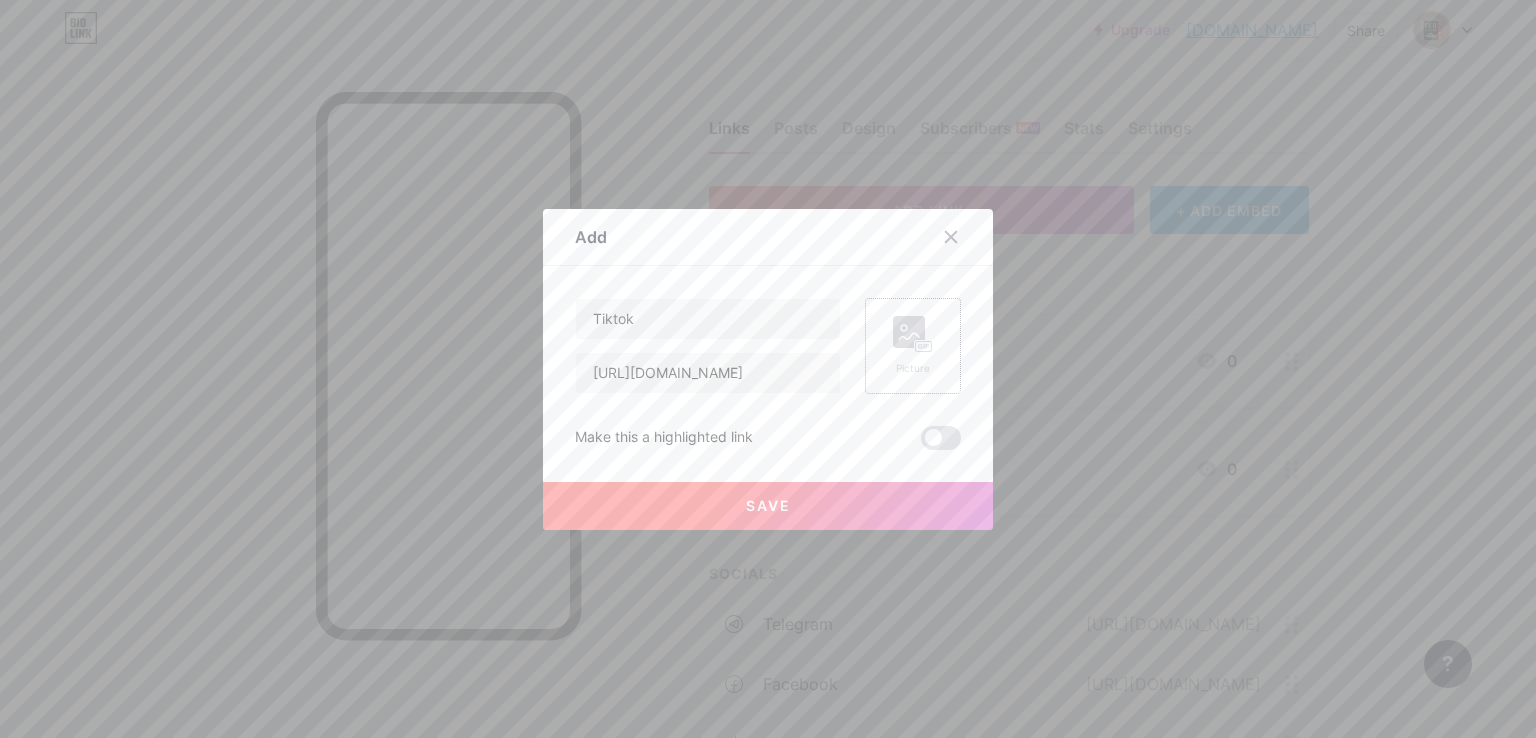 click 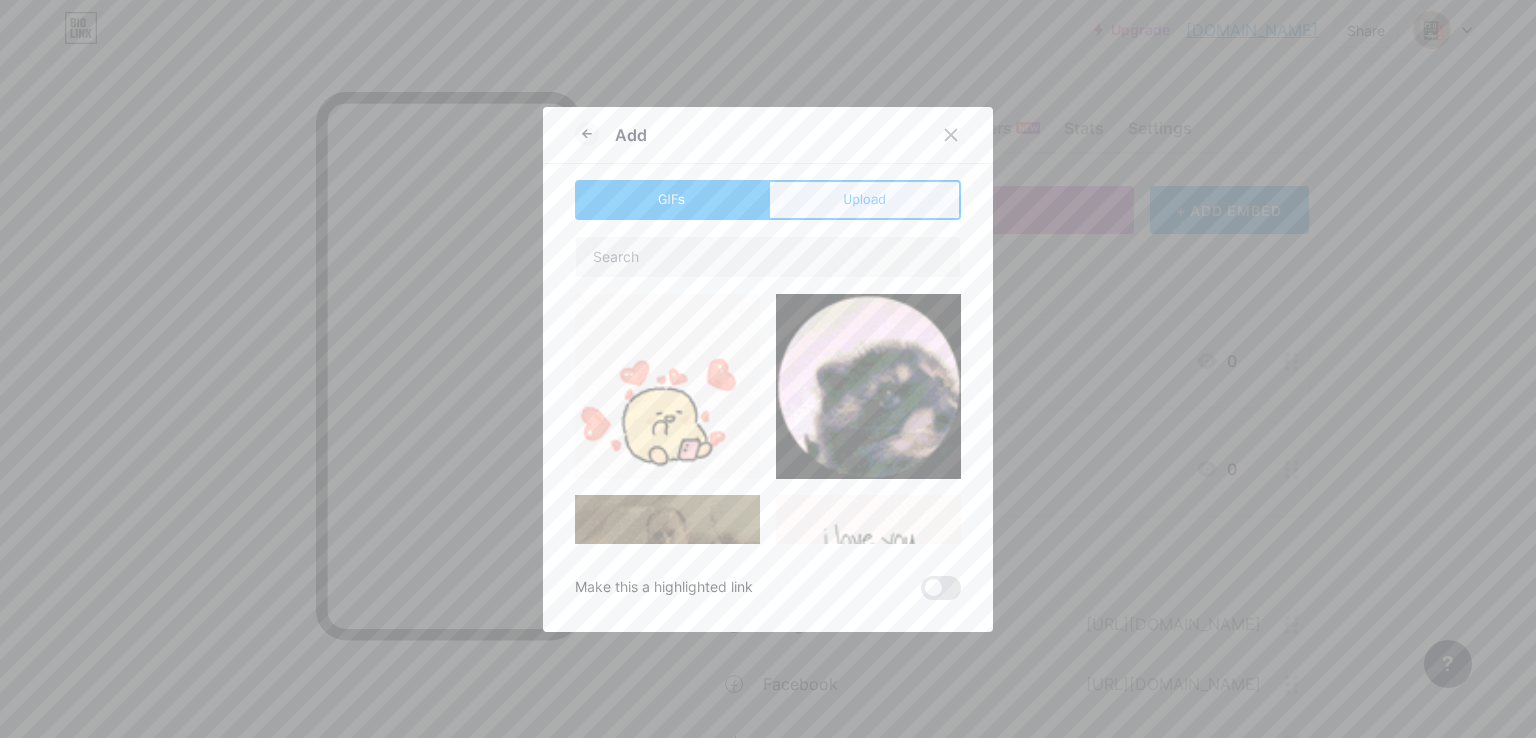 click on "Upload" at bounding box center [864, 200] 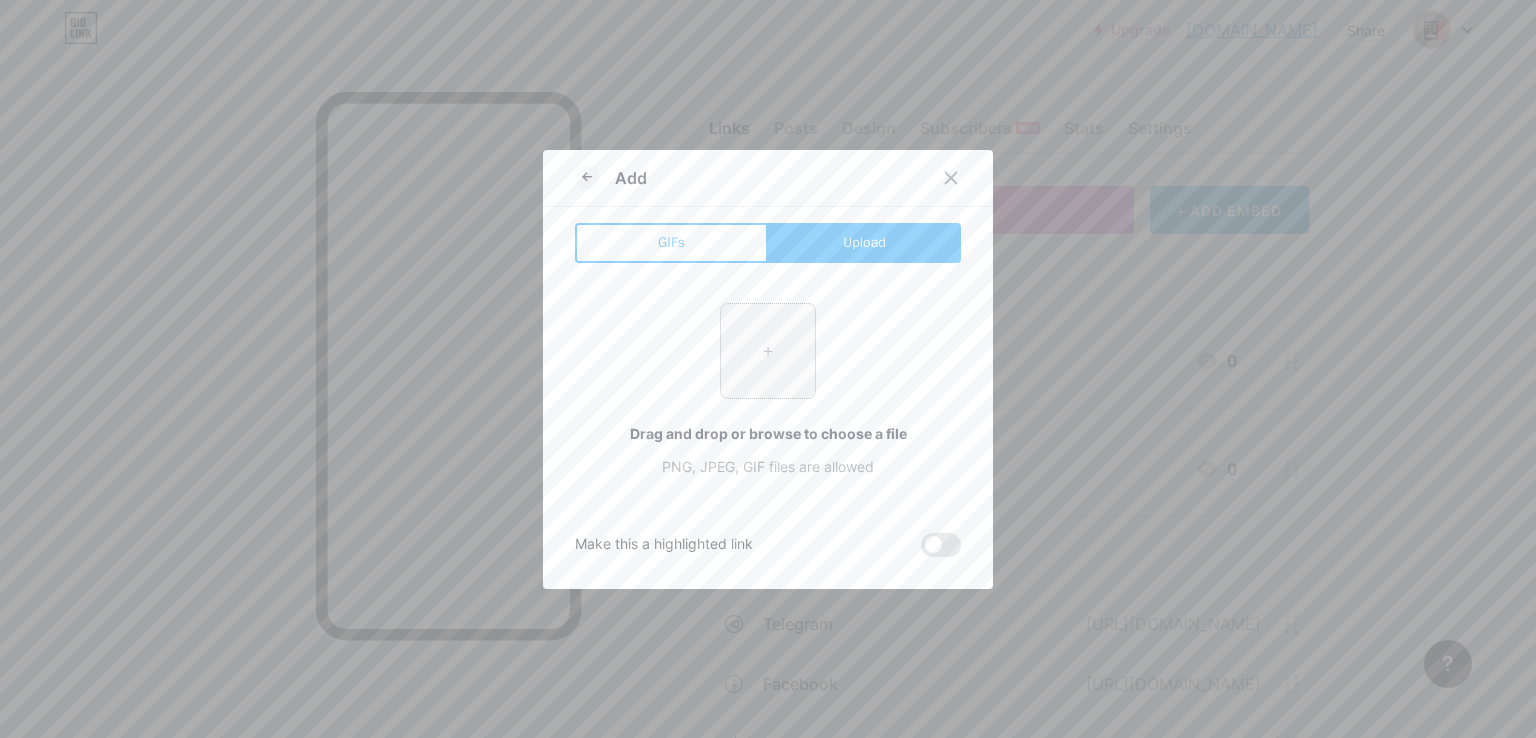 click at bounding box center [768, 351] 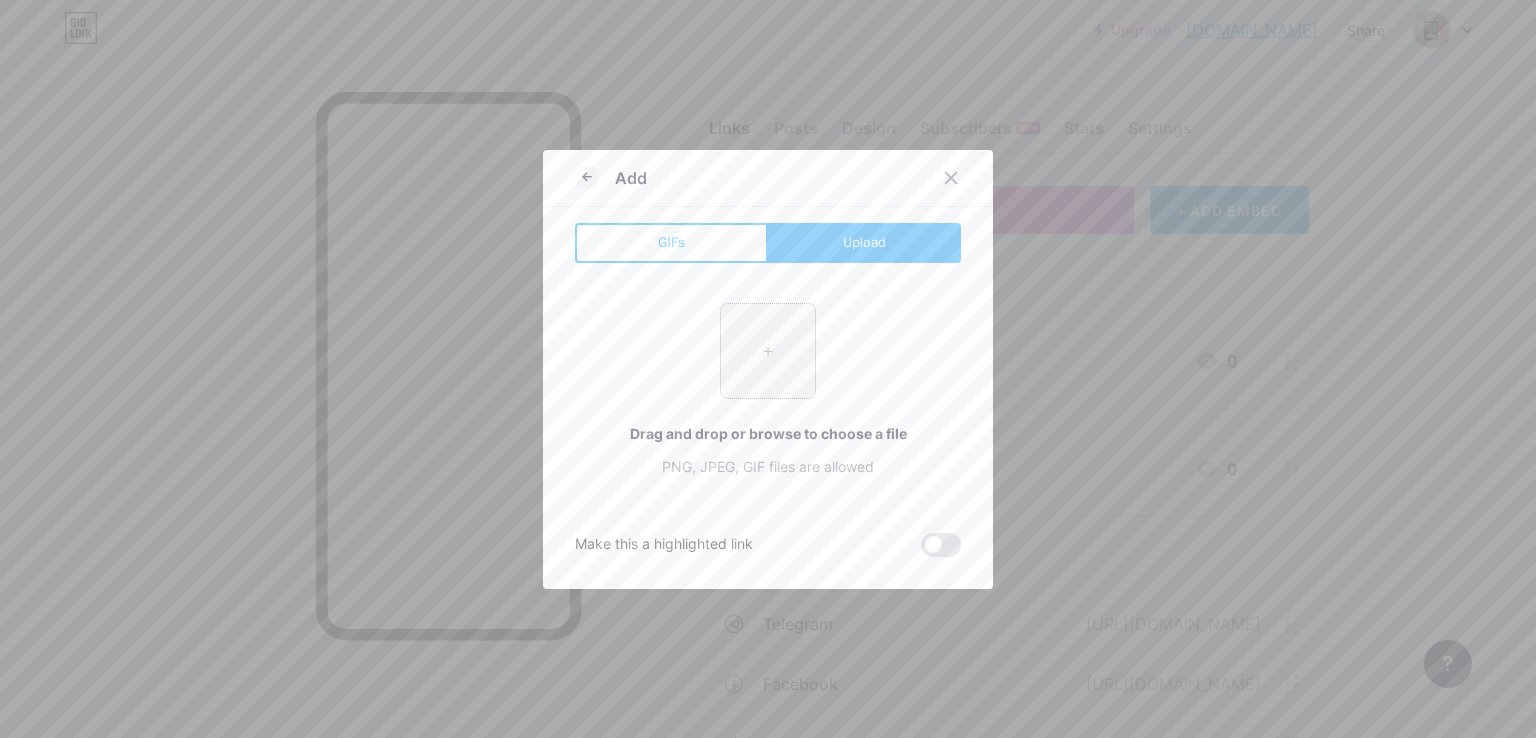 type on "C:\fakepath\png-transparent-blue-and-white-icon-illustration-telegram-logo-computer-icons-scalable-graphics-telegram-miscellaneous-blue-angle.png" 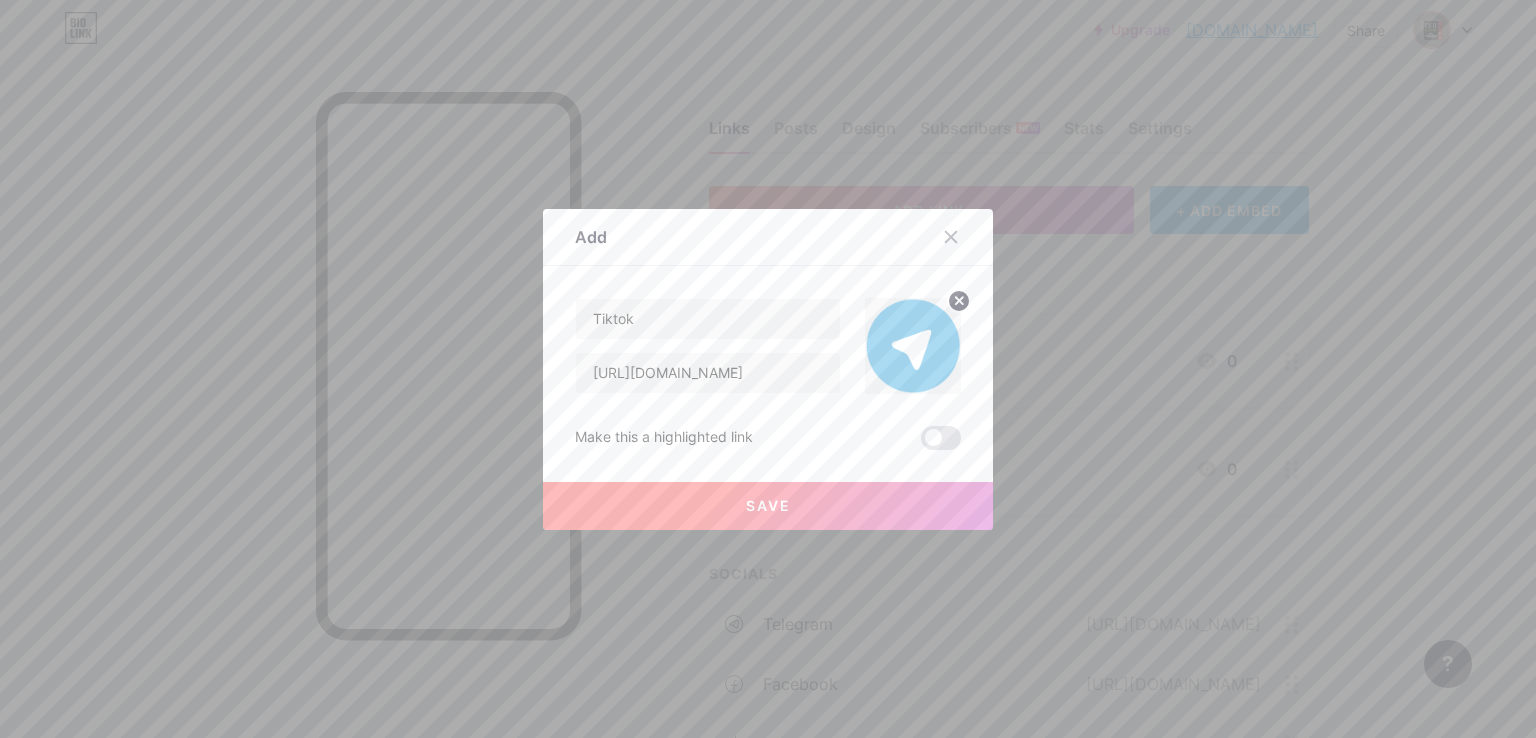 click 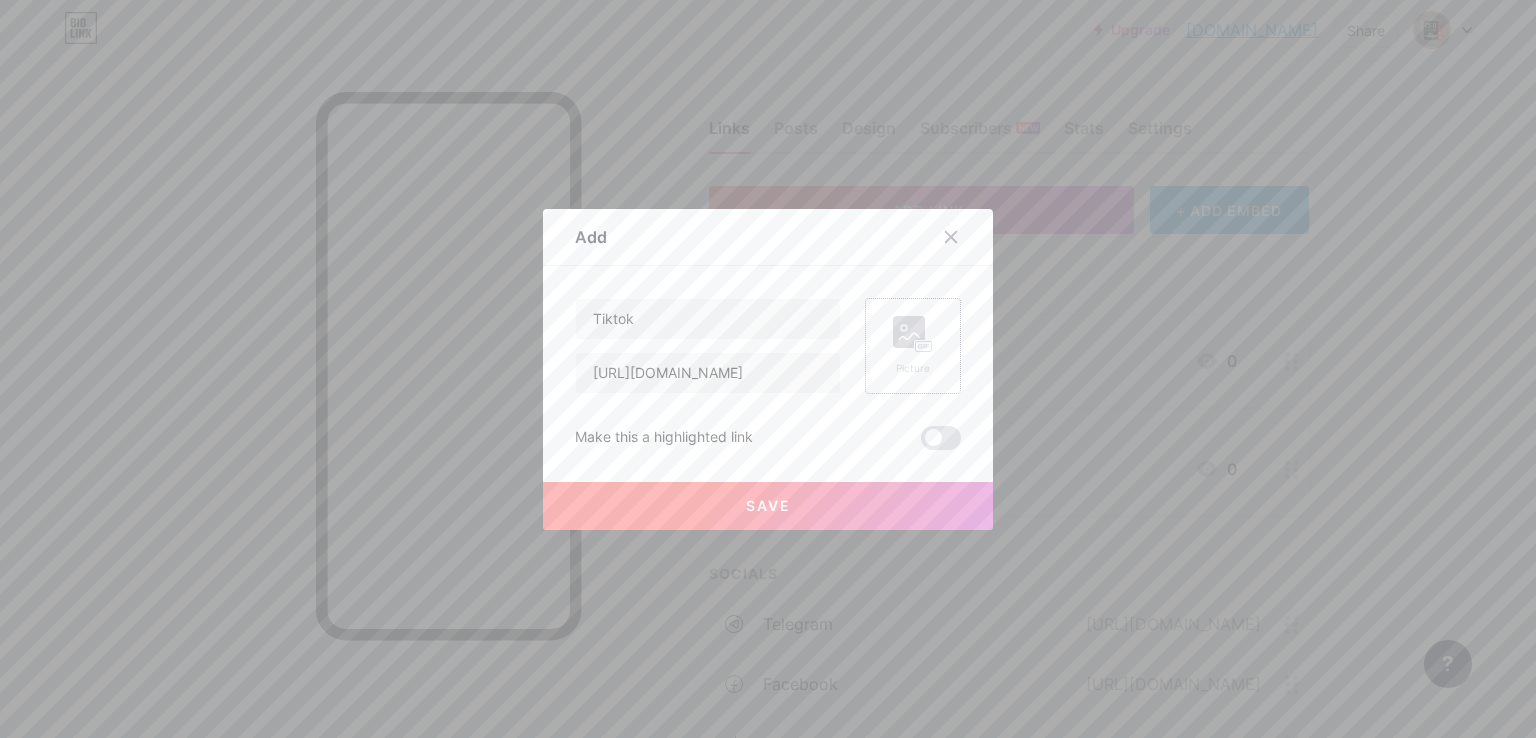 click on "Picture" at bounding box center [913, 346] 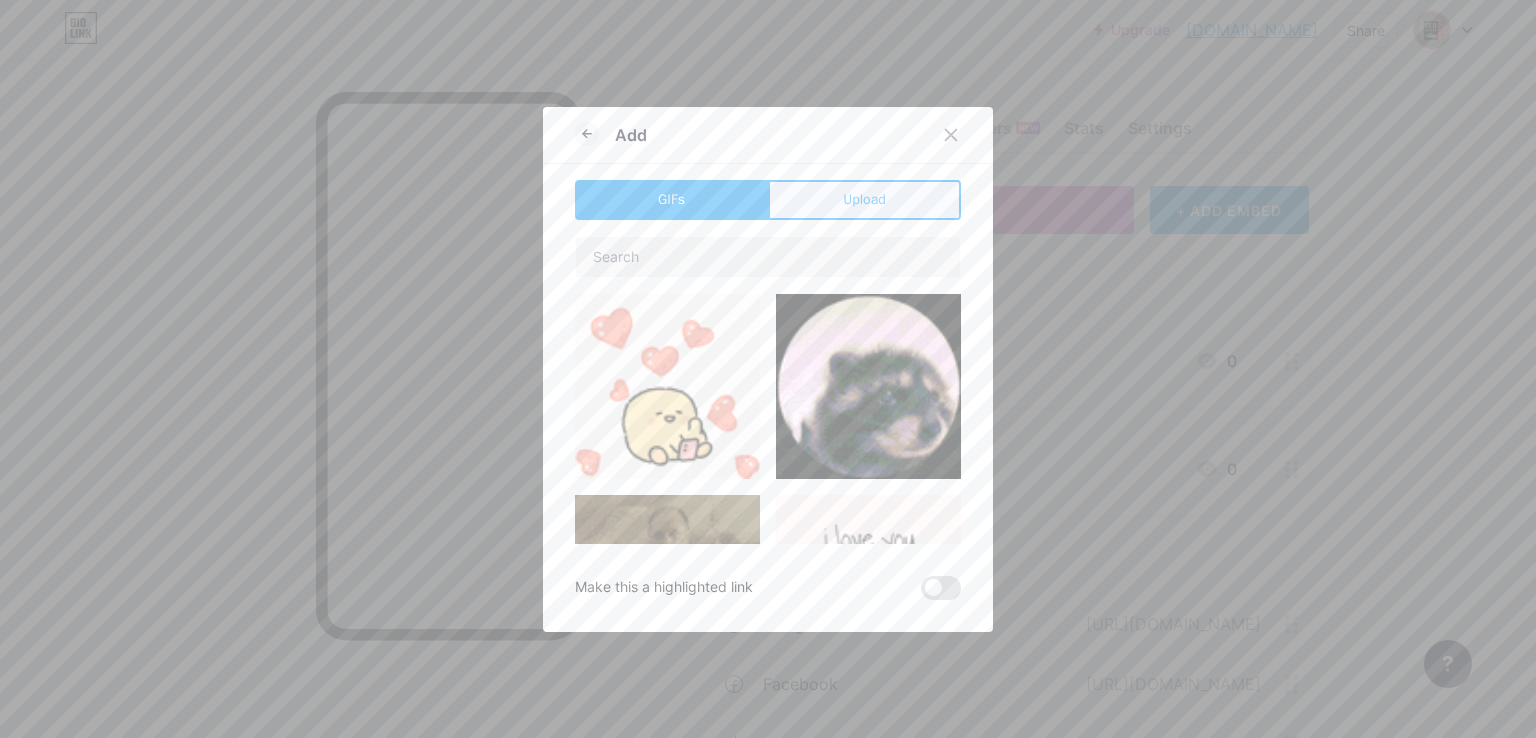 click on "Upload" at bounding box center [864, 200] 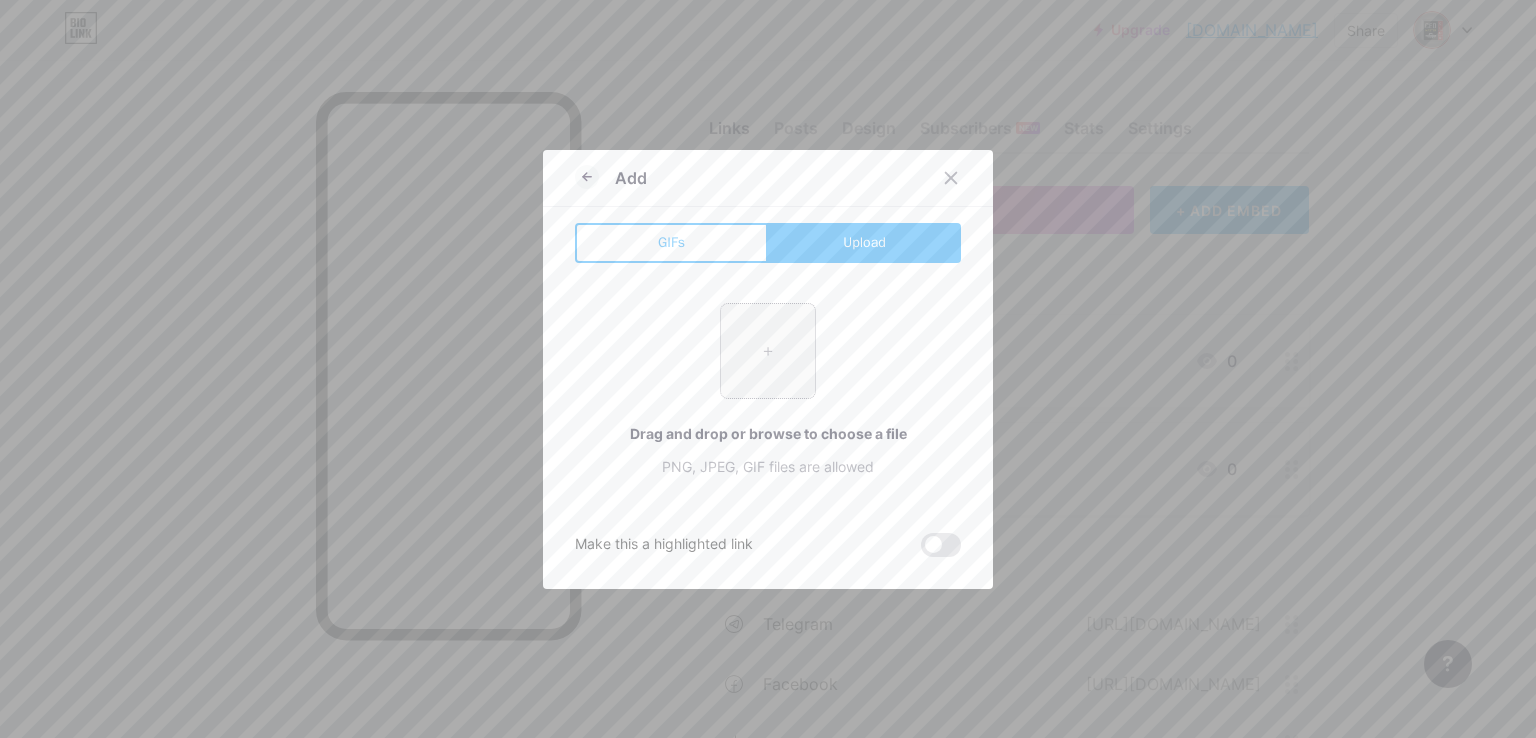 click at bounding box center [768, 351] 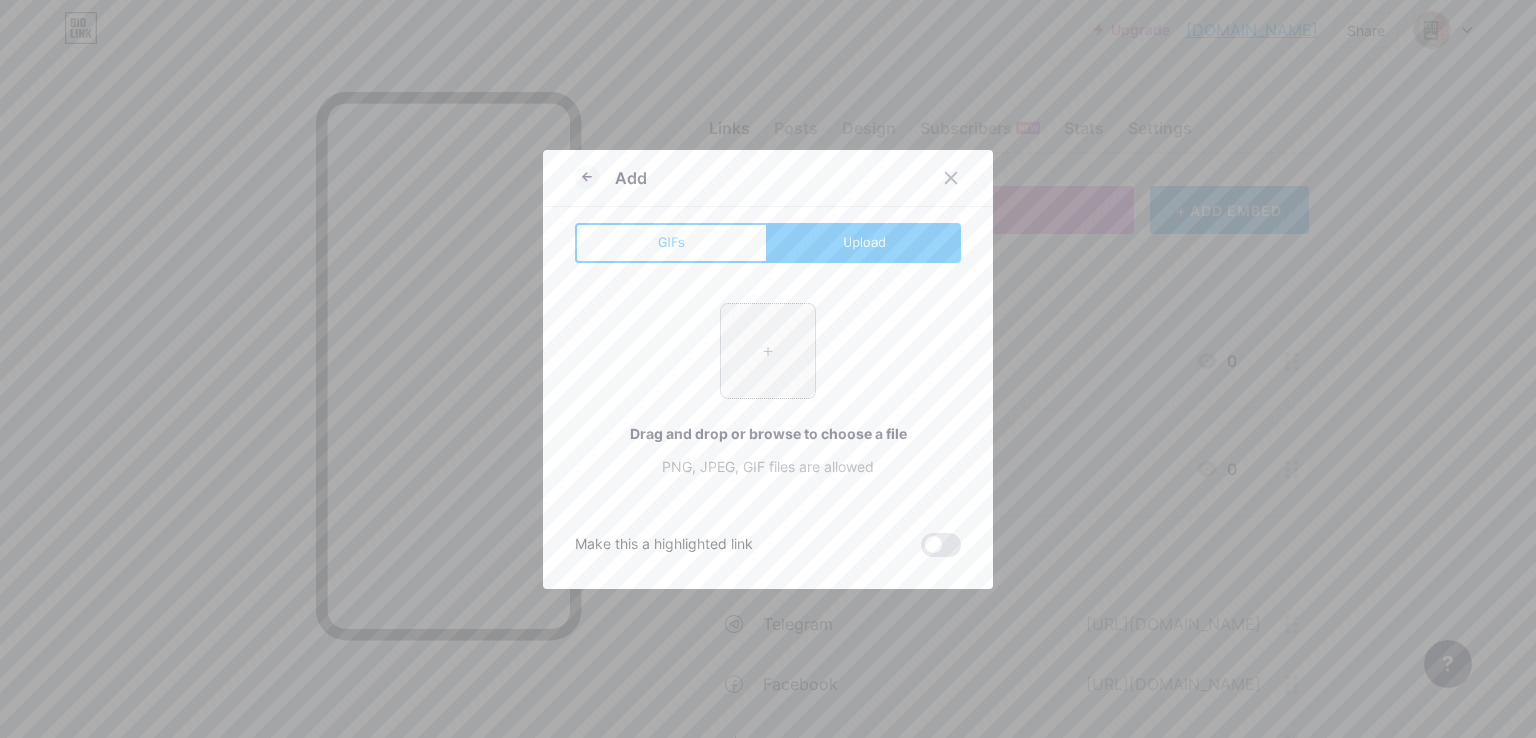 type on "C:\fakepath\png-clipart-tiktok-icon-tech-companies.png" 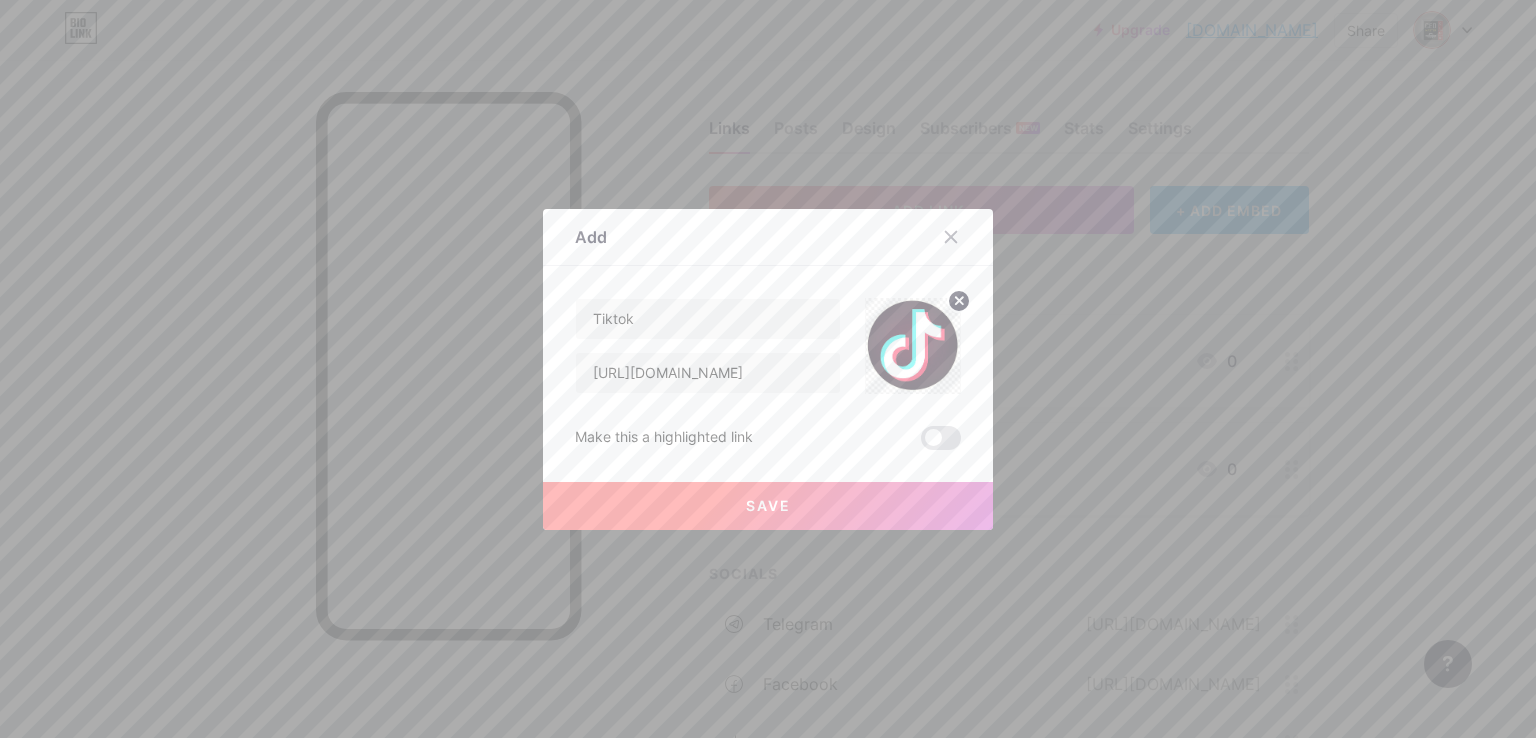 click on "Save" at bounding box center [768, 506] 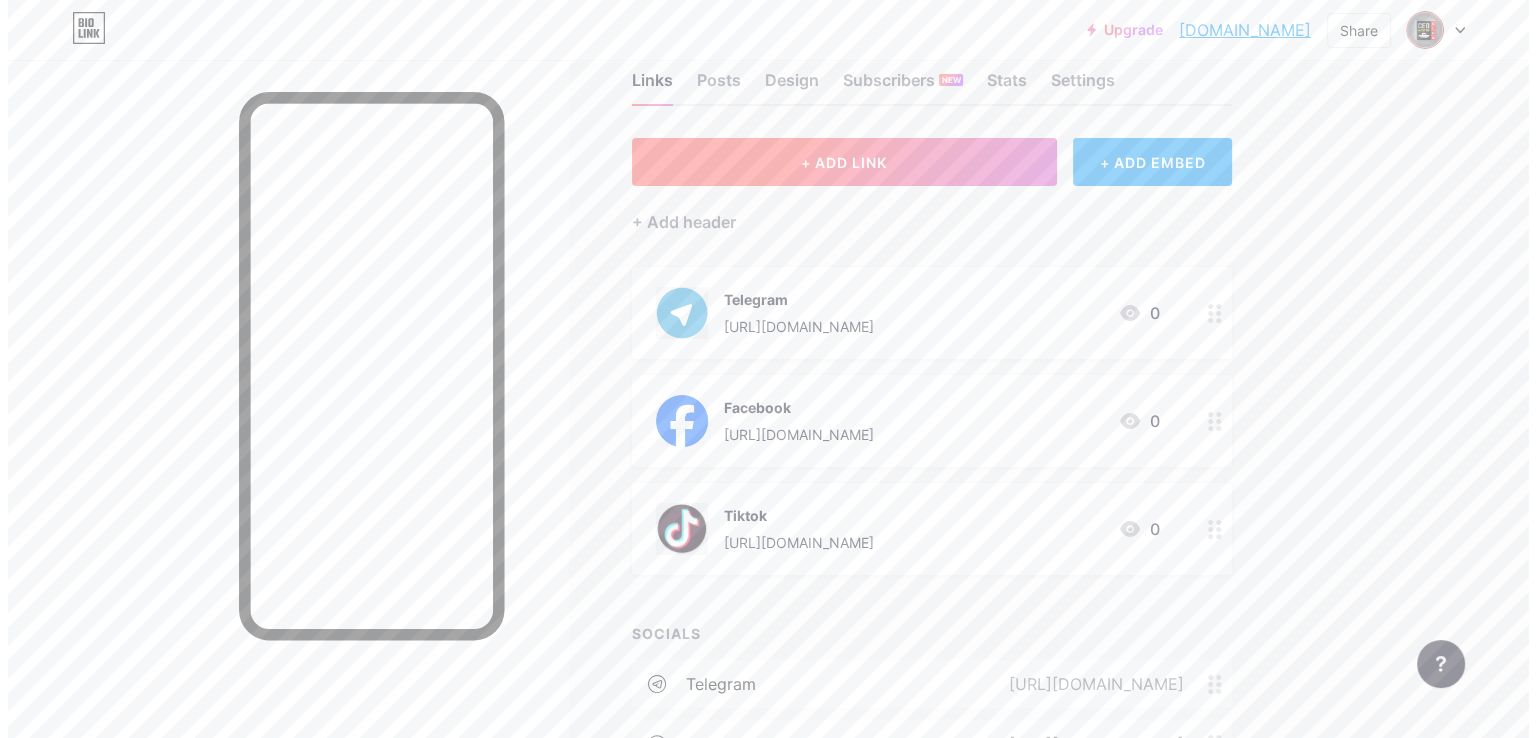 scroll, scrollTop: 0, scrollLeft: 0, axis: both 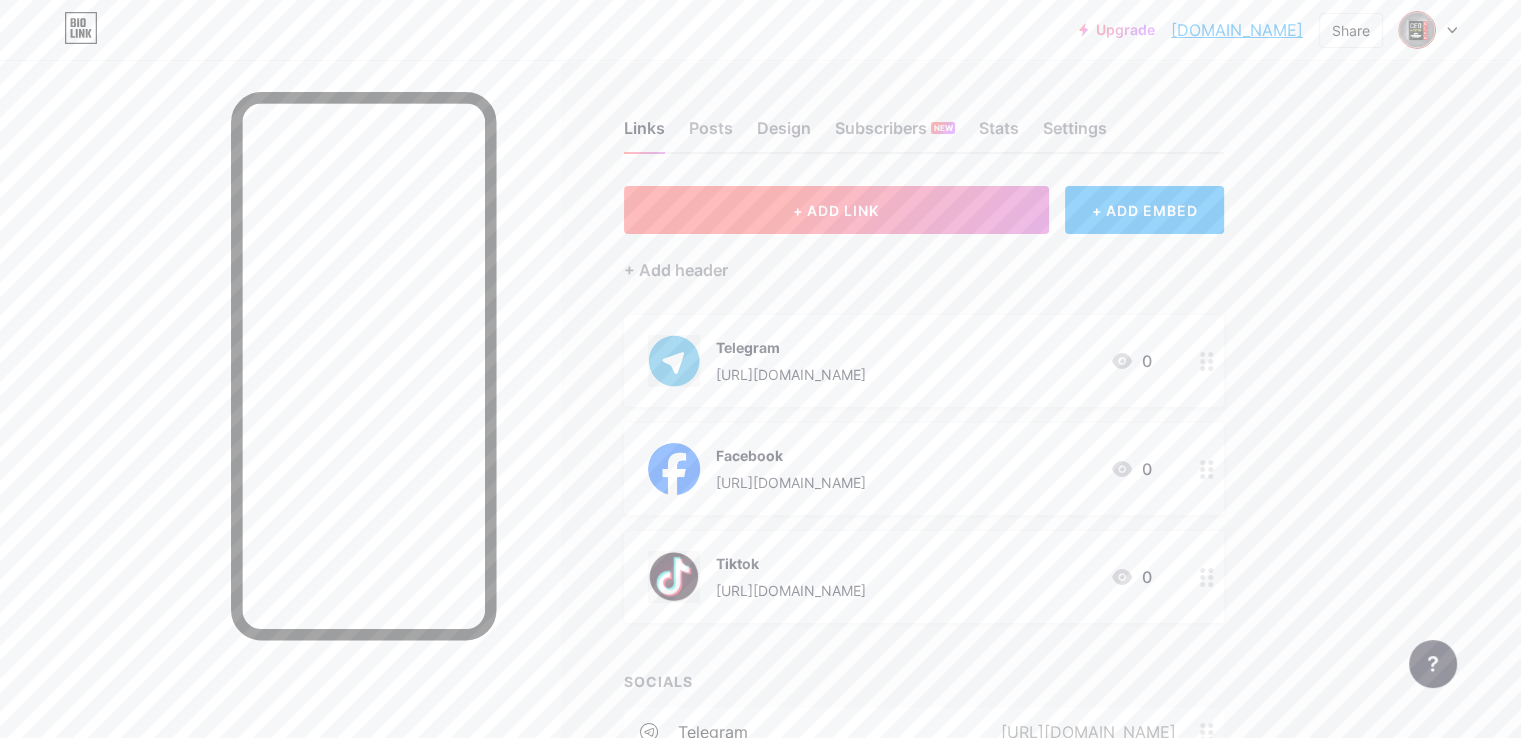 click on "+ ADD LINK" at bounding box center [836, 210] 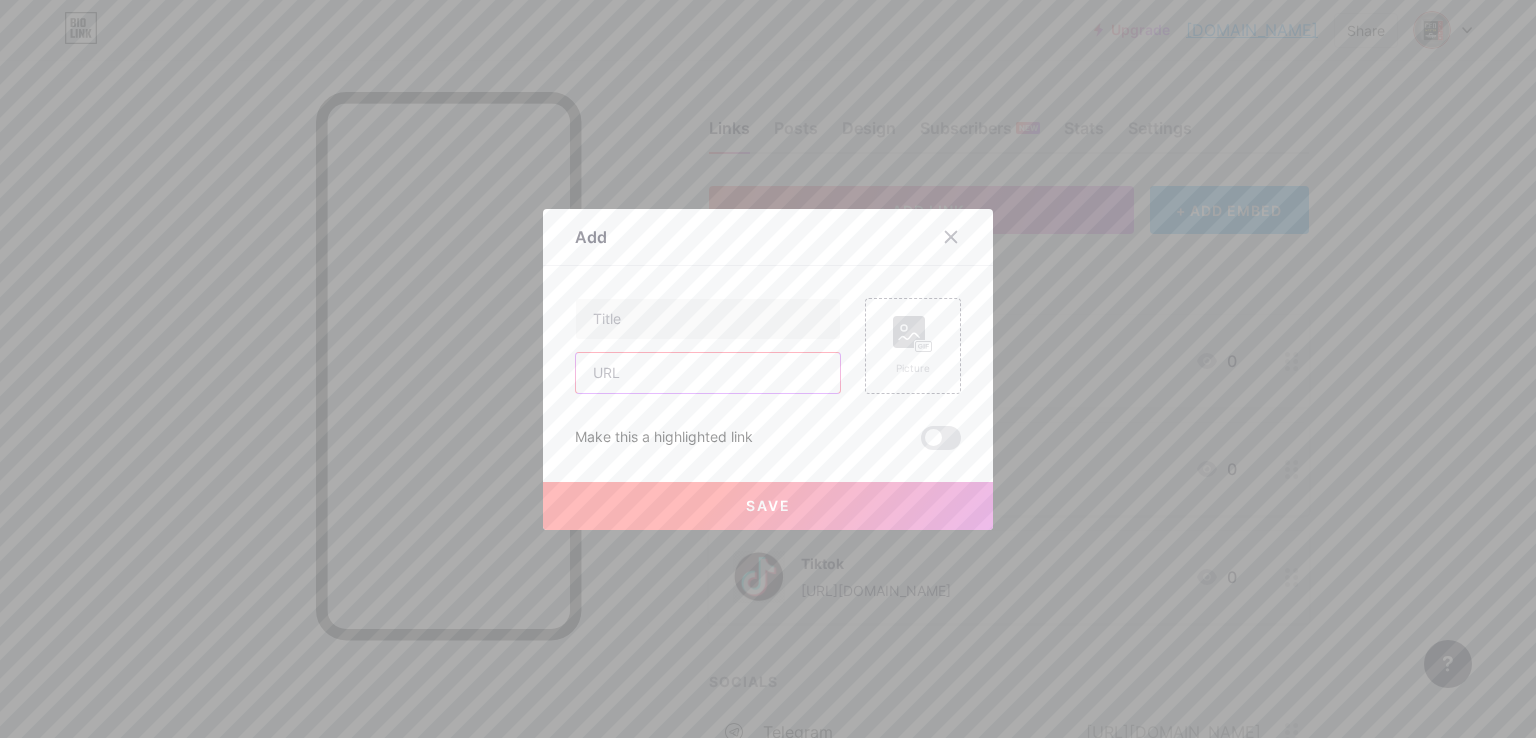 click at bounding box center [708, 373] 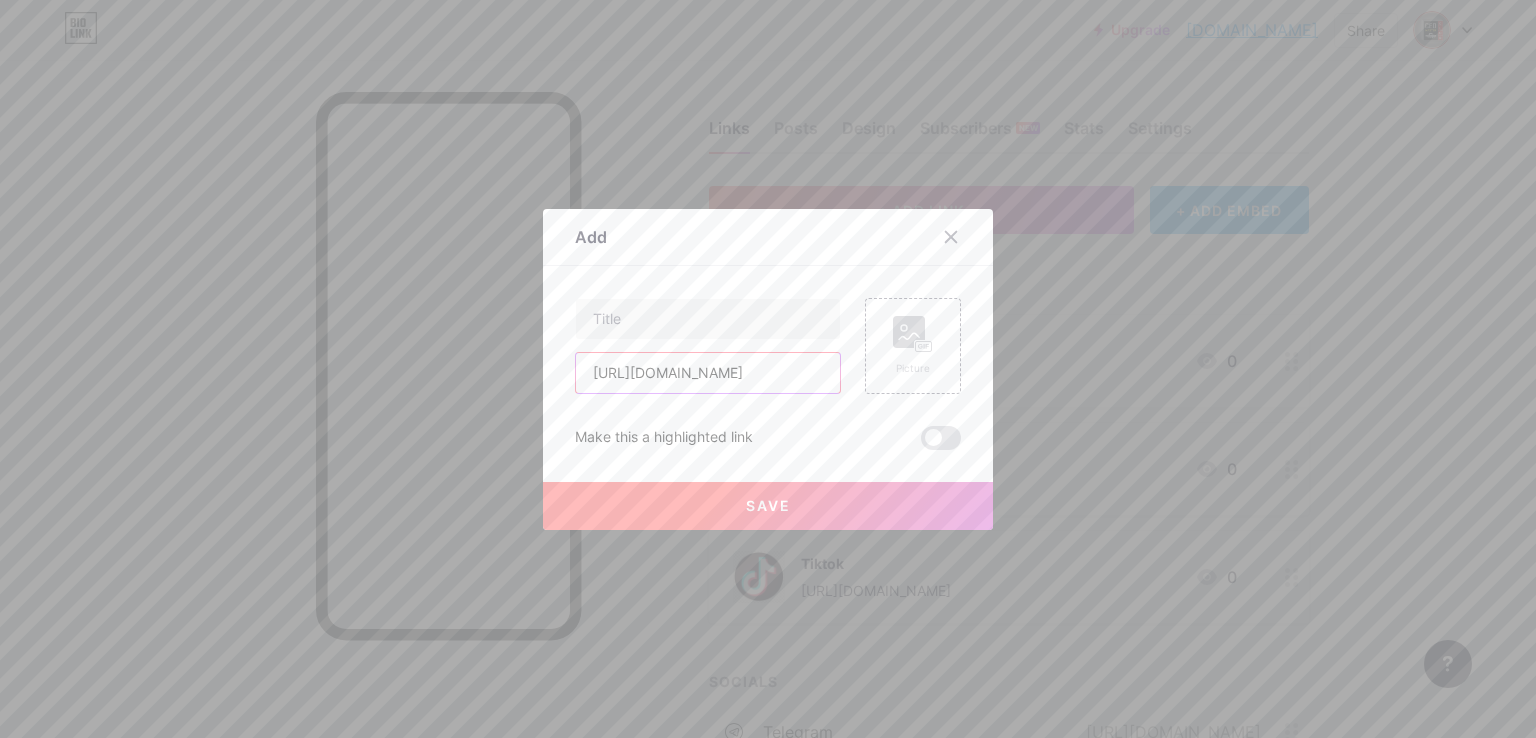 scroll, scrollTop: 0, scrollLeft: 5, axis: horizontal 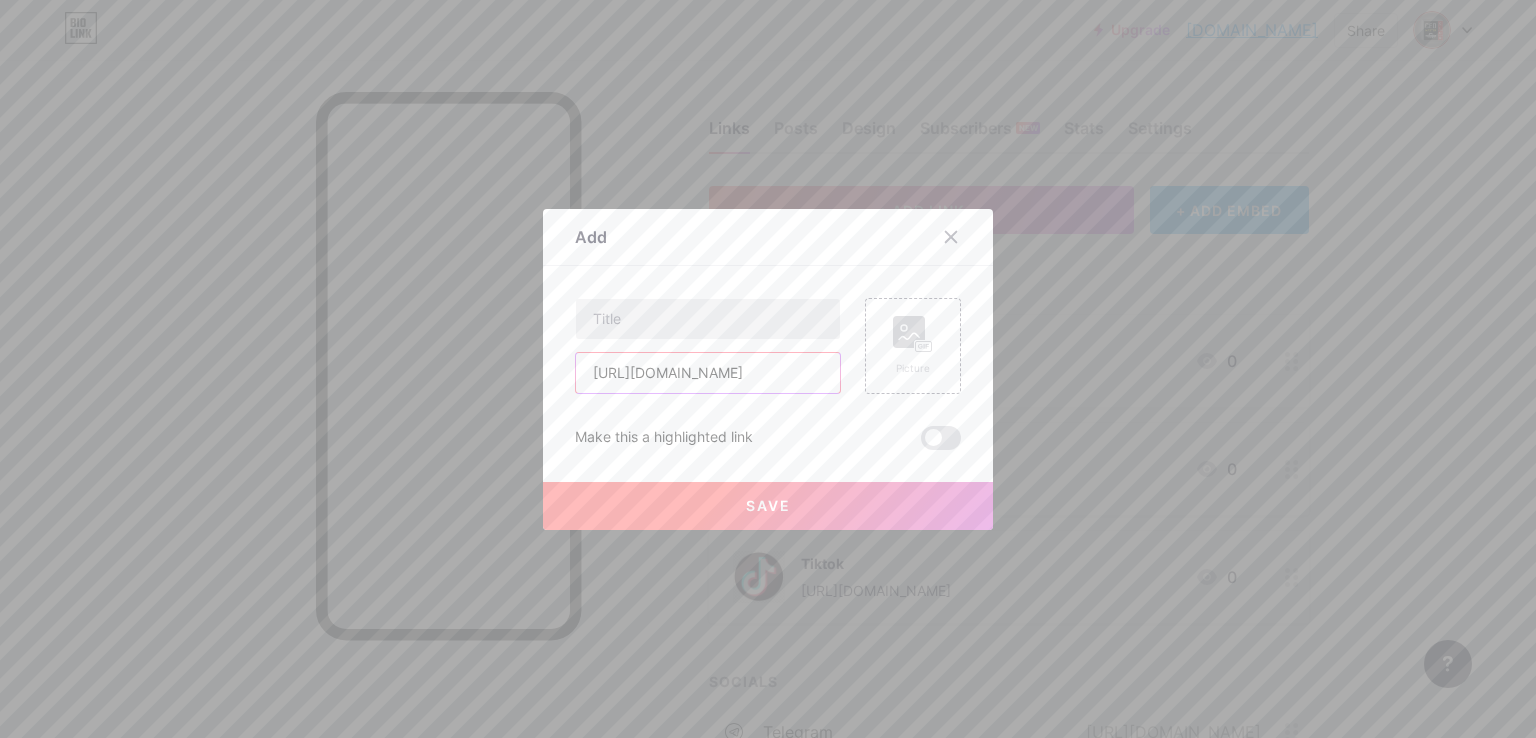 type on "[URL][DOMAIN_NAME]" 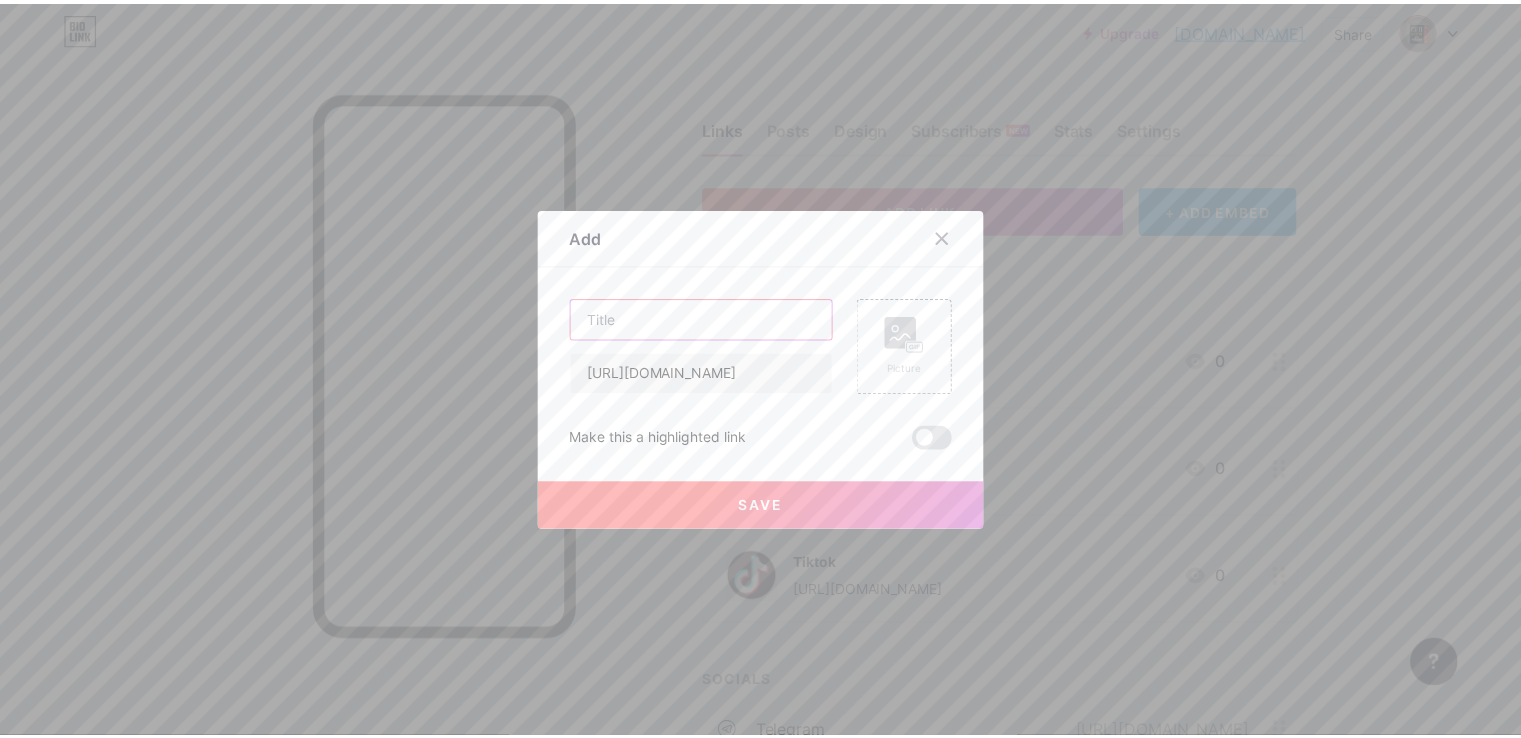 scroll, scrollTop: 0, scrollLeft: 0, axis: both 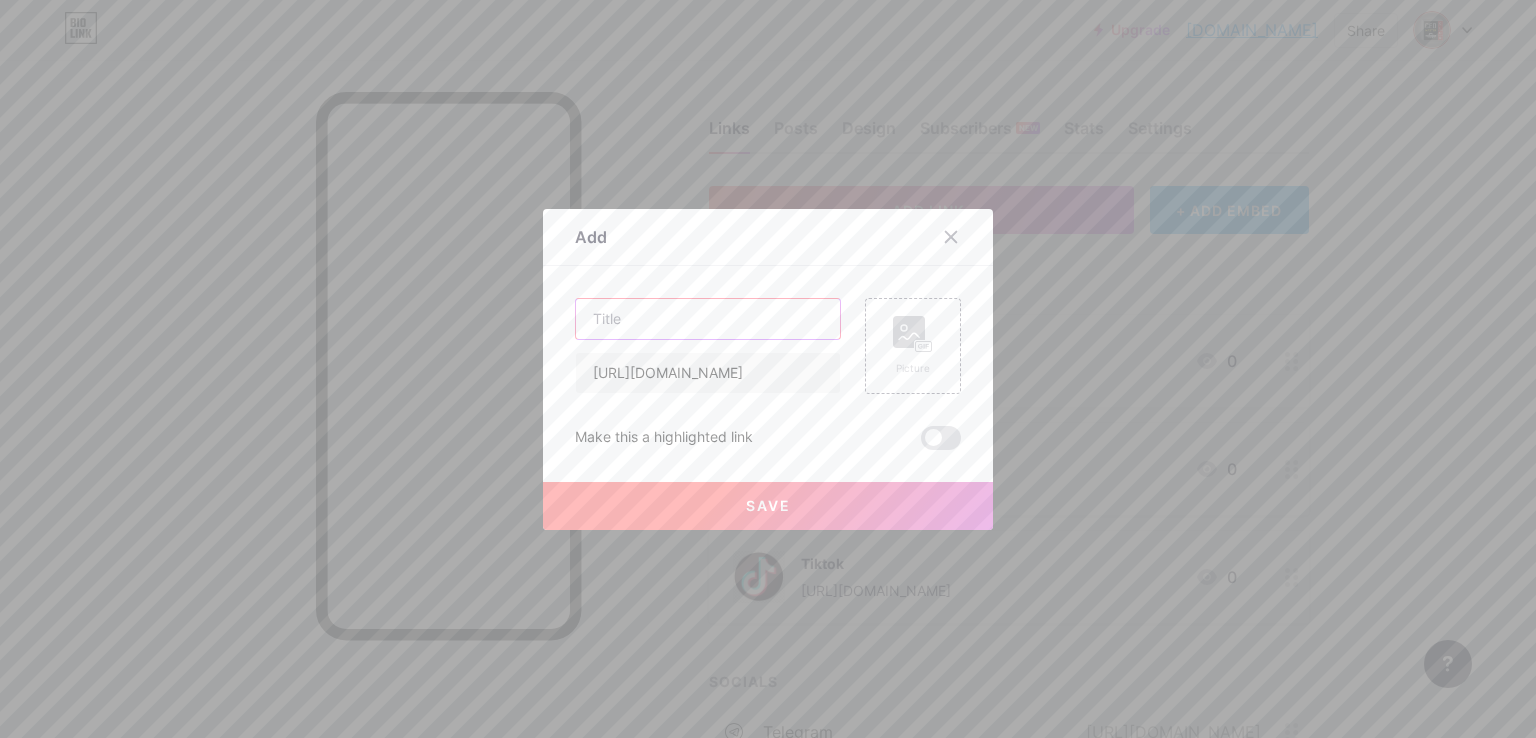 click at bounding box center (708, 319) 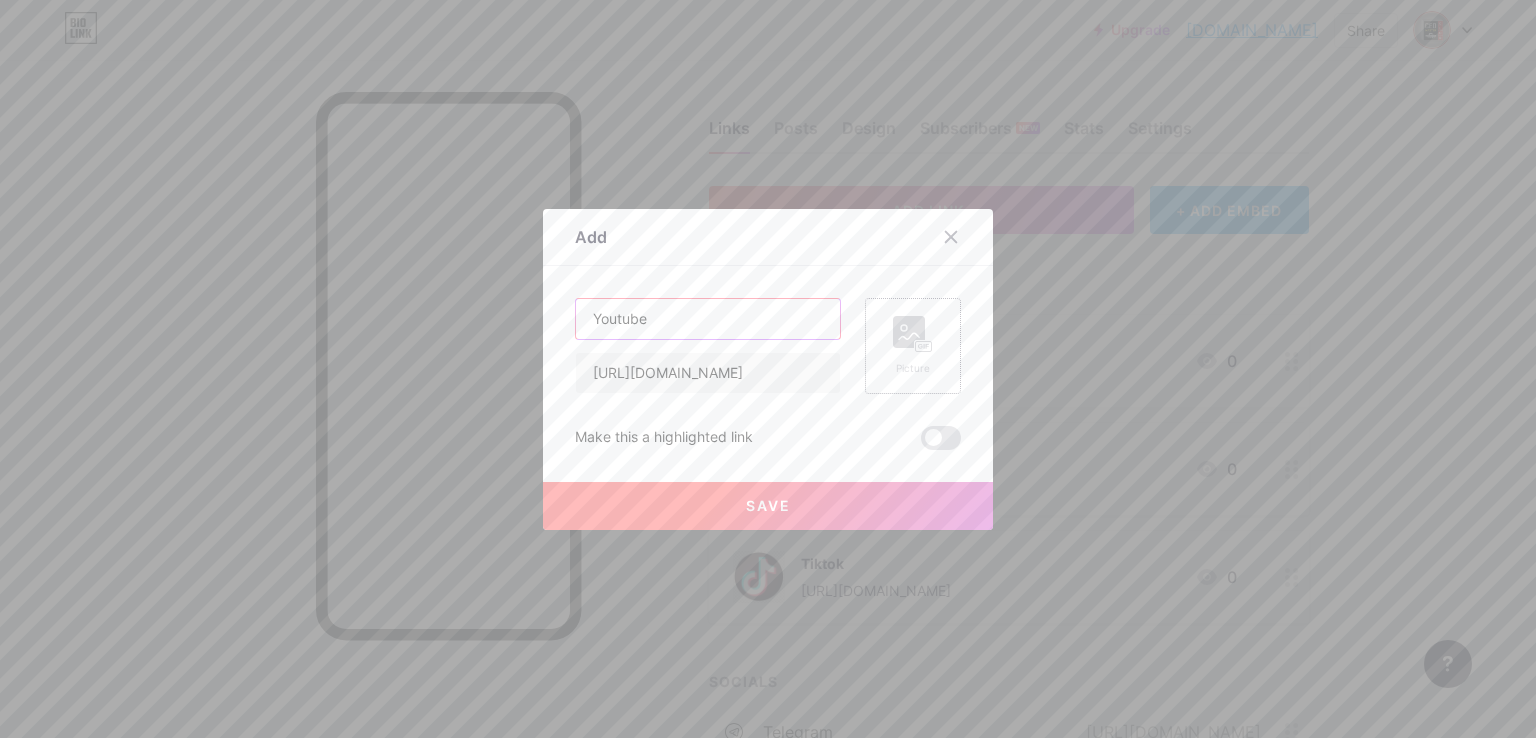 type on "Youtube" 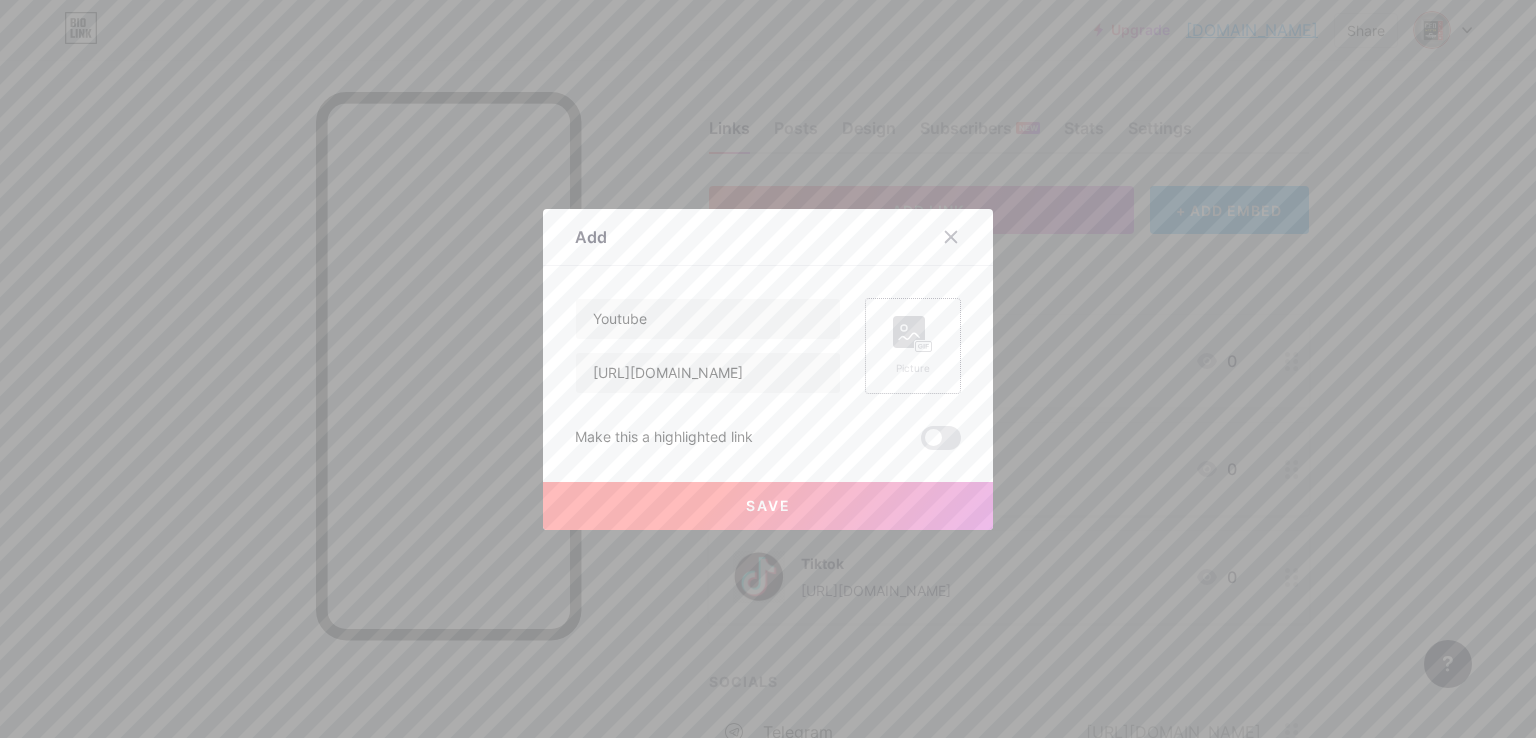click on "Picture" at bounding box center [913, 346] 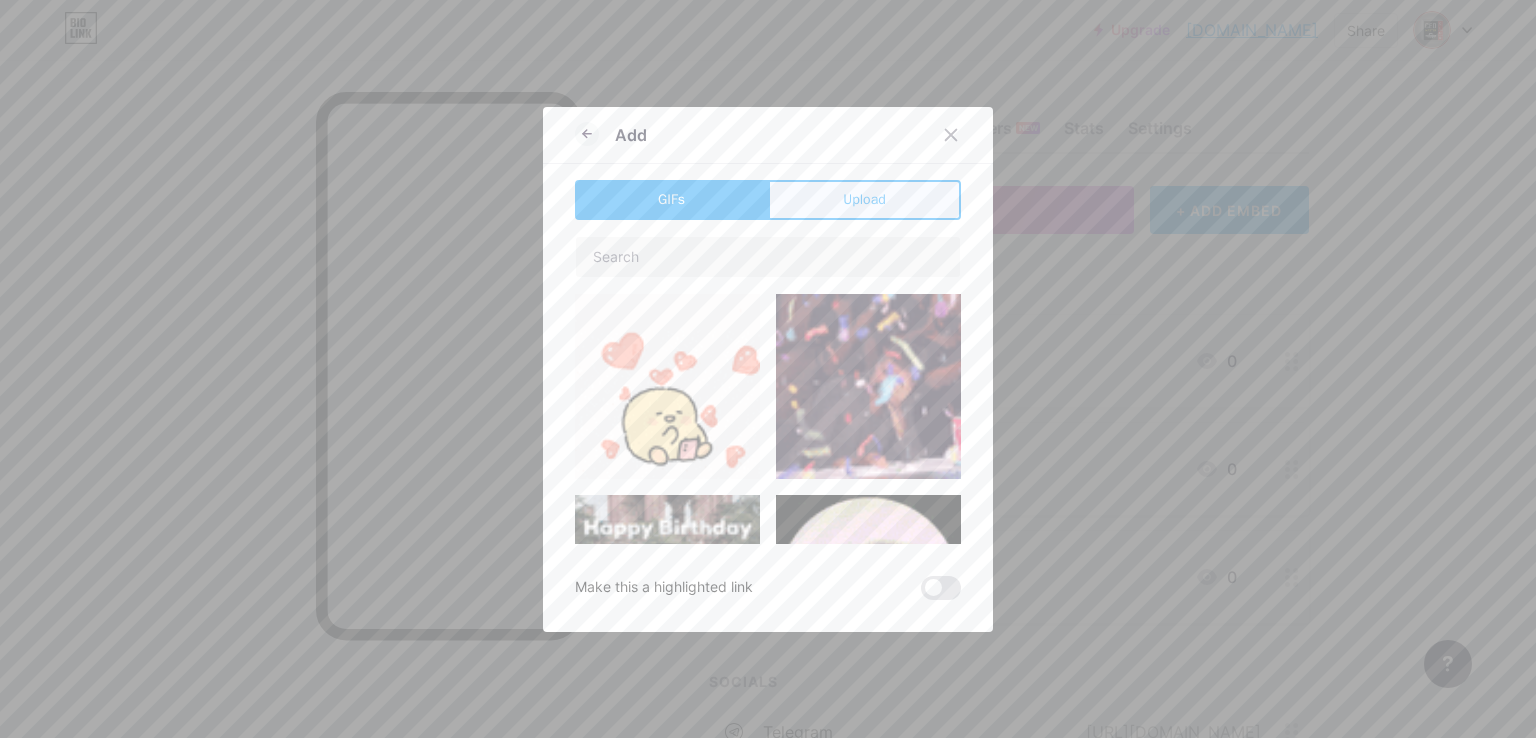 click on "Upload" at bounding box center [864, 199] 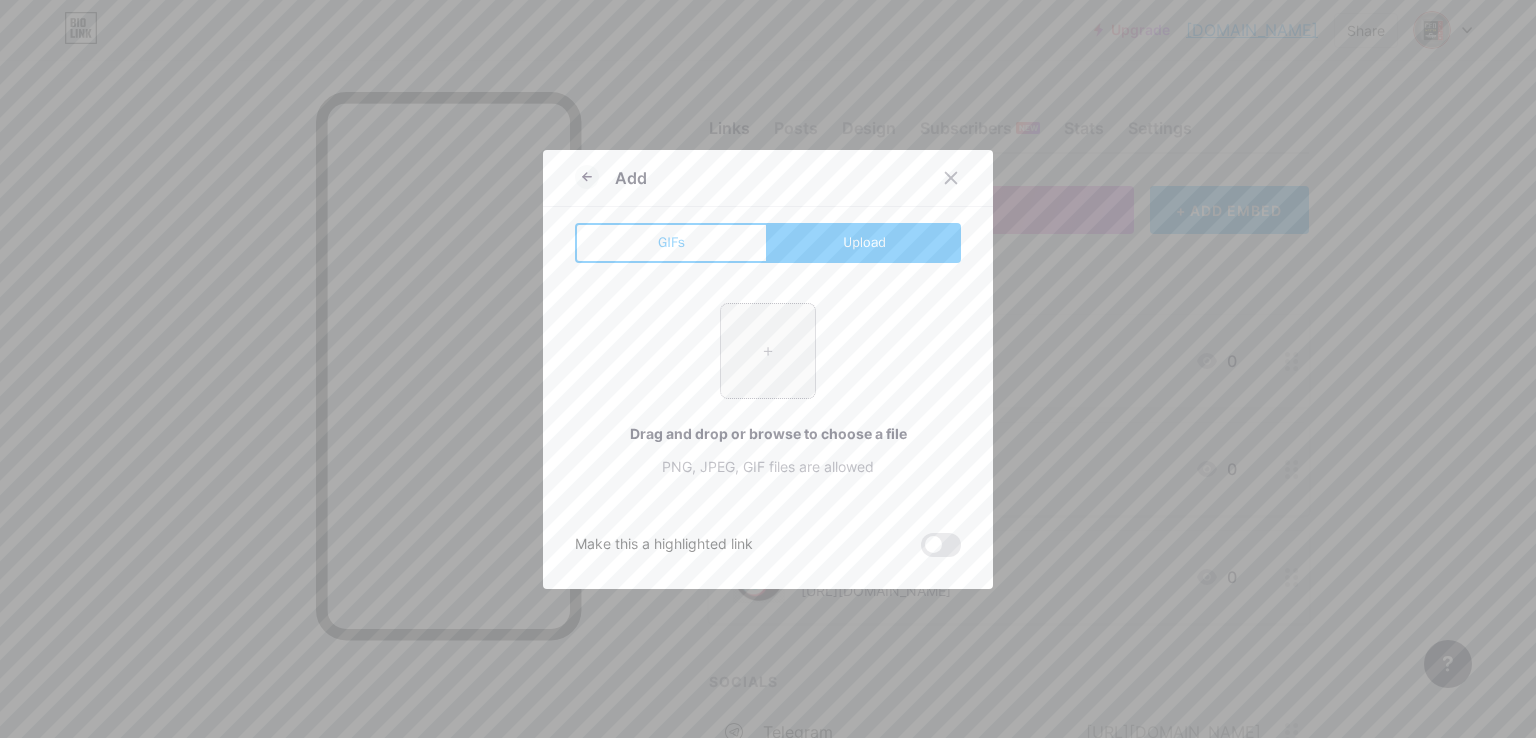 click at bounding box center [768, 351] 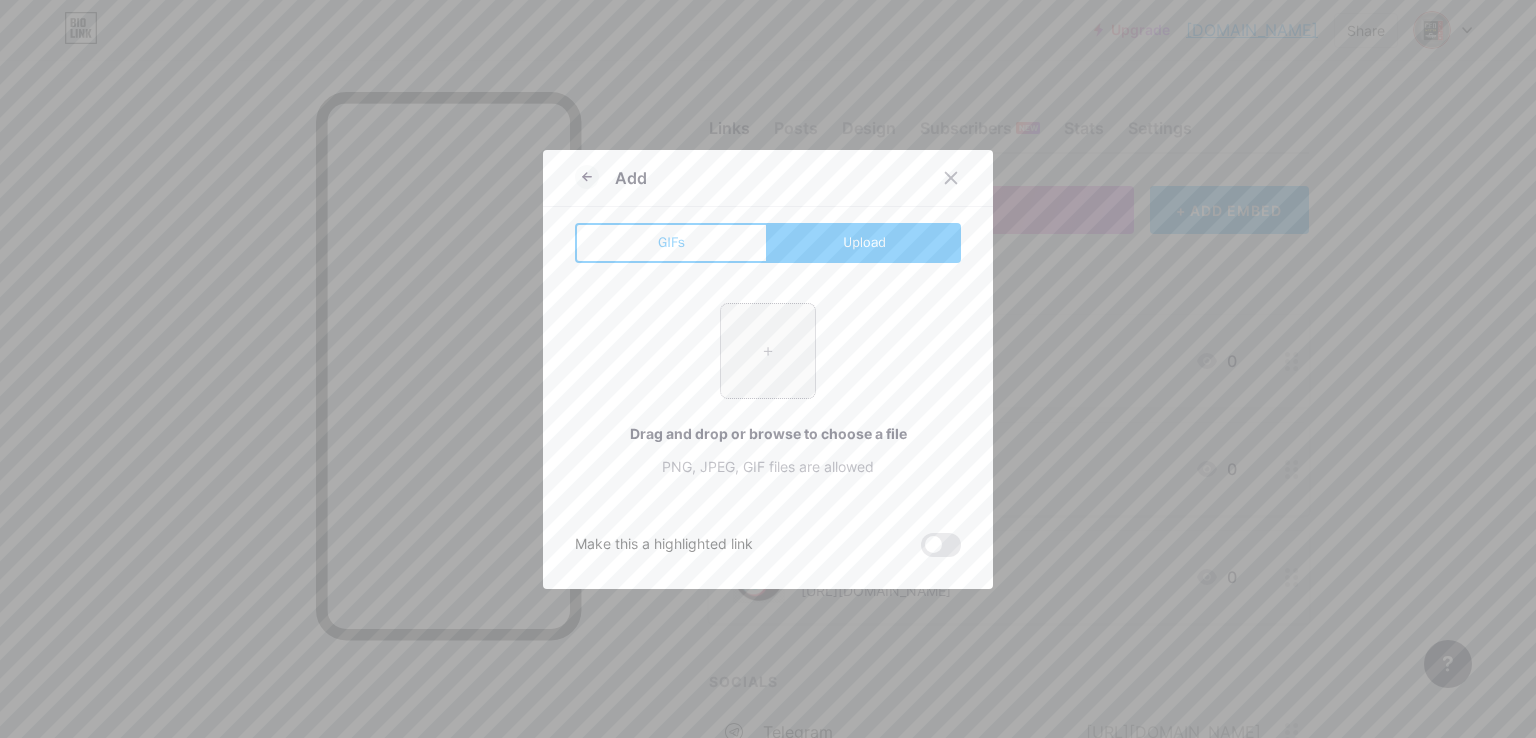click at bounding box center [768, 351] 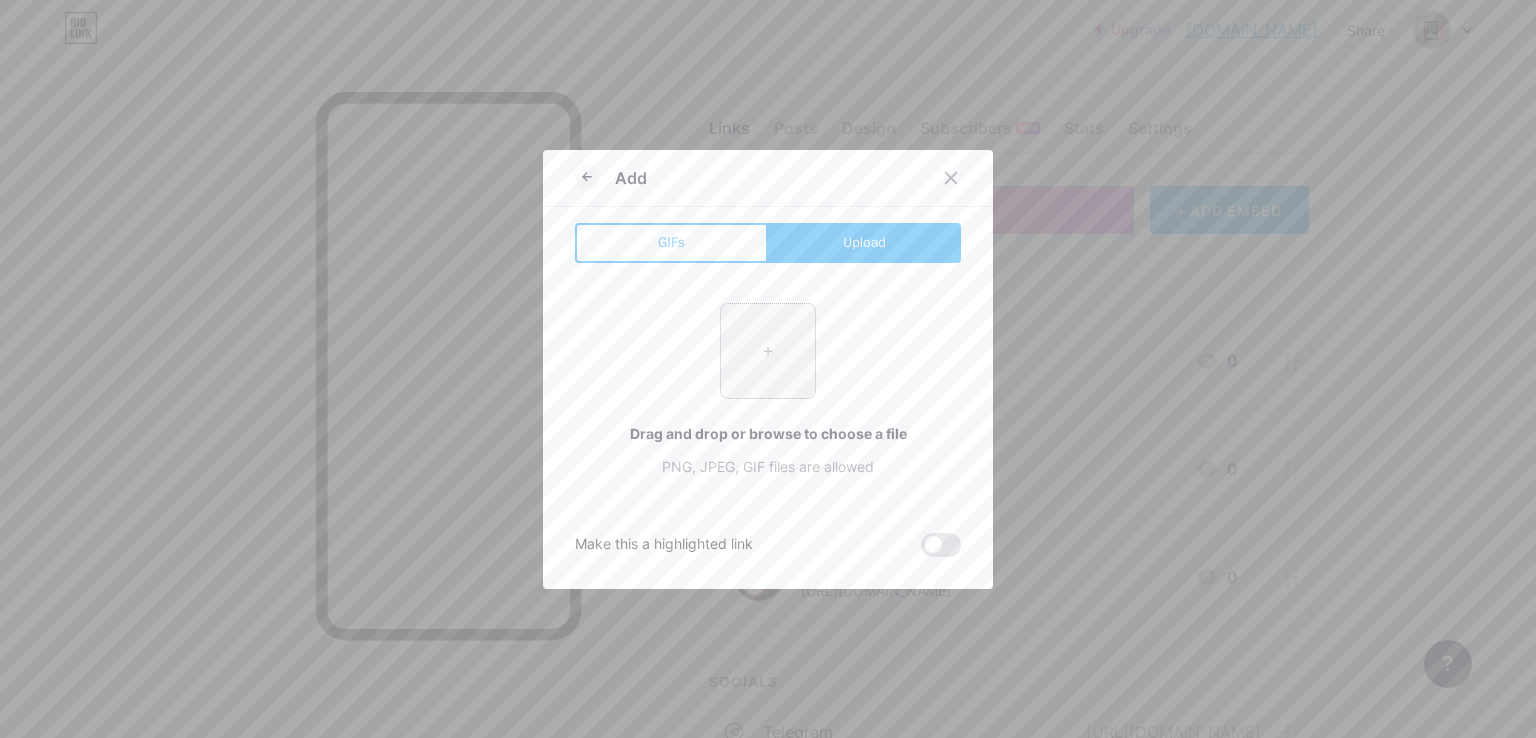 type on "C:\fakepath\10464410.png" 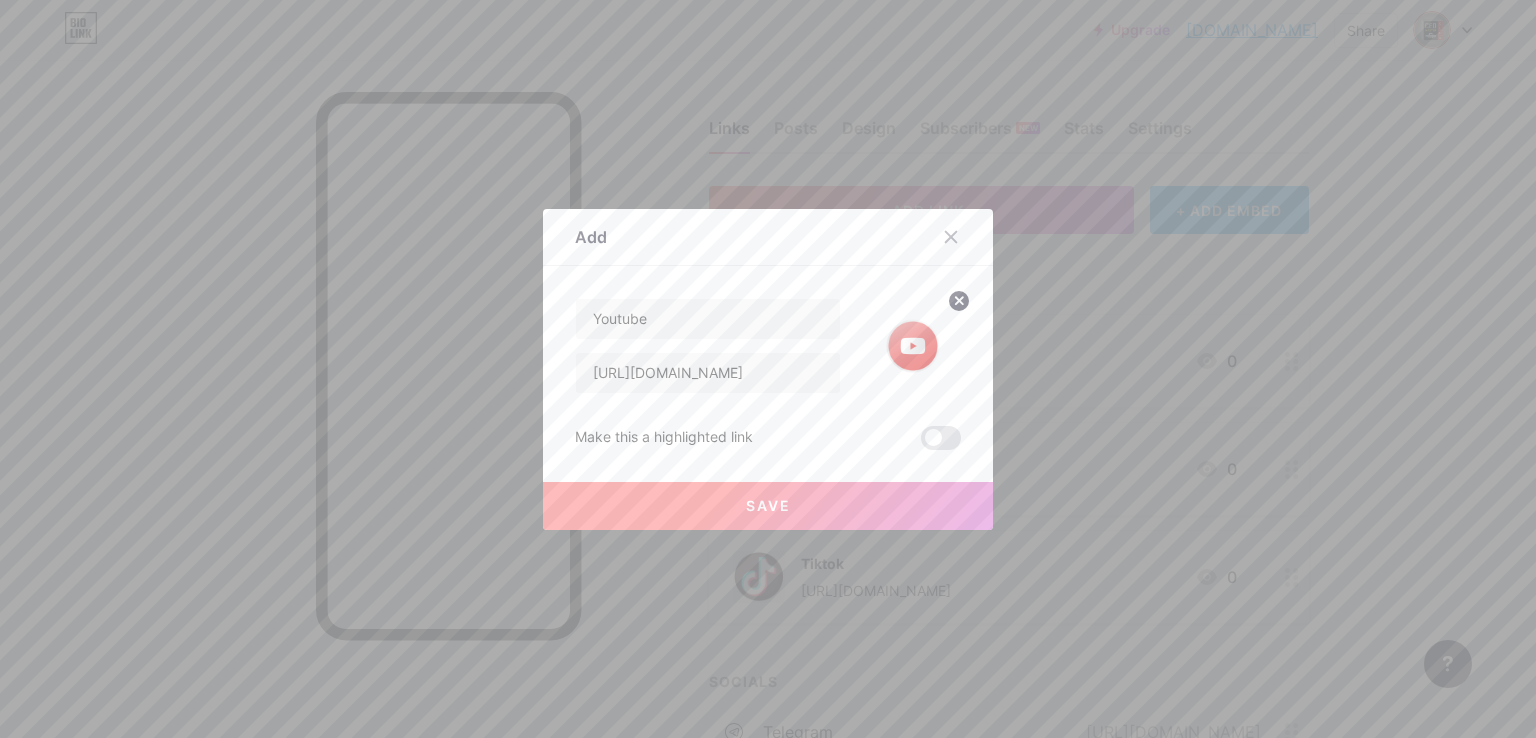 click on "Save" at bounding box center (768, 506) 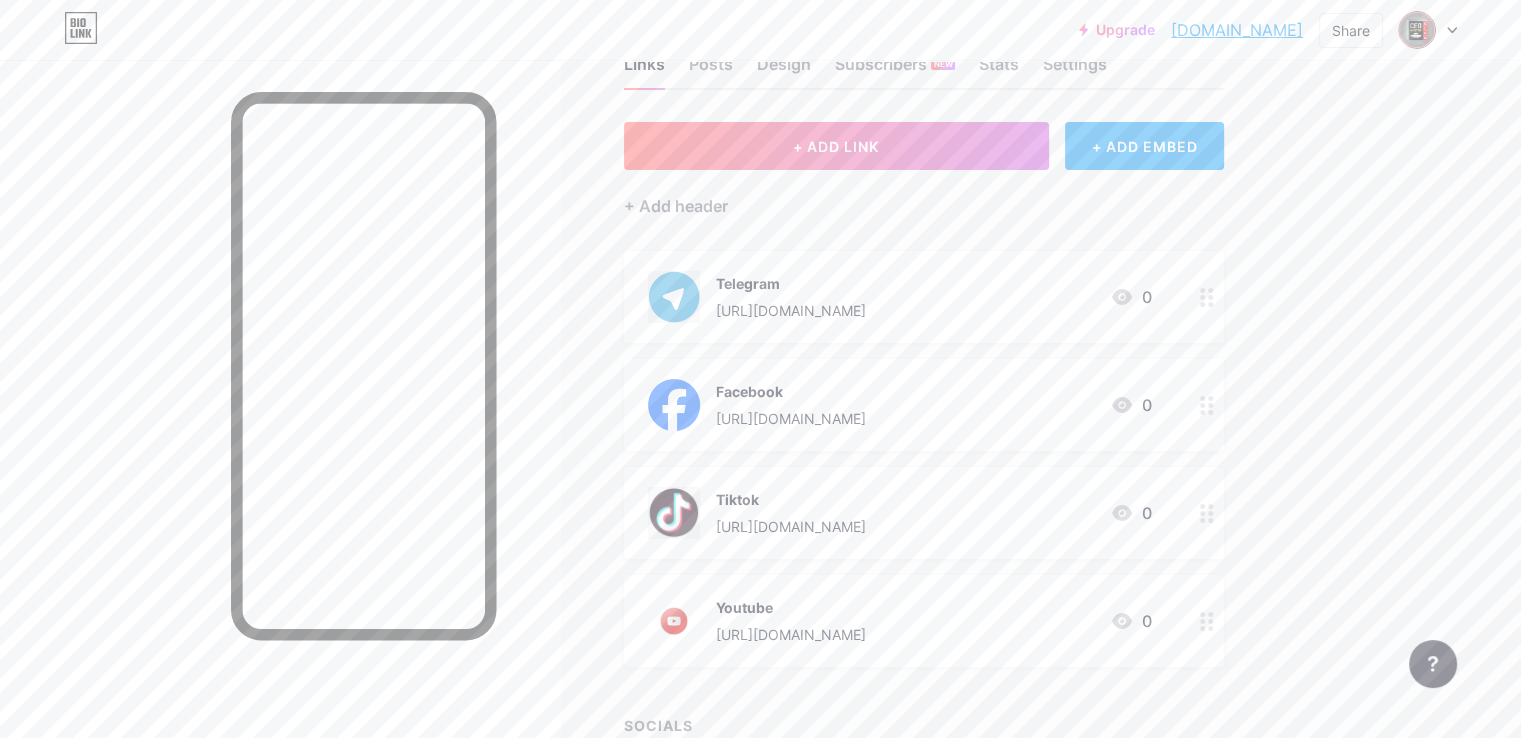 scroll, scrollTop: 100, scrollLeft: 0, axis: vertical 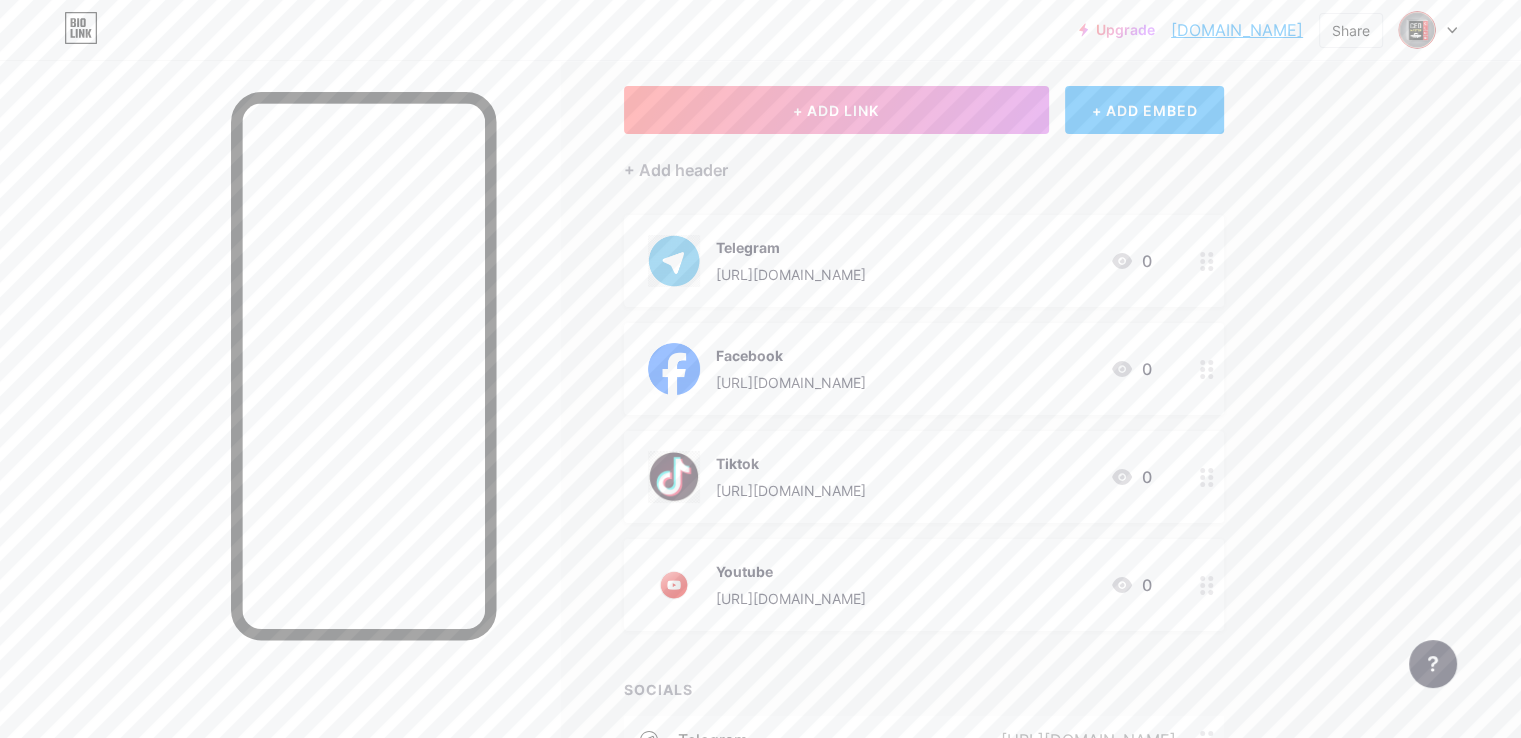 click 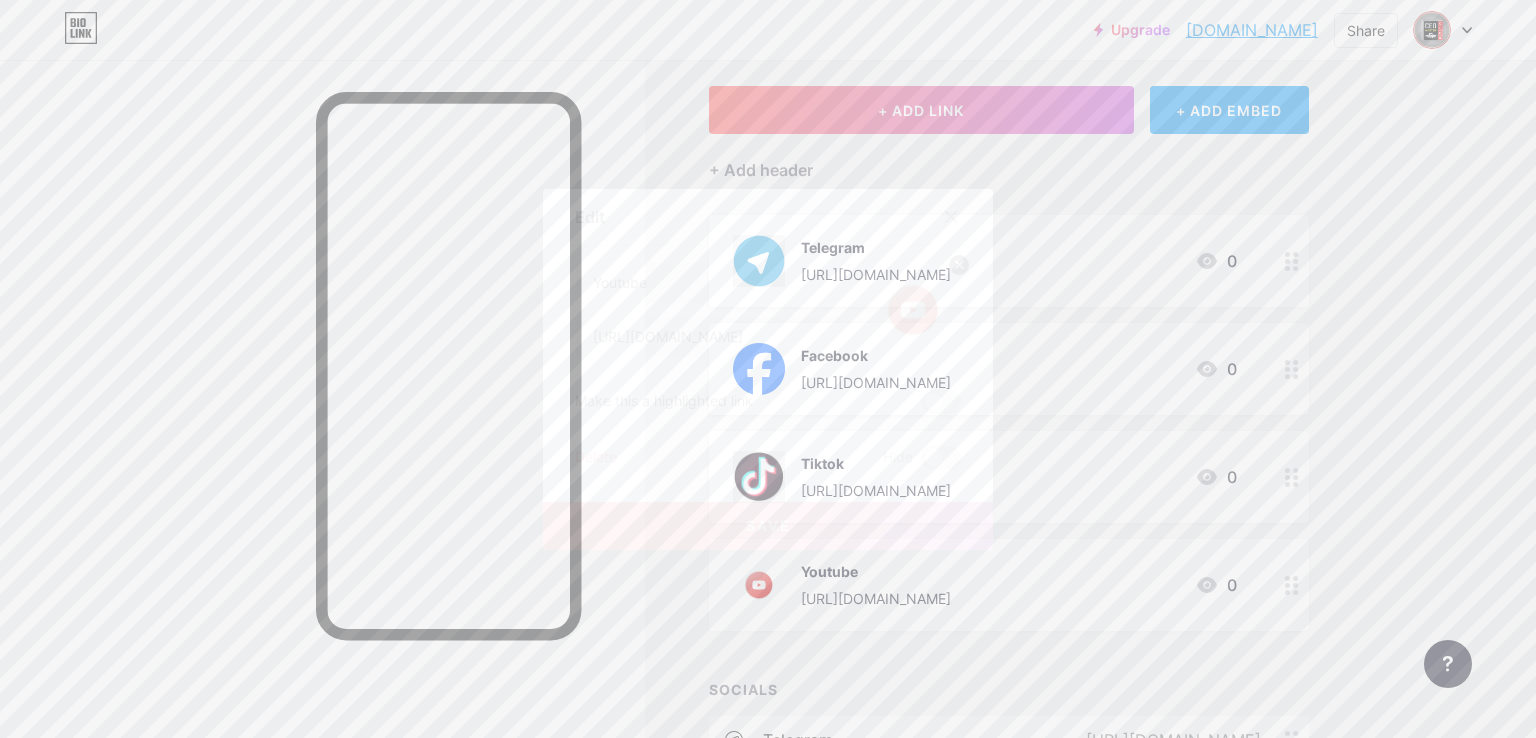 click at bounding box center [913, 310] 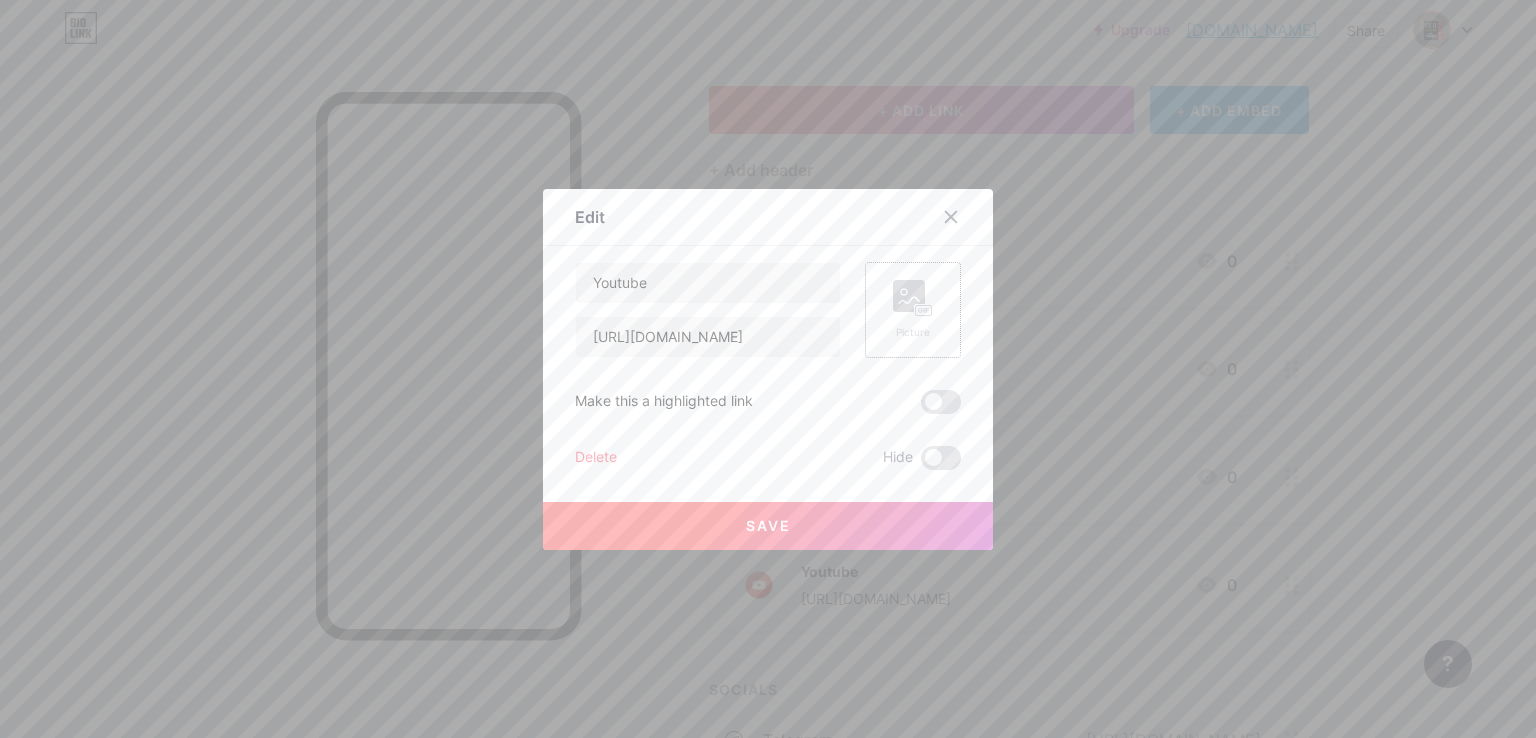 click 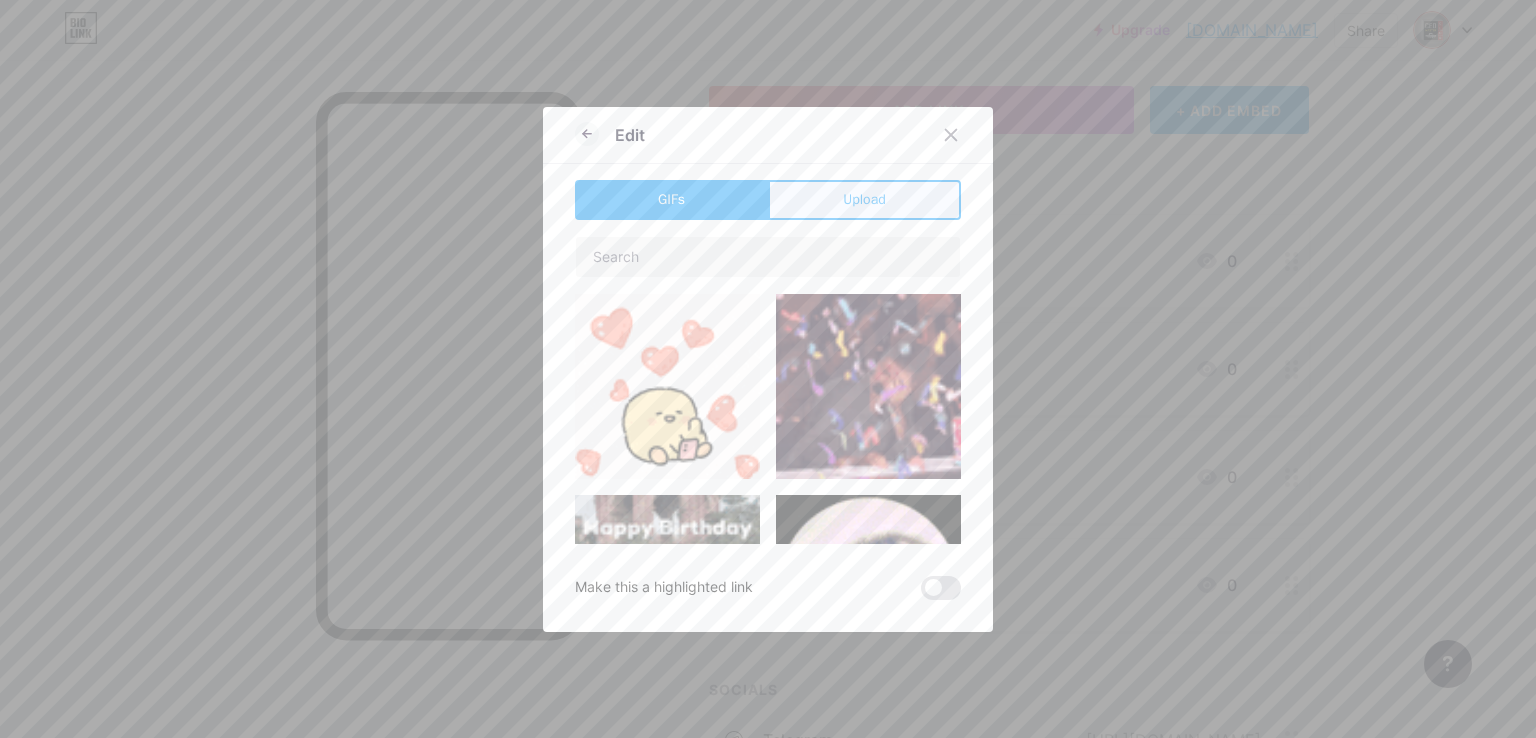 click on "Upload" at bounding box center (864, 199) 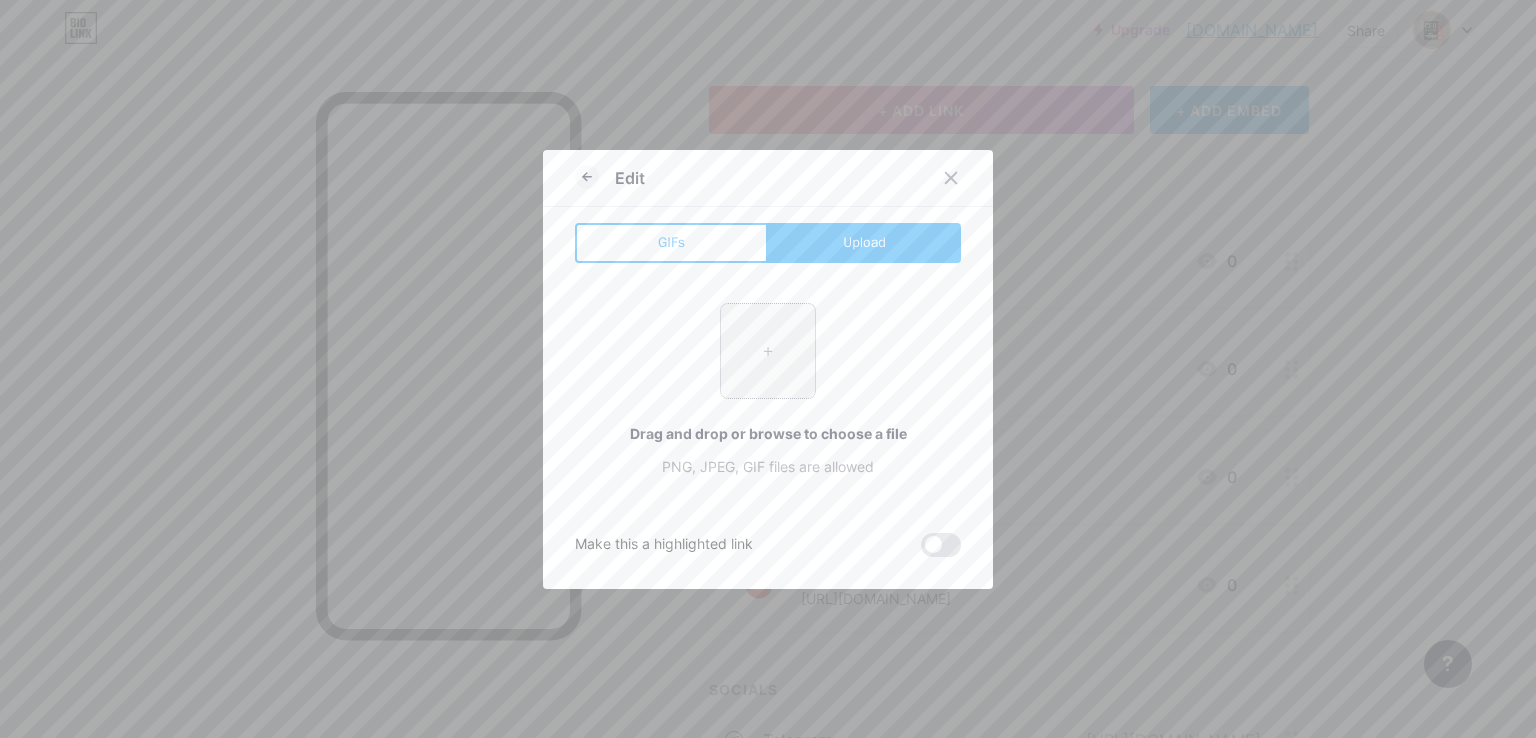 click at bounding box center [768, 351] 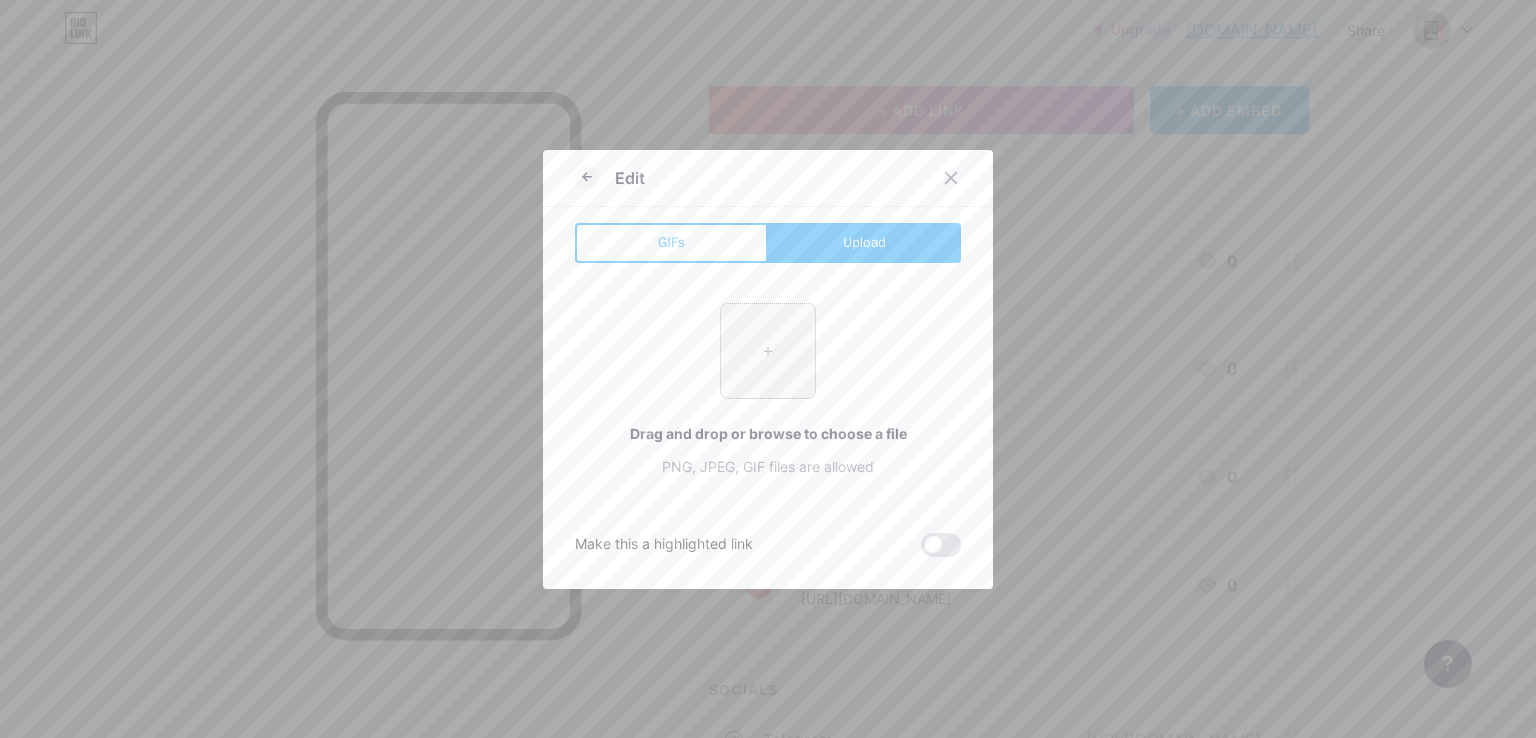 type on "C:\fakepath\10464410.png" 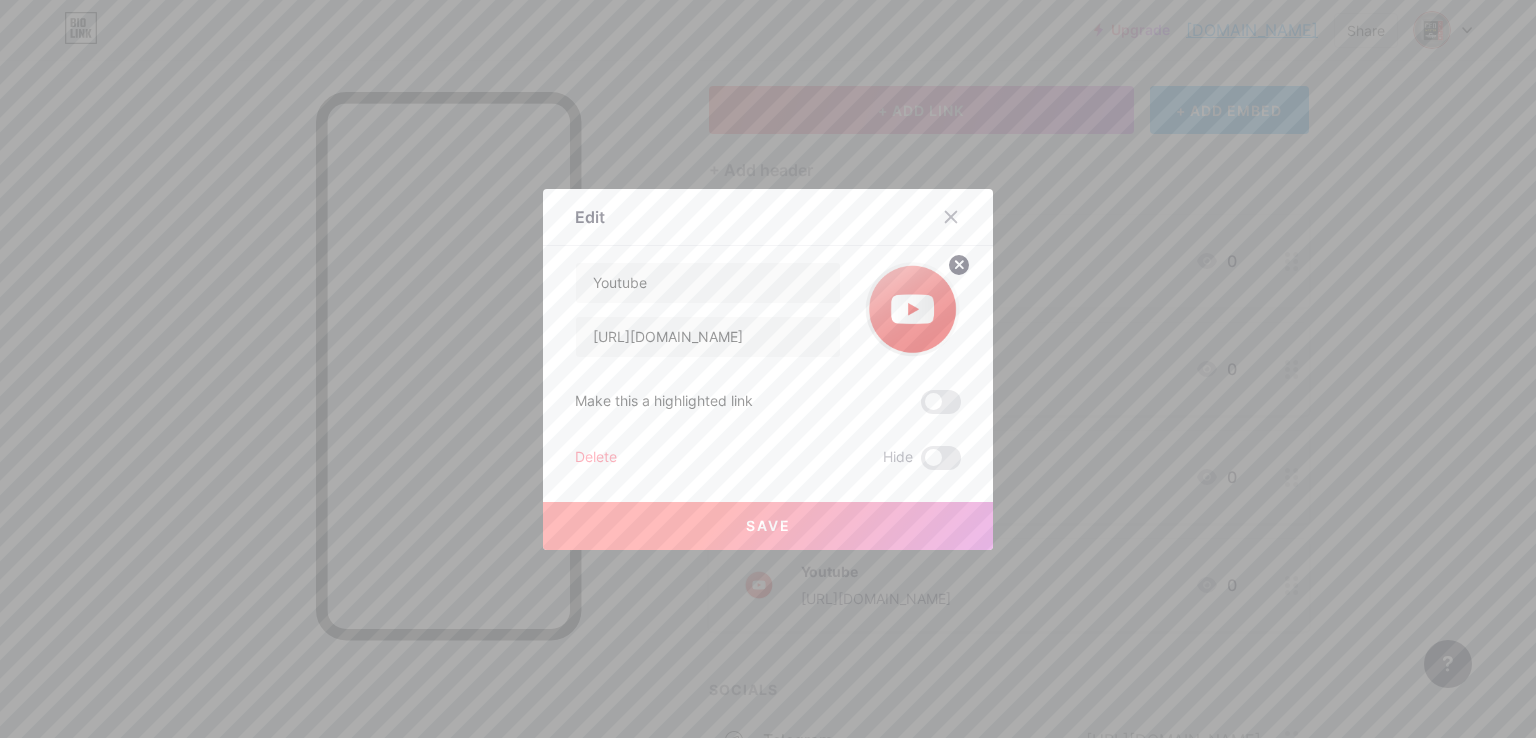 drag, startPoint x: 757, startPoint y: 537, endPoint x: 786, endPoint y: 526, distance: 31.016125 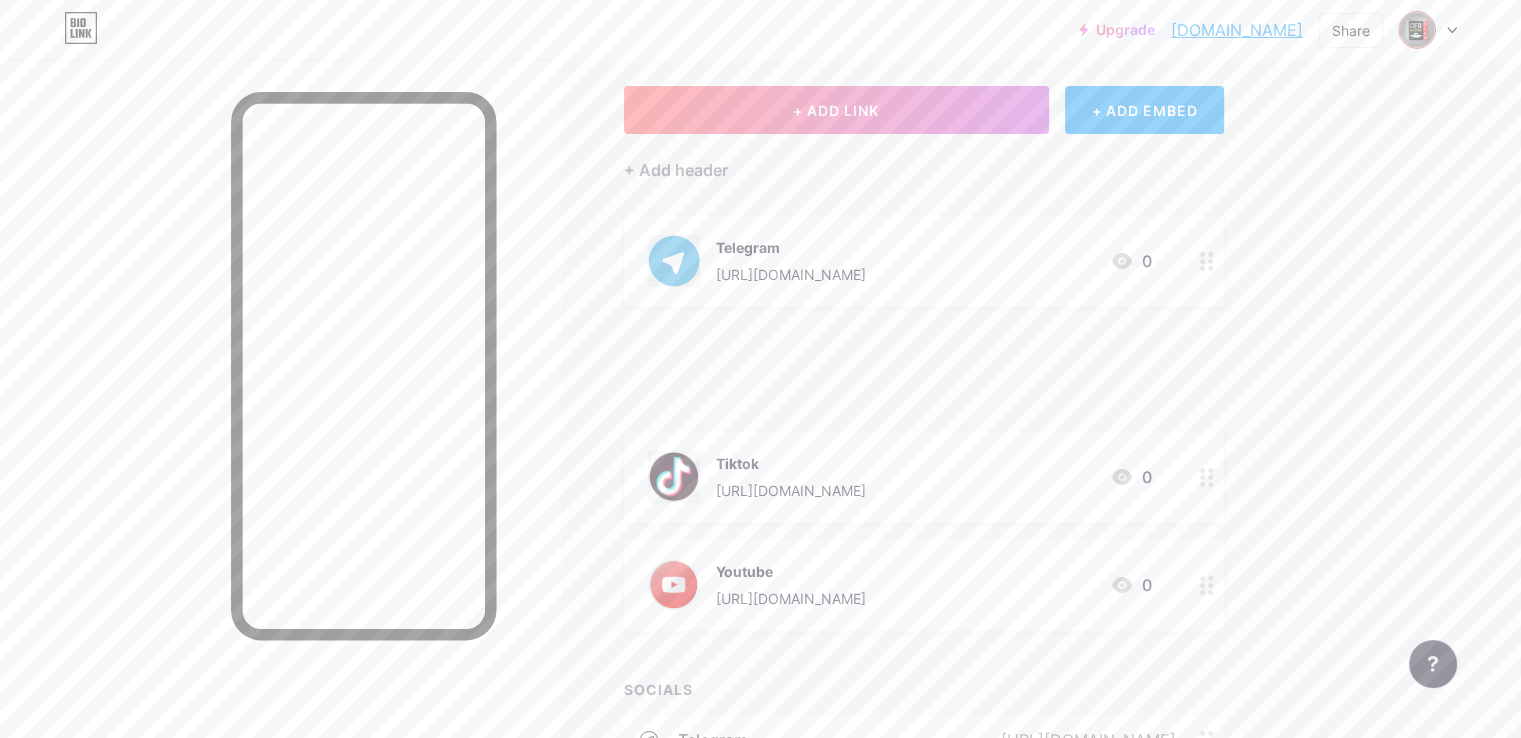 type 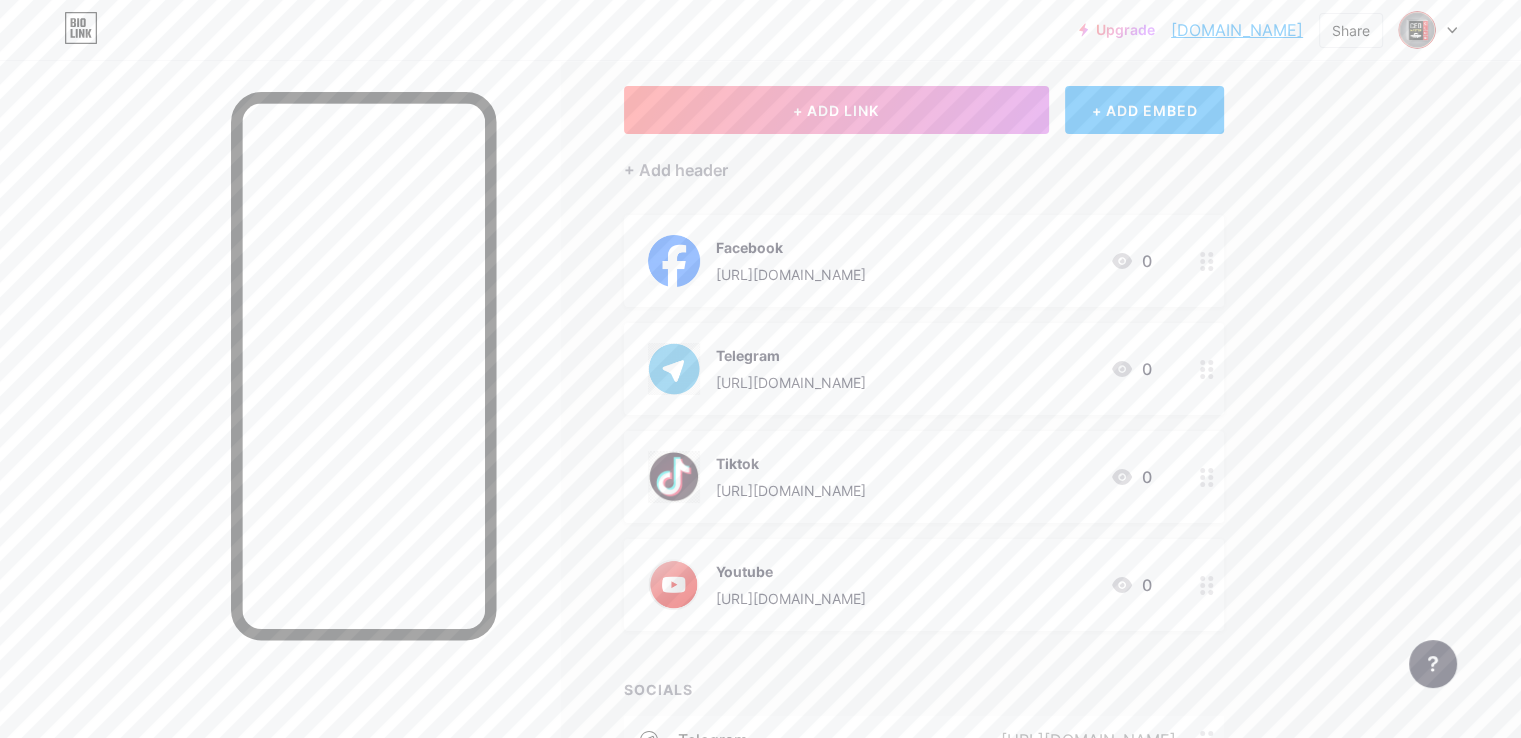 drag, startPoint x: 1271, startPoint y: 364, endPoint x: 1272, endPoint y: 347, distance: 17.029387 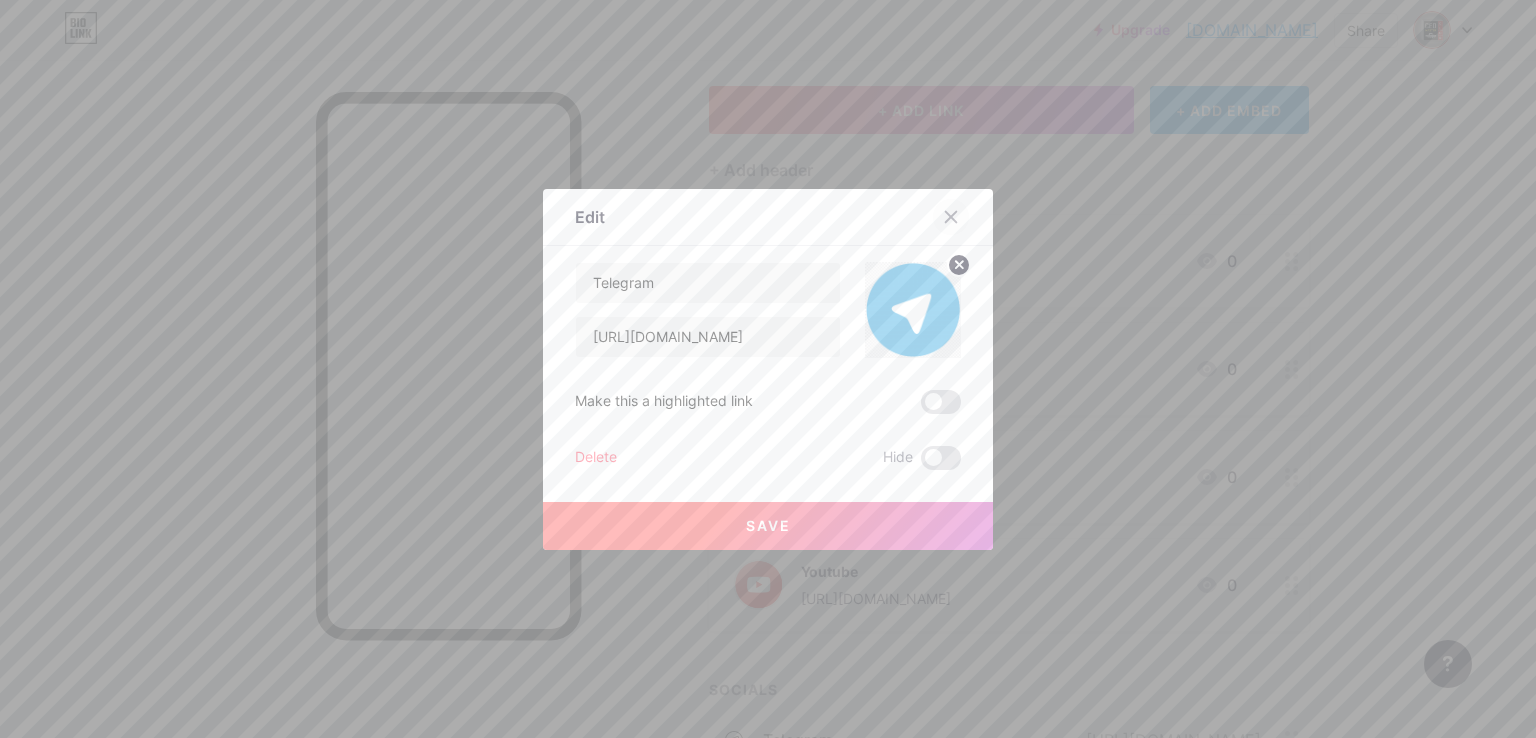 click 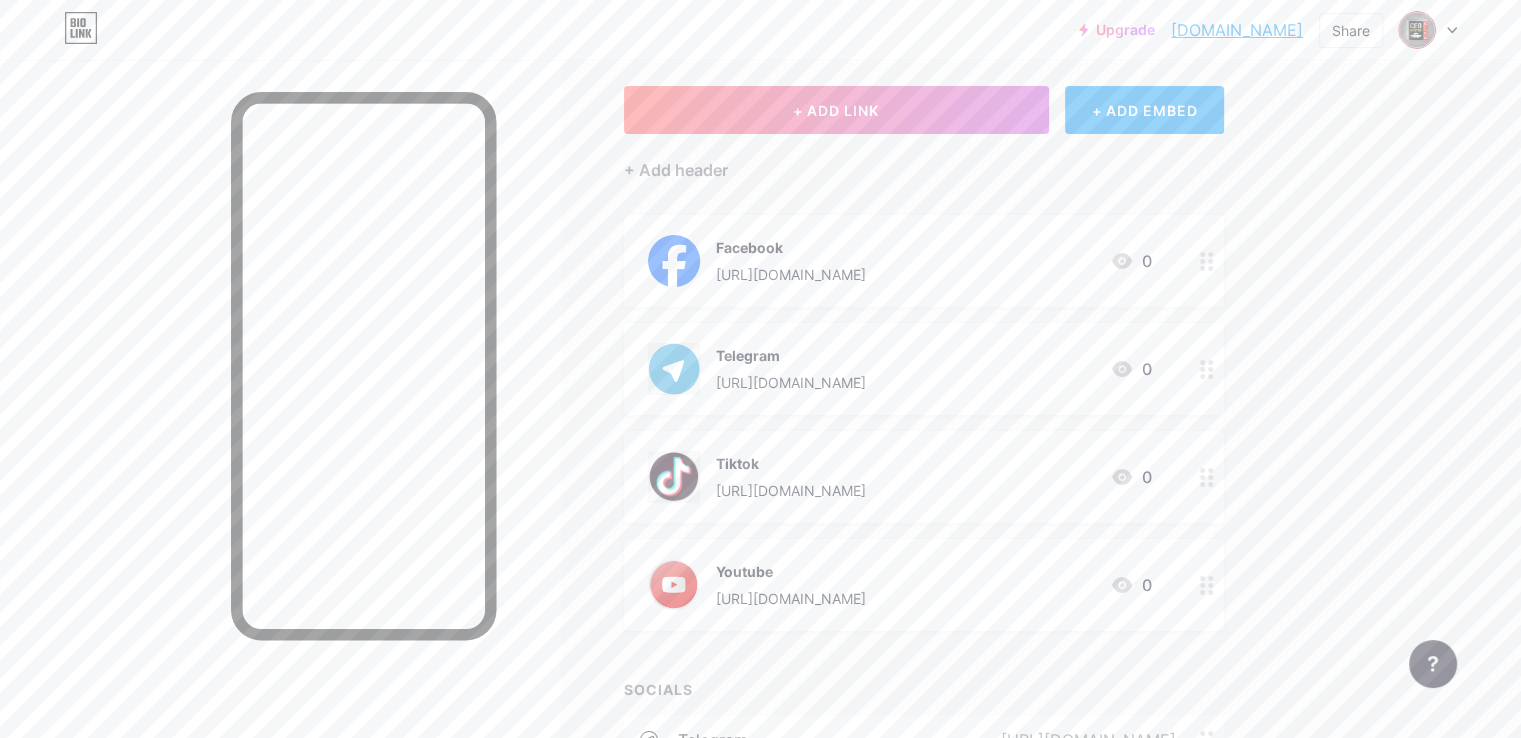 click on "Upgrade   ceomasterclub.b...   ceomasterclub.bio.link   Share               Switch accounts     CEO Master Club   bio.link/ceomasterclub       + Add a new page        Account settings   Logout   Link Copied
Links
Posts
Design
Subscribers
NEW
Stats
Settings       + ADD LINK     + ADD EMBED
+ Add header
Facebook
https://www.facebook.com/ceomasterclub
0
Telegram
https://t.me/ceomasterclubchannel
0
Tiktok
https://www.tiktok.com/@ceomasterclub?lang=en
0
Youtube
https://www.youtube.com/@CEOTV
0
SOCIALS
telegram
facebook" at bounding box center [760, 532] 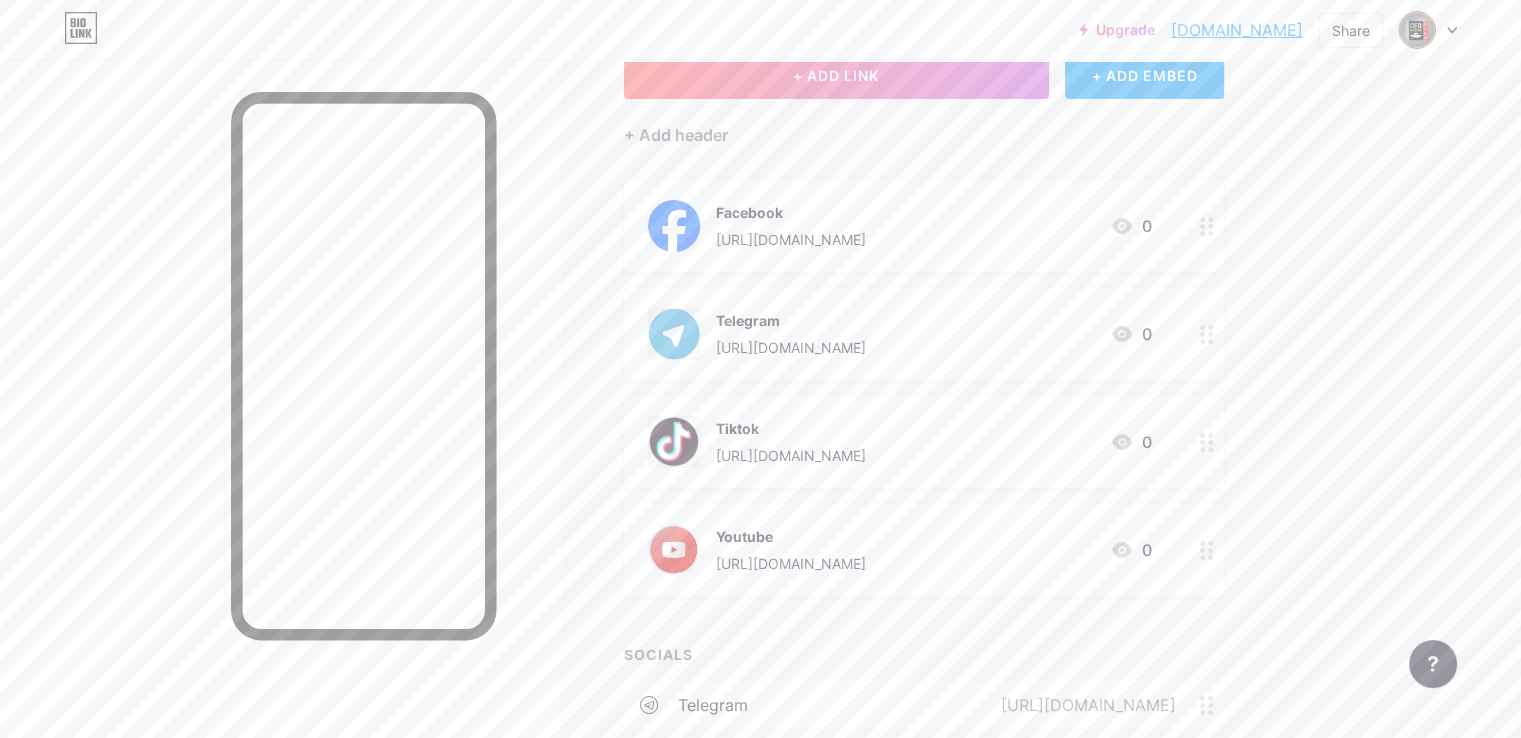 scroll, scrollTop: 100, scrollLeft: 0, axis: vertical 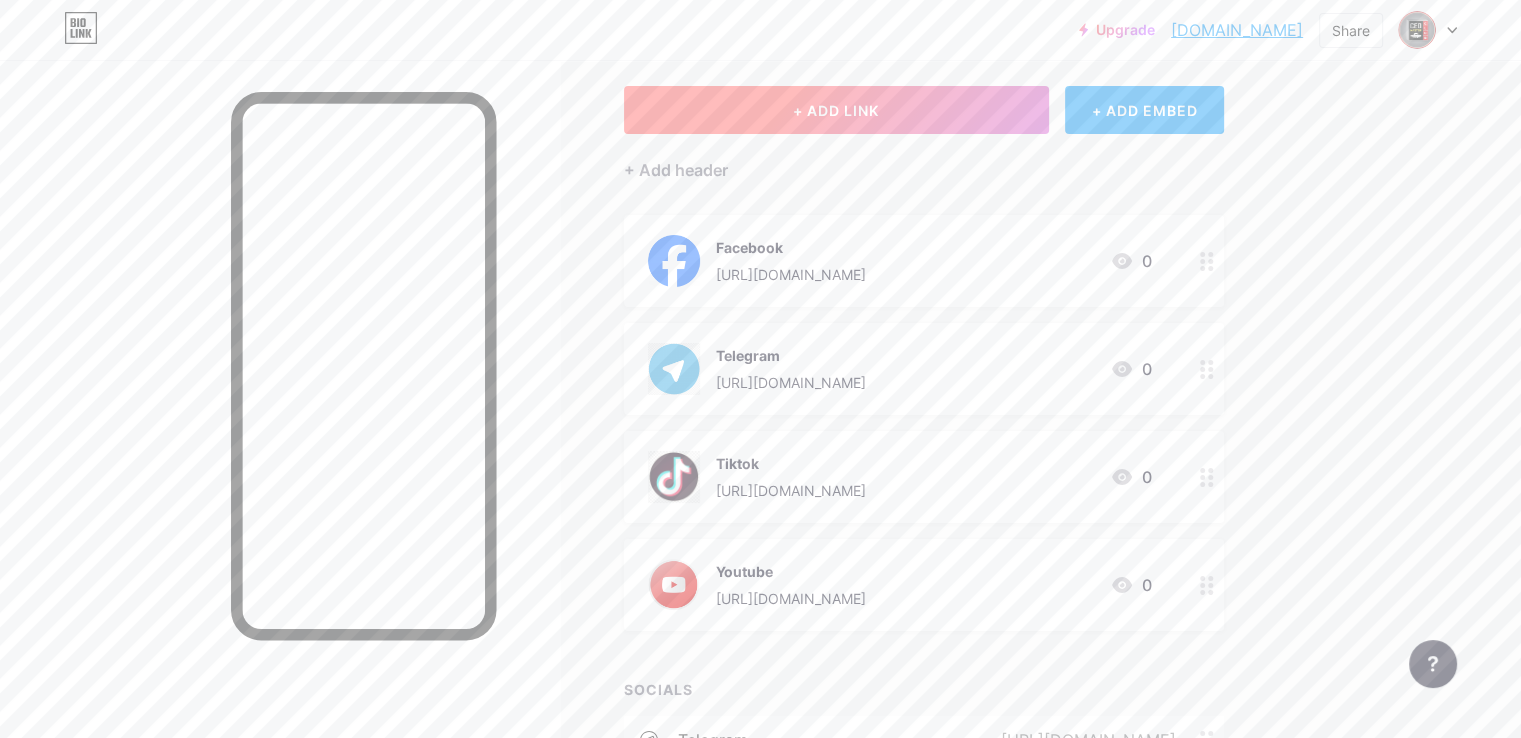 click on "+ ADD LINK" at bounding box center (836, 110) 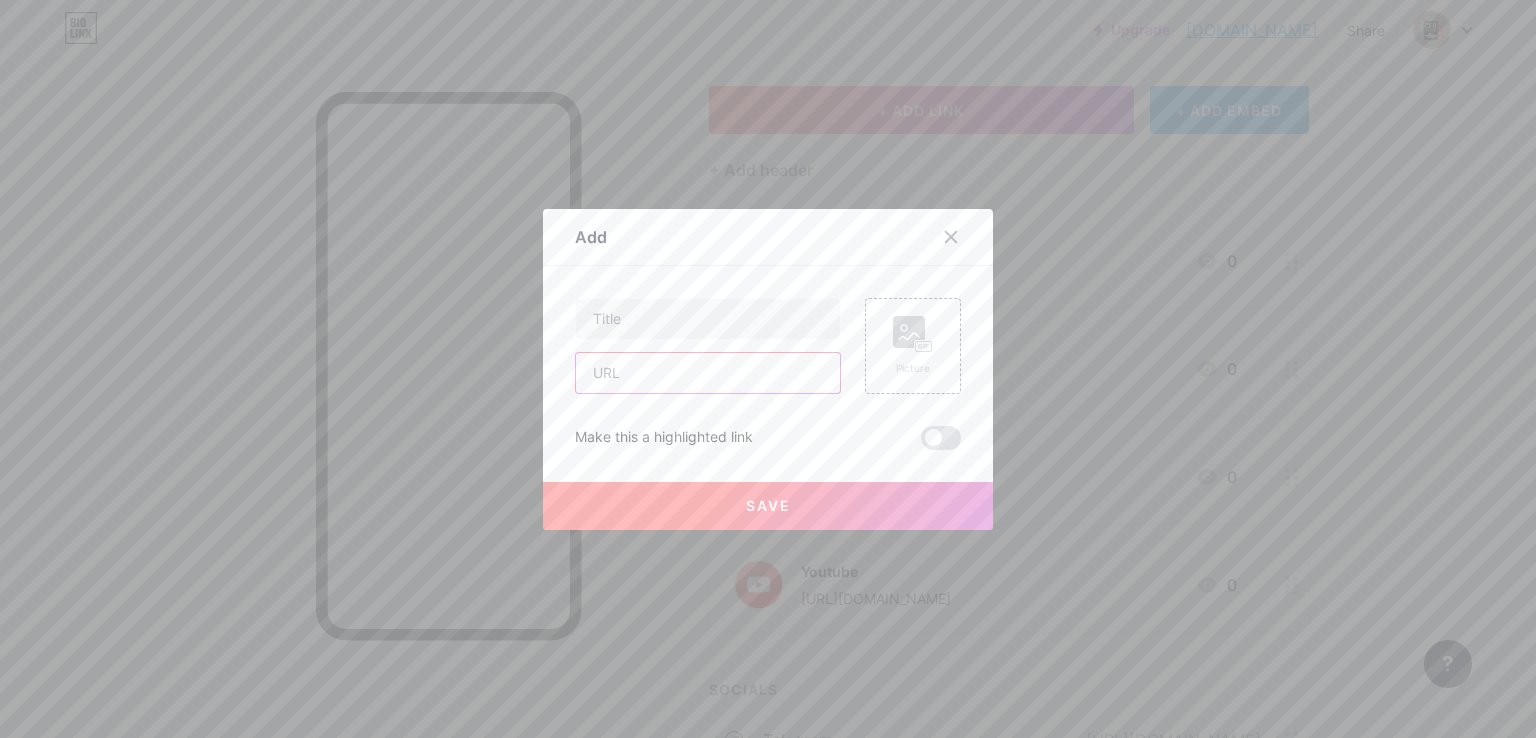 click at bounding box center (708, 373) 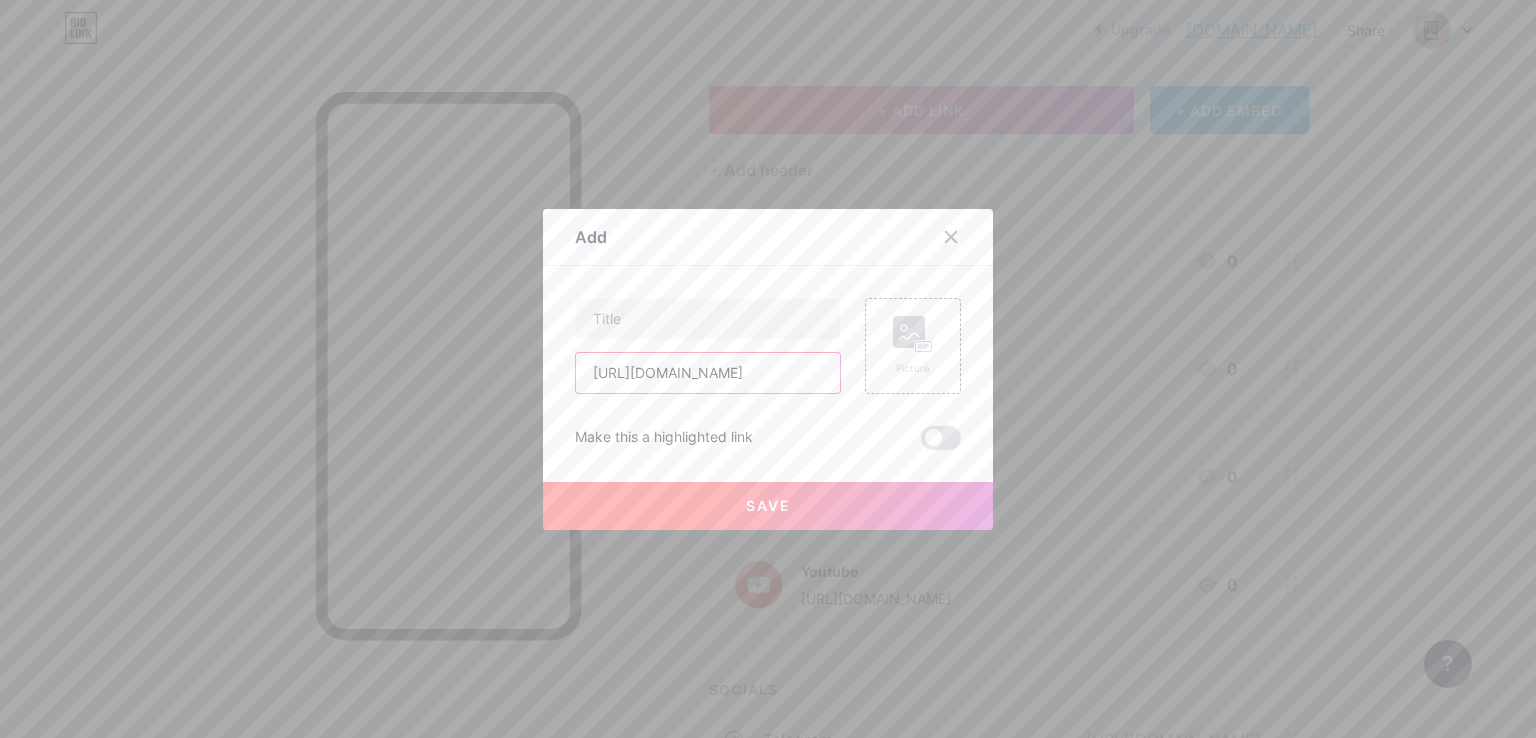 type on "[URL][DOMAIN_NAME]" 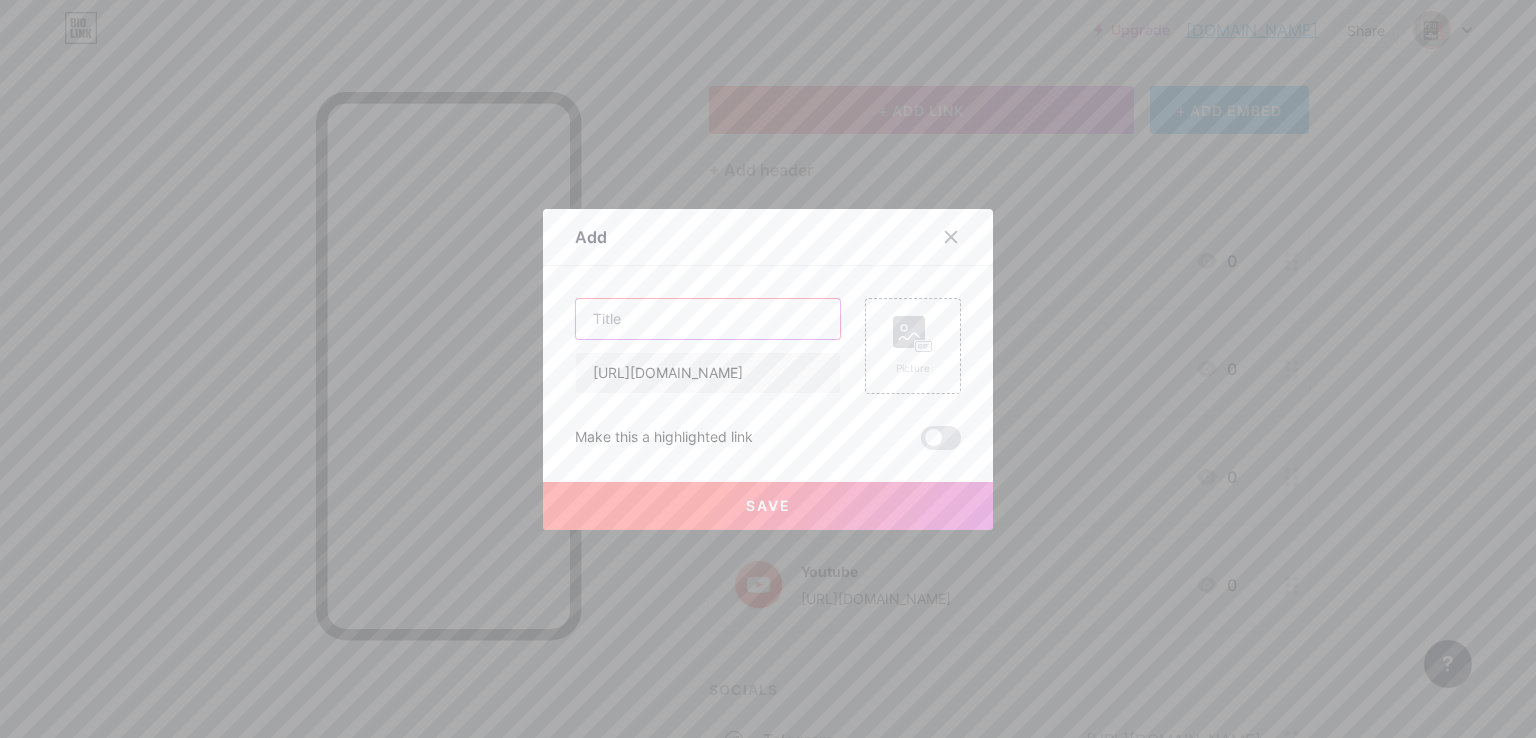 click at bounding box center [708, 319] 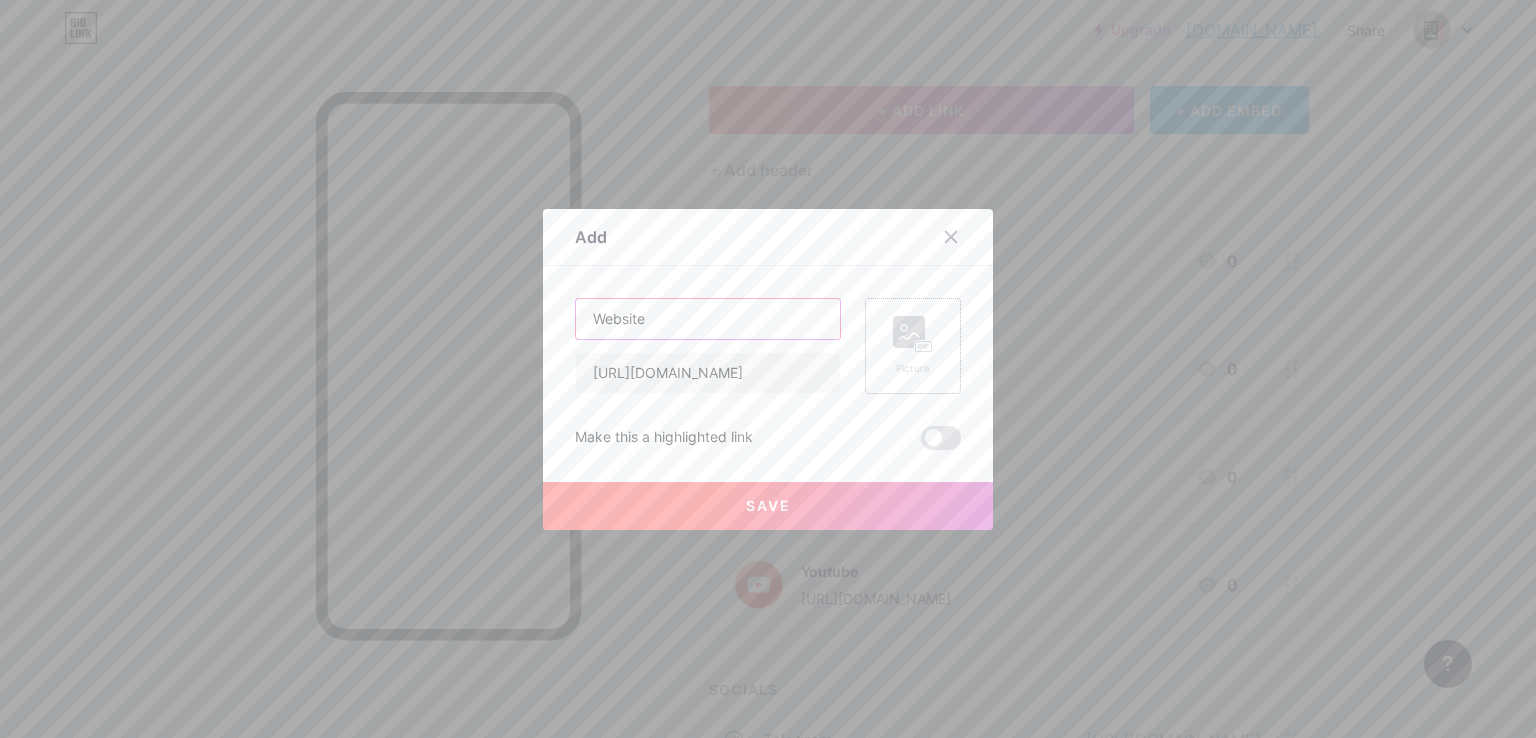 type on "Website" 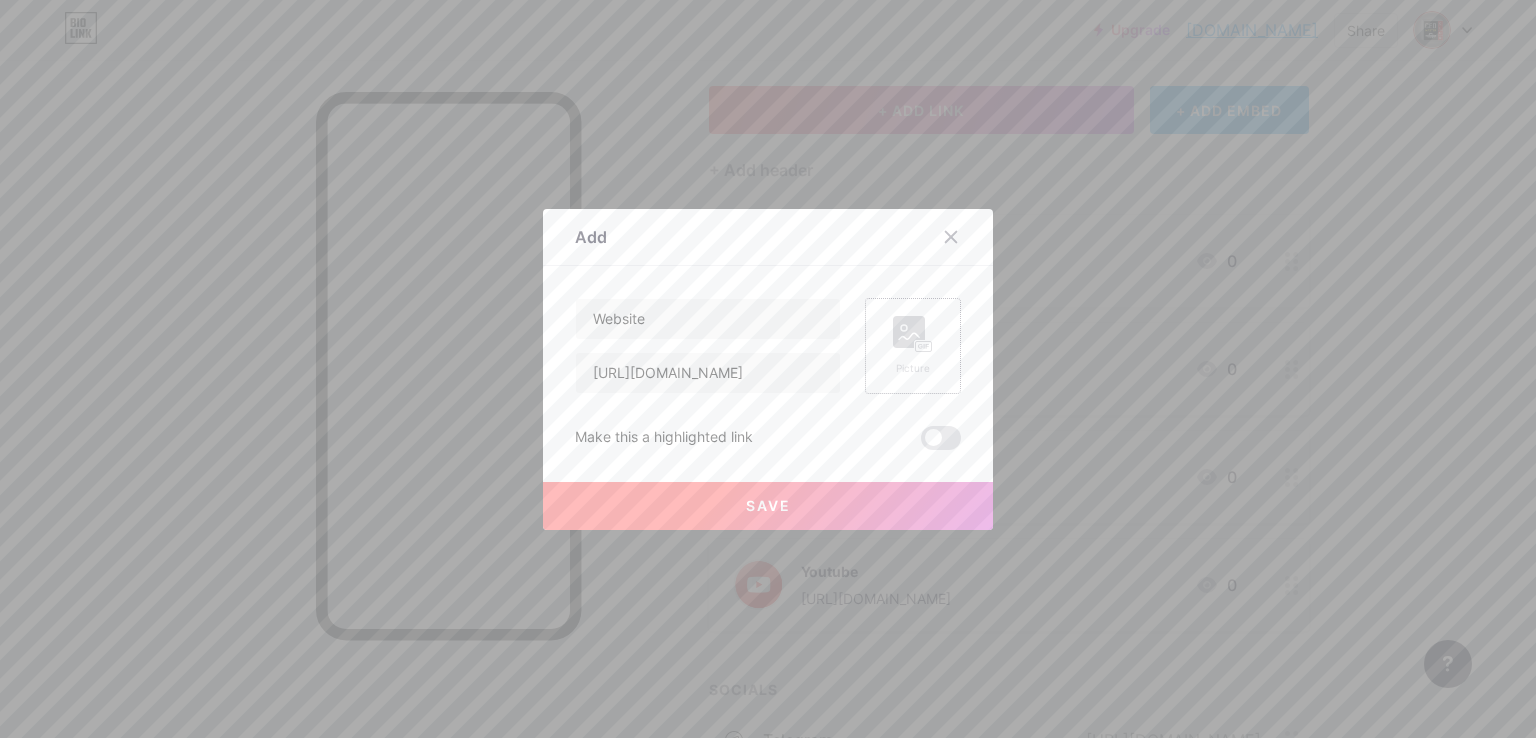 click on "Picture" at bounding box center [913, 346] 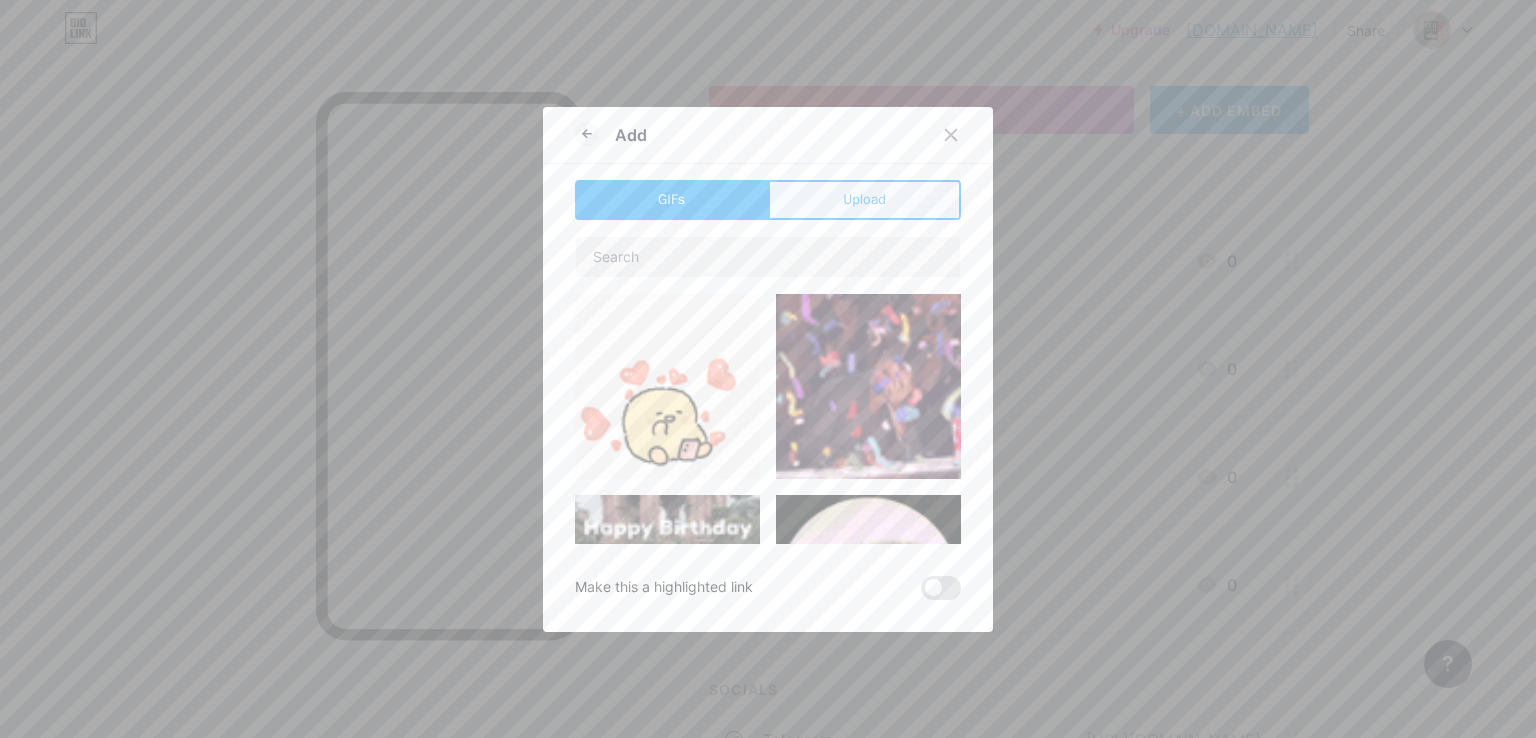 click on "Upload" at bounding box center (864, 200) 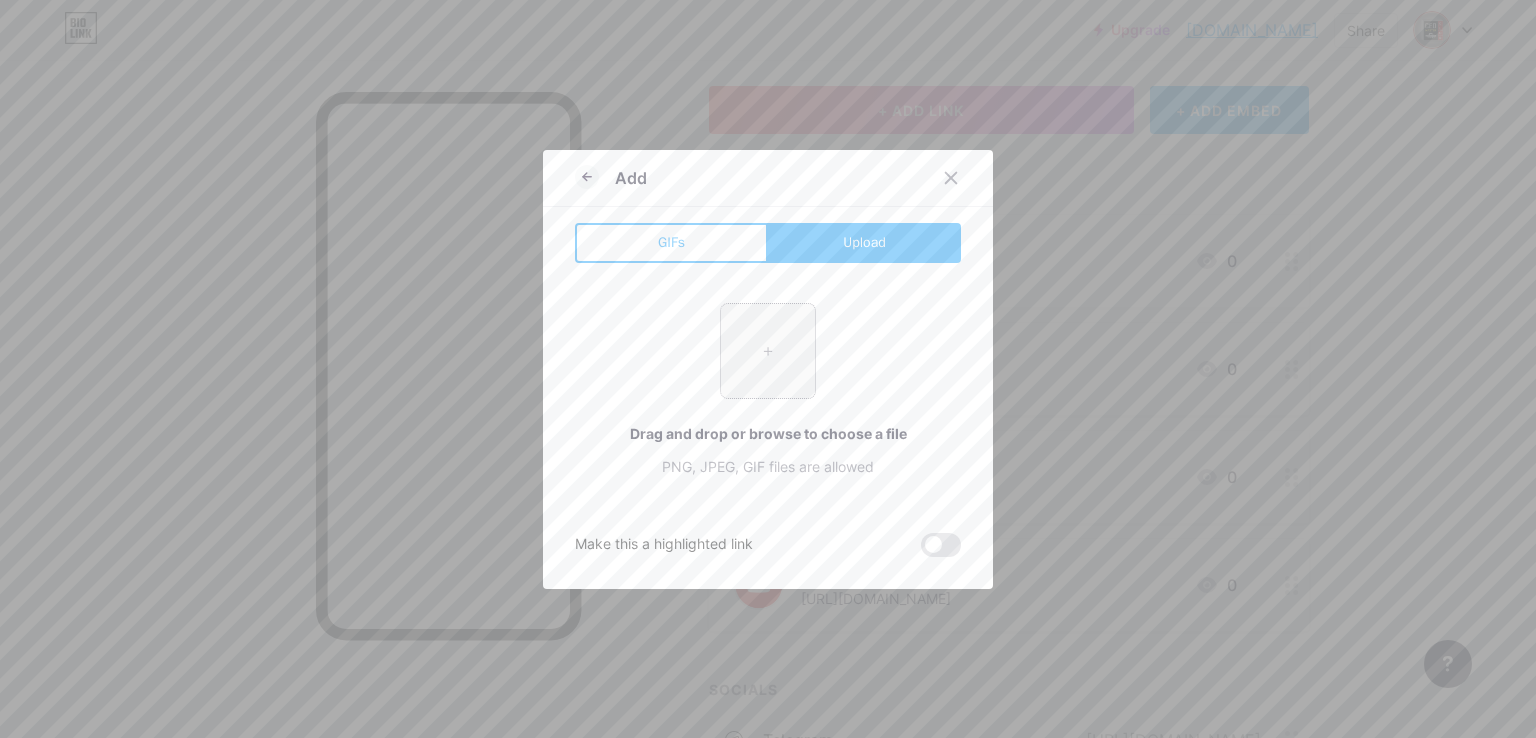 click at bounding box center (768, 351) 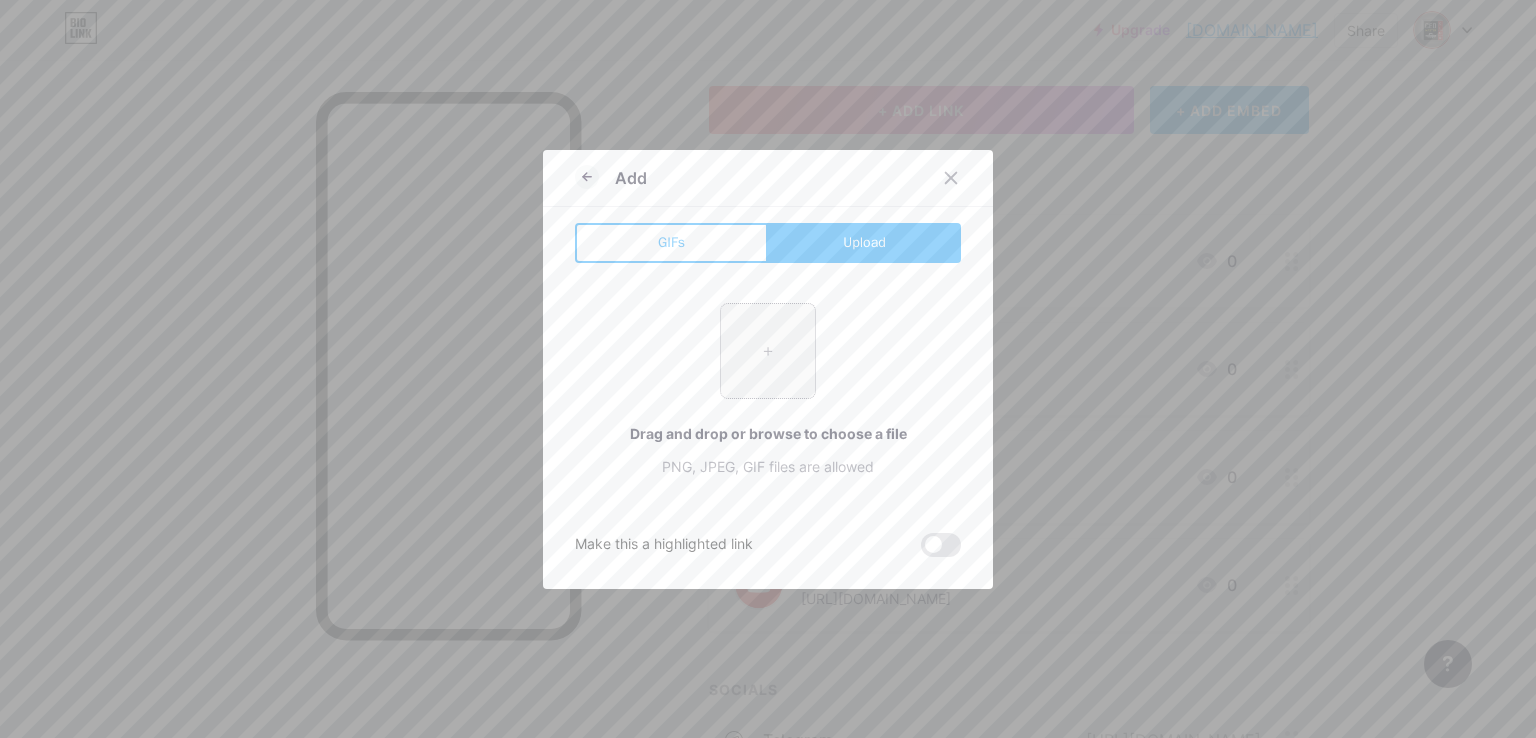 type on "C:\fakepath\logo-website-website-icon-with-png-and-vector-format-for-unlimited-22.png" 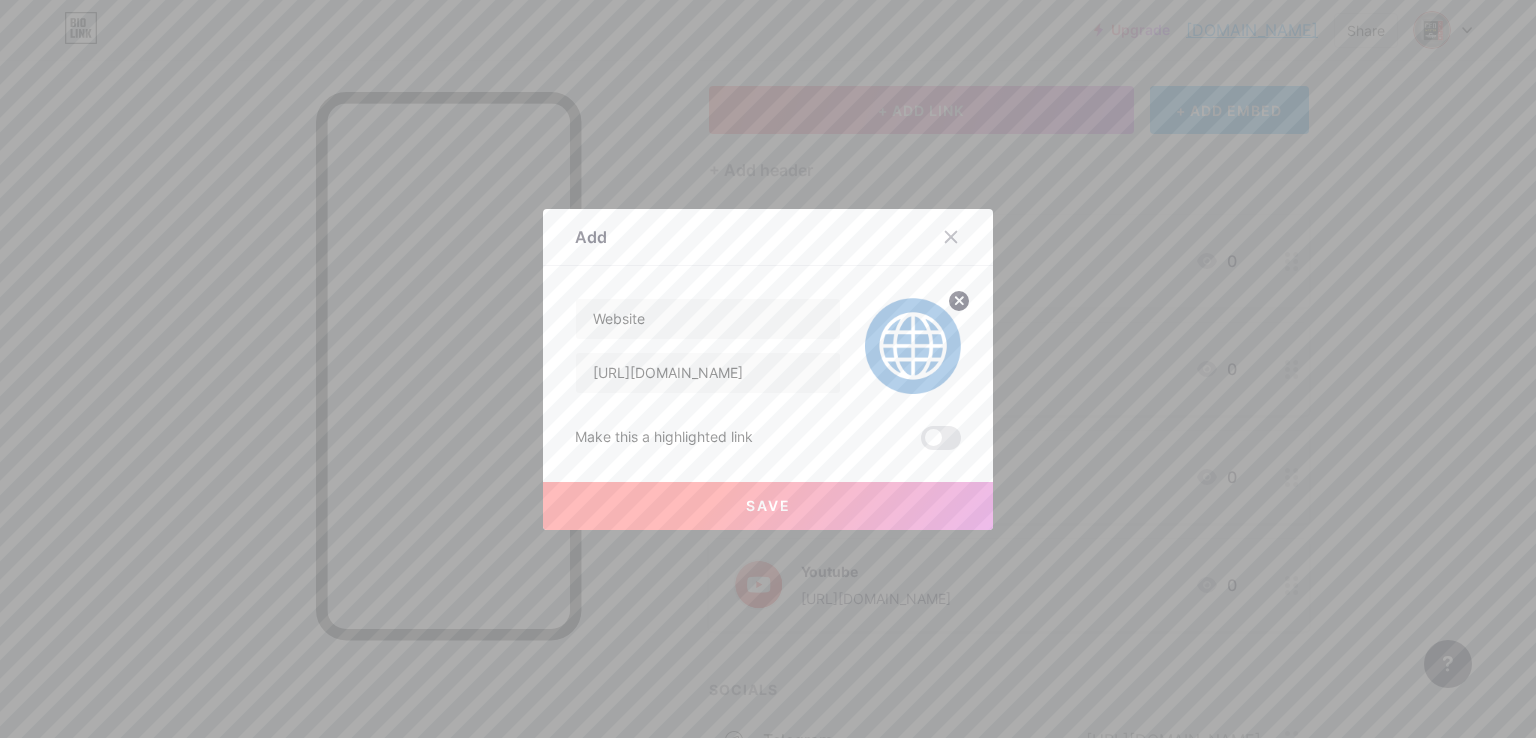click on "Save" at bounding box center [768, 506] 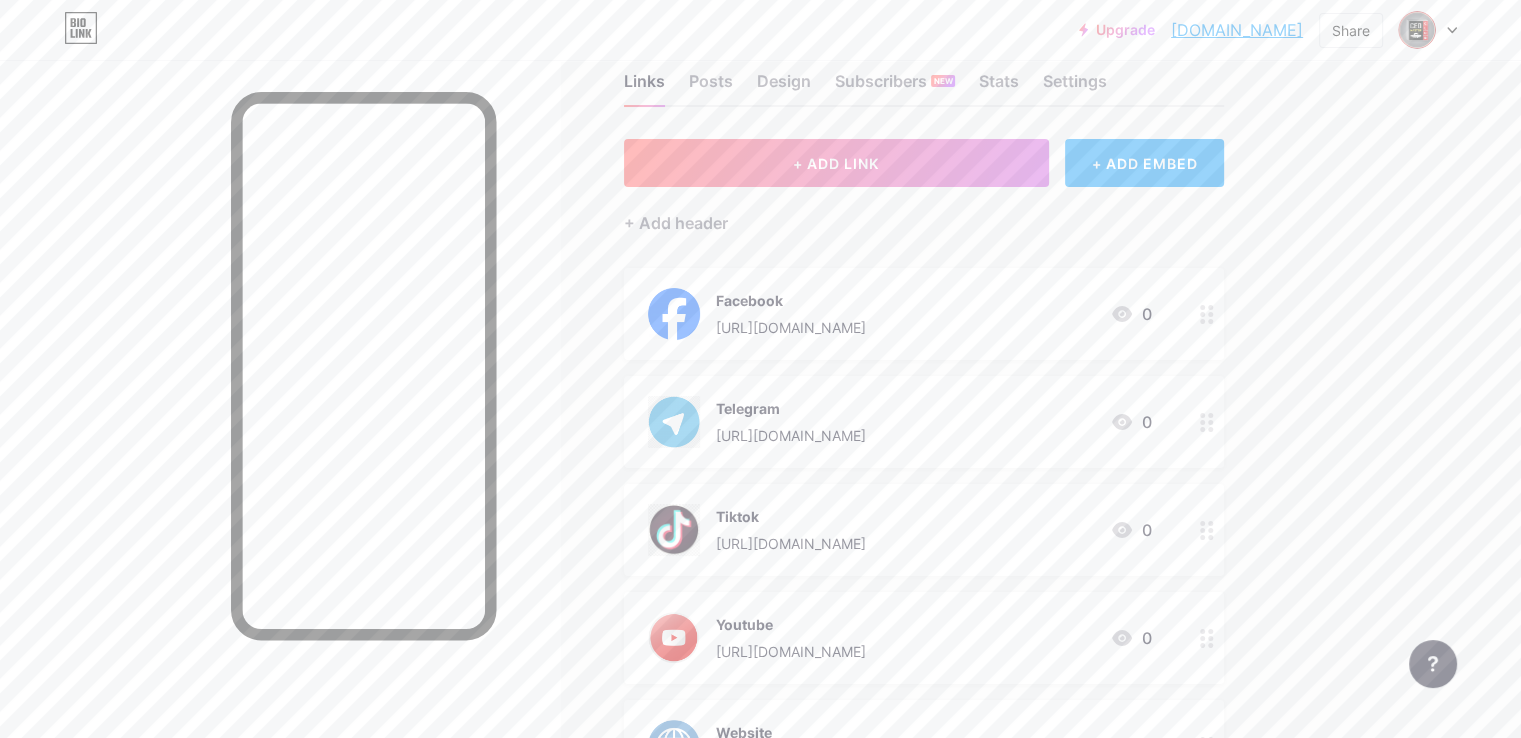 scroll, scrollTop: 0, scrollLeft: 0, axis: both 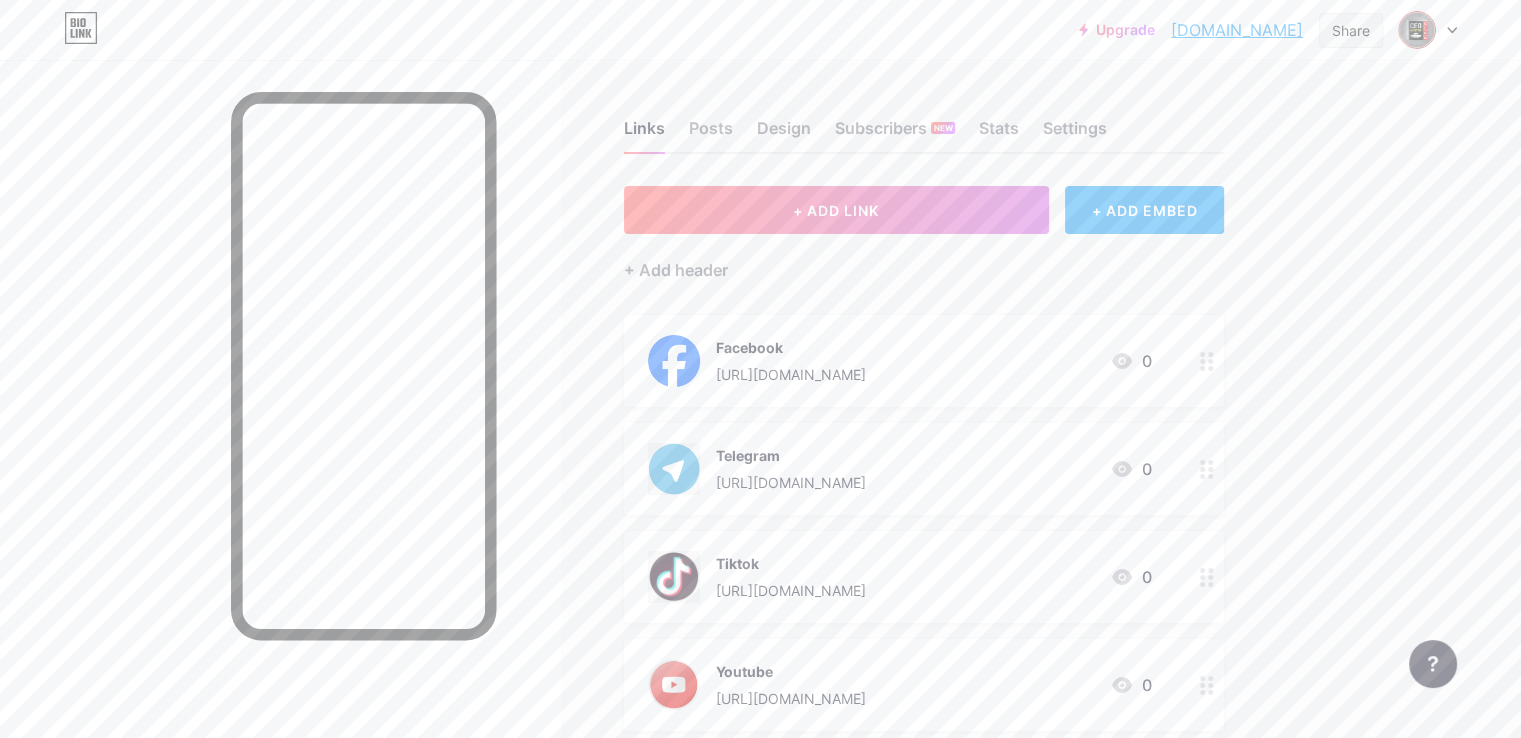 click on "Share" at bounding box center [1351, 30] 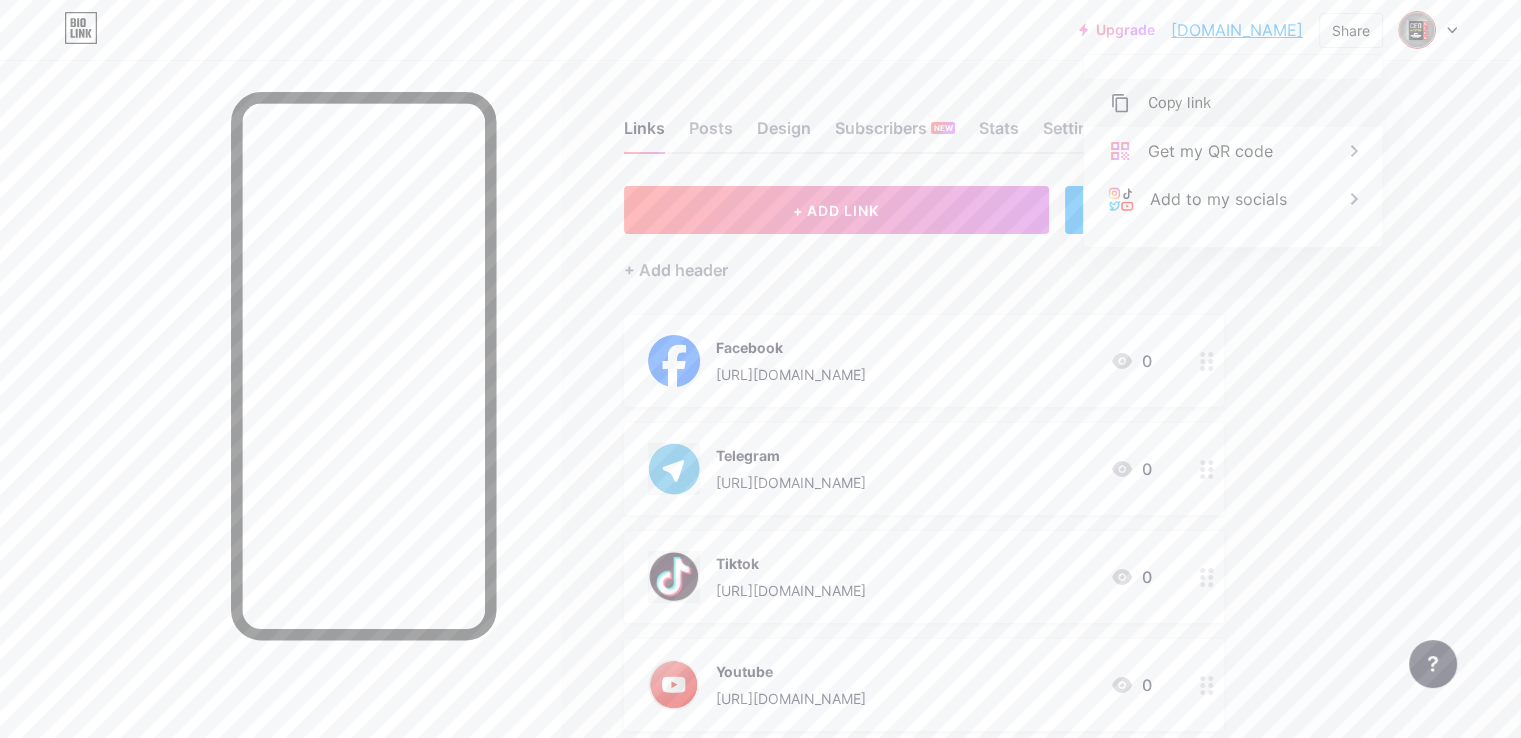 click on "Copy link" at bounding box center [1179, 103] 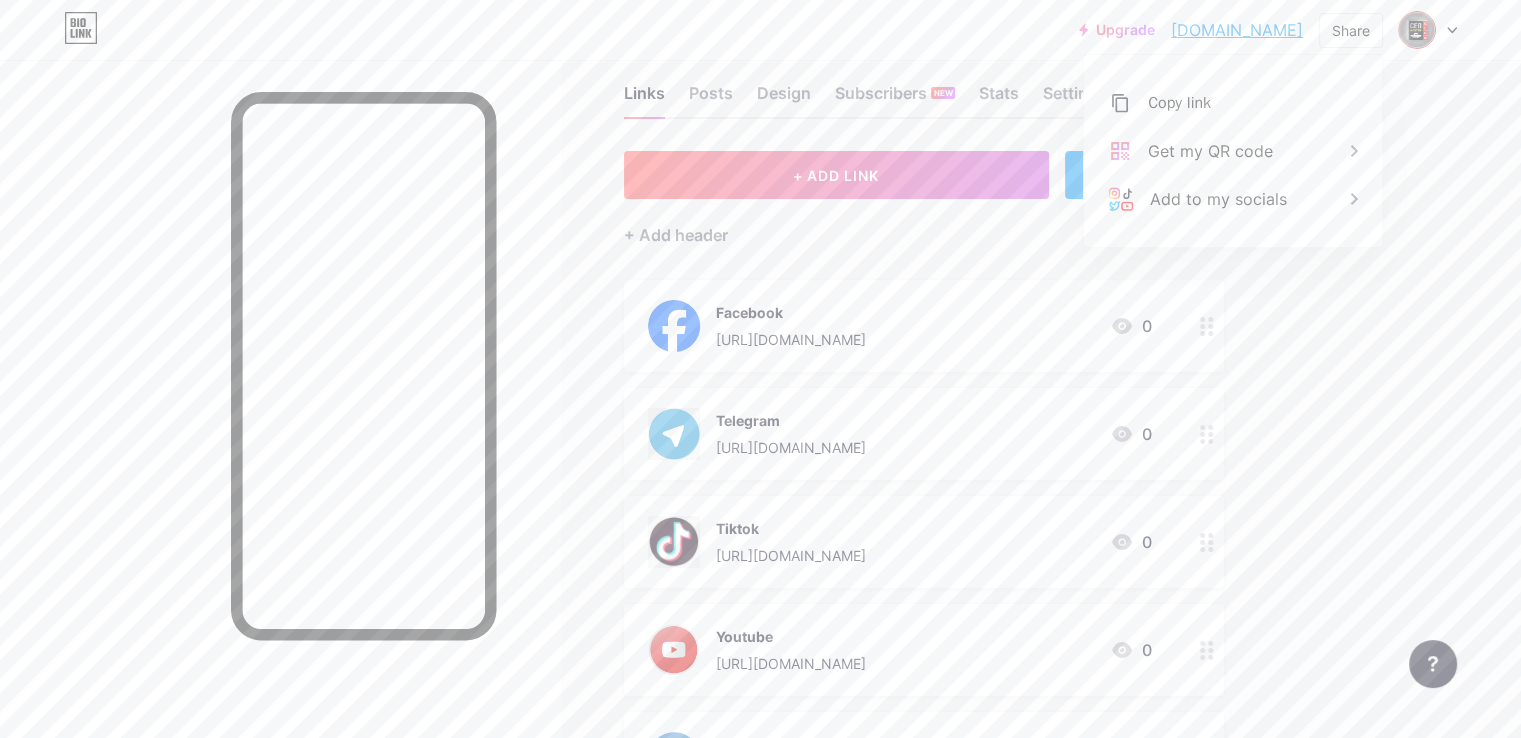 scroll, scrollTop: 0, scrollLeft: 0, axis: both 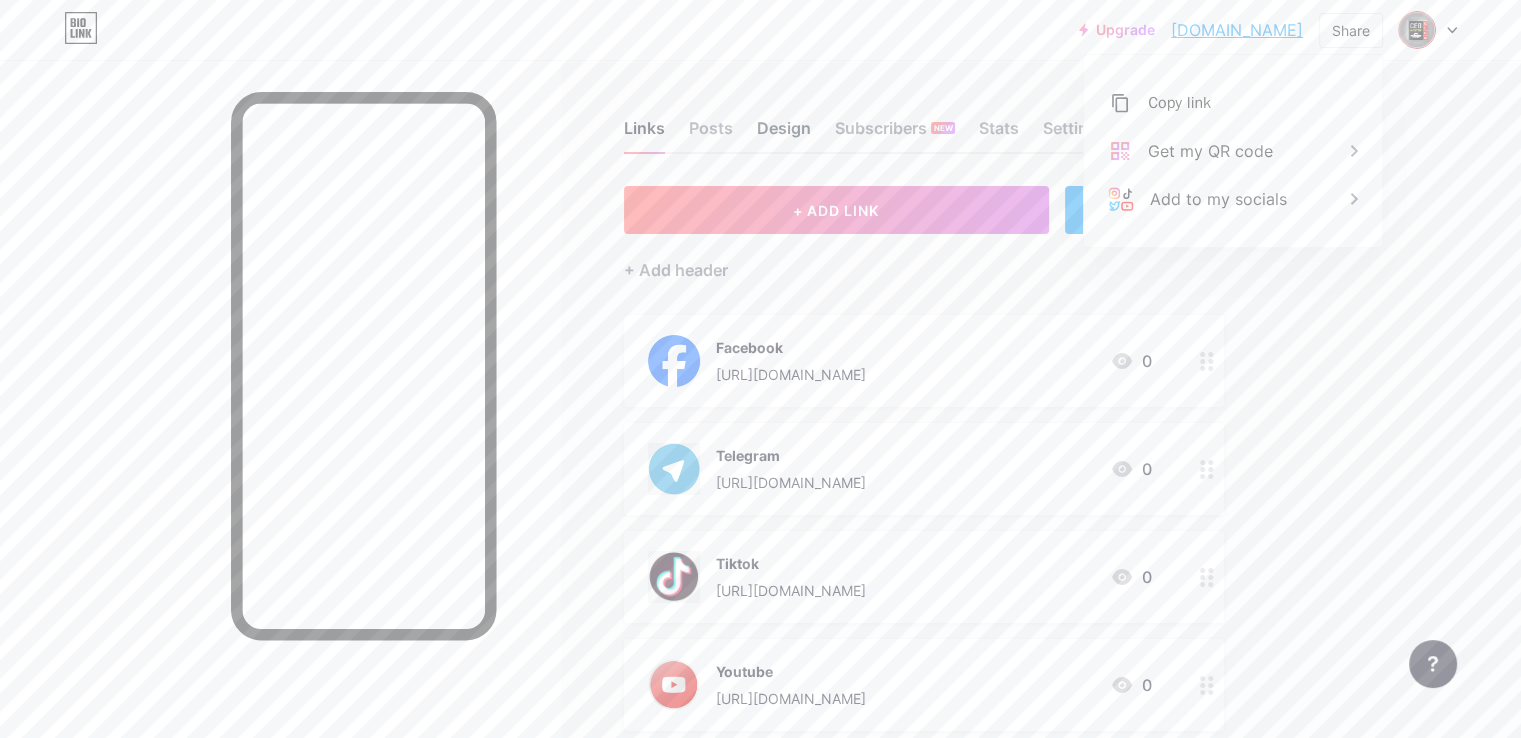 click on "Design" at bounding box center [784, 134] 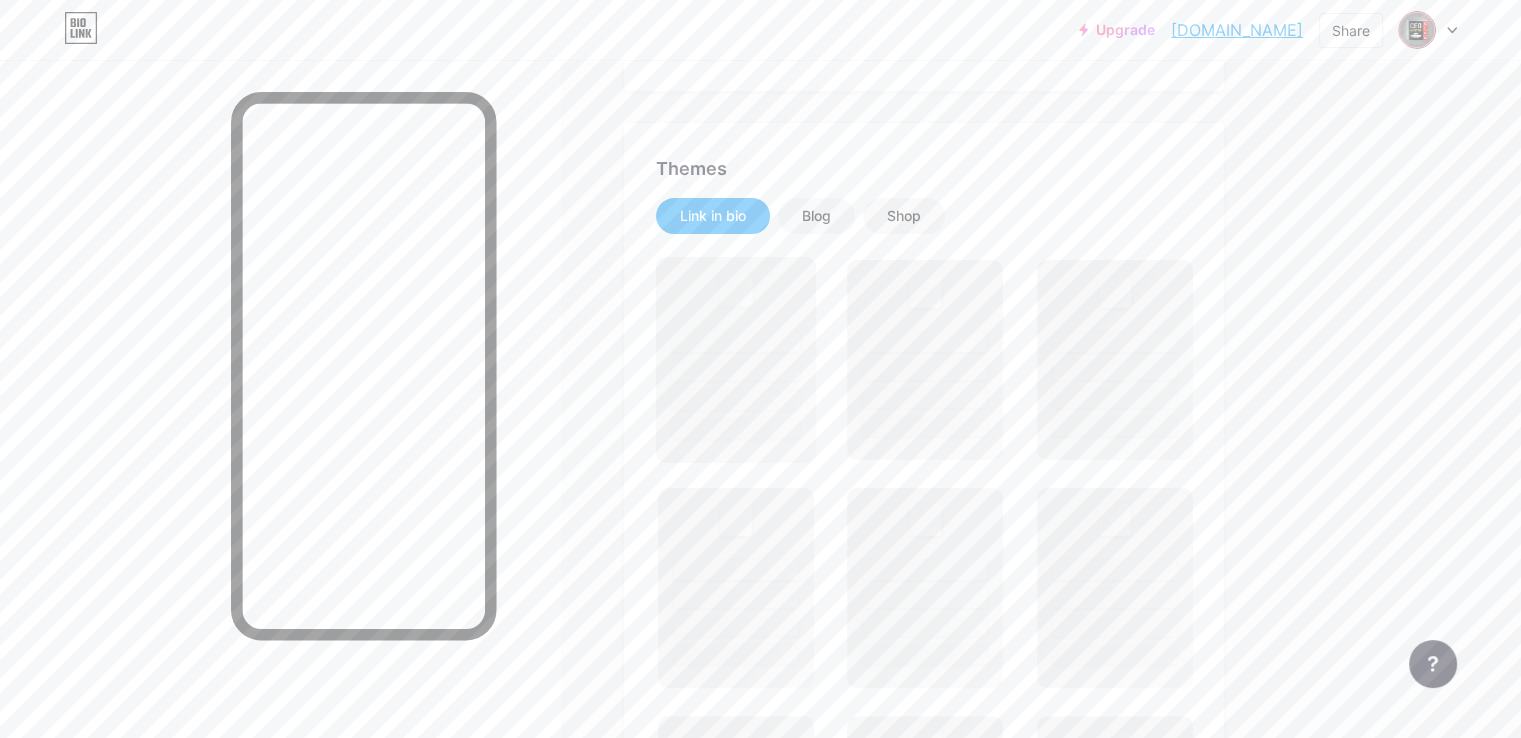 scroll, scrollTop: 400, scrollLeft: 0, axis: vertical 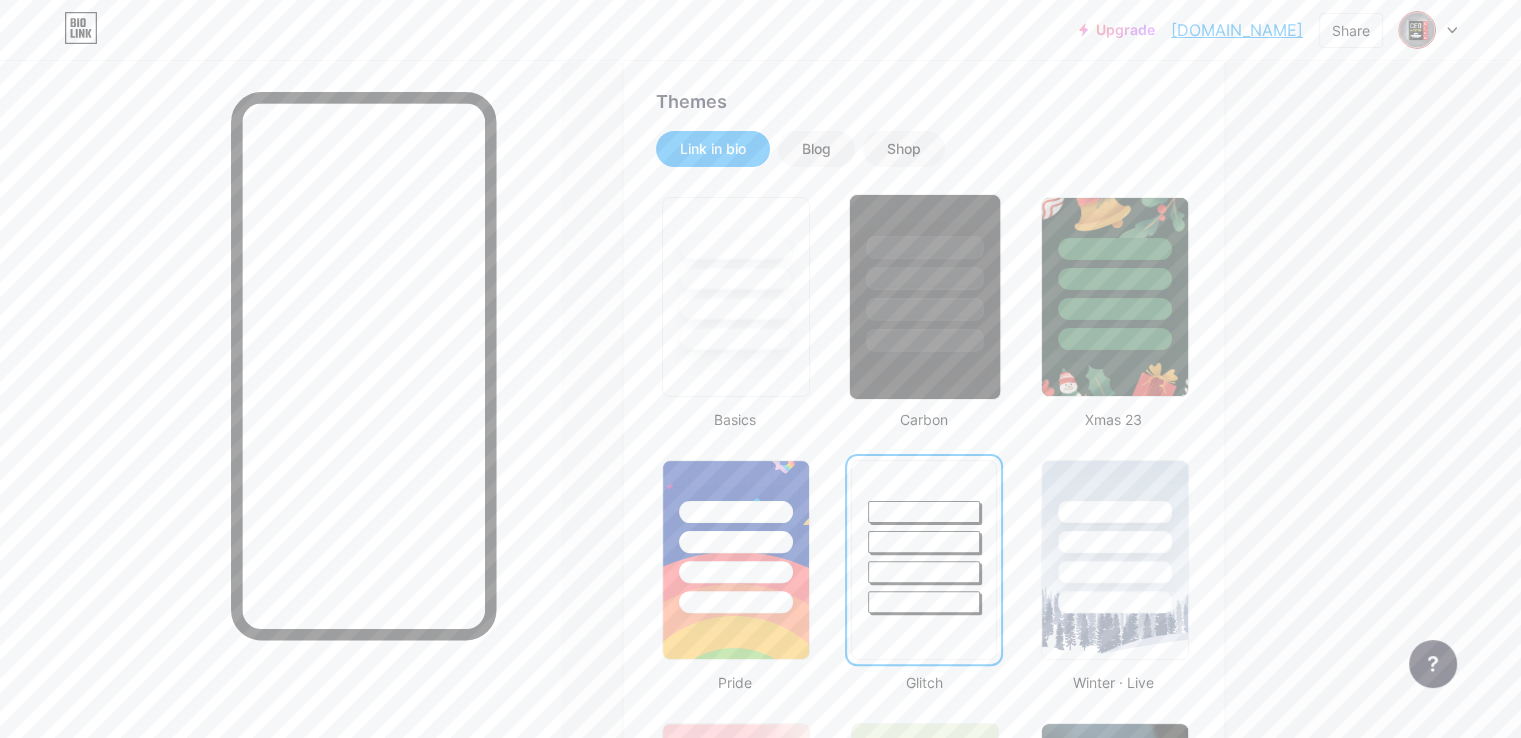 click at bounding box center (925, 297) 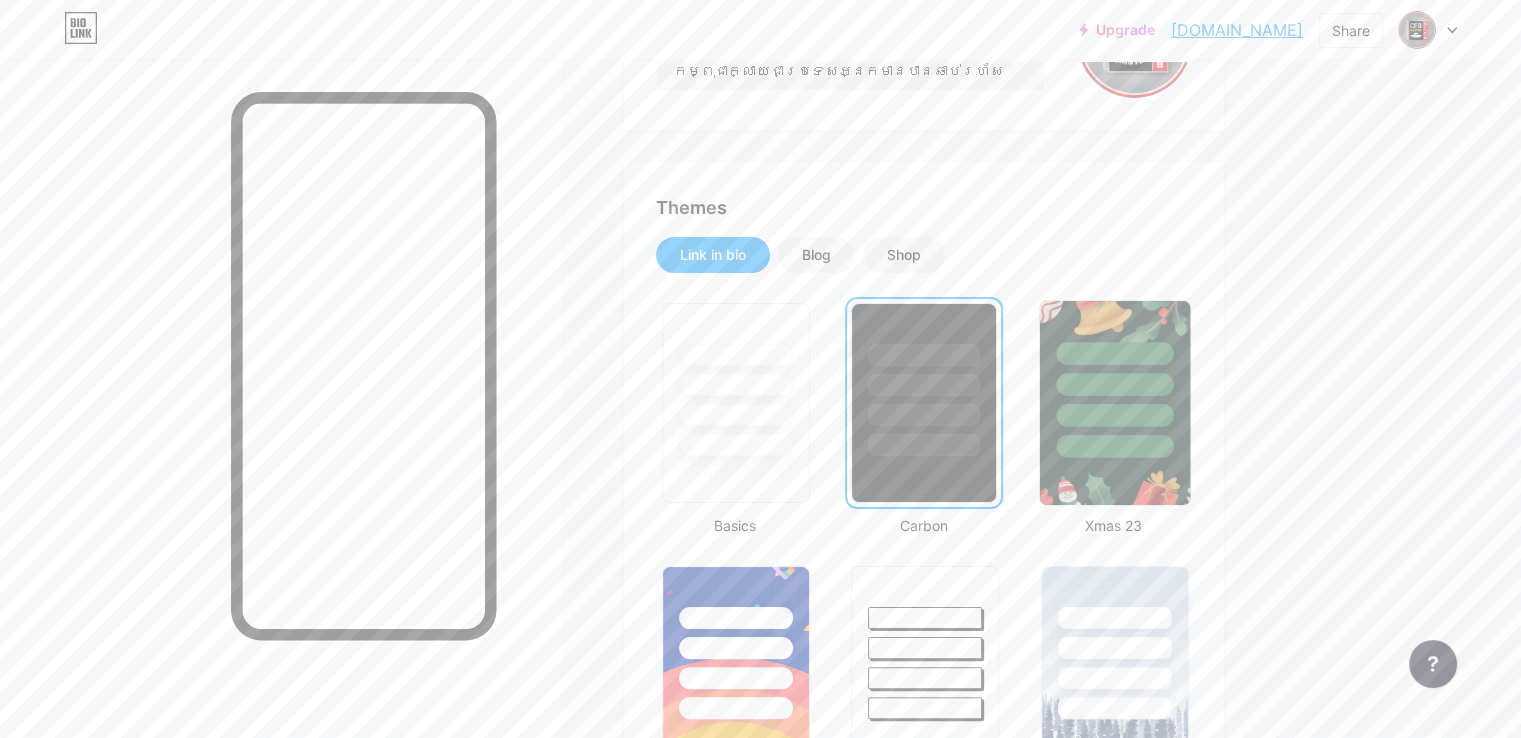 scroll, scrollTop: 400, scrollLeft: 0, axis: vertical 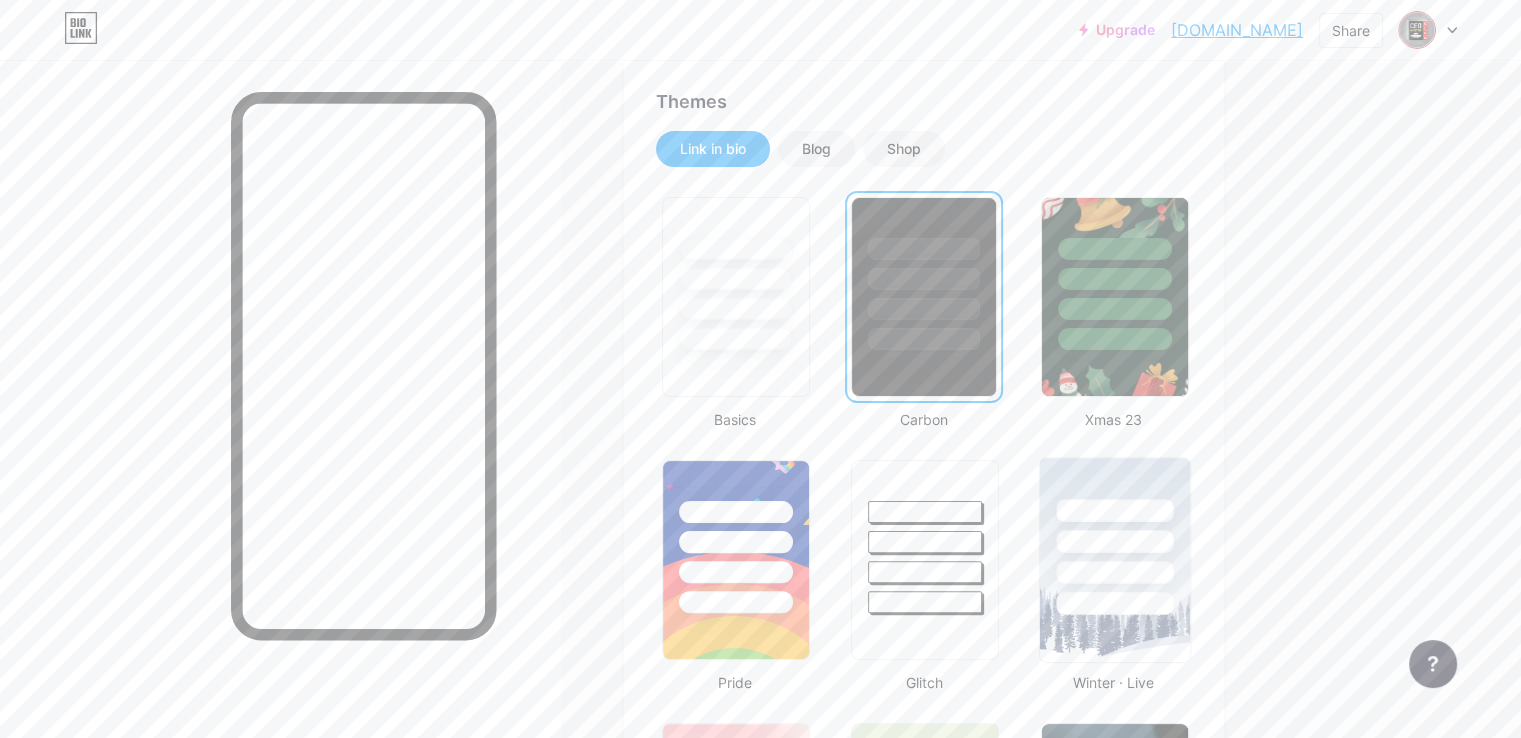 click at bounding box center (1114, 541) 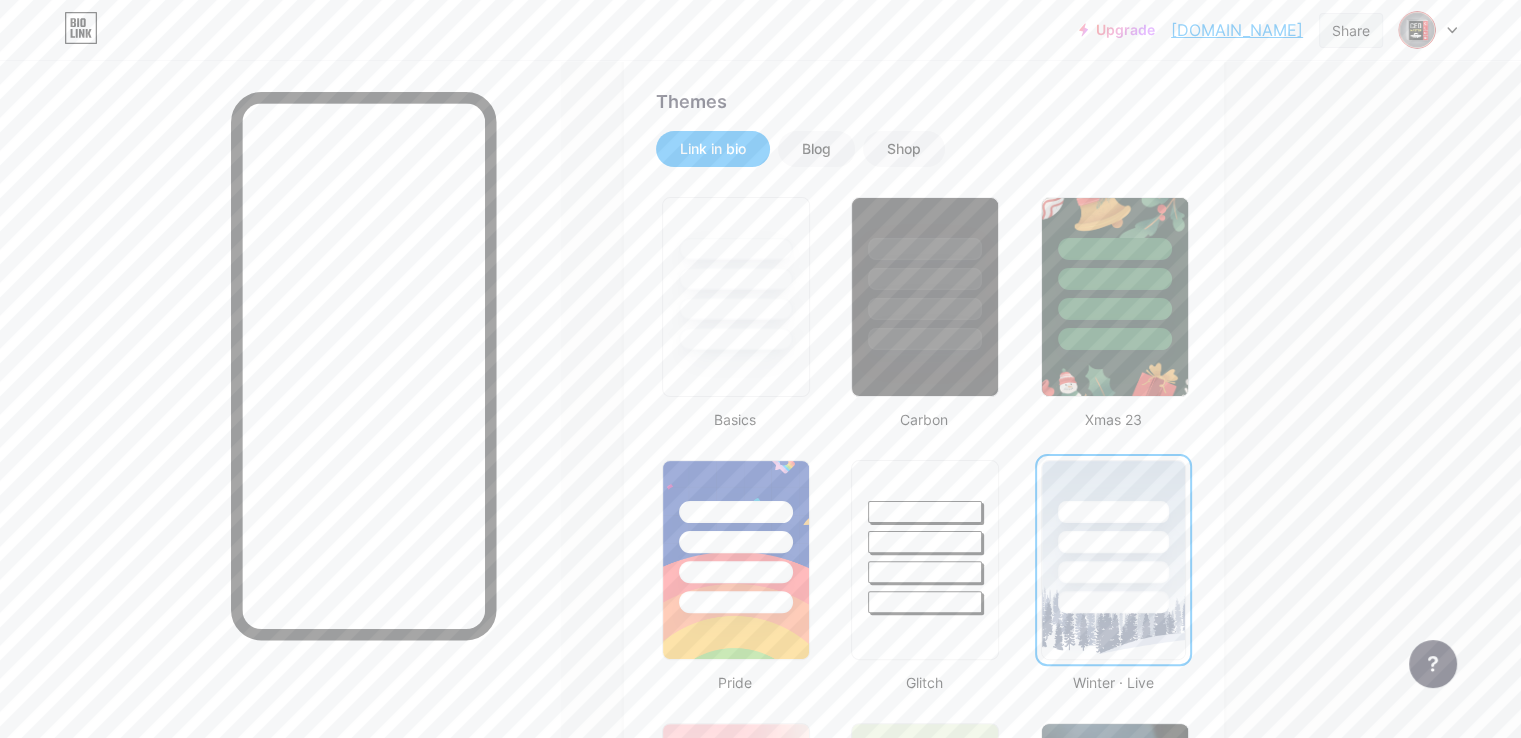 click on "Share" at bounding box center (1351, 30) 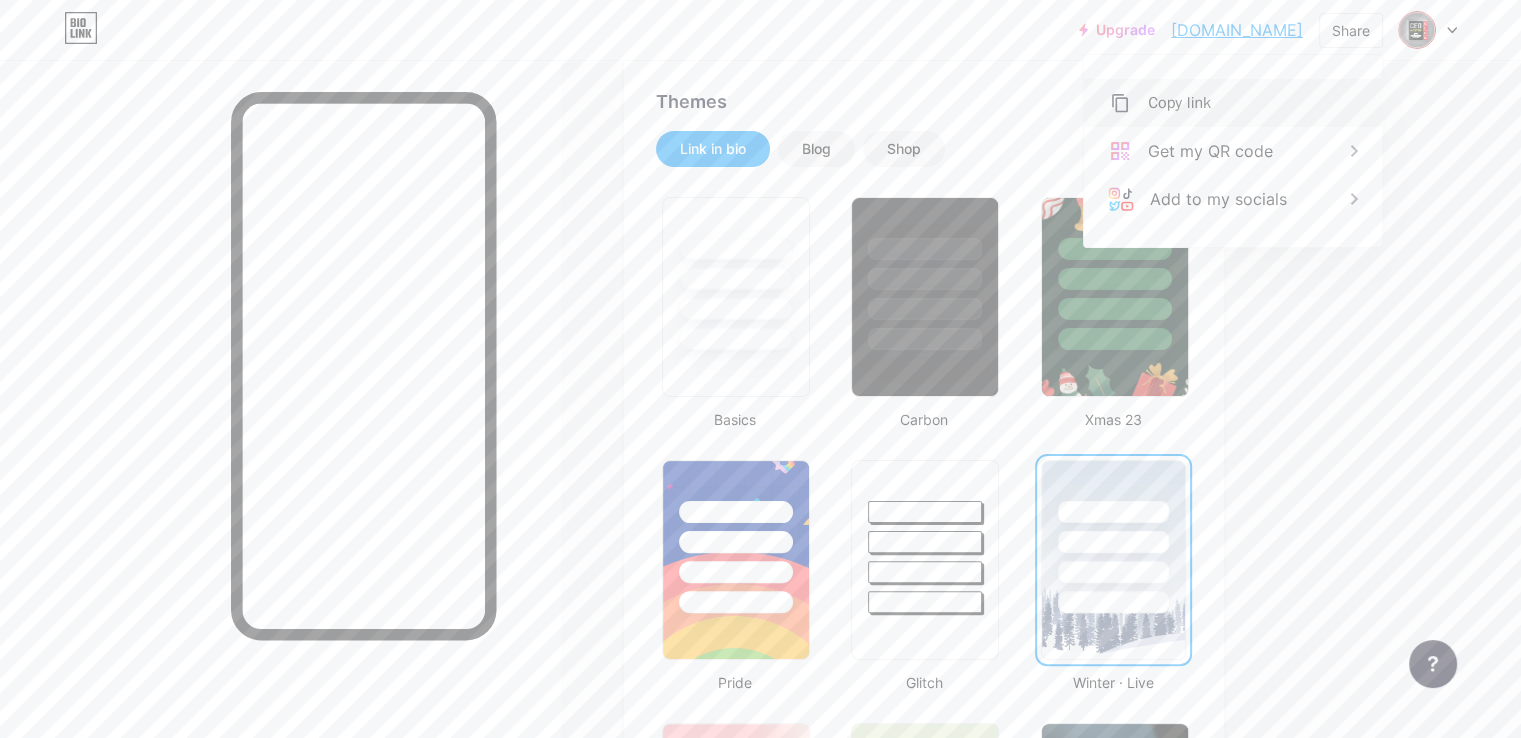click on "Copy link" at bounding box center (1179, 103) 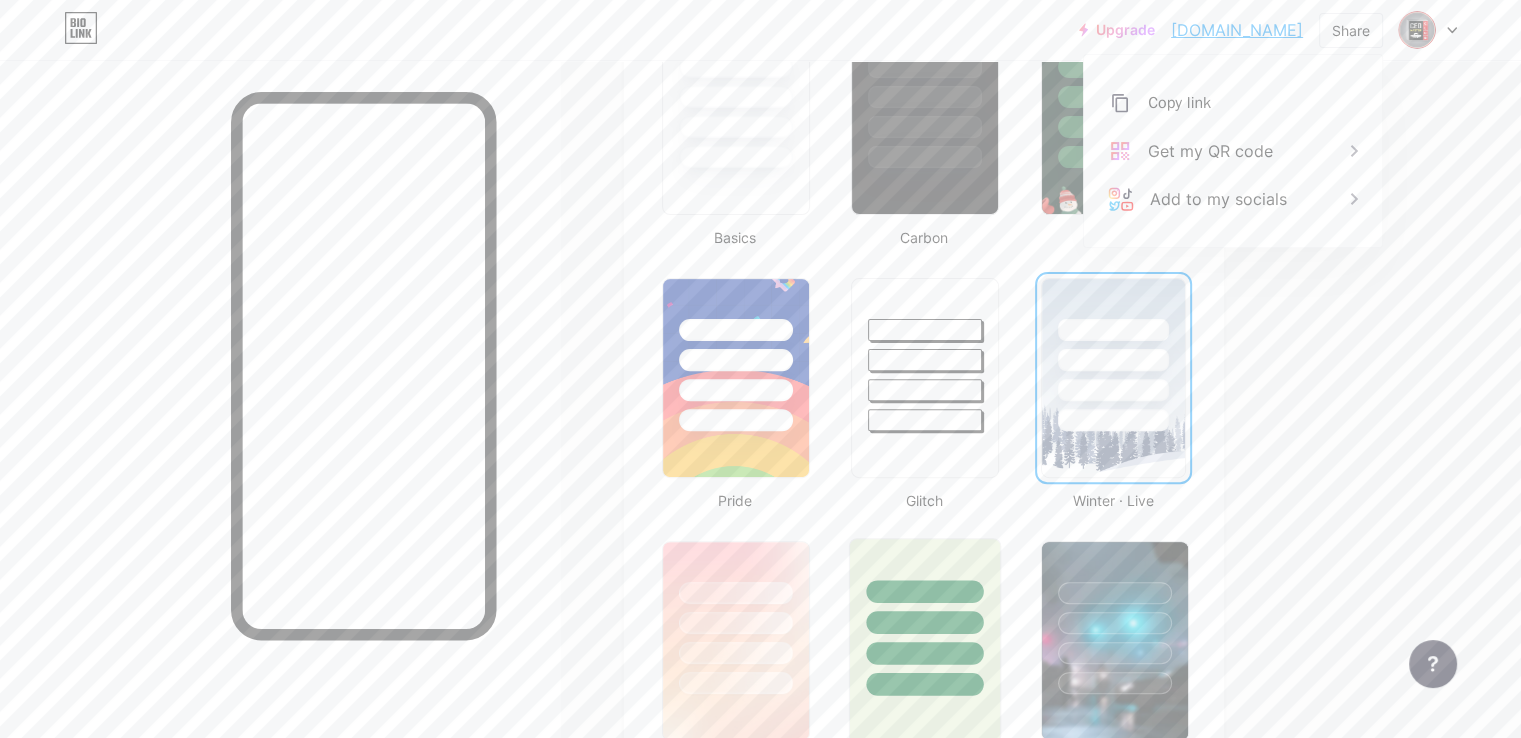 scroll, scrollTop: 700, scrollLeft: 0, axis: vertical 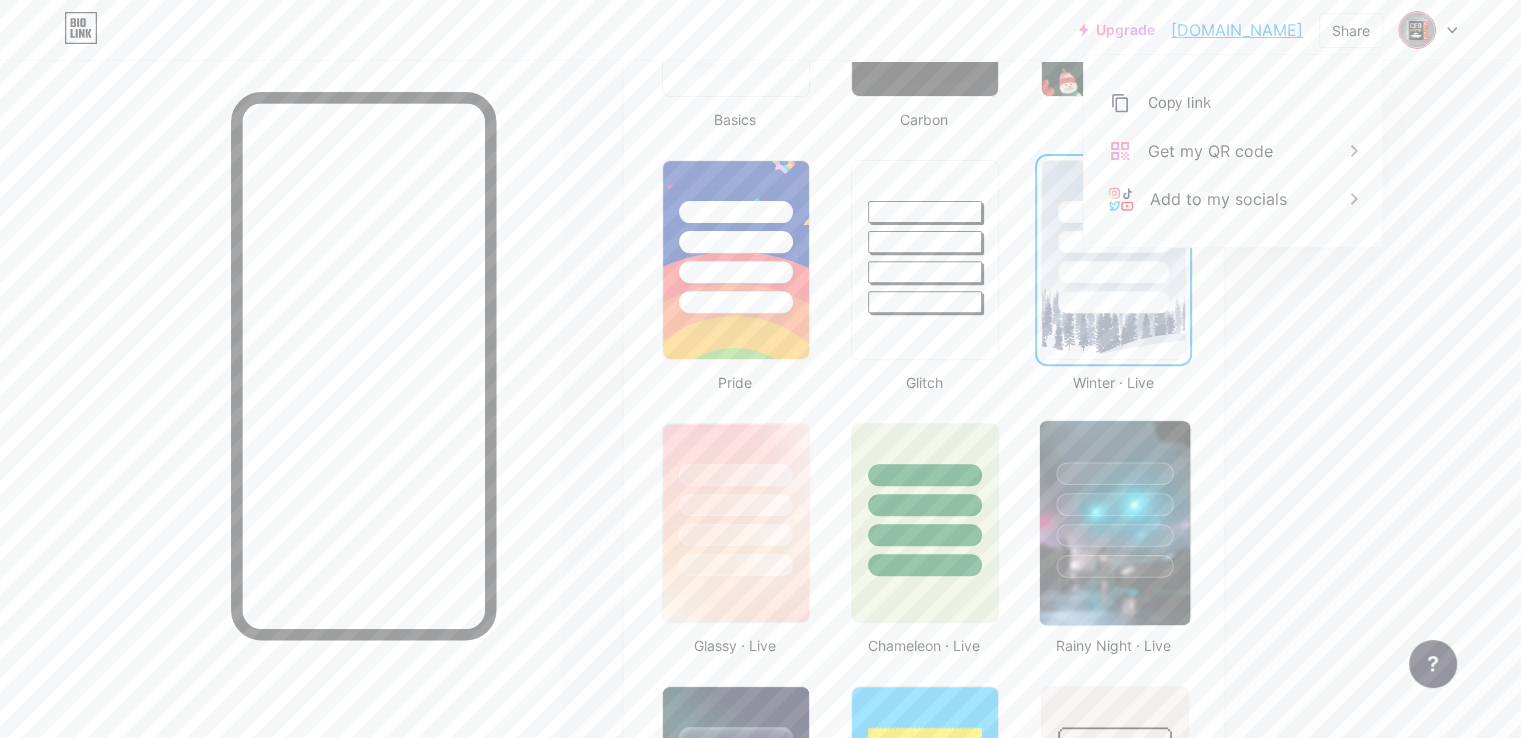 click at bounding box center (1114, 566) 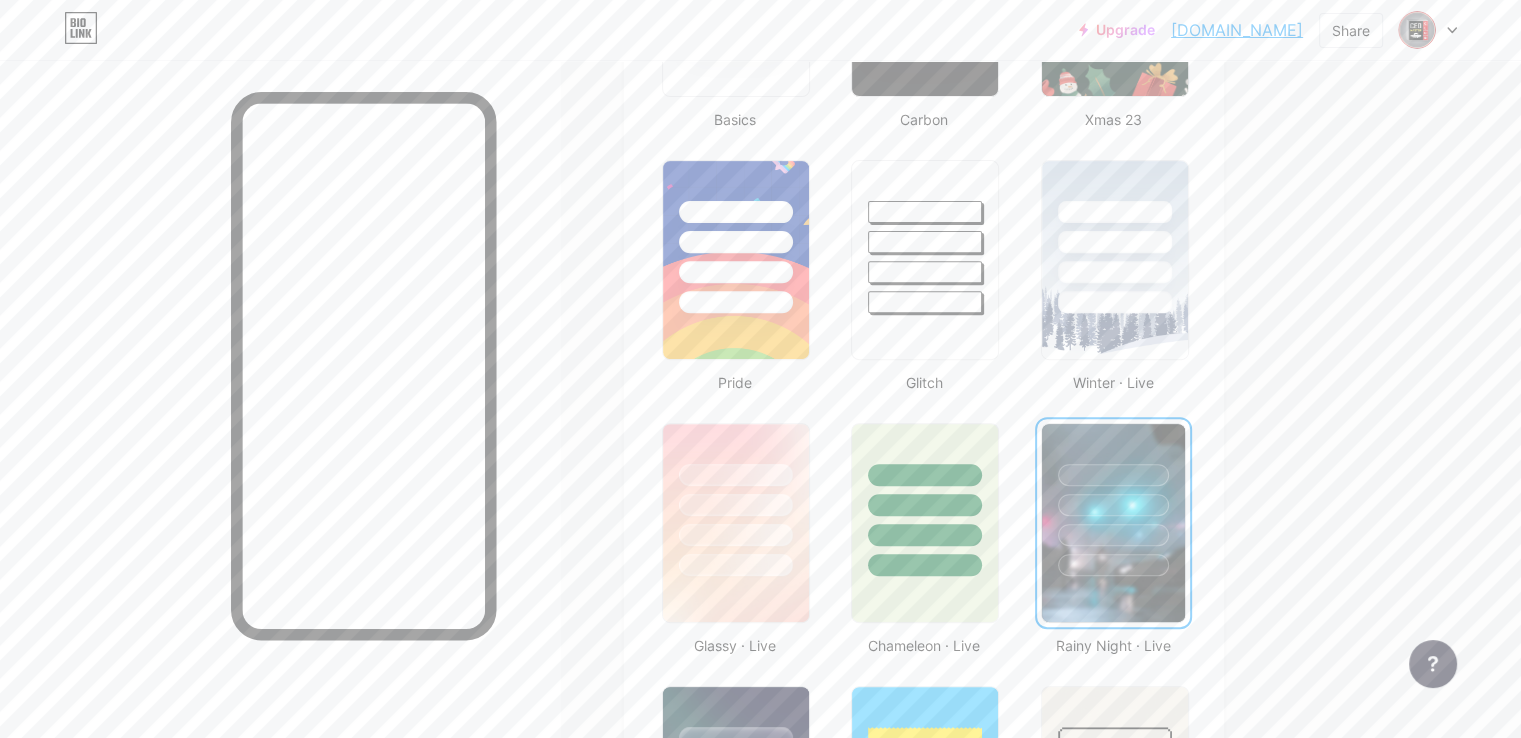 scroll, scrollTop: 600, scrollLeft: 0, axis: vertical 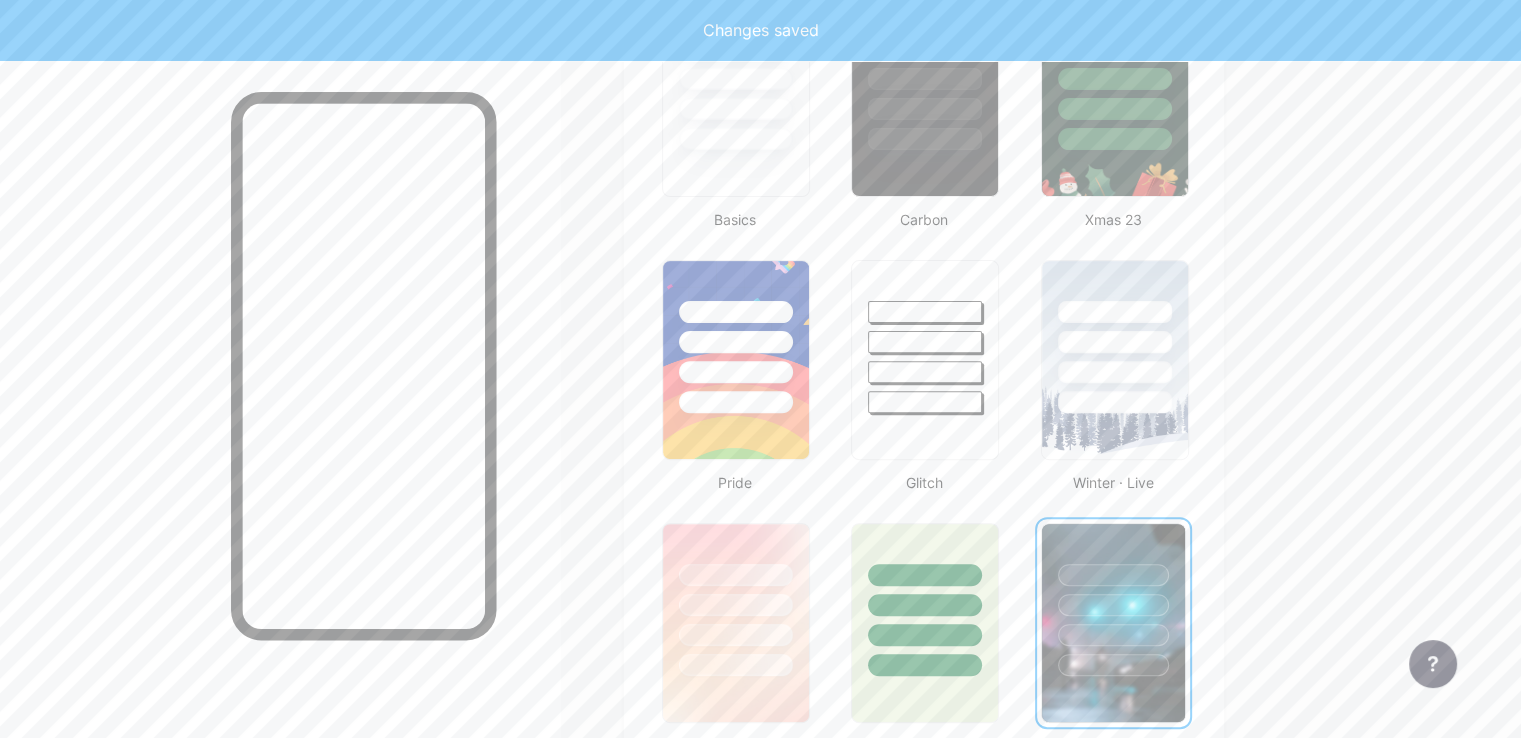 click at bounding box center [1113, 600] 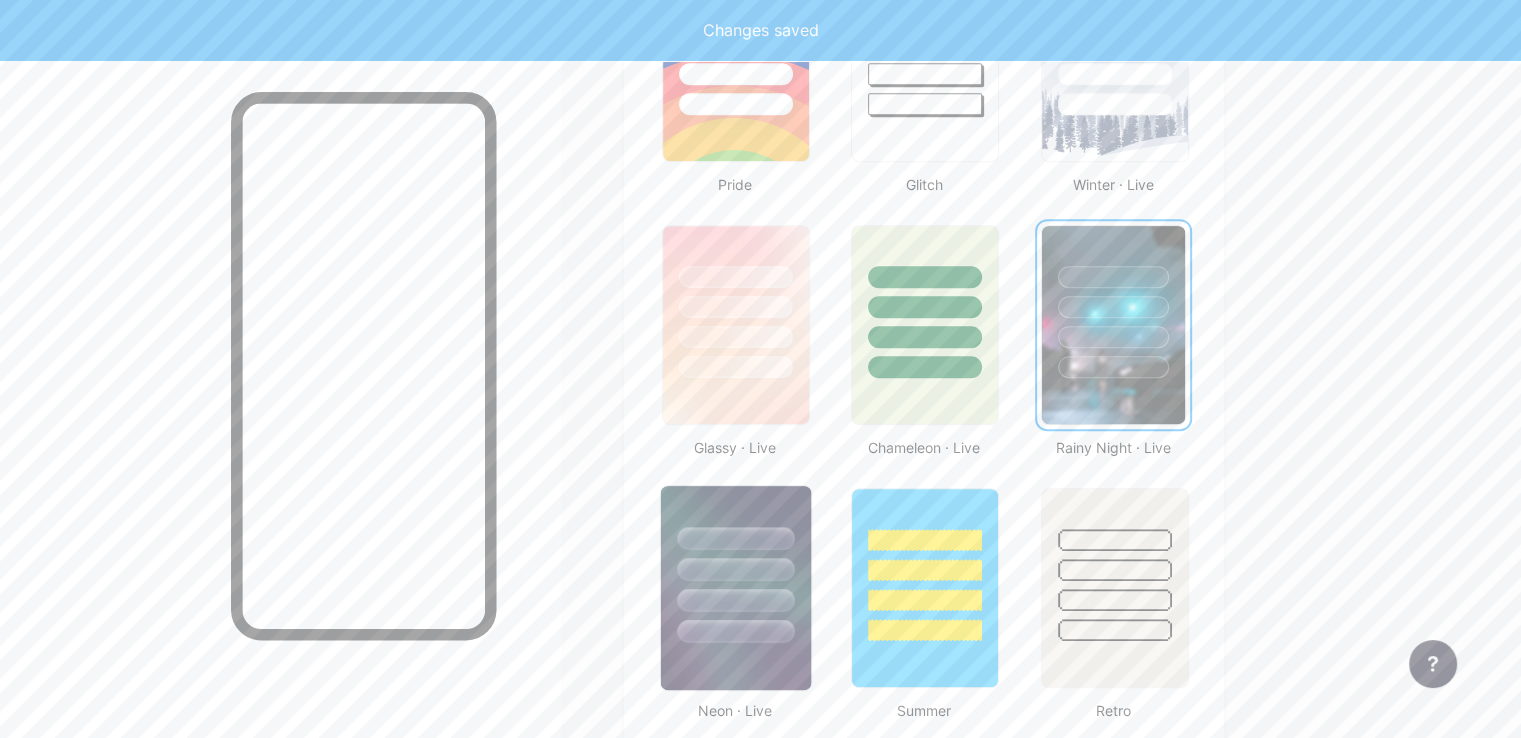 scroll, scrollTop: 900, scrollLeft: 0, axis: vertical 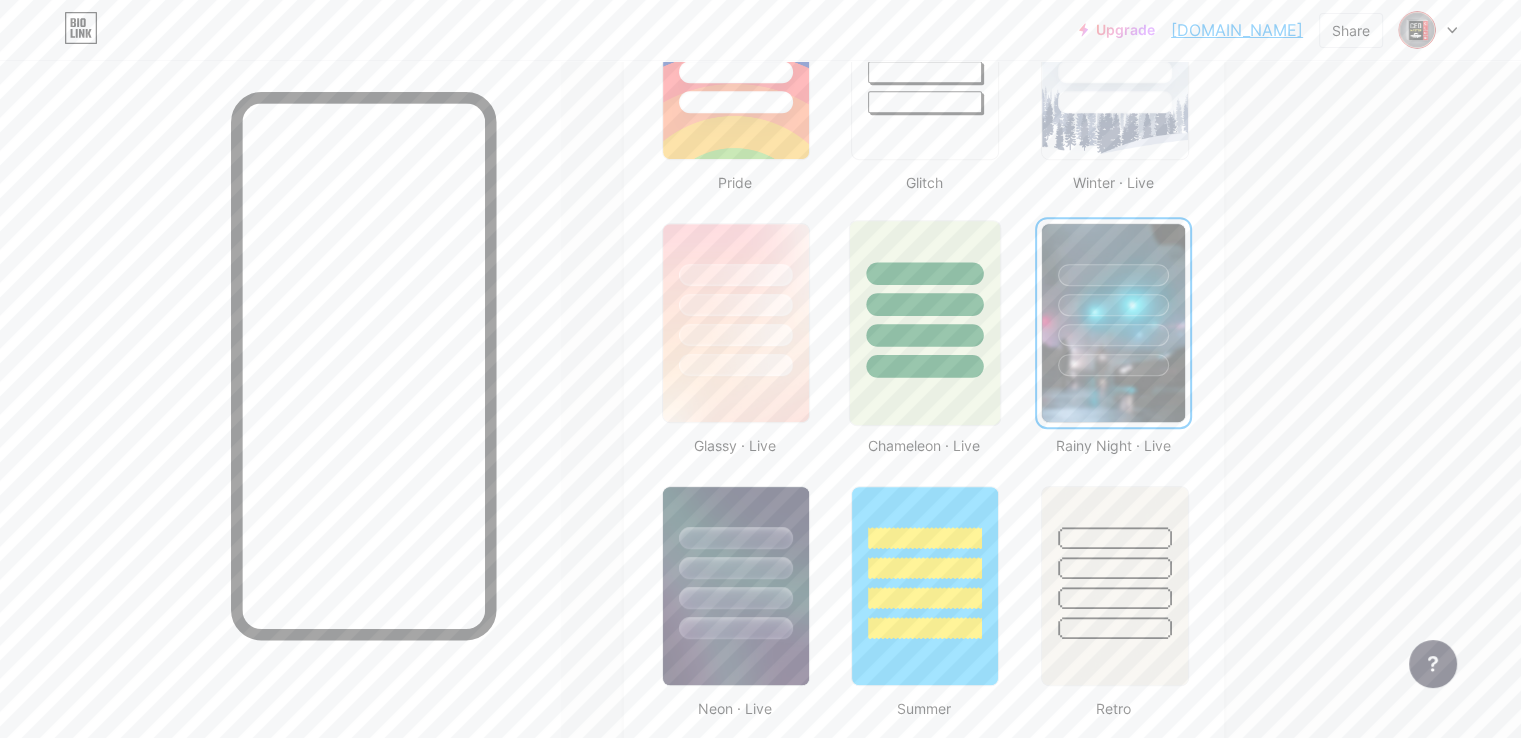 click at bounding box center [925, 323] 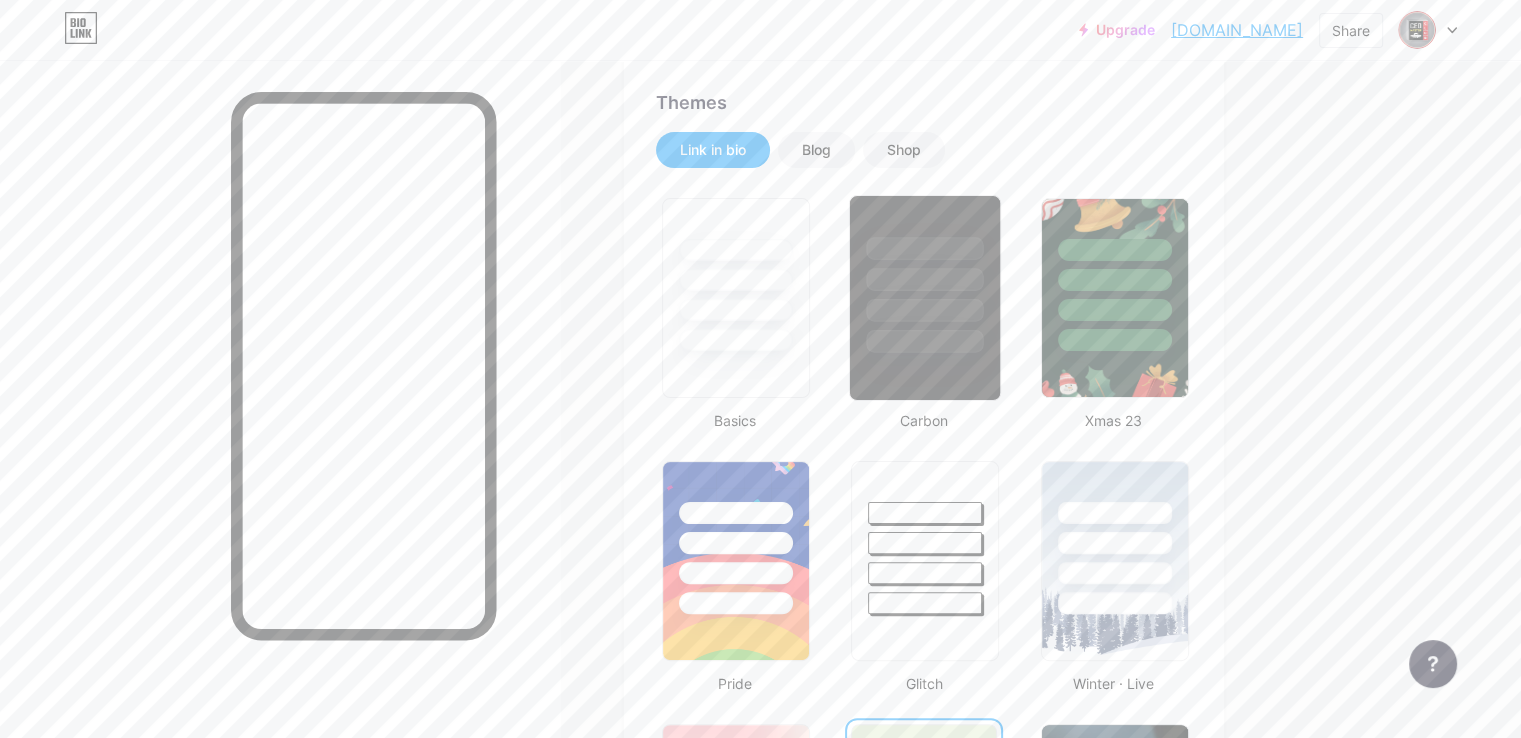 scroll, scrollTop: 400, scrollLeft: 0, axis: vertical 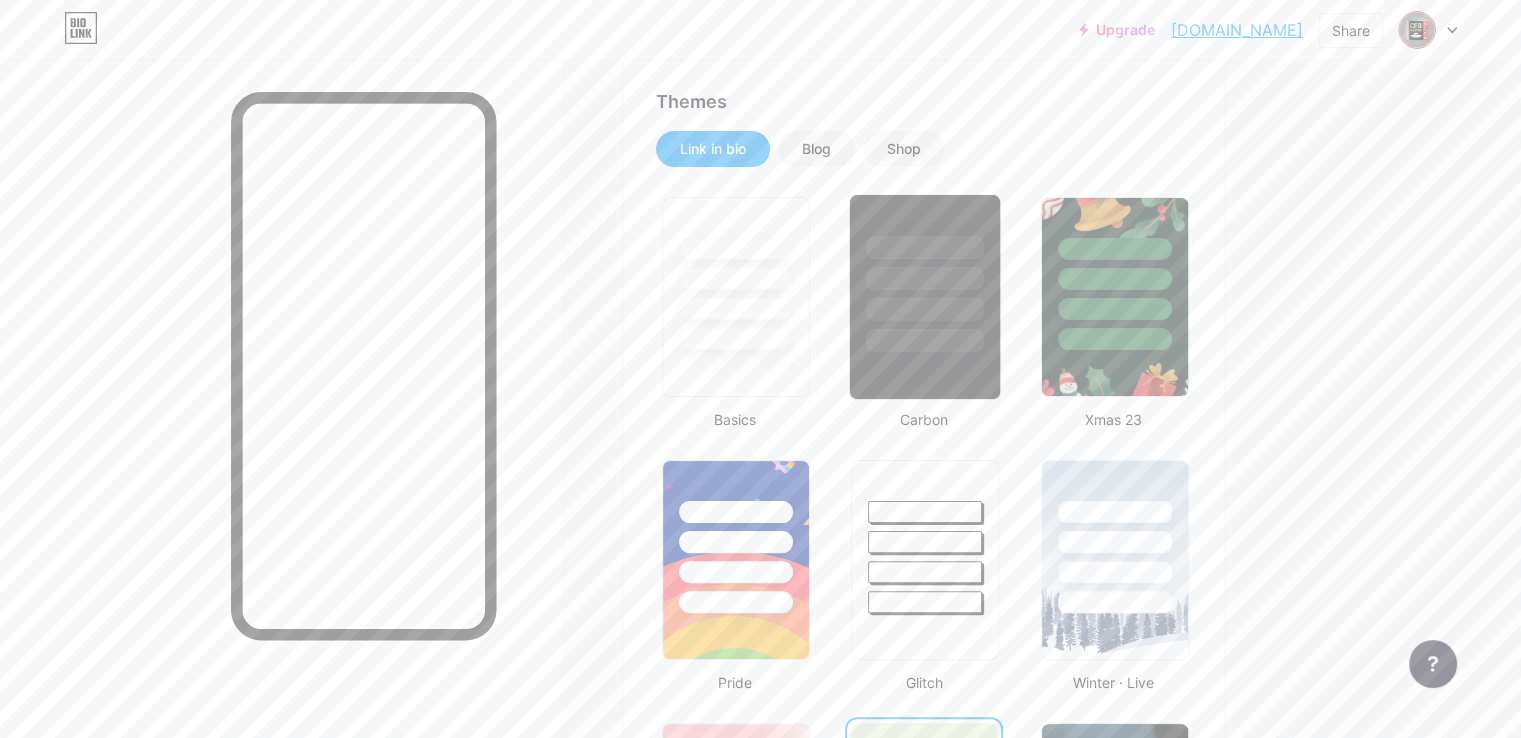 click at bounding box center [925, 297] 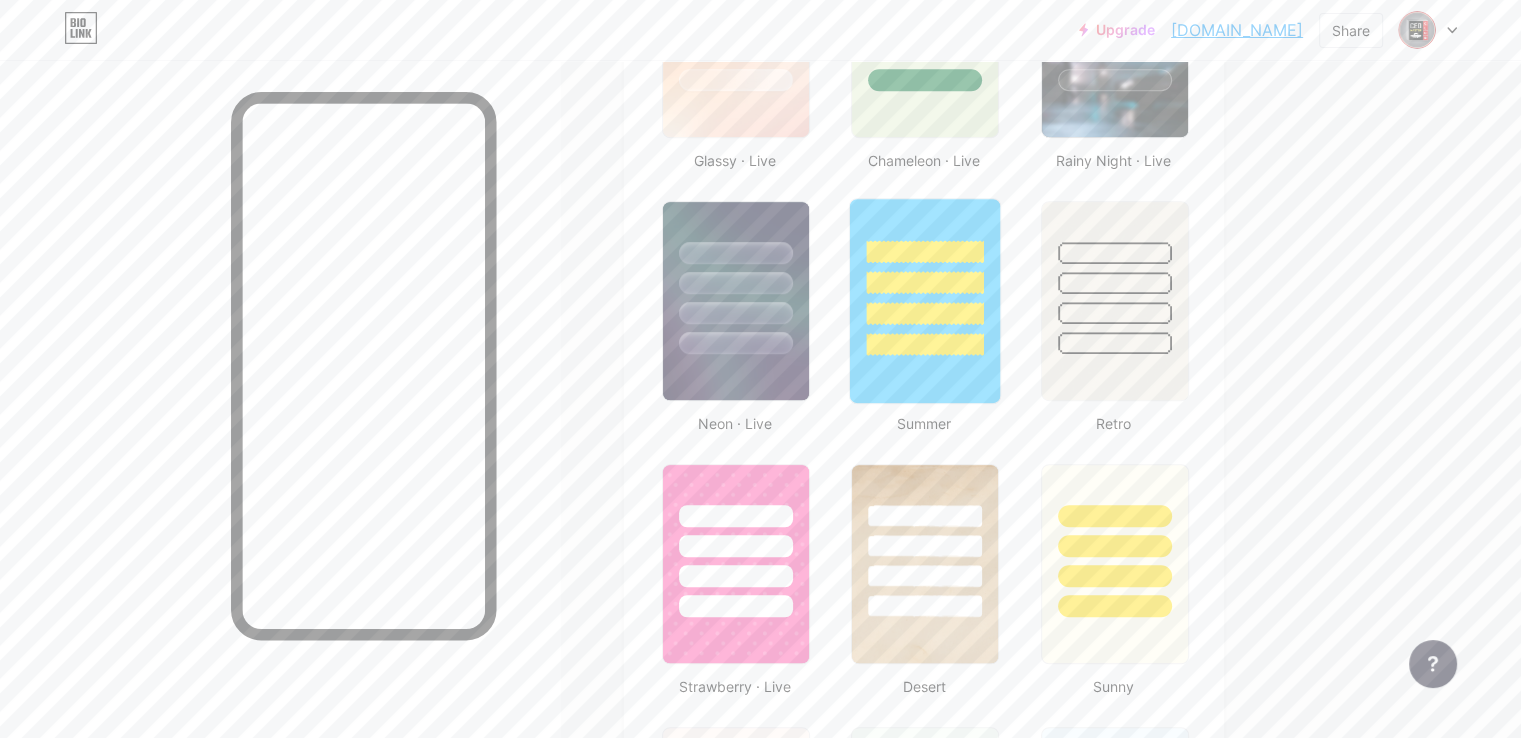 scroll, scrollTop: 1300, scrollLeft: 0, axis: vertical 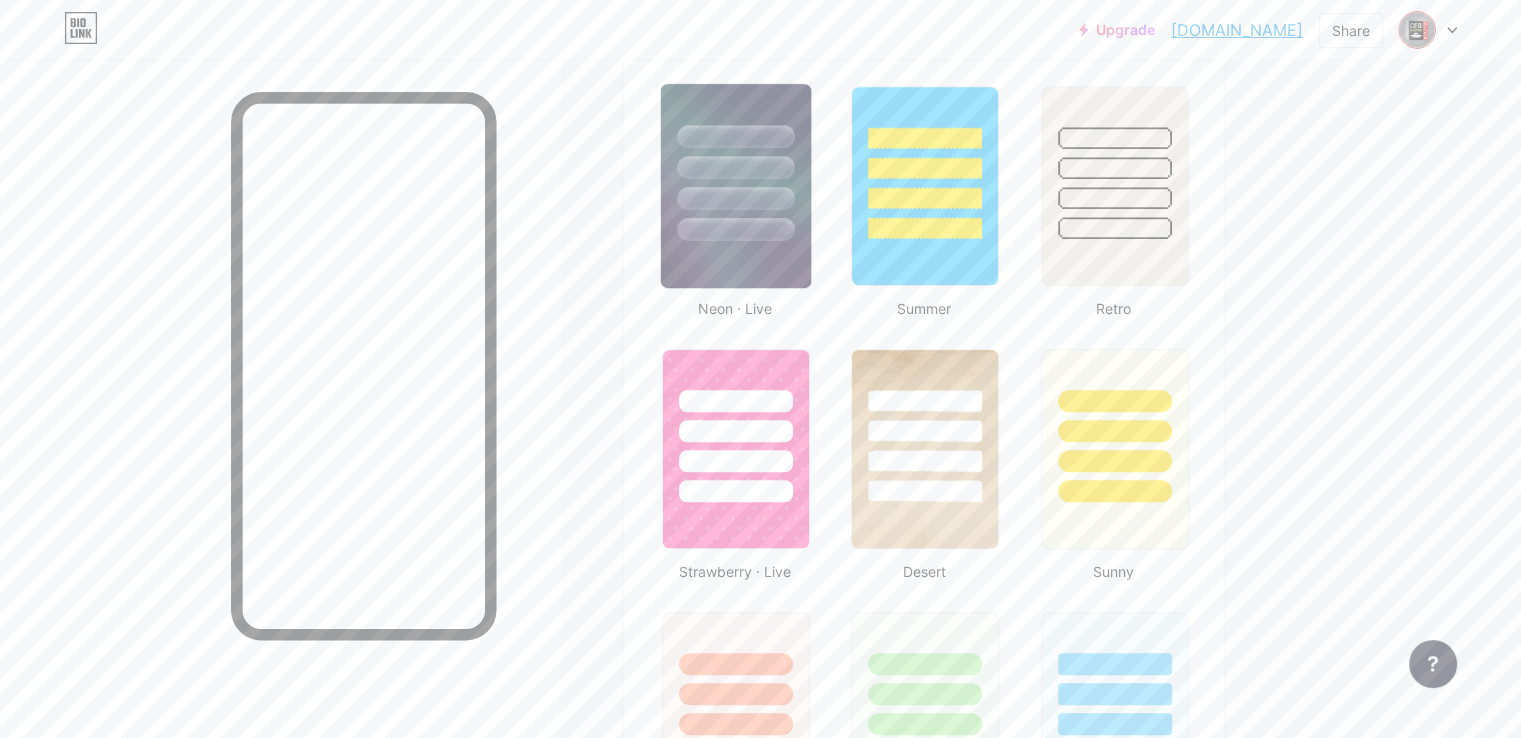 click at bounding box center [736, 186] 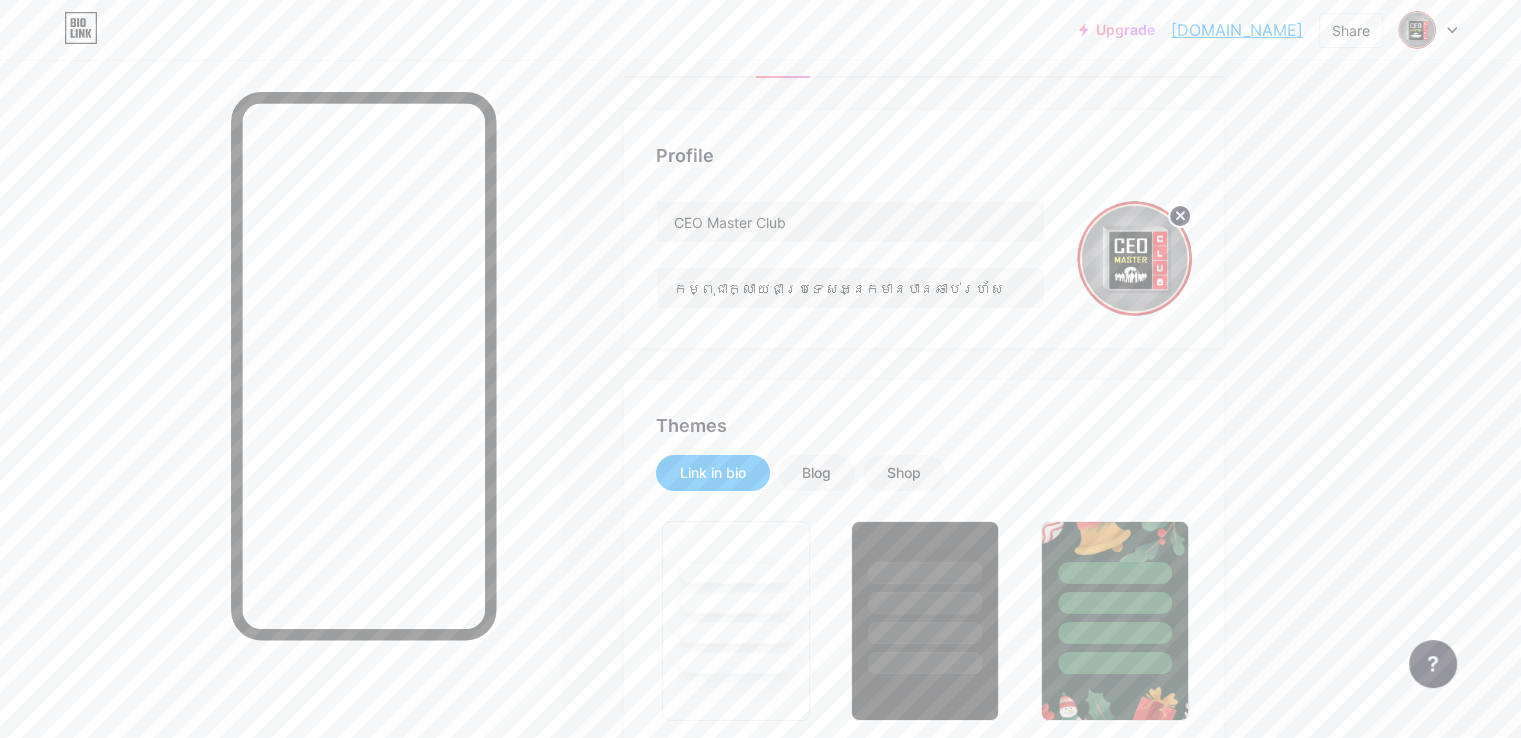 scroll, scrollTop: 0, scrollLeft: 0, axis: both 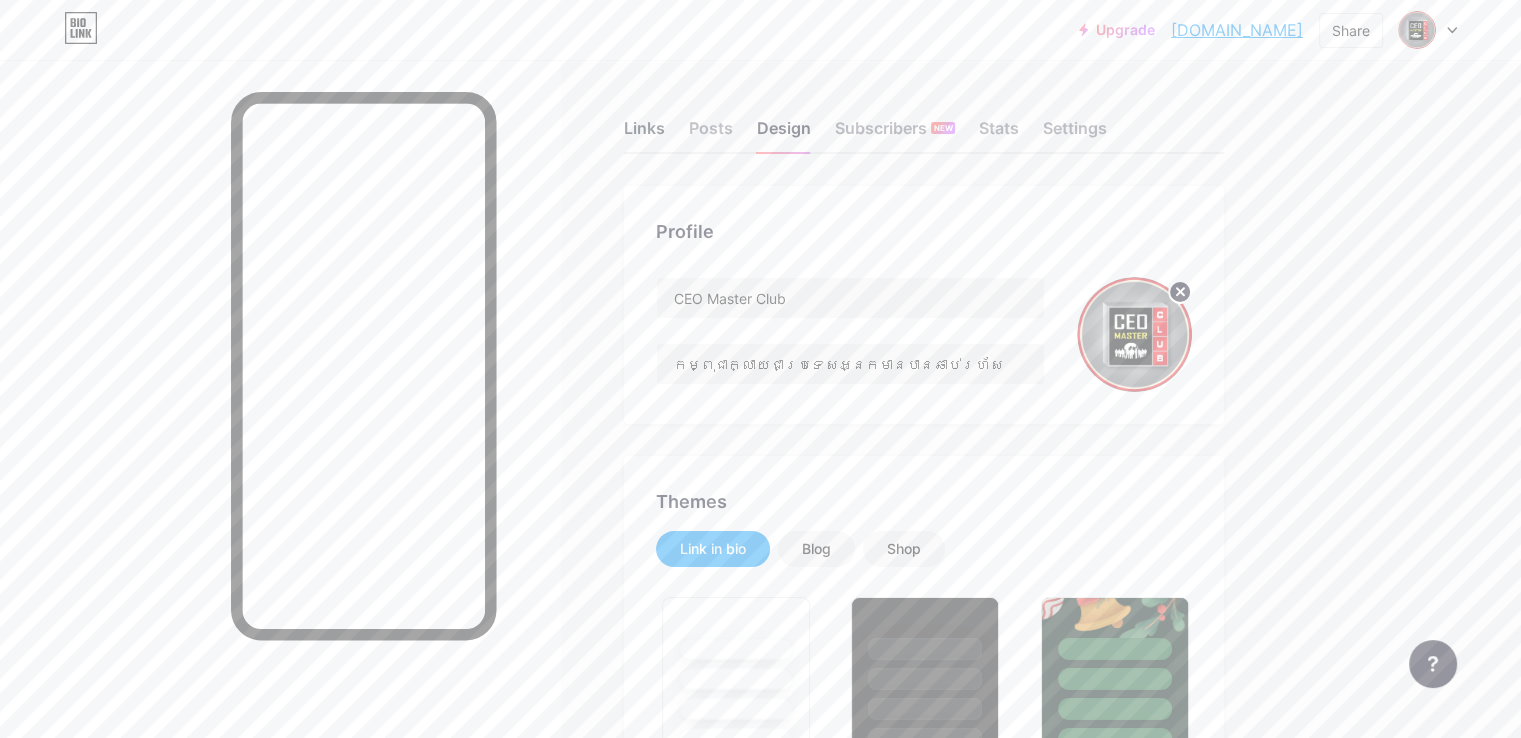 click on "Links" at bounding box center [644, 134] 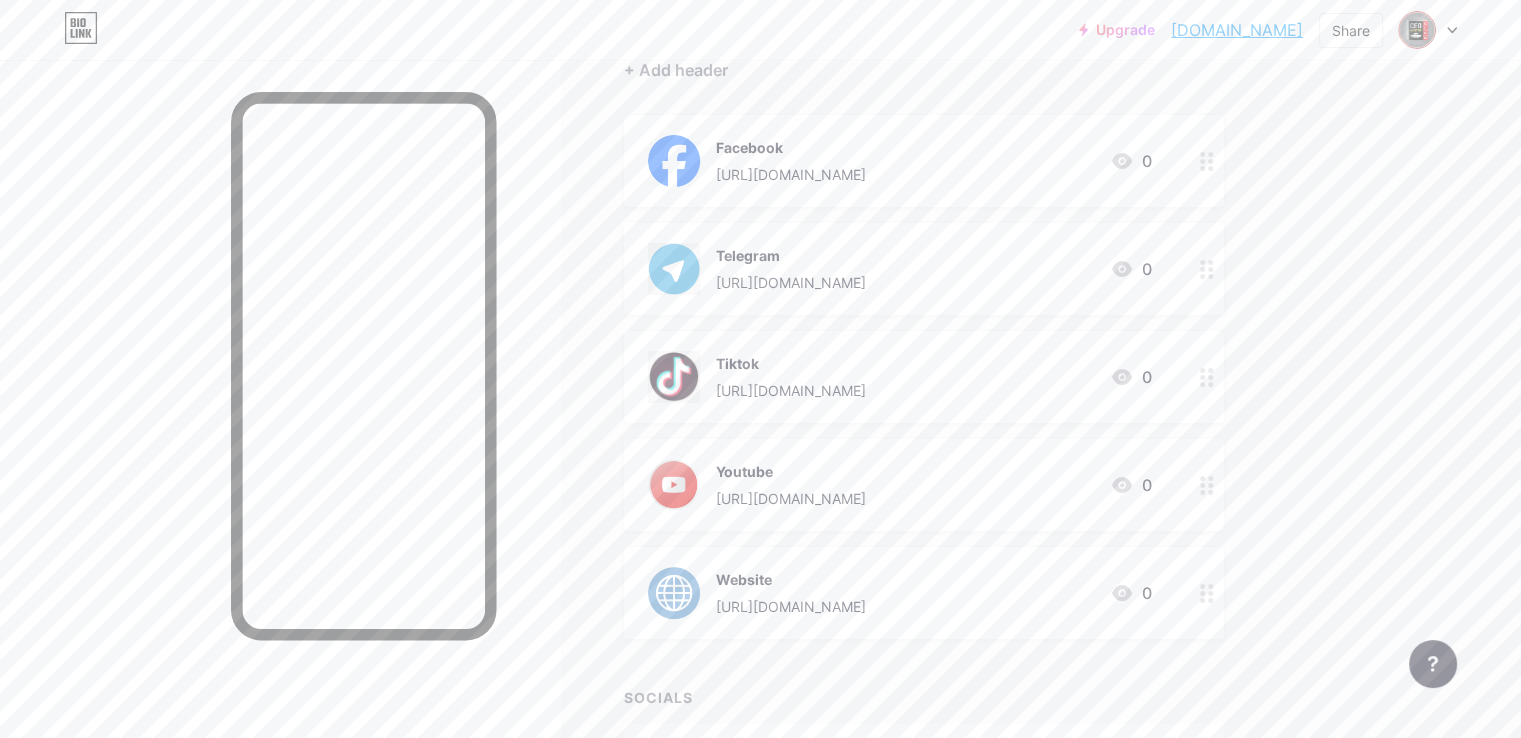 scroll, scrollTop: 0, scrollLeft: 0, axis: both 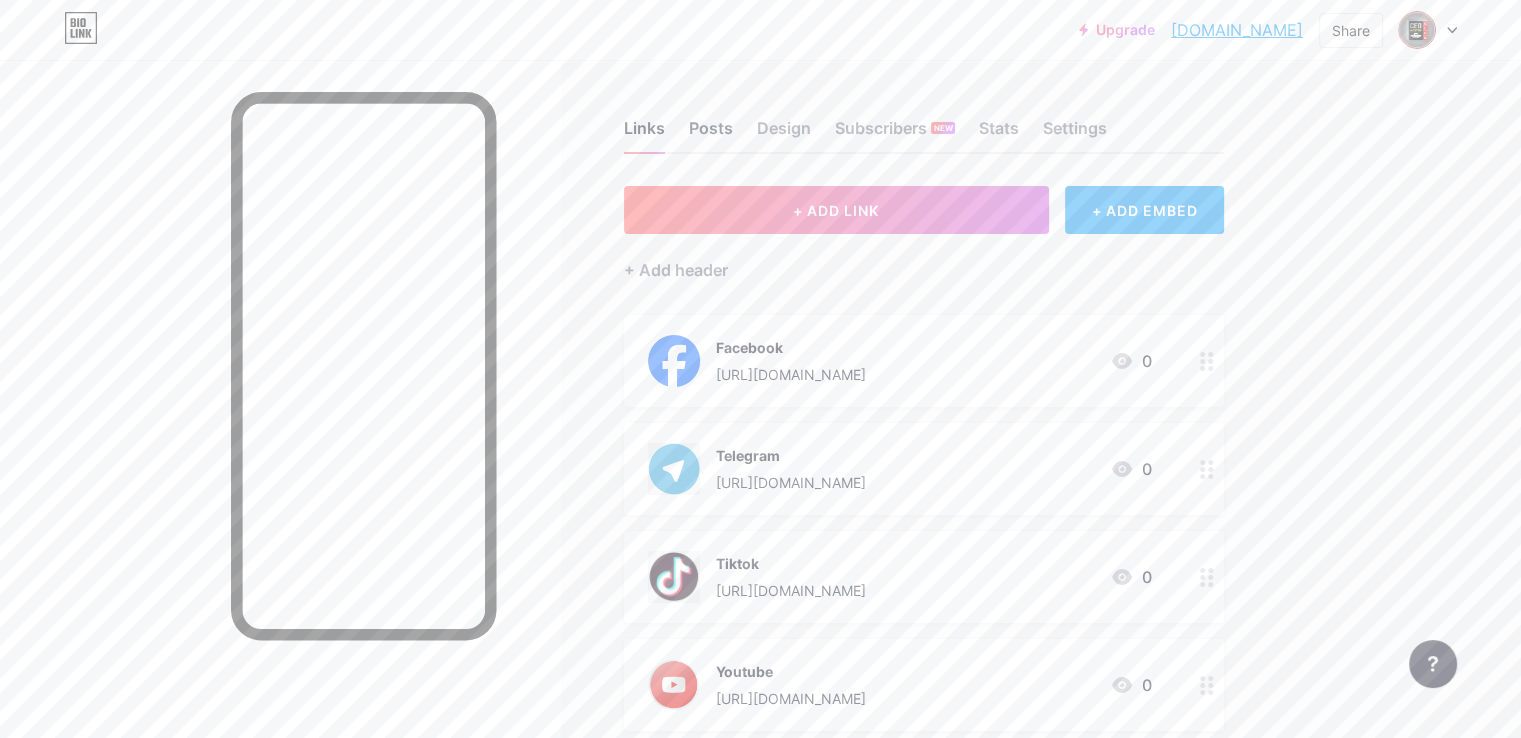 click on "Posts" at bounding box center (711, 134) 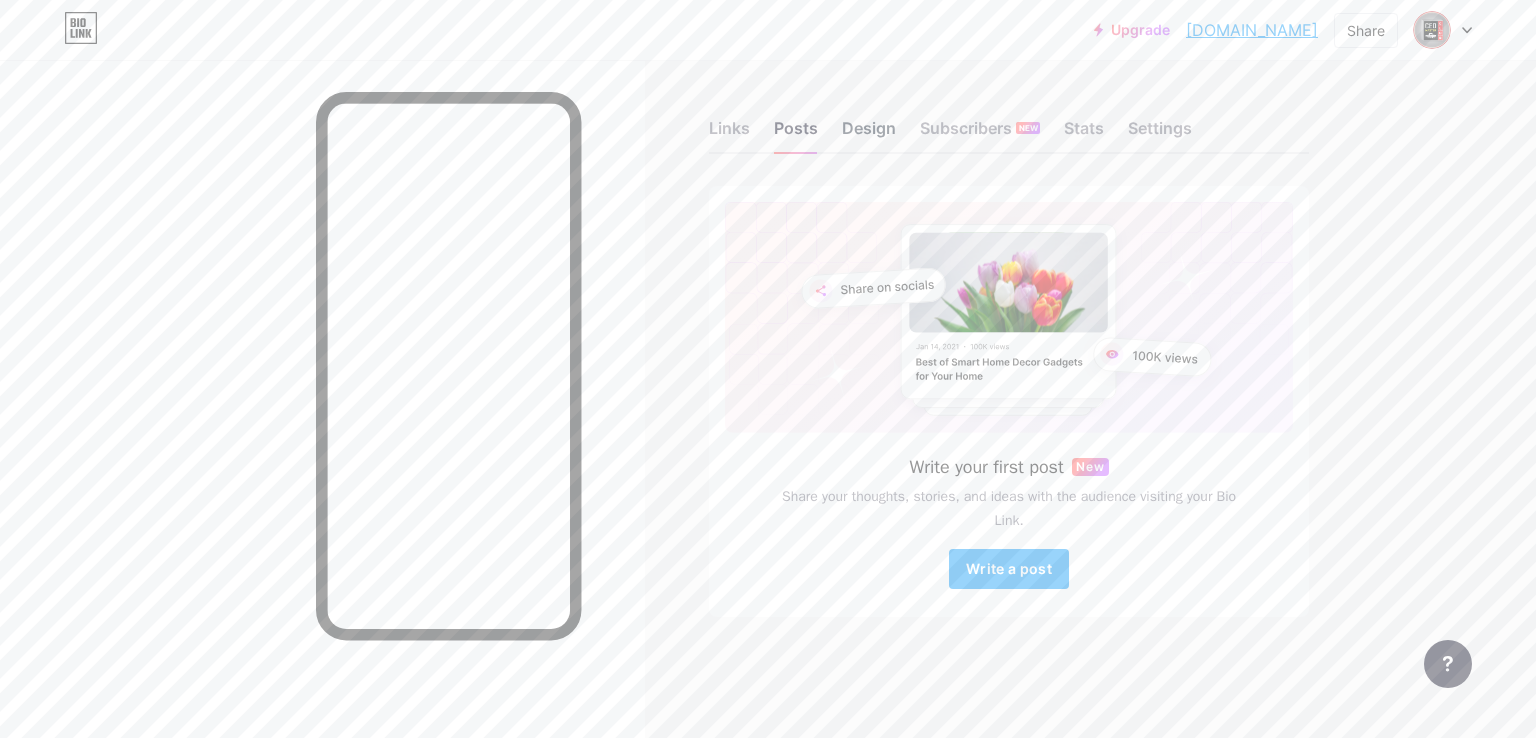 click on "Design" at bounding box center (869, 134) 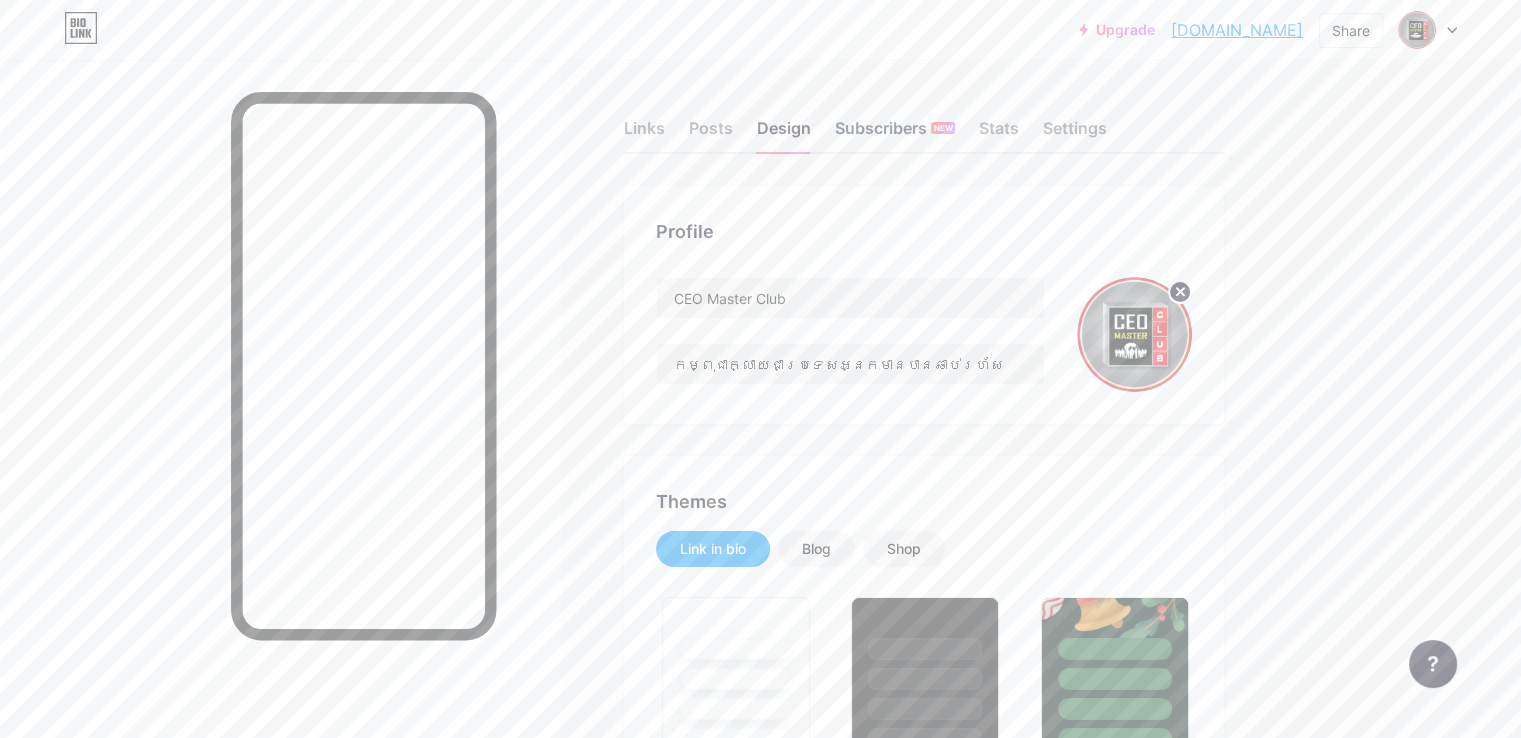 click on "Subscribers
NEW" at bounding box center [895, 134] 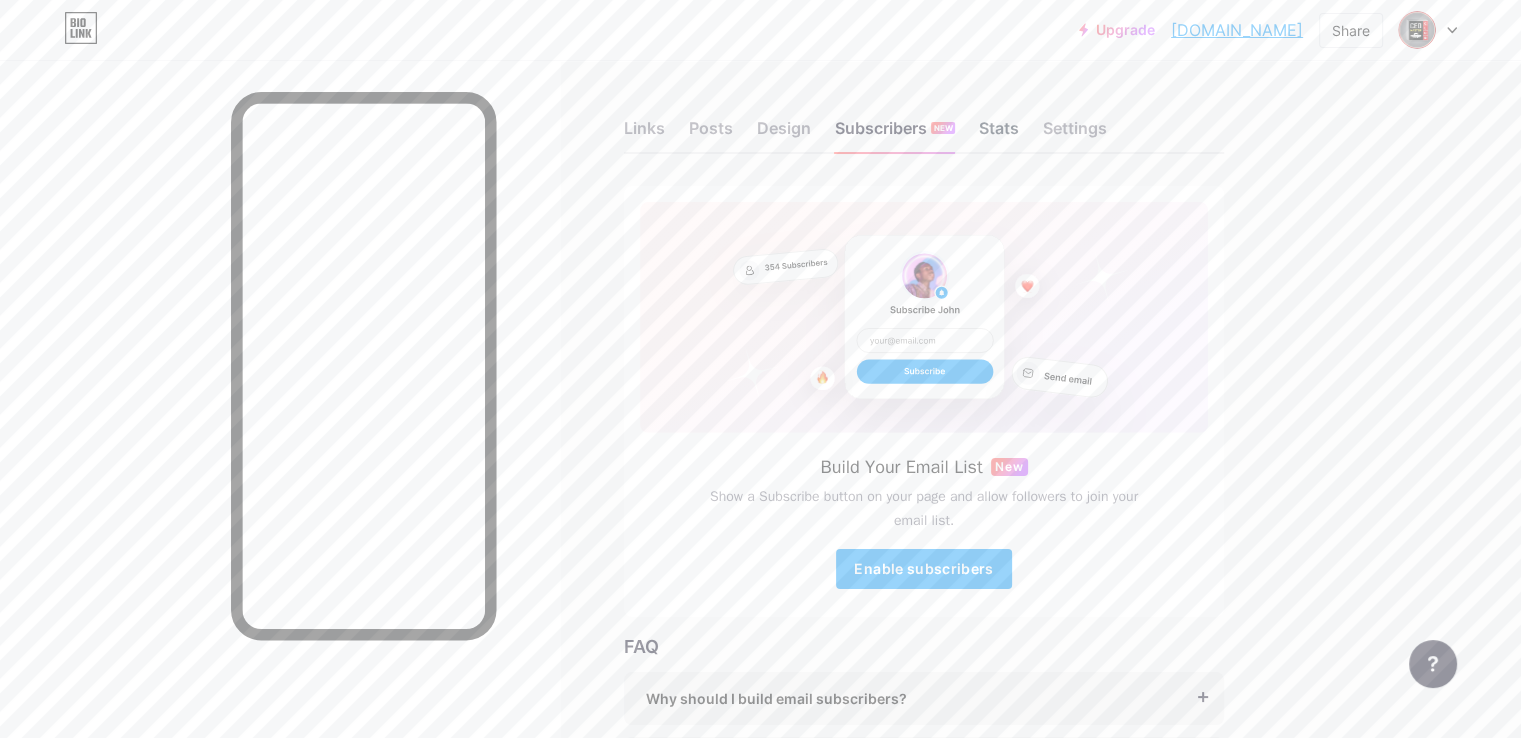 click on "Stats" at bounding box center (999, 134) 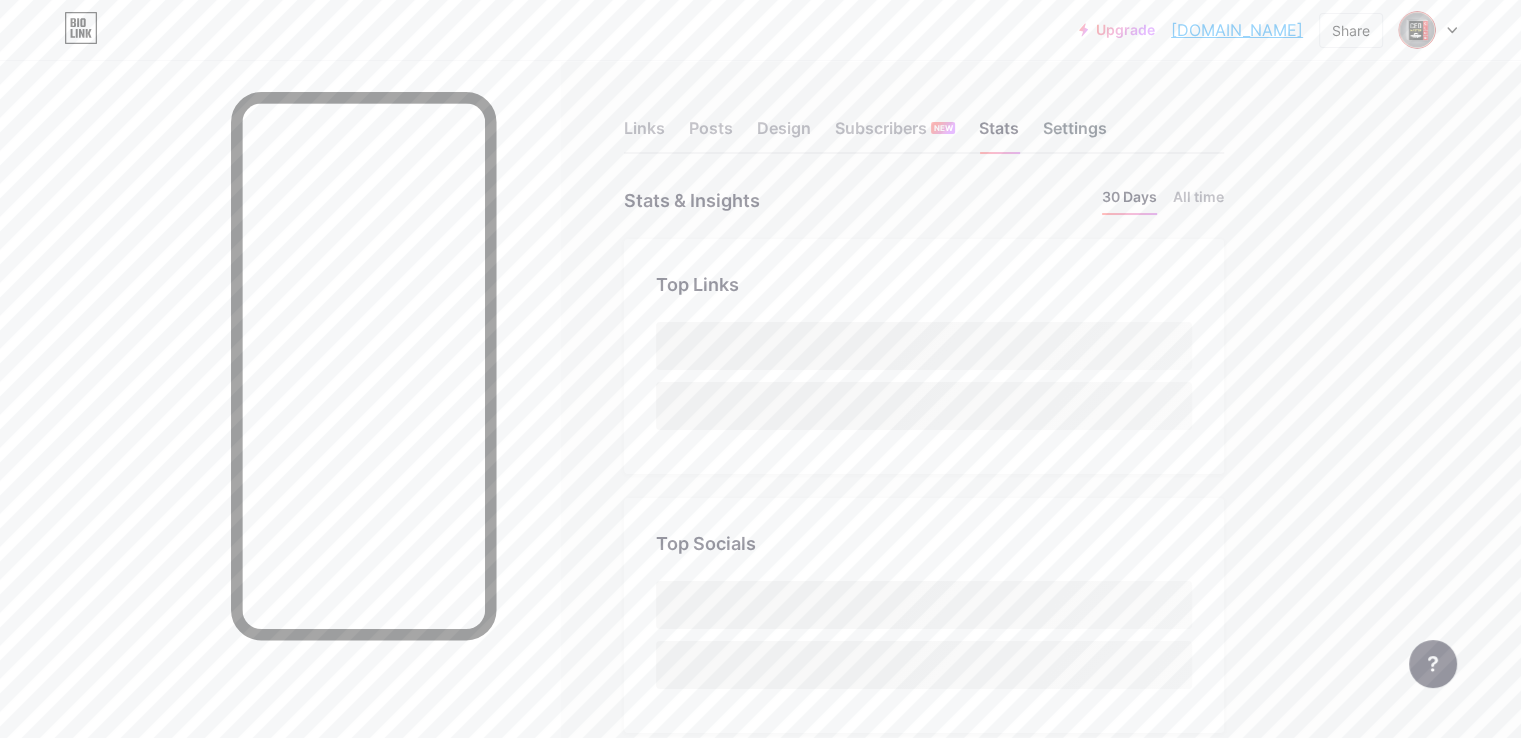 click on "Settings" at bounding box center [1075, 134] 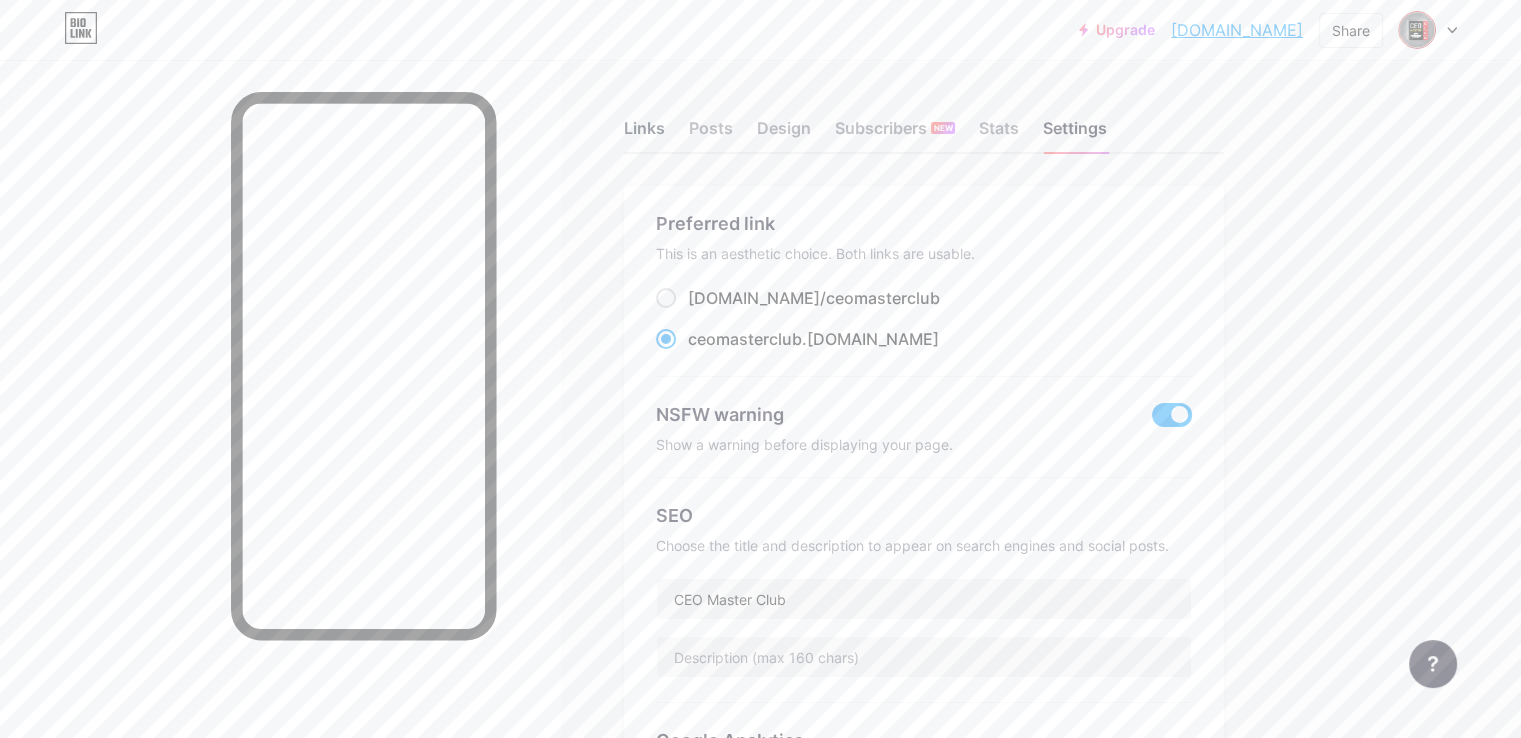click on "Links" at bounding box center [644, 134] 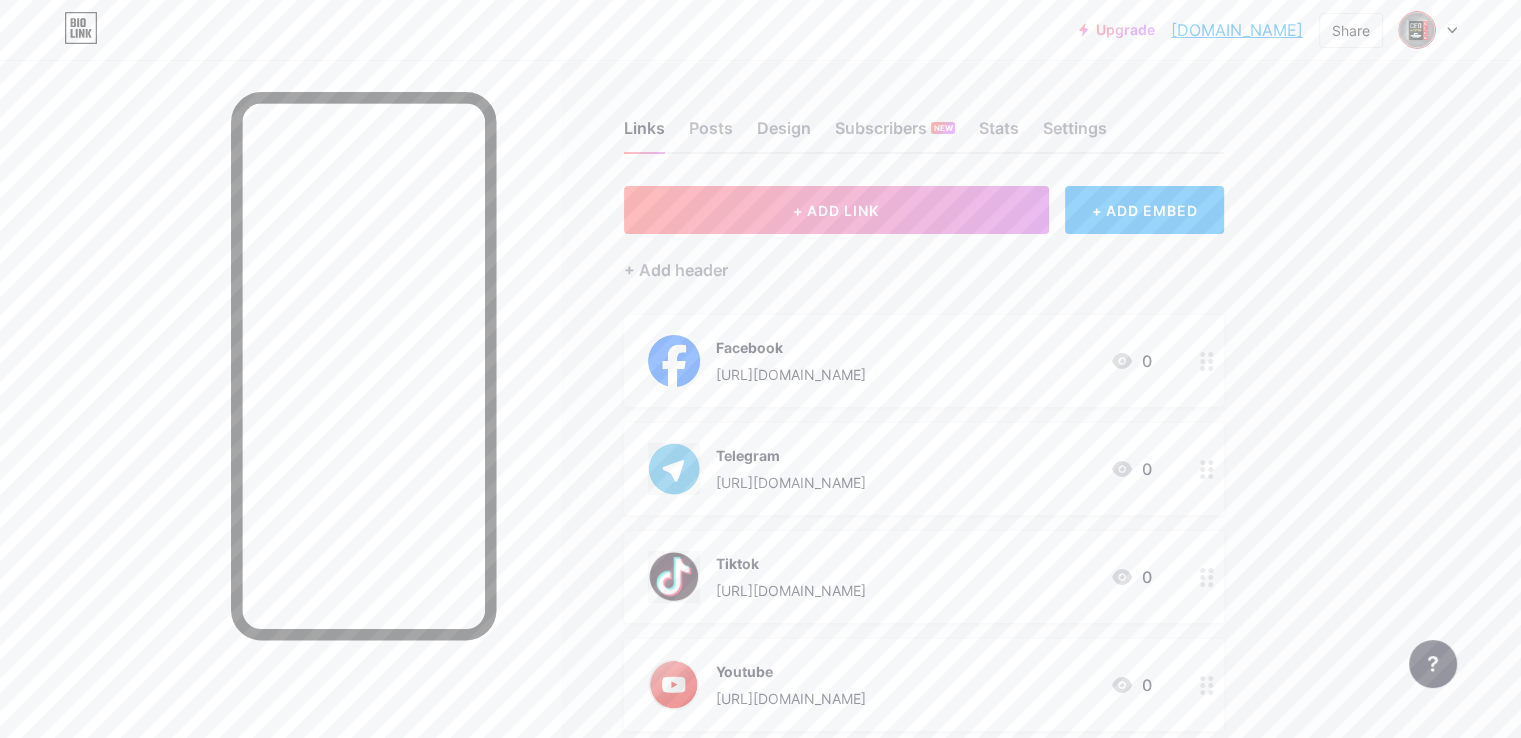 click on "[DOMAIN_NAME]" at bounding box center [1237, 30] 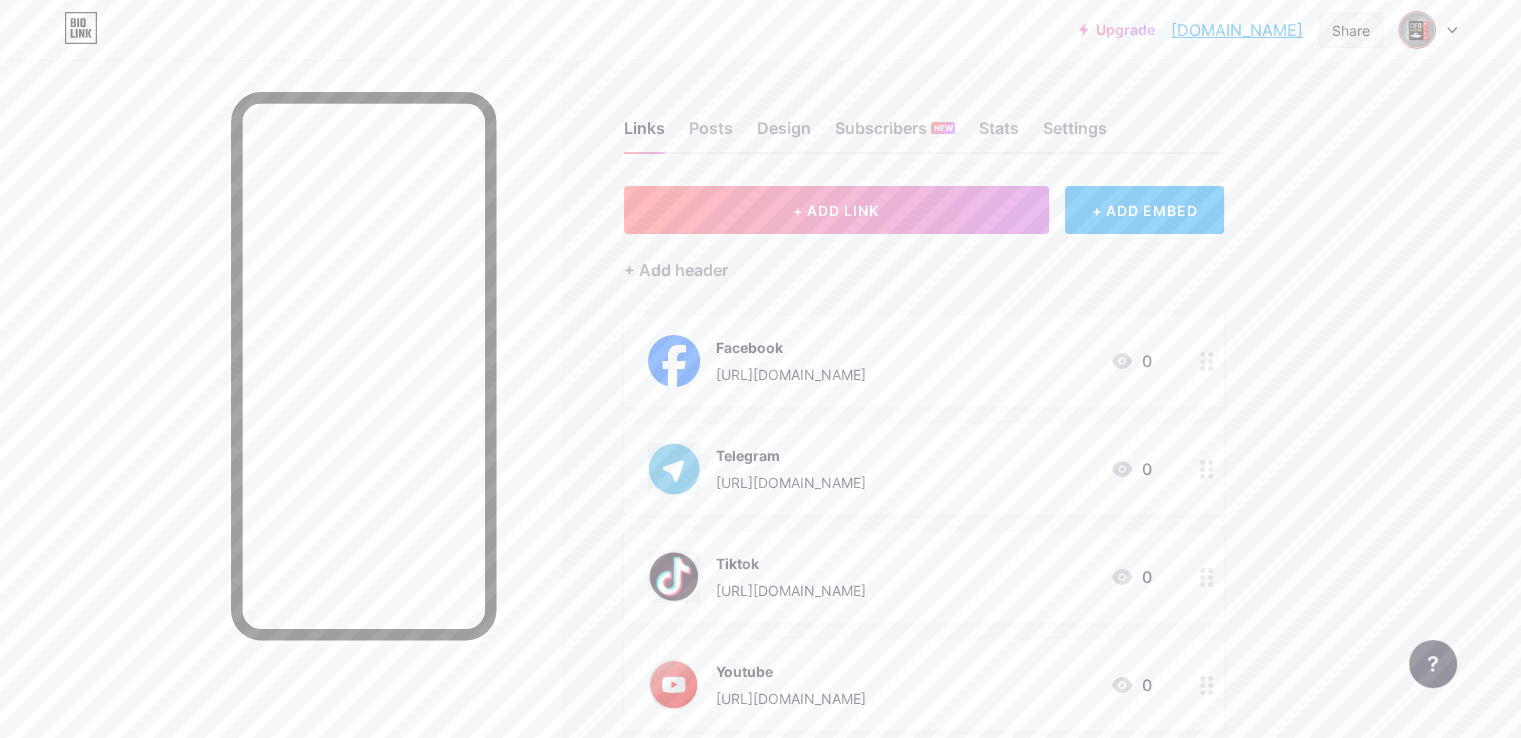 click on "Share" at bounding box center (1351, 30) 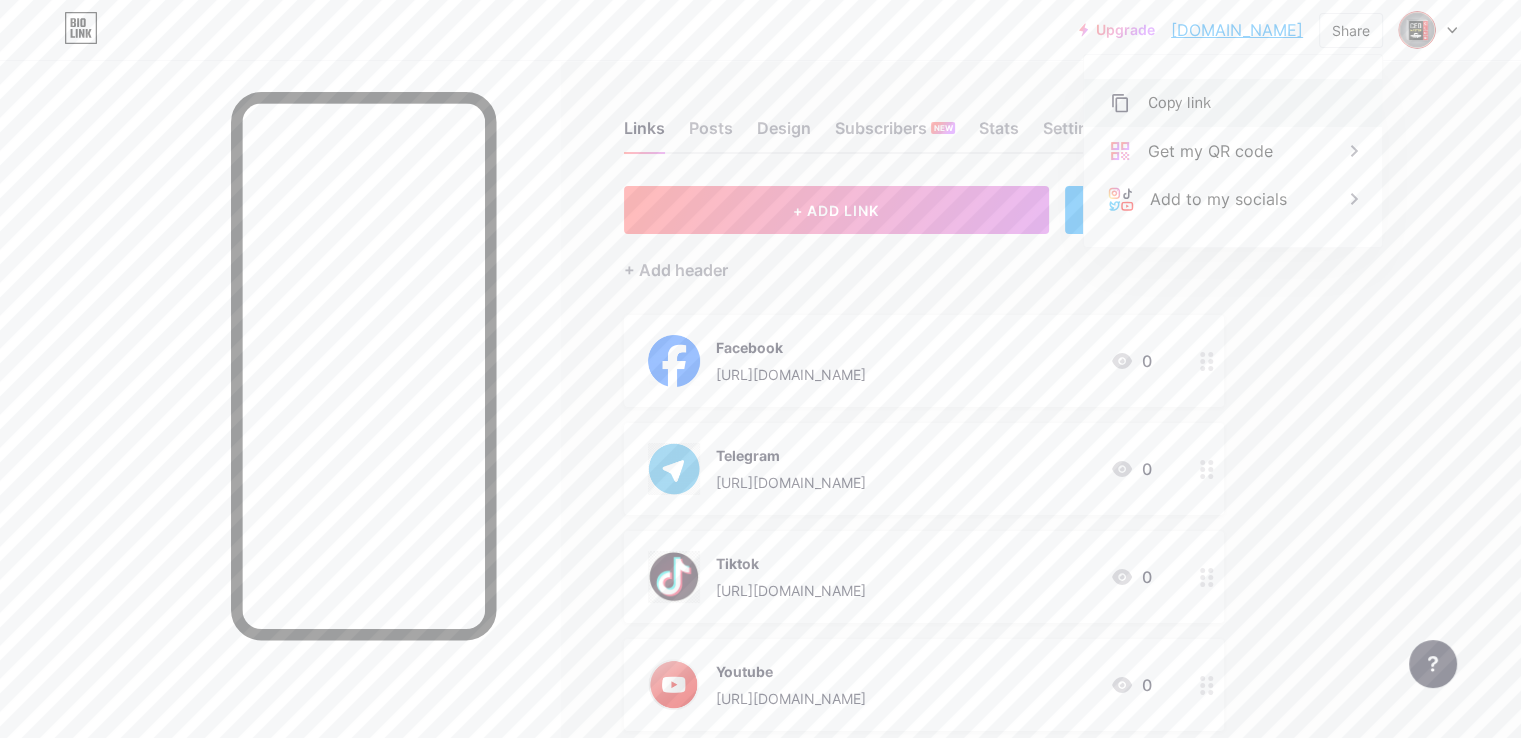 click on "Copy link" at bounding box center [1179, 103] 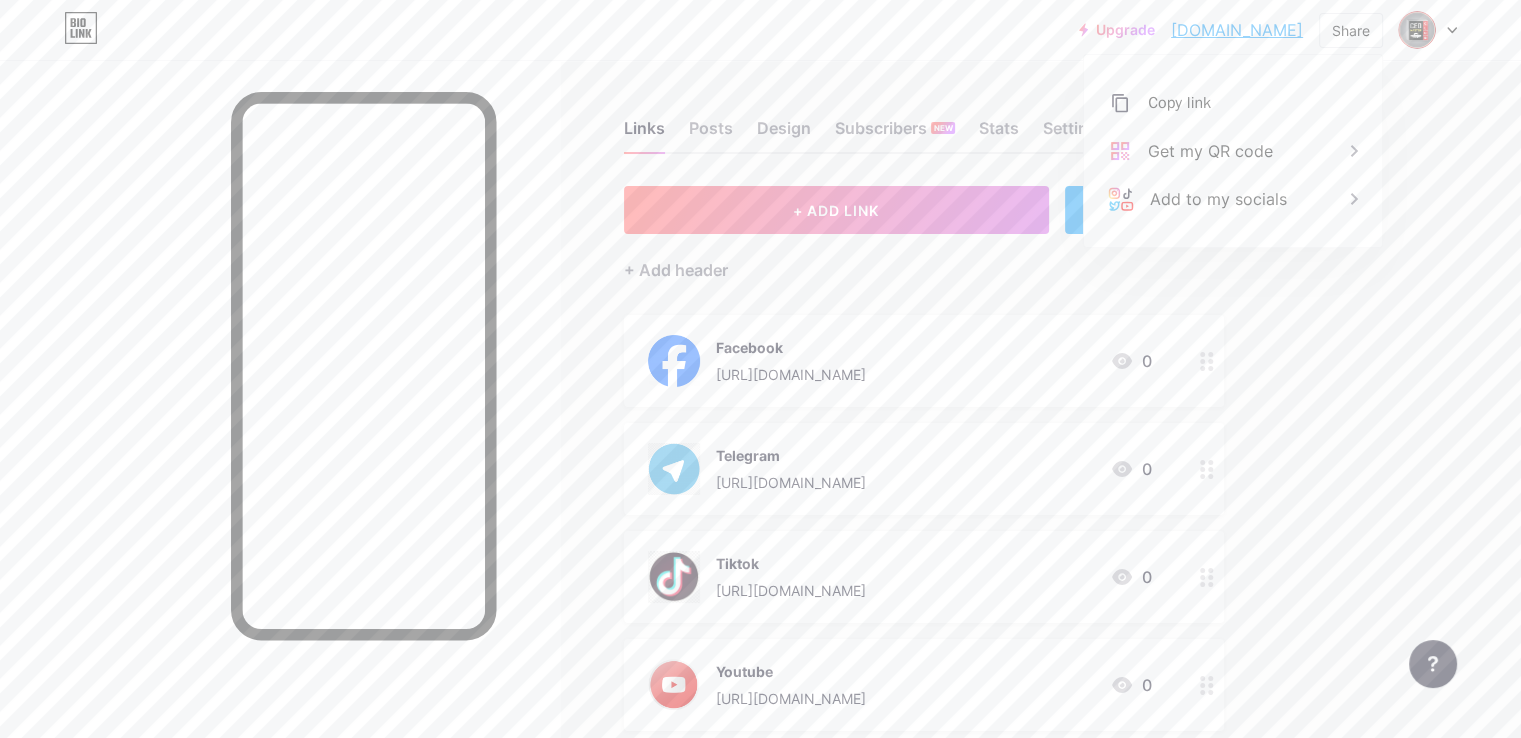 click on "Links
Posts
Design
Subscribers
NEW
Stats
Settings       + ADD LINK     + ADD EMBED
+ Add header
Facebook
https://www.facebook.com/ceomasterclub
0
Telegram
https://t.me/ceomasterclubchannel
0
Tiktok
https://www.tiktok.com/@ceomasterclub?lang=en
0
Youtube
https://www.youtube.com/@CEOTV
0
Website
https://ceomasterclub.com/
0
SOCIALS
telegram
https://t.me/ceomasterclubchannel
facebook
tiktok
youtube" at bounding box center [654, 716] 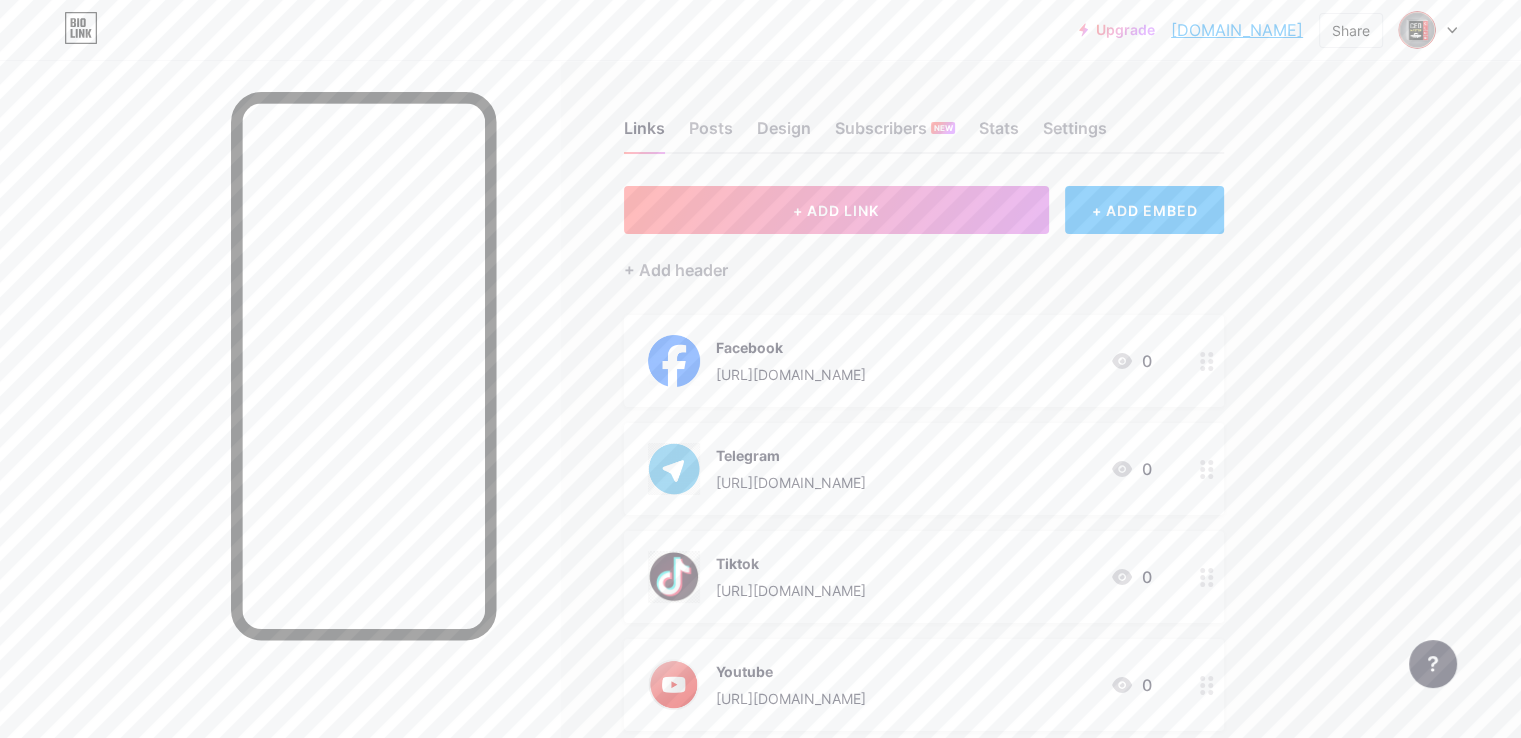 click on "Links
Posts
Design
Subscribers
NEW
Stats
Settings" at bounding box center [924, 119] 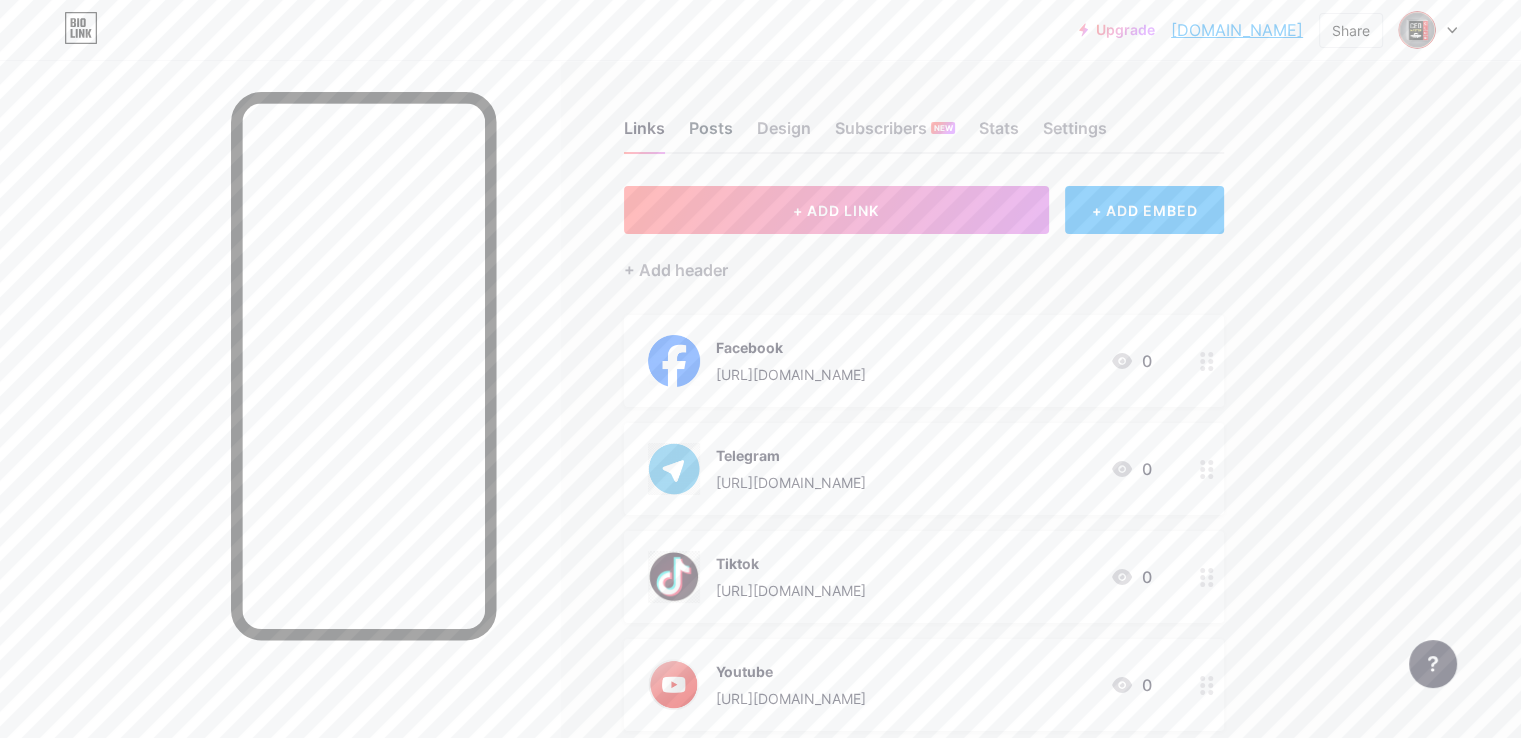 click on "Posts" at bounding box center (711, 134) 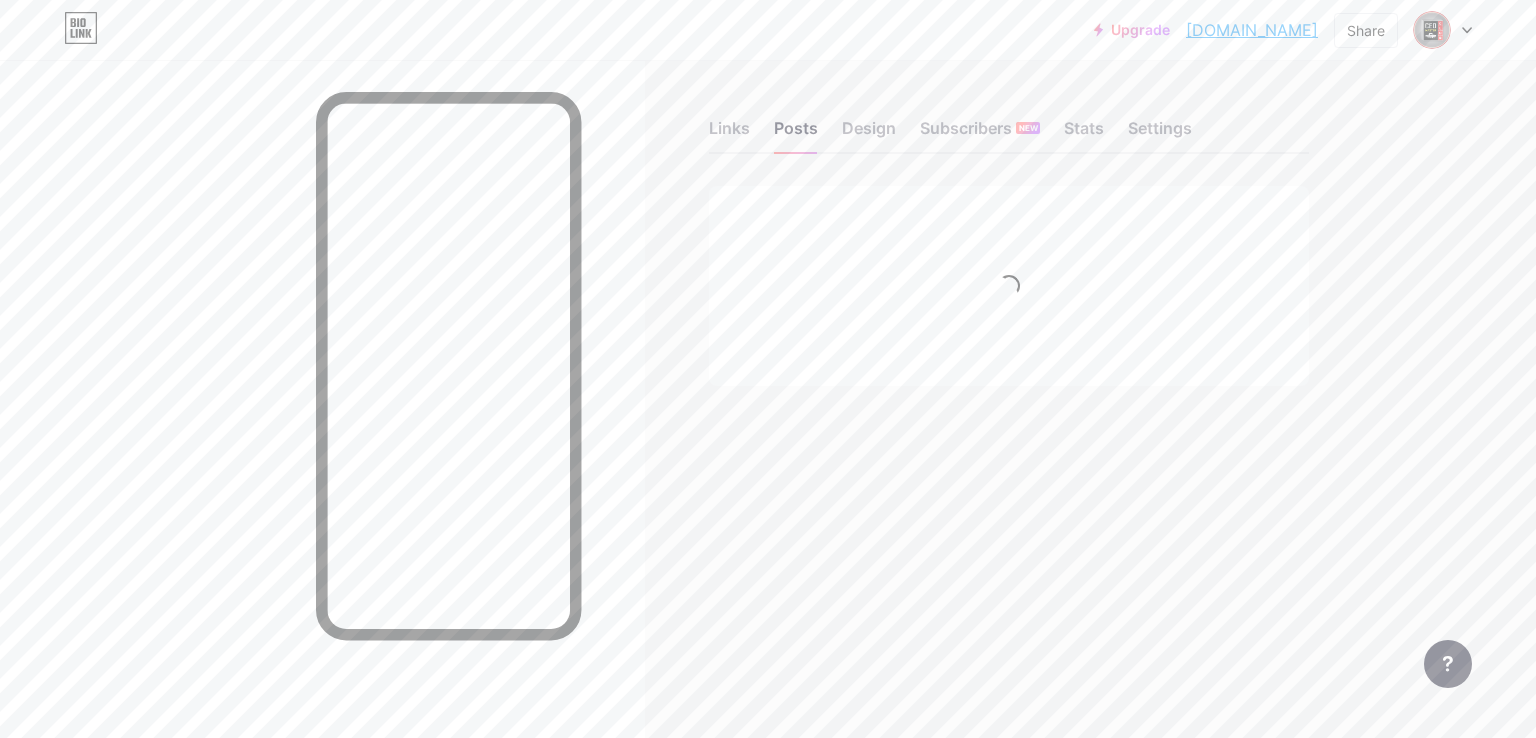 click on "Links
Posts
Design
Subscribers
NEW
Stats
Settings" at bounding box center (1009, 119) 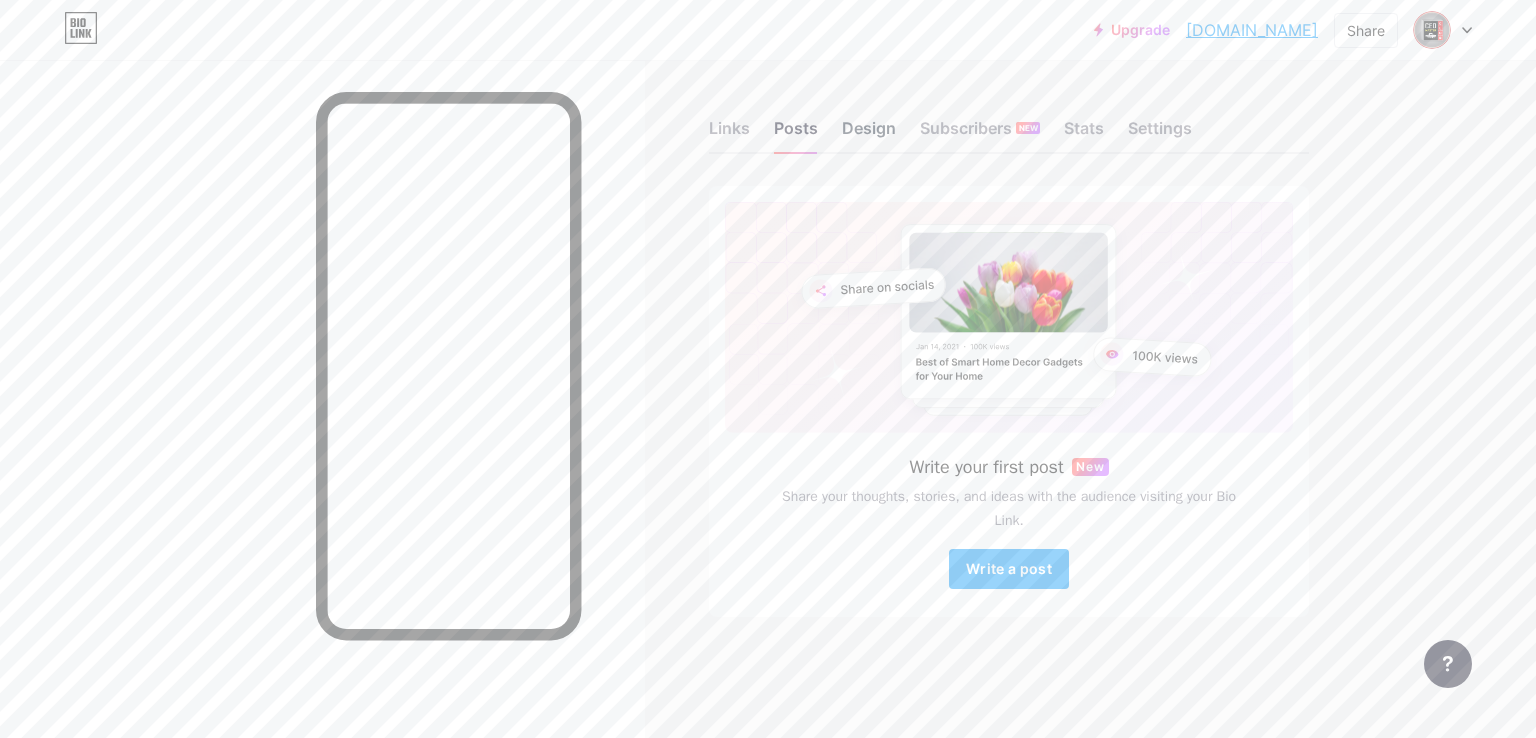 click on "Design" at bounding box center [869, 134] 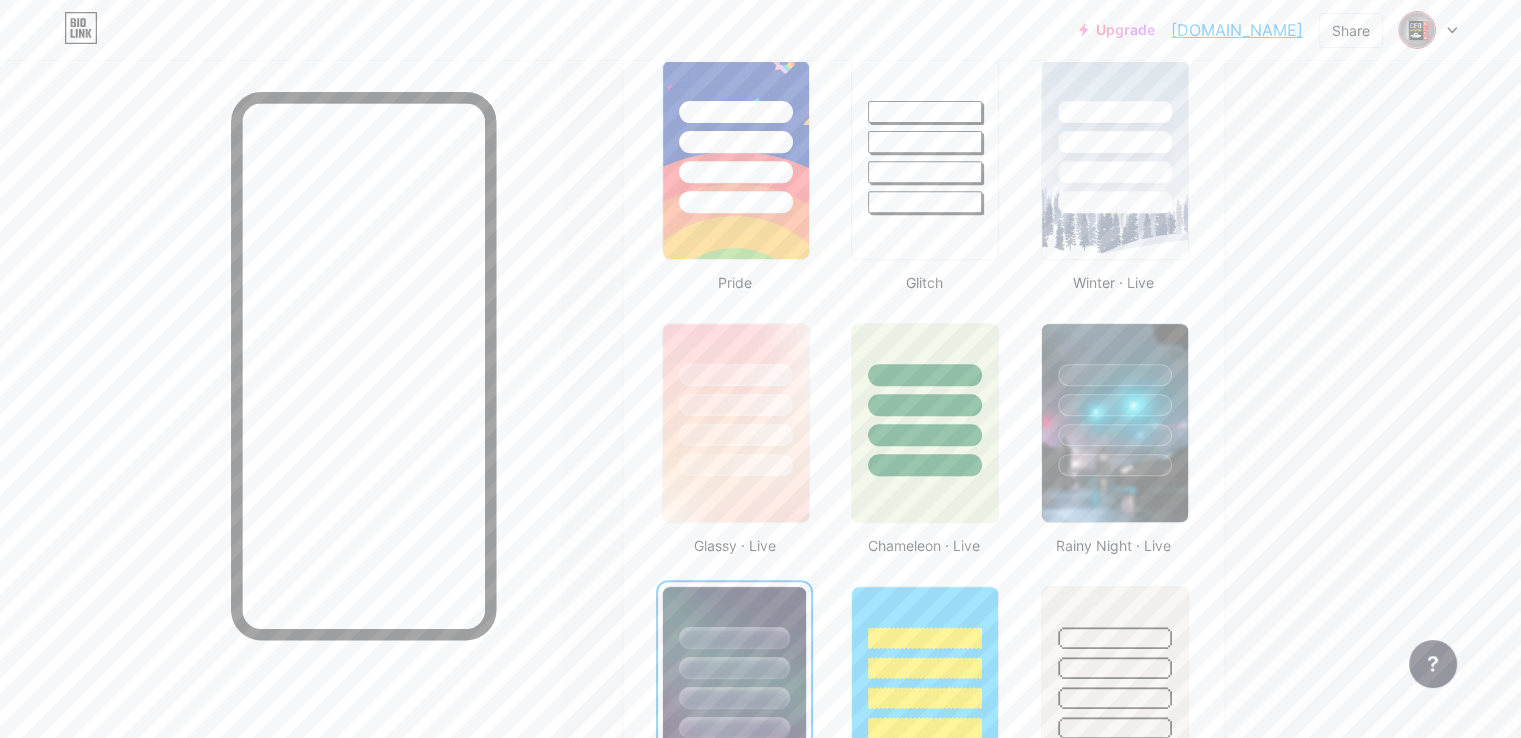 click on "Links
Posts
Design
Subscribers
NEW
Stats
Settings     Profile   CEO Master Club     កម្ពុជាក្លាយជាប្រទេសអ្នកមានបានឆាប់រហ័ស                   Themes   Link in bio   Blog   Shop       Basics       Carbon       Xmas 23       Pride       Glitch       Winter · Live       Glassy · Live       Chameleon · Live       Rainy Night · Live       Neon · Live       Summer       Retro       Strawberry · Live       Desert       Sunny       Autumn       Leaf       Clear Sky       Blush       Unicorn       Minimal       Cloudy       Shadow     Create your own           Changes saved       Position to display socials                 Top                     Bottom
Disable Bio Link branding
Will hide the Bio Link branding from homepage     Display Share button
Changes saved           Feature requests" at bounding box center (654, 928) 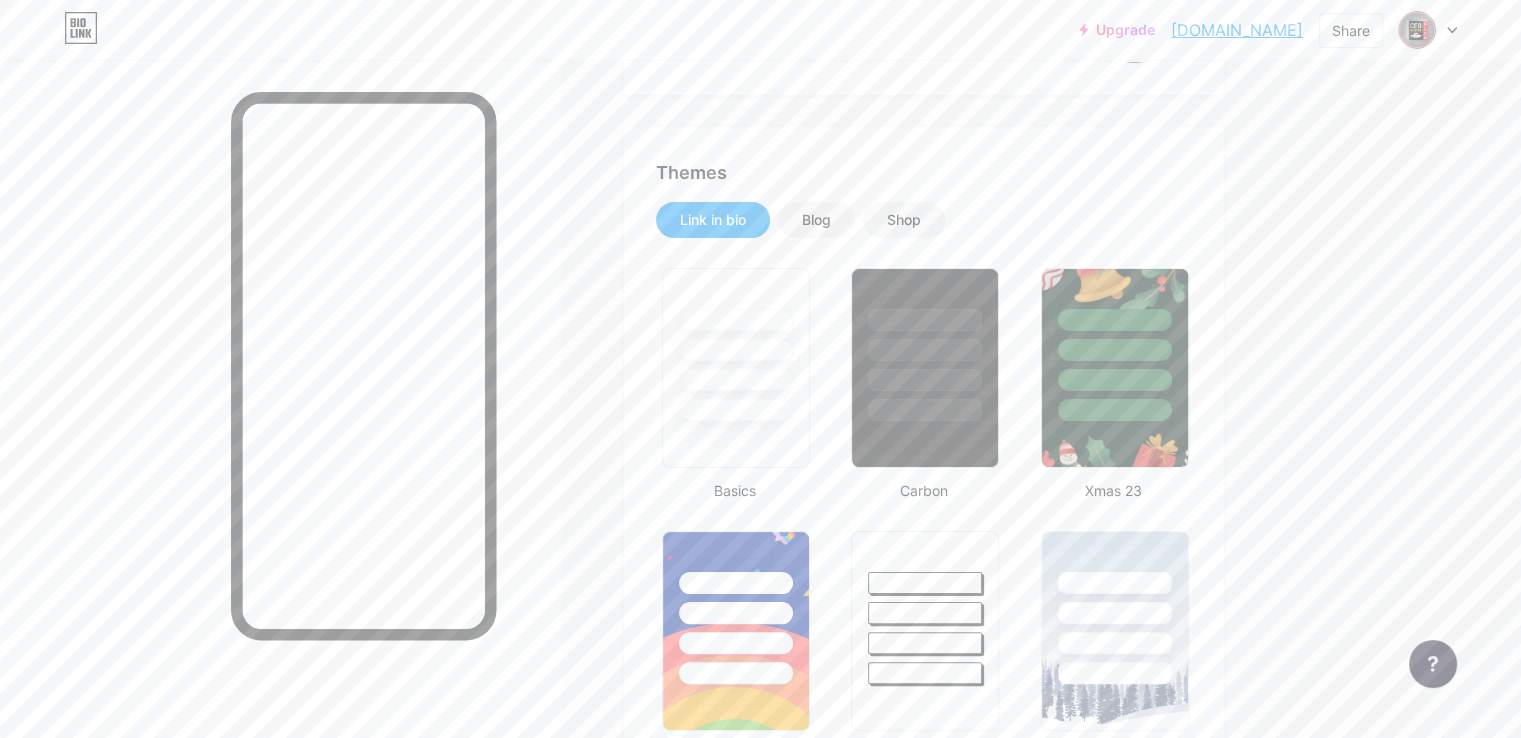 scroll, scrollTop: 200, scrollLeft: 0, axis: vertical 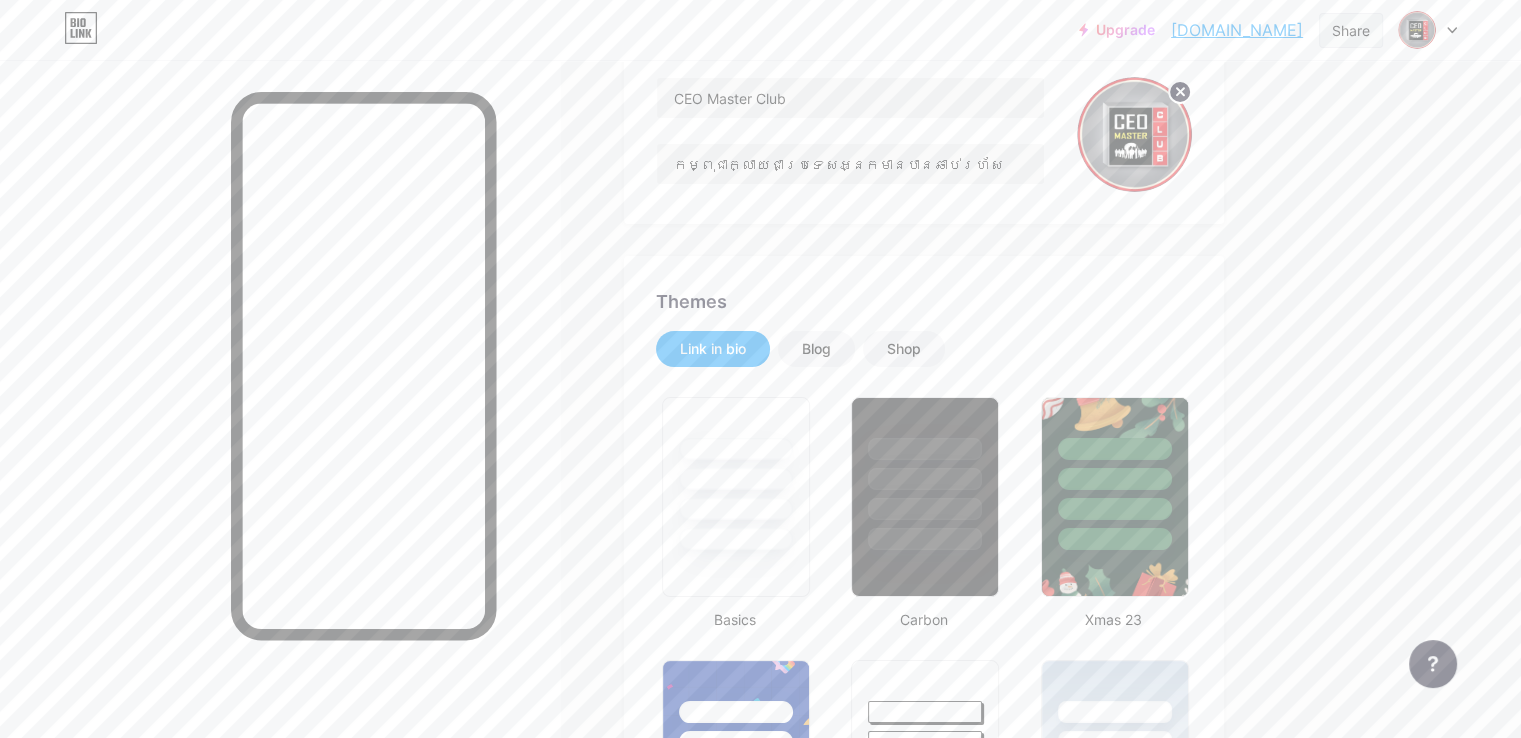 click on "Share" at bounding box center [1351, 30] 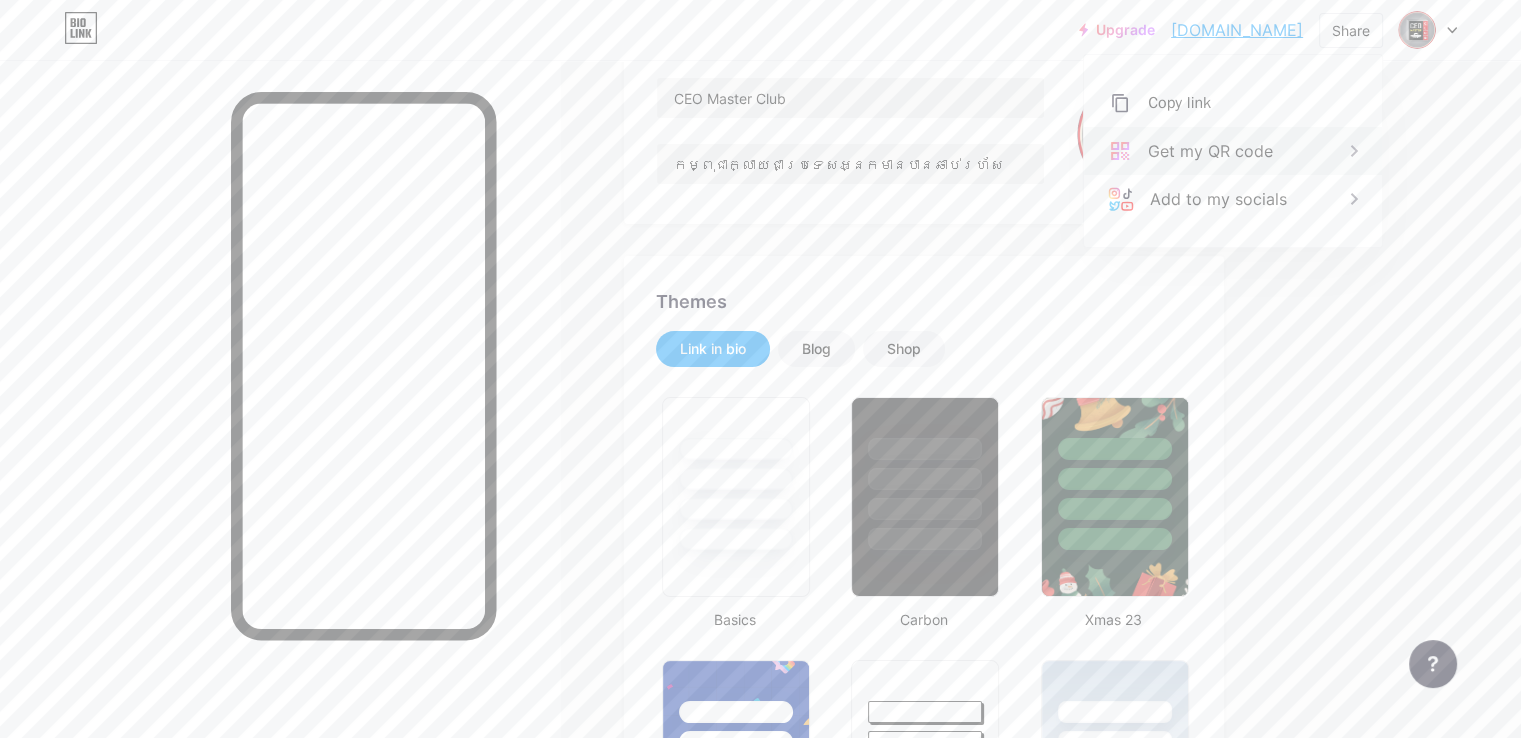 click on "Get my QR code" at bounding box center [1233, 151] 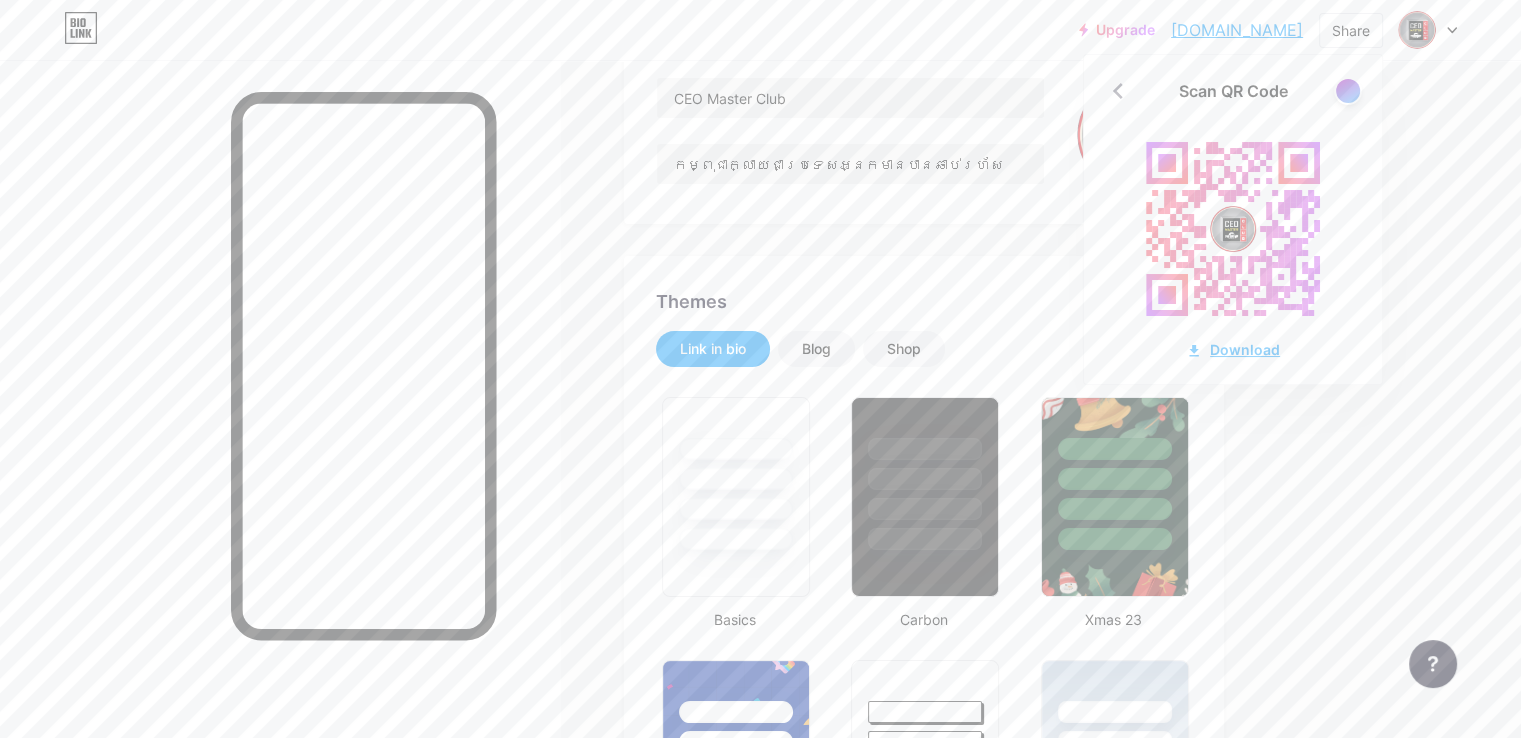 click on "Download" at bounding box center (1233, 349) 